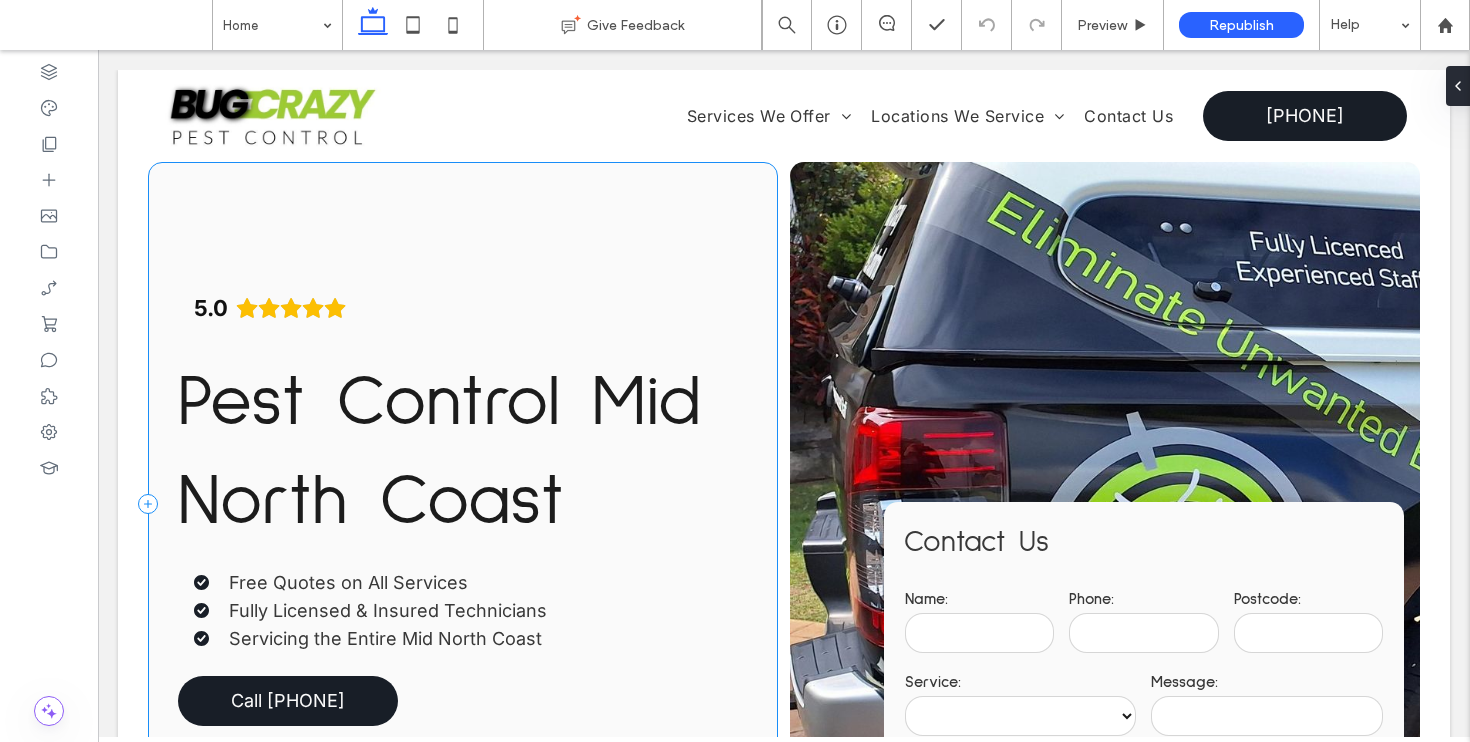 scroll, scrollTop: 0, scrollLeft: 0, axis: both 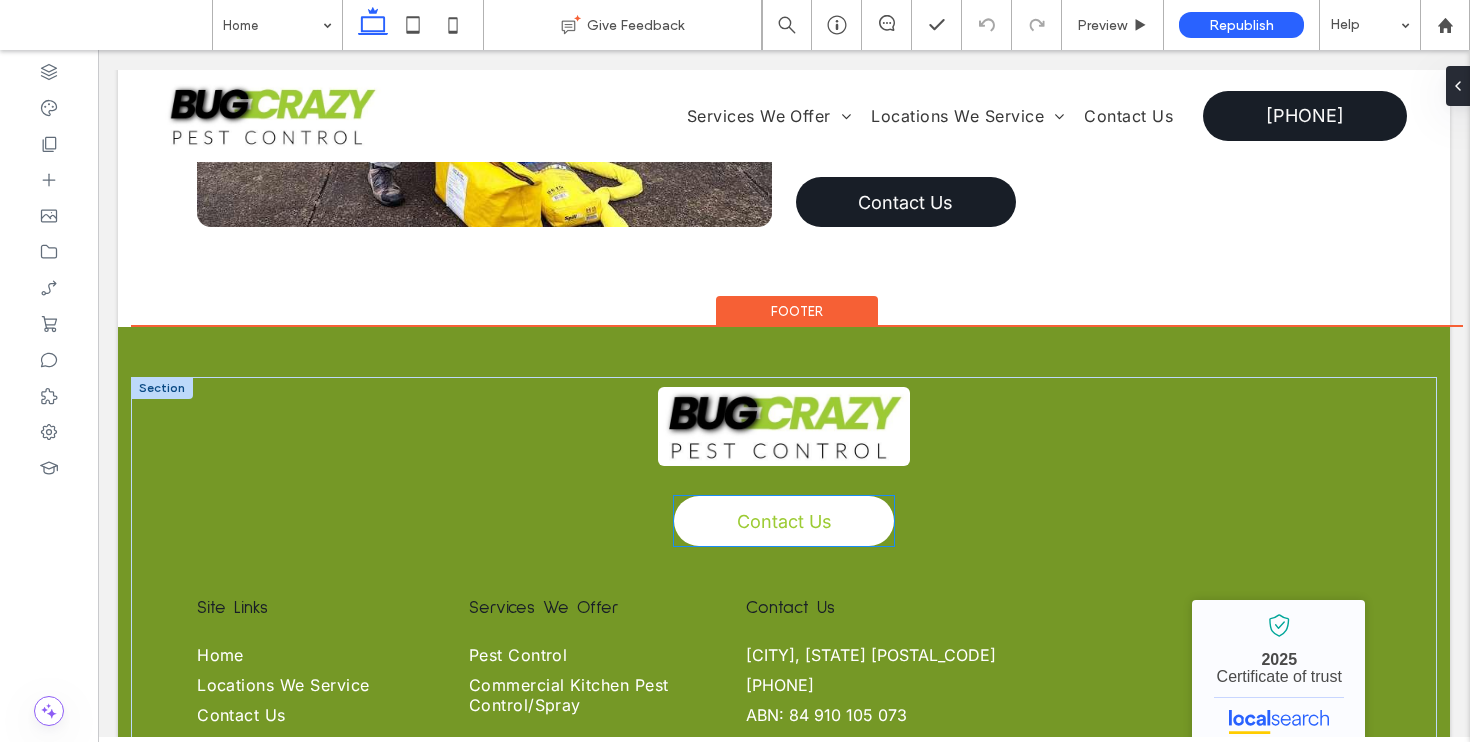 click on "Contact Us" at bounding box center (784, 521) 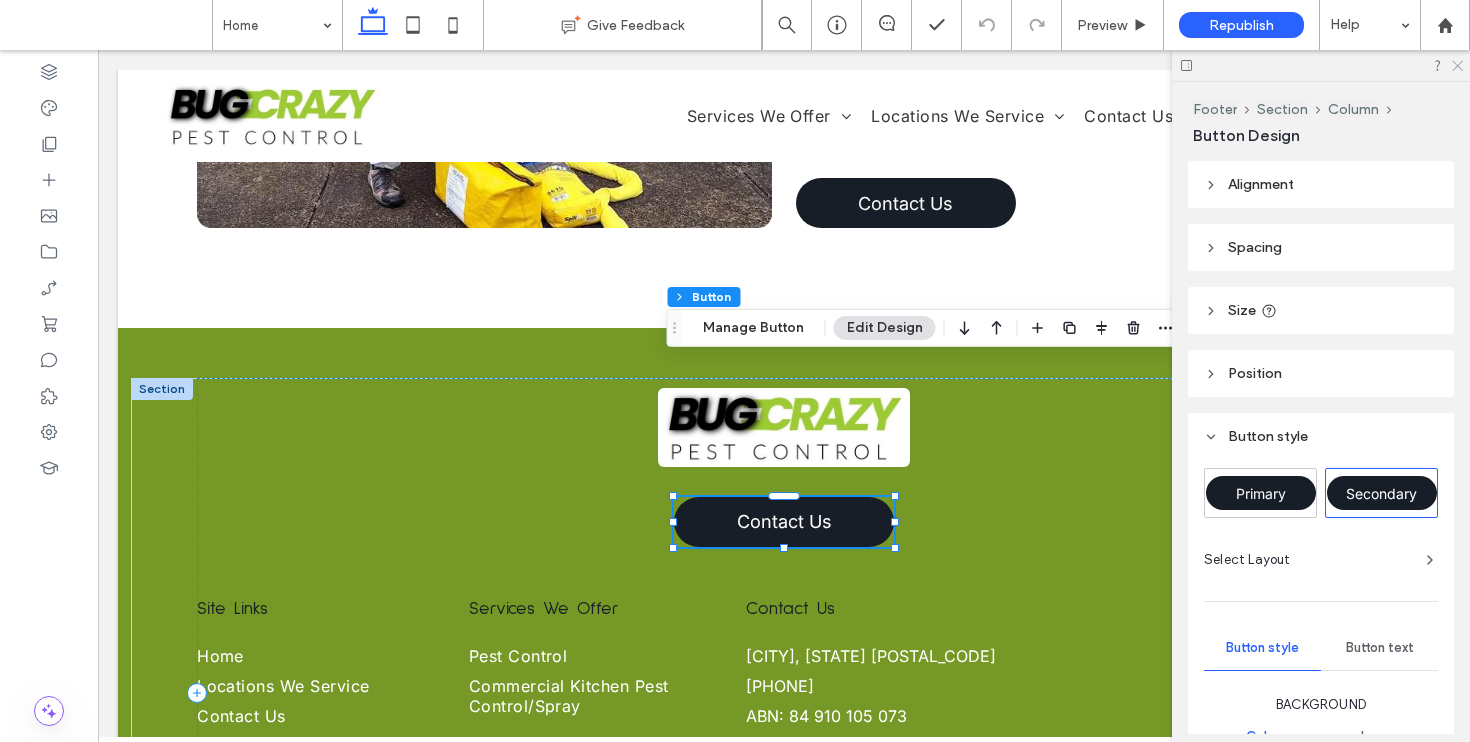 click 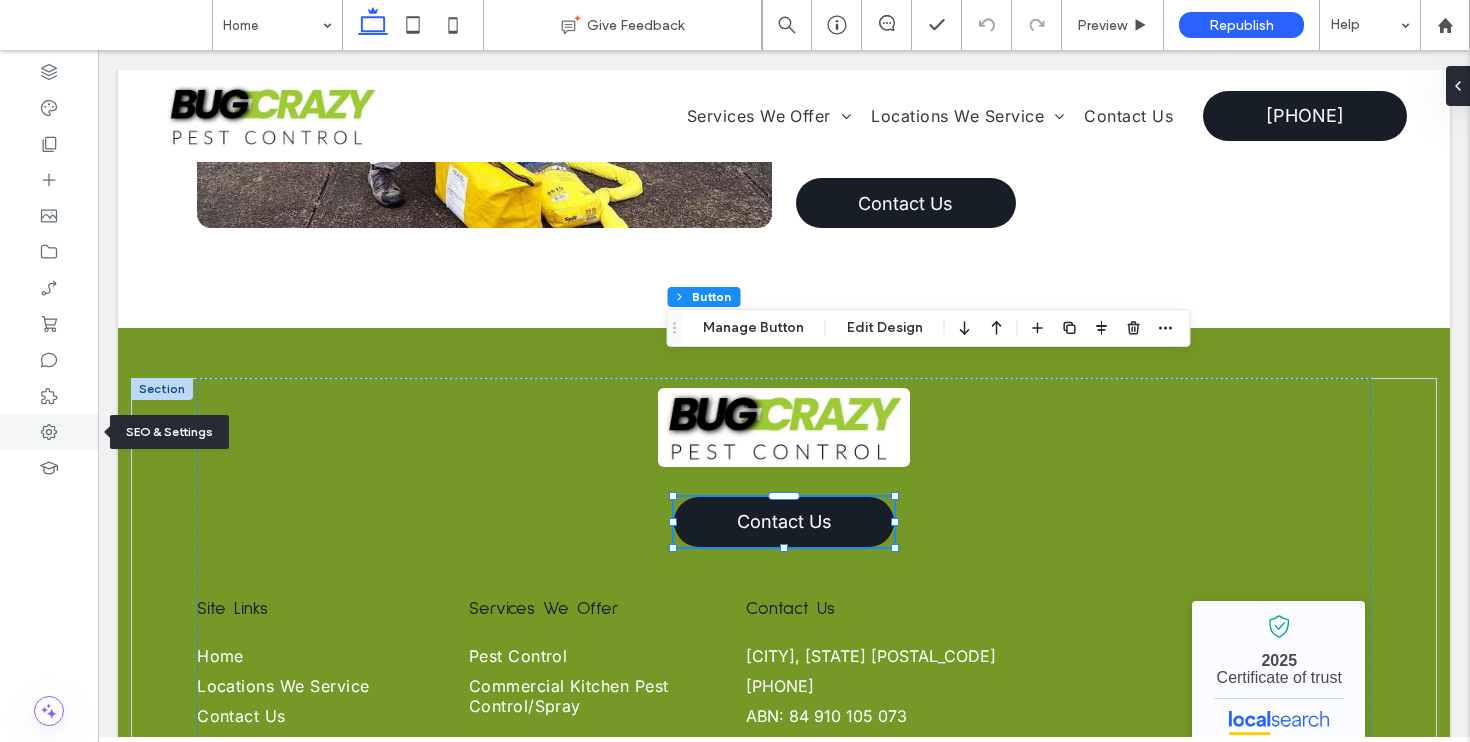 click 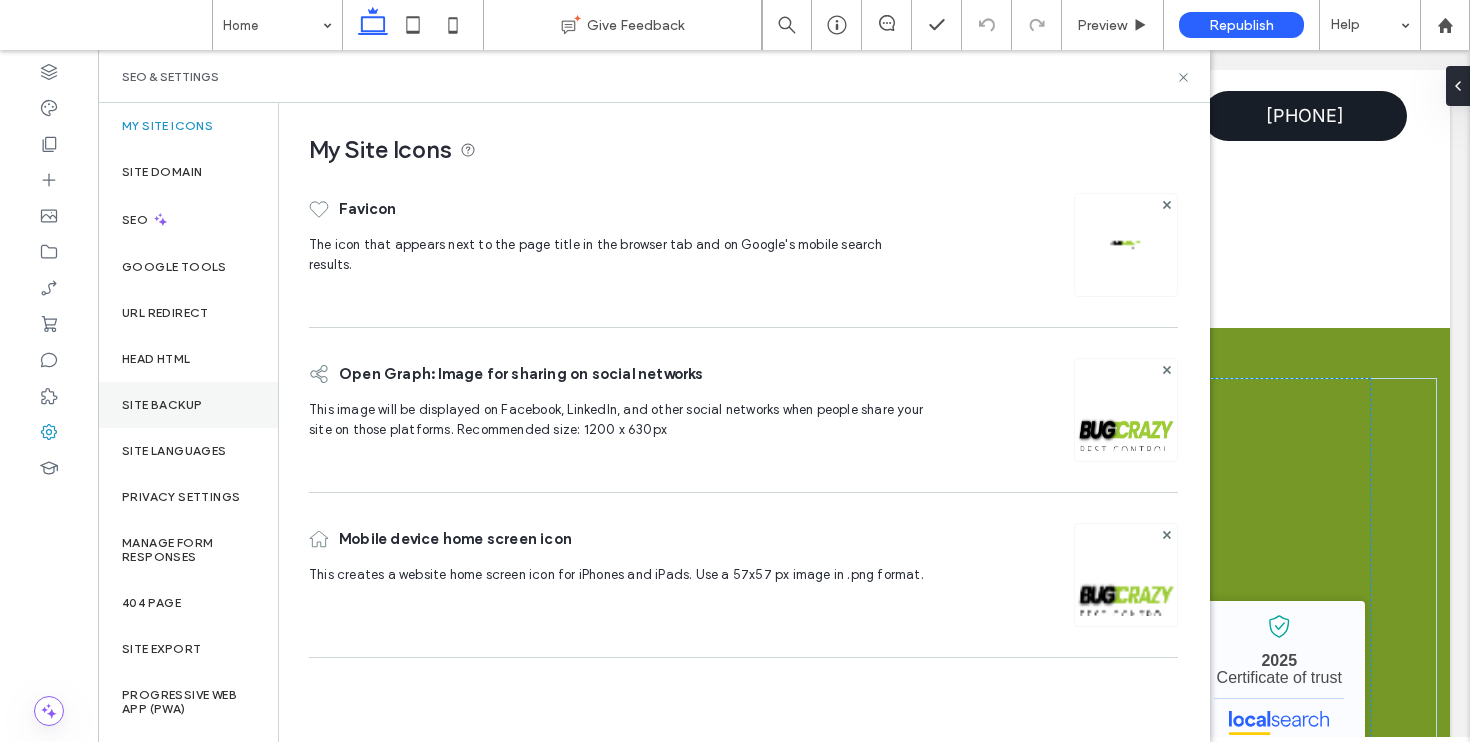 click on "Site Backup" at bounding box center [162, 405] 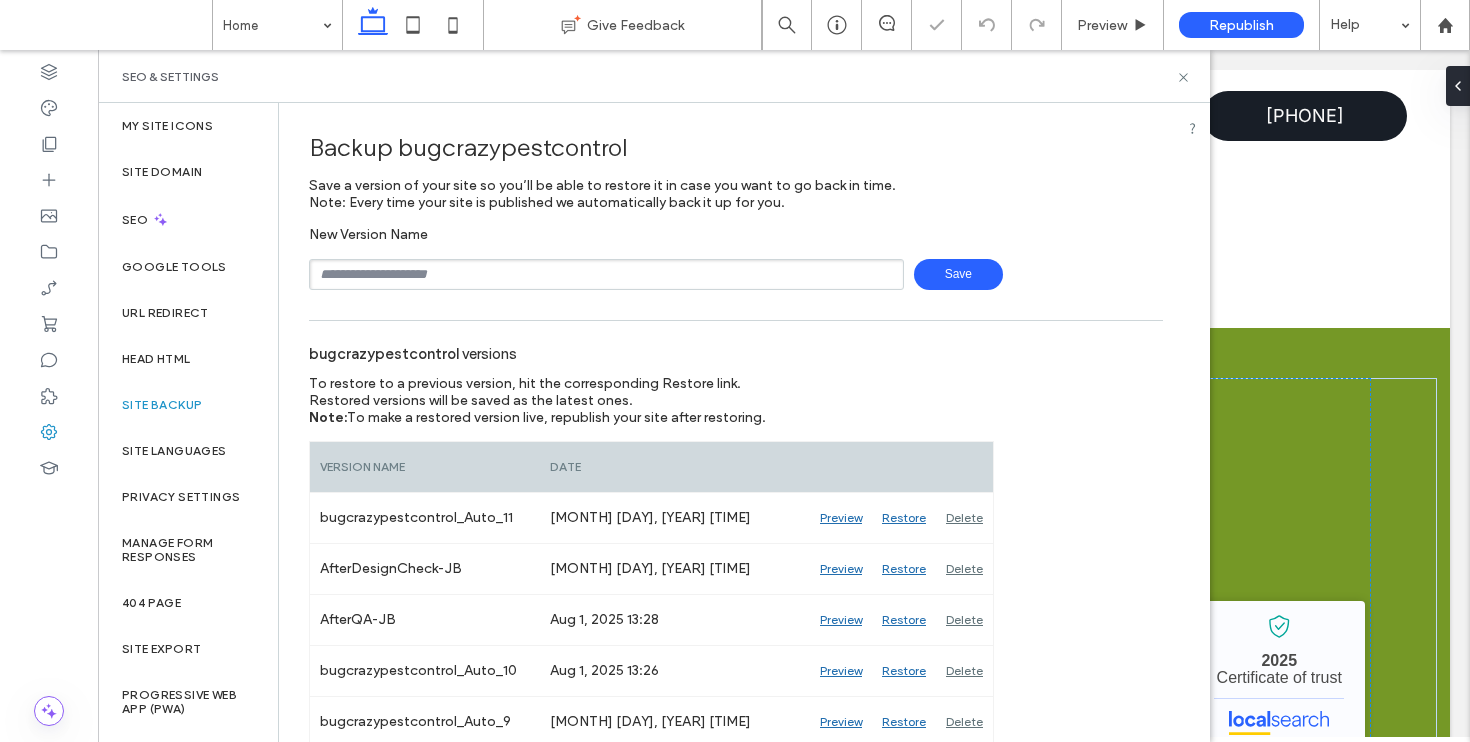 click at bounding box center [606, 274] 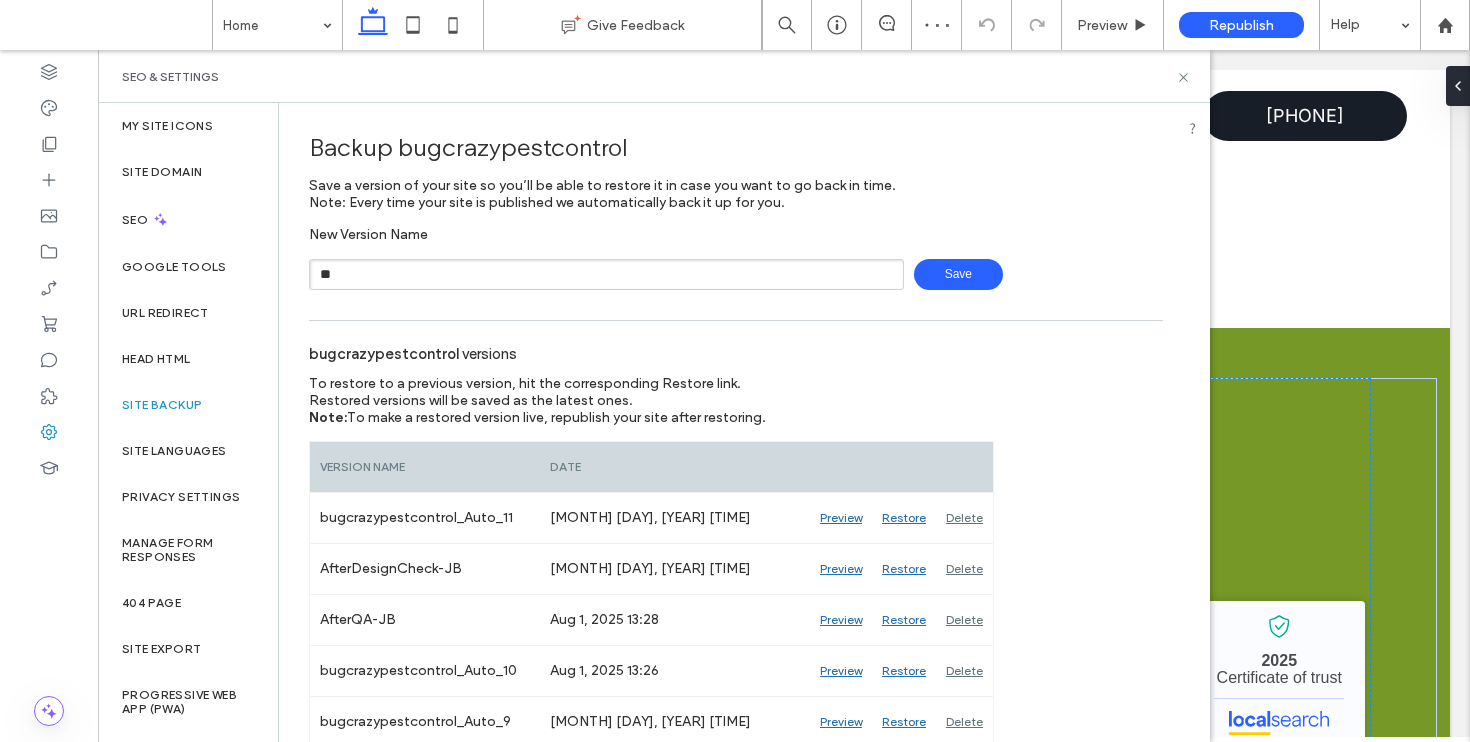 type on "*" 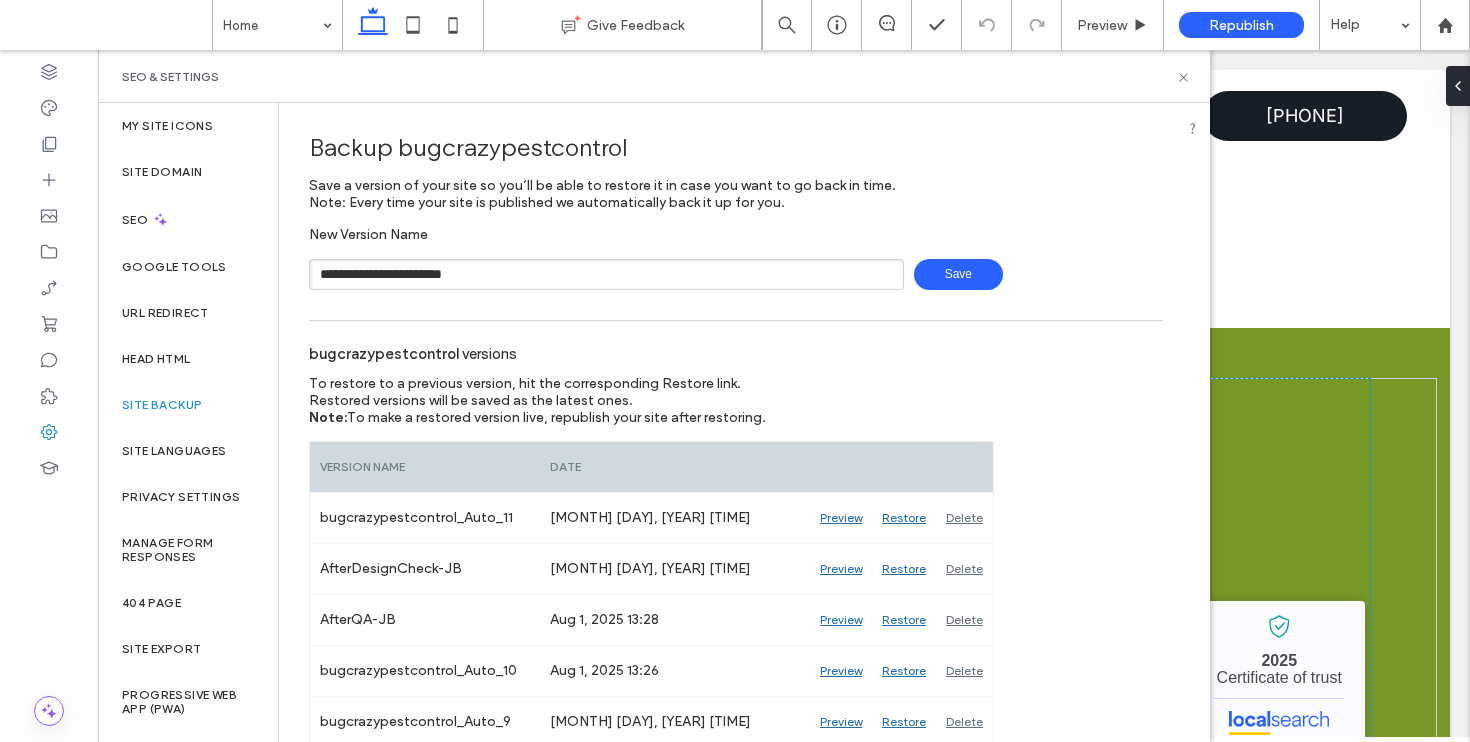 type on "**********" 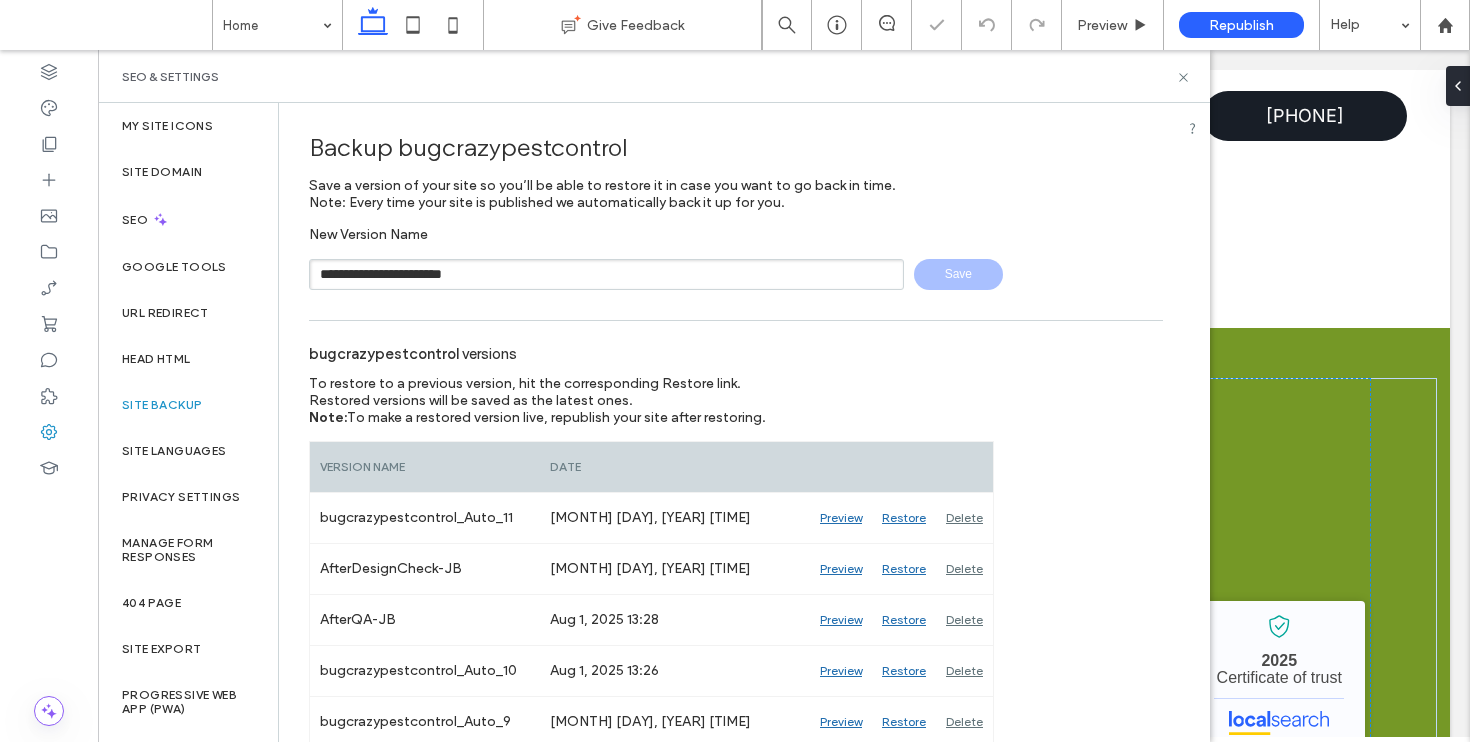 type 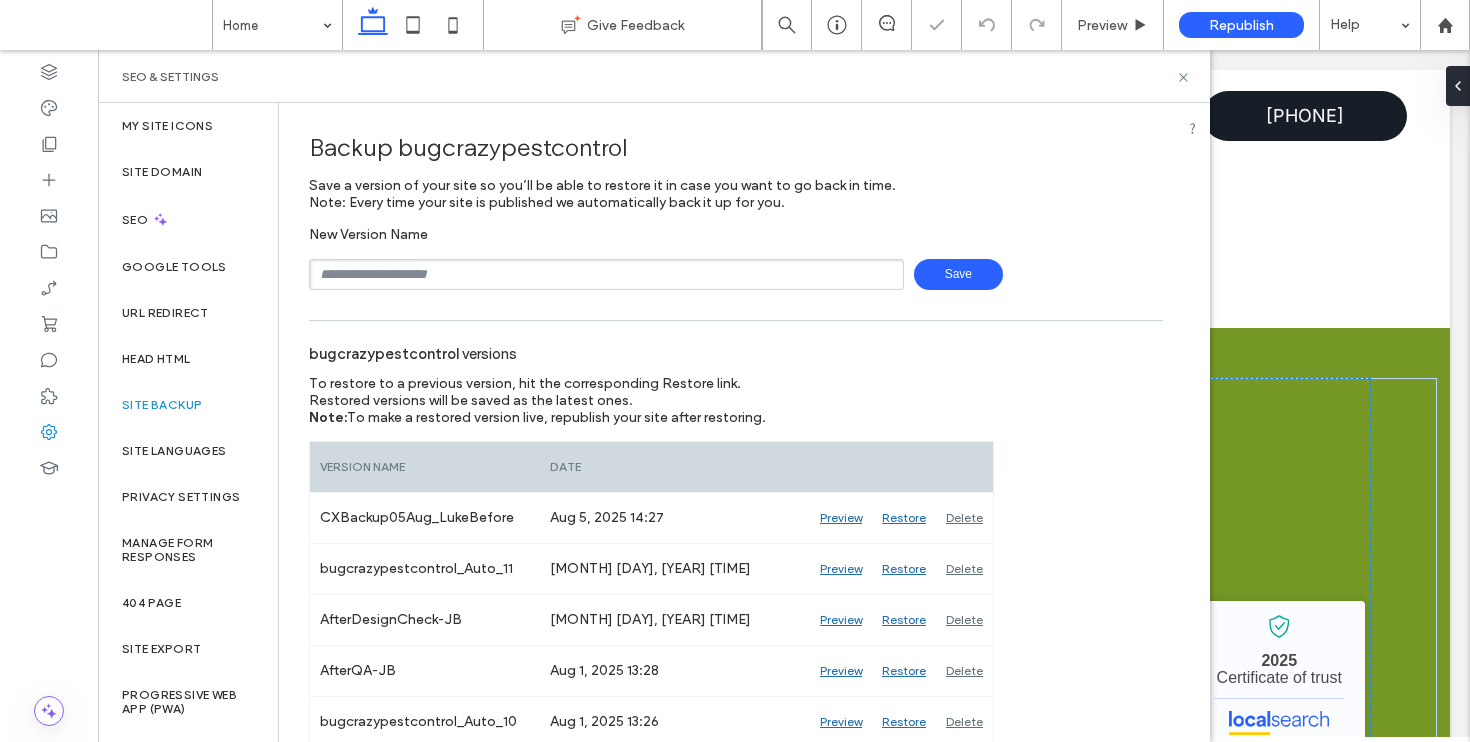 click on "SEO & Settings" at bounding box center [654, 77] 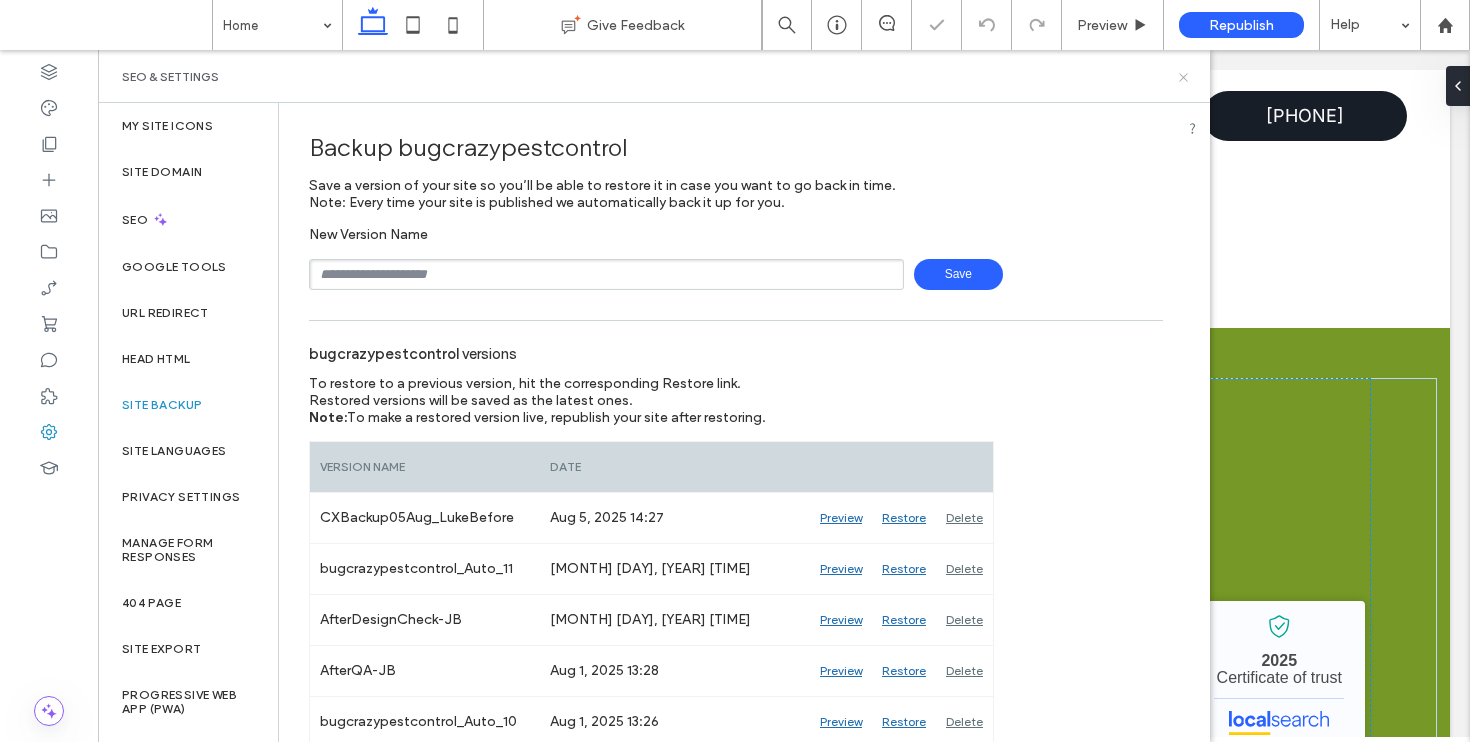 click 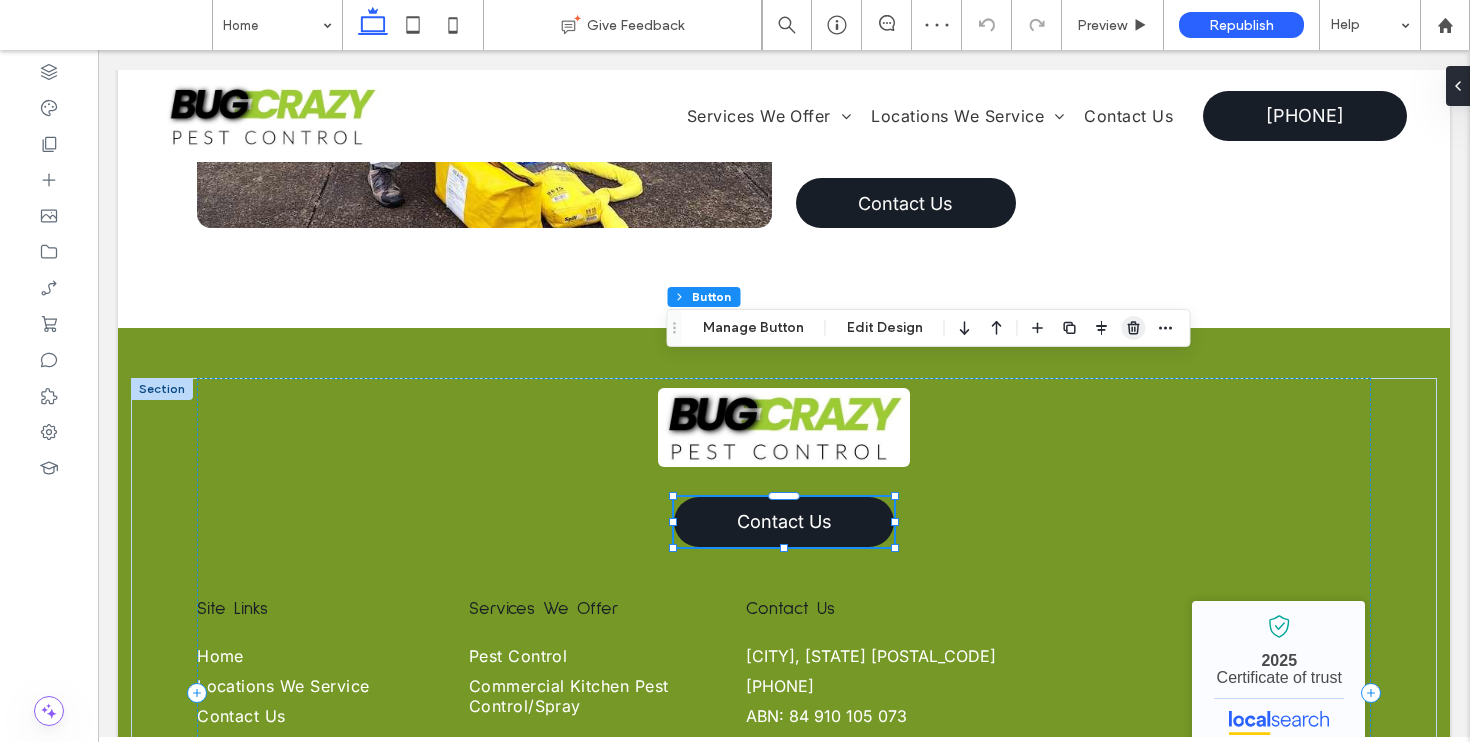 click 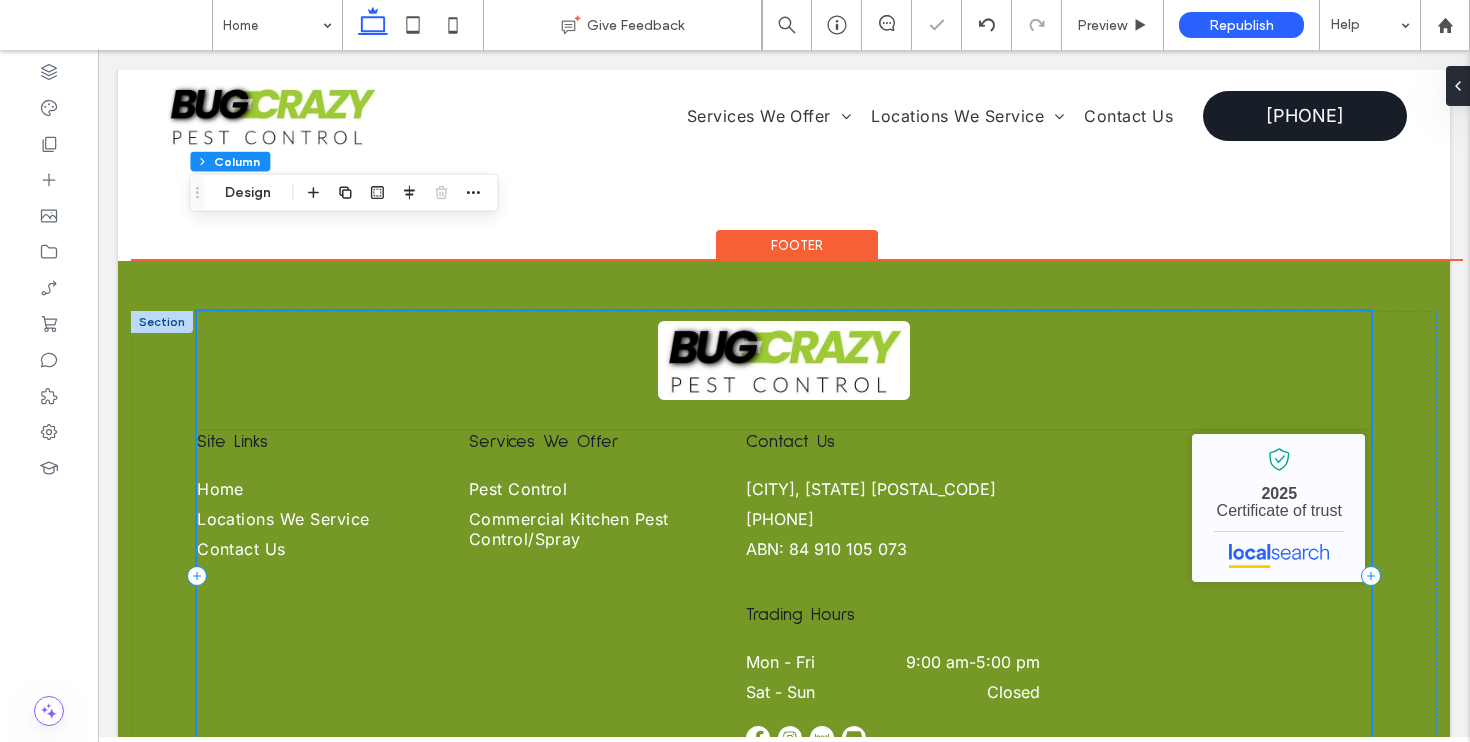scroll, scrollTop: 3657, scrollLeft: 0, axis: vertical 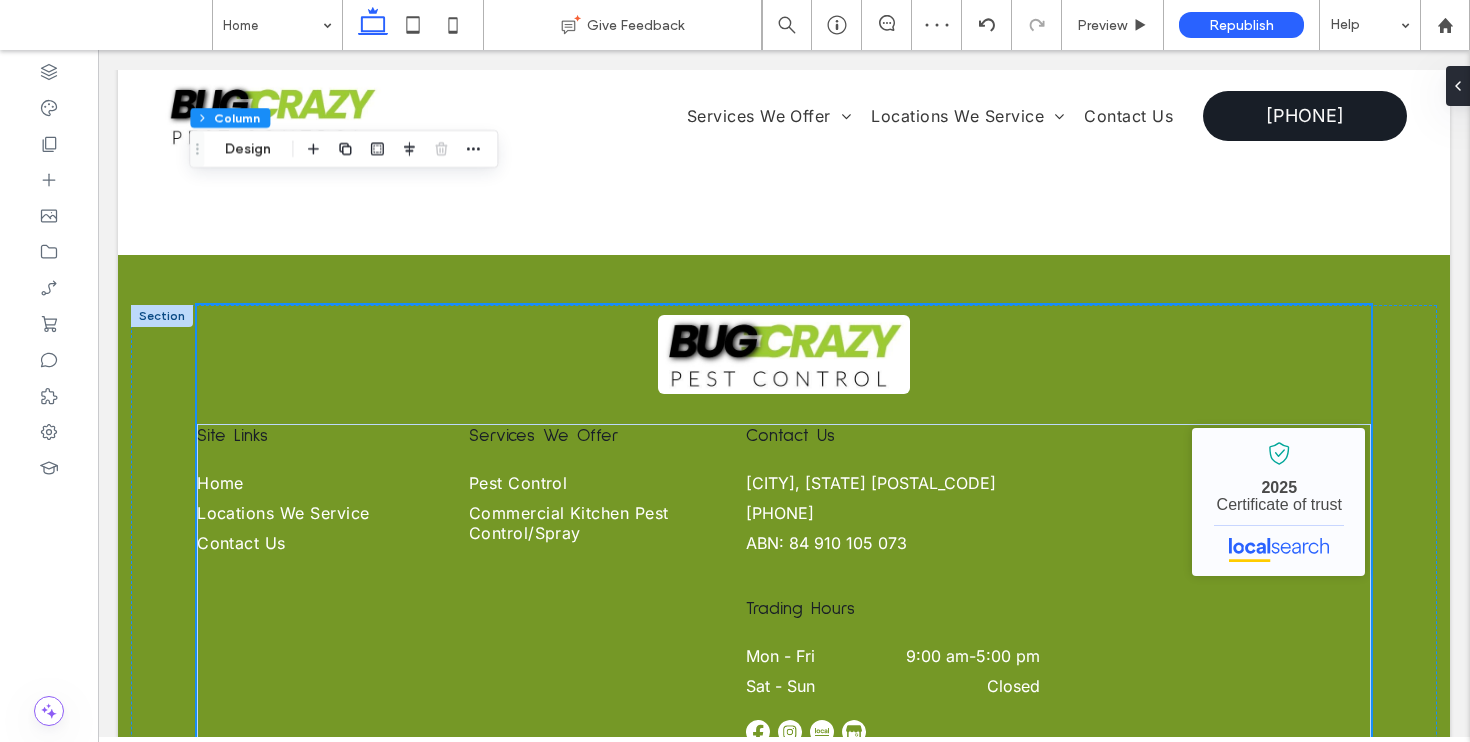 click on "Home
Services We Offer
Pest Control
Cockroach Treatments
Ant Treatments and Control
Rodent Control
Commercial Kitchen Pest Control/Spray
Locations We Service
Port Macquarie
Wauchope
South West Rocks
Bonny Hills
Laurieton
Taree
Contact Us
0488 922 617
Menu Icon
Phone Icon
Section
Advanced Header
Close Icon
Section
Home
Services We Offer
Pest Control
Cockroach Treatments" at bounding box center [784, -1361] 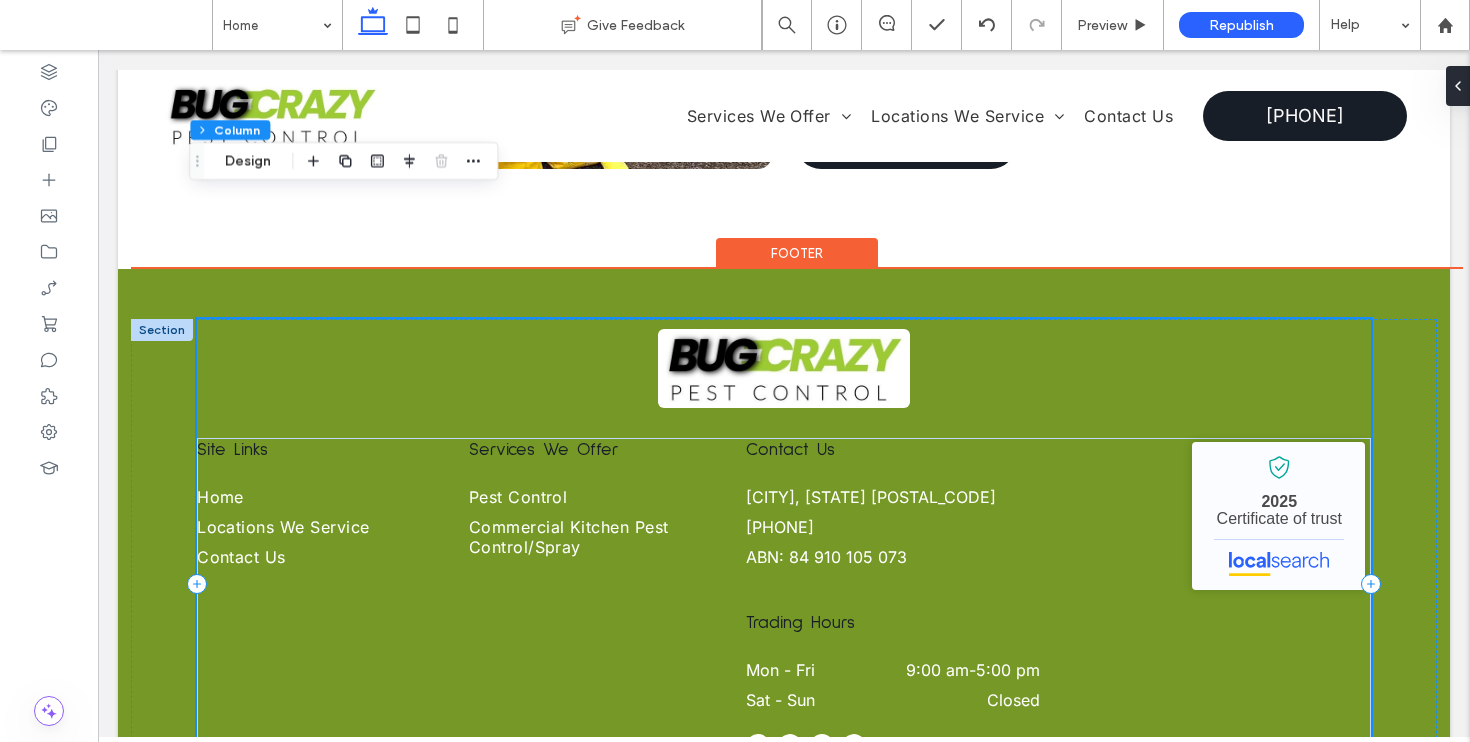 scroll, scrollTop: 3572, scrollLeft: 0, axis: vertical 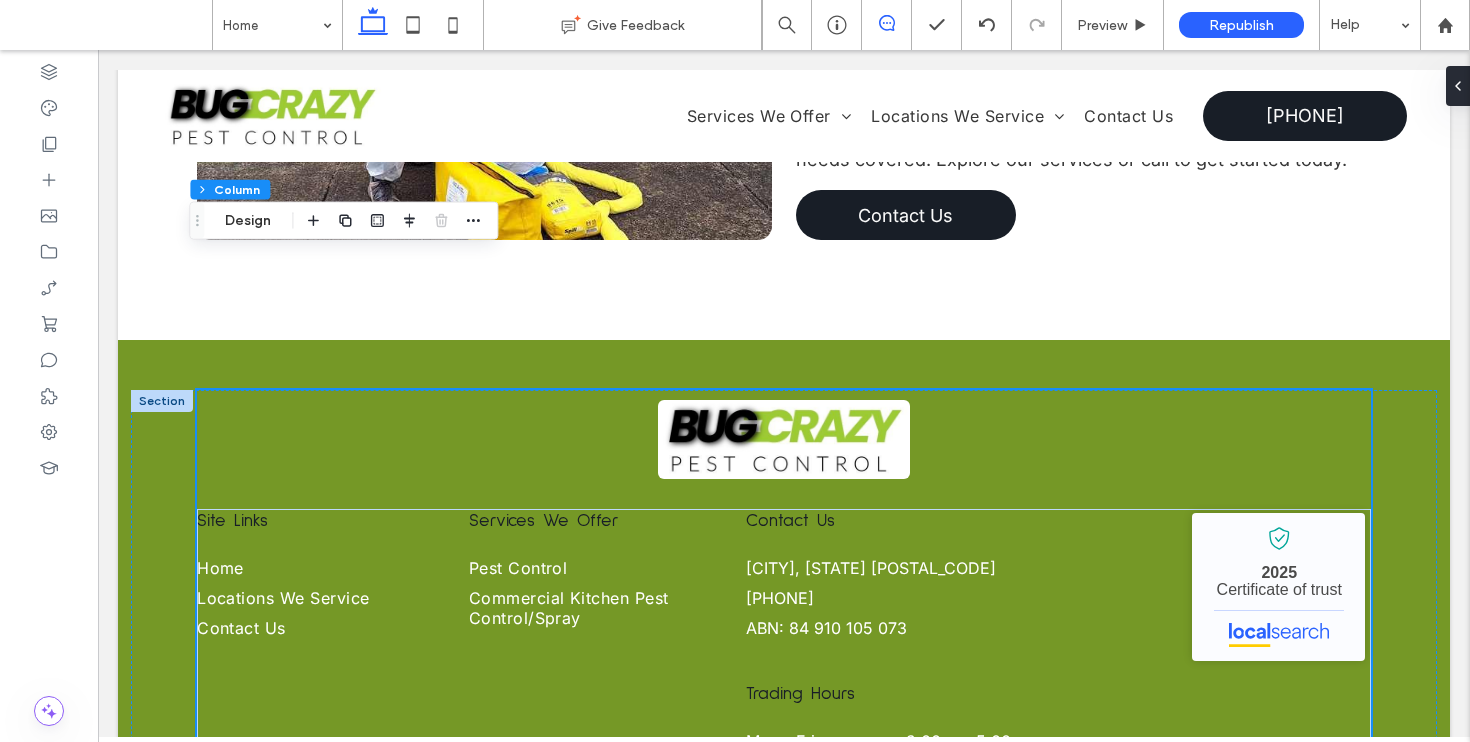 click at bounding box center [886, 23] 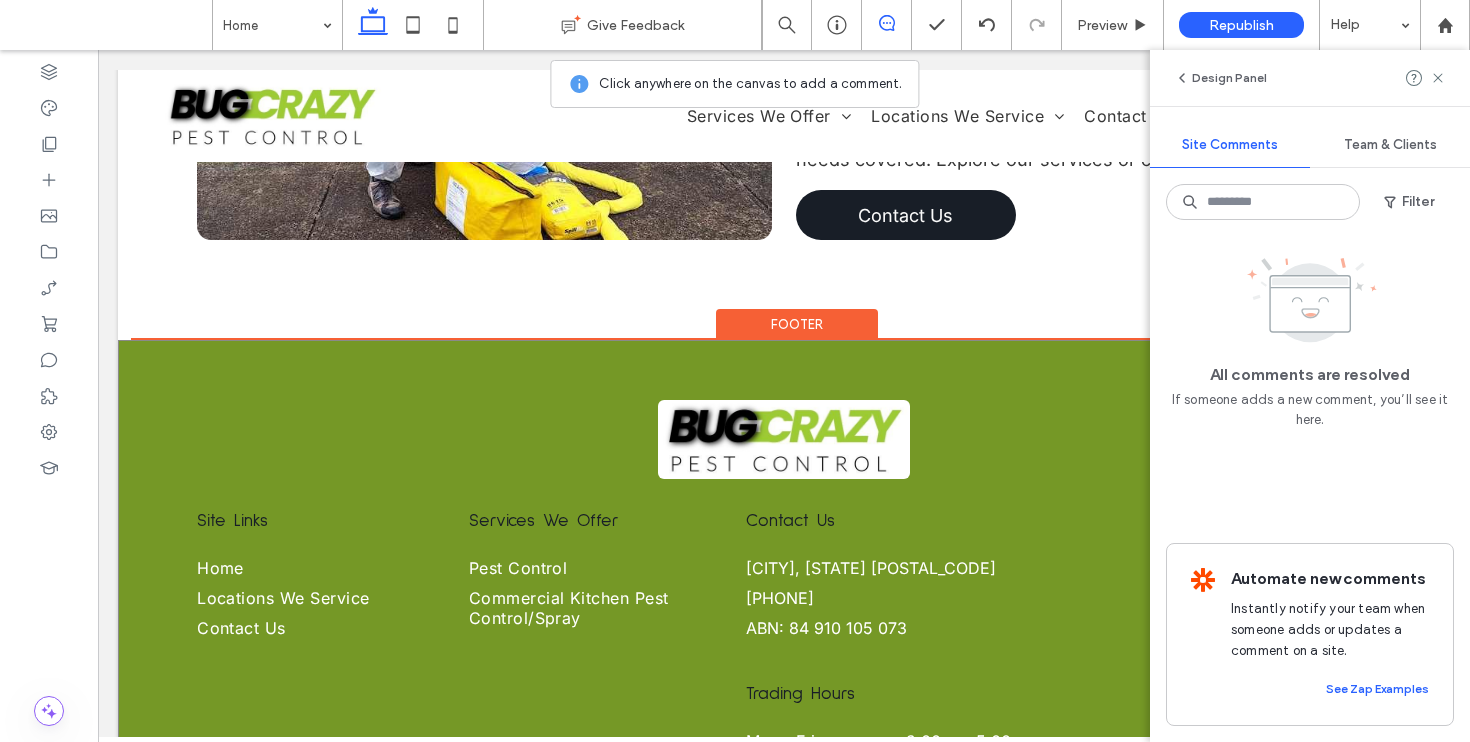 click on "Site Links
Home
Locations We Service
Contact Us
Services We Offer
Pest Control
Commercial Kitchen Pest Control/Spray
Contact Us
Port Macquarie, NSW 2444
0488 922 617
ABN: 84 910 105 073
Trading Hours
Mon - Fri
9:00 am
-  5:00 pm
Sat - Sun
Closed
Bug Crazy Pest Control - Localsearch verified business 2025  Certificate of trust
© 2025
Bug Crazy Pest Control
Section
Footer" at bounding box center (784, 655) 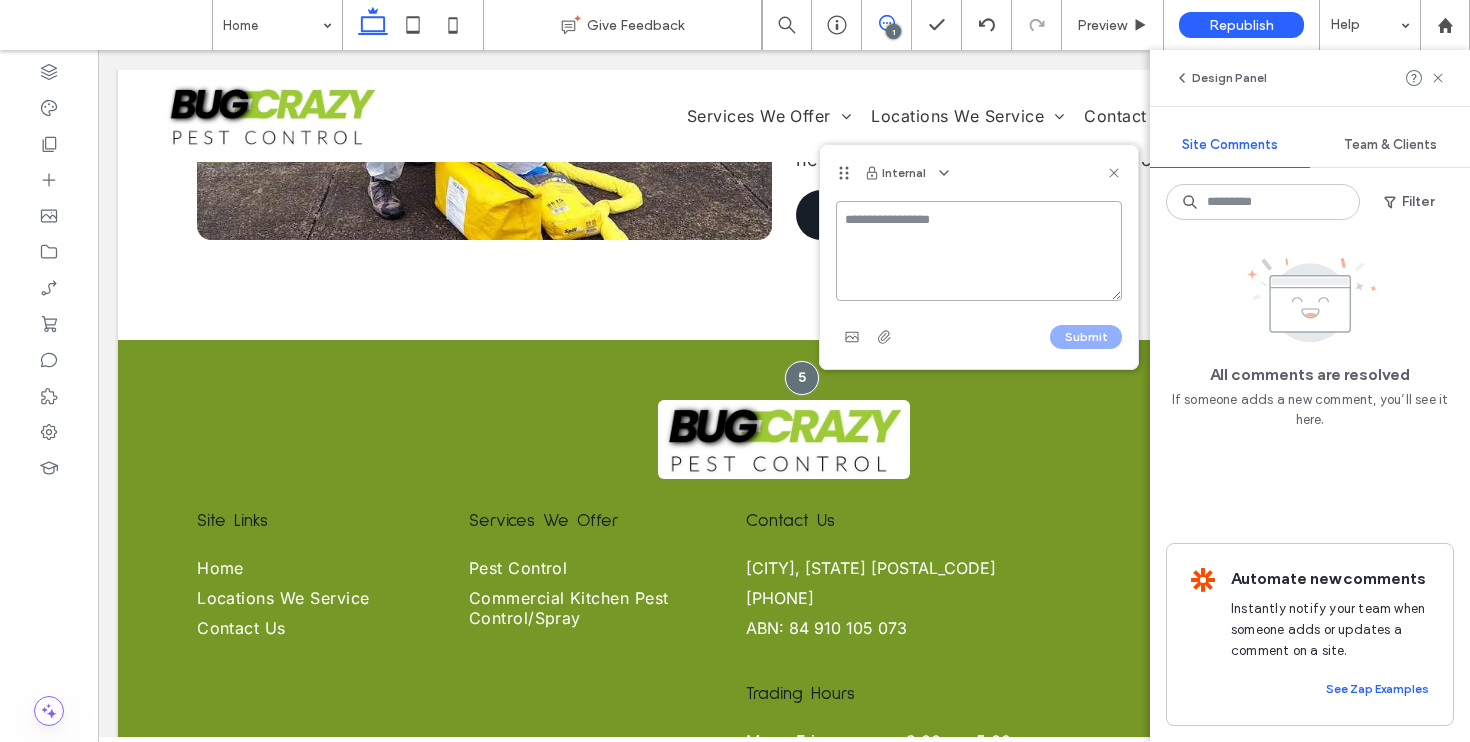 type on "*" 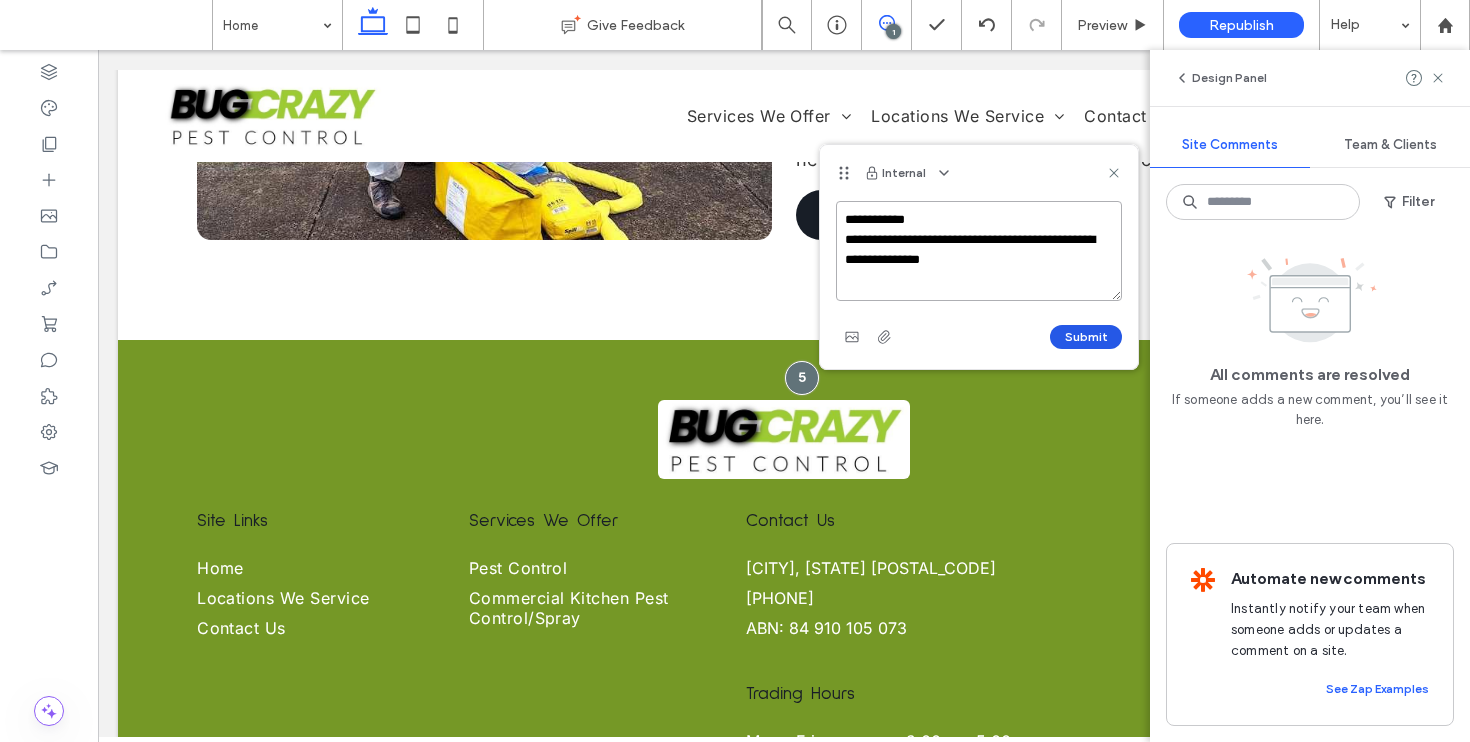 type on "**********" 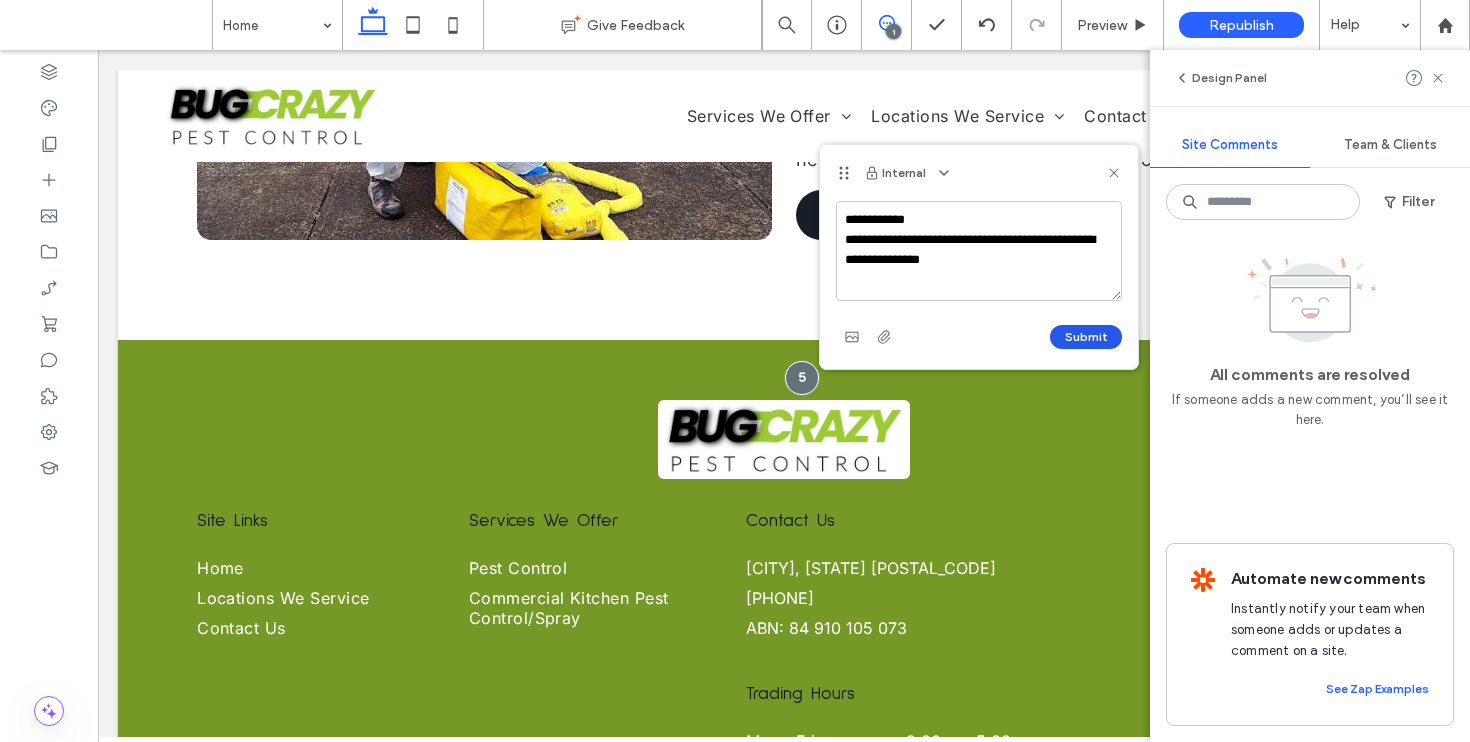 click on "Submit" at bounding box center (1086, 337) 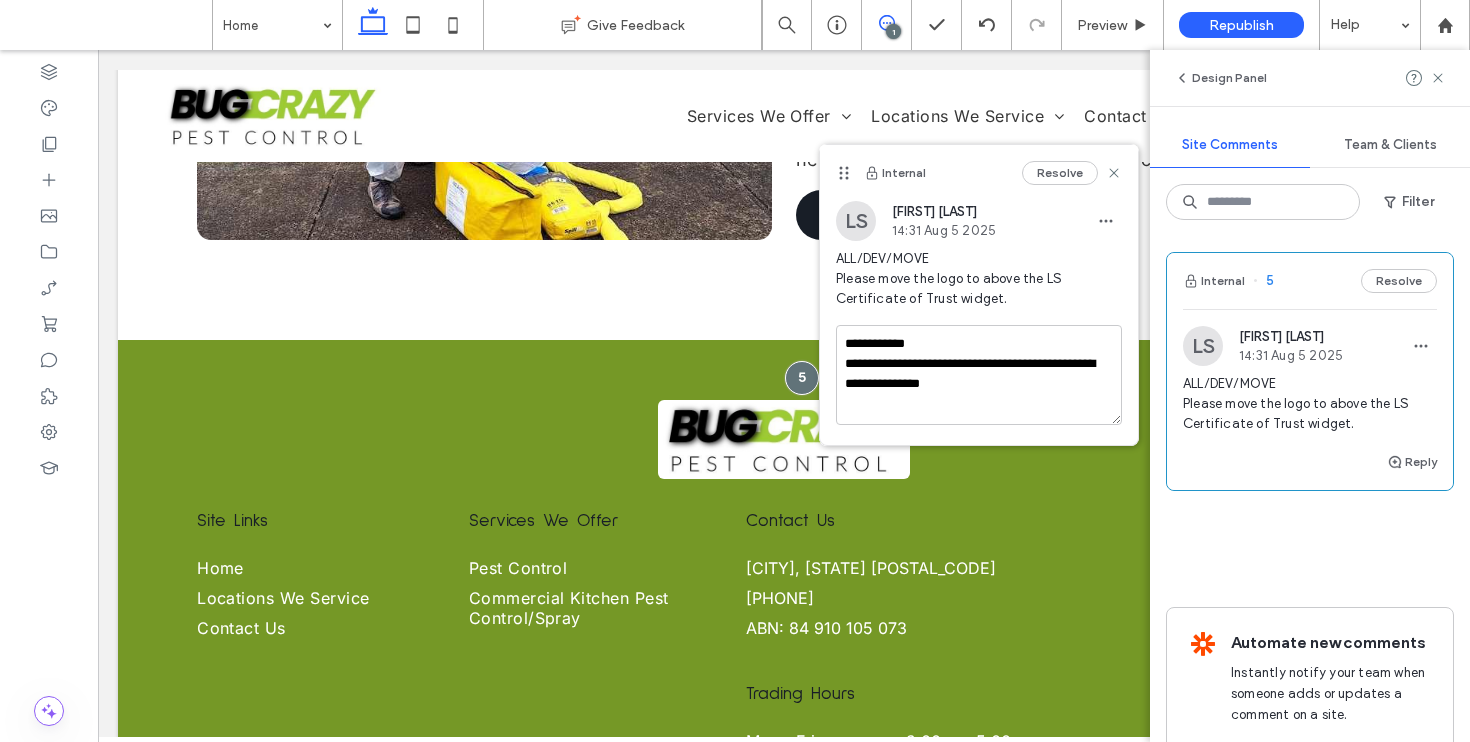 type 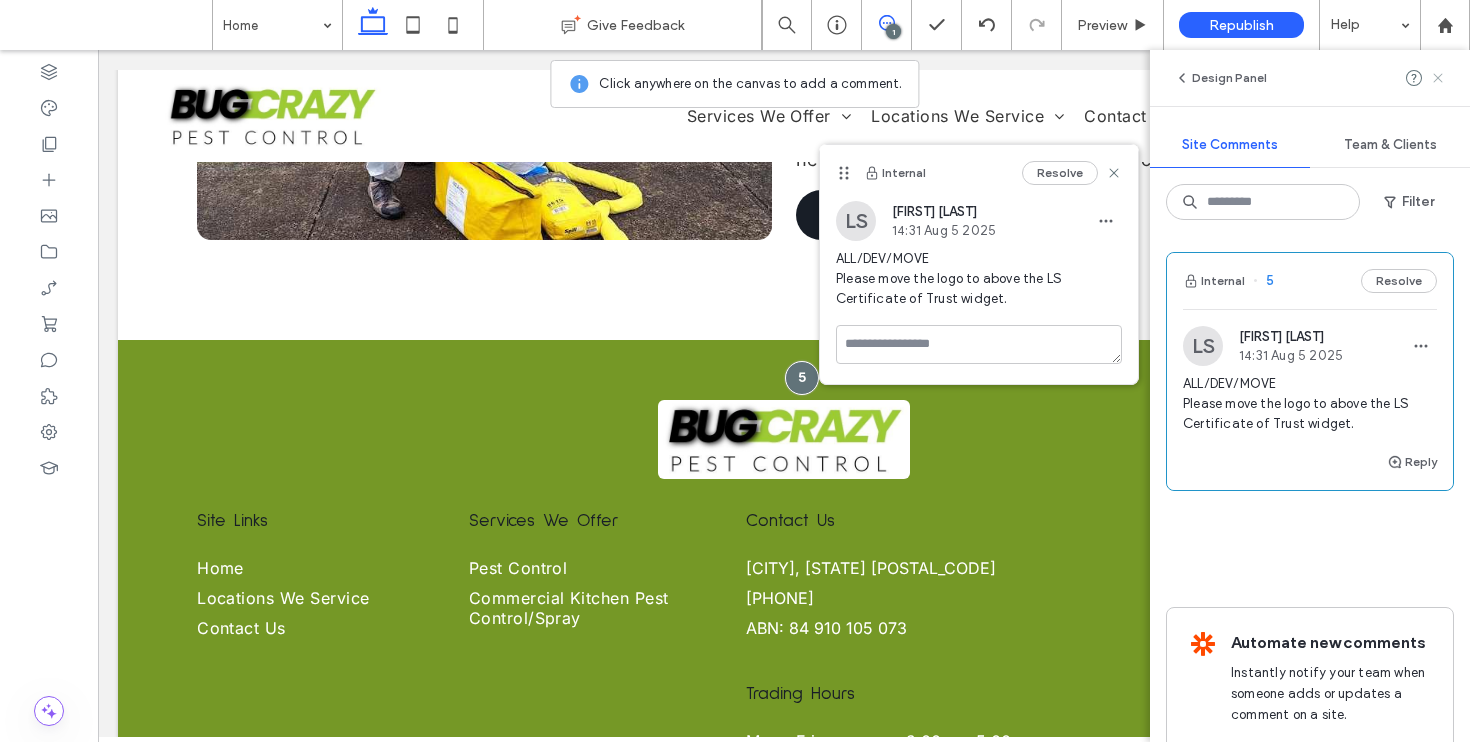click 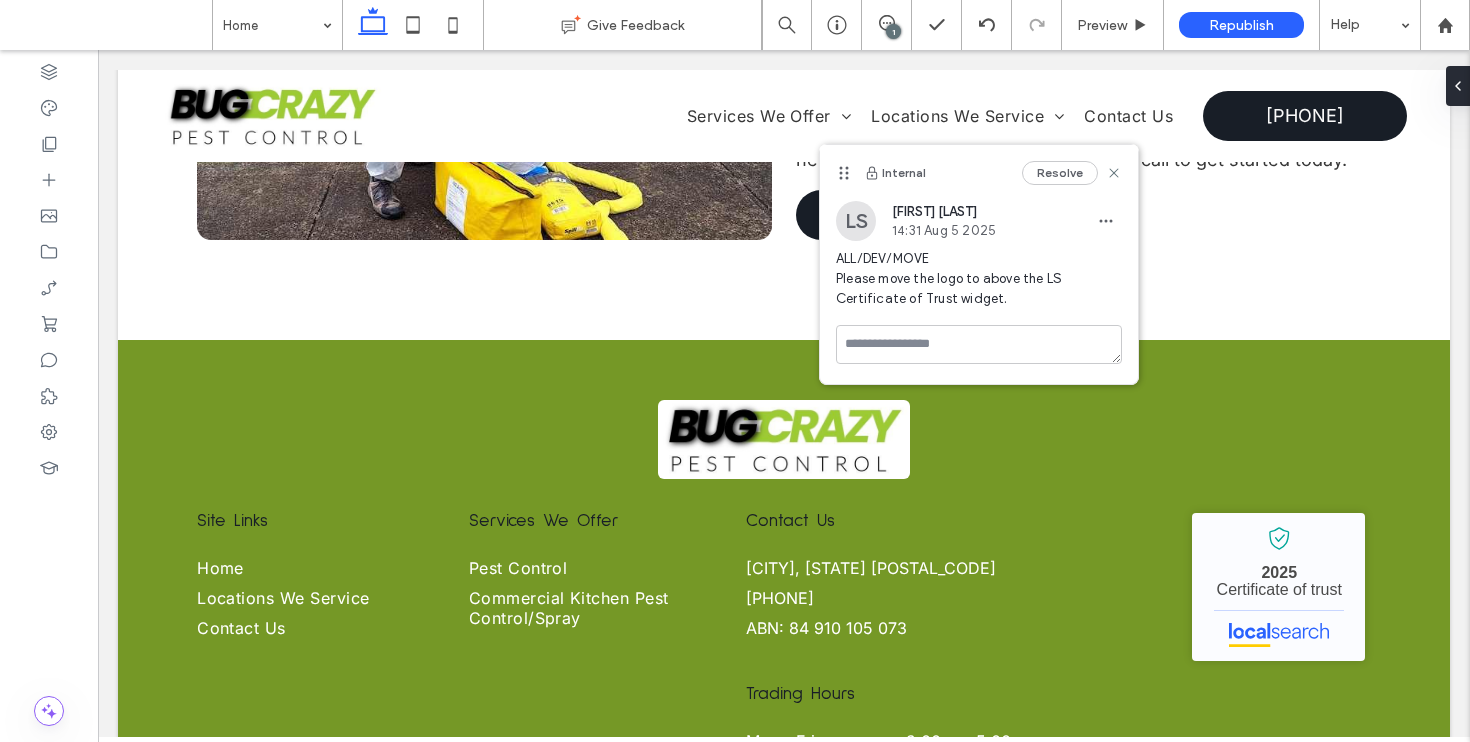 click on "Resolve" at bounding box center (1072, 173) 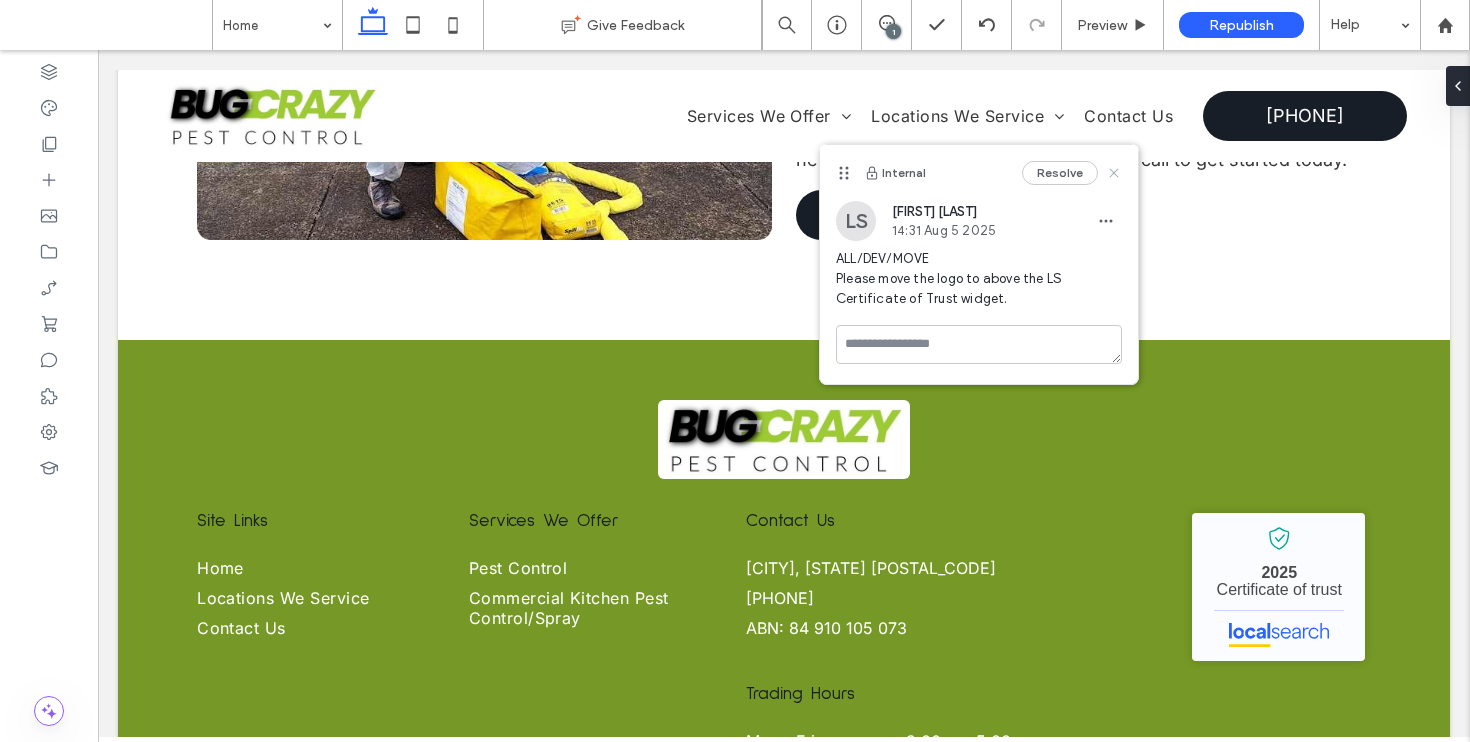 click 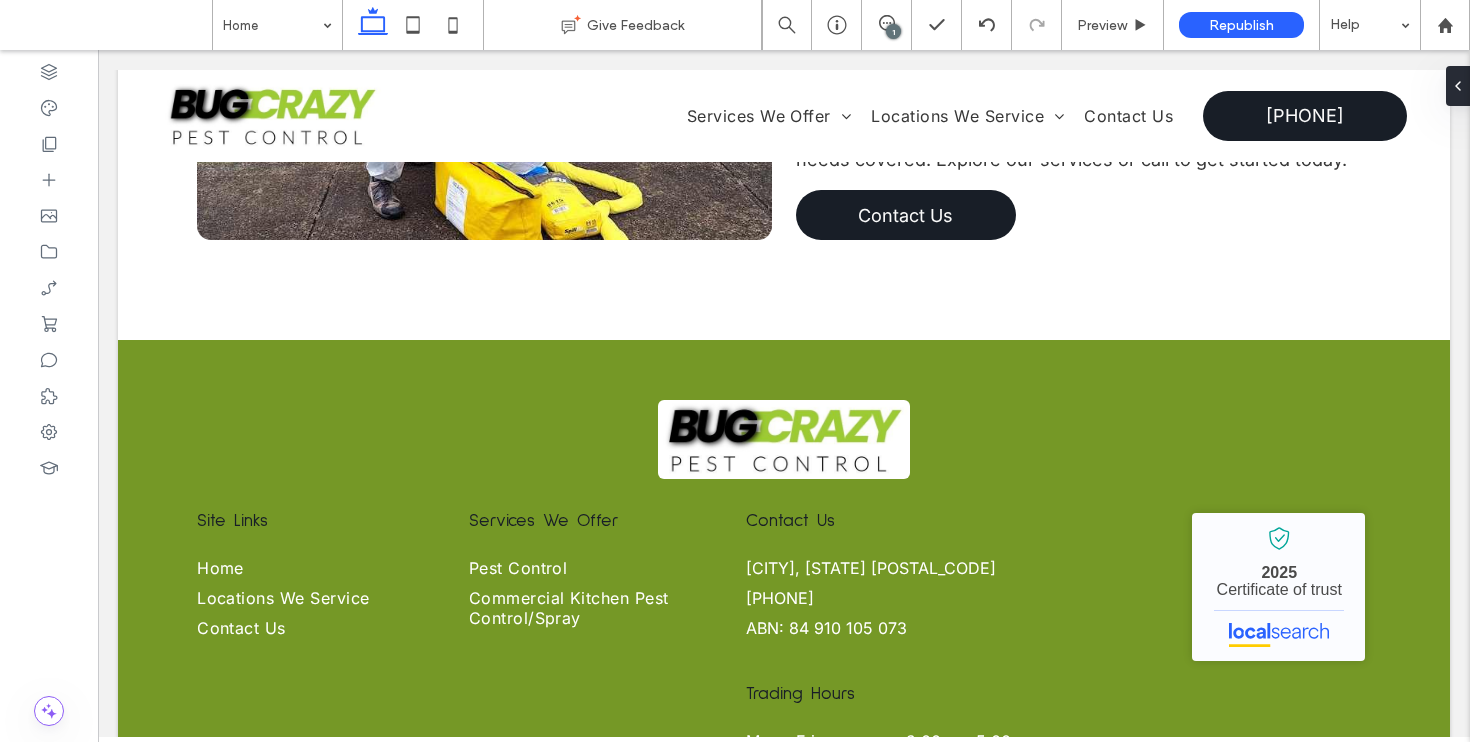click on "1" at bounding box center [893, 31] 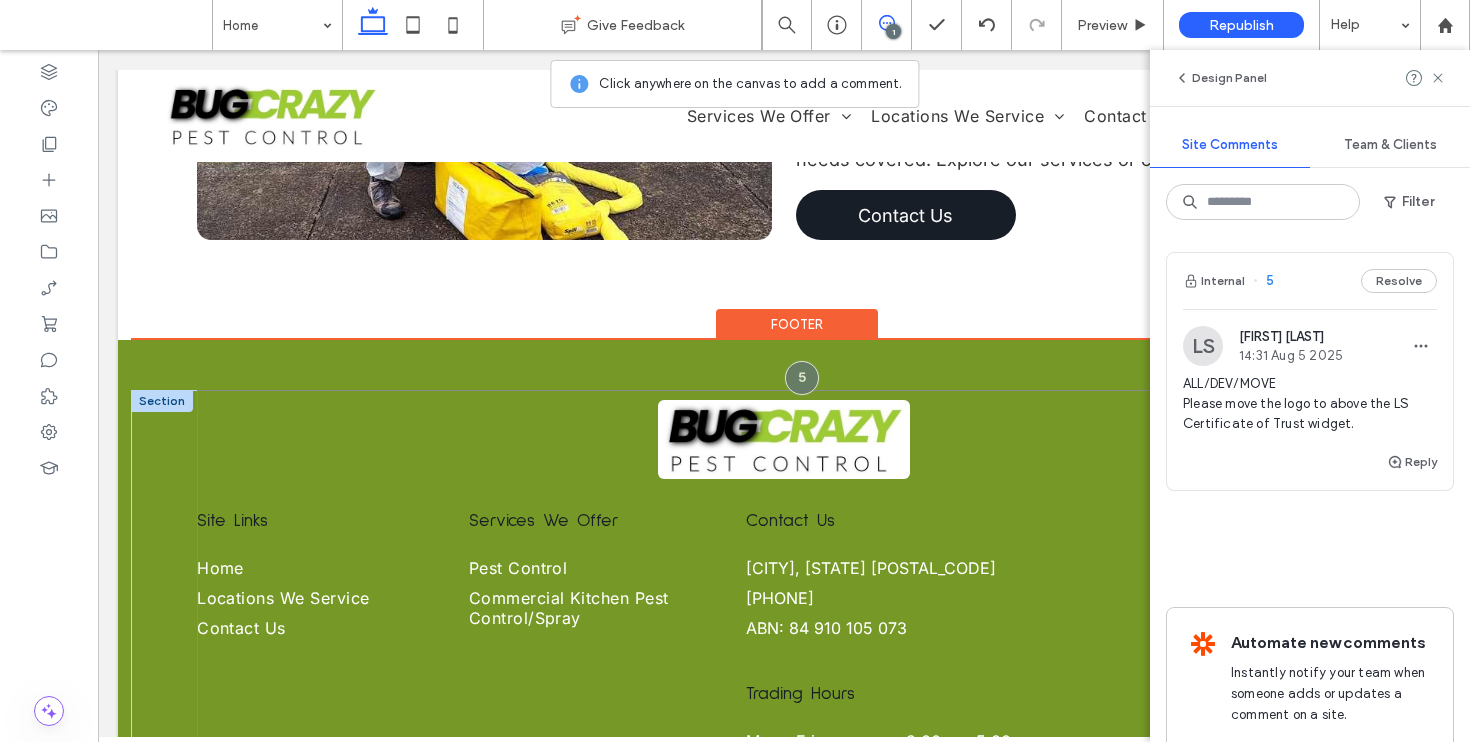 click on "Site Links
Home
Locations We Service
Contact Us
Services We Offer
Pest Control
Commercial Kitchen Pest Control/Spray
Contact Us
Port Macquarie, NSW 2444
0488 922 617
ABN: 84 910 105 073
Trading Hours
Mon - Fri
9:00 am
-  5:00 pm
Sat - Sun
Closed
Bug Crazy Pest Control - Localsearch verified business 2025  Certificate of trust
© 2025
Bug Crazy Pest Control" at bounding box center (784, 655) 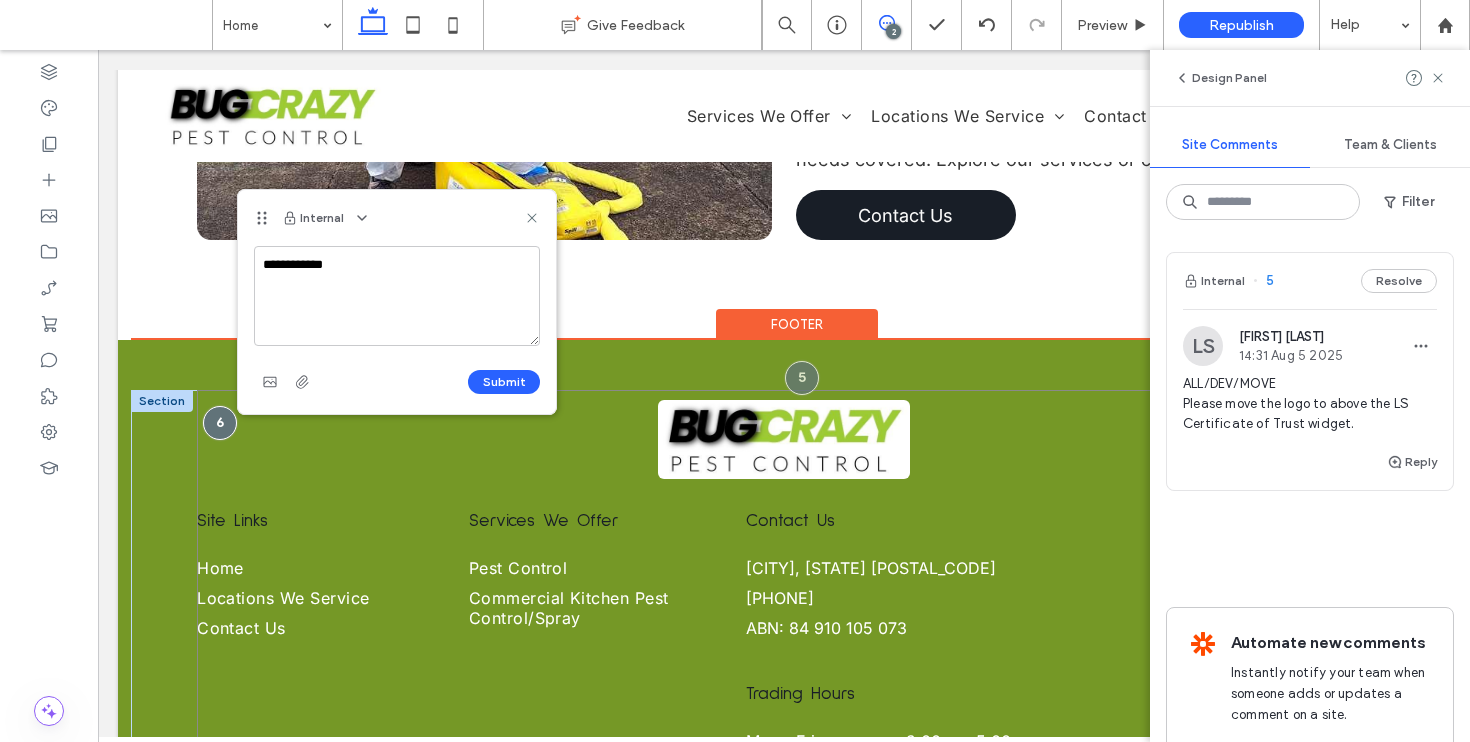 drag, startPoint x: 518, startPoint y: 324, endPoint x: 208, endPoint y: 259, distance: 316.7412 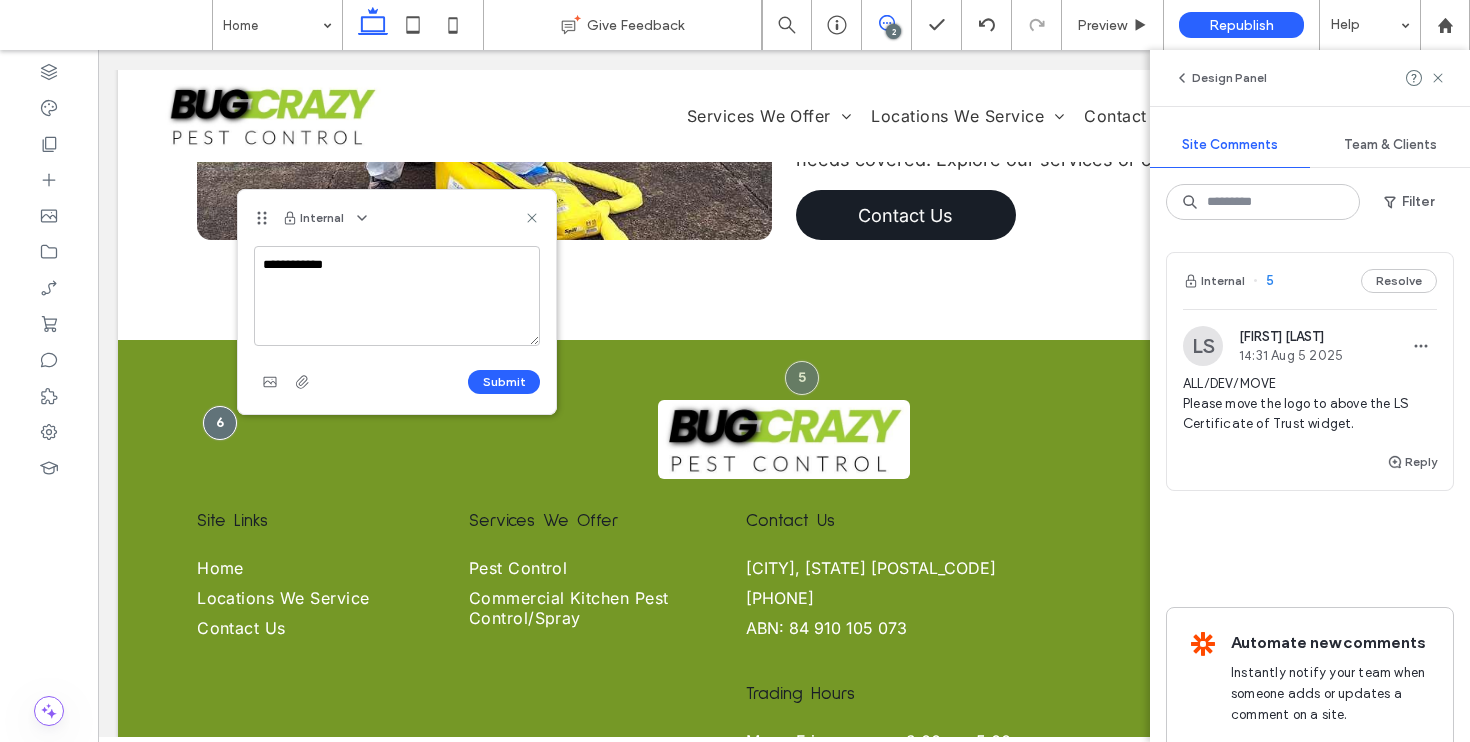 click on "**********" at bounding box center (397, 296) 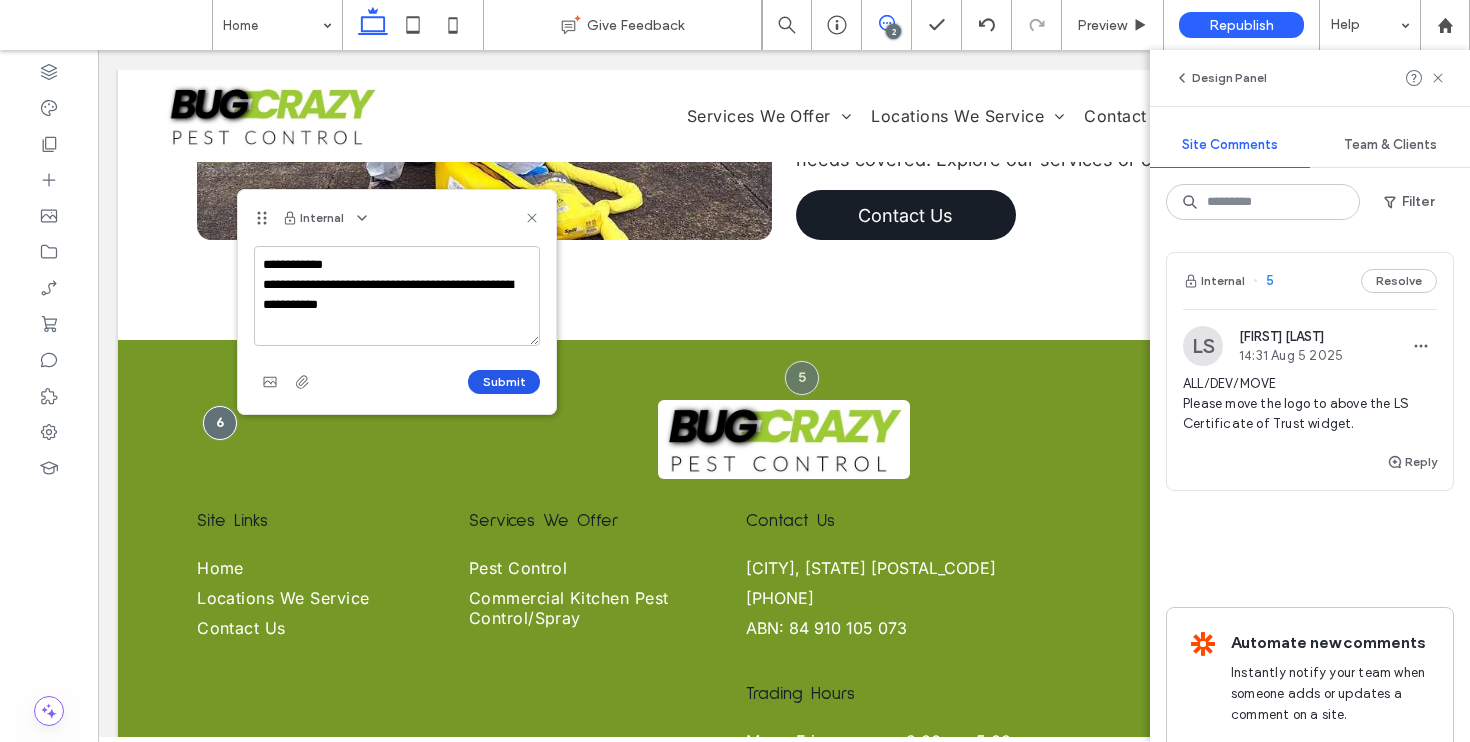 type on "**********" 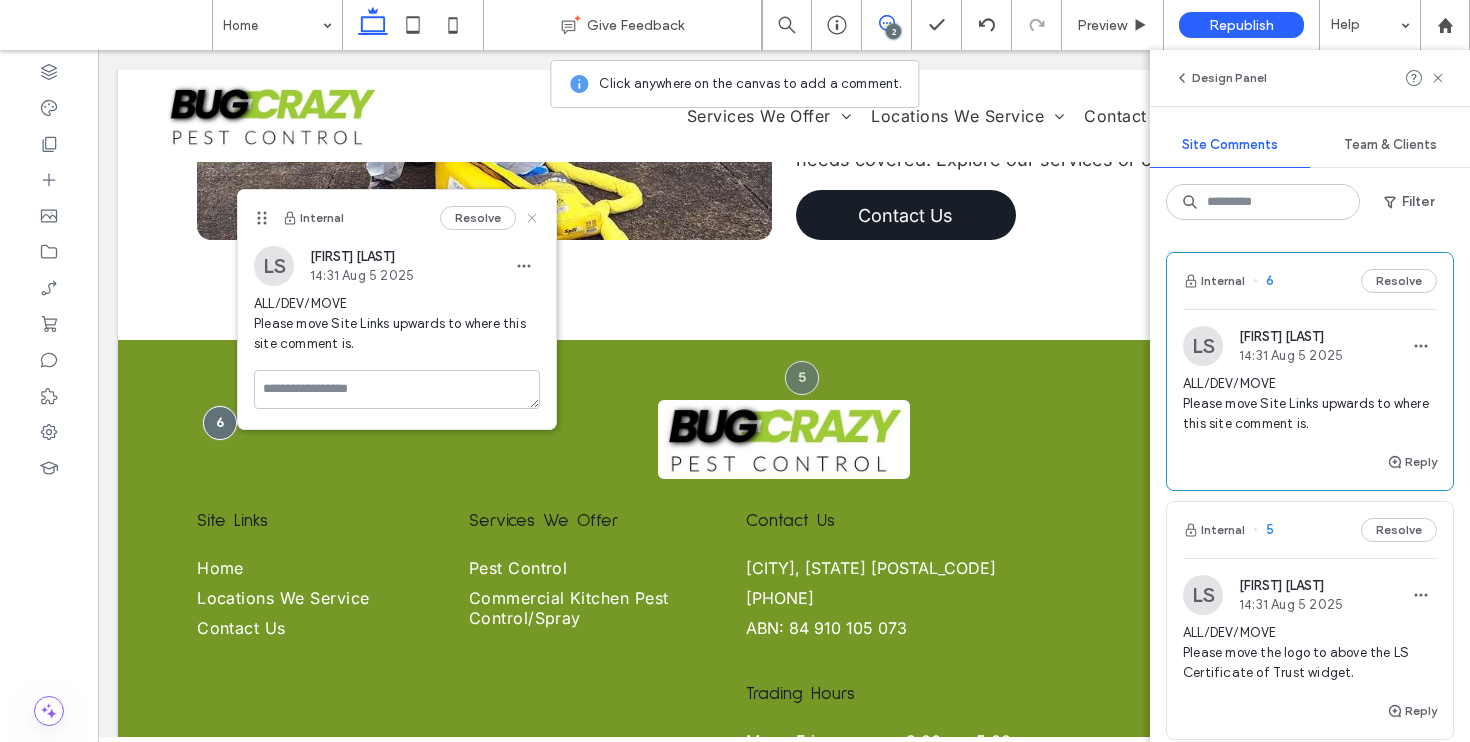 click 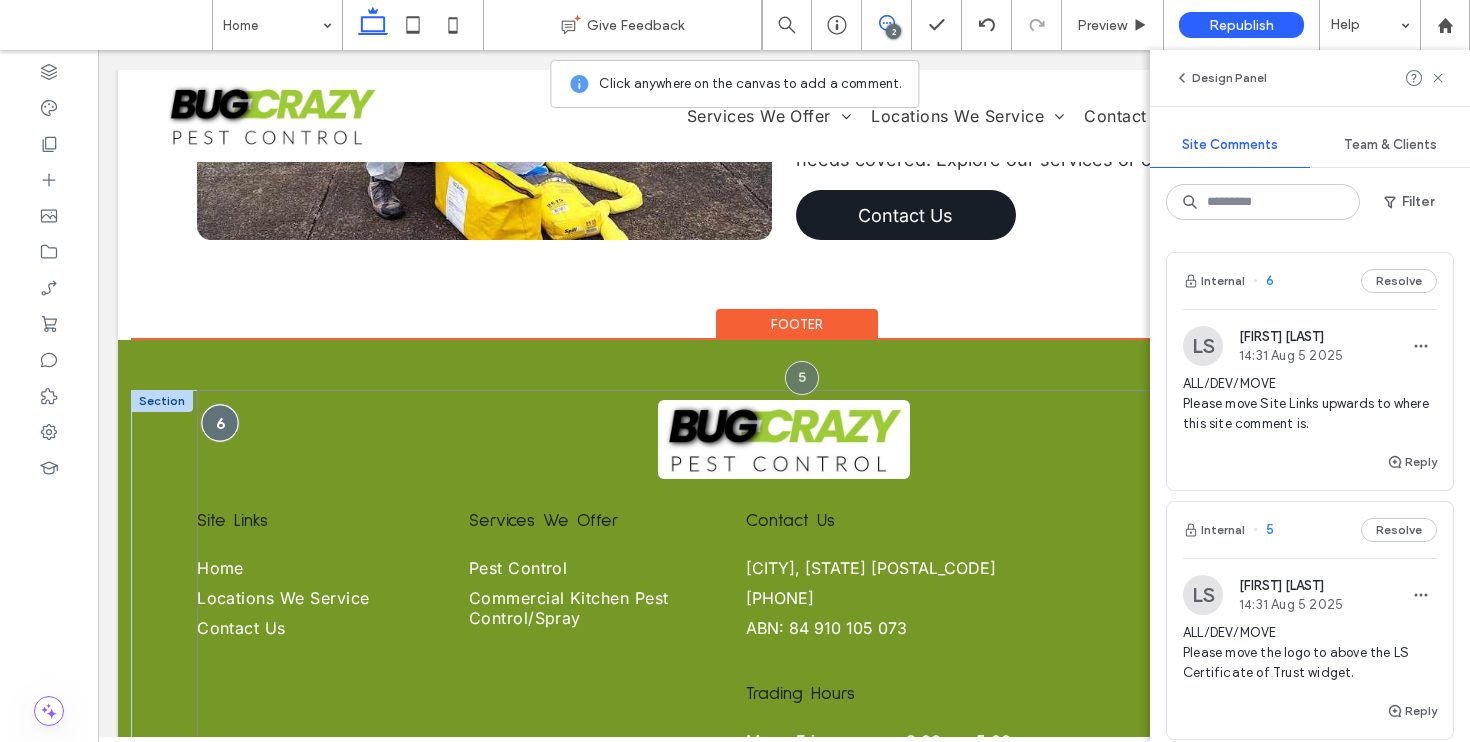 click at bounding box center (219, 422) 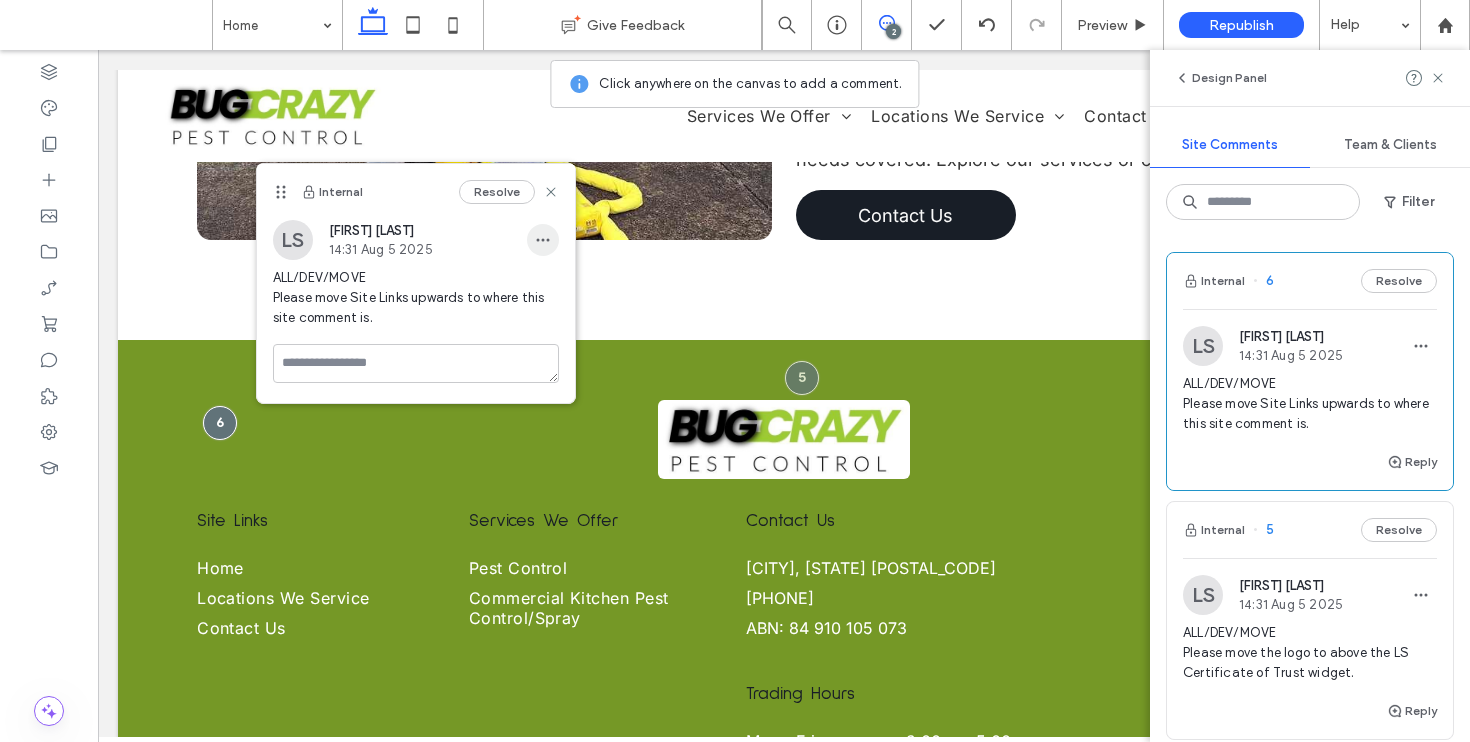 click 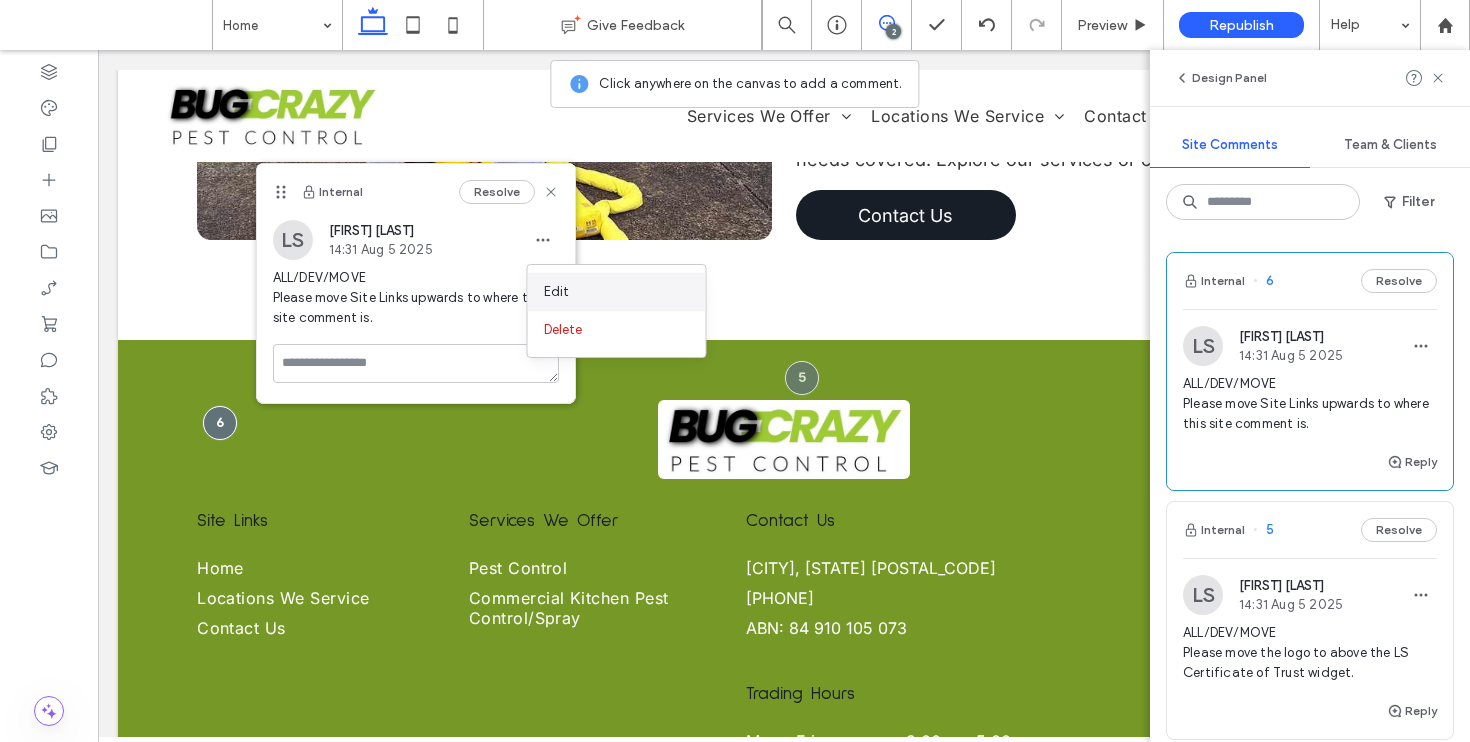click on "Edit" at bounding box center [557, 292] 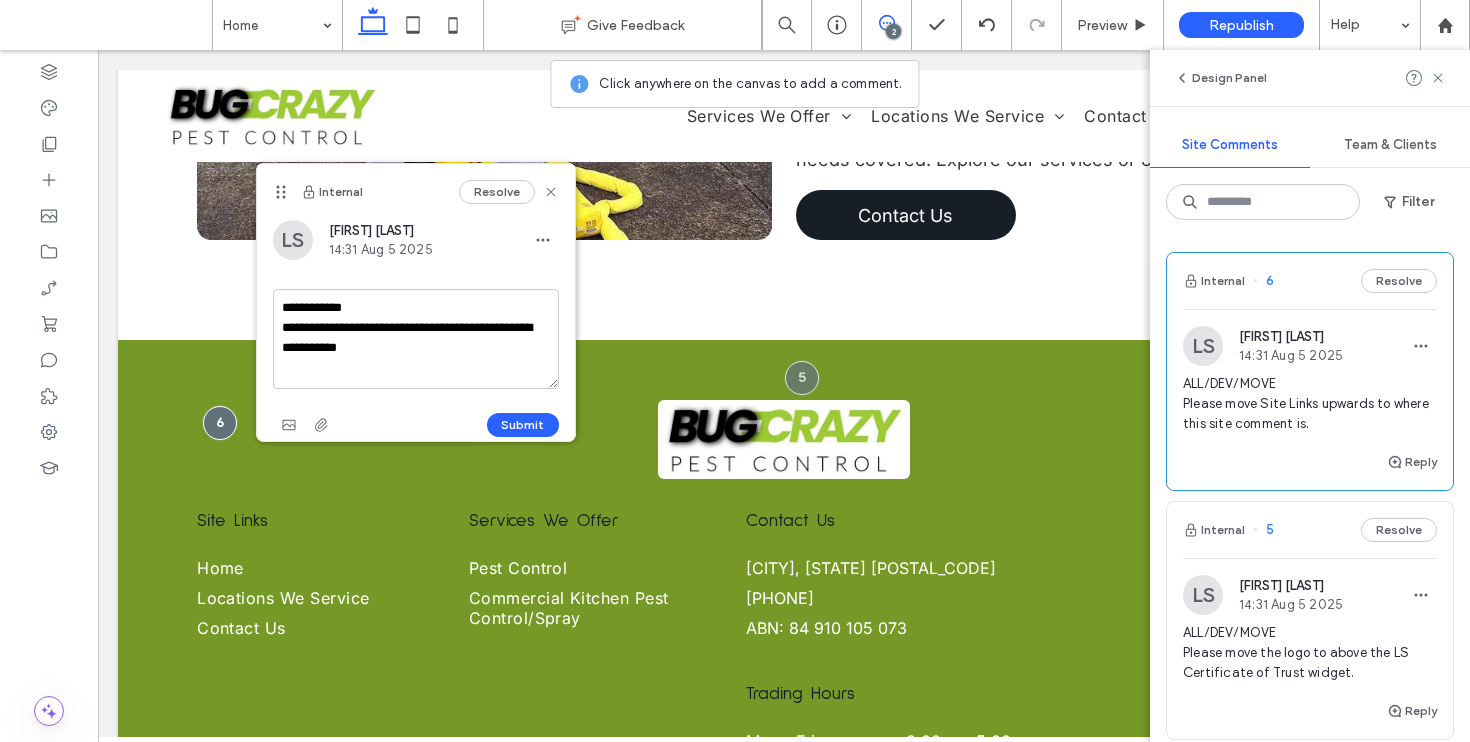 click on "**********" at bounding box center [416, 339] 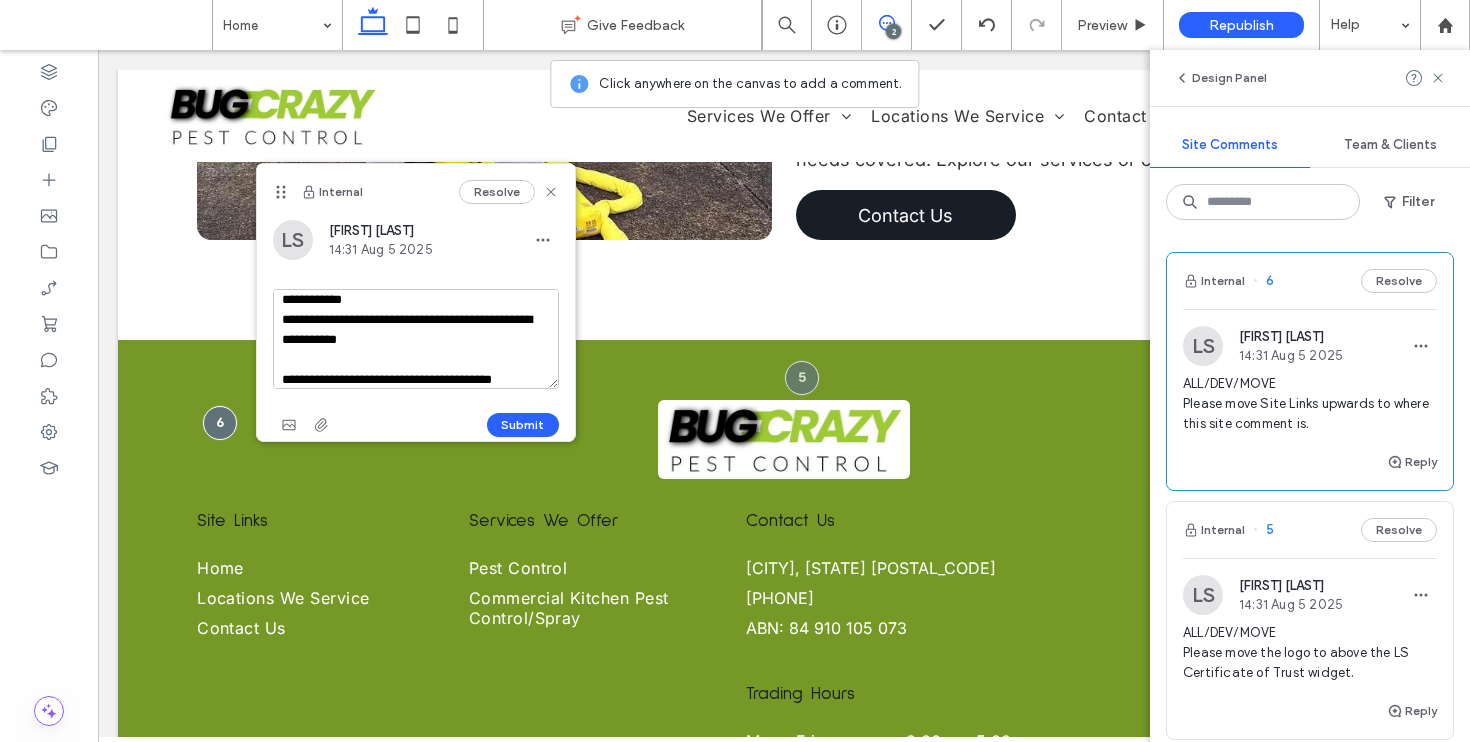 scroll, scrollTop: 28, scrollLeft: 0, axis: vertical 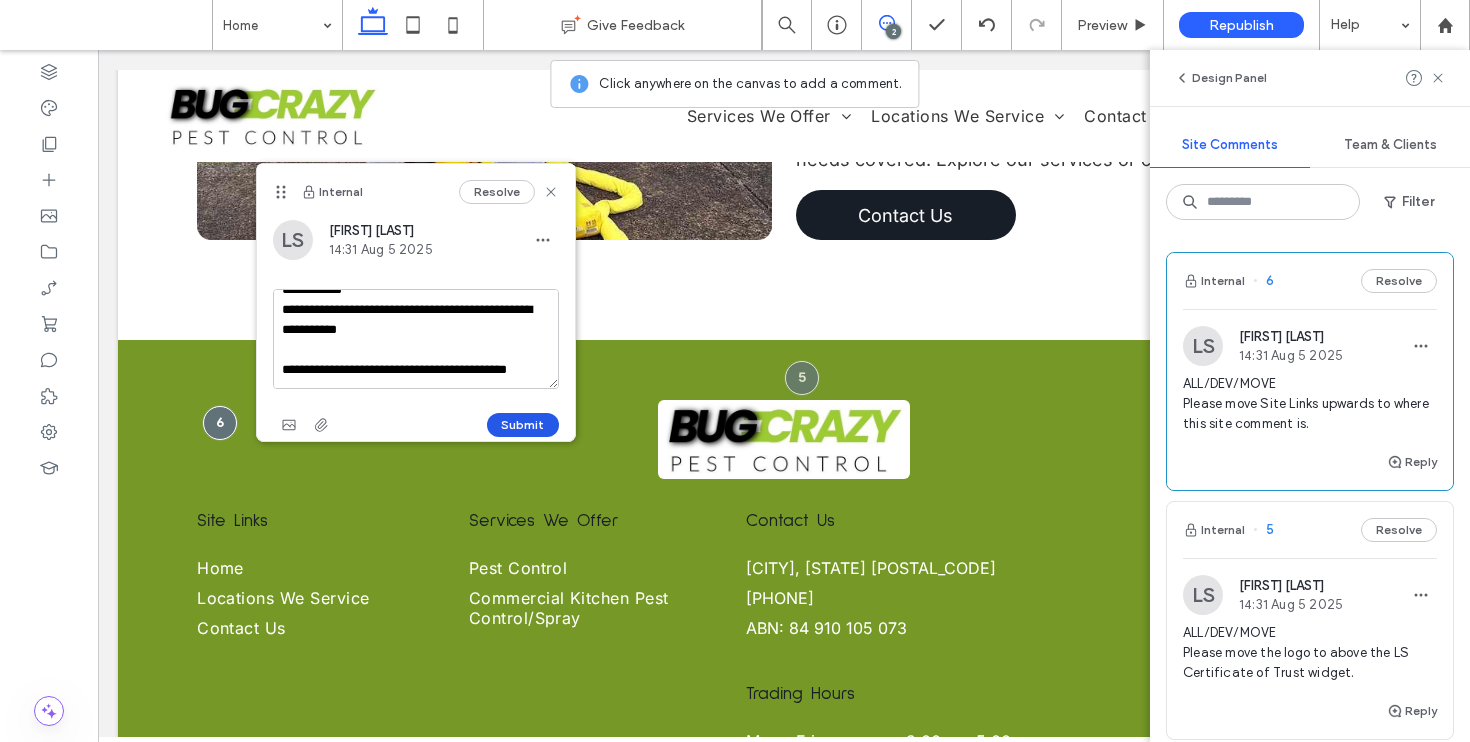 type on "**********" 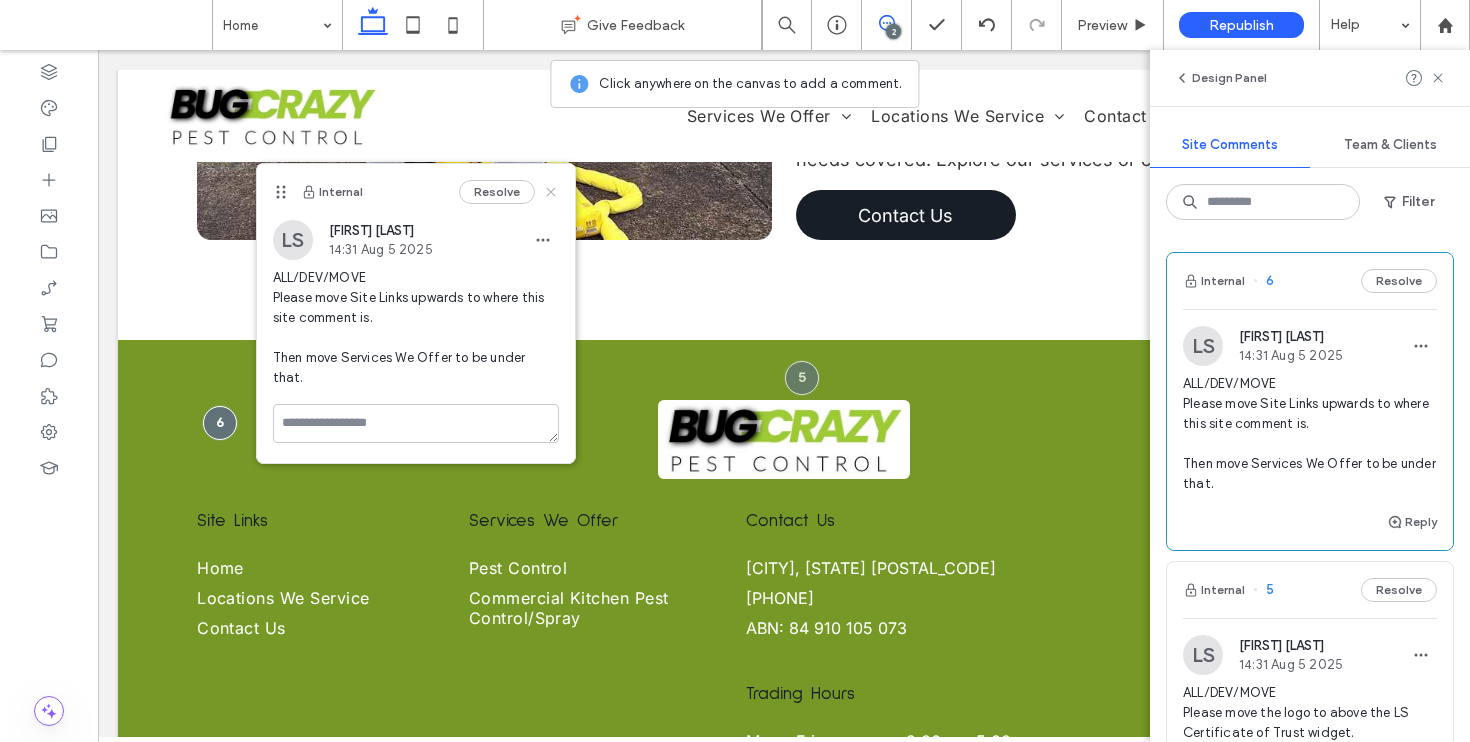 click 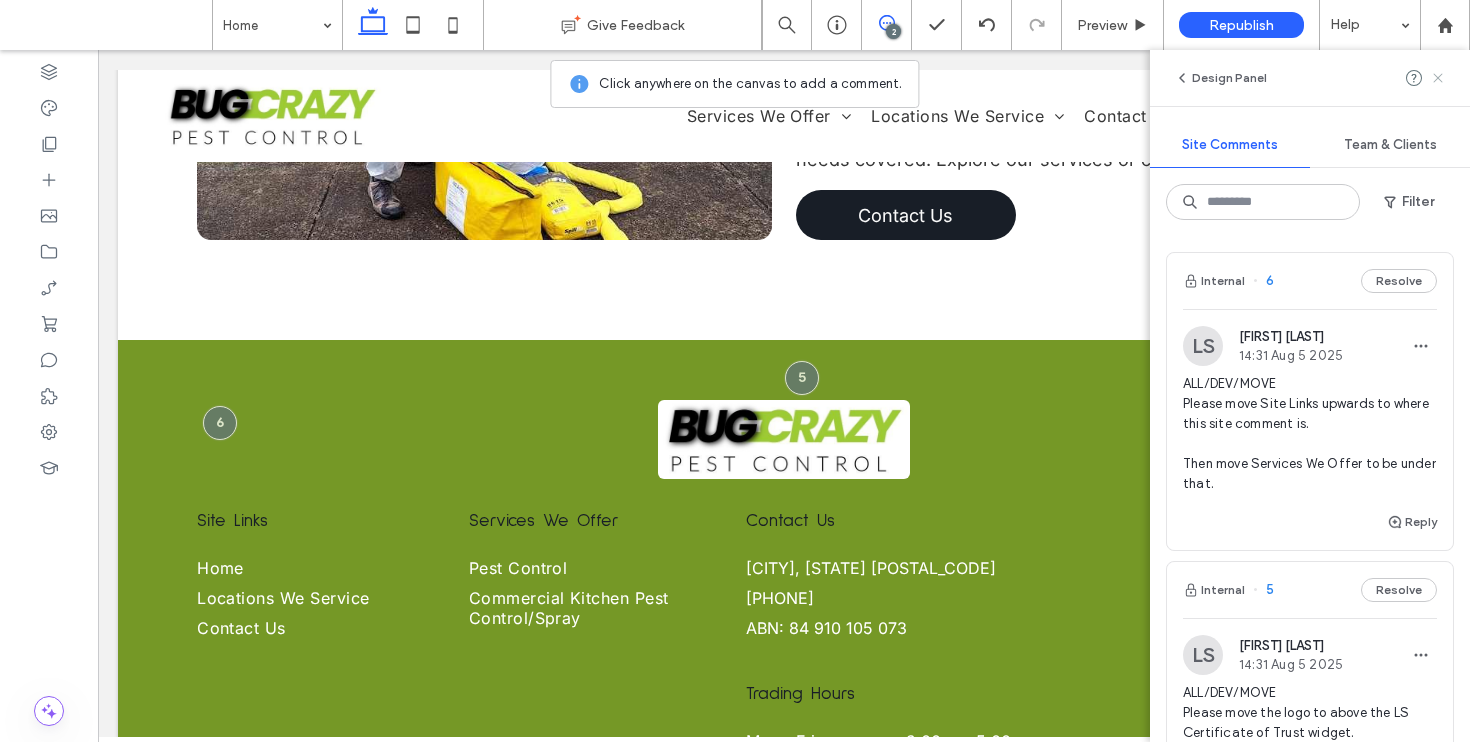 click 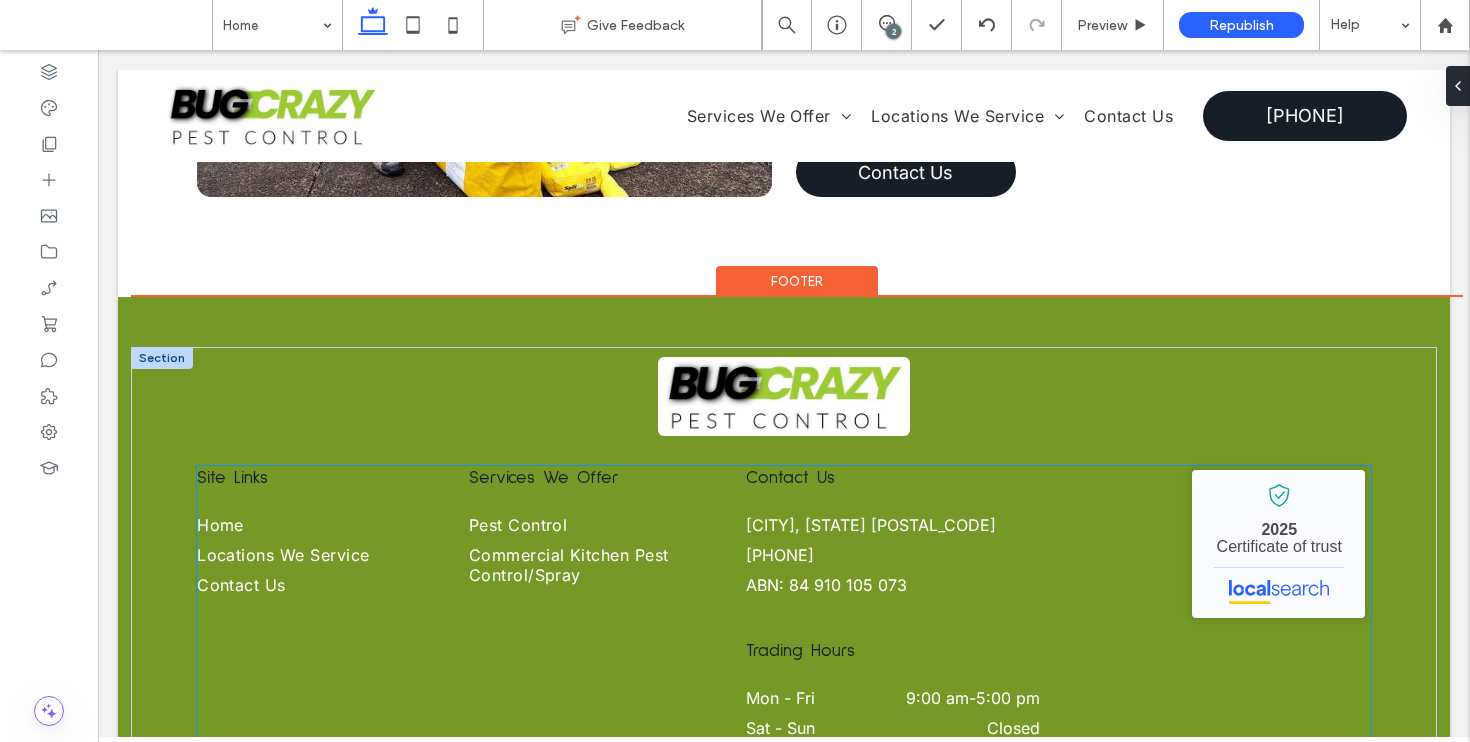 scroll, scrollTop: 3657, scrollLeft: 0, axis: vertical 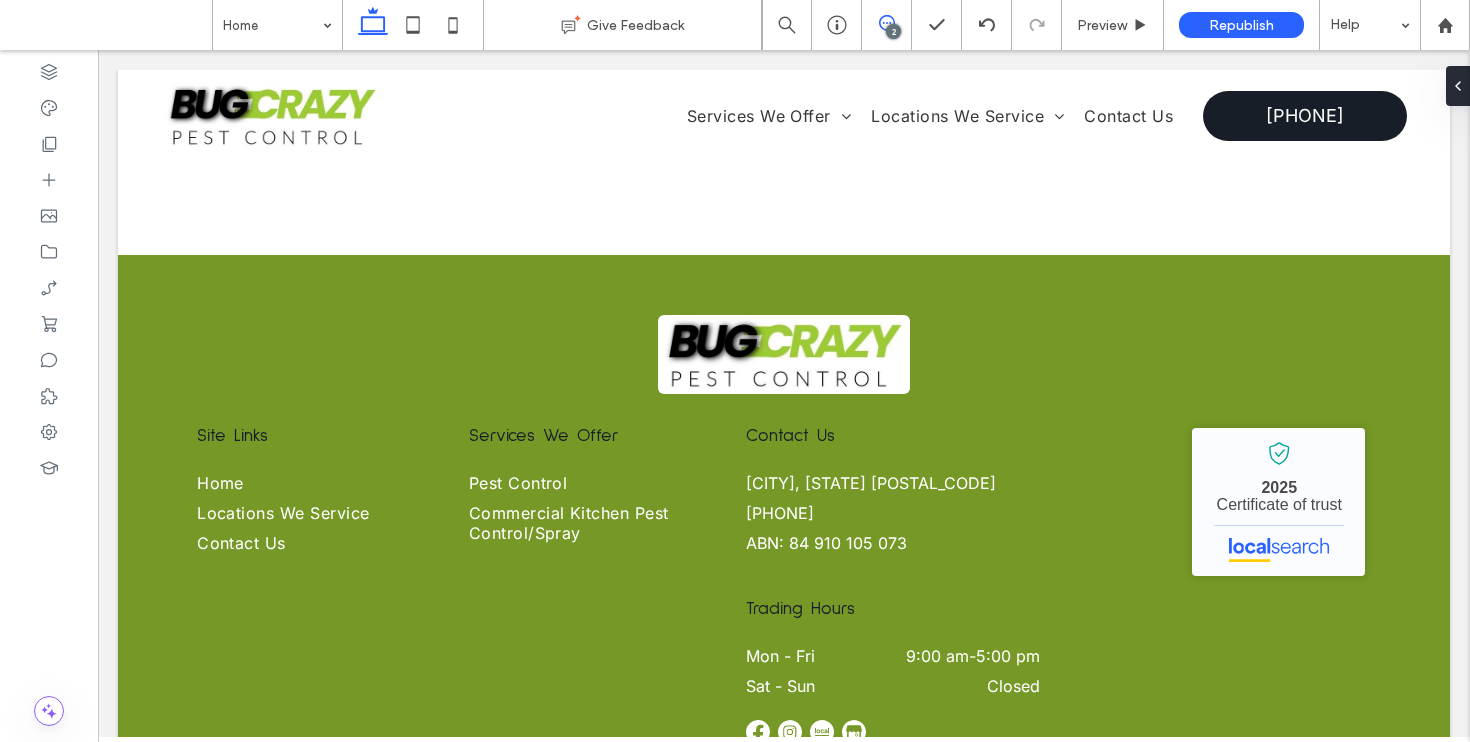 click 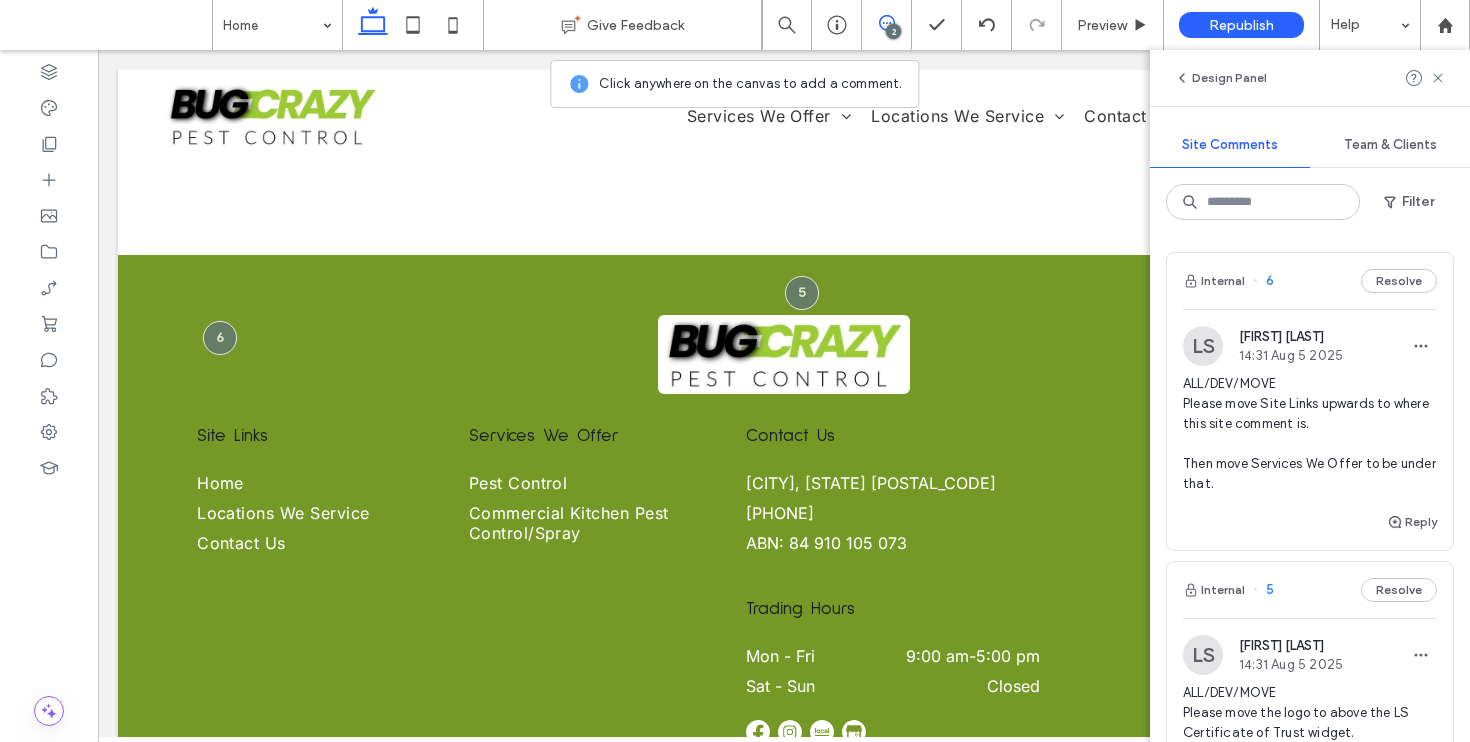 scroll, scrollTop: 139, scrollLeft: 0, axis: vertical 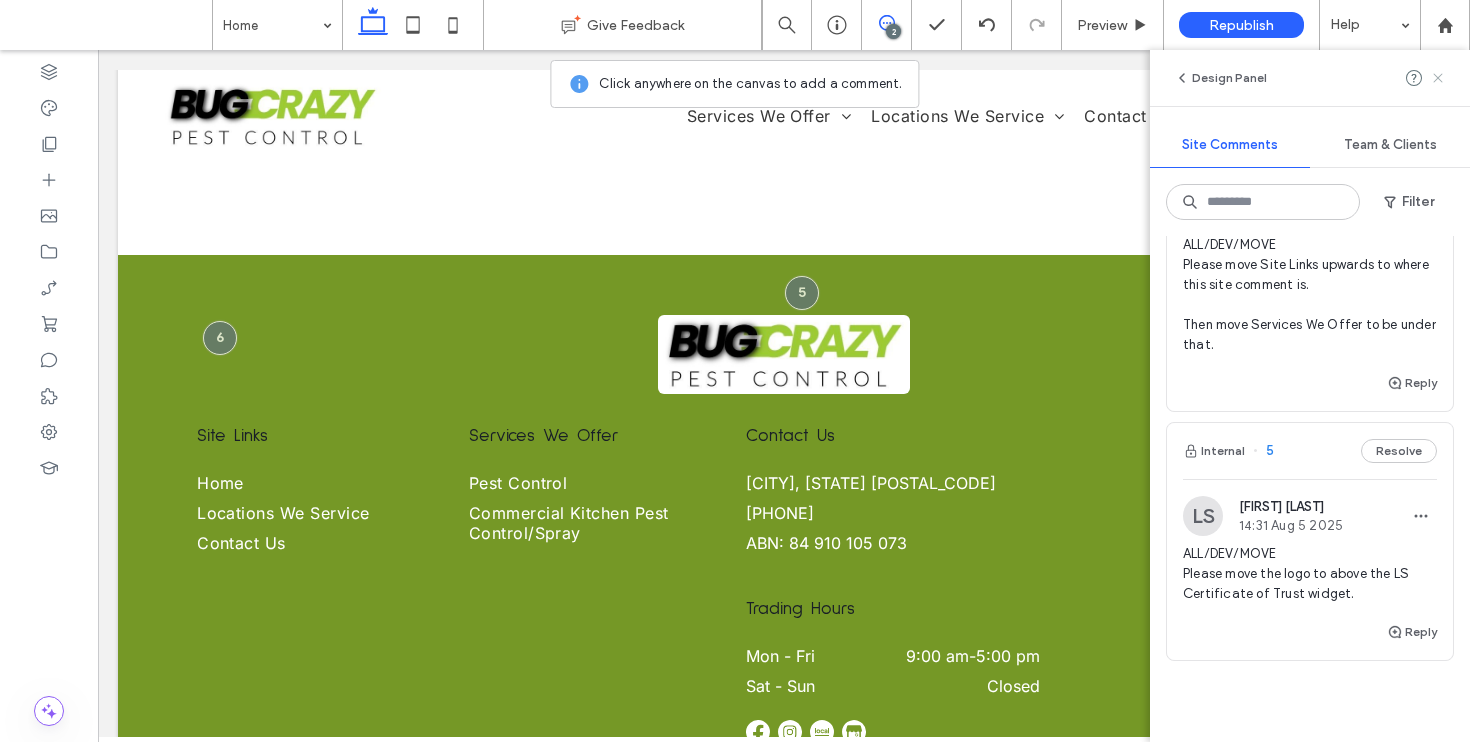 click 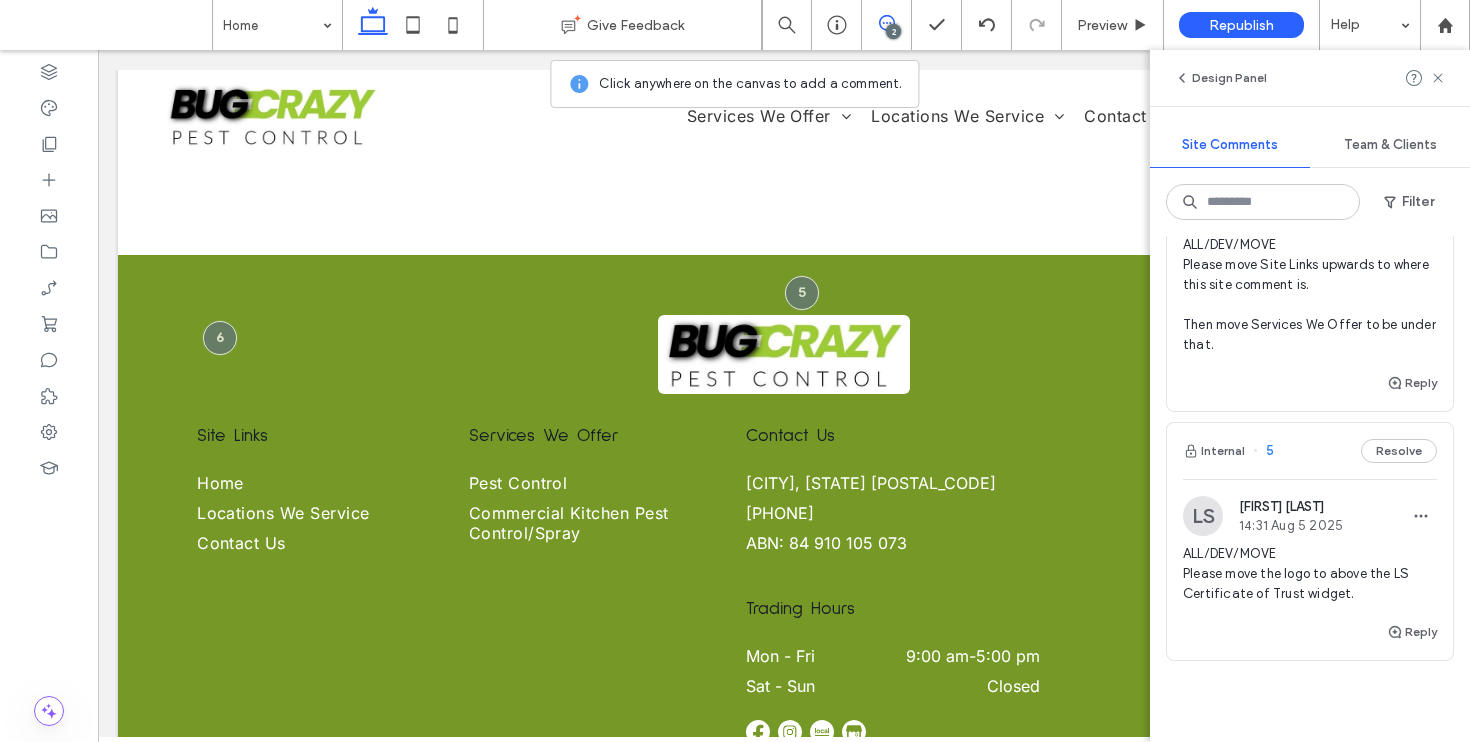 scroll, scrollTop: 0, scrollLeft: 0, axis: both 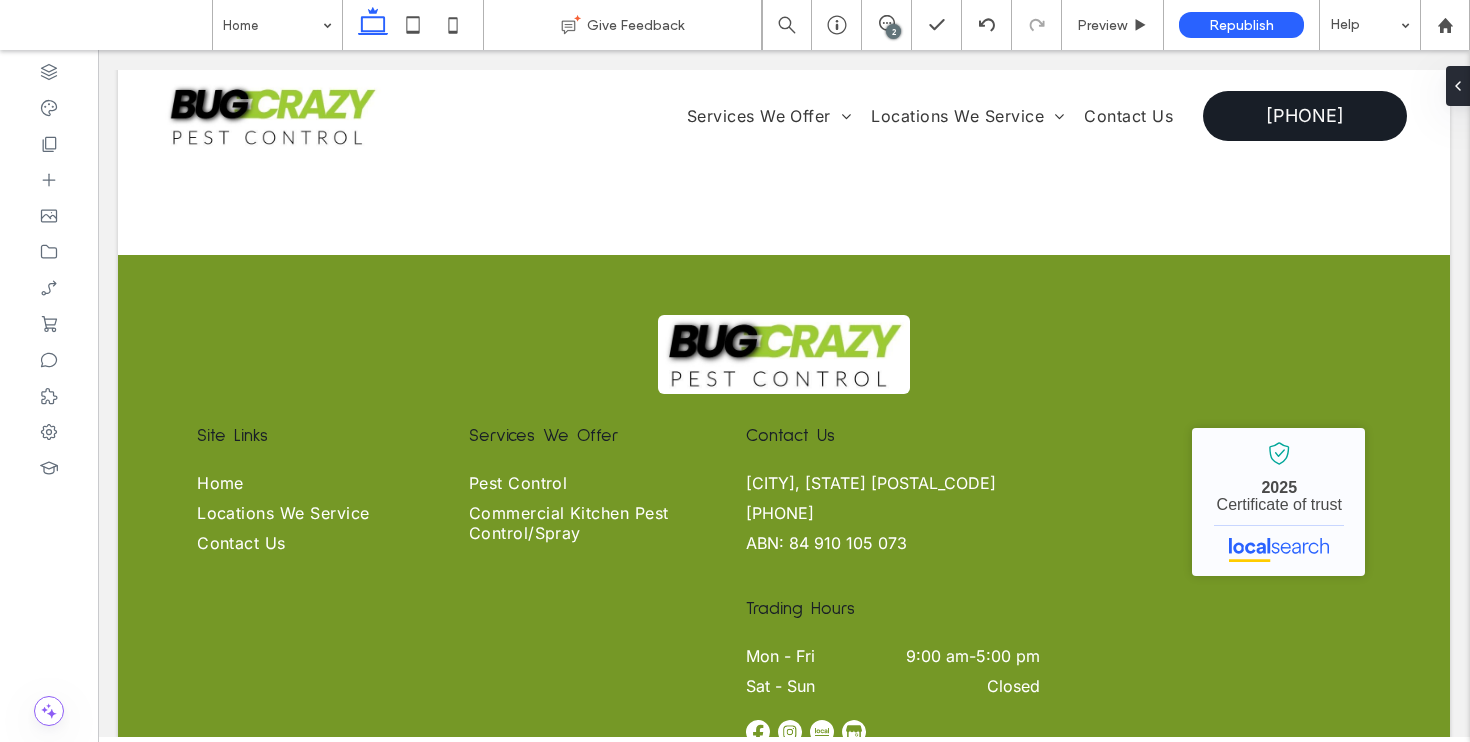 click on "2" at bounding box center (893, 31) 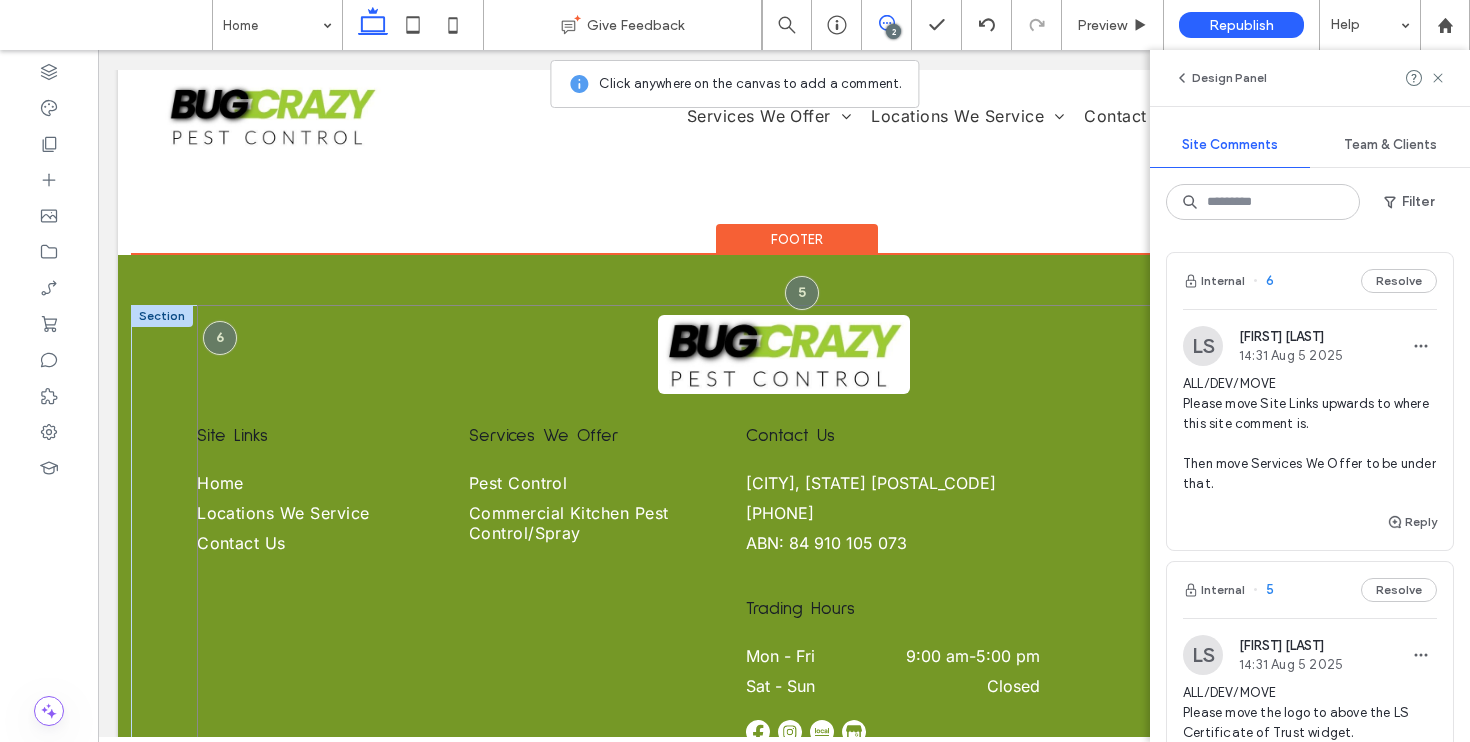 click on "Site Links
Home
Locations We Service
Contact Us
Services We Offer
Pest Control
Commercial Kitchen Pest Control/Spray
Contact Us
Port Macquarie, NSW 2444
0488 922 617
ABN: 84 910 105 073
Trading Hours
Mon - Fri
9:00 am
-  5:00 pm
Sat - Sun
Closed
Bug Crazy Pest Control - Localsearch verified business 2025  Certificate of trust
© 2025
Bug Crazy Pest Control" at bounding box center [784, 570] 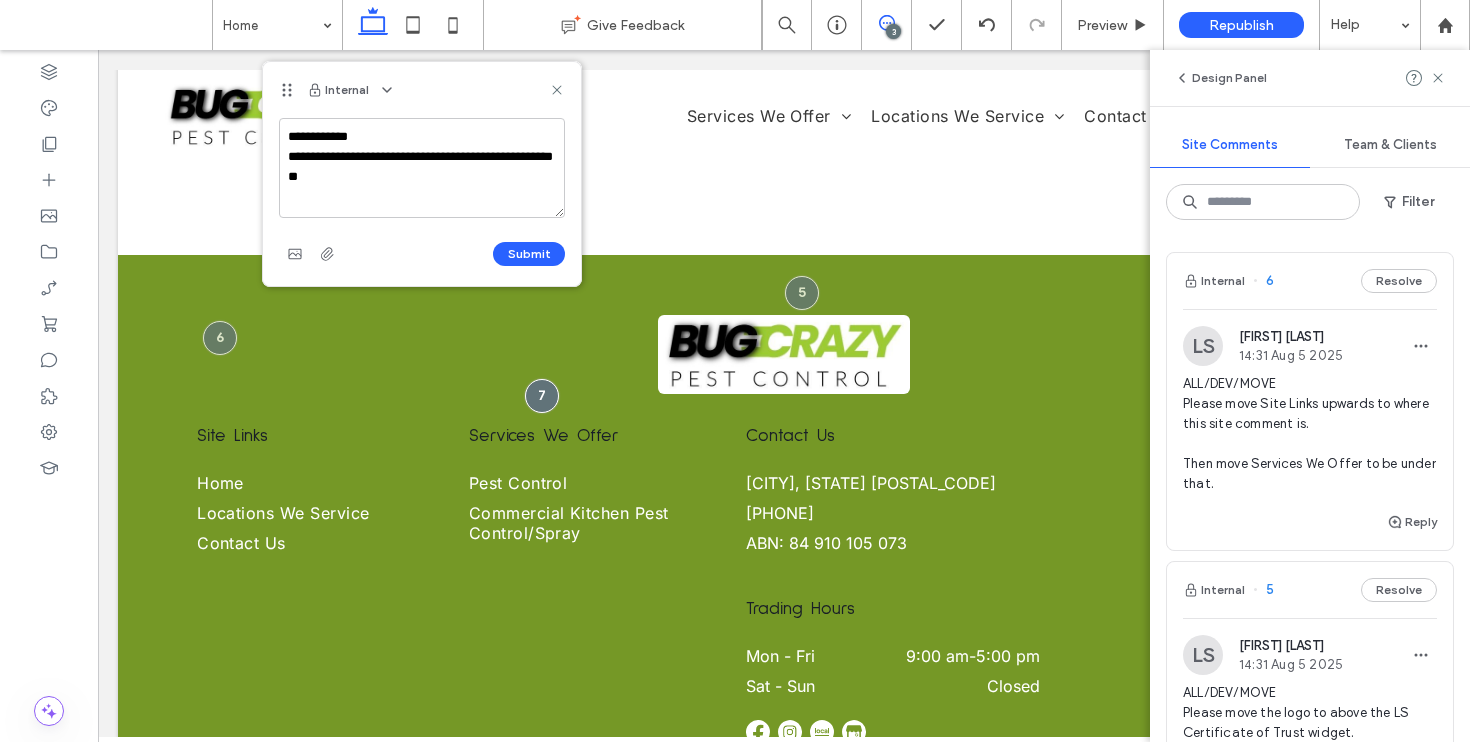 drag, startPoint x: 586, startPoint y: 190, endPoint x: 289, endPoint y: 90, distance: 313.38315 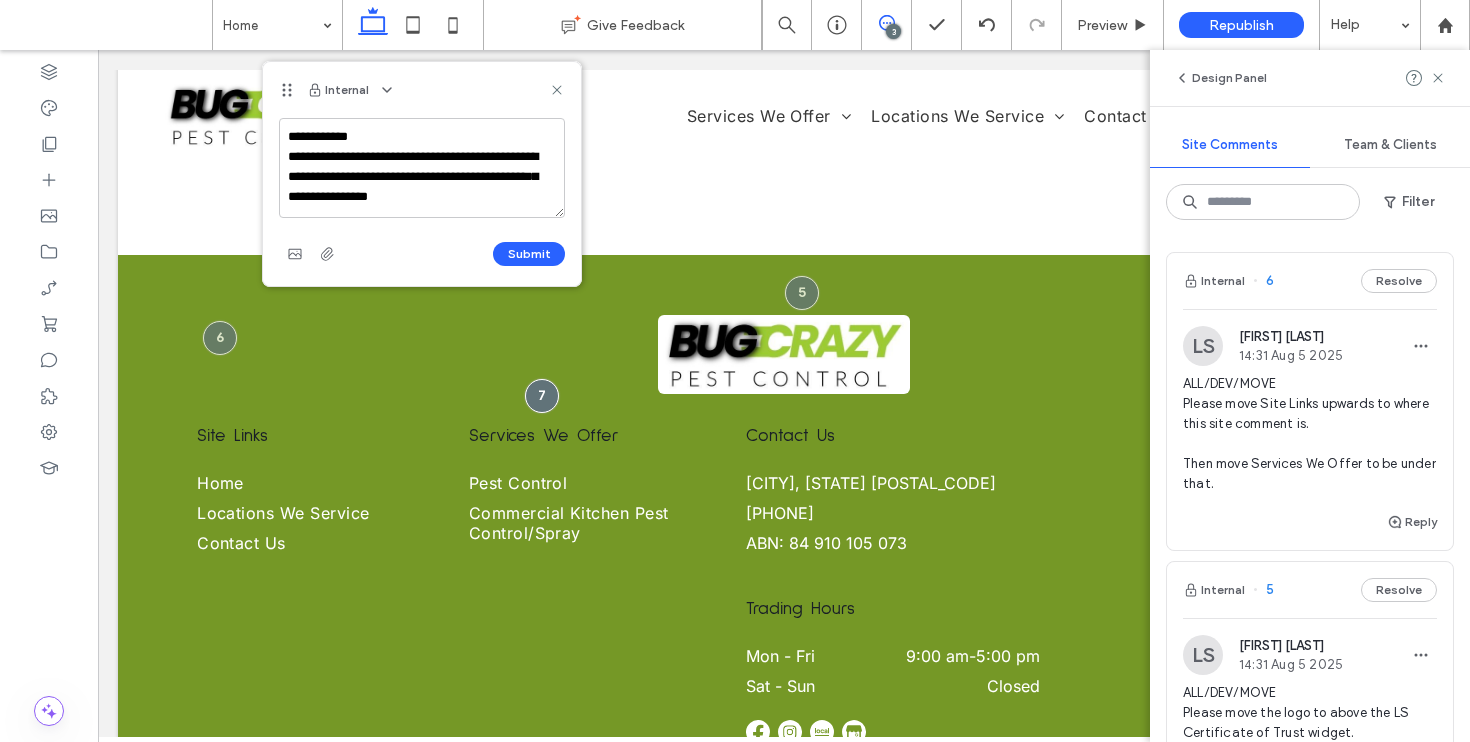 scroll, scrollTop: 8, scrollLeft: 0, axis: vertical 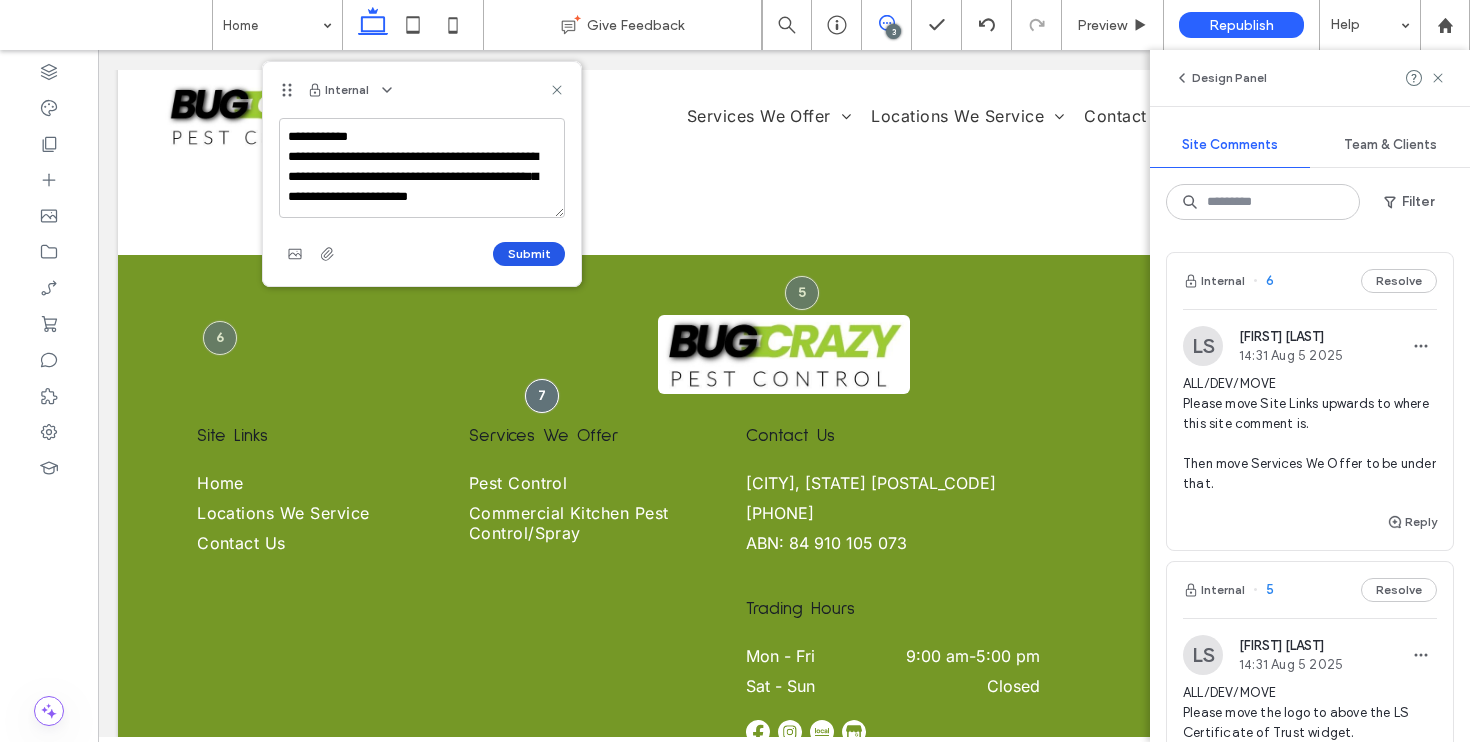 type on "**********" 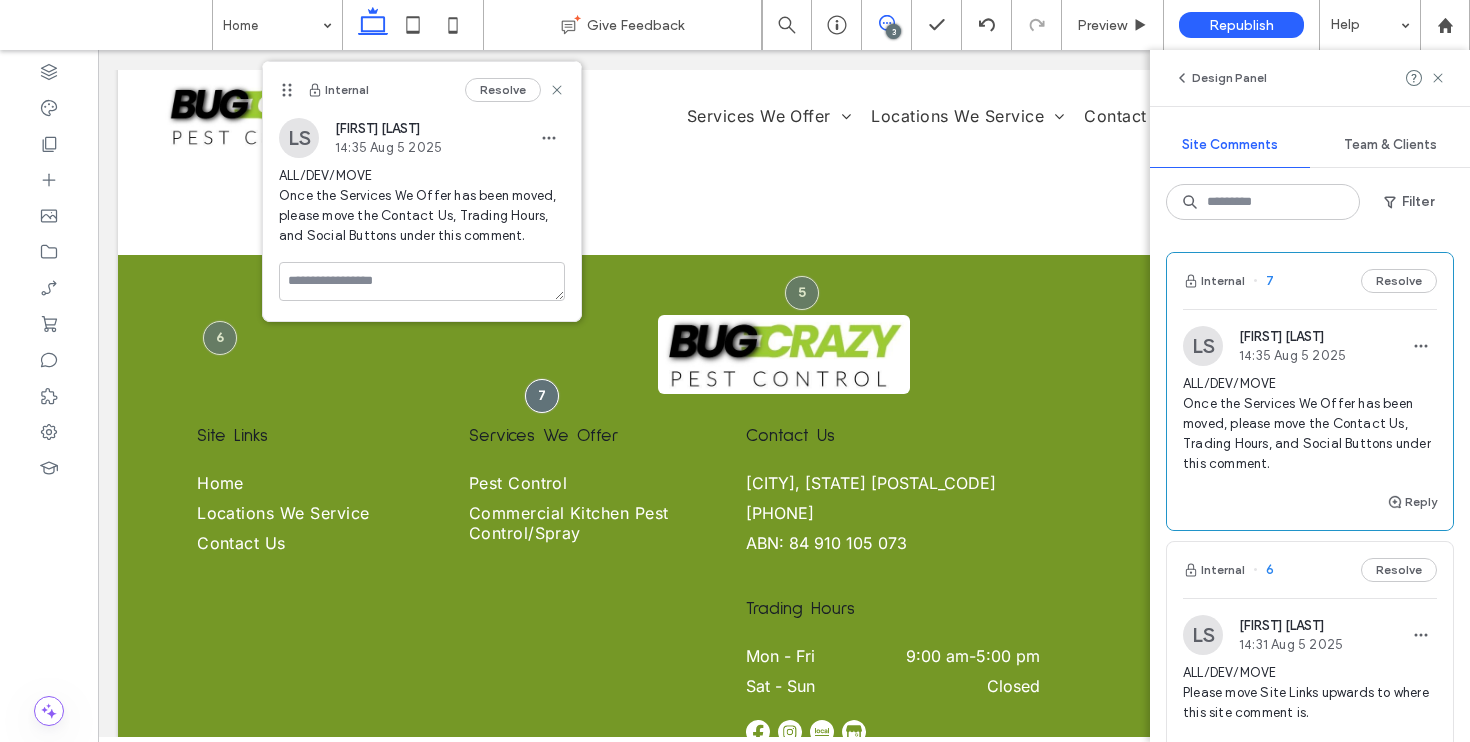 scroll, scrollTop: 0, scrollLeft: 0, axis: both 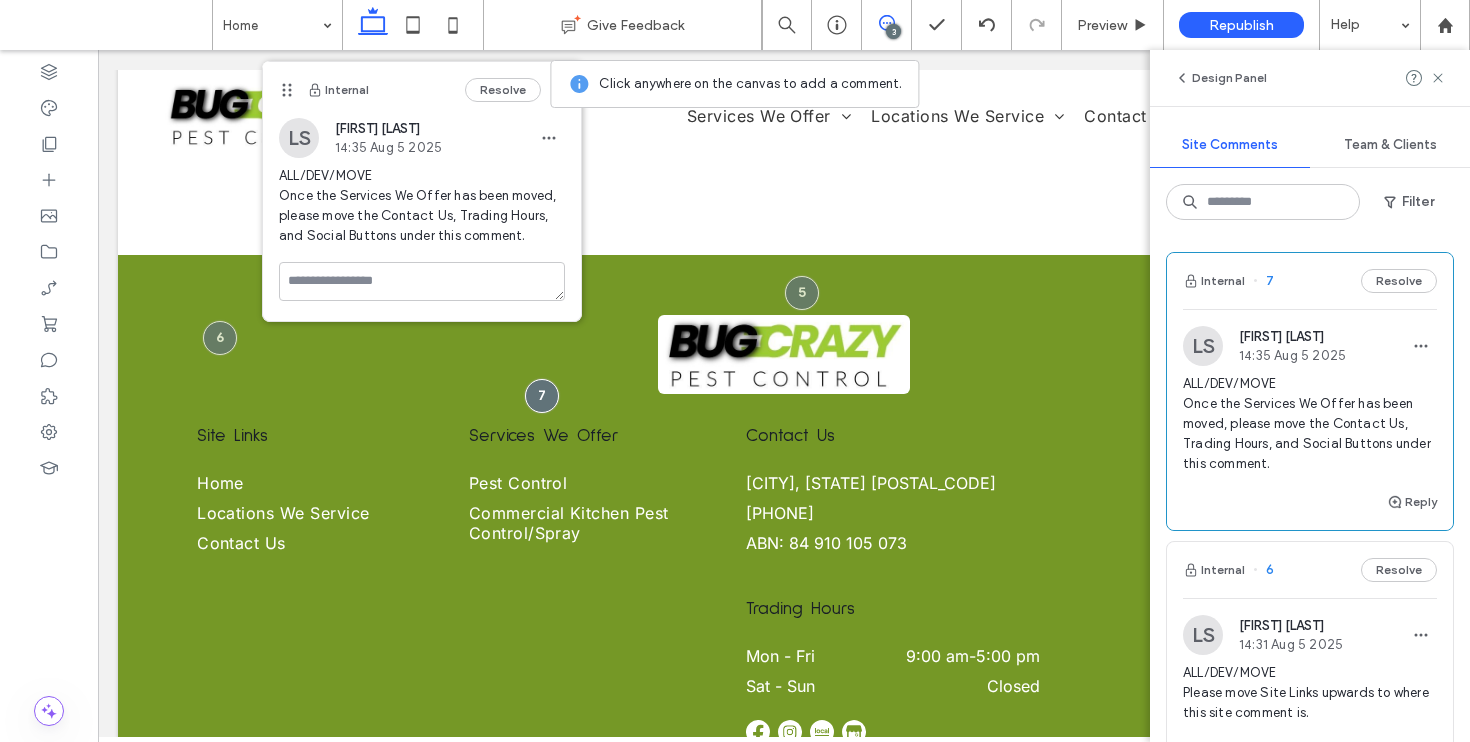 click at bounding box center [886, 23] 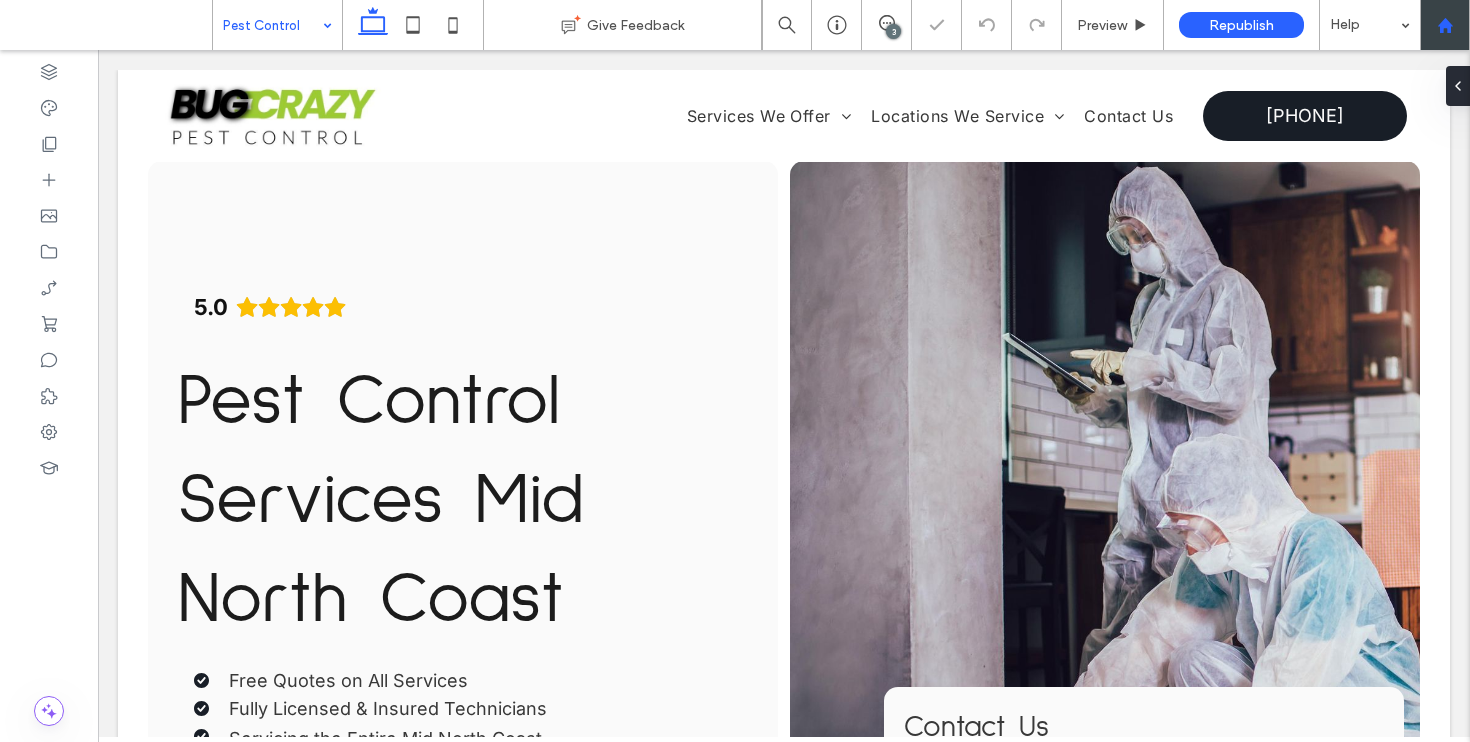 scroll, scrollTop: 406, scrollLeft: 0, axis: vertical 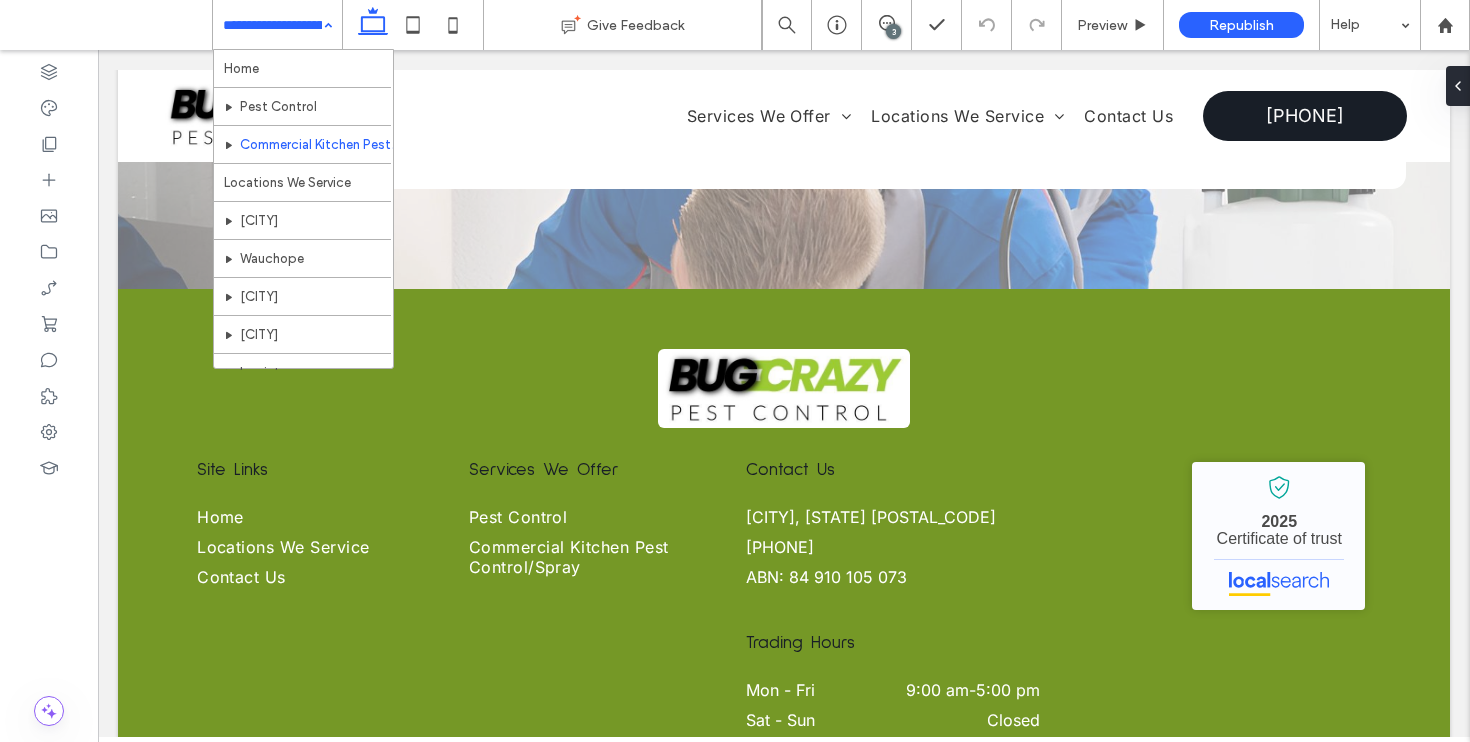 click on "Home Pest Control Commercial Kitchen Pest Control/Spray Locations We Service Port Macquarie Wauchope South West Rocks Bonny Hills Laurieton Taree Contact Us" at bounding box center [277, 25] 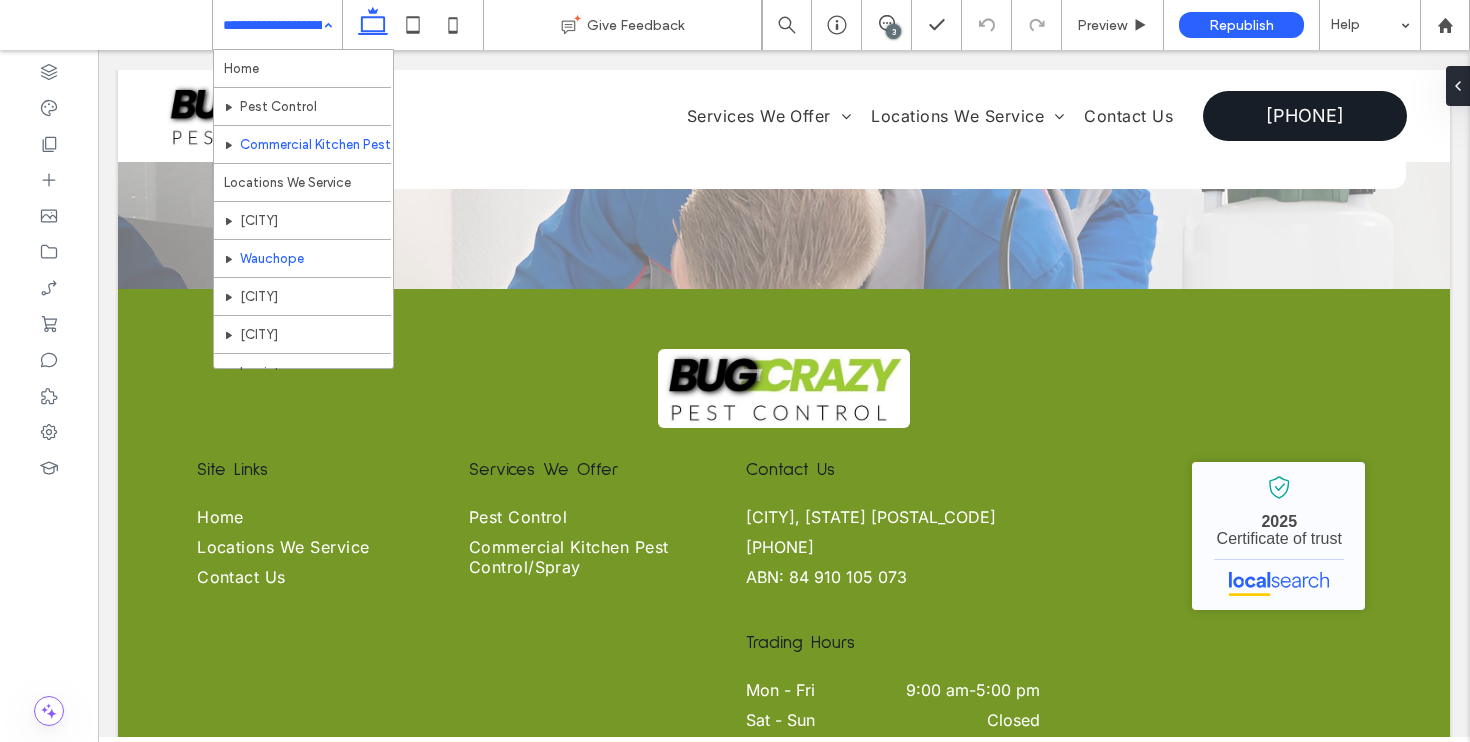 scroll, scrollTop: 108, scrollLeft: 0, axis: vertical 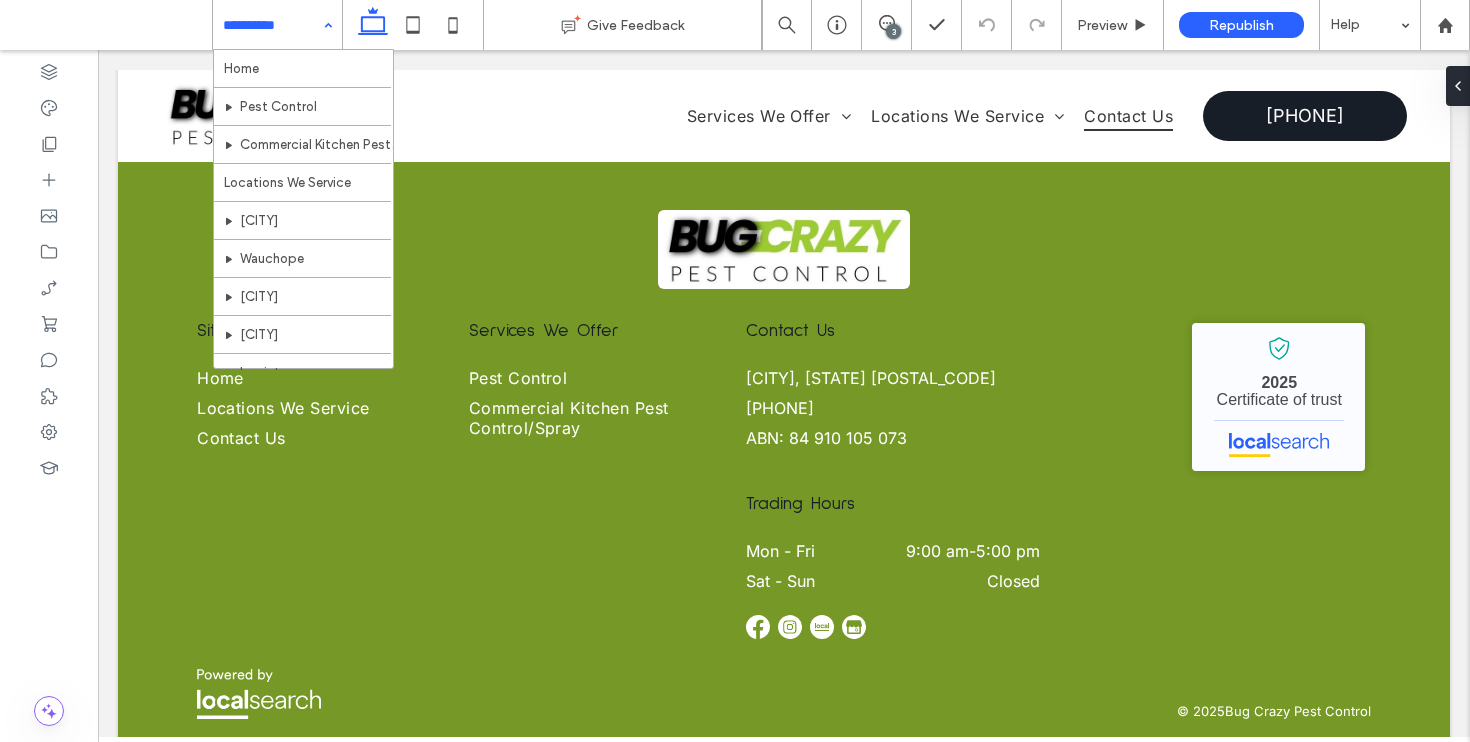 click at bounding box center [272, 25] 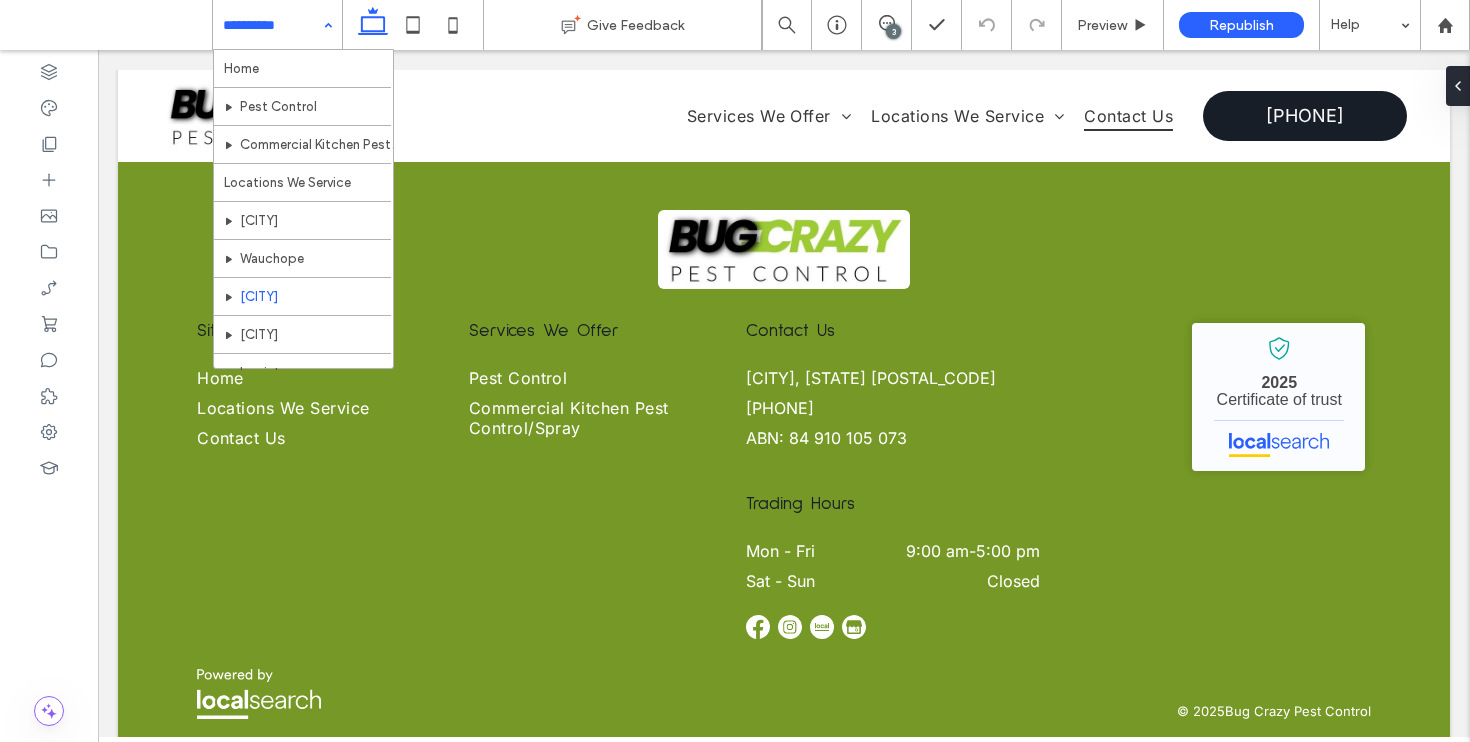 scroll, scrollTop: 108, scrollLeft: 0, axis: vertical 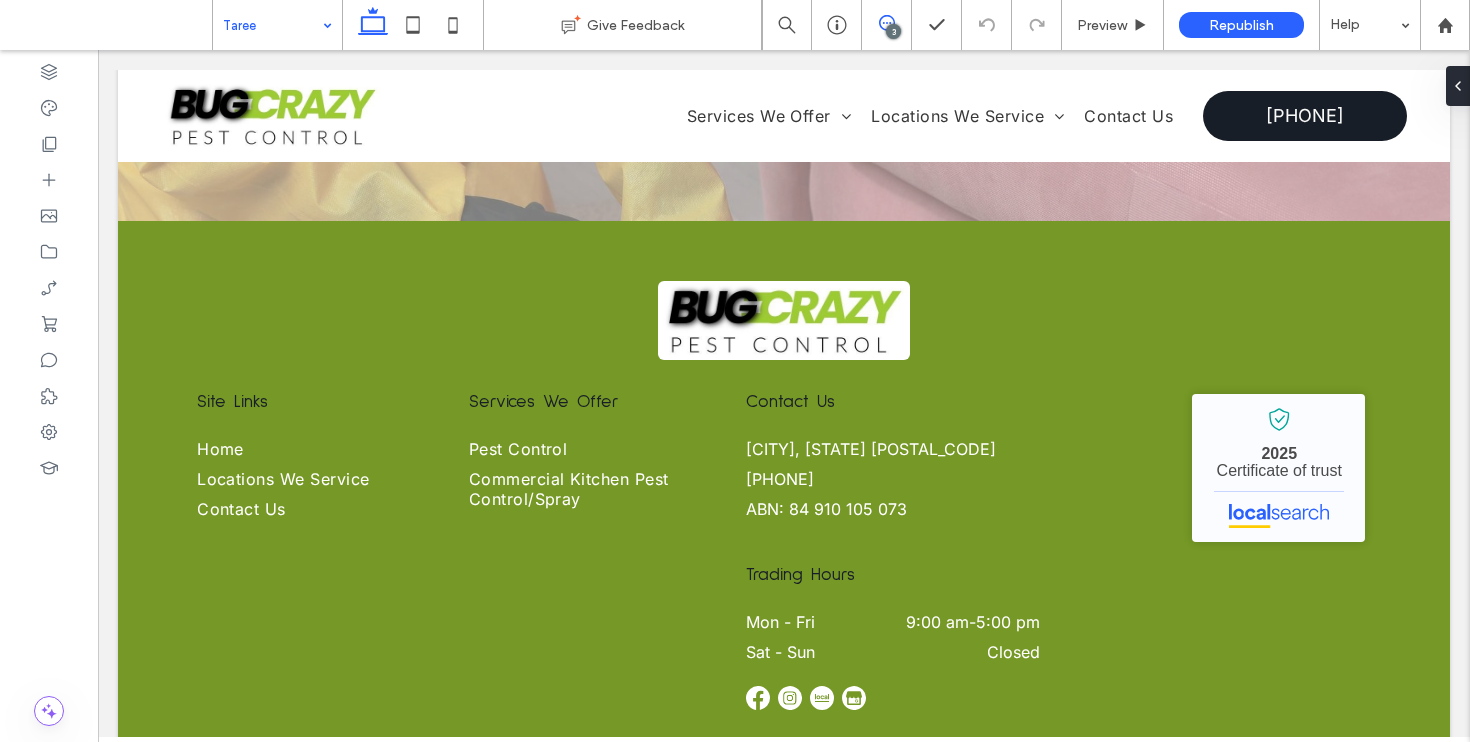 click 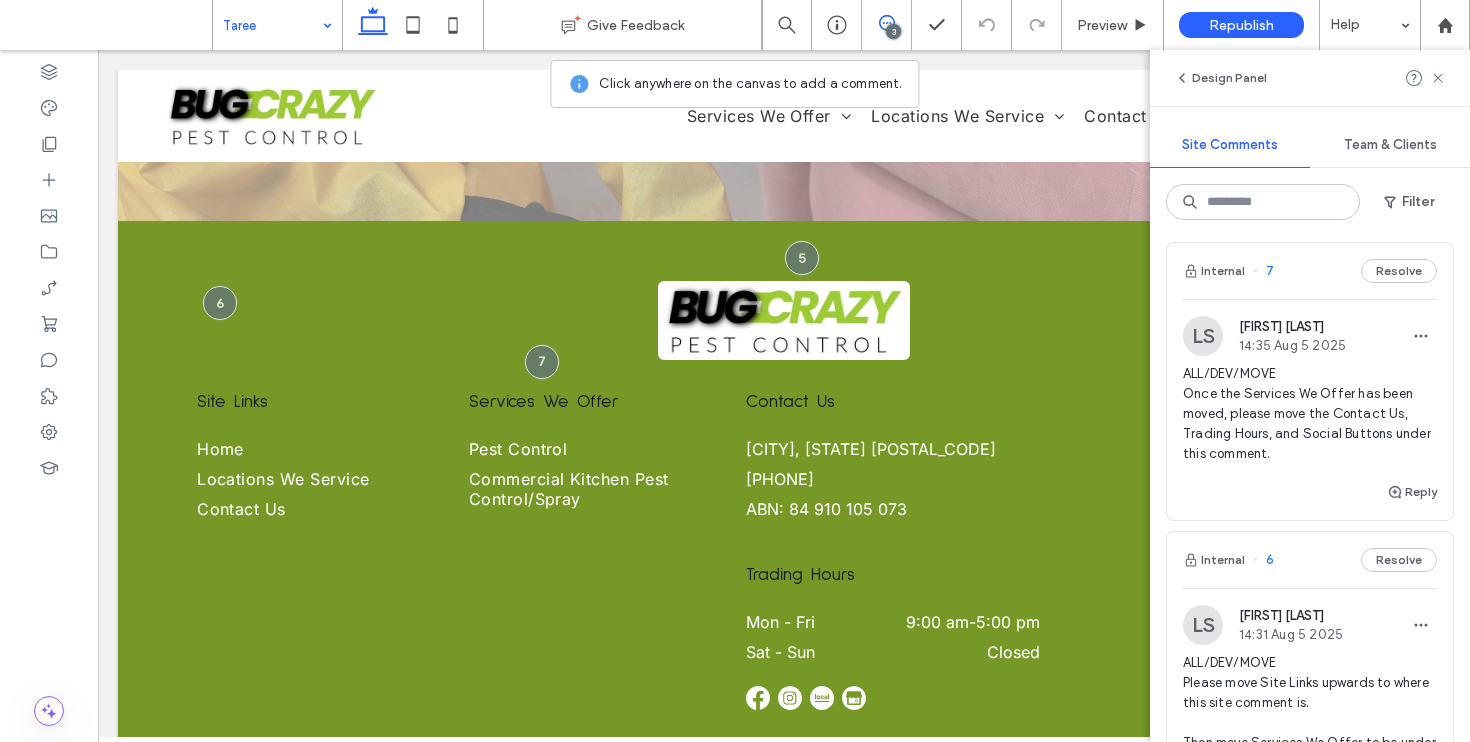 scroll, scrollTop: 0, scrollLeft: 0, axis: both 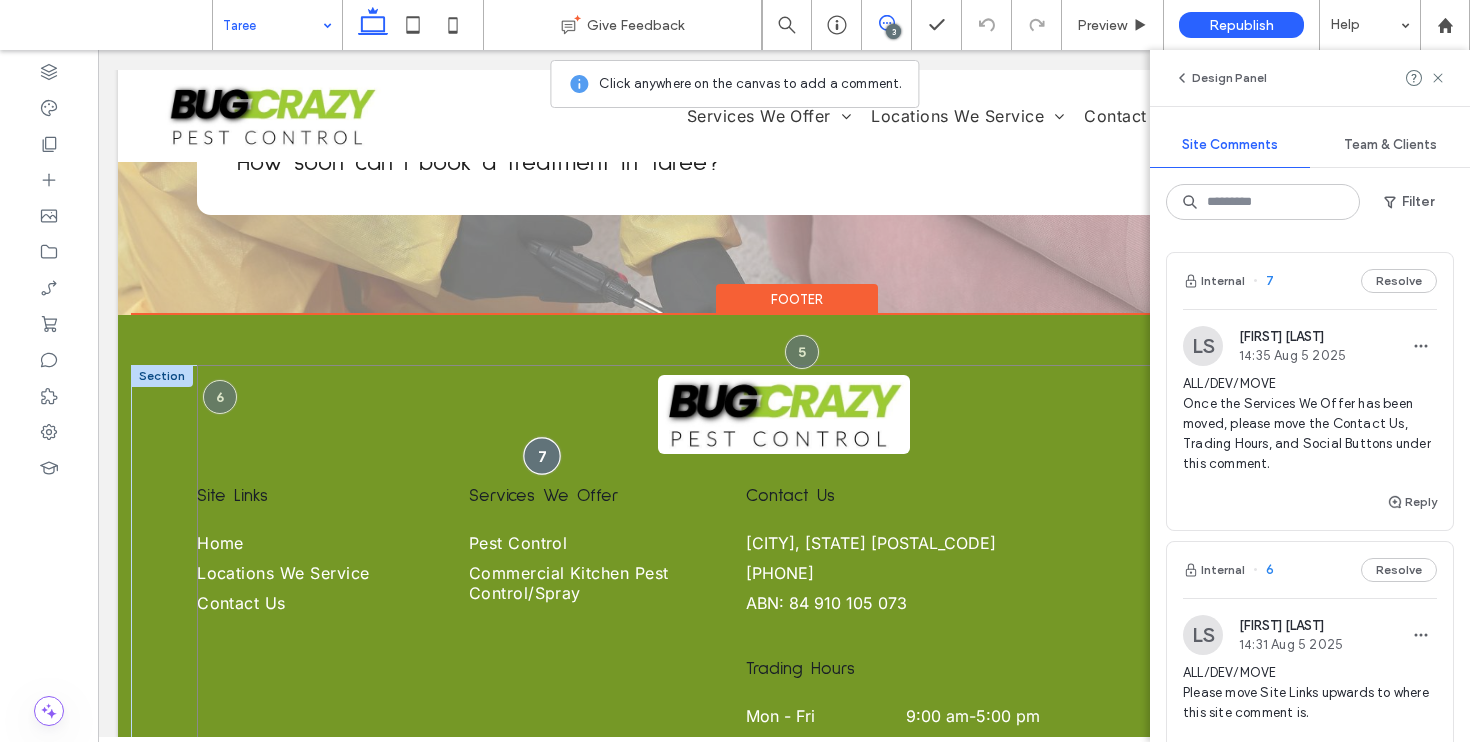 click at bounding box center [541, 455] 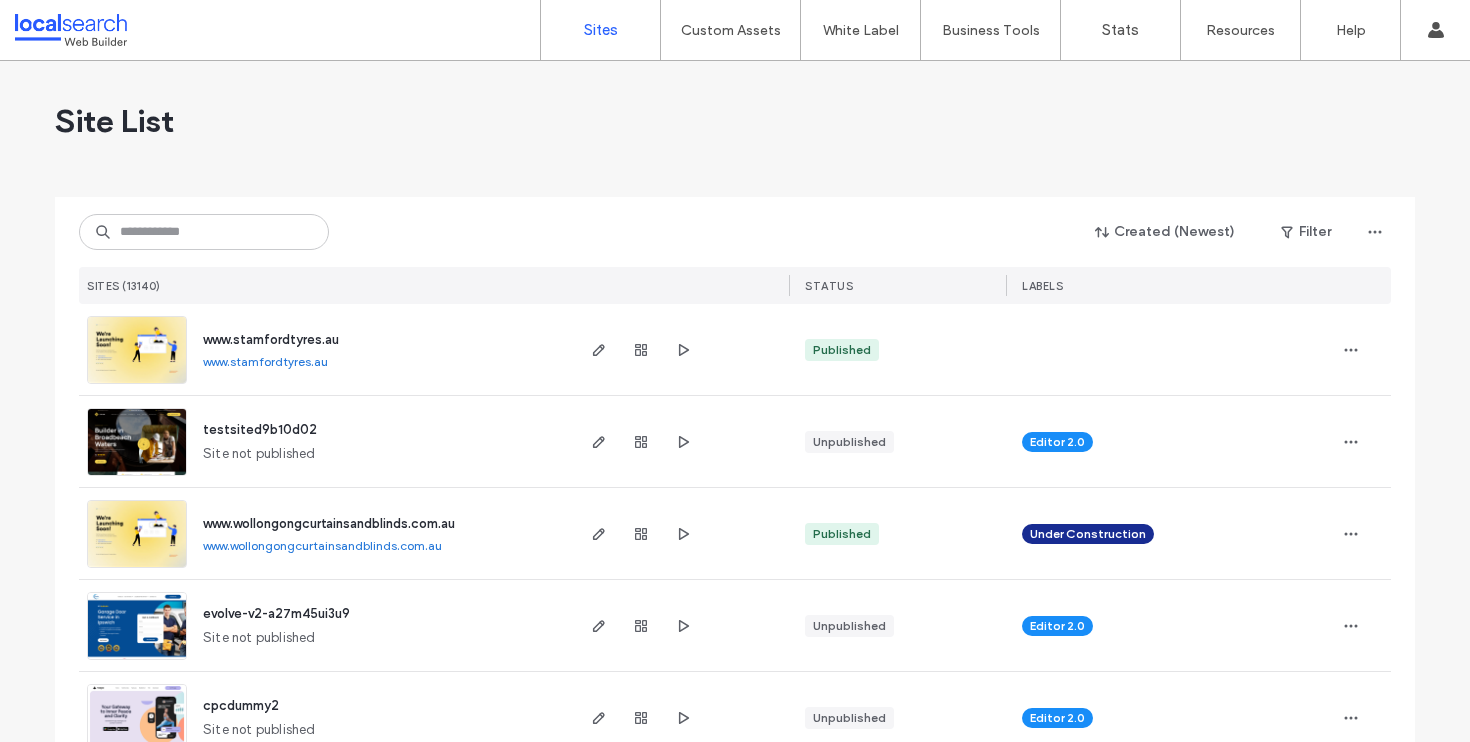 scroll, scrollTop: 0, scrollLeft: 0, axis: both 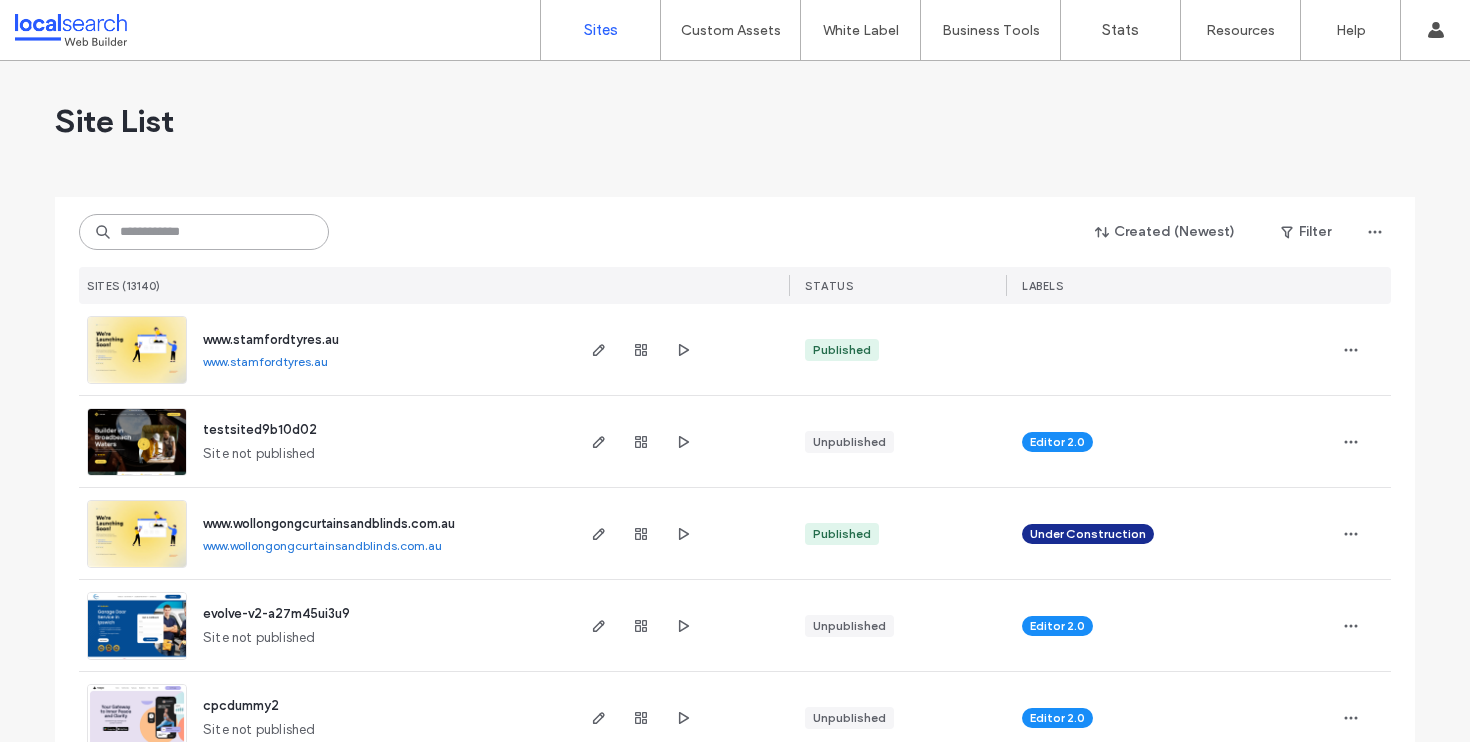 click at bounding box center (204, 232) 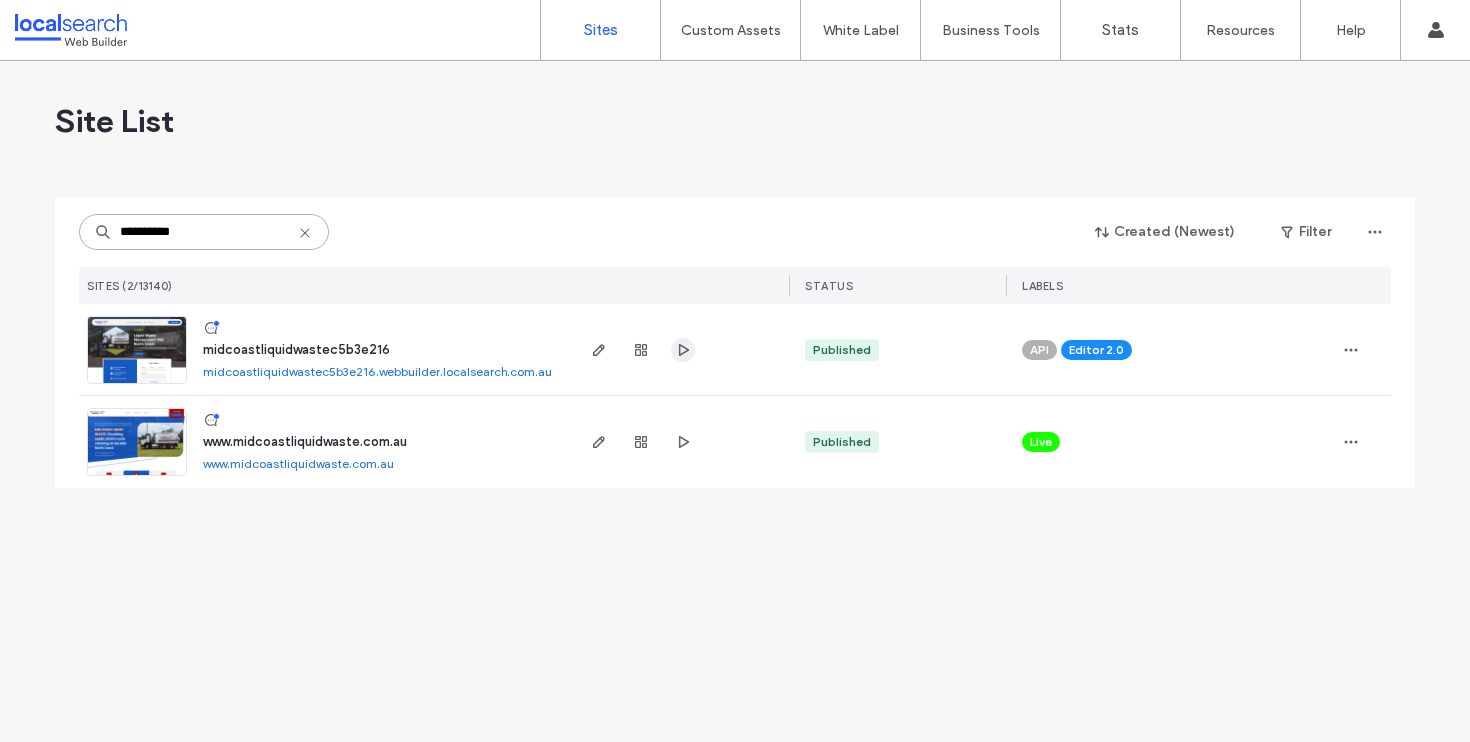 type on "**********" 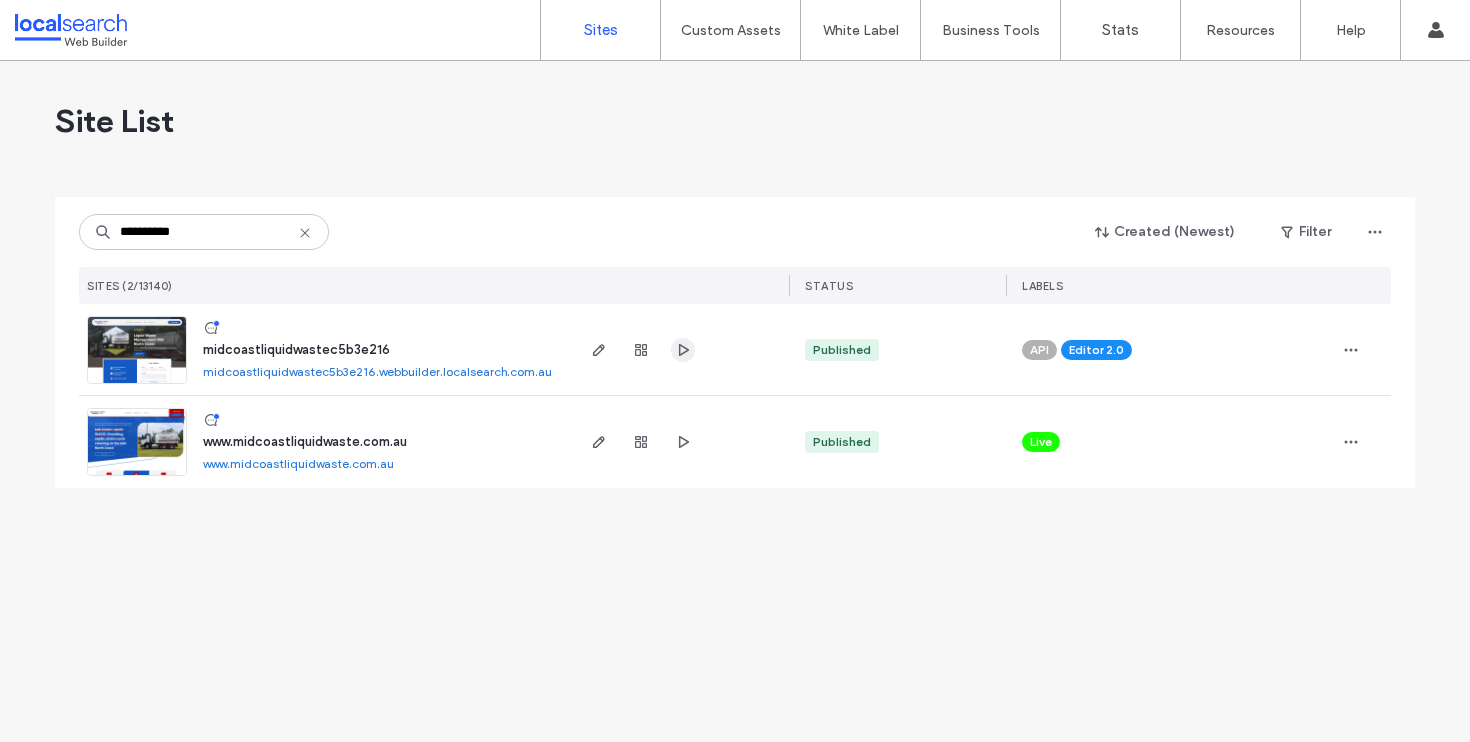 click 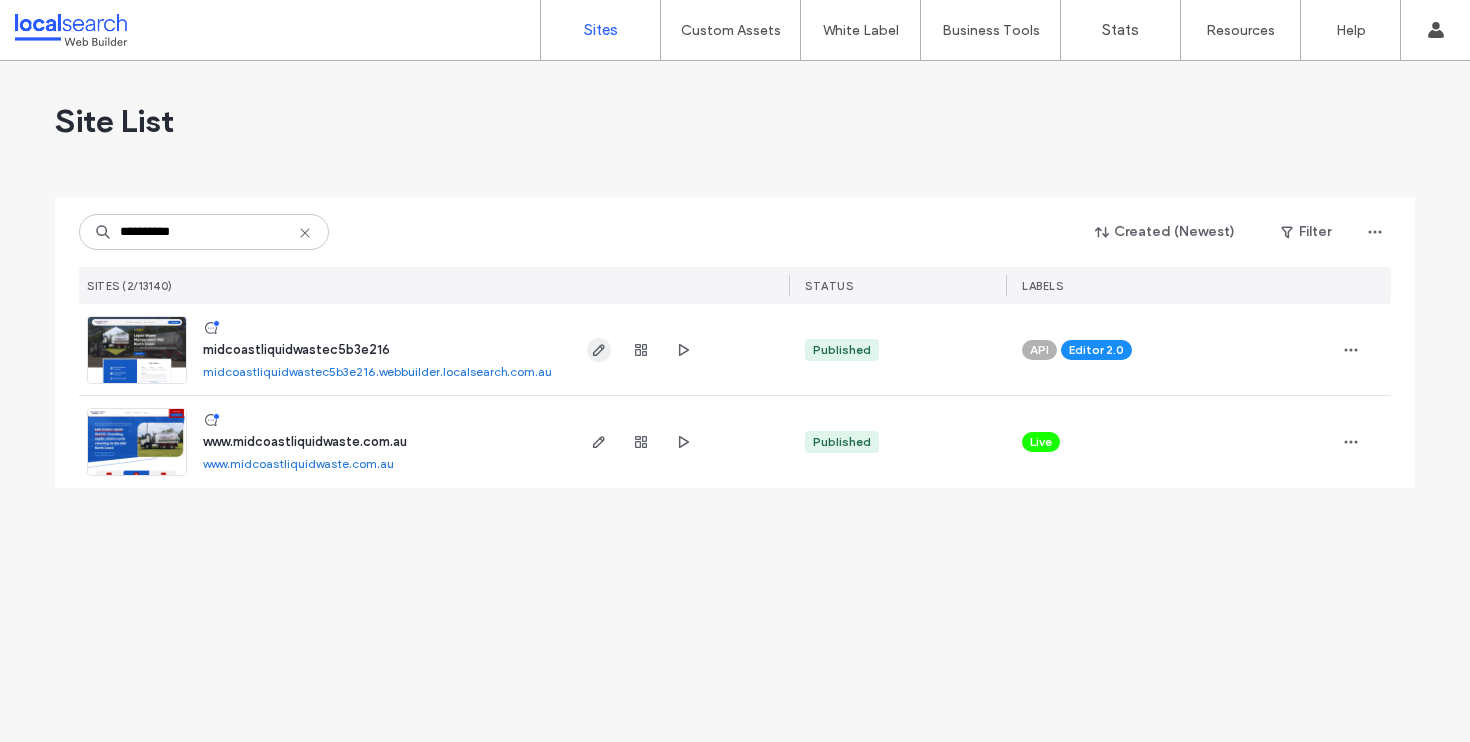 click 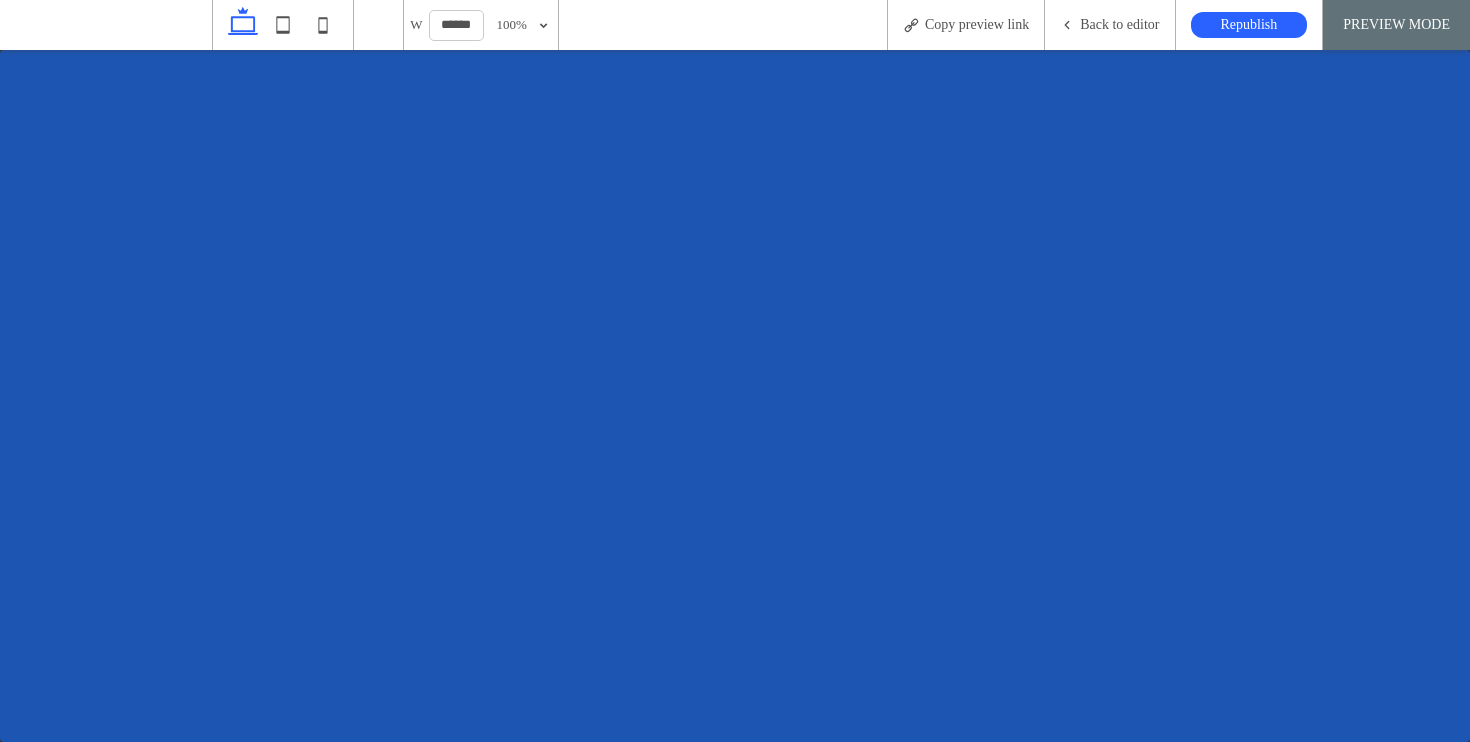 scroll, scrollTop: 0, scrollLeft: 0, axis: both 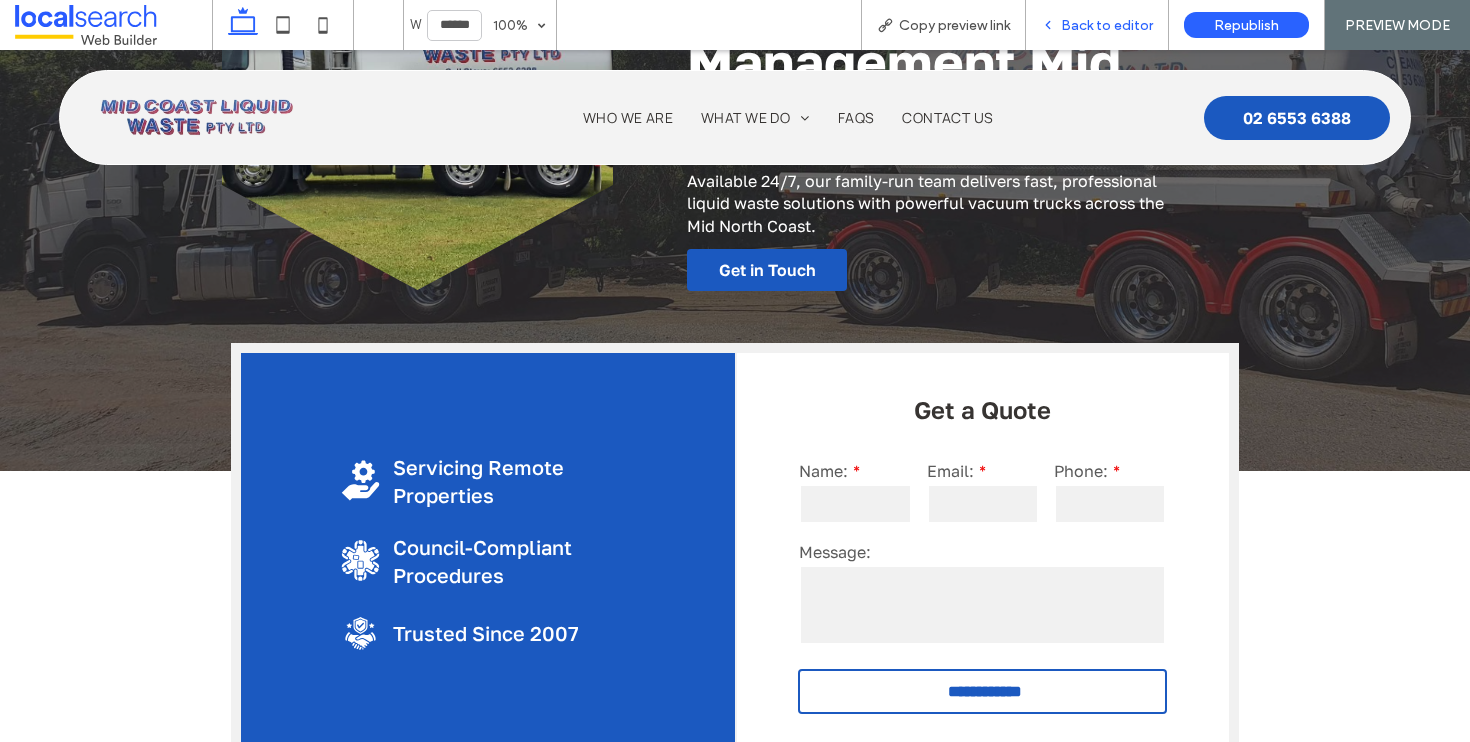 click on "Back to editor" at bounding box center [1107, 25] 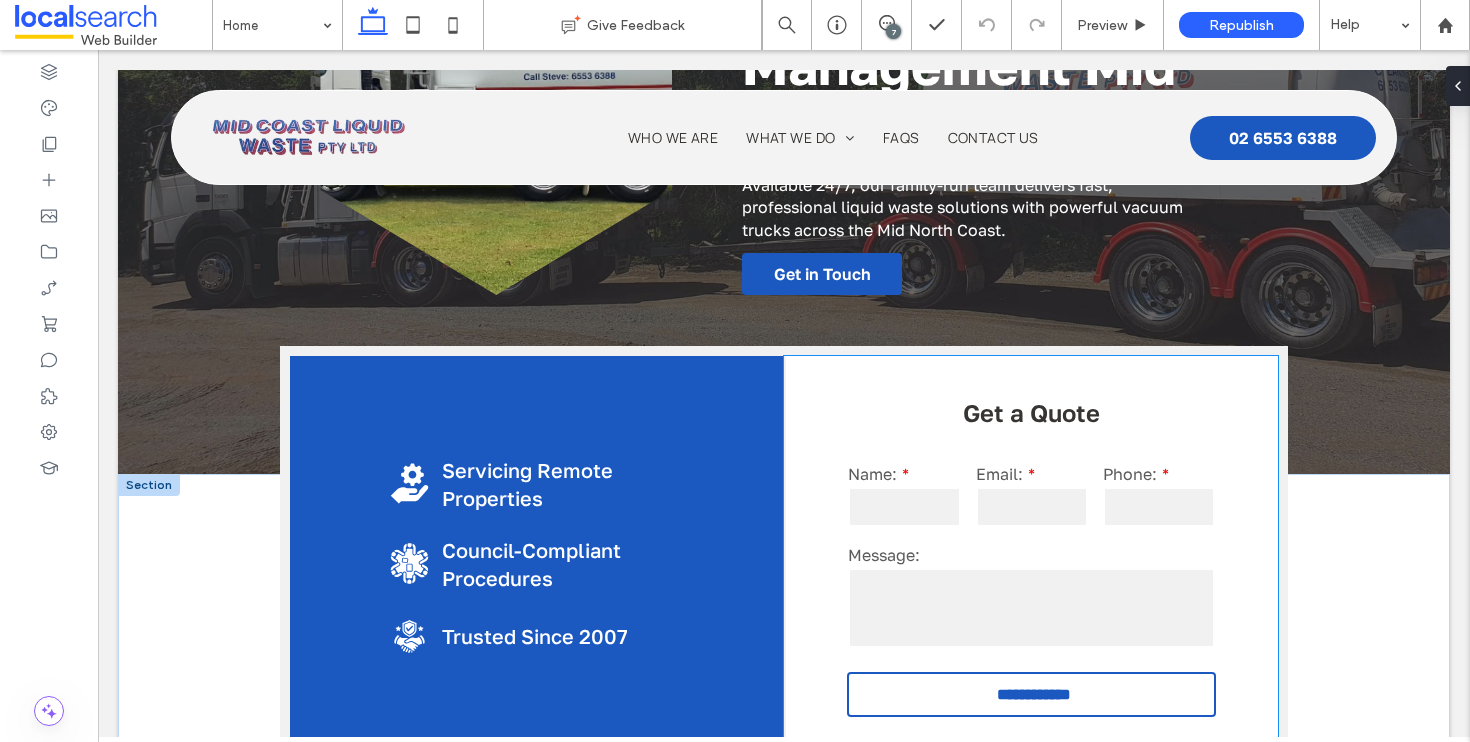 scroll, scrollTop: 354, scrollLeft: 0, axis: vertical 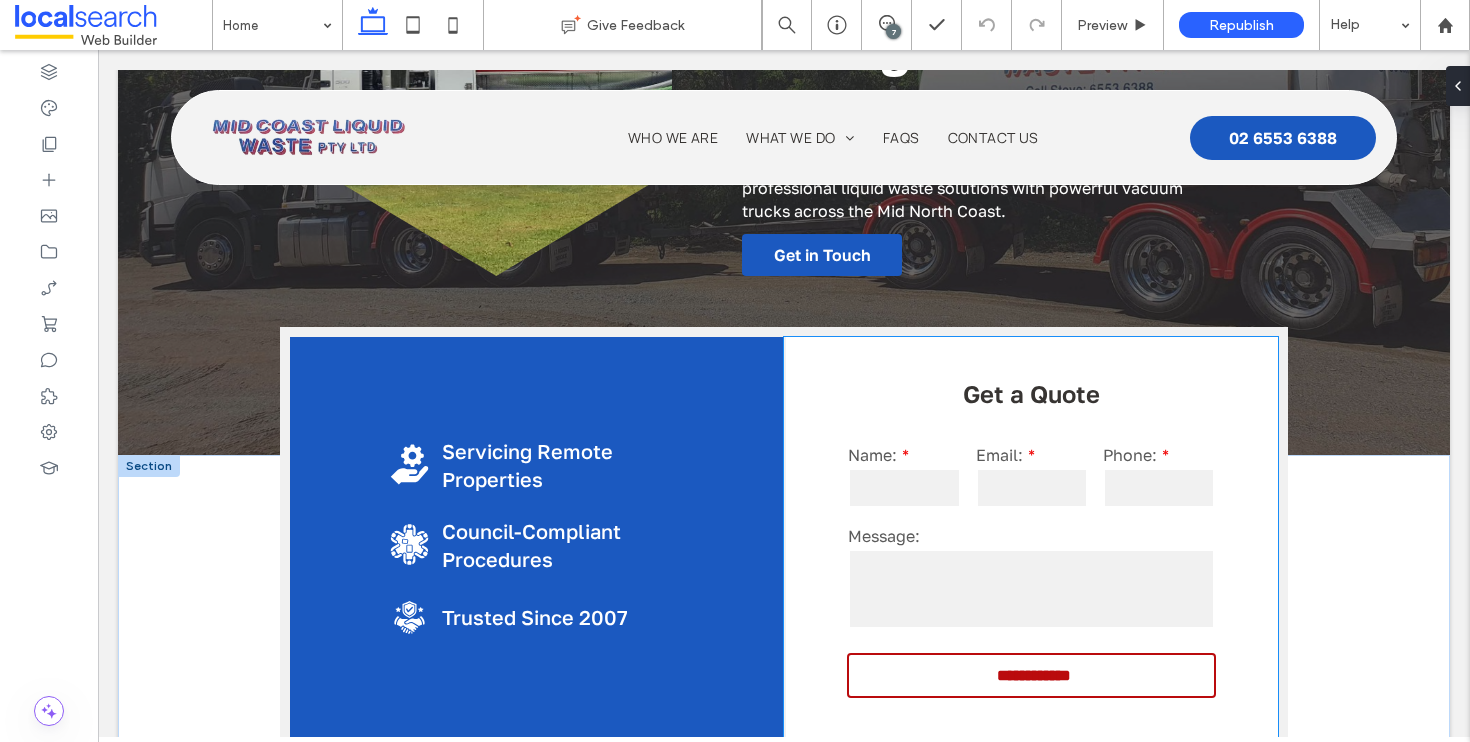 click on "**********" at bounding box center (1034, 675) 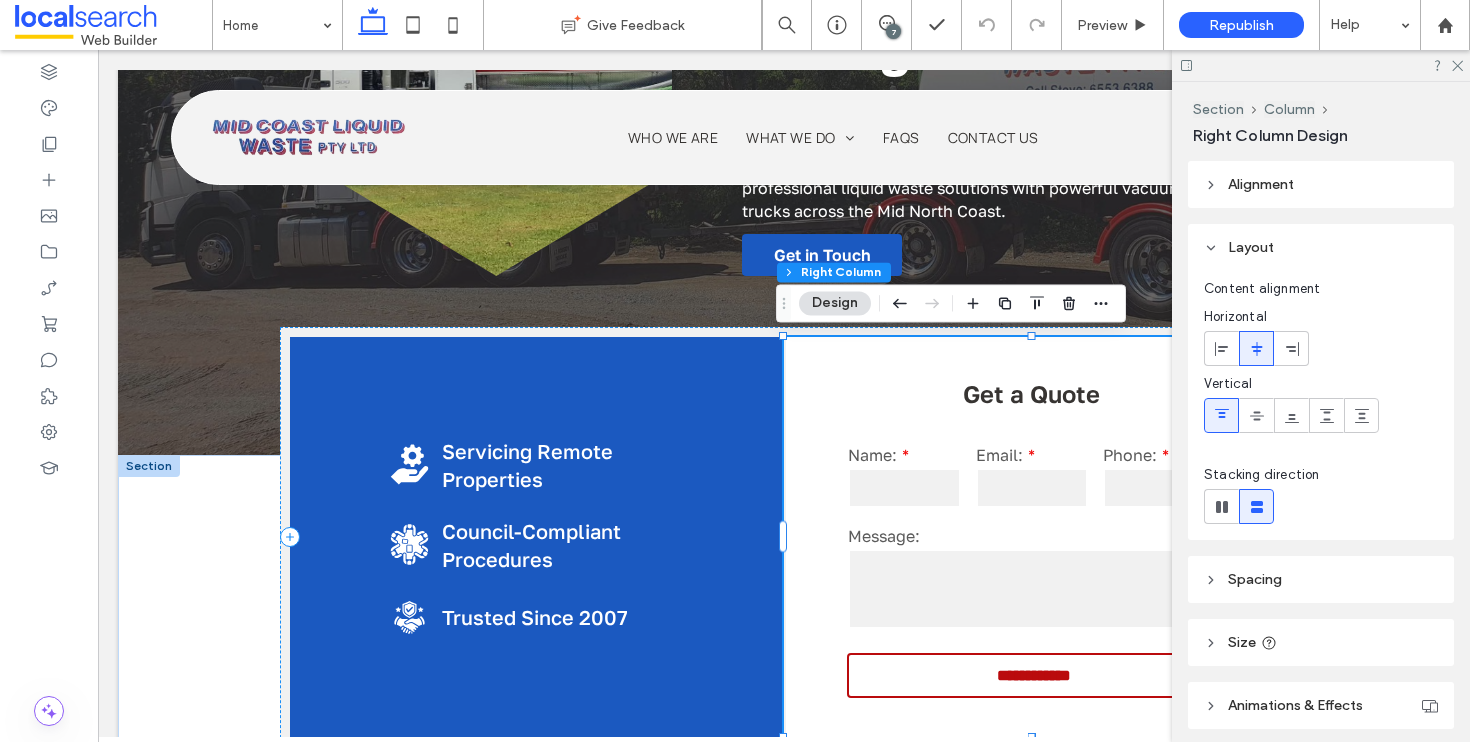 click on "**********" at bounding box center (1034, 675) 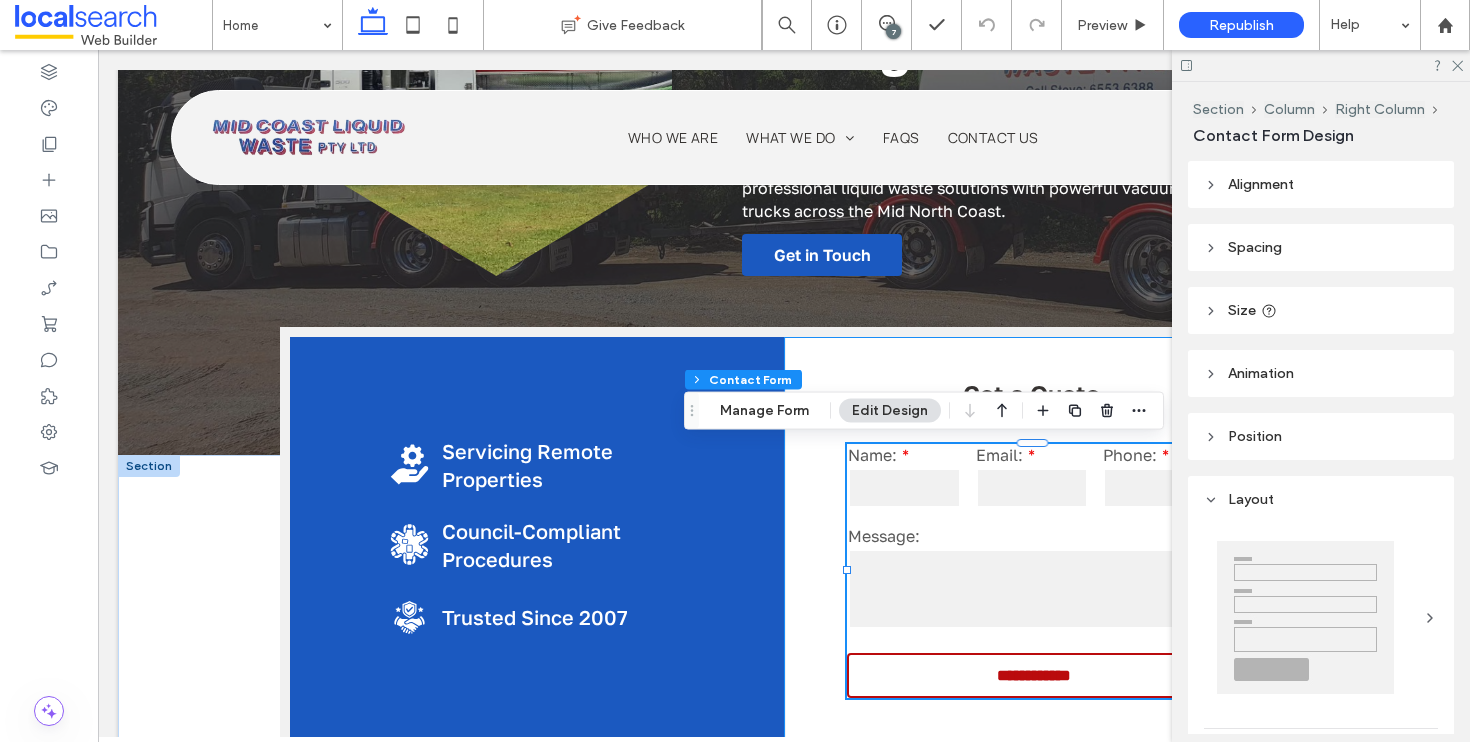 type on "*" 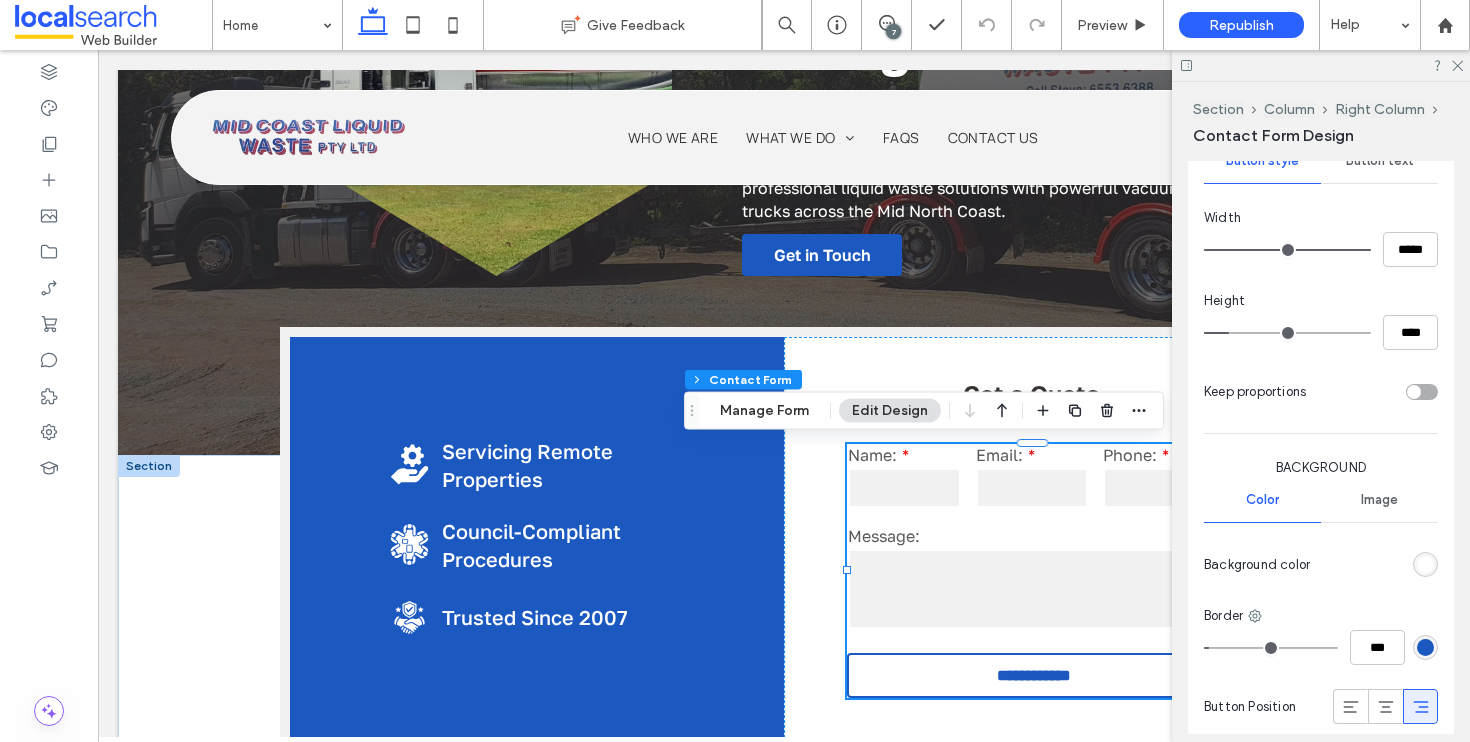 scroll, scrollTop: 830, scrollLeft: 0, axis: vertical 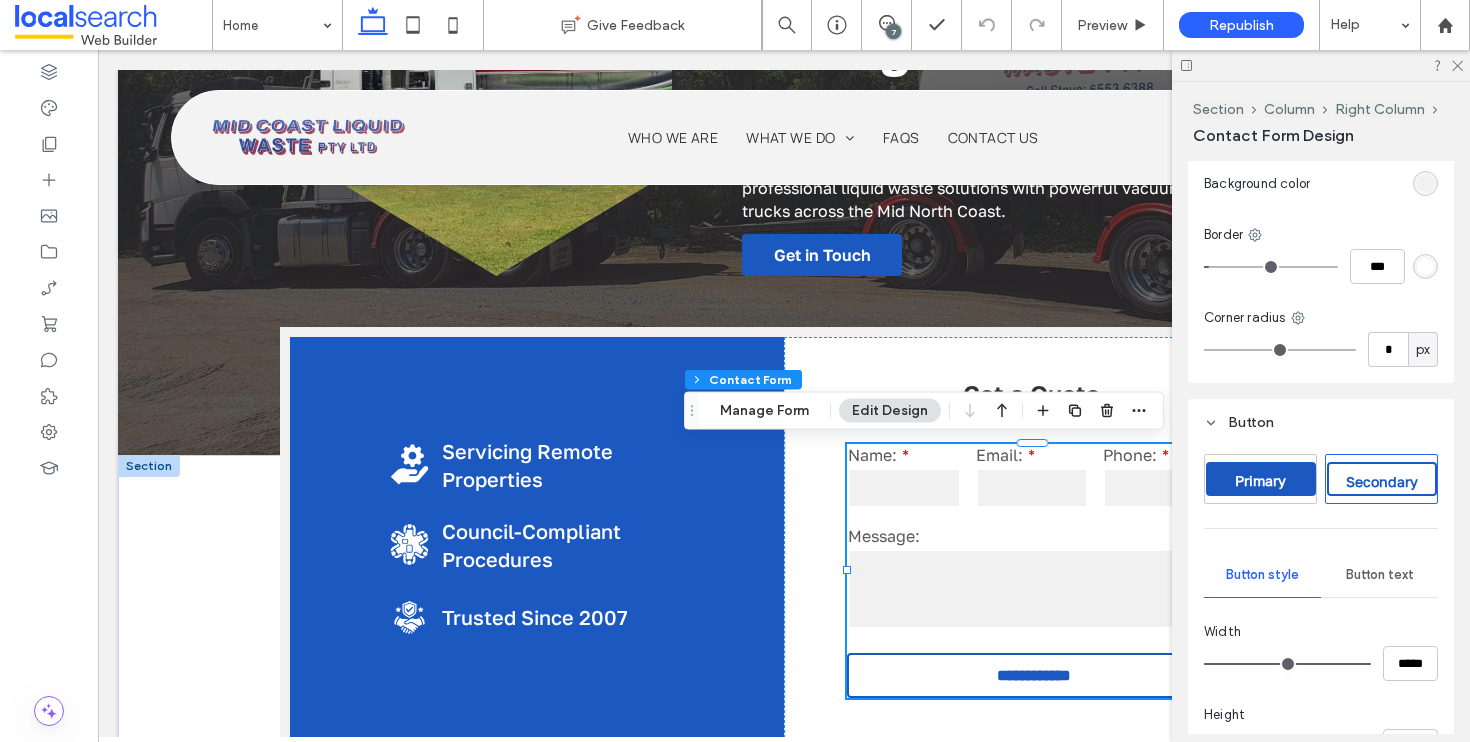 click on "Primary" at bounding box center [1260, 480] 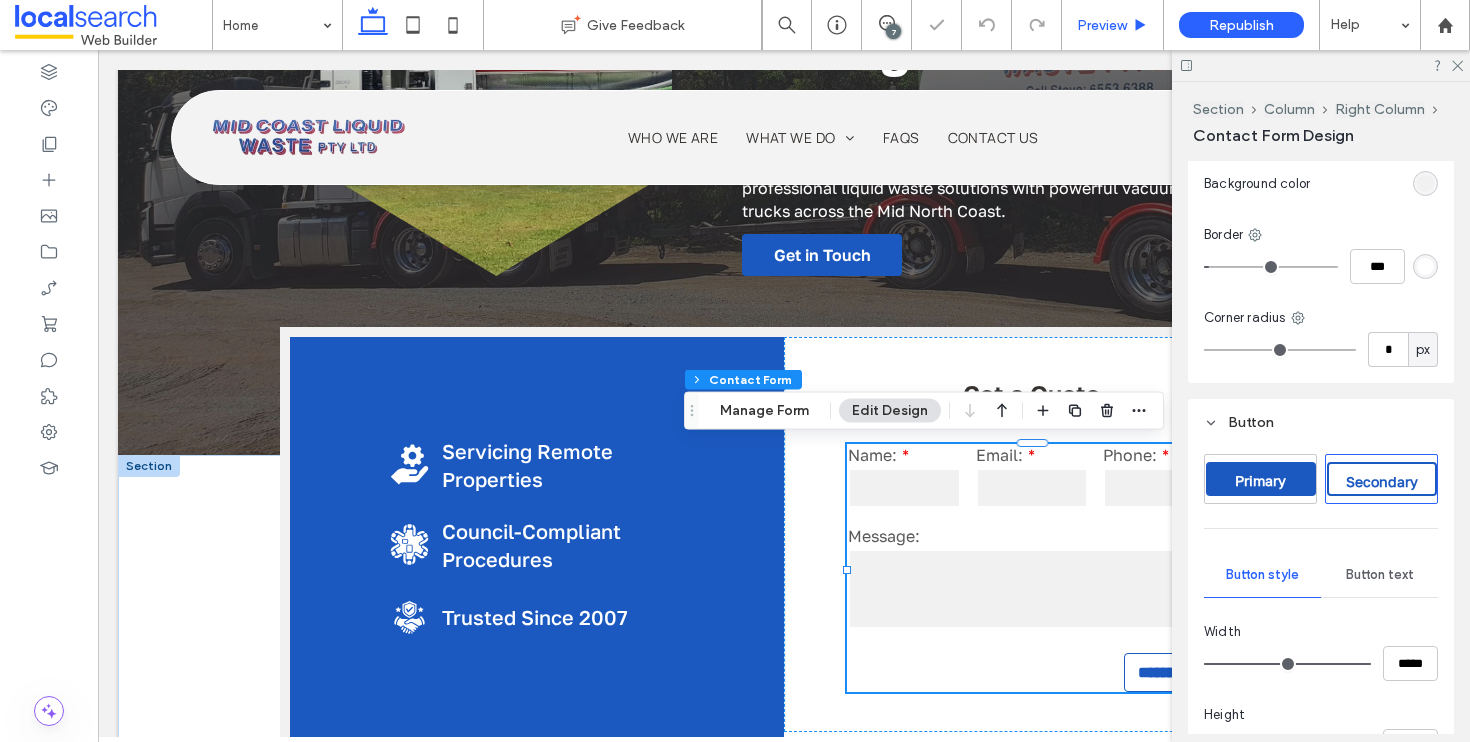 type on "***" 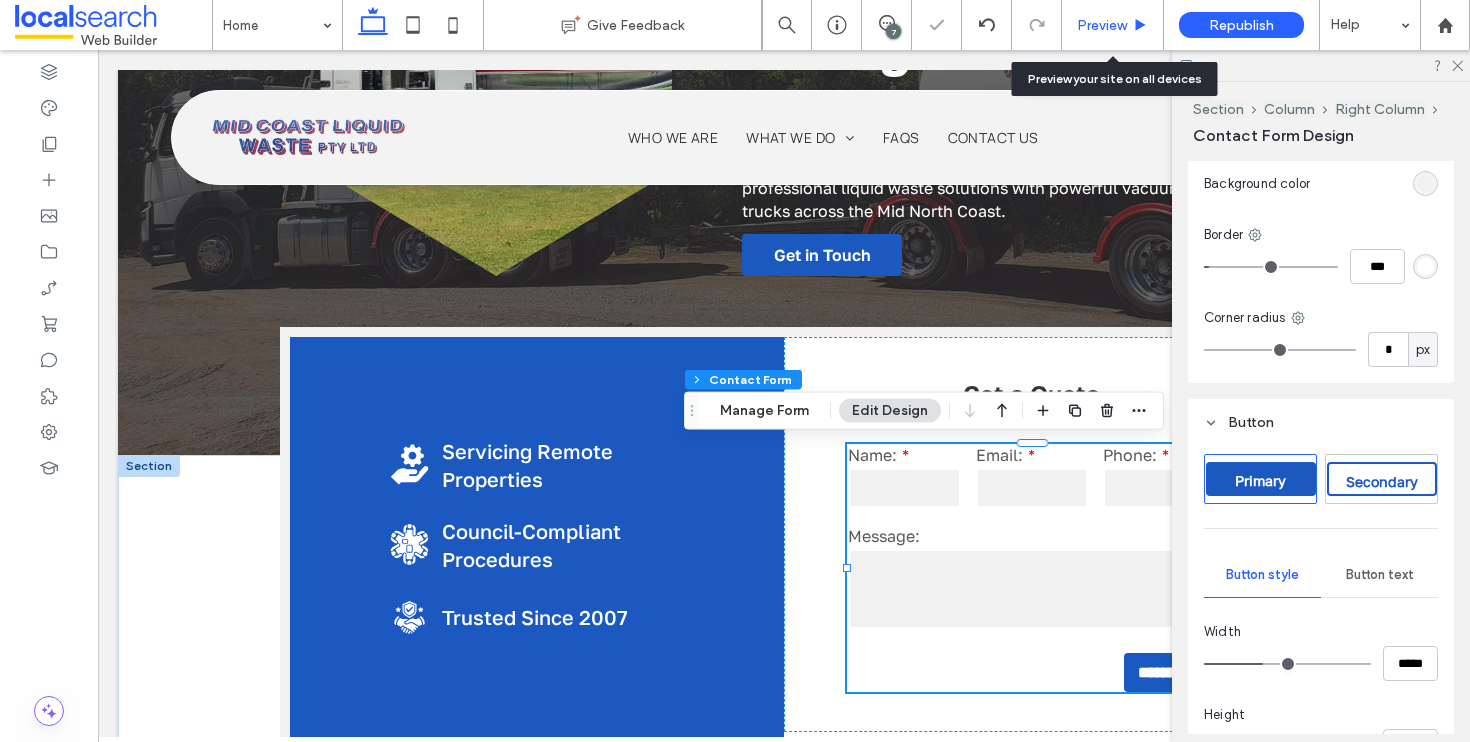 click on "Preview" at bounding box center (1113, 25) 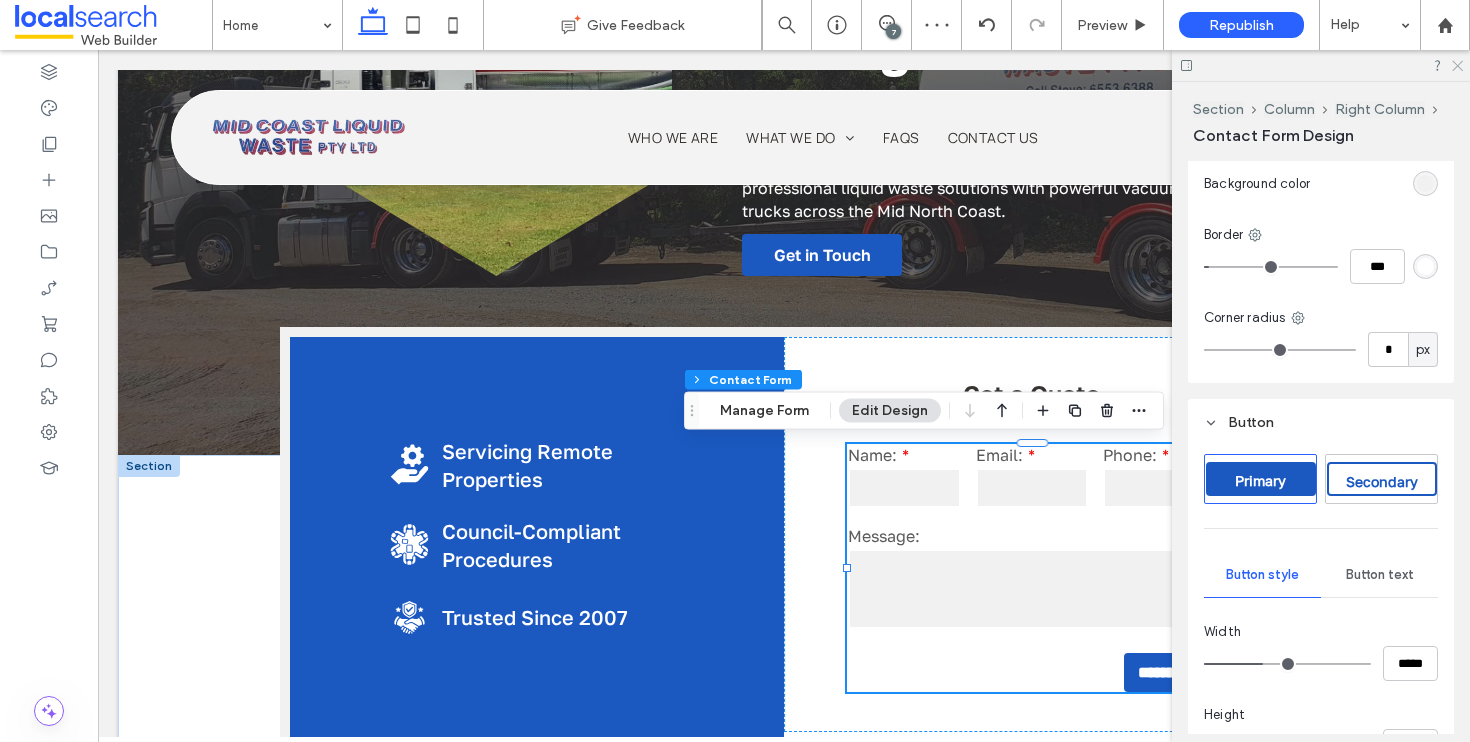 click 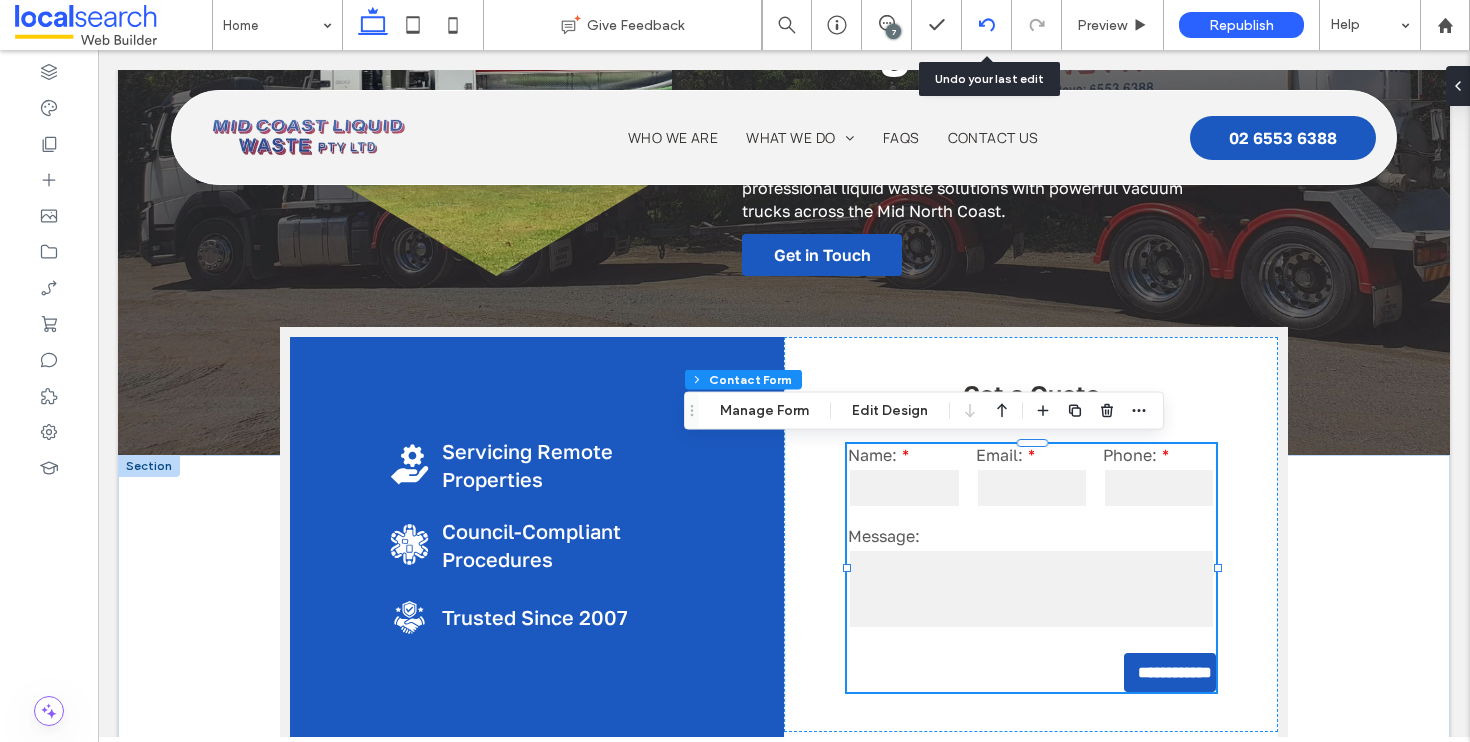 click at bounding box center (987, 25) 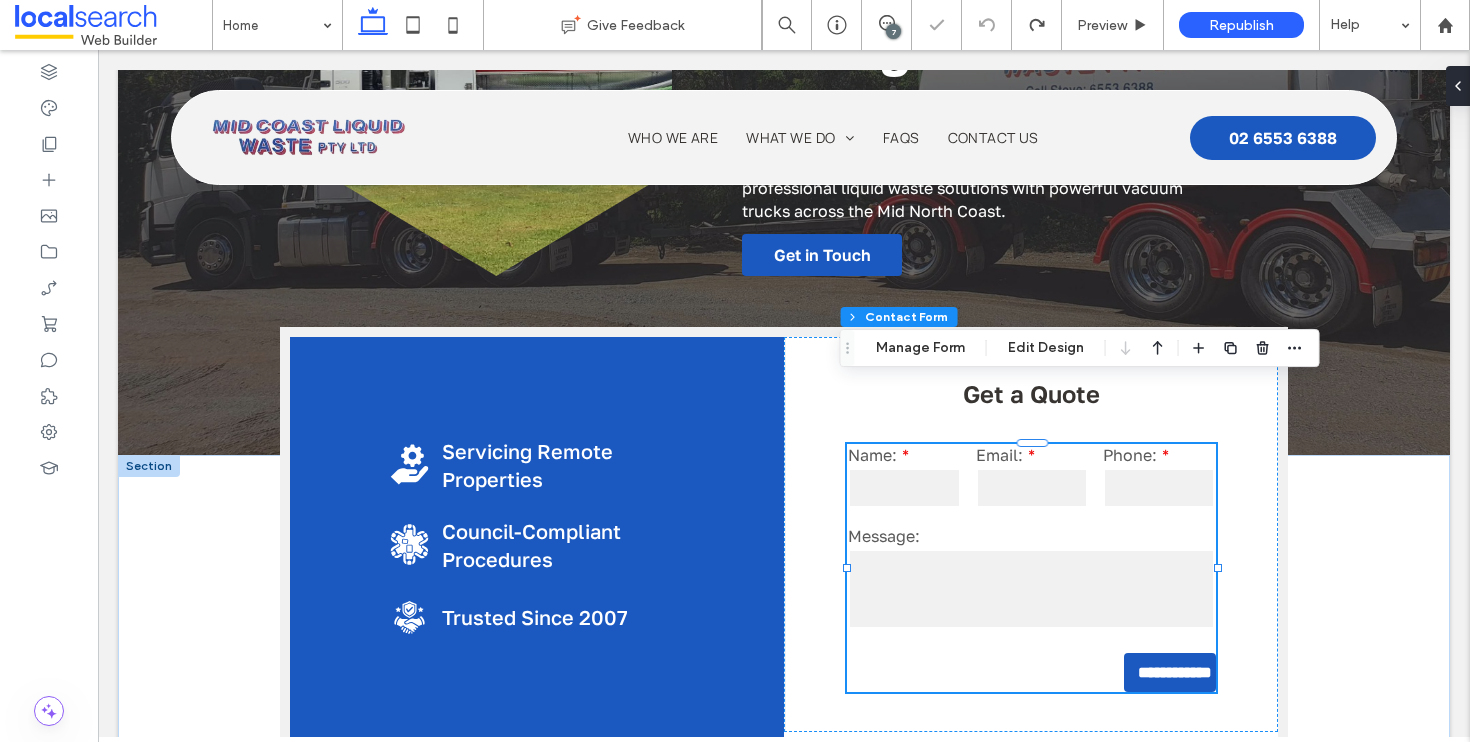 type on "*" 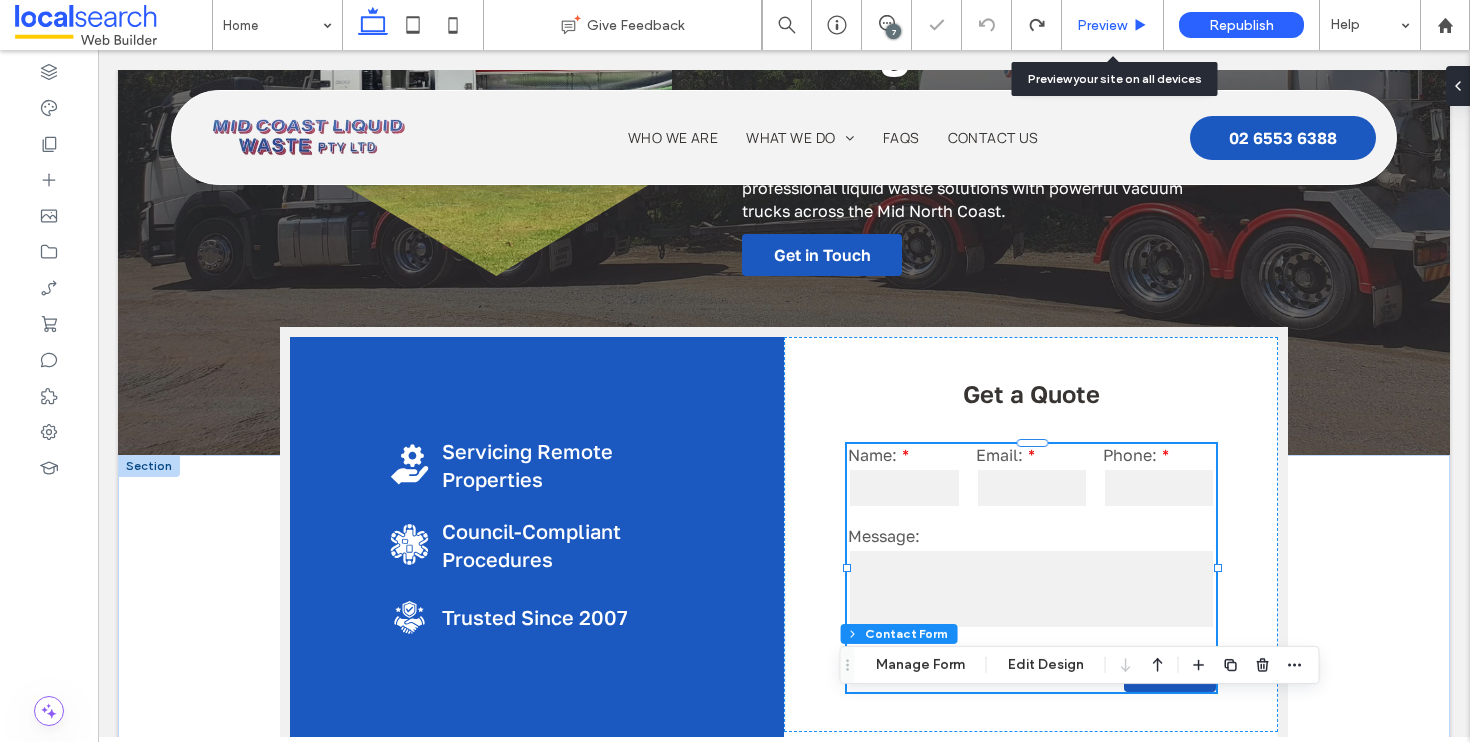 click on "Preview" at bounding box center [1102, 25] 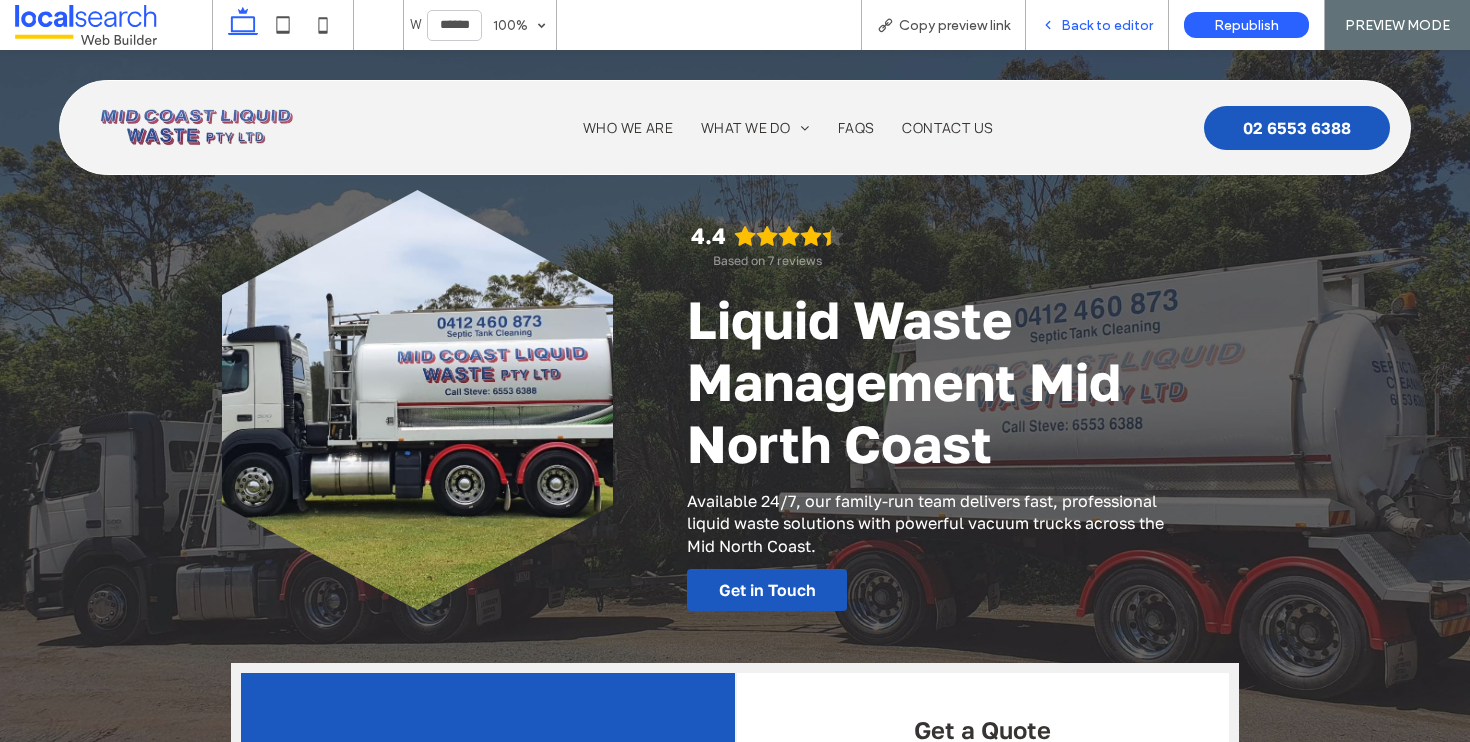 scroll, scrollTop: 0, scrollLeft: 0, axis: both 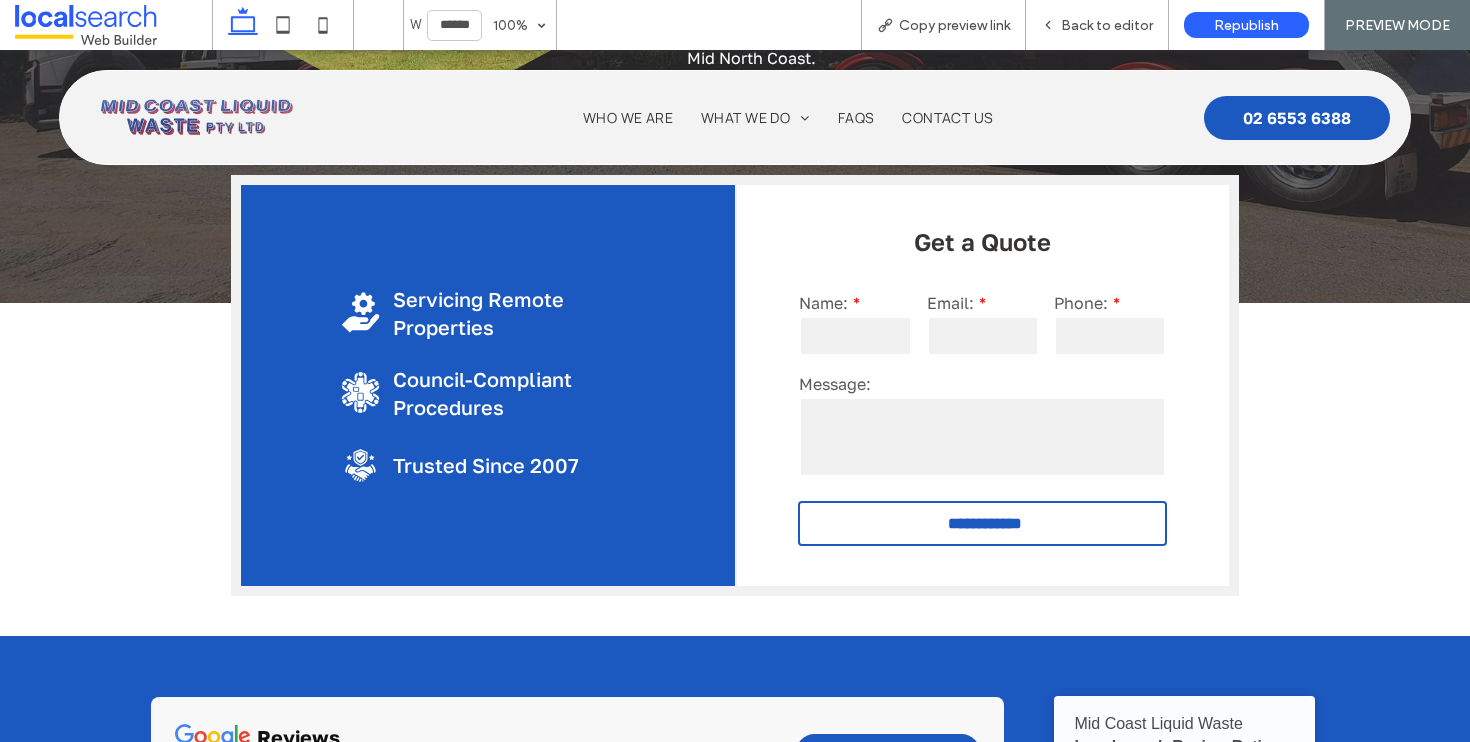 click on "Trusted Since 2007" at bounding box center [486, 465] 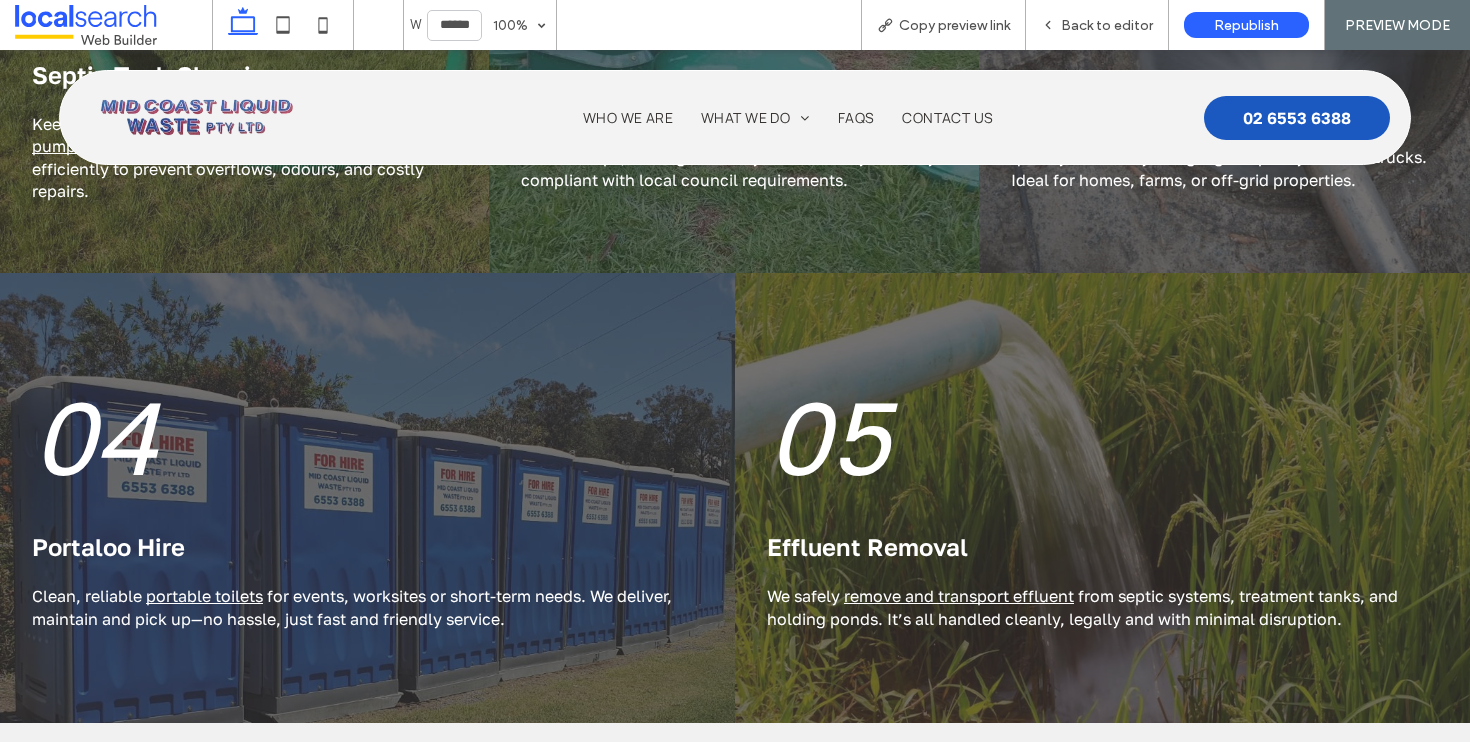 scroll, scrollTop: 2623, scrollLeft: 0, axis: vertical 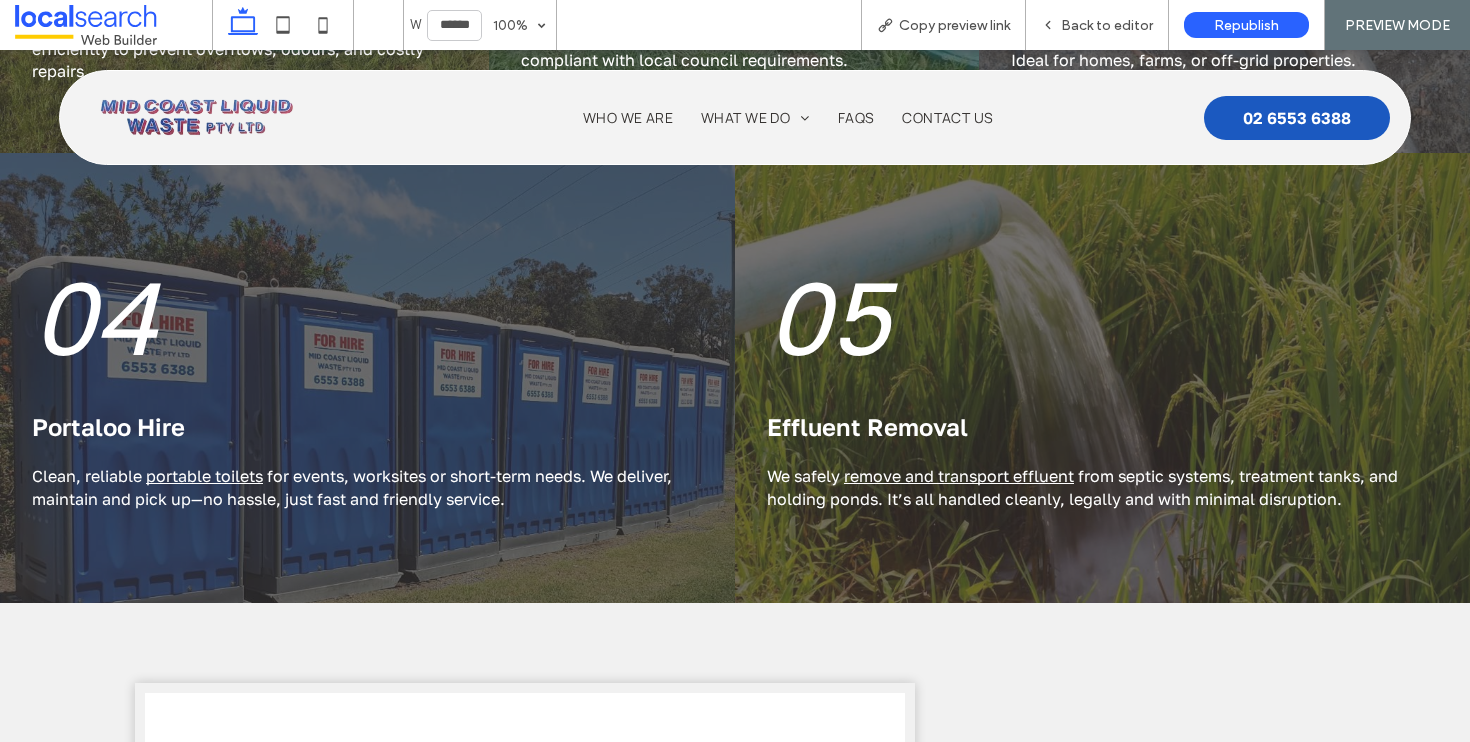 click on "Portaloo Hire" at bounding box center (108, 426) 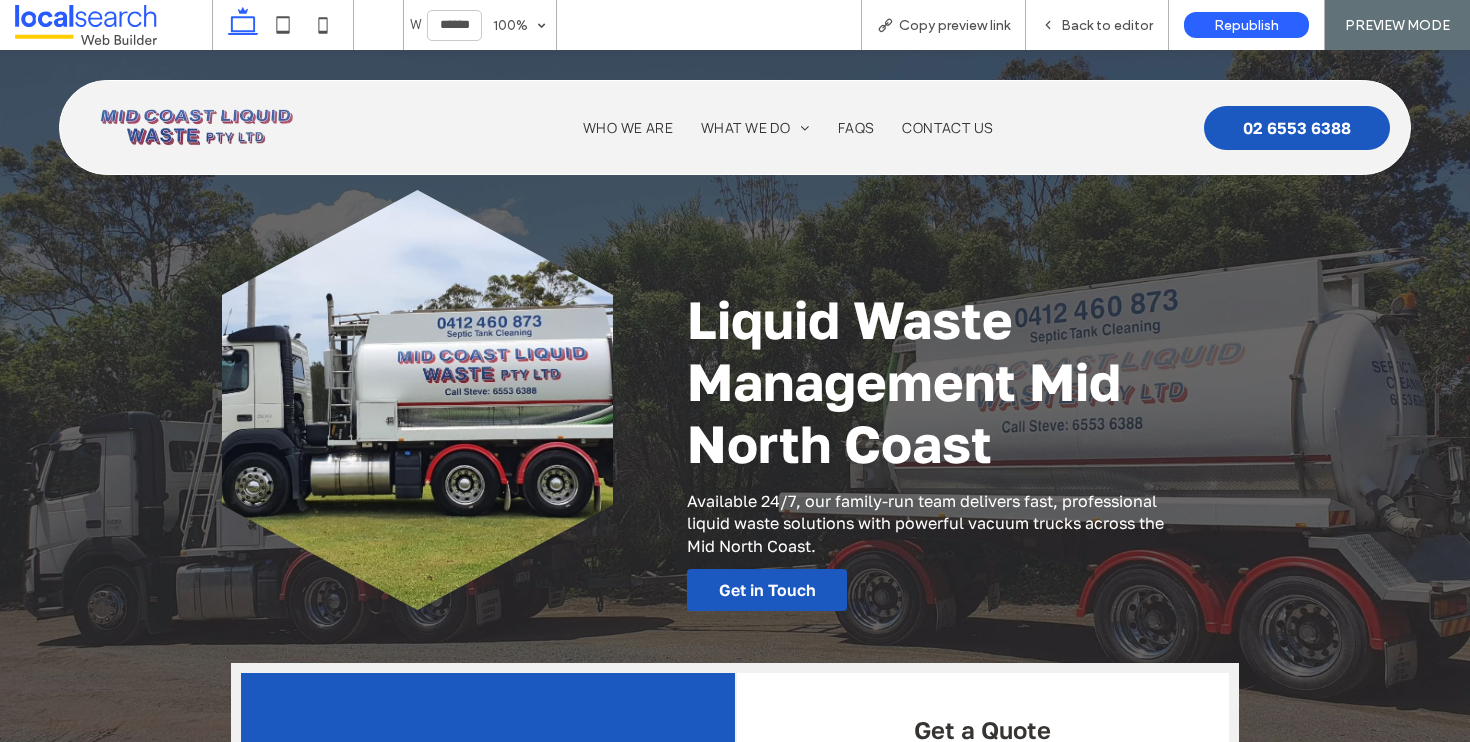 scroll, scrollTop: 0, scrollLeft: 0, axis: both 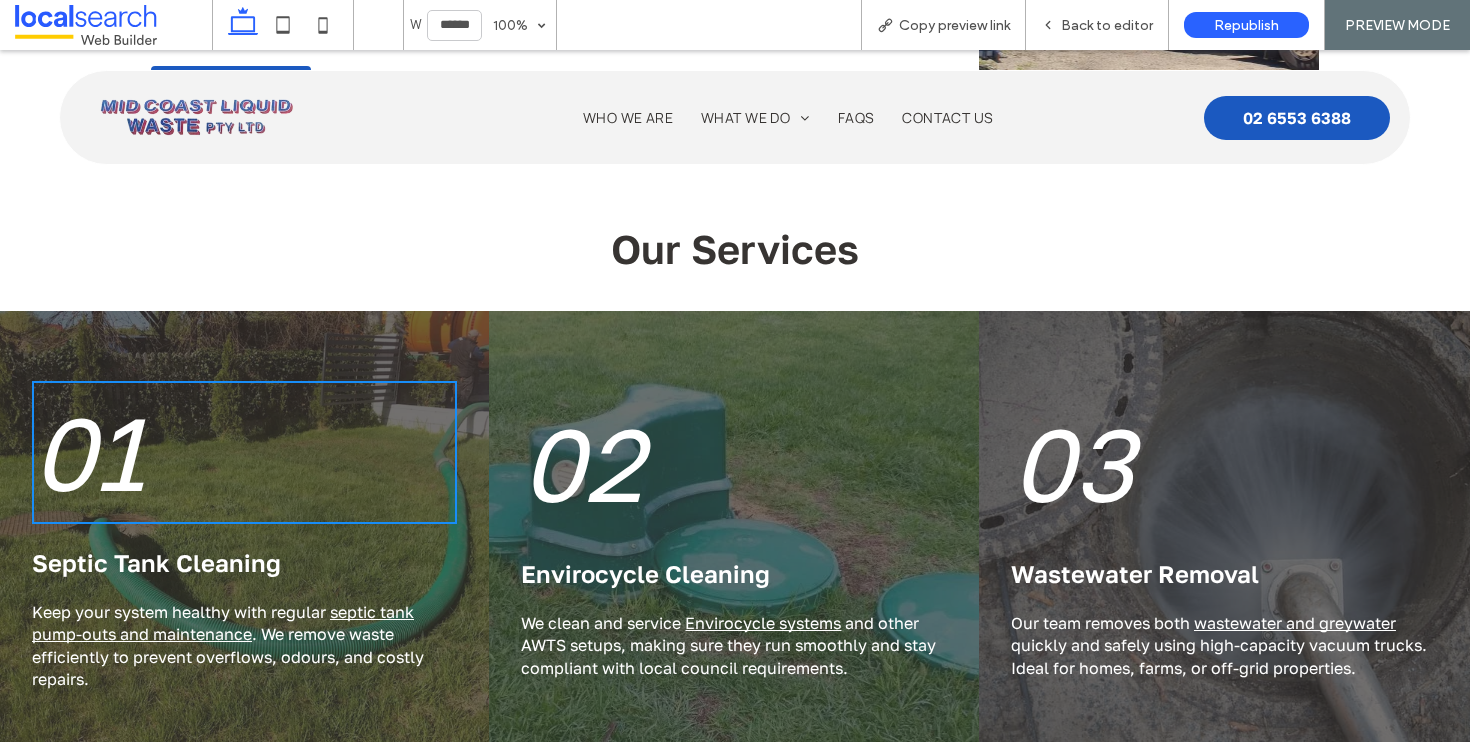 click on "Septic Tank Cleaning" at bounding box center [156, 562] 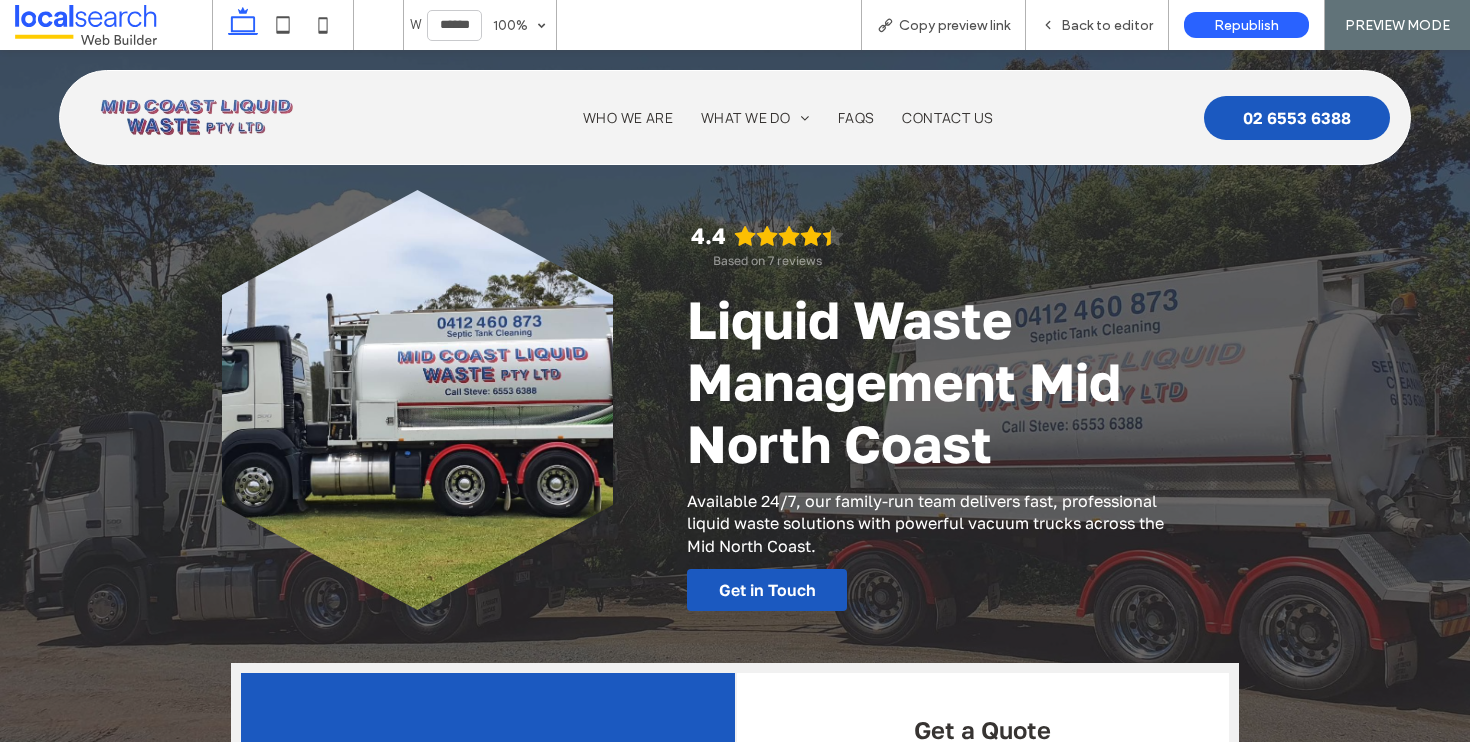 scroll, scrollTop: 664, scrollLeft: 0, axis: vertical 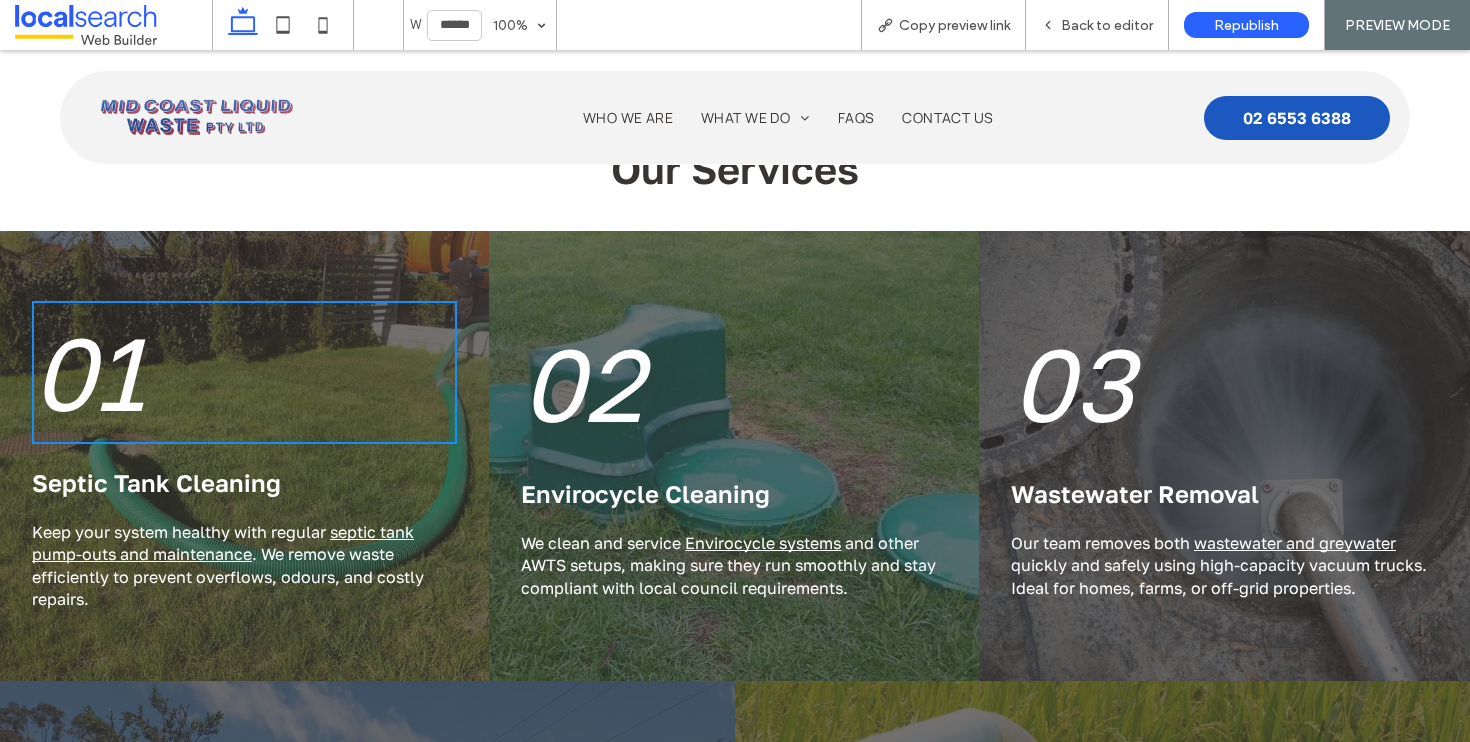 click on "Envirocycle Cleaning" at bounding box center (645, 493) 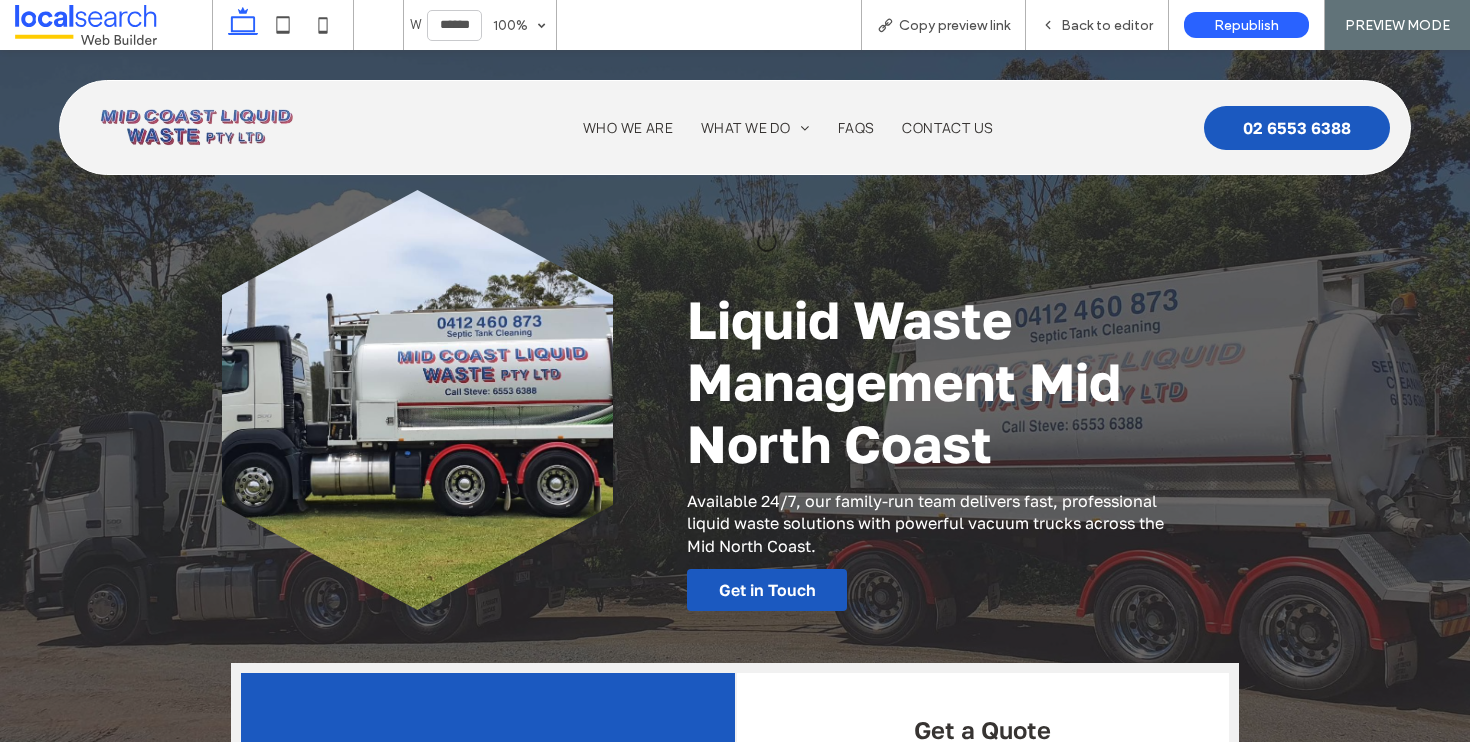 scroll, scrollTop: 0, scrollLeft: 0, axis: both 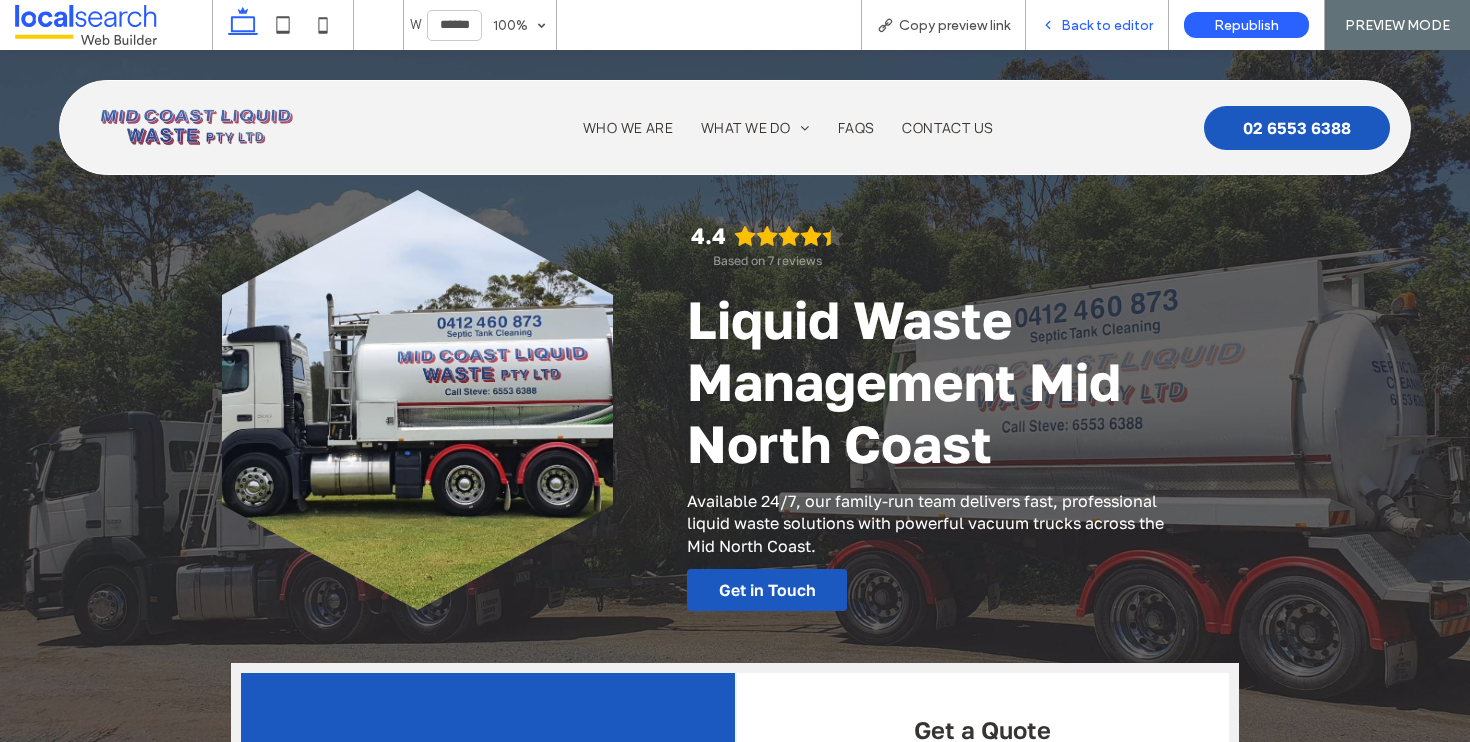 click on "Back to editor" at bounding box center [1107, 25] 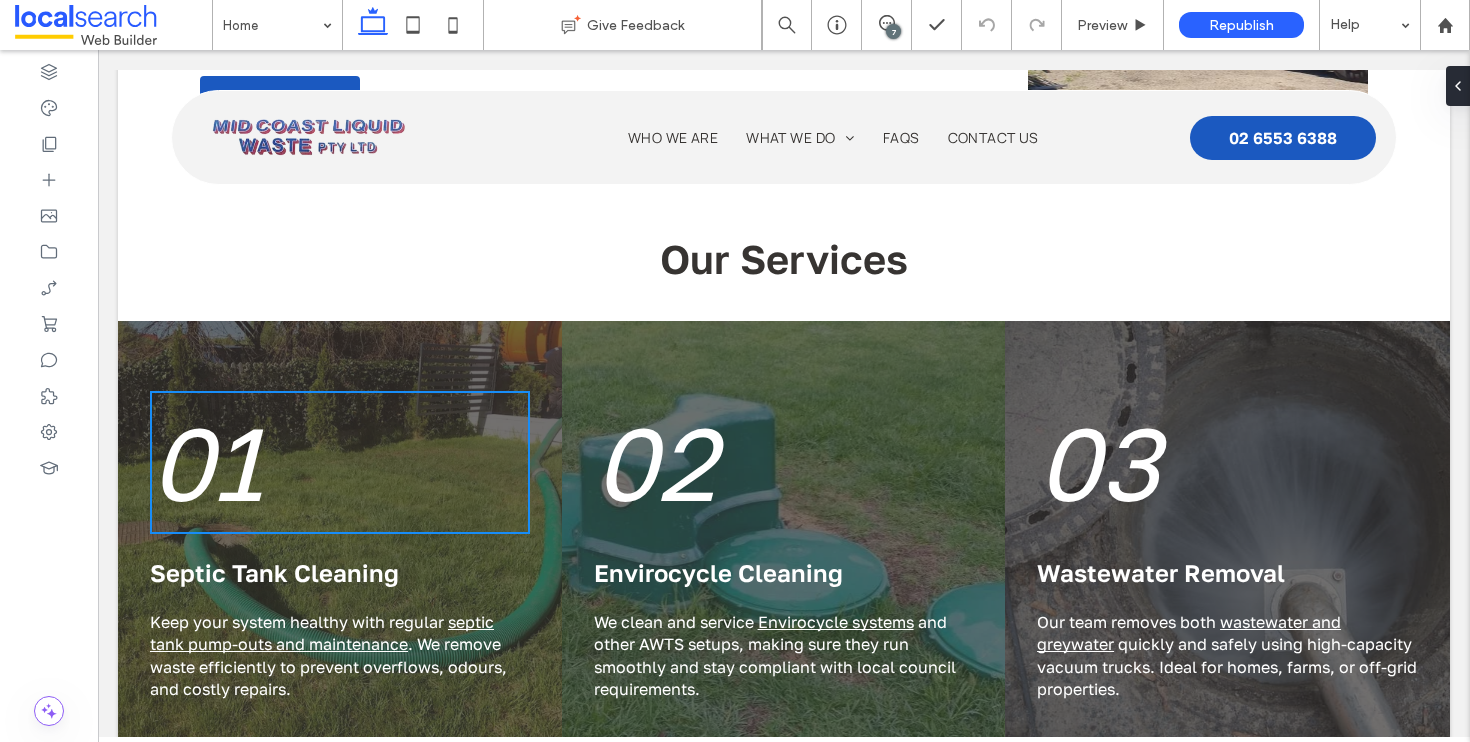 scroll, scrollTop: 2151, scrollLeft: 0, axis: vertical 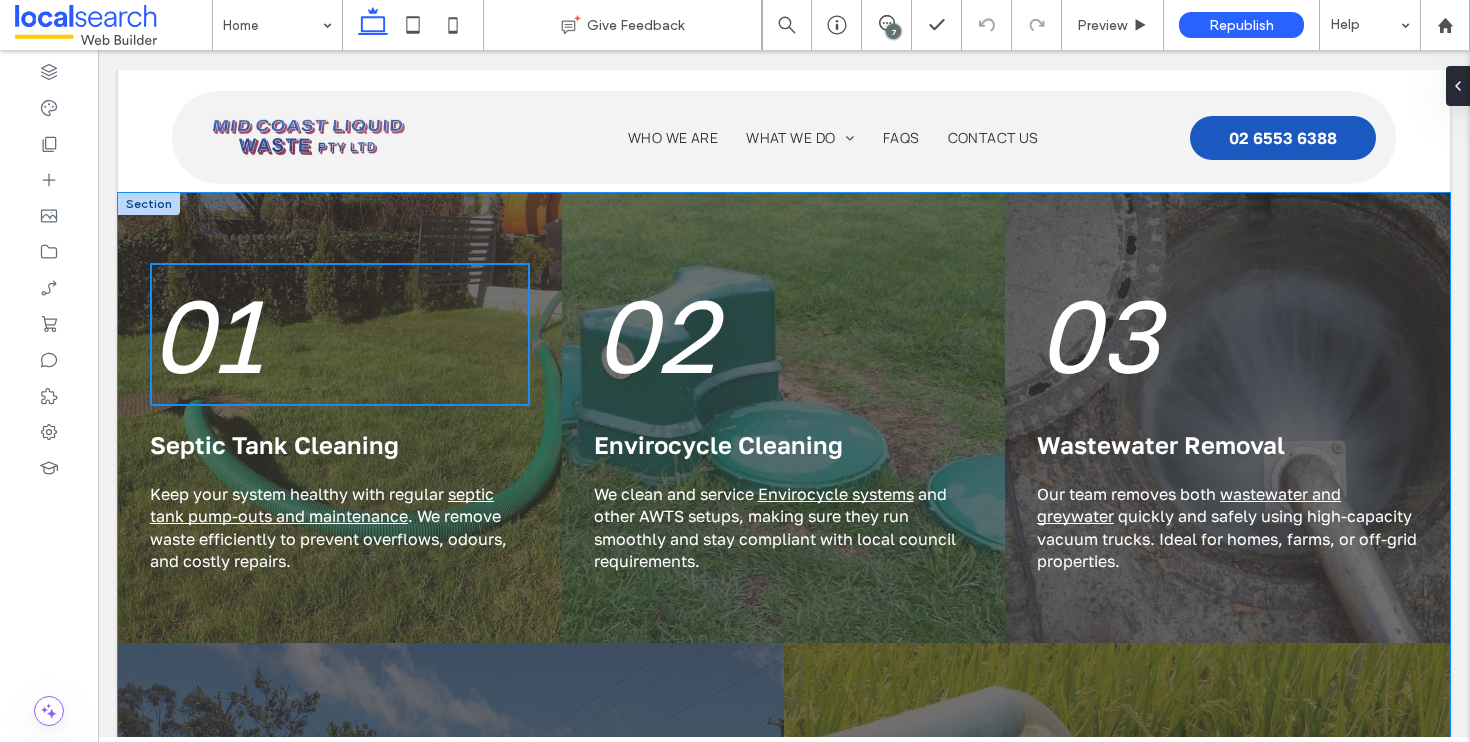 click on "01" at bounding box center [206, 334] 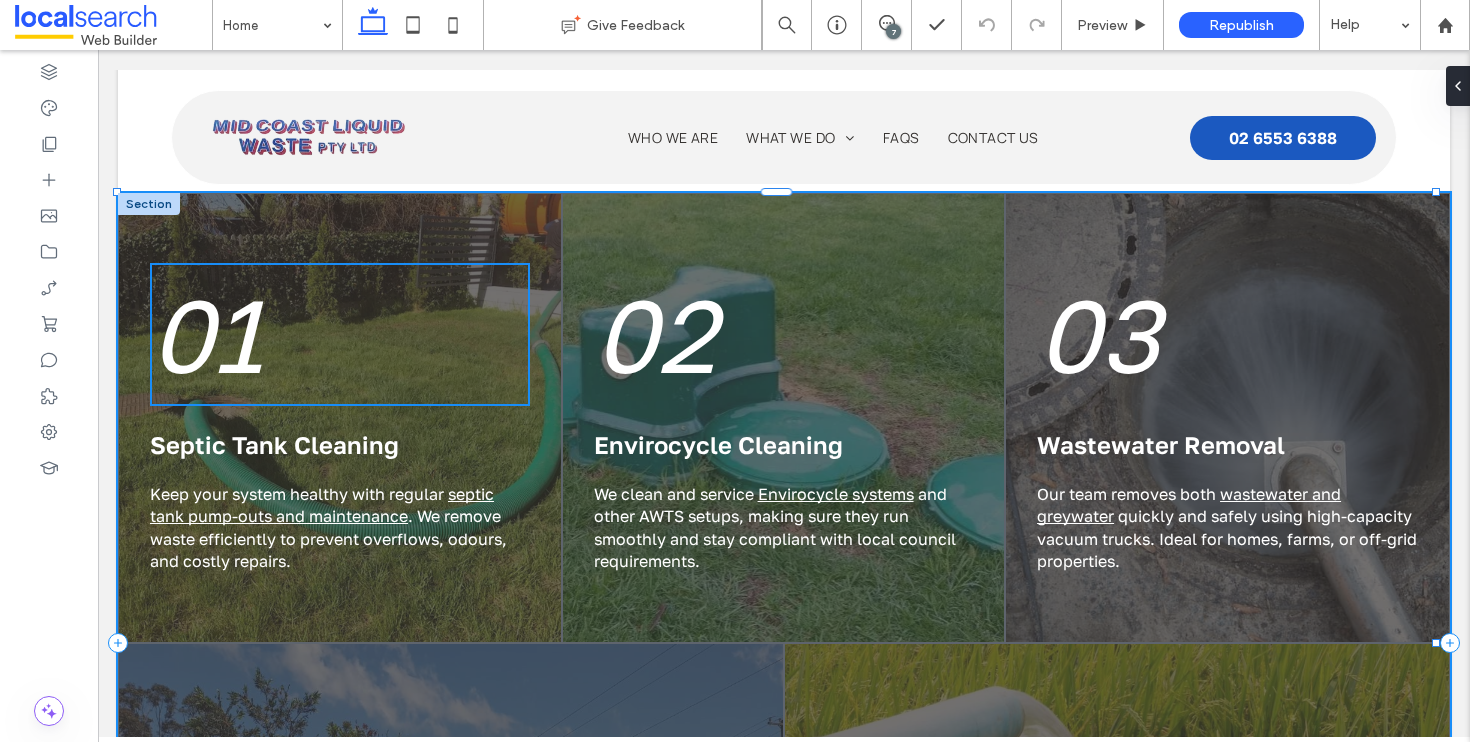click on "01" at bounding box center (206, 334) 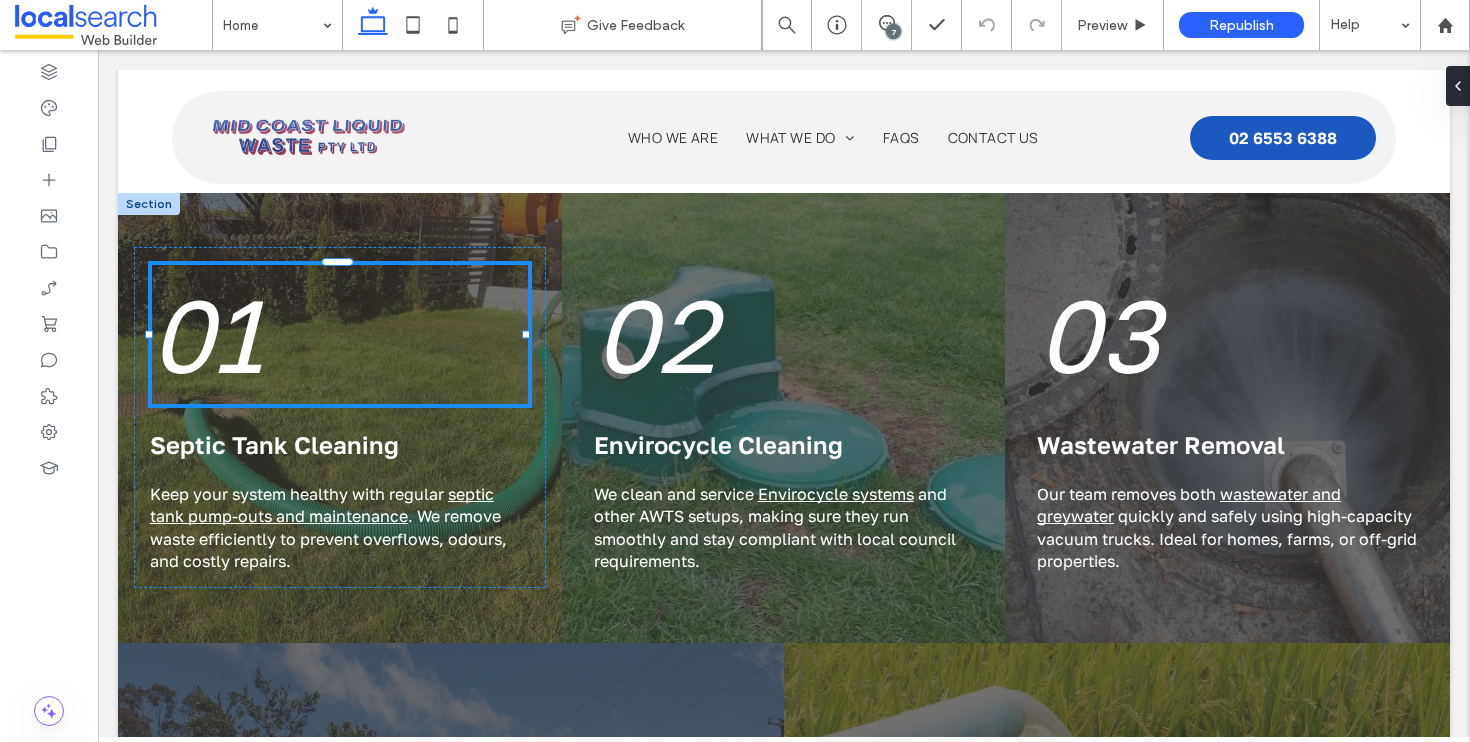 type on "**********" 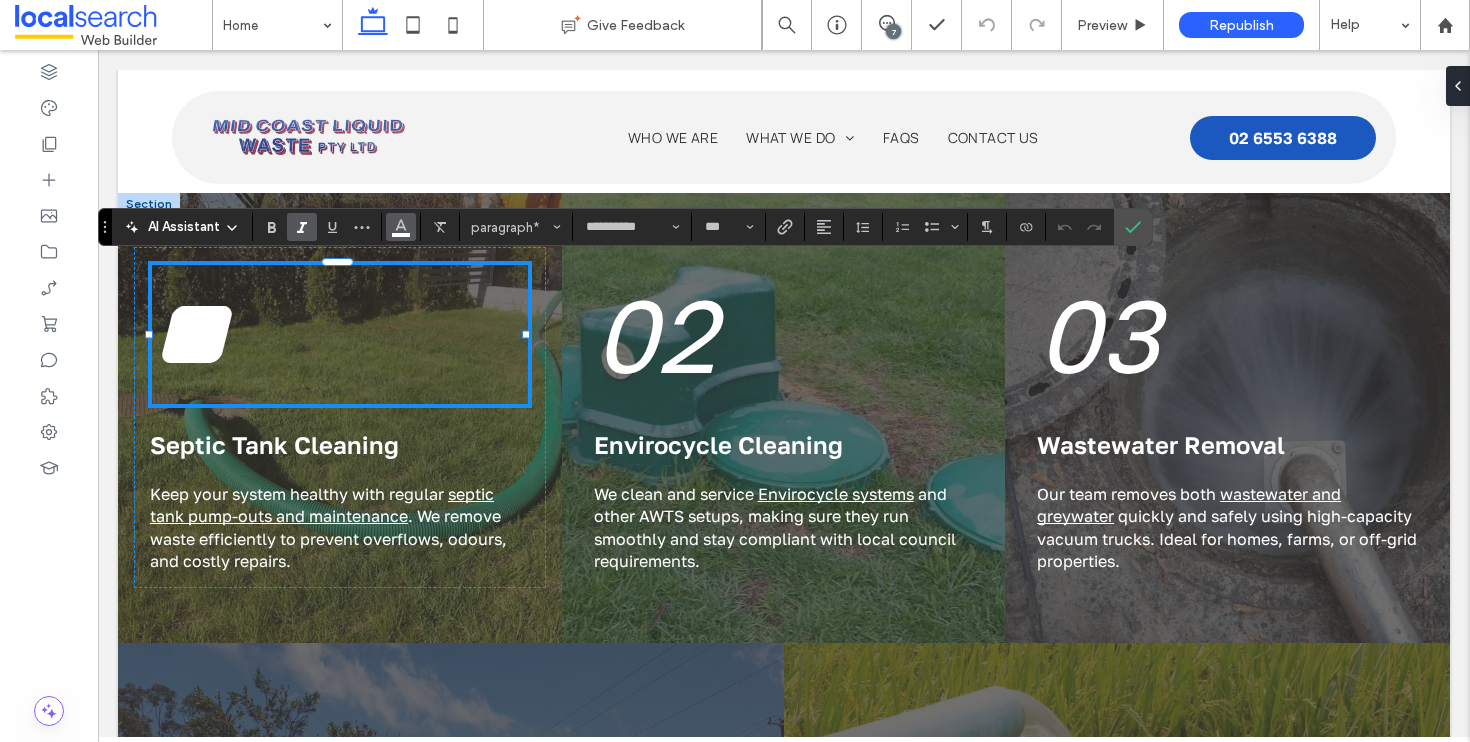 click 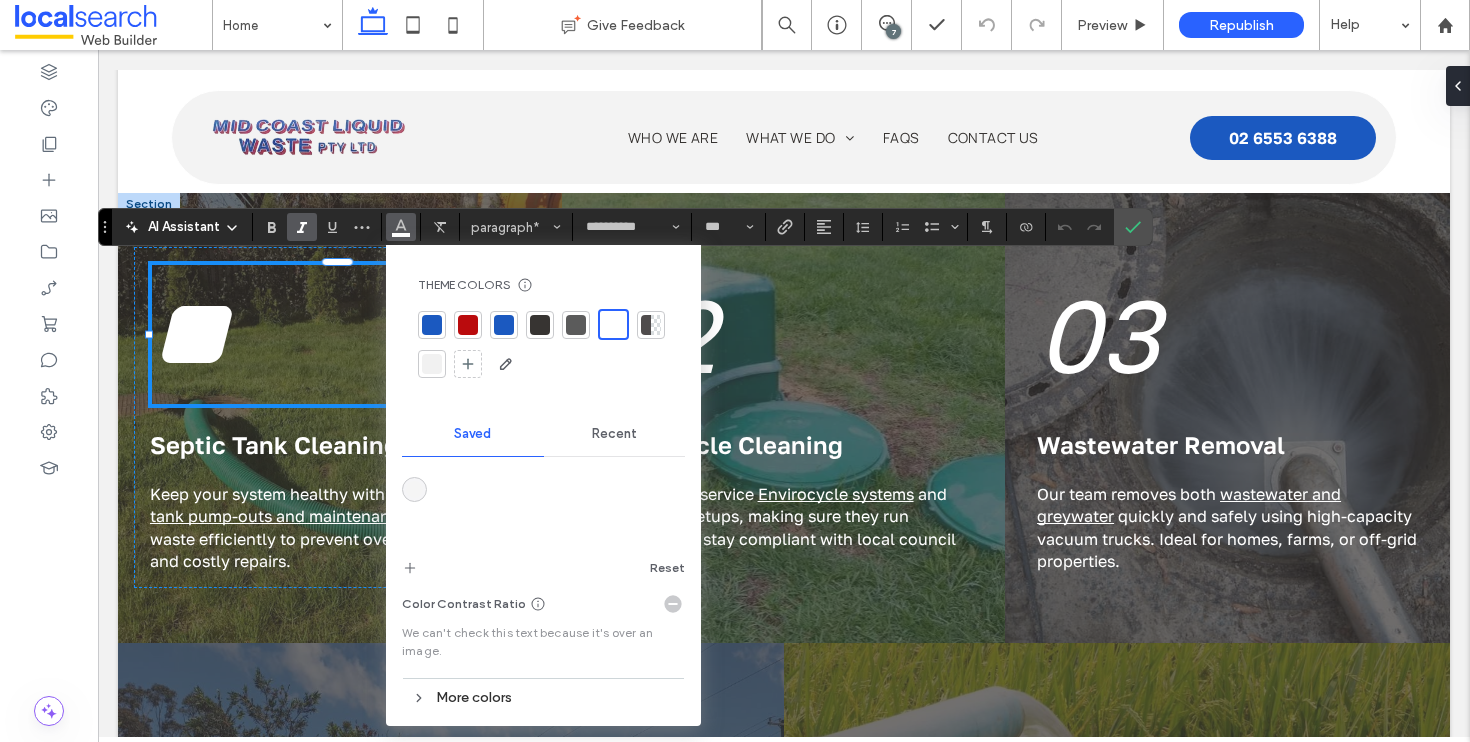 click at bounding box center (656, 325) 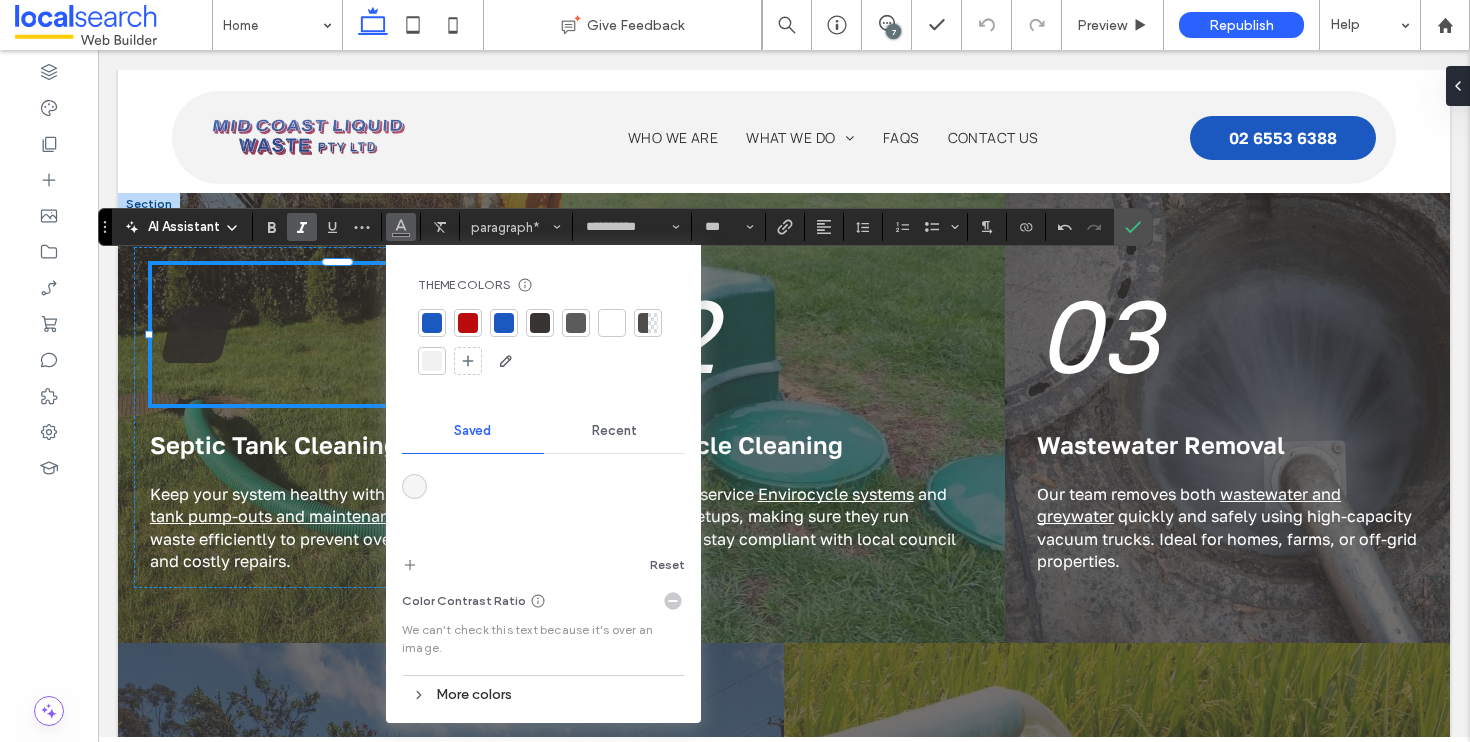 click on "Recent" at bounding box center [615, 431] 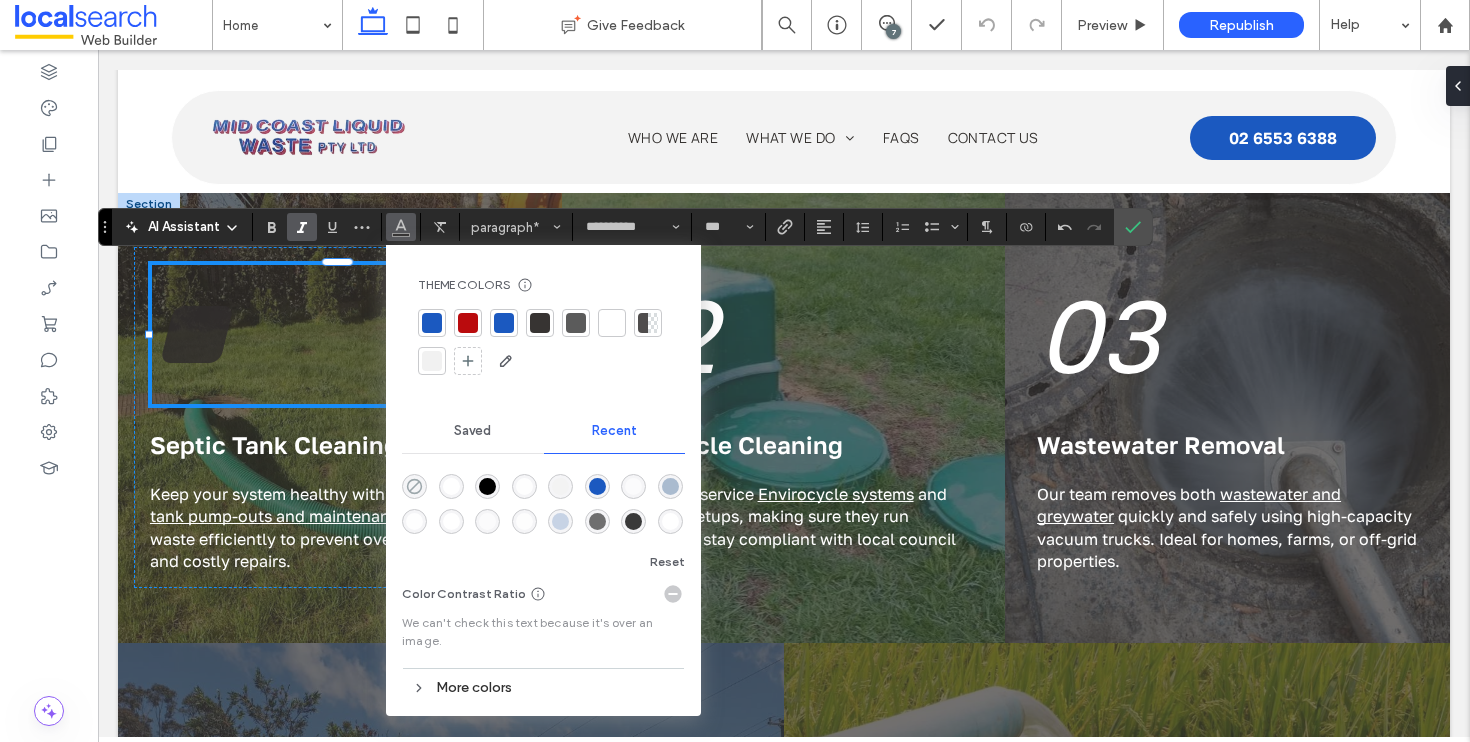 click 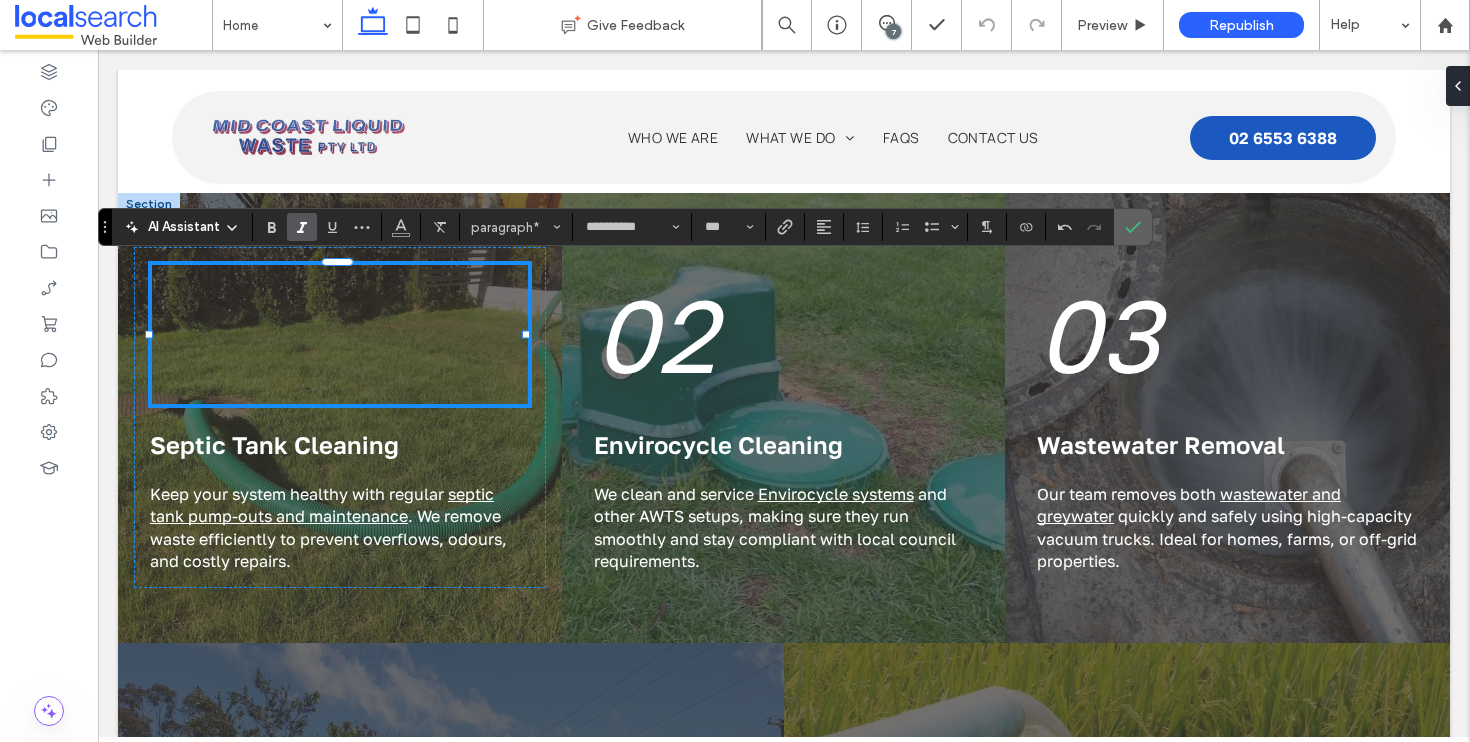click at bounding box center (1133, 227) 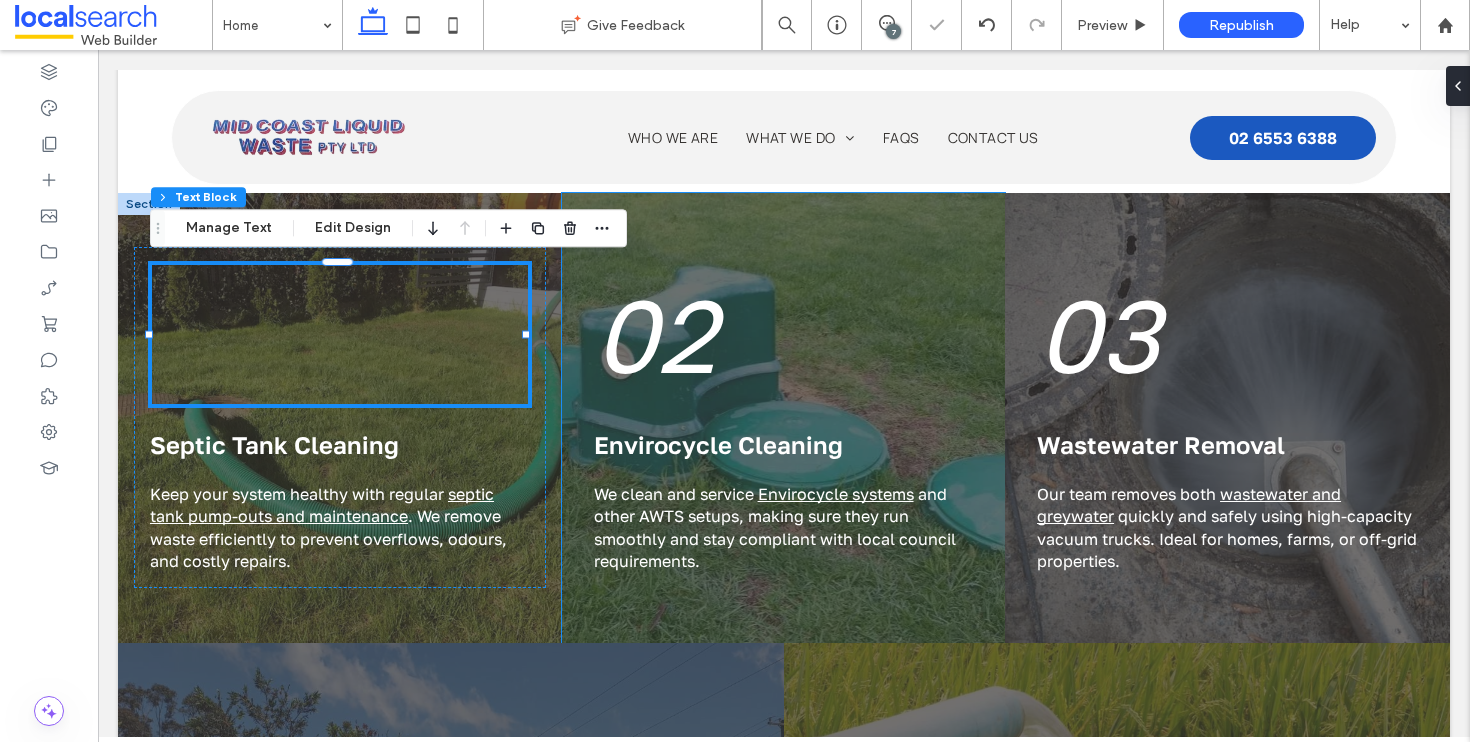 click on "02" at bounding box center (655, 334) 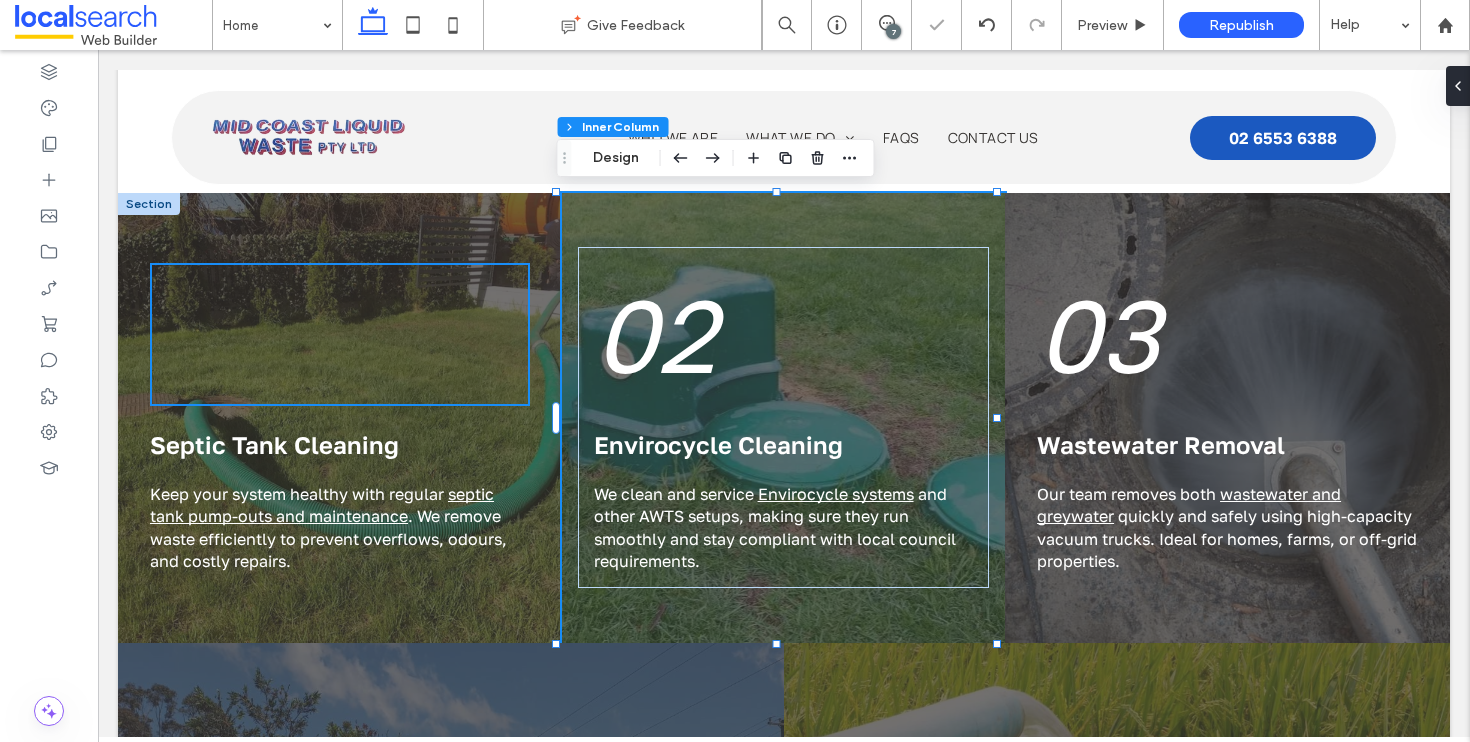 click on "02" at bounding box center (655, 334) 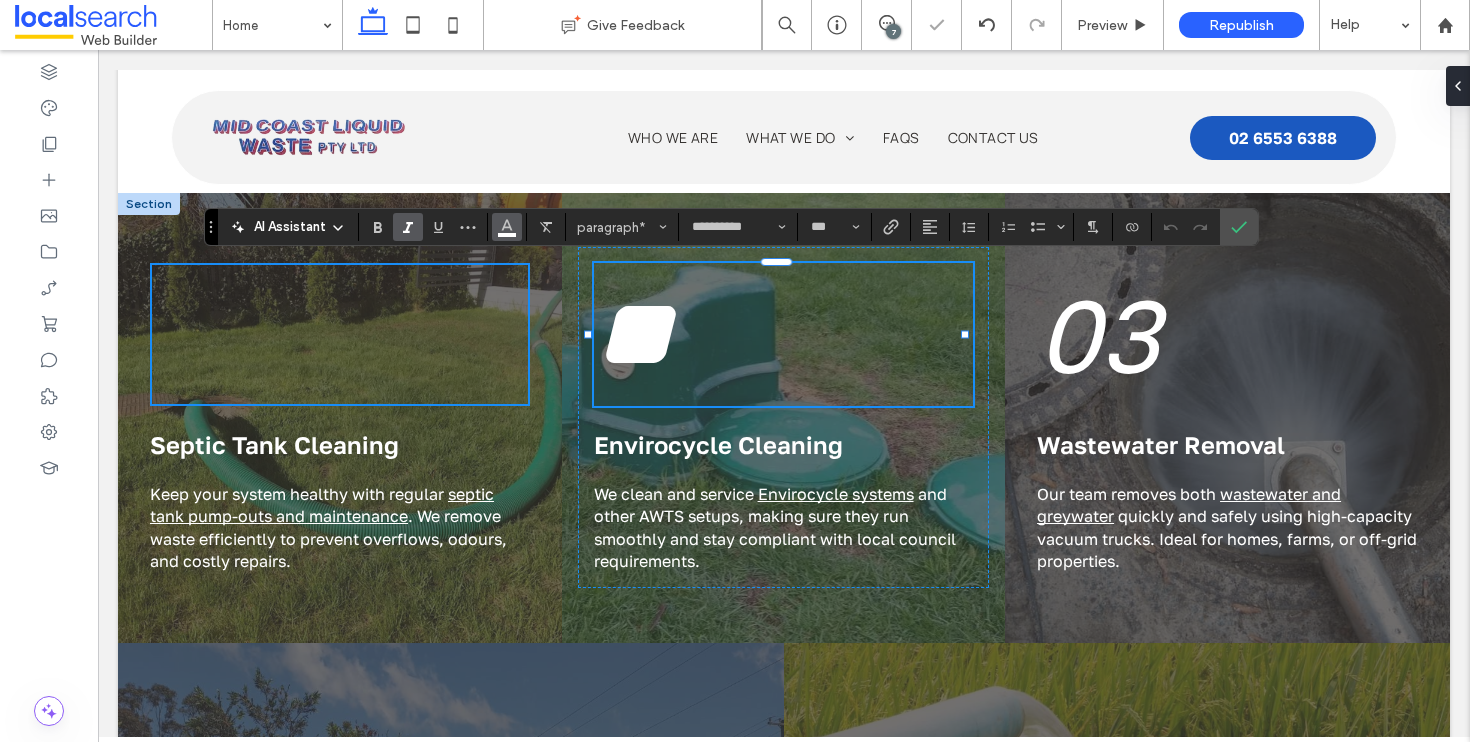 click at bounding box center (507, 225) 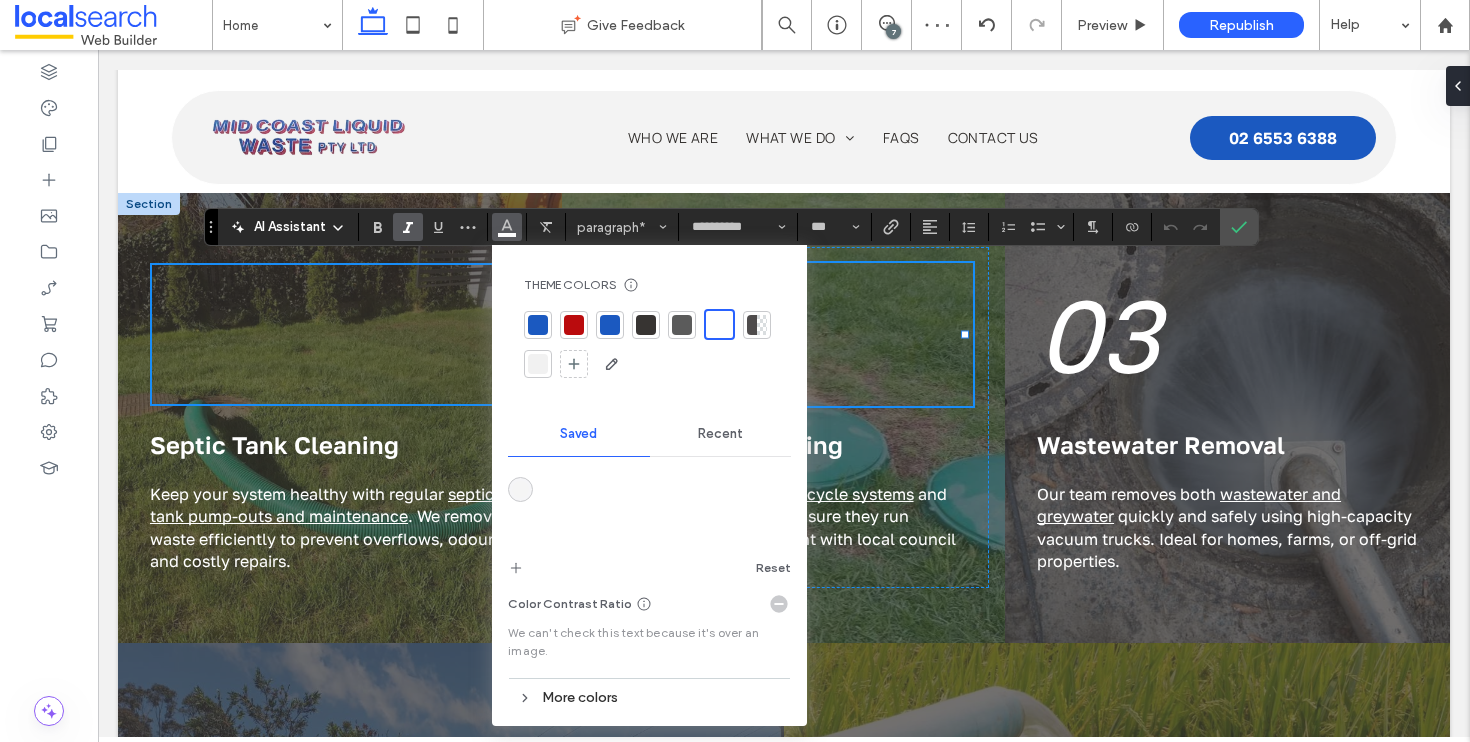 click on "Recent" at bounding box center (721, 434) 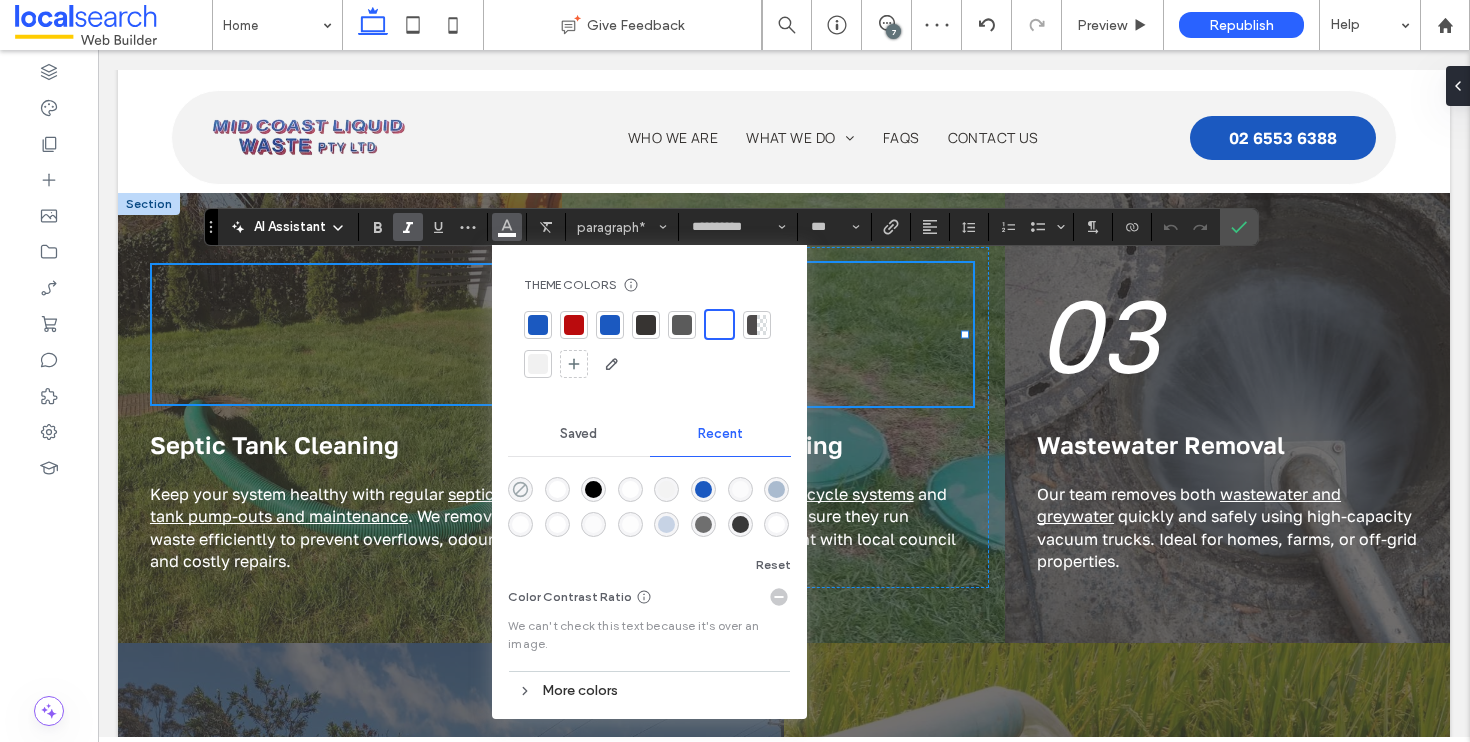 click 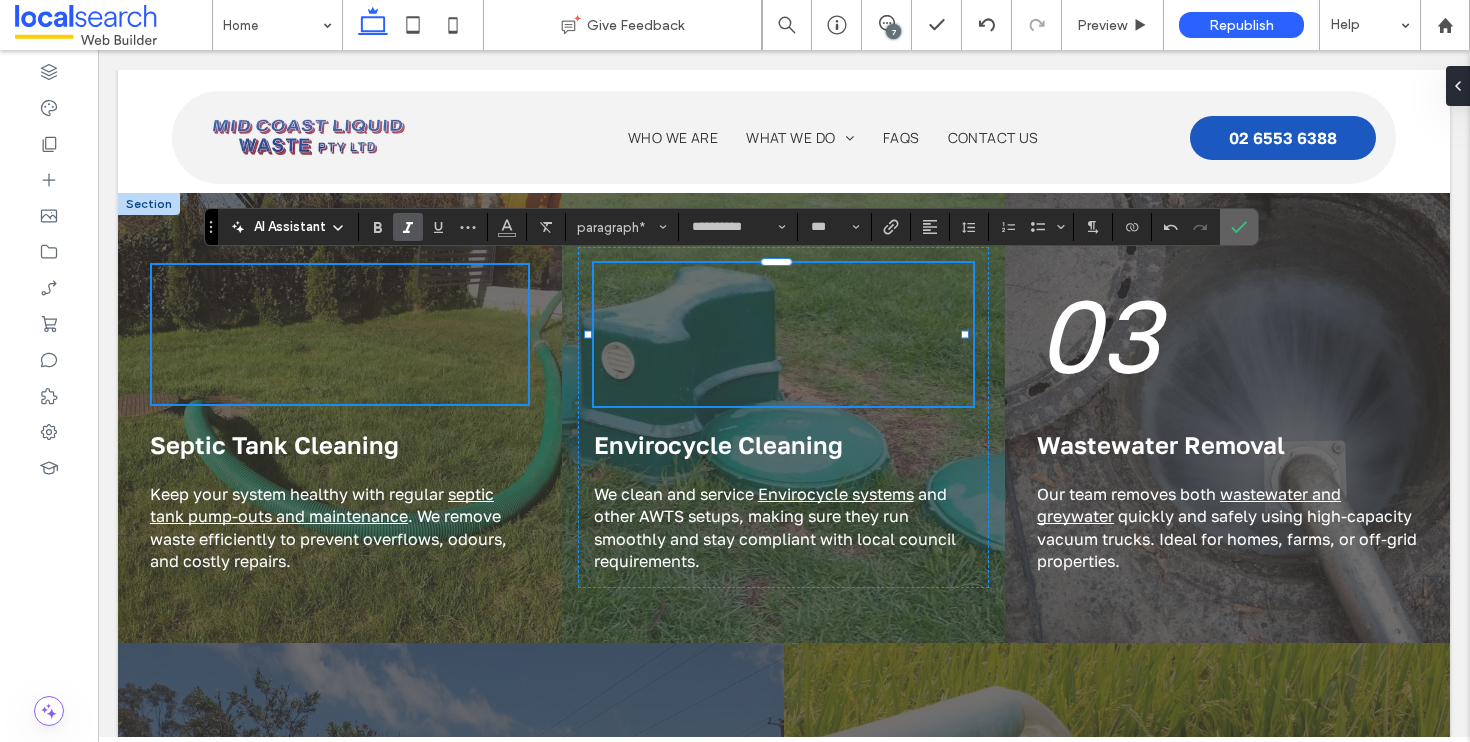 click 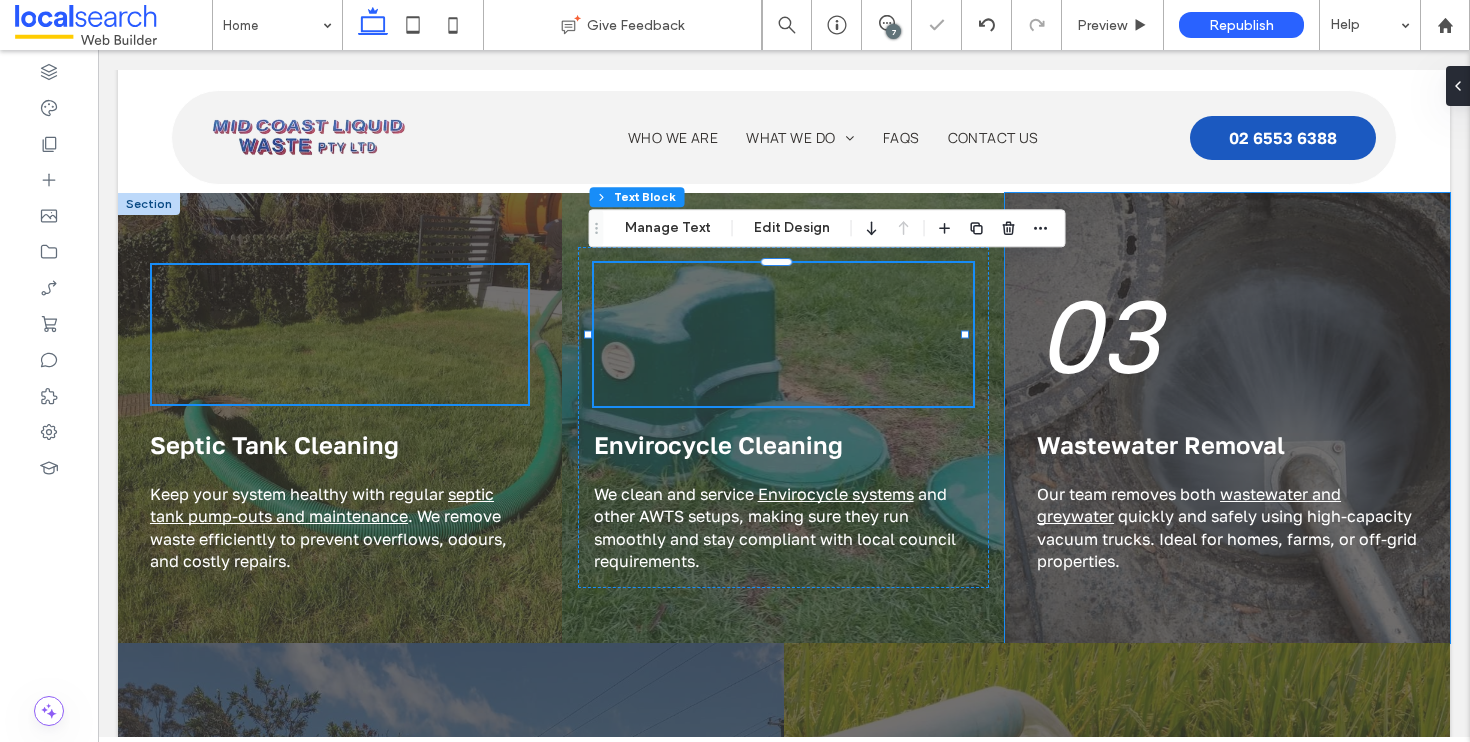 click on "03" at bounding box center [1098, 334] 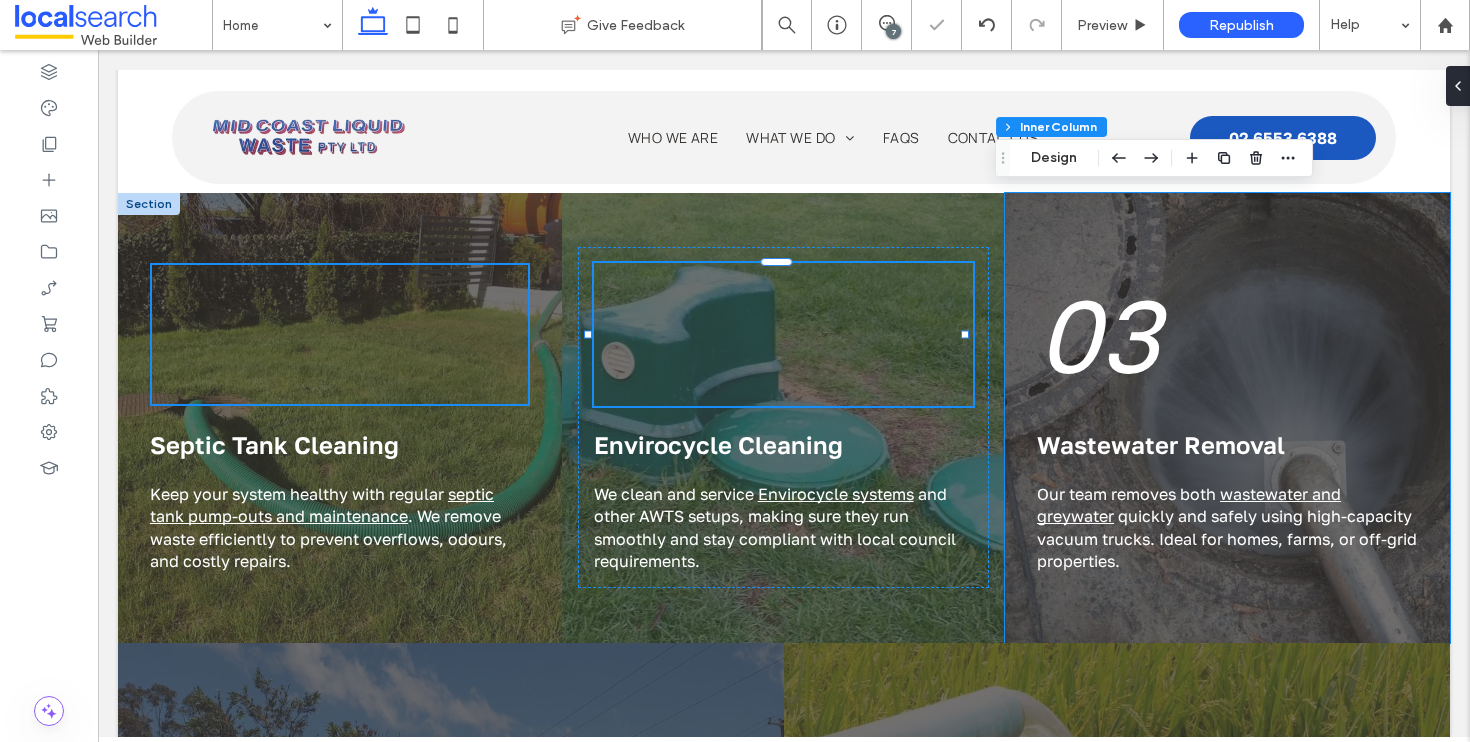 click on "03" at bounding box center (1098, 334) 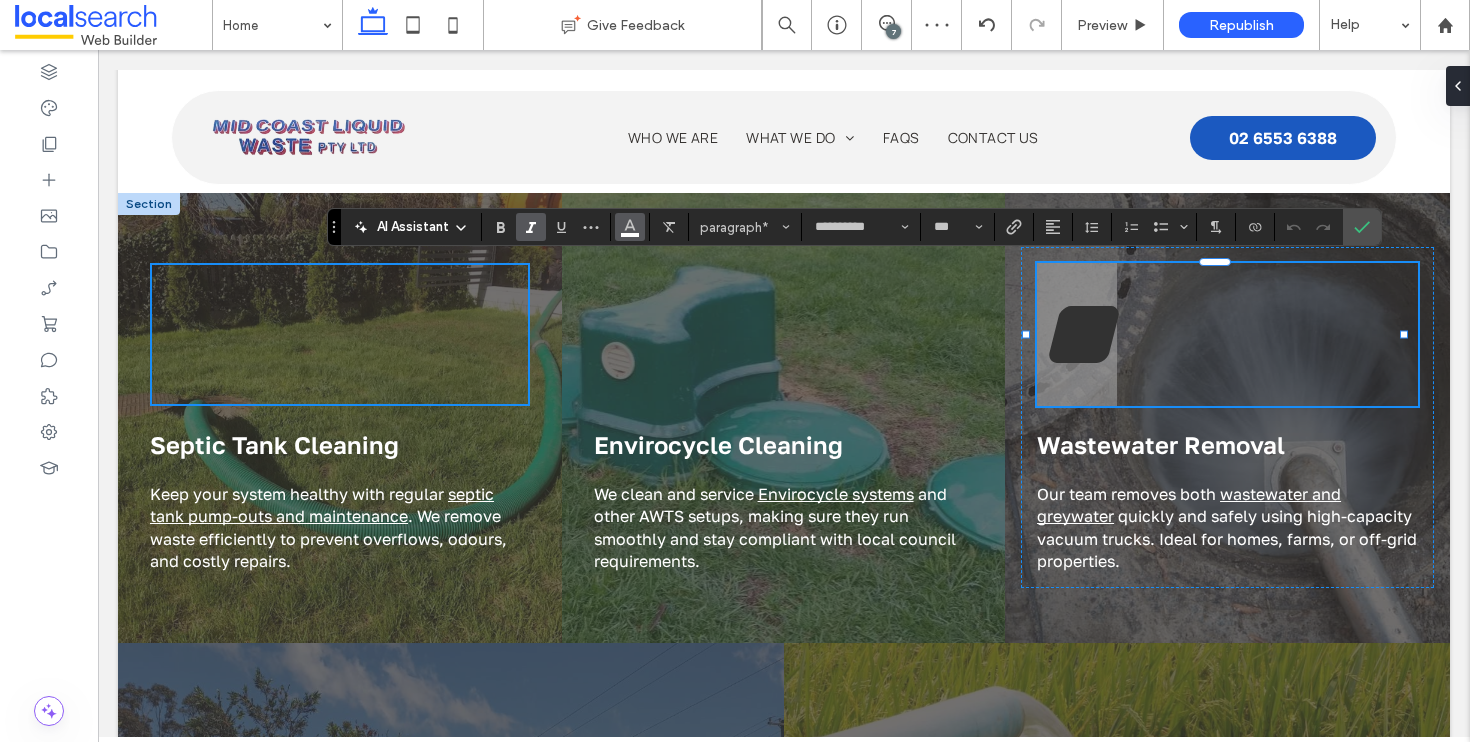 click 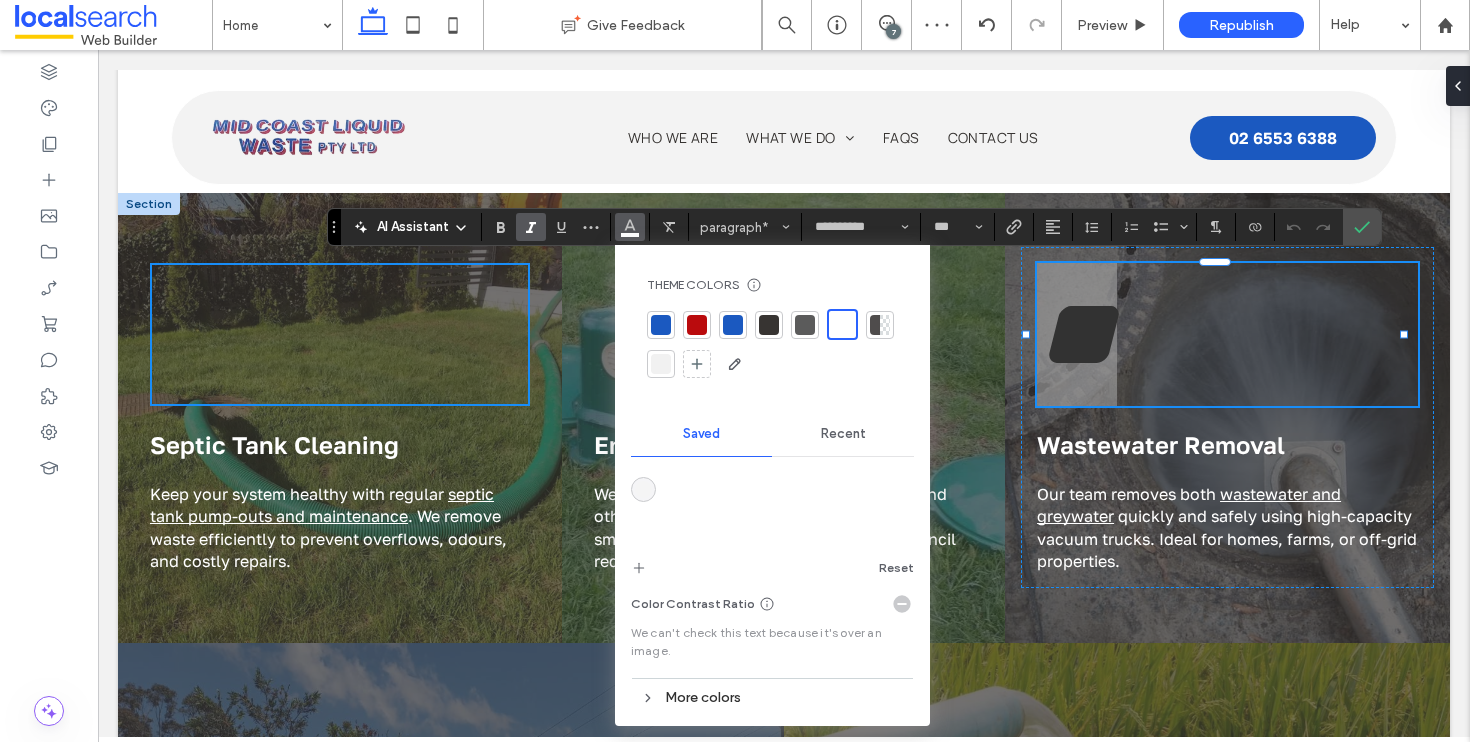 click on "Recent" at bounding box center [843, 434] 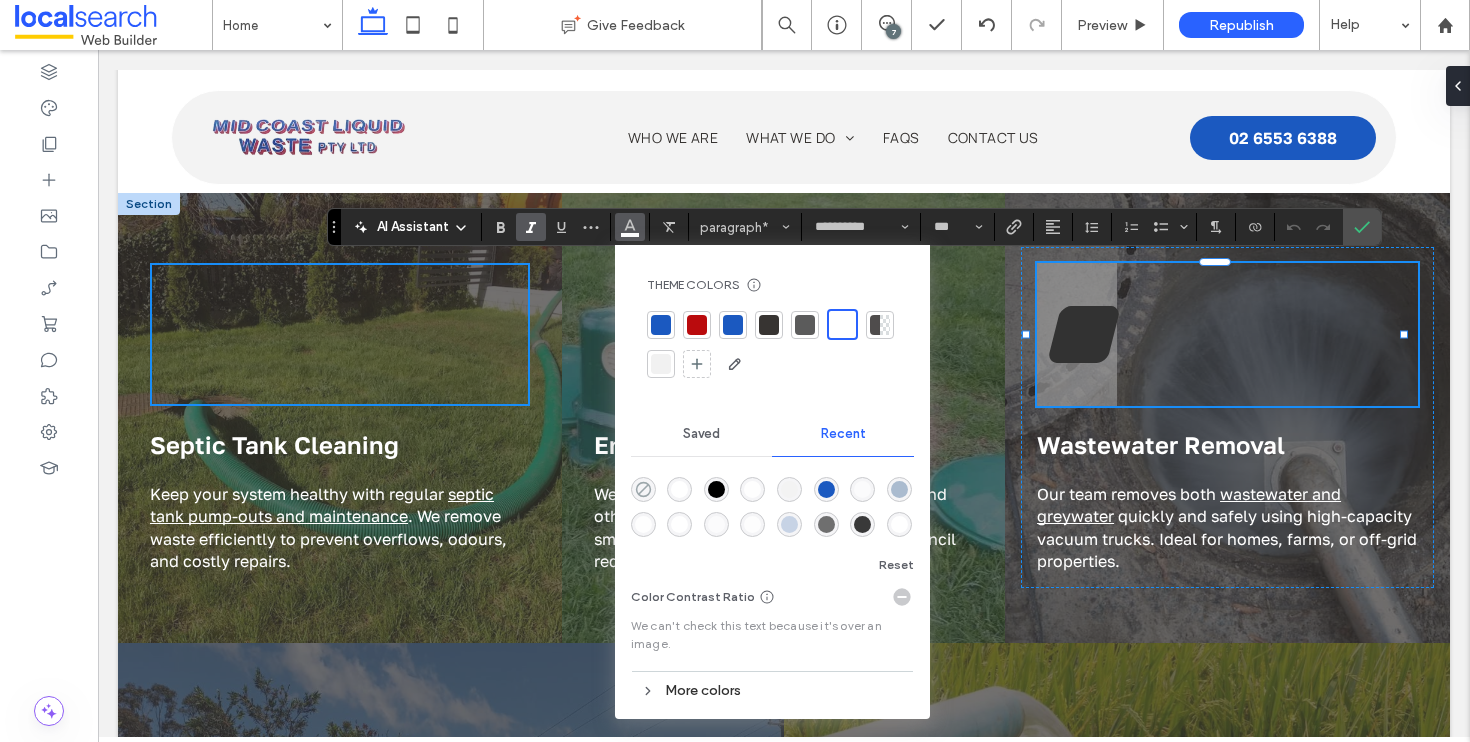 click 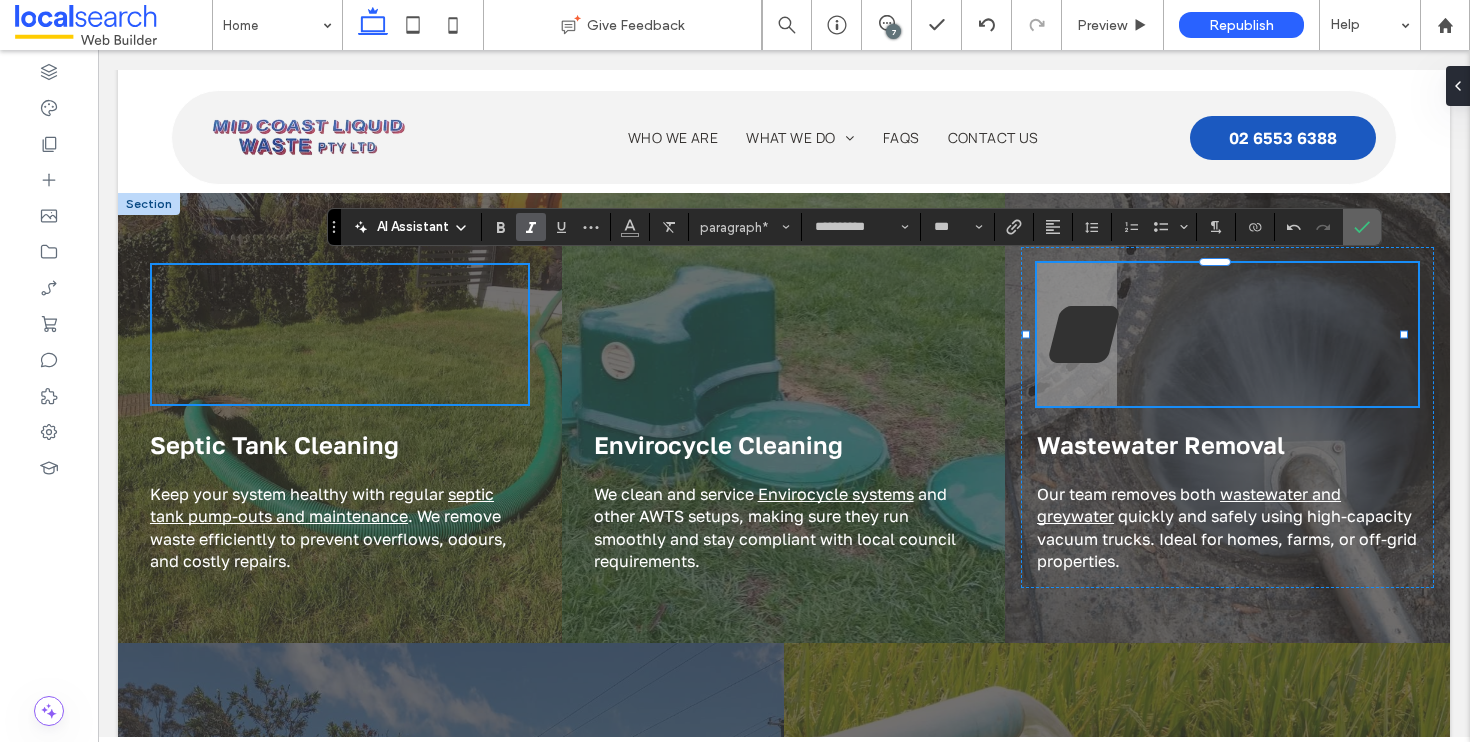 click 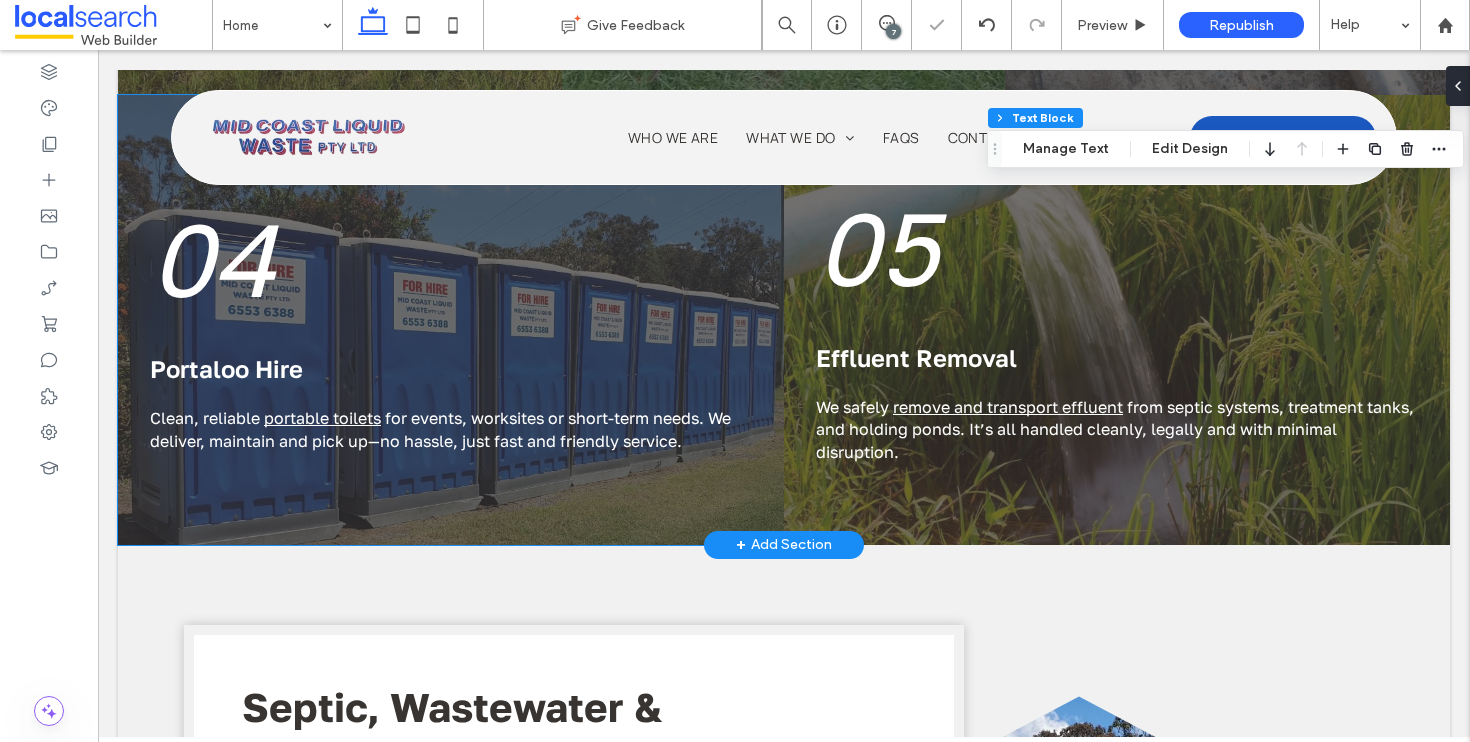 scroll, scrollTop: 2632, scrollLeft: 0, axis: vertical 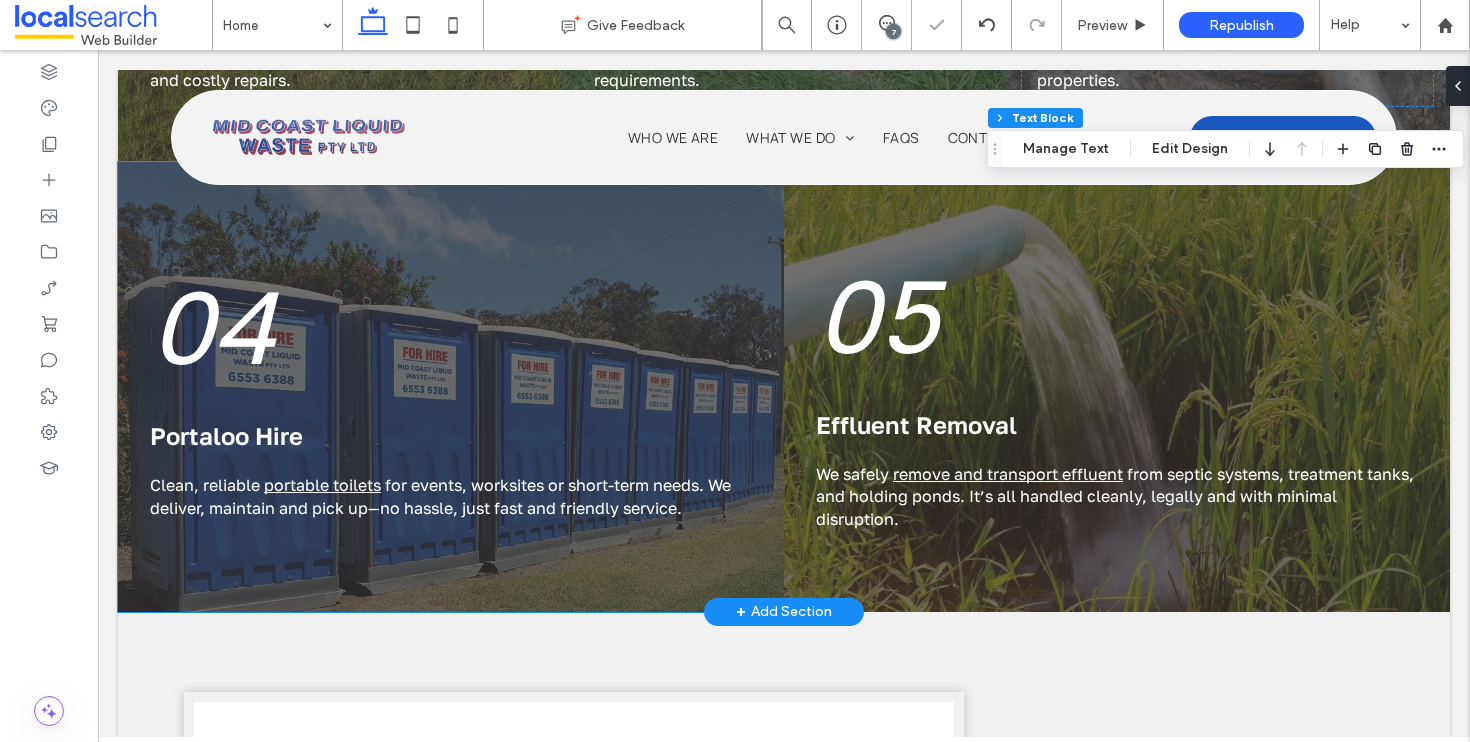 click on "04" at bounding box center (451, 325) 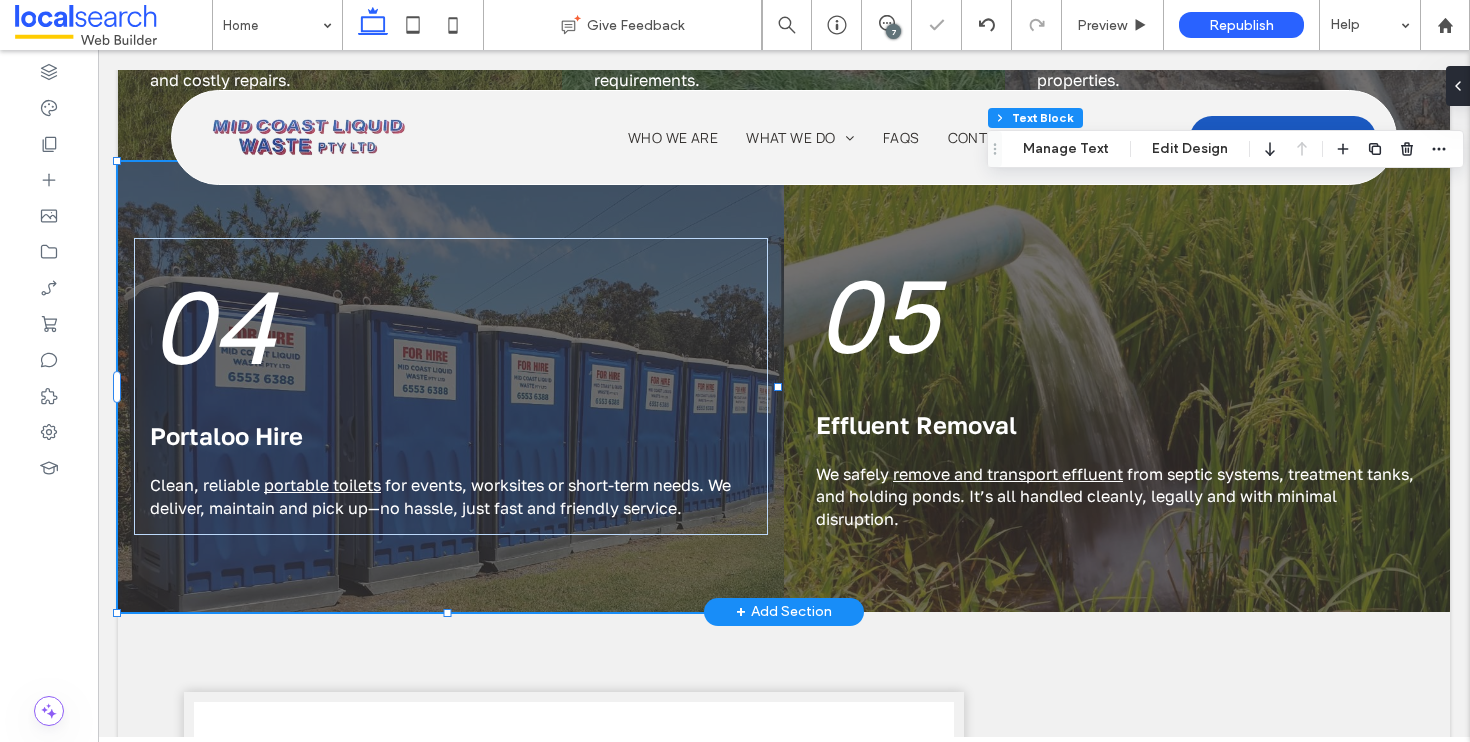 click on "04" at bounding box center [451, 325] 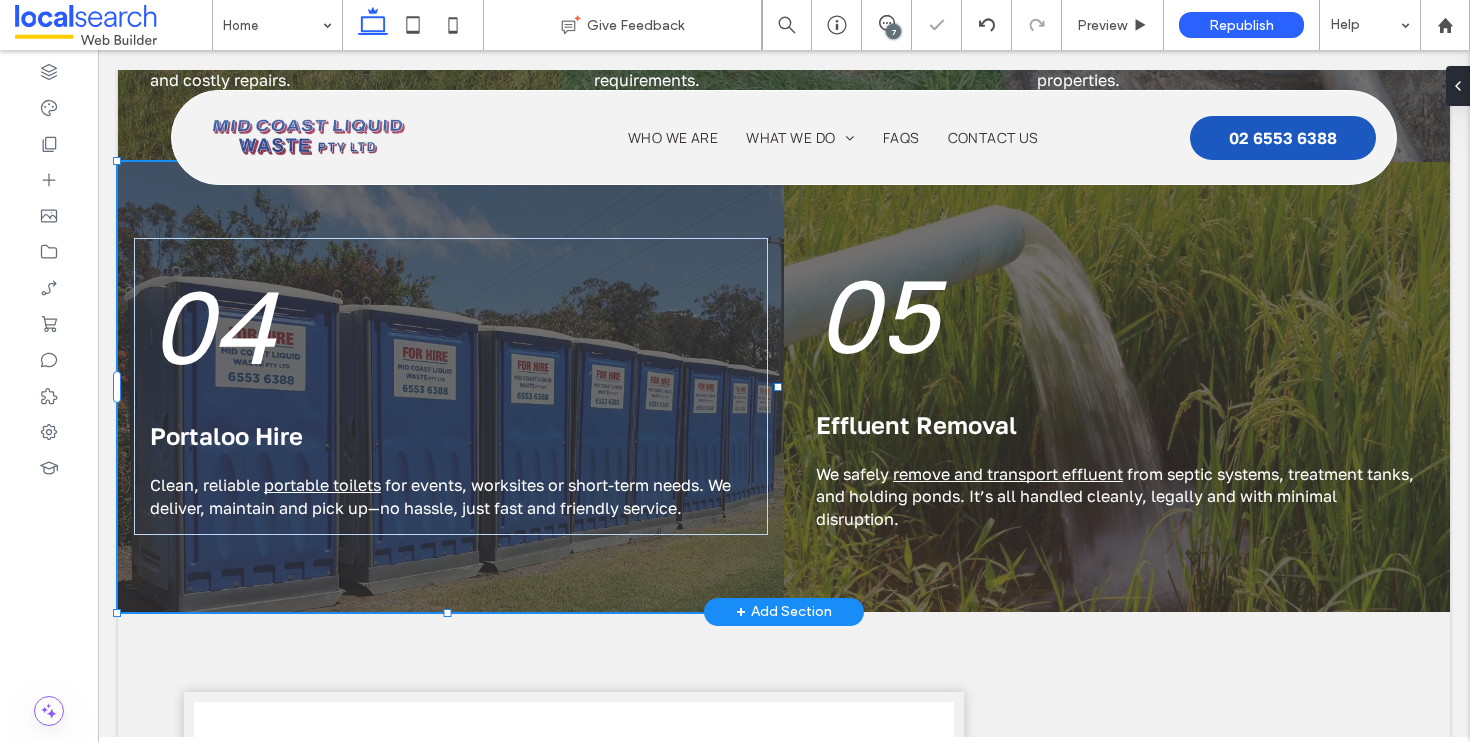 type on "**********" 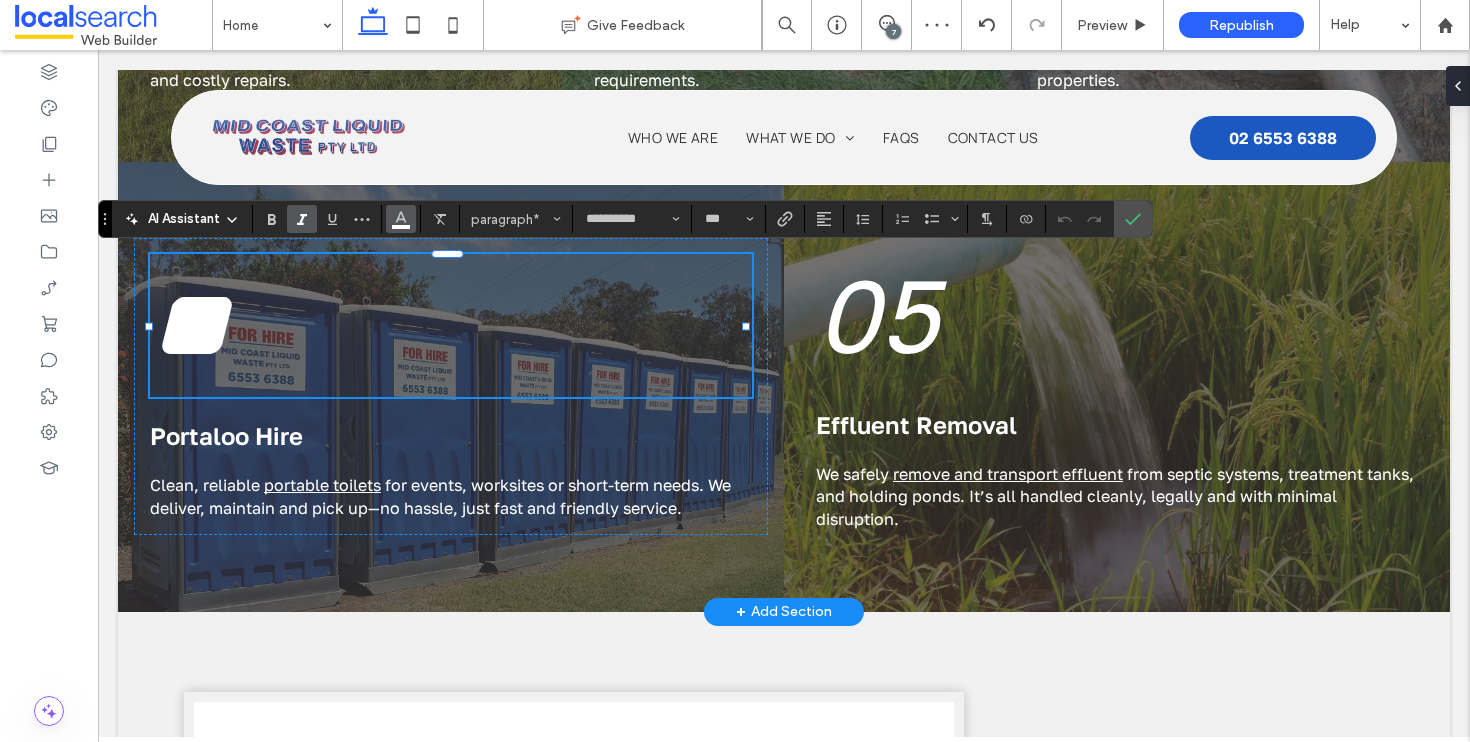 click 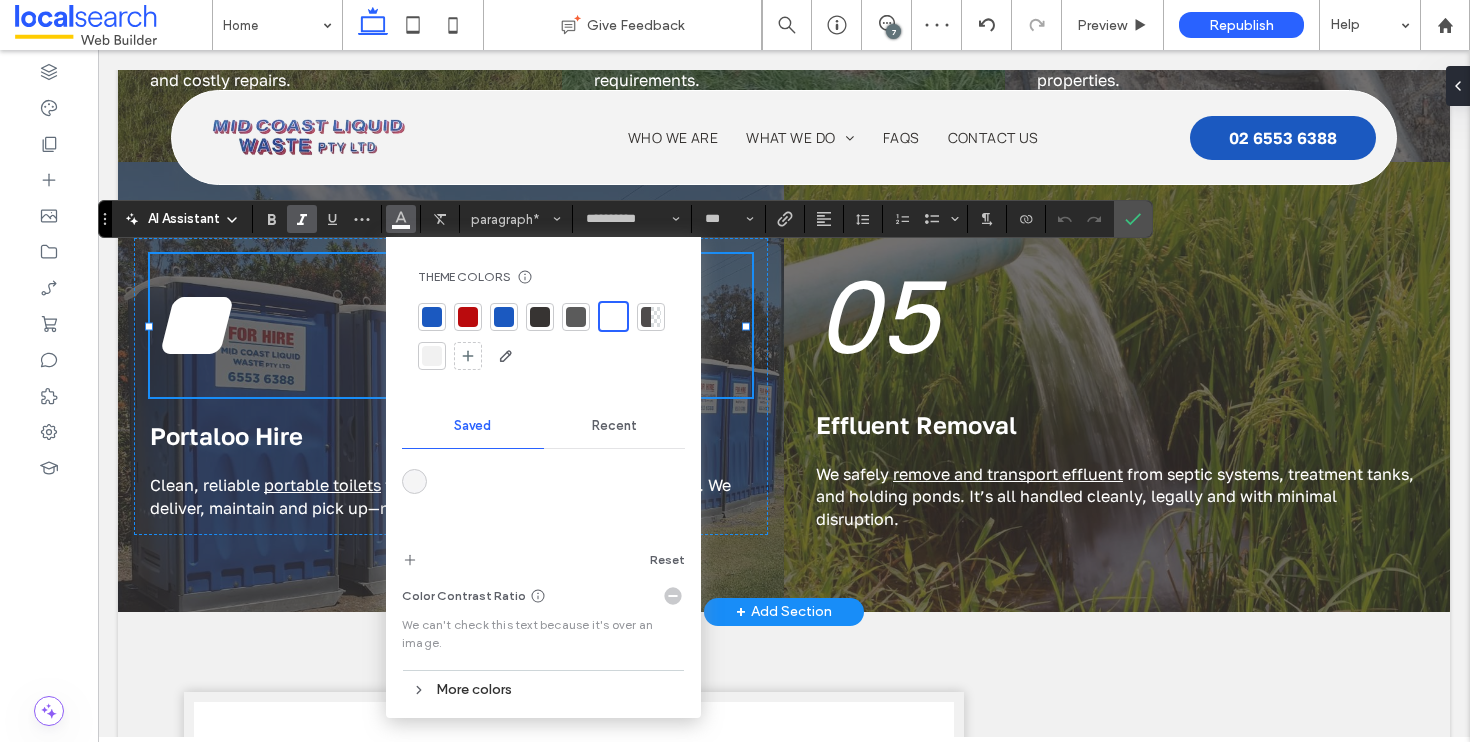 click on "Recent" at bounding box center (615, 426) 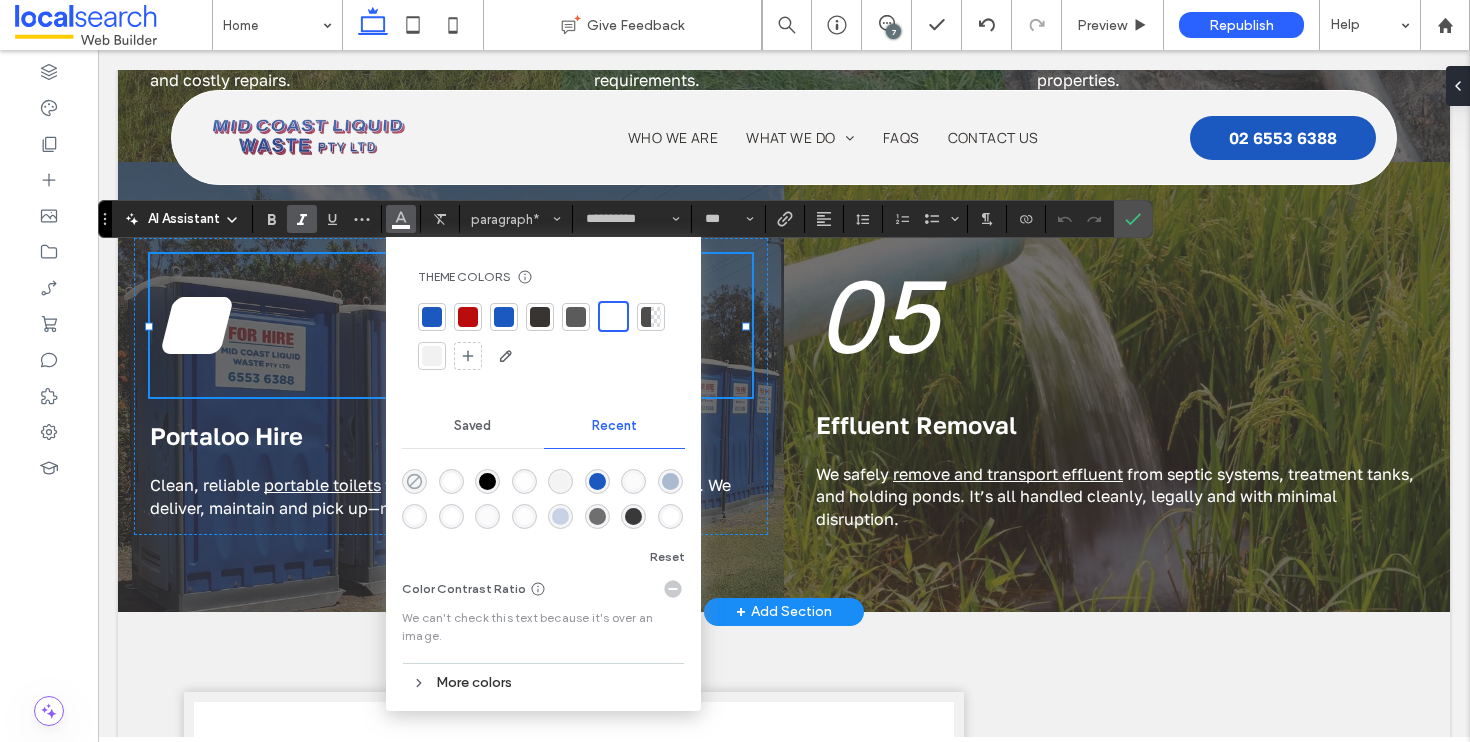 click 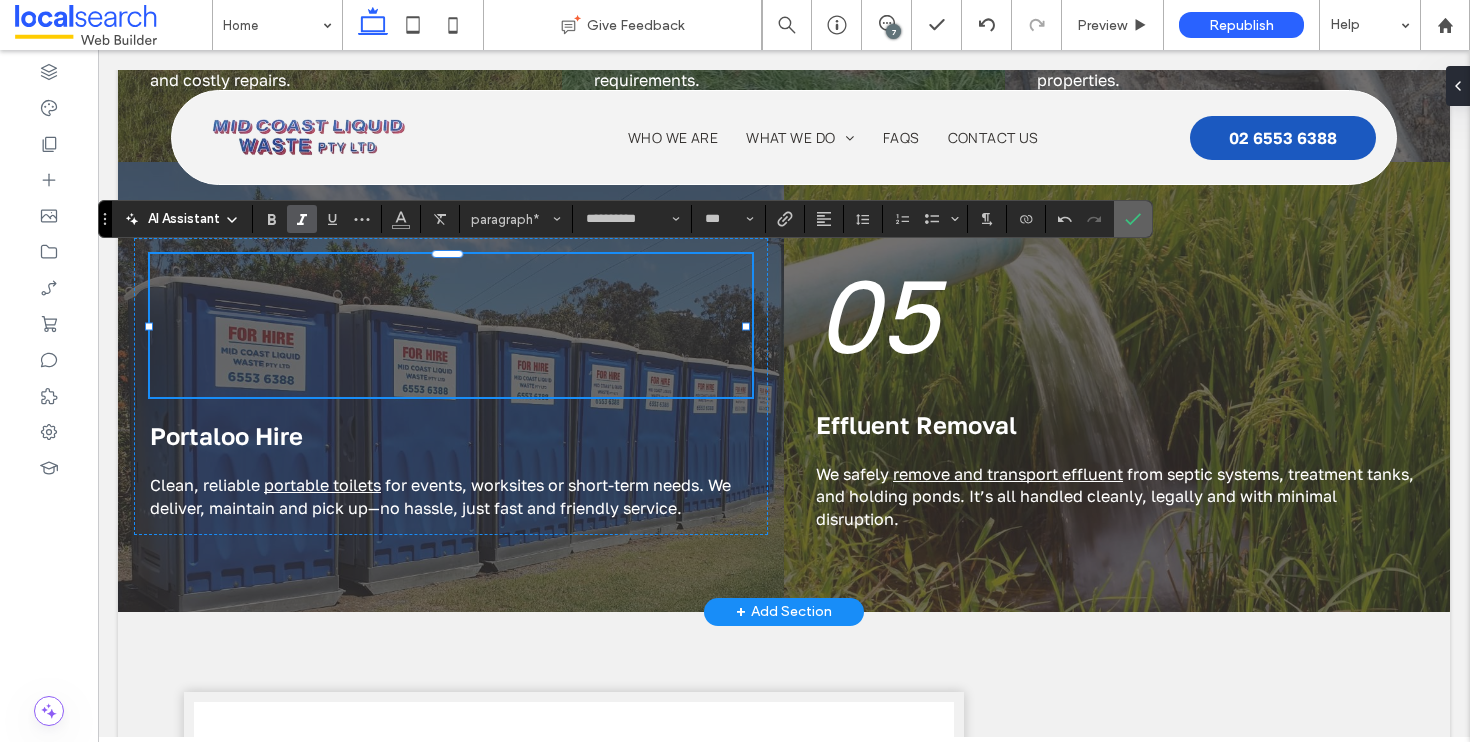 drag, startPoint x: 1127, startPoint y: 211, endPoint x: 1026, endPoint y: 164, distance: 111.40018 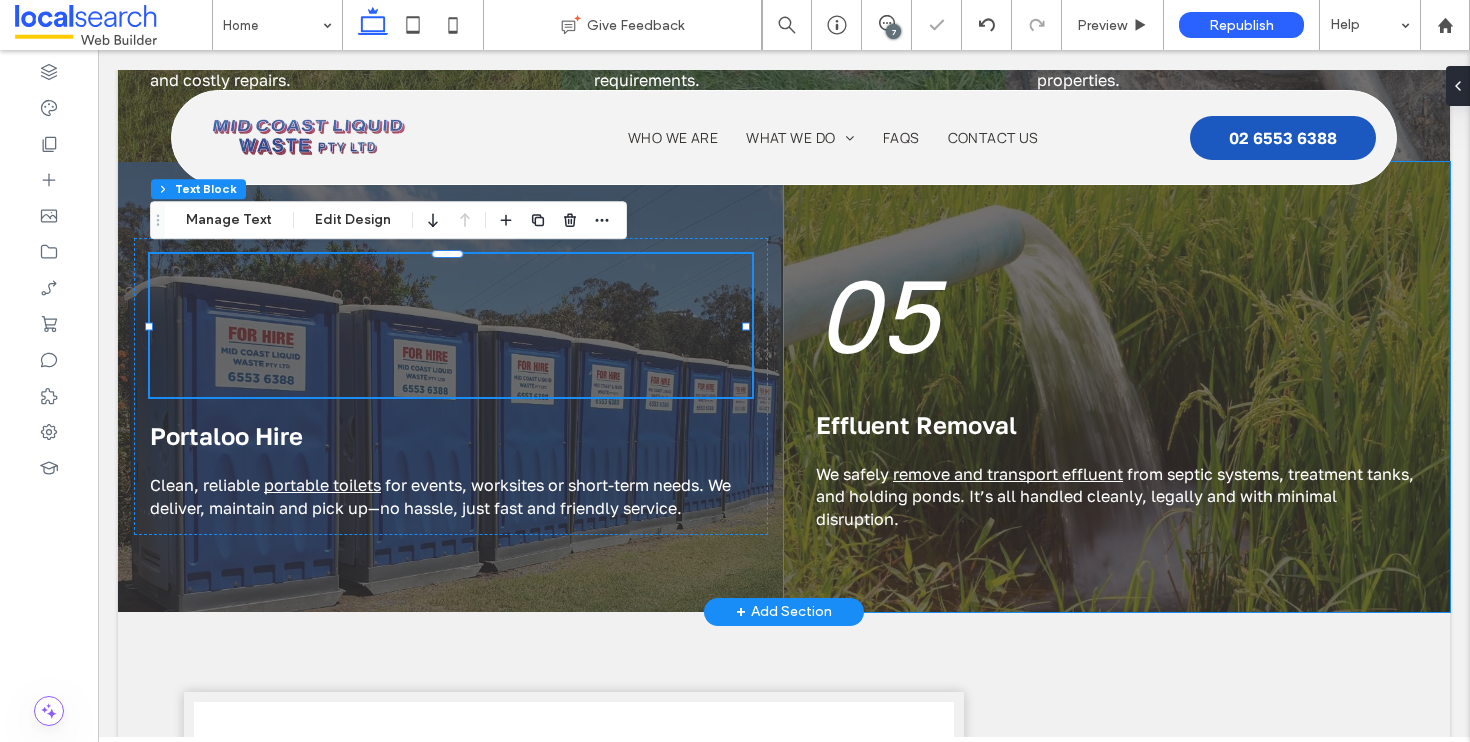 click on "05" at bounding box center [1117, 314] 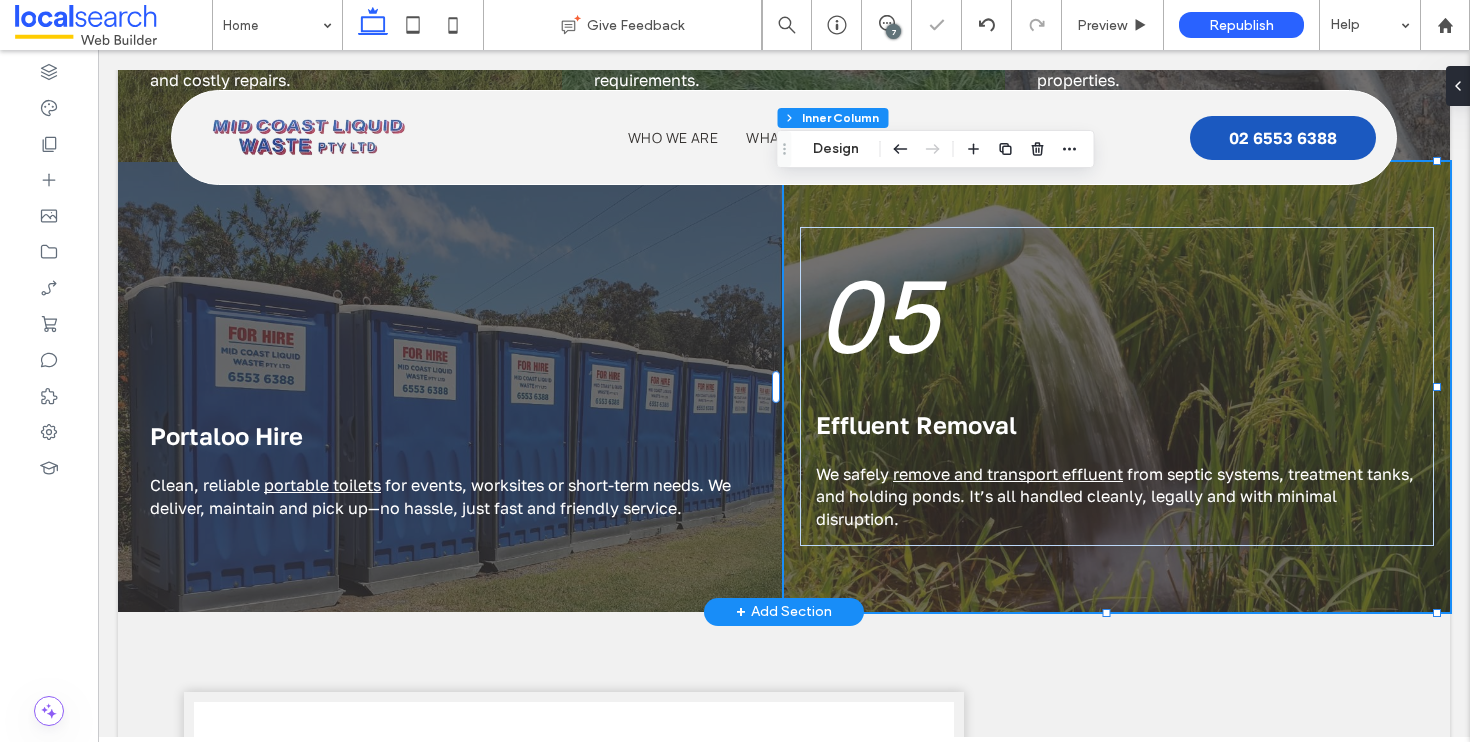 click on "05" at bounding box center [1117, 314] 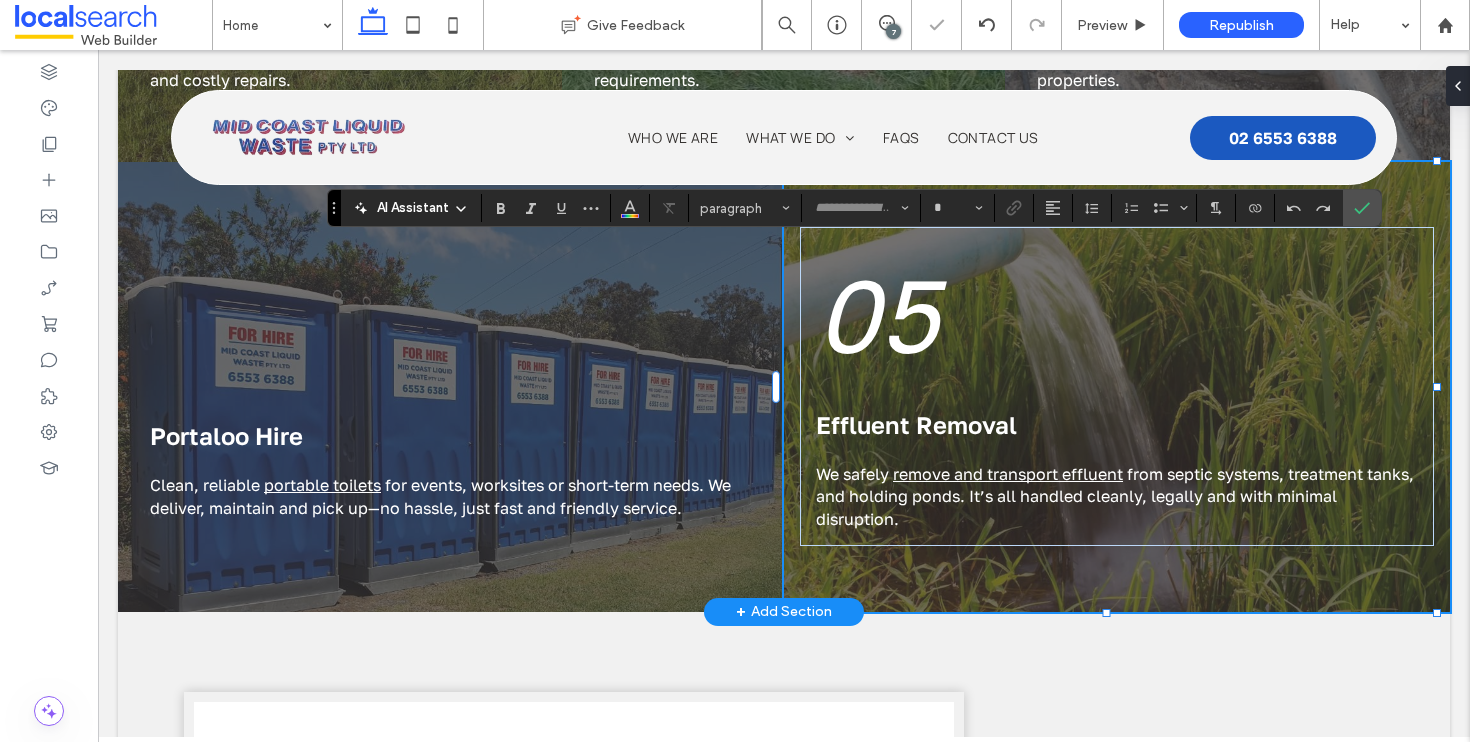 type on "**********" 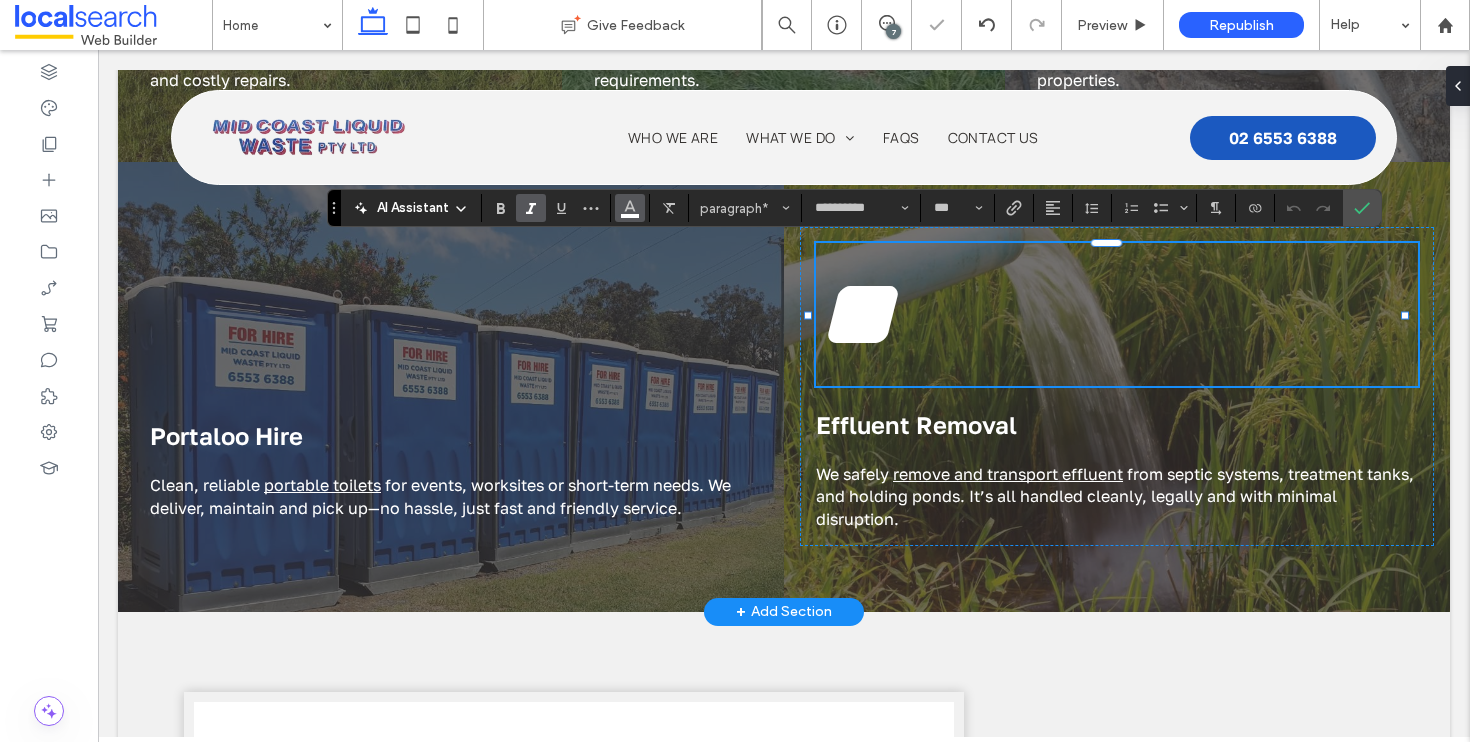 click 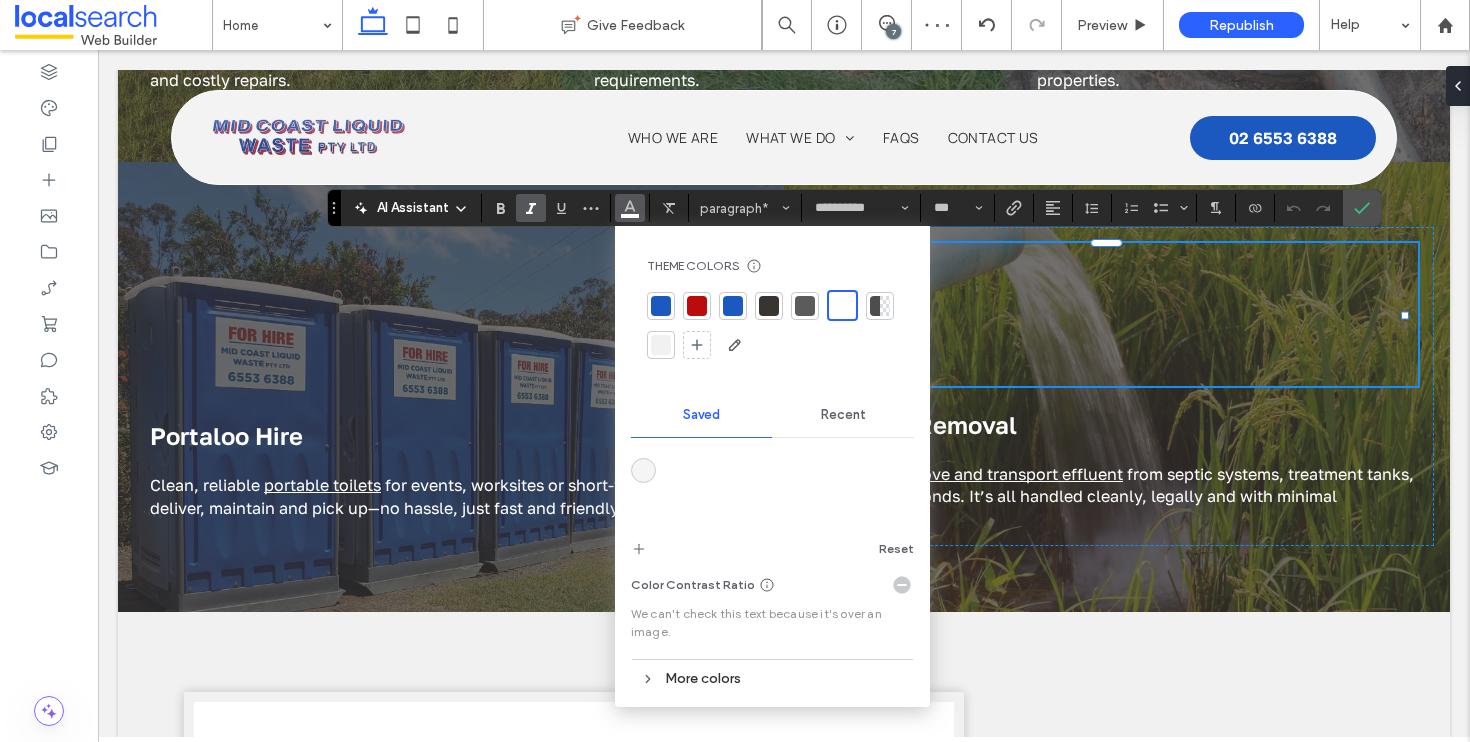 click on "Recent" at bounding box center [843, 415] 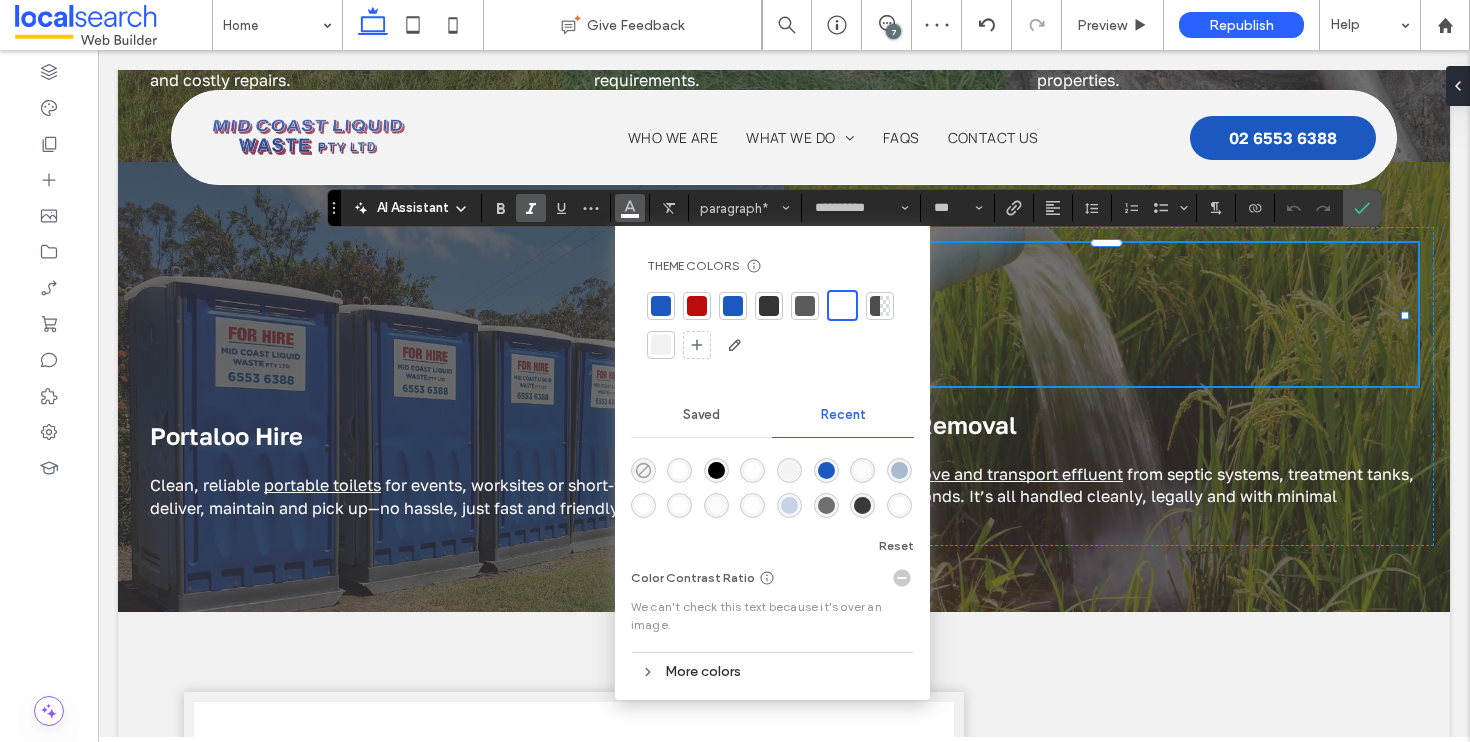 click 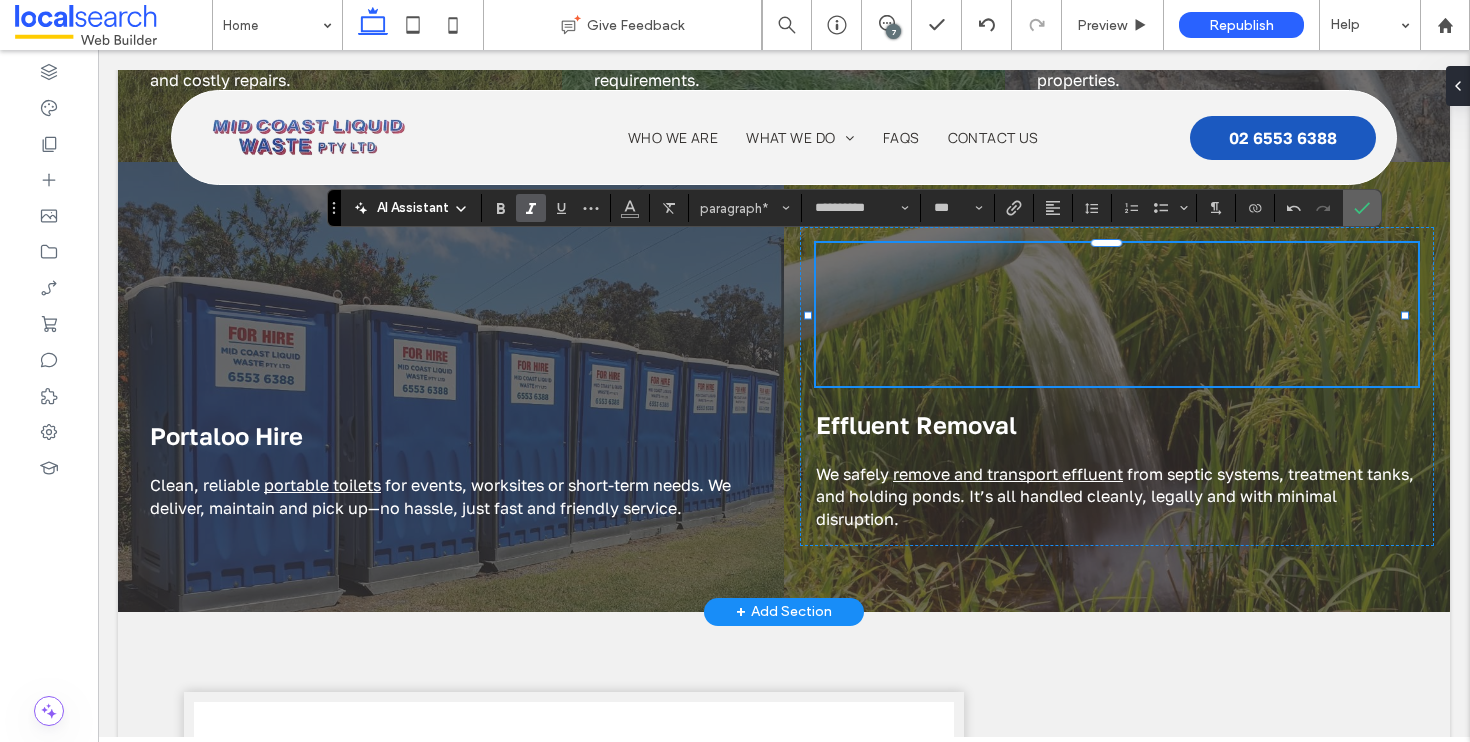 click 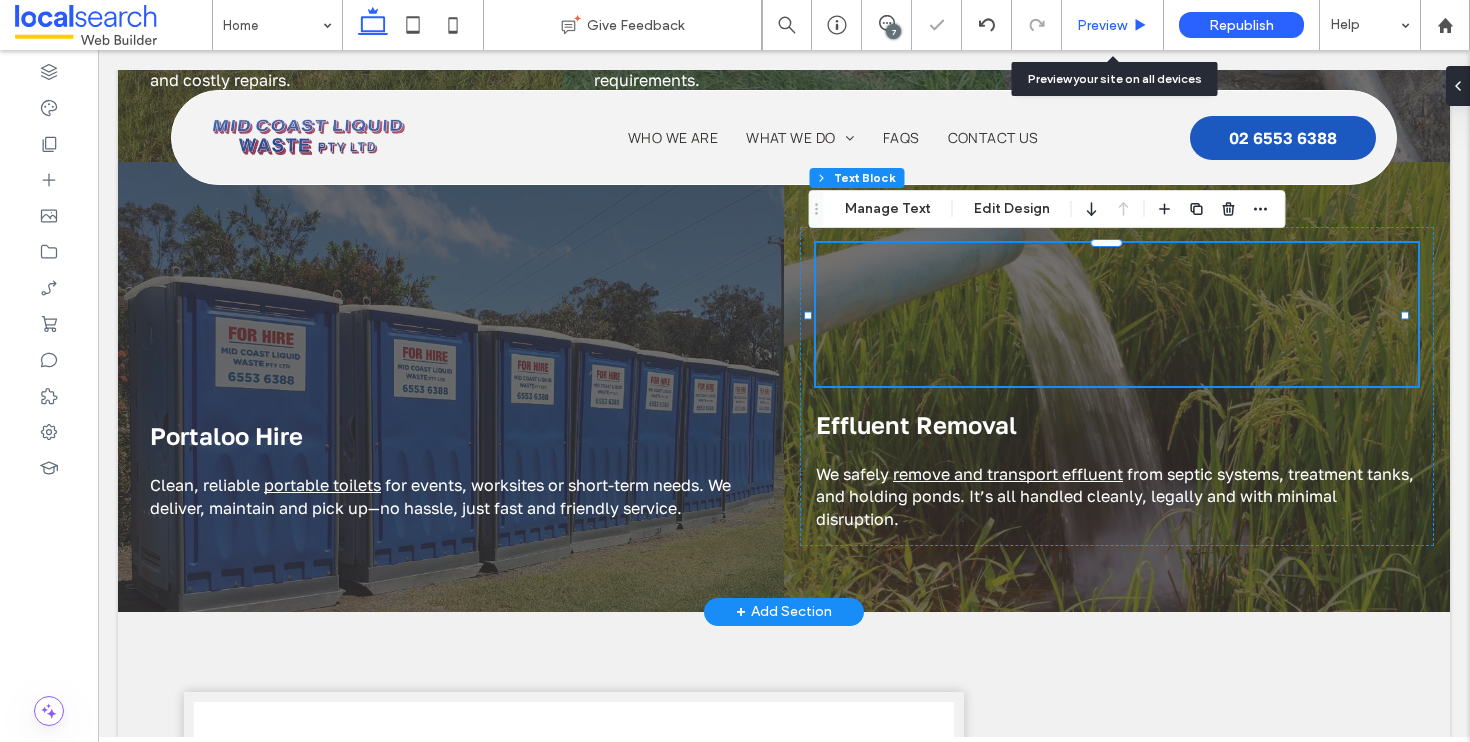 click on "Preview" at bounding box center (1113, 25) 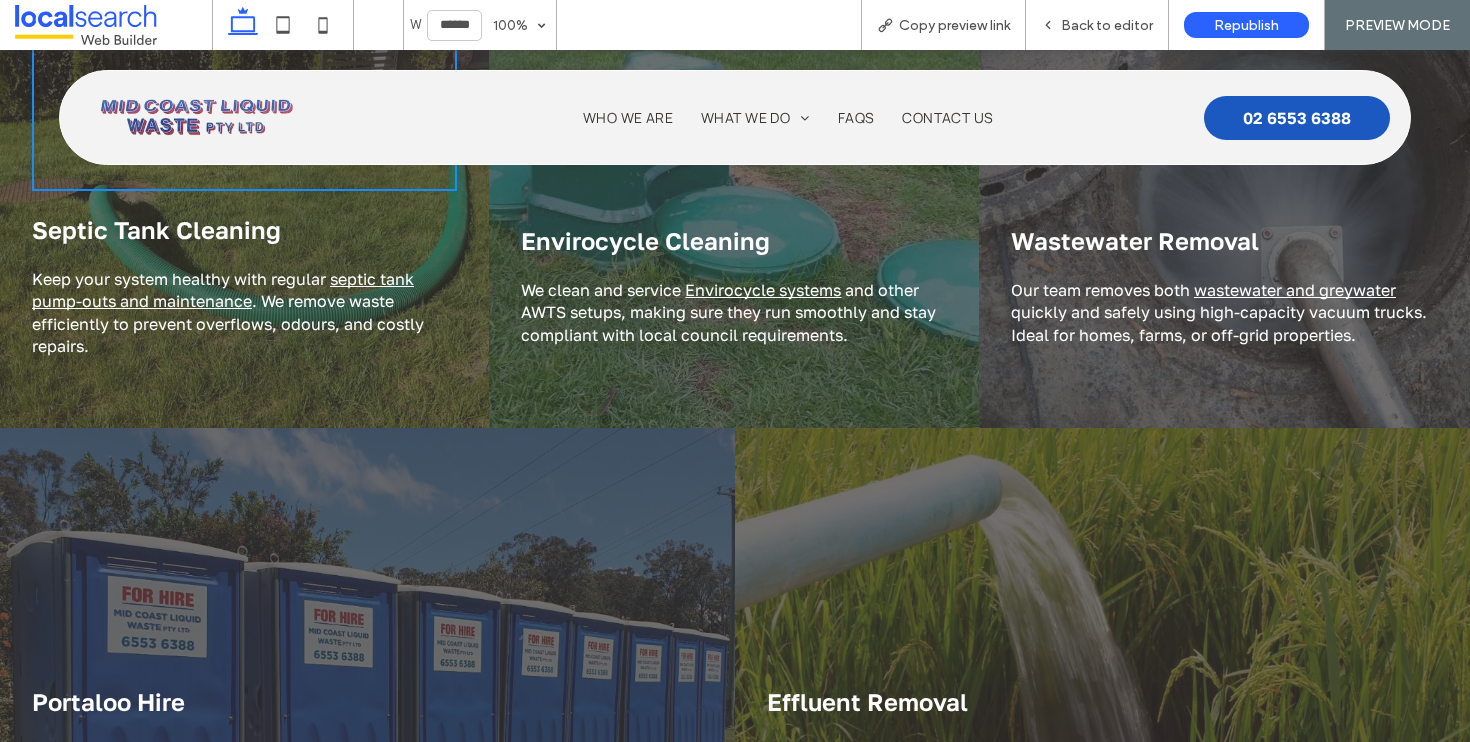scroll, scrollTop: 2211, scrollLeft: 0, axis: vertical 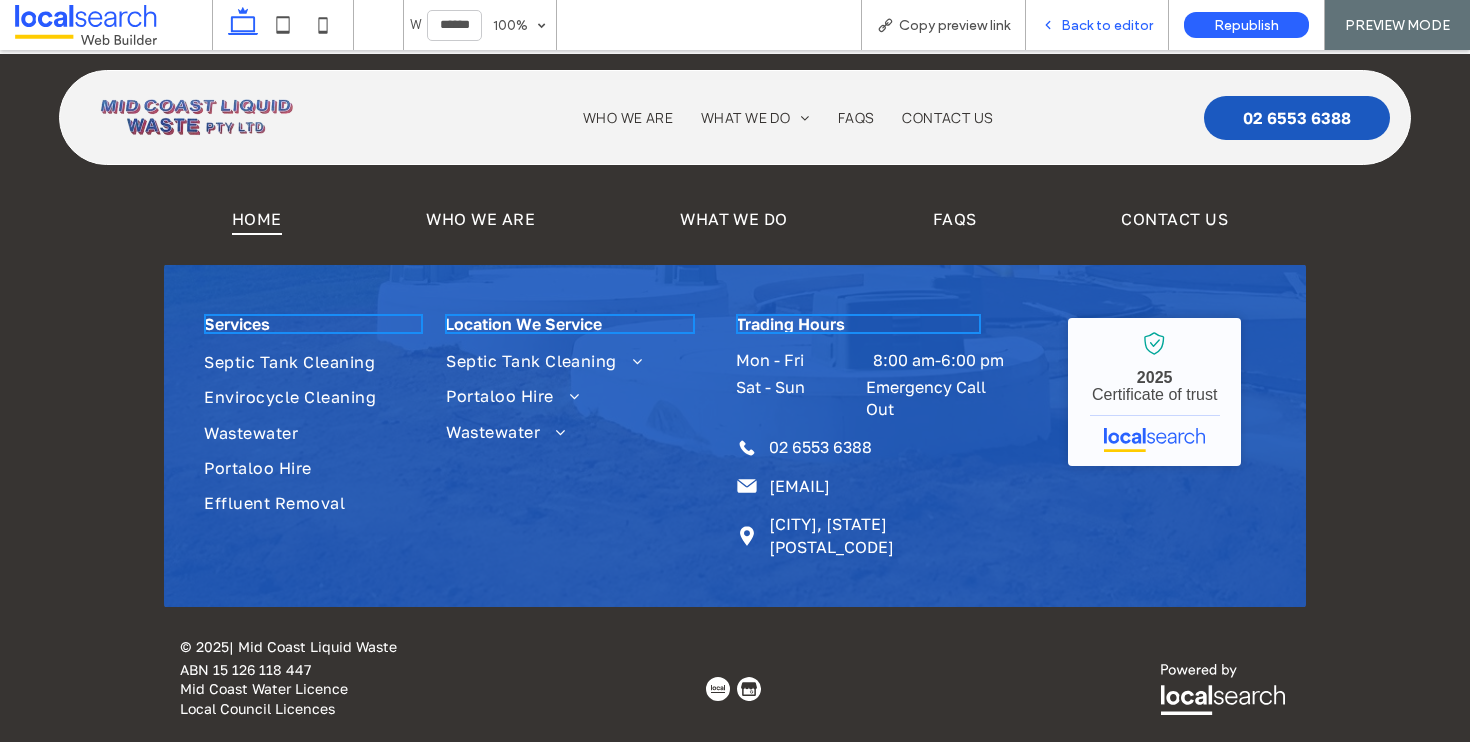click on "Back to editor" at bounding box center [1107, 25] 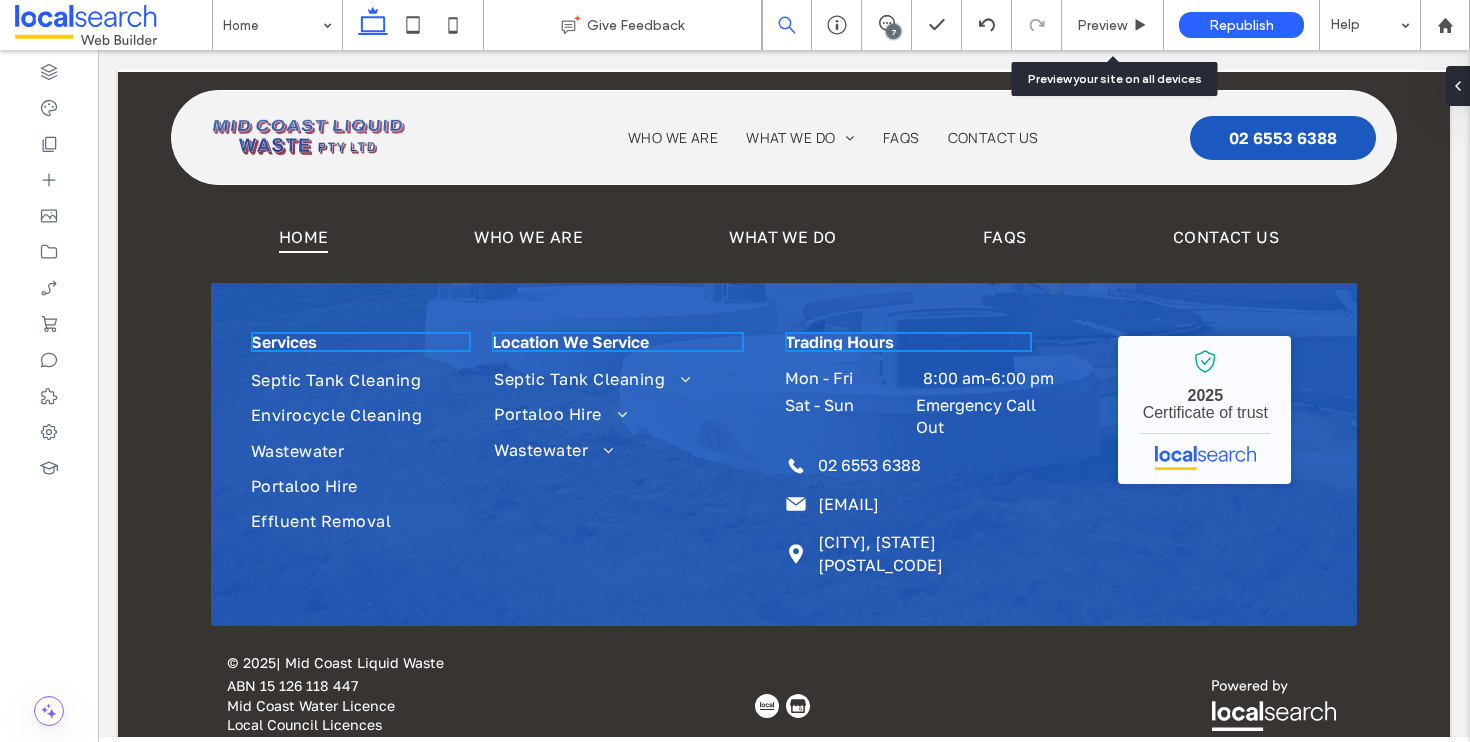 scroll, scrollTop: 4347, scrollLeft: 0, axis: vertical 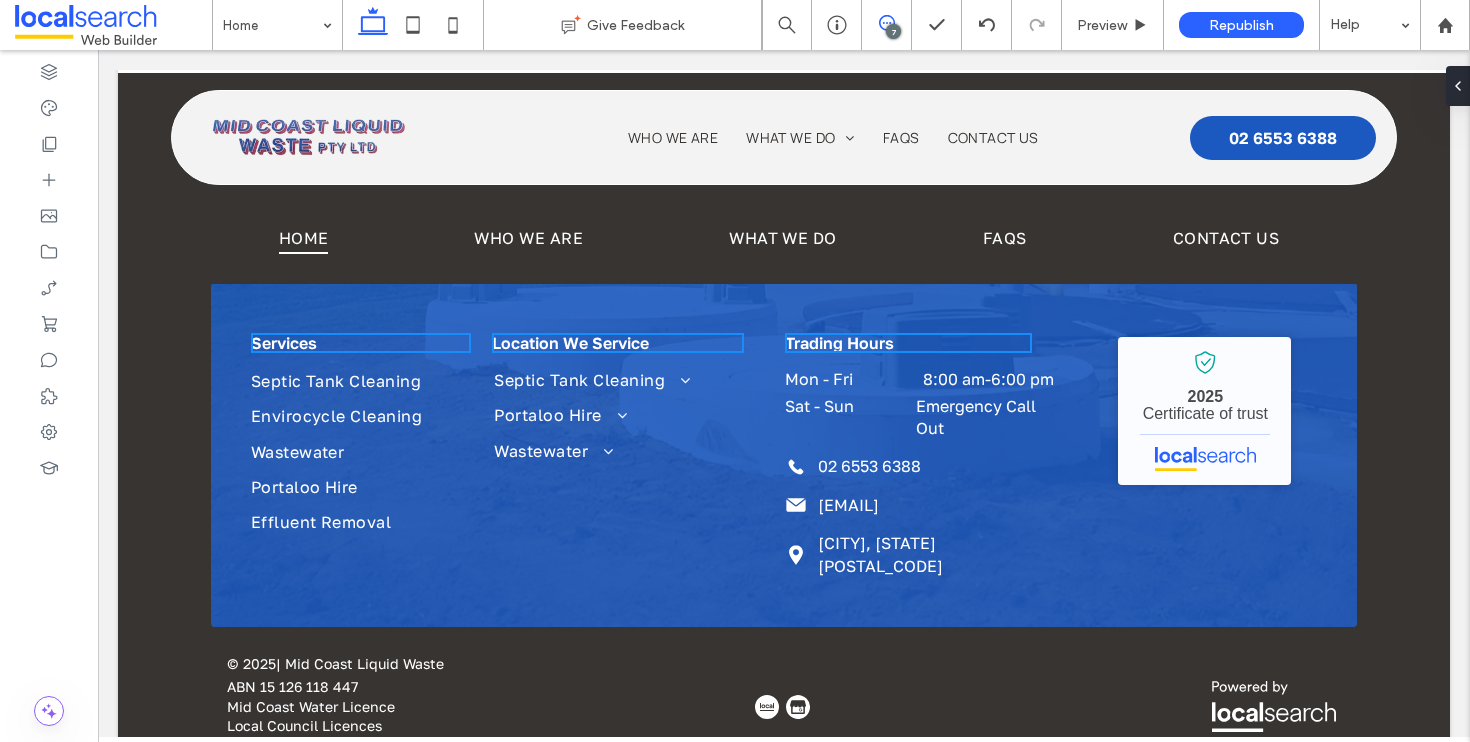 click at bounding box center (886, 23) 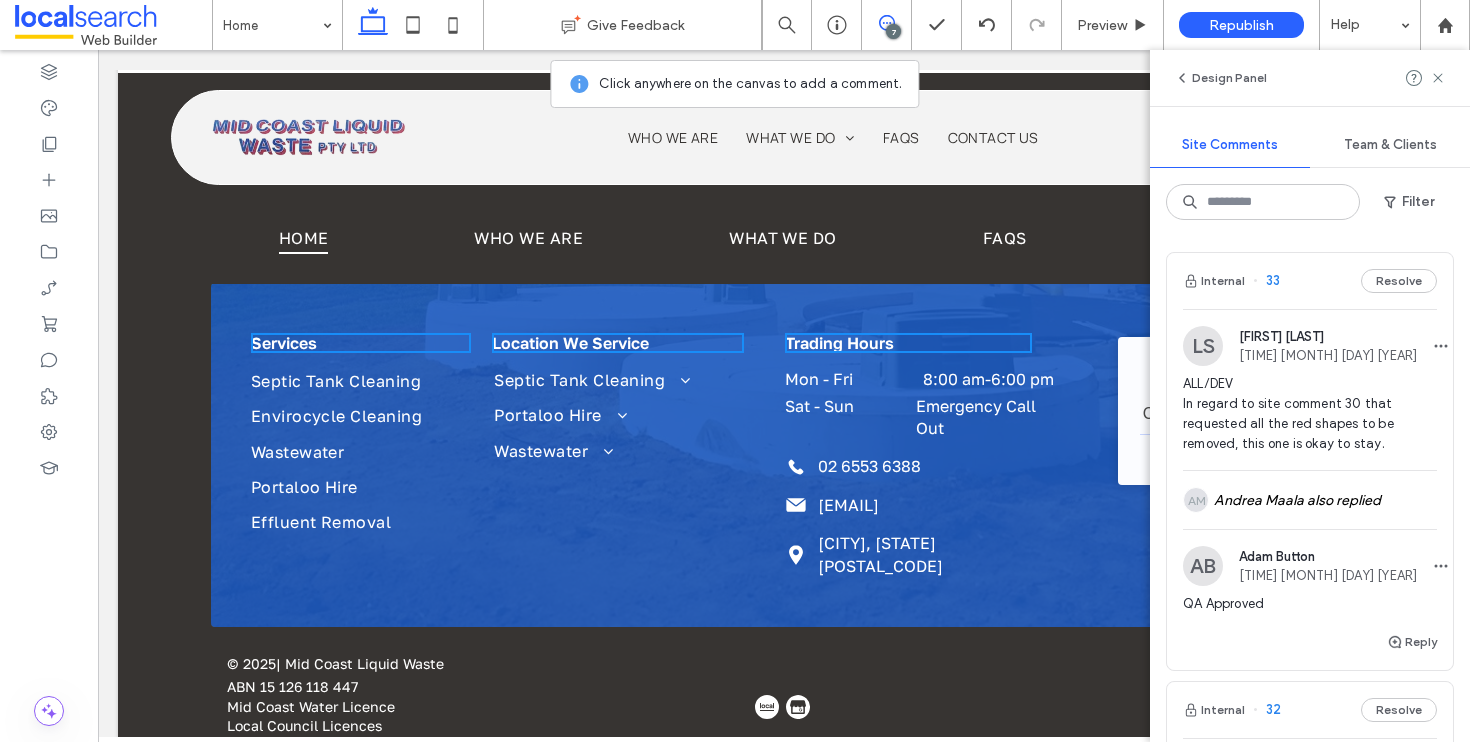 click on "Internal 33 Resolve" at bounding box center (1310, 281) 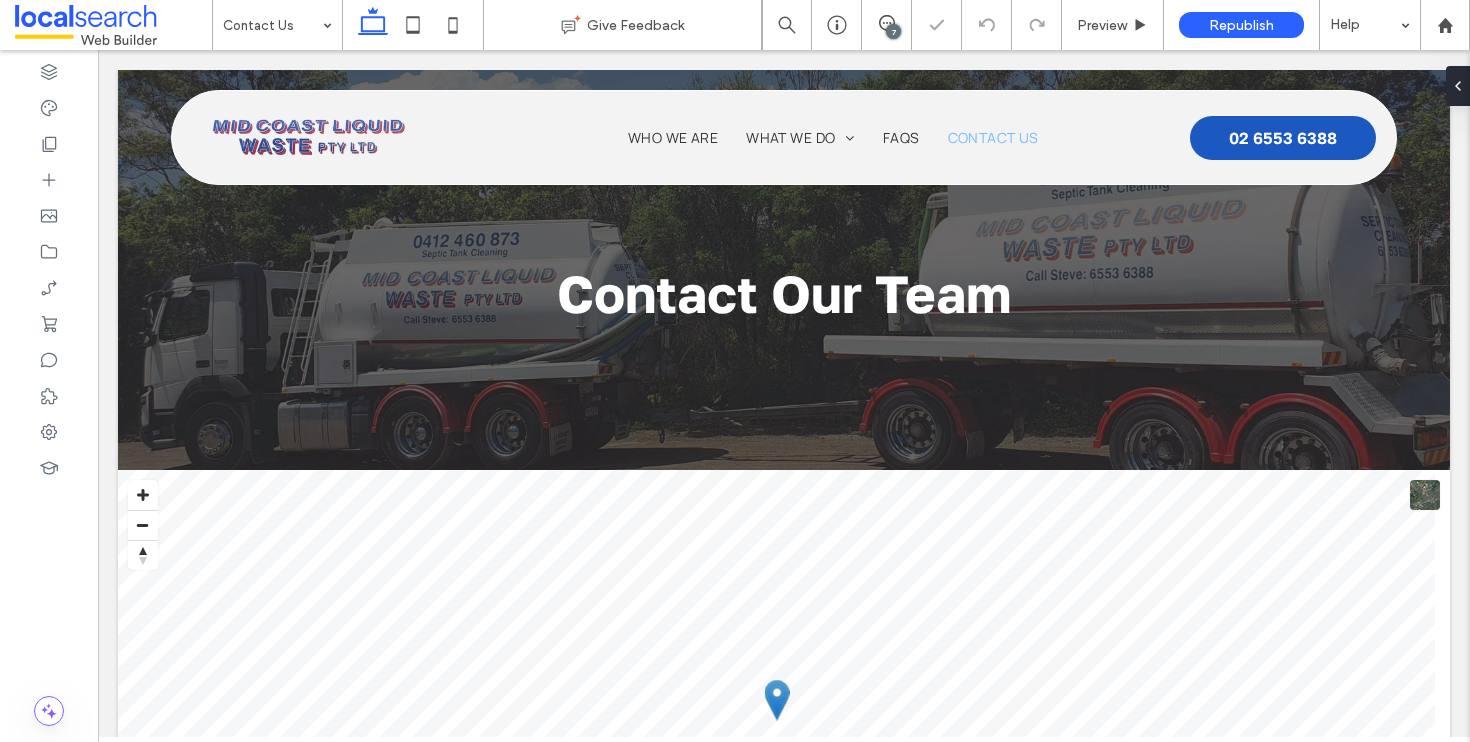 scroll, scrollTop: 1089, scrollLeft: 75, axis: both 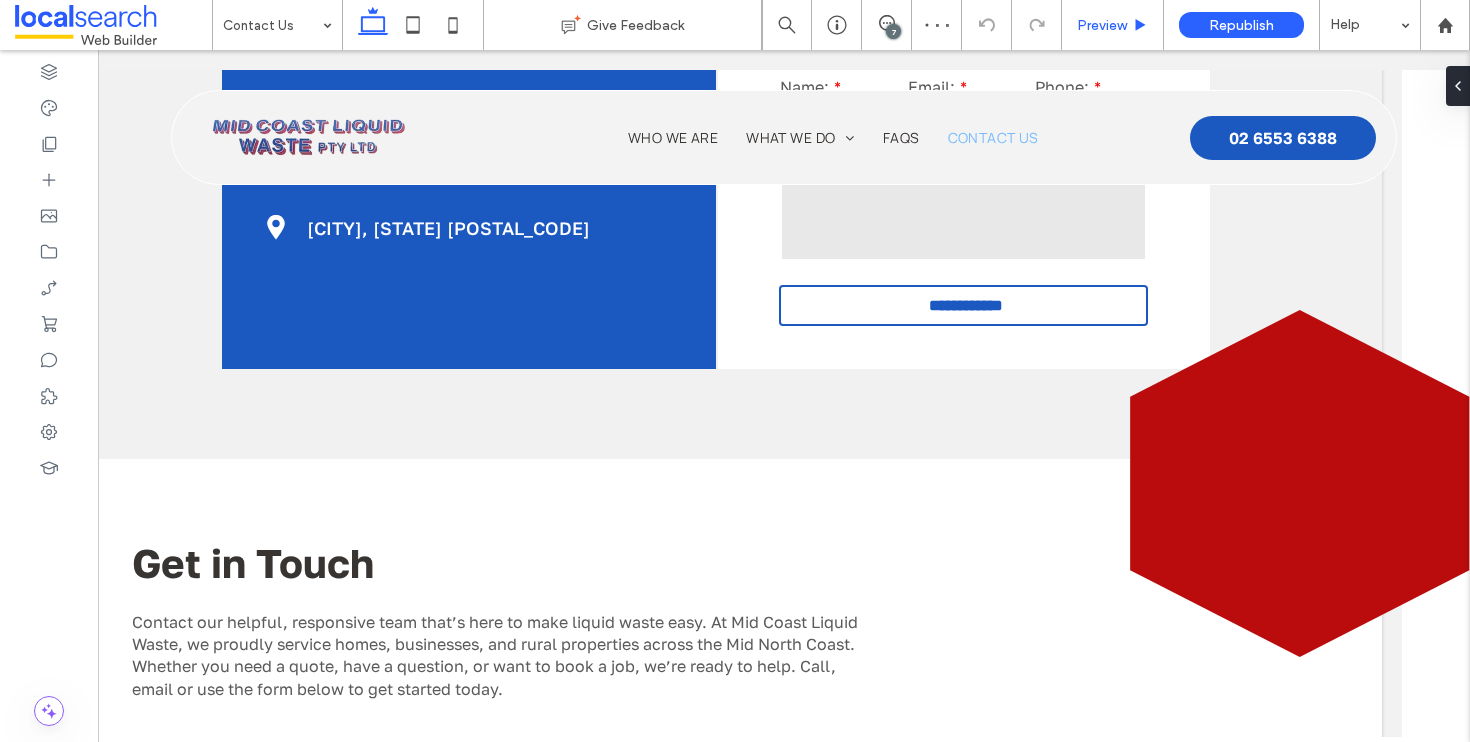 click on "Preview" at bounding box center [1112, 25] 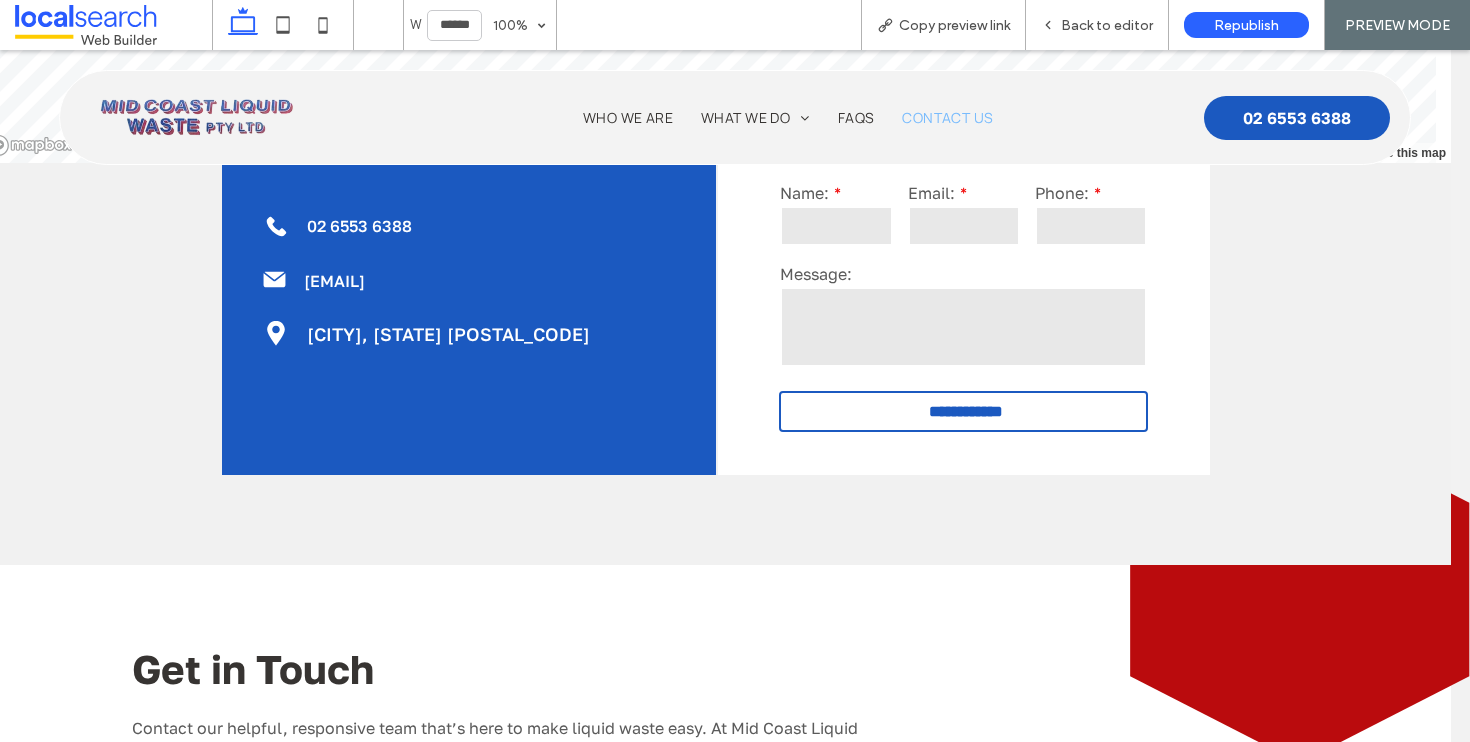 scroll, scrollTop: 964, scrollLeft: 26, axis: both 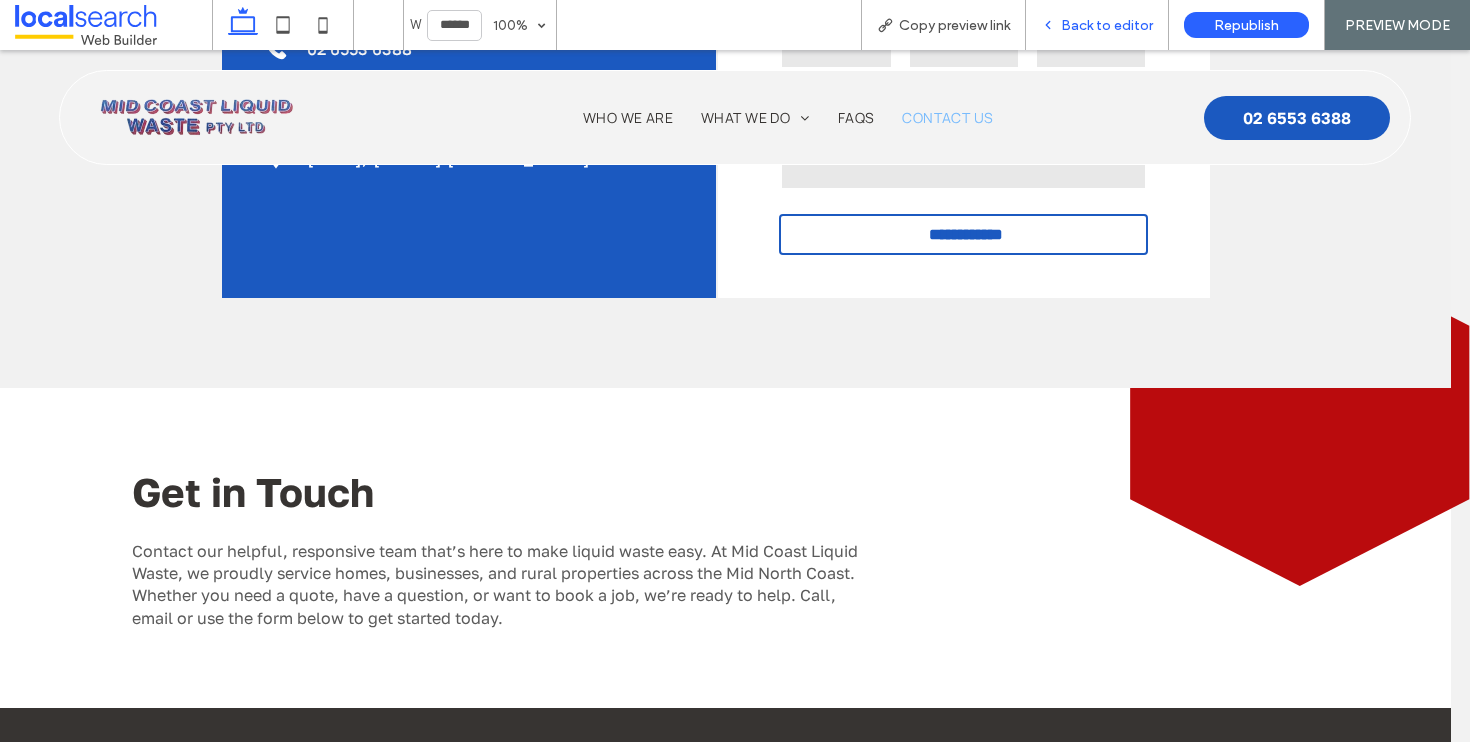 click on "Back to editor" at bounding box center (1107, 25) 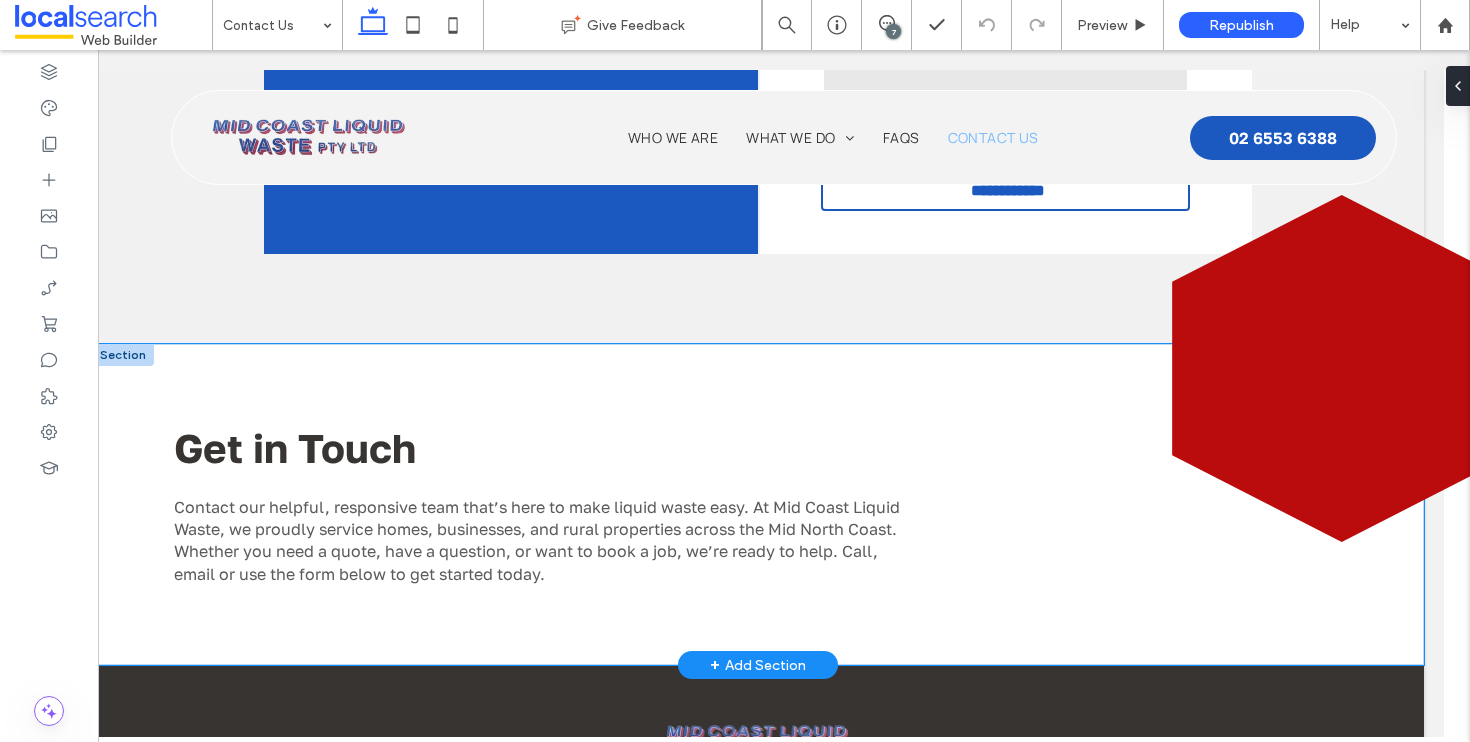 scroll, scrollTop: 1046, scrollLeft: 26, axis: both 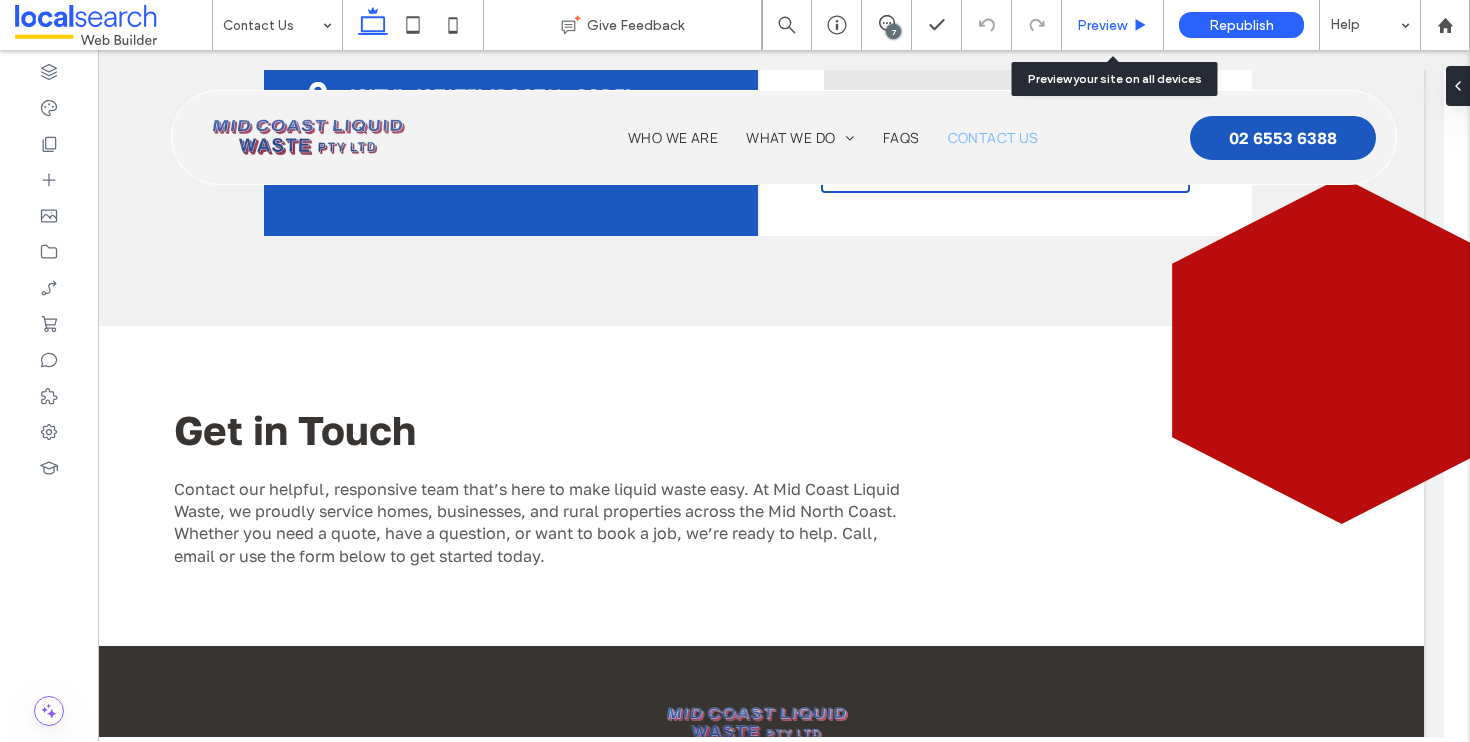click on "Preview" at bounding box center (1102, 25) 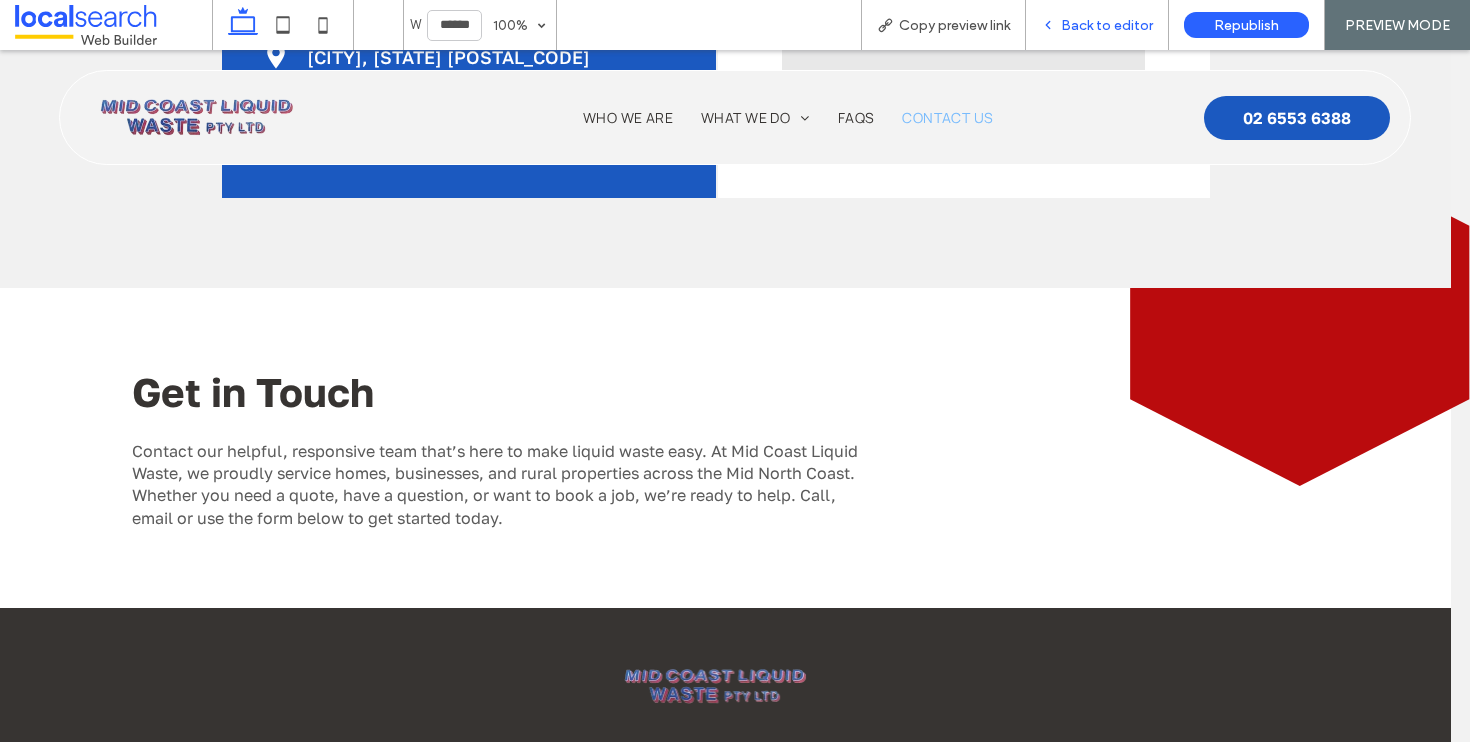 scroll, scrollTop: 1064, scrollLeft: 26, axis: both 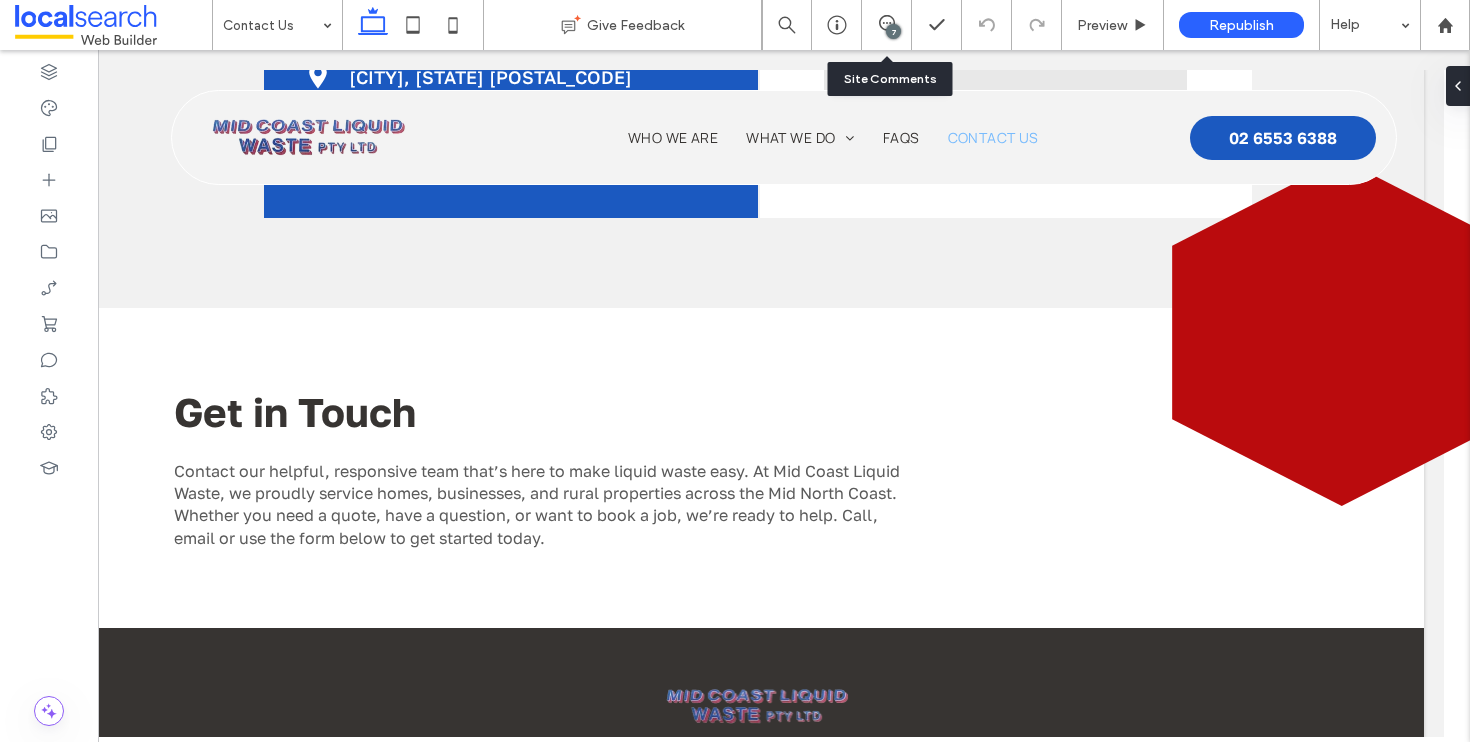 click on "7" at bounding box center (887, 25) 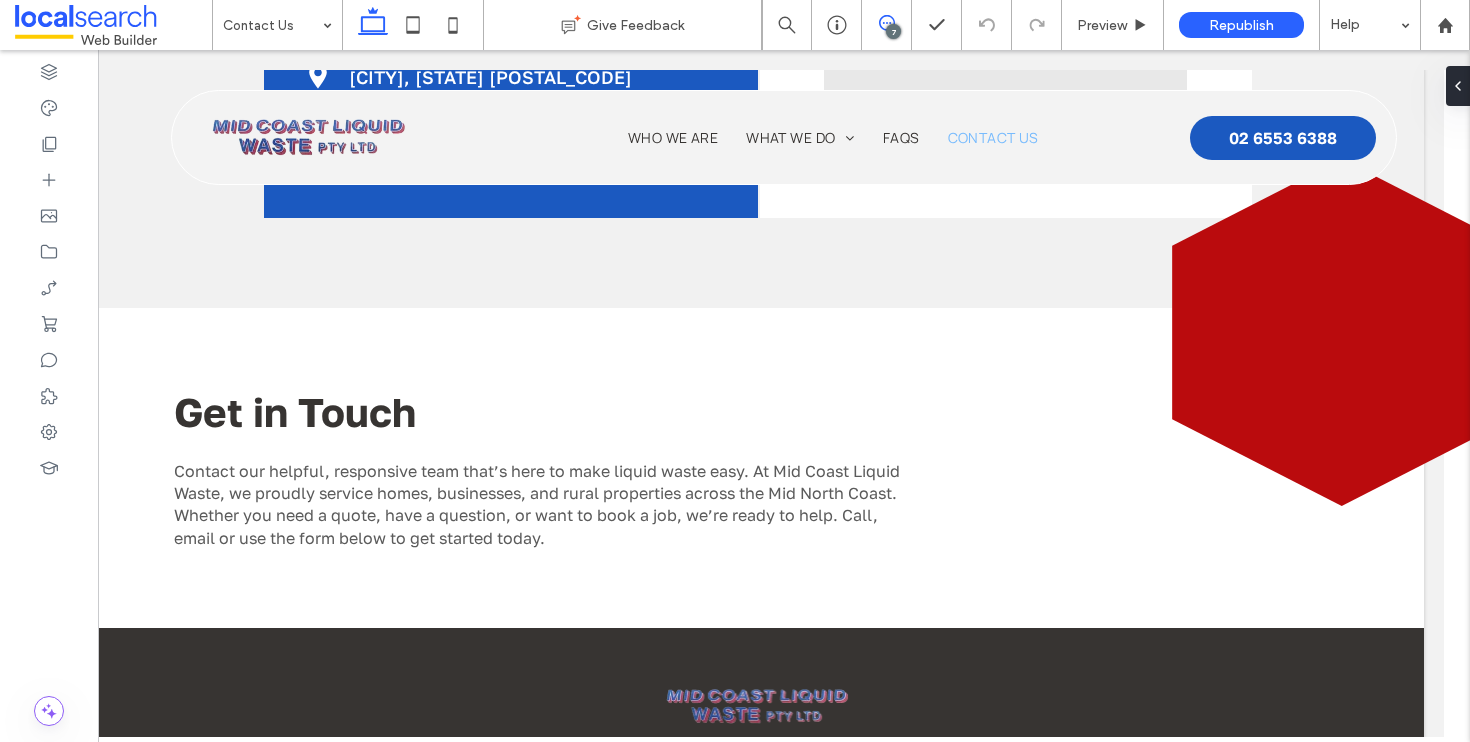 click at bounding box center [886, 23] 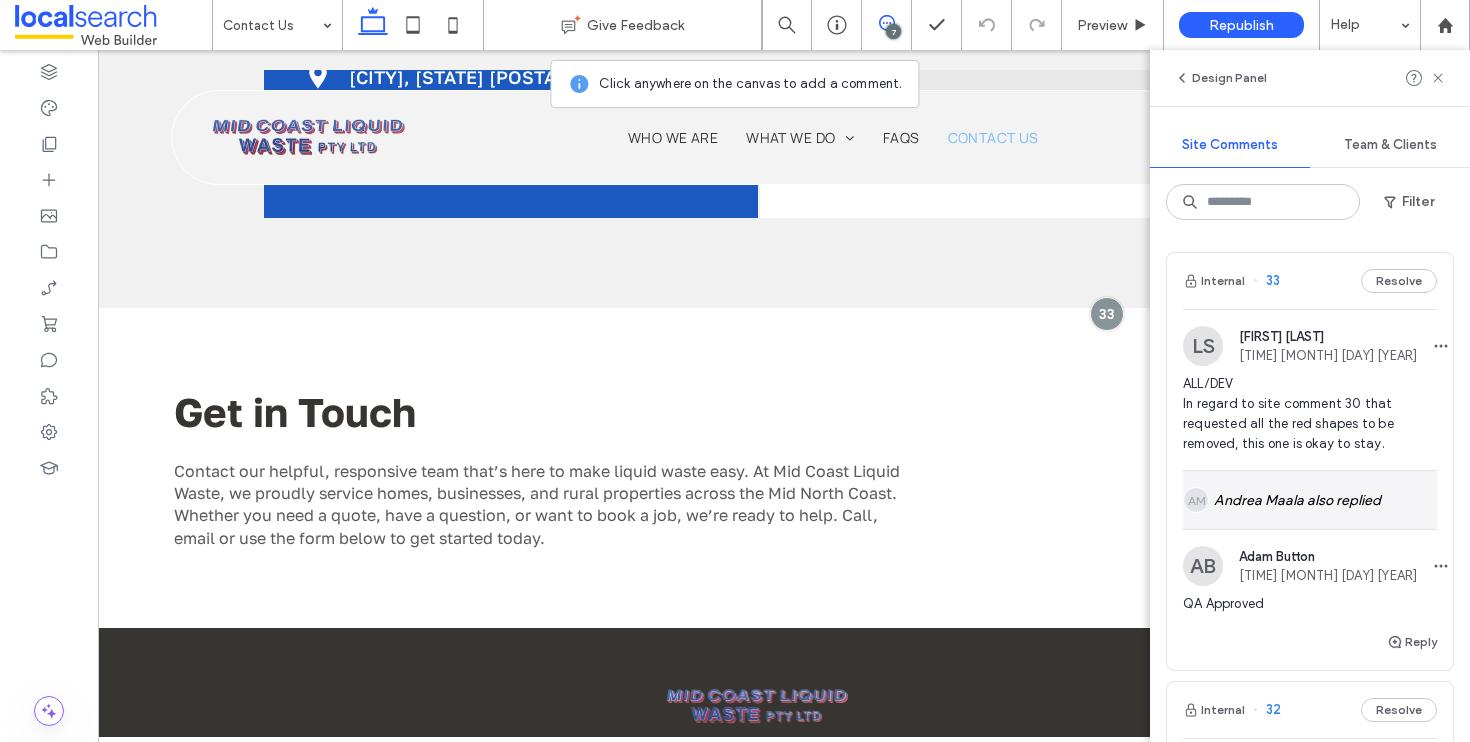 click on "AM Andrea Maala also replied" at bounding box center (1310, 500) 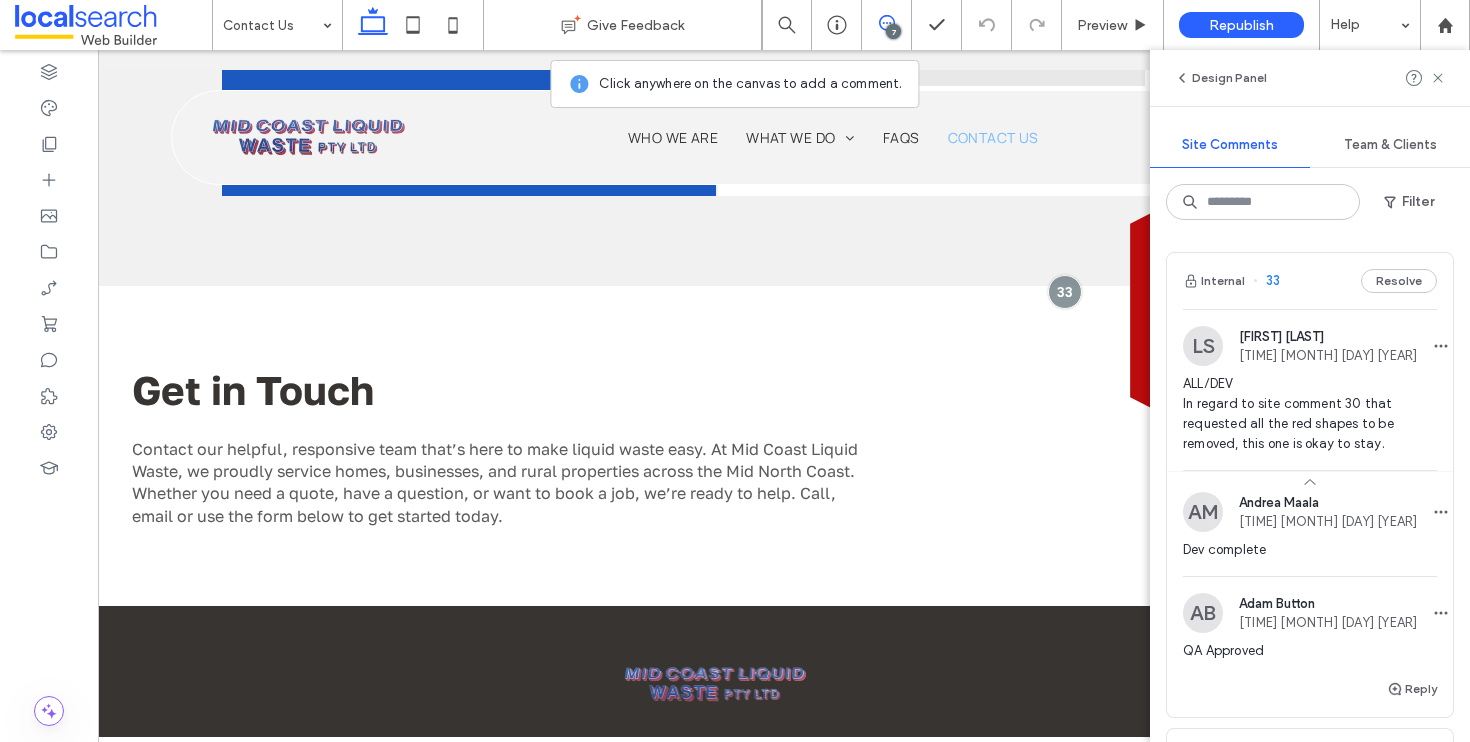 scroll, scrollTop: 1089, scrollLeft: 75, axis: both 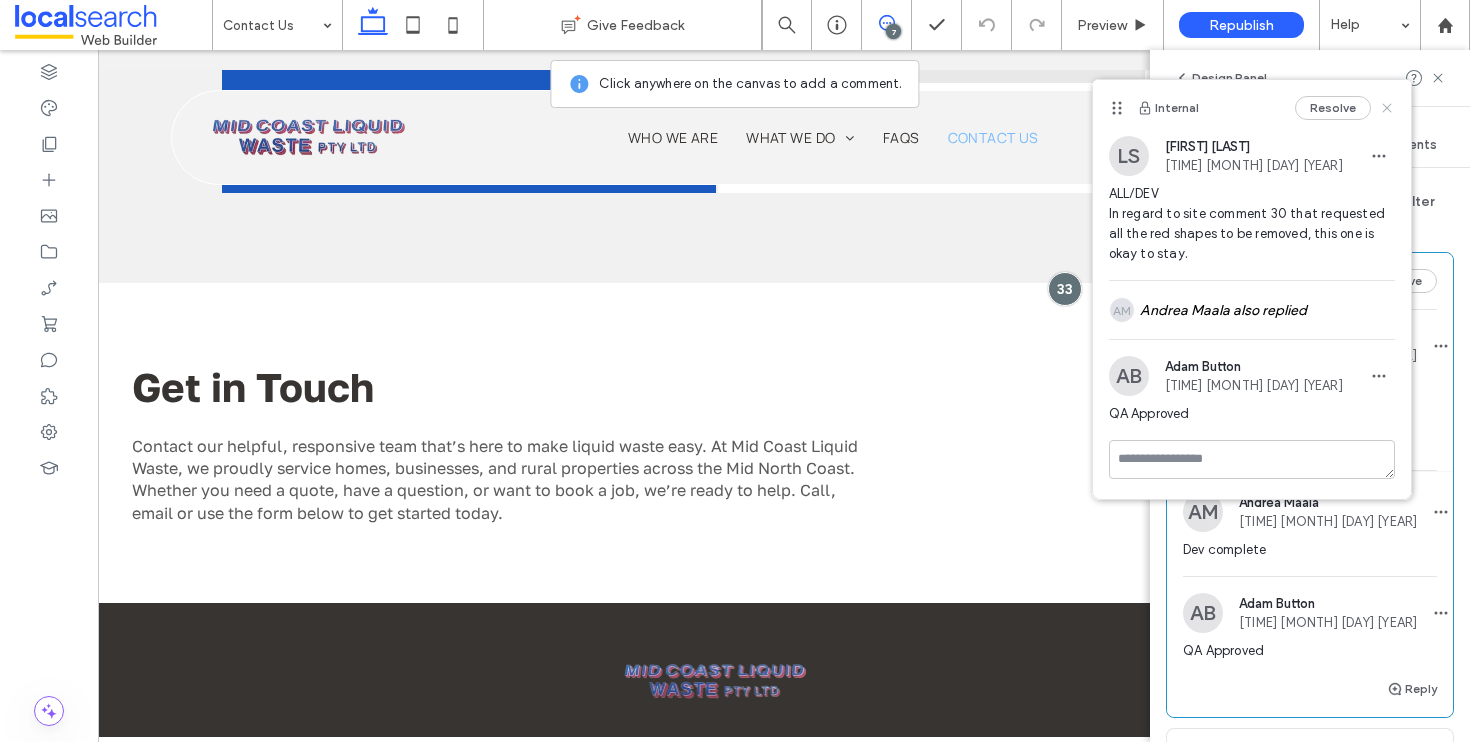 click 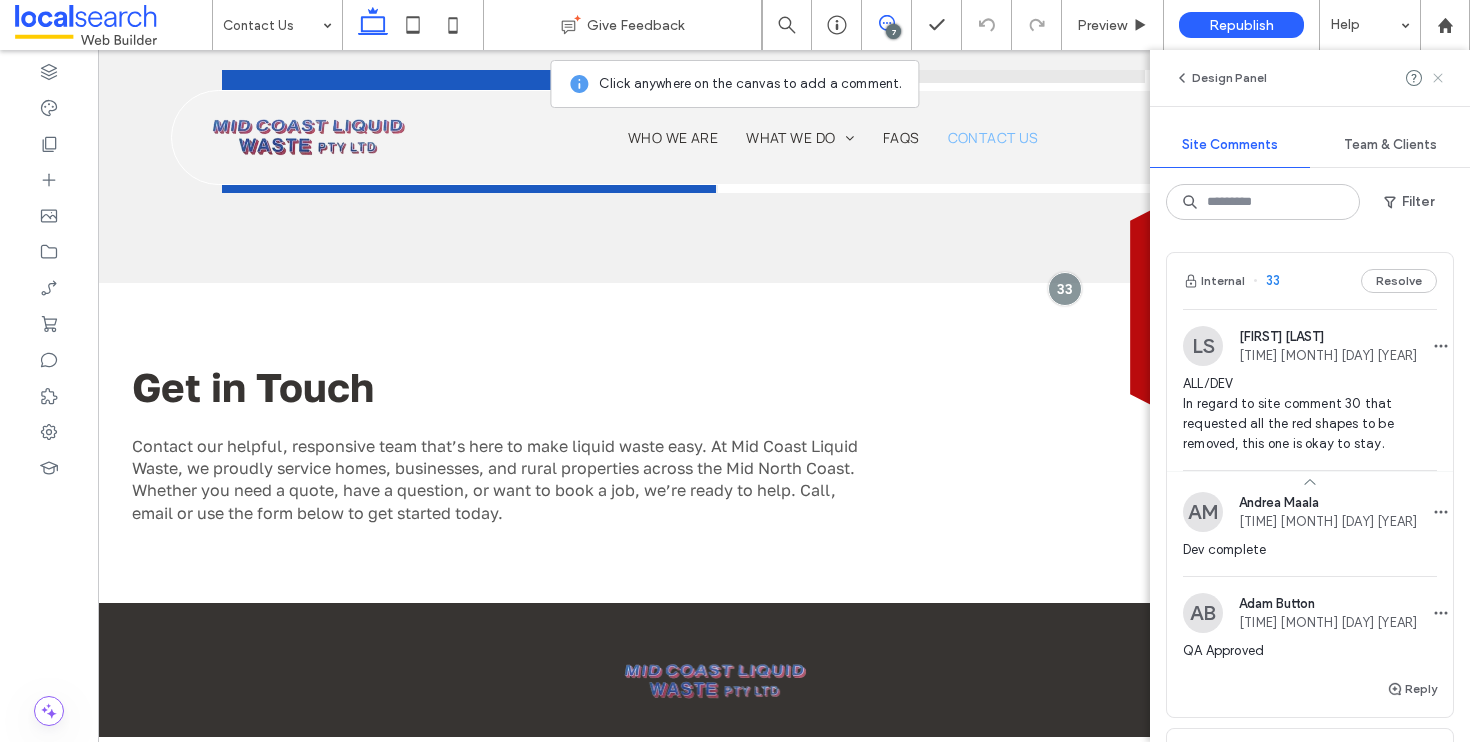 click 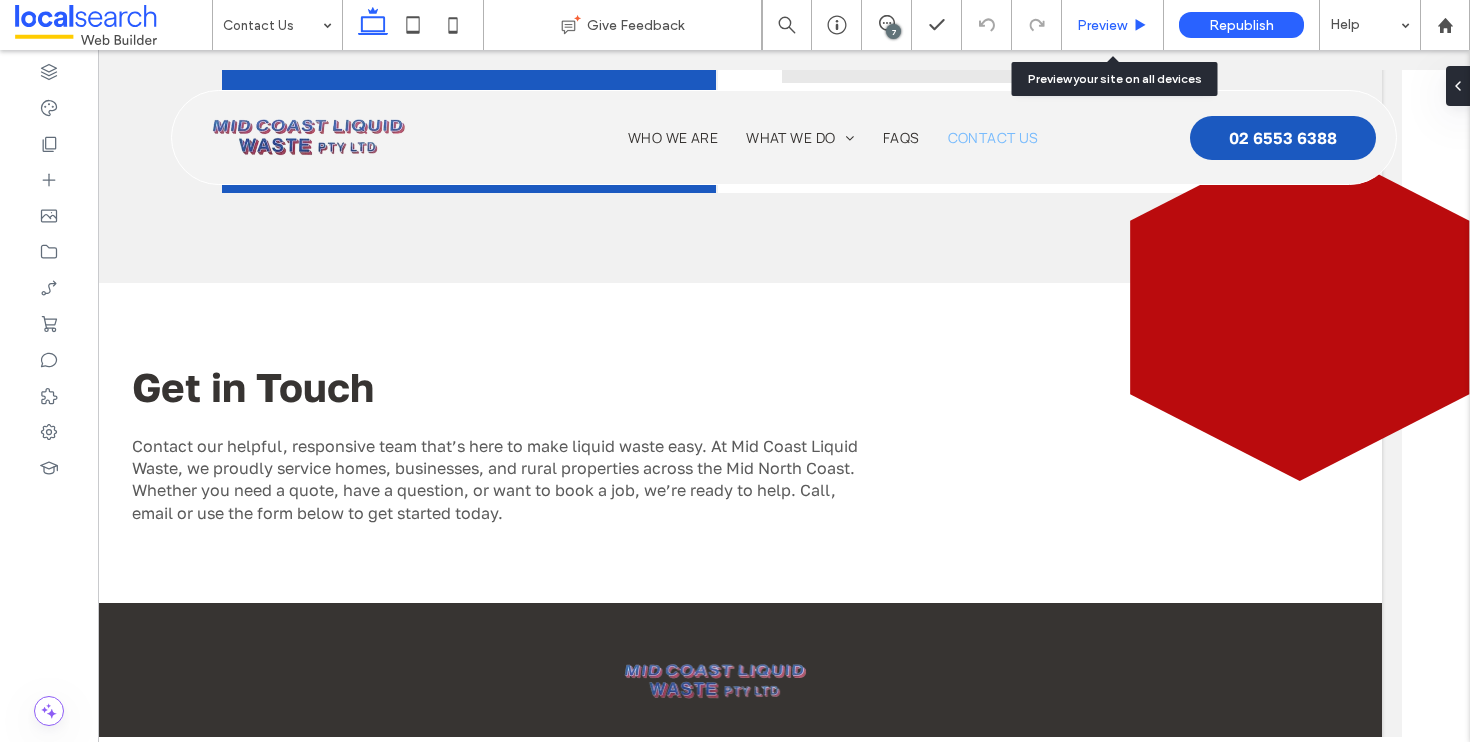 click on "Preview" at bounding box center (1113, 25) 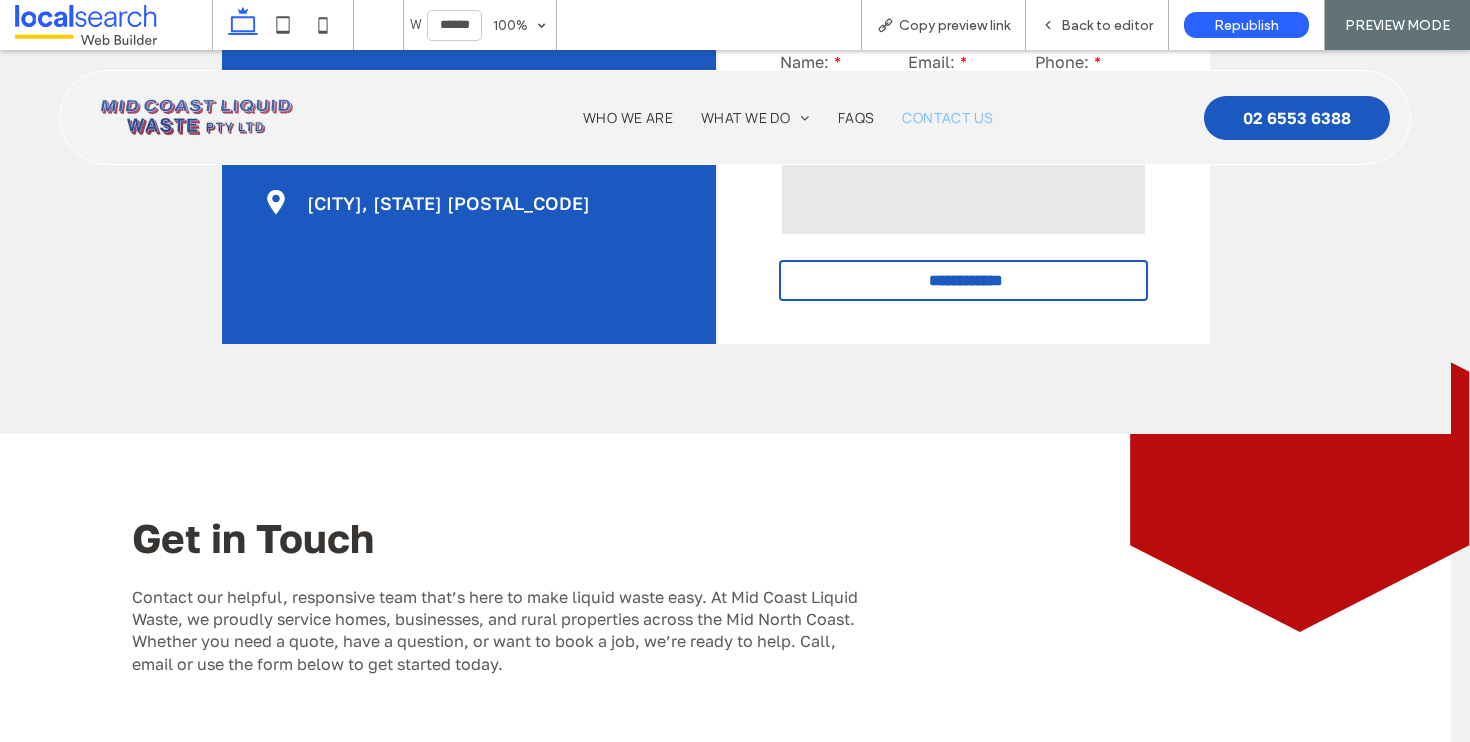 scroll, scrollTop: 939, scrollLeft: 26, axis: both 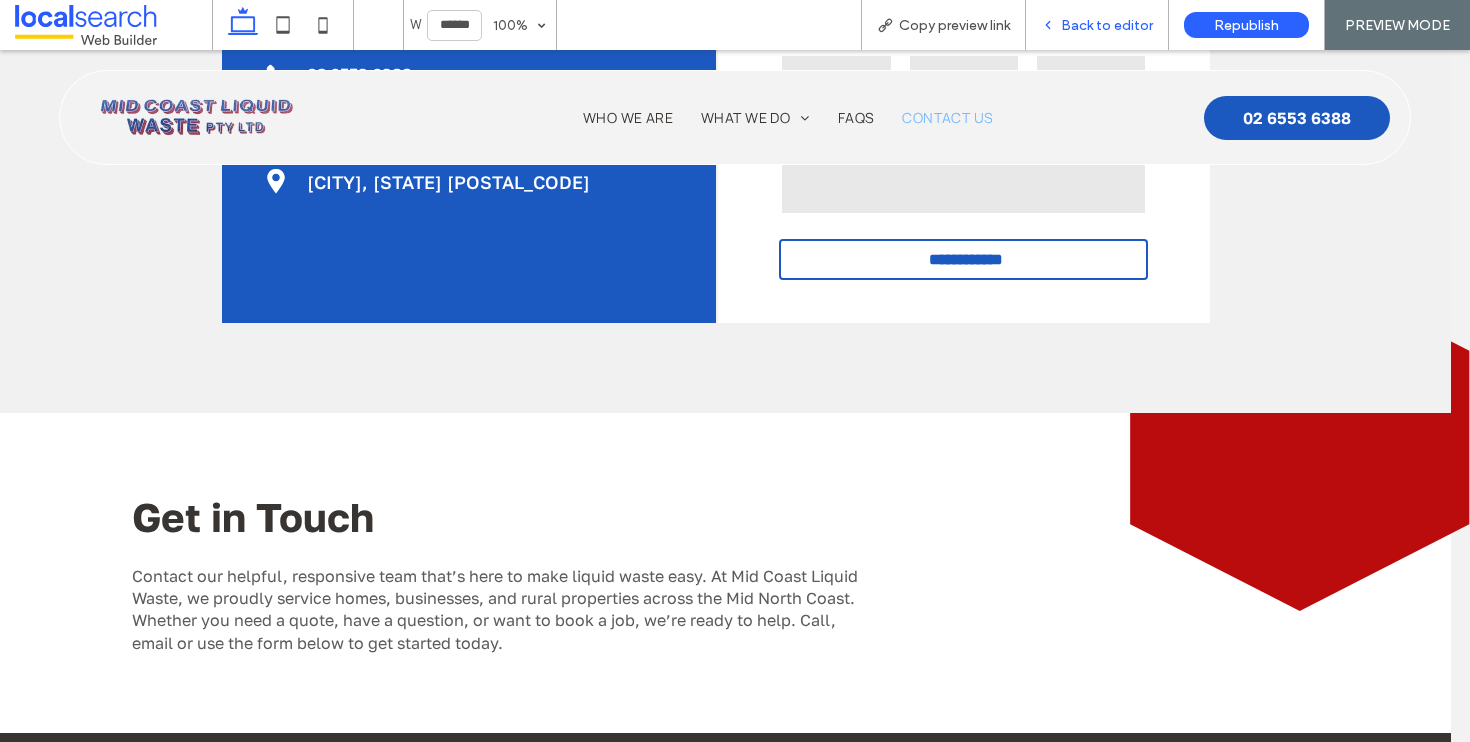 click on "Back to editor" at bounding box center [1107, 25] 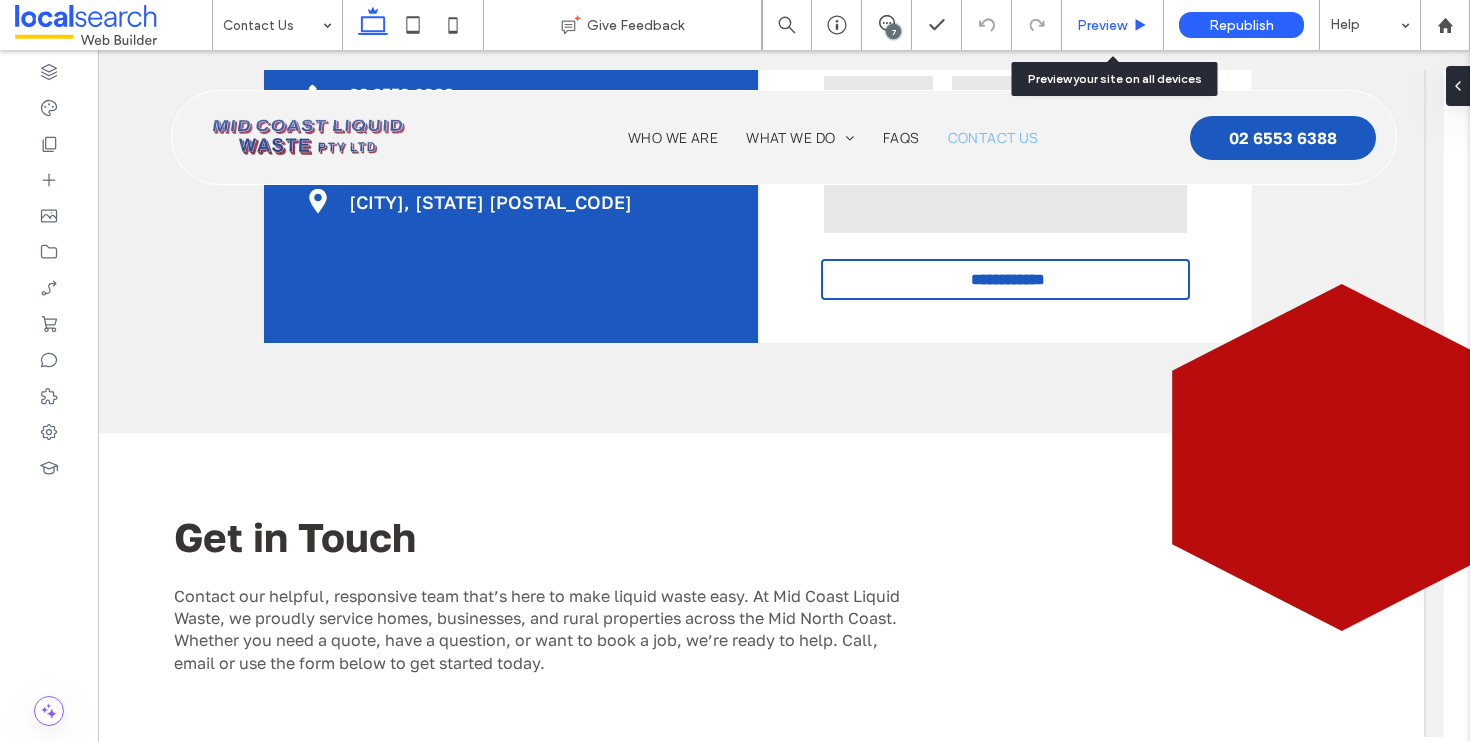 click on "Preview" at bounding box center [1102, 25] 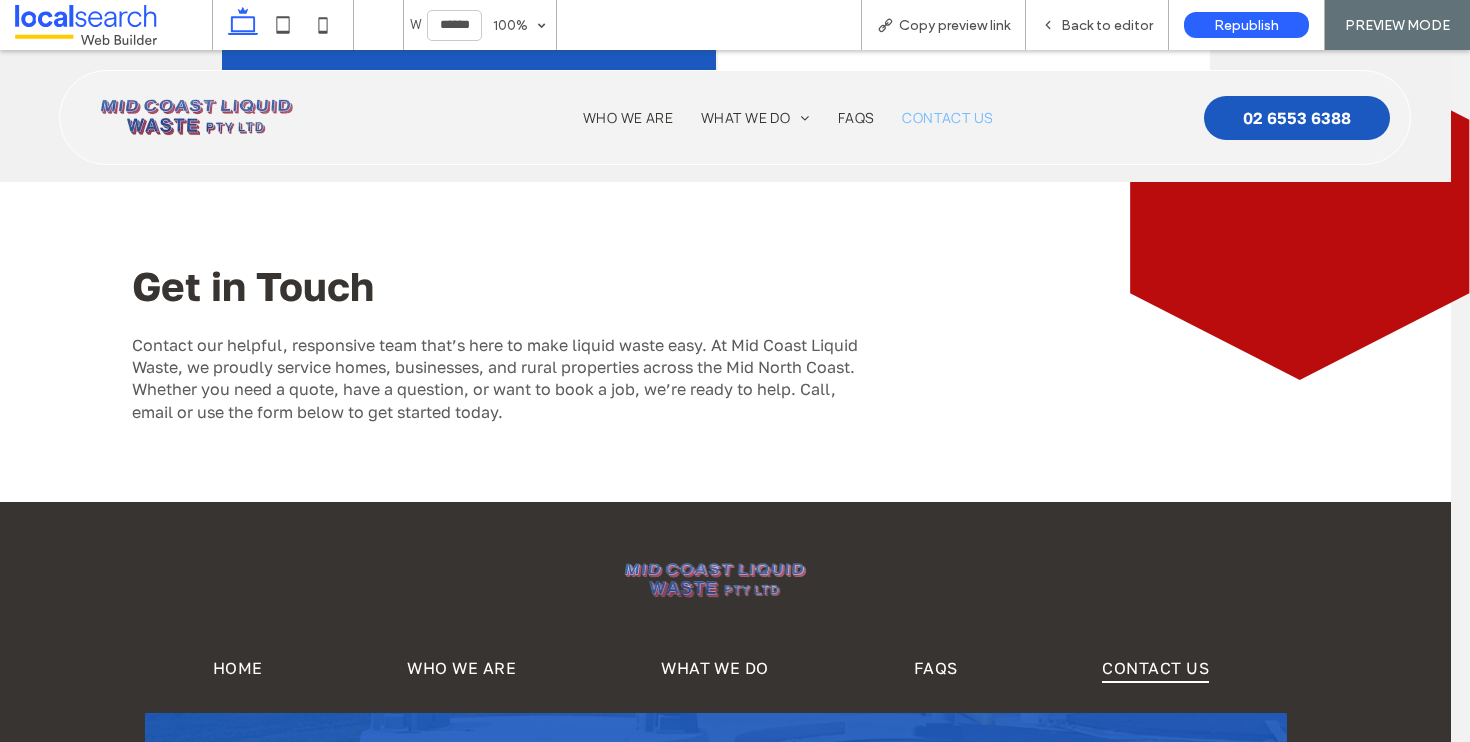 scroll, scrollTop: 1353, scrollLeft: 26, axis: both 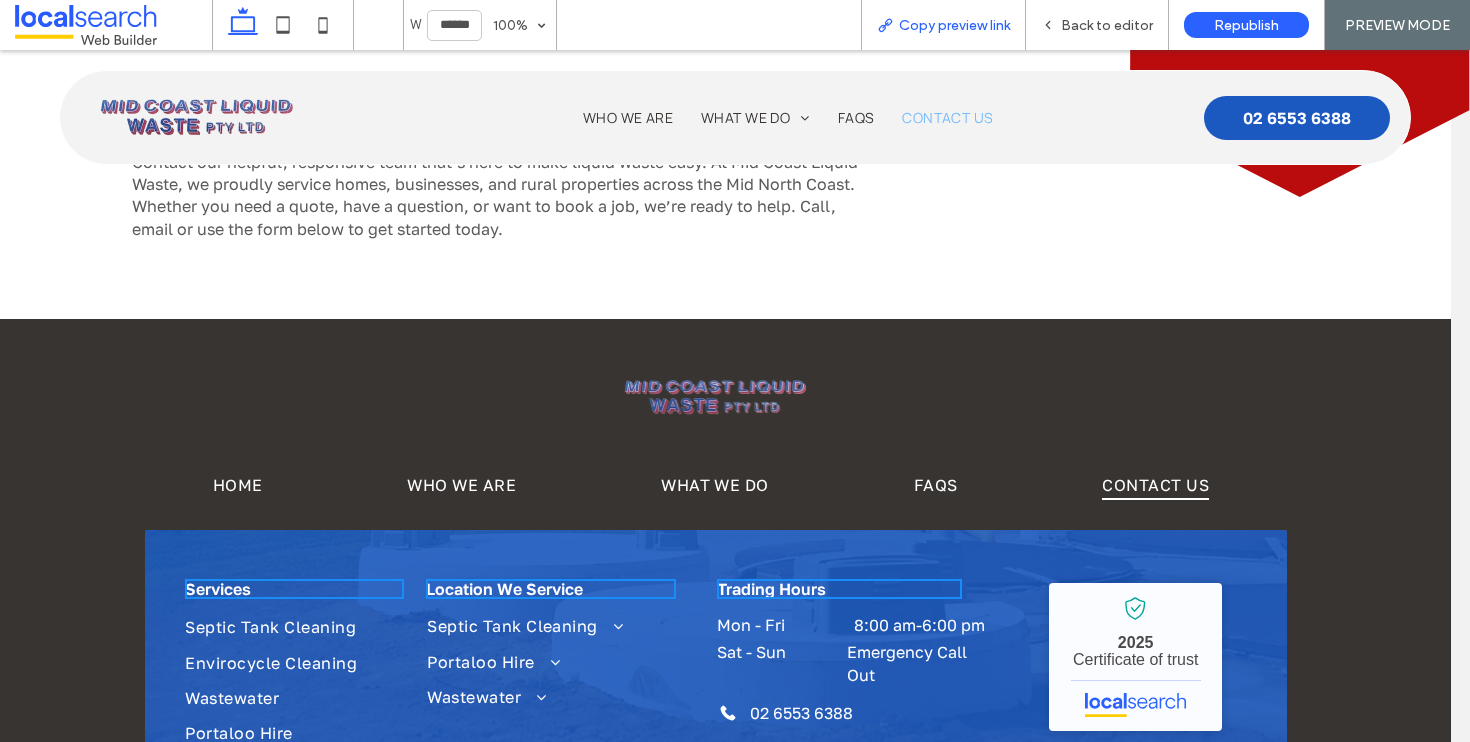 click on "Copy preview link" at bounding box center [954, 25] 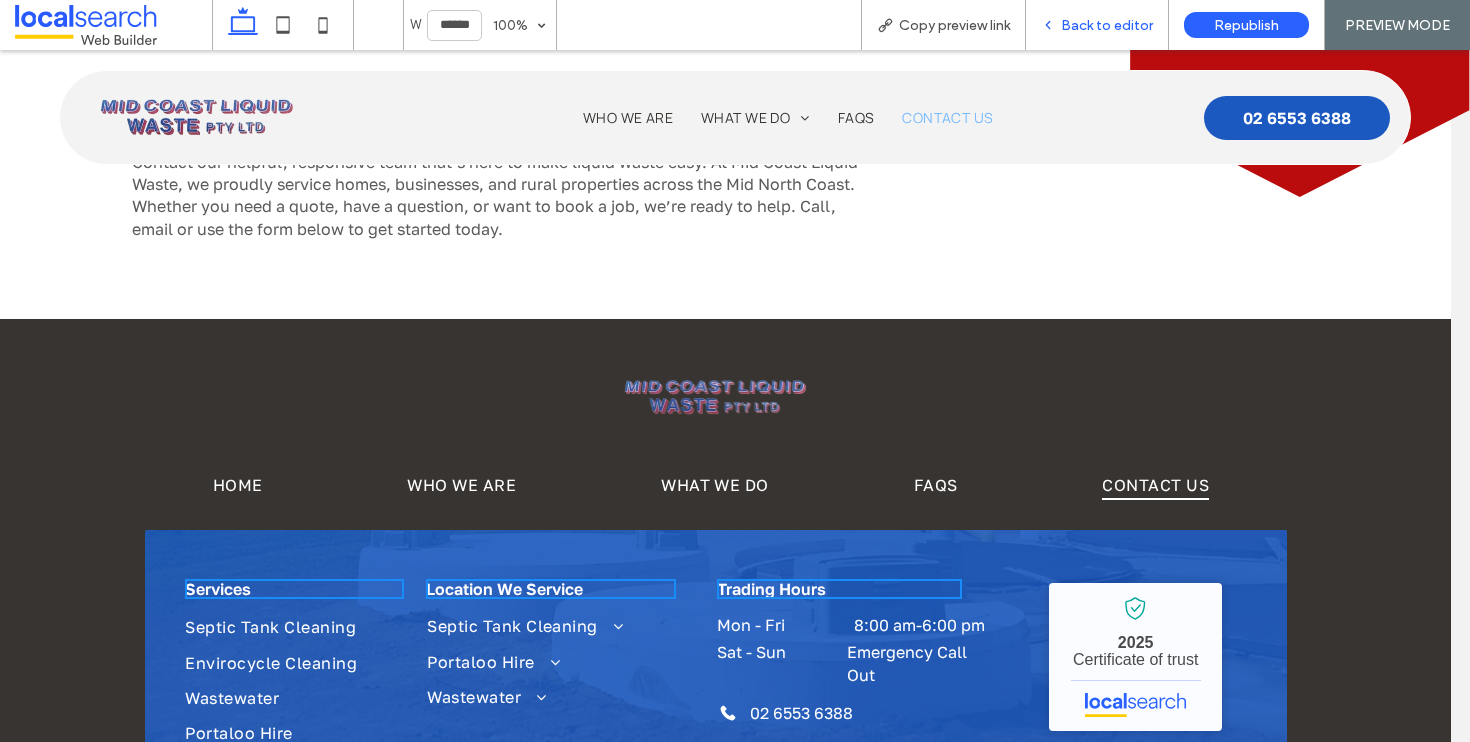 click on "Back to editor" at bounding box center [1107, 25] 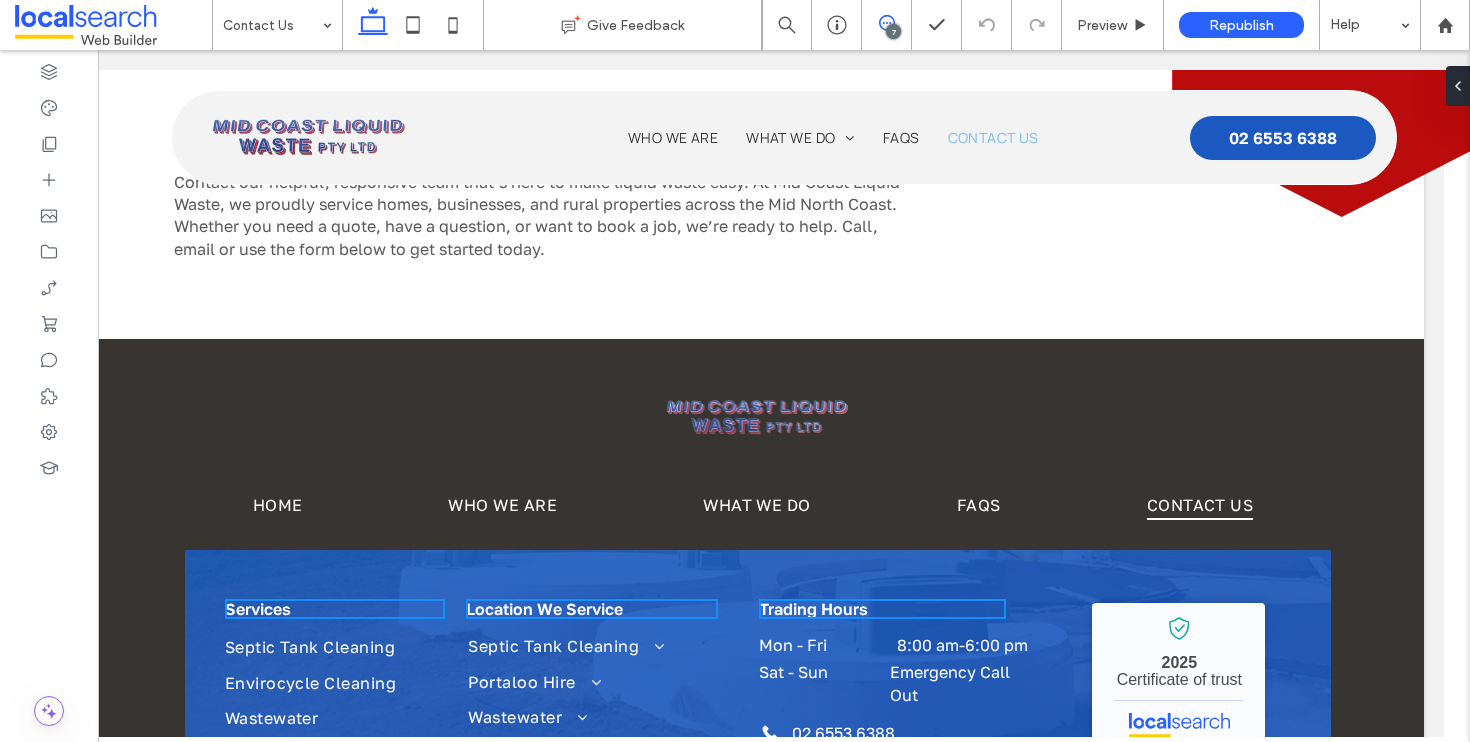 click at bounding box center [886, 23] 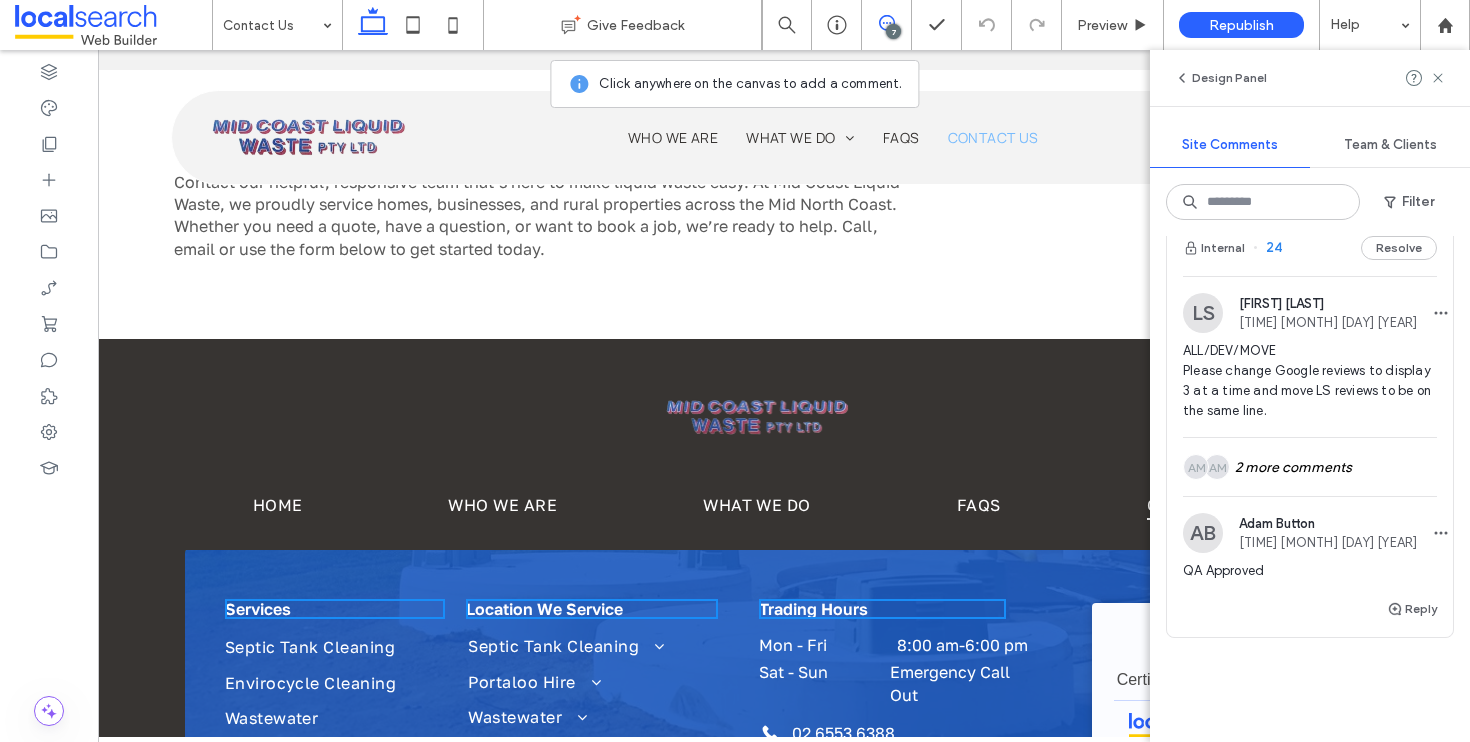 scroll, scrollTop: 2826, scrollLeft: 0, axis: vertical 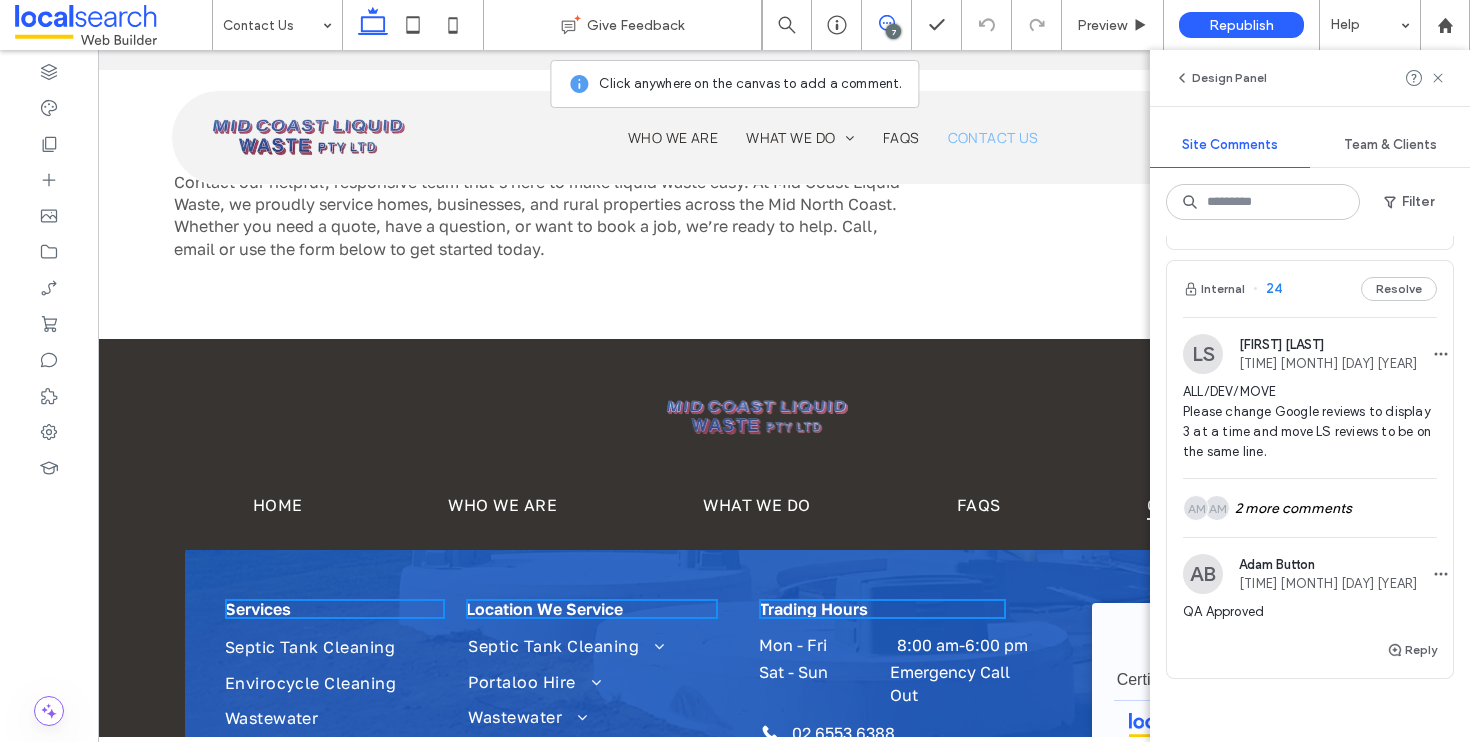 click on "LS Luke Stewart 16:08 Jul 29 2025 ALL/DEV/MOVE
Please change Google reviews to display 3 at a time and move LS reviews to be on the same line. AM AM 2 more comments AB Adam Button 07:48 Aug 4 2025 QA Approved" at bounding box center (1310, 477) 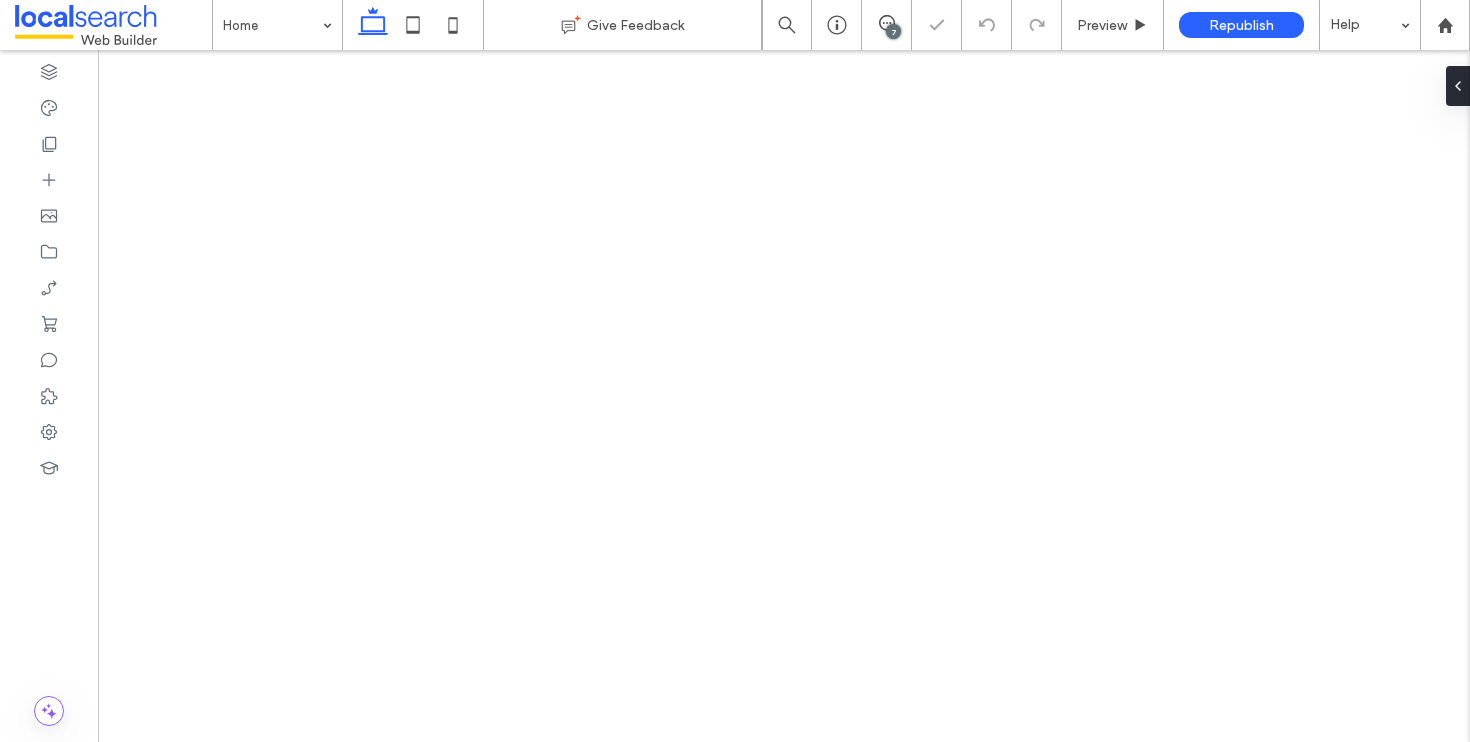 scroll, scrollTop: 0, scrollLeft: 0, axis: both 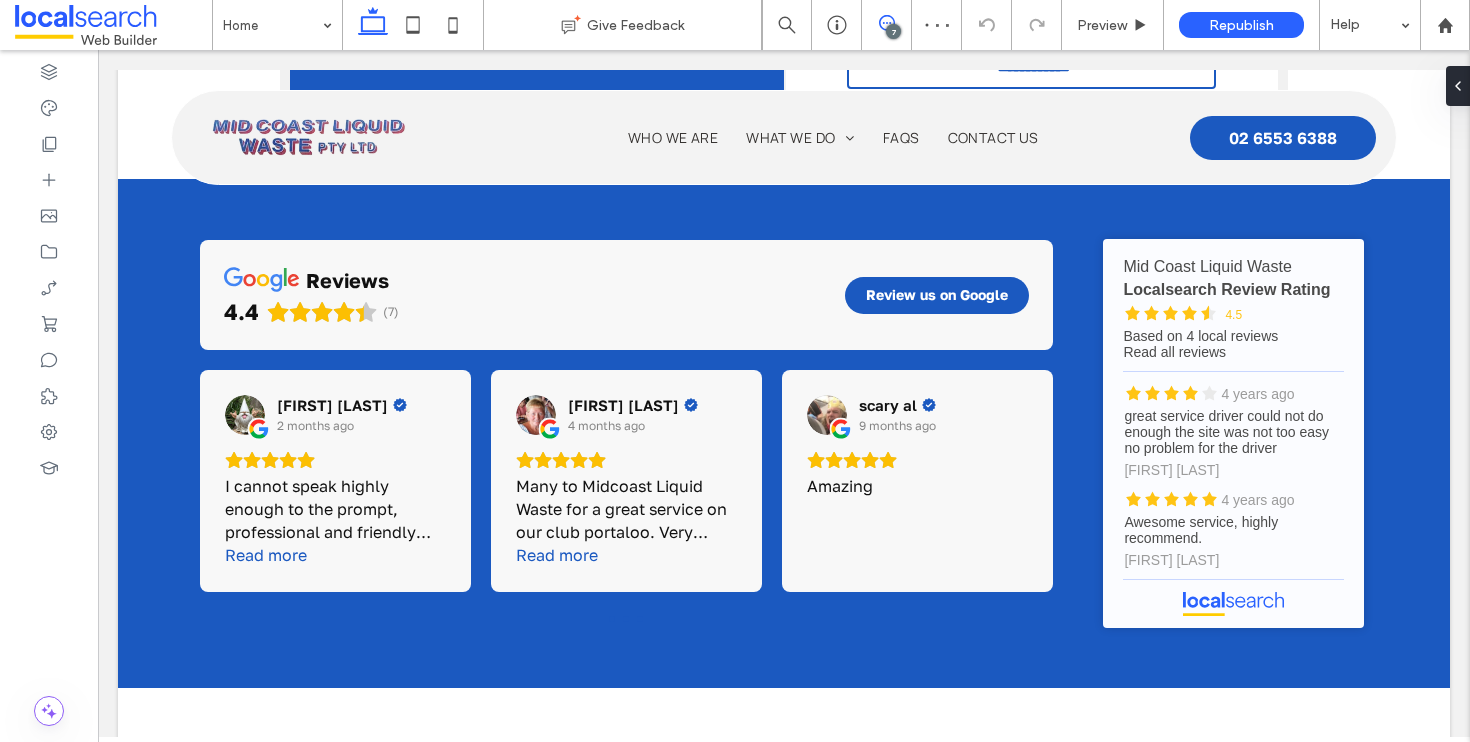 click at bounding box center (886, 23) 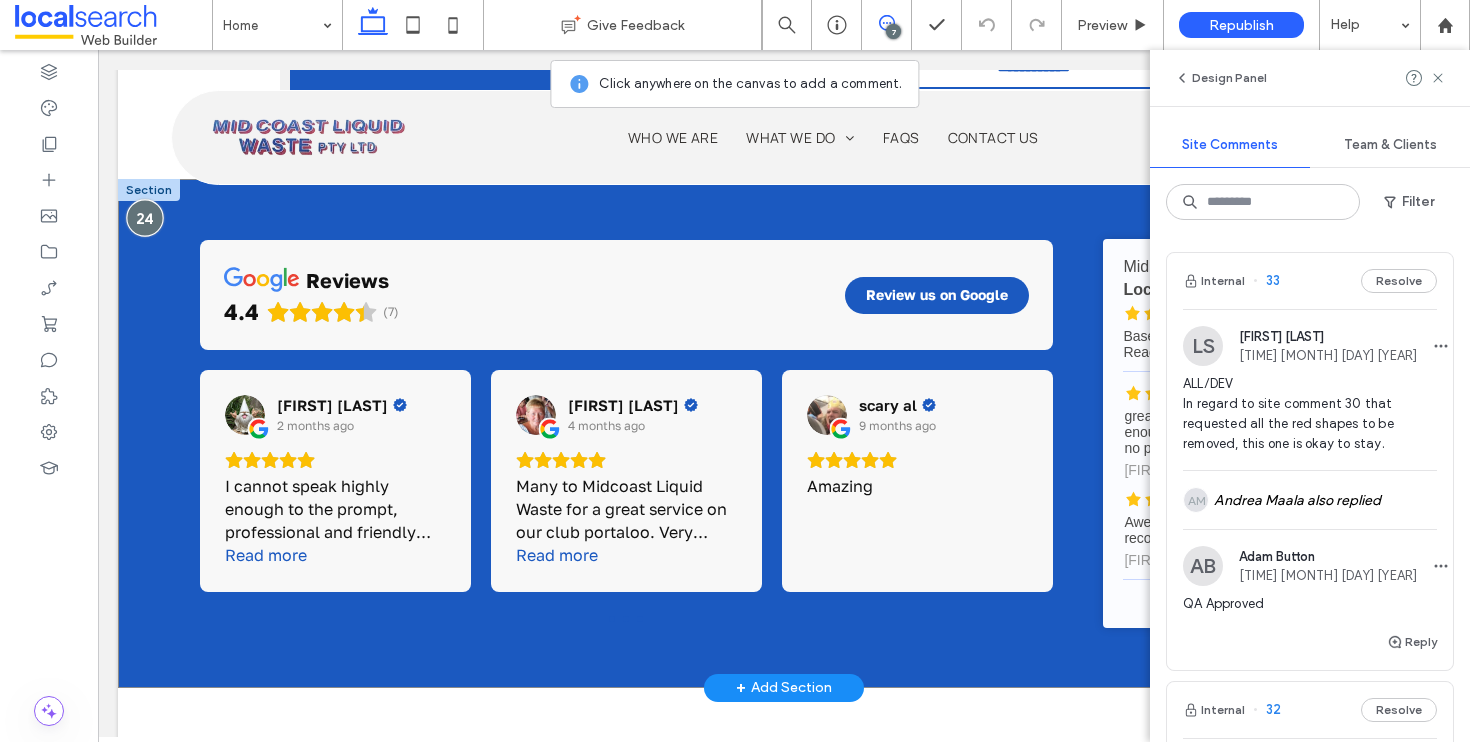 click at bounding box center (145, 217) 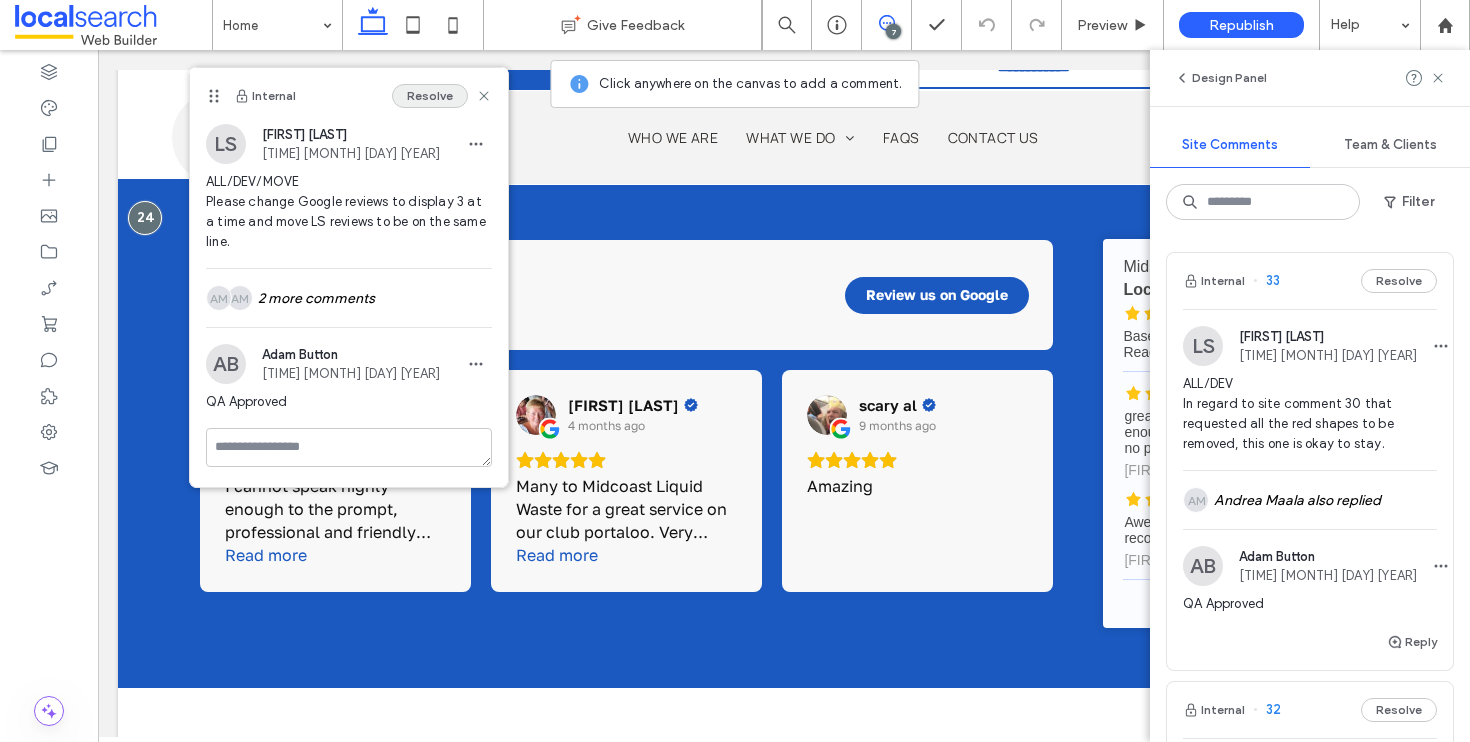 click on "Resolve" at bounding box center [430, 96] 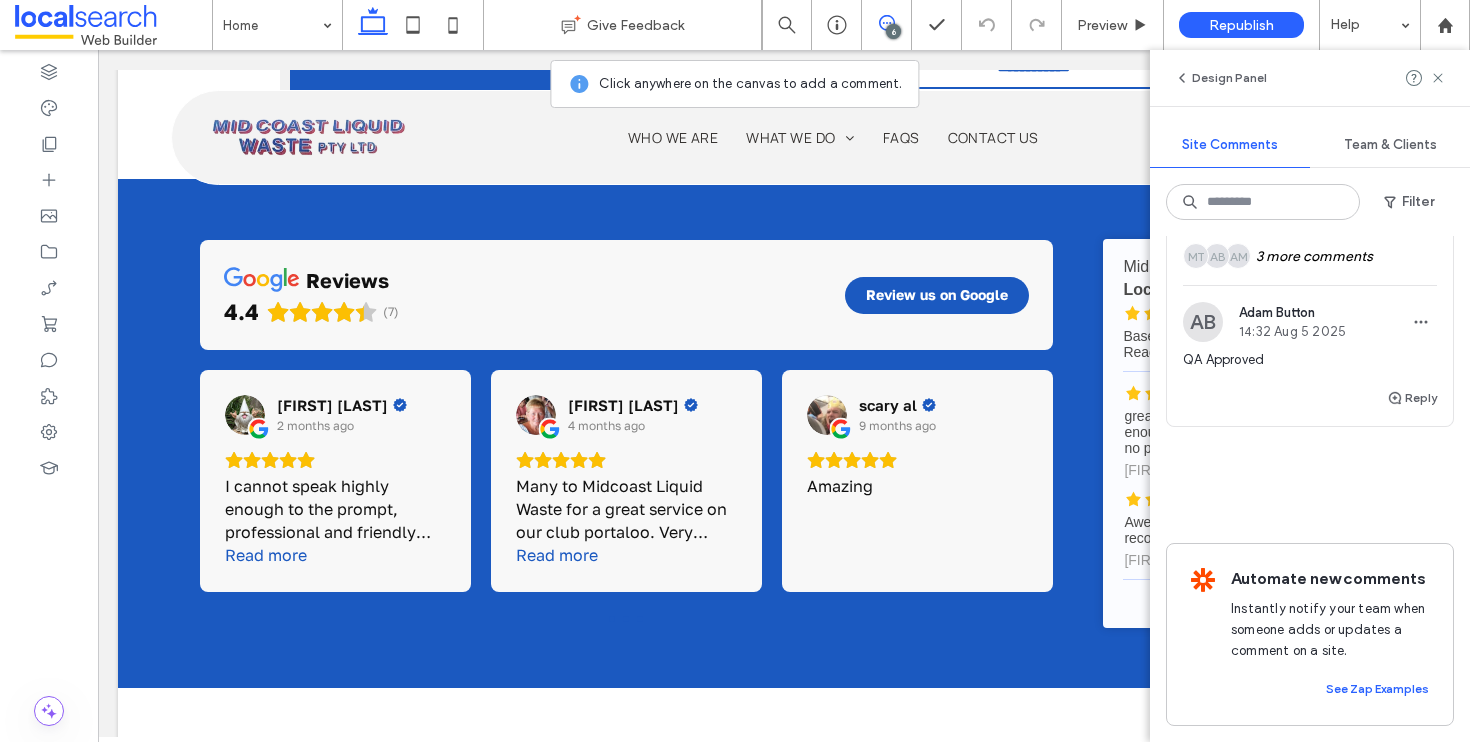 scroll, scrollTop: 2345, scrollLeft: 0, axis: vertical 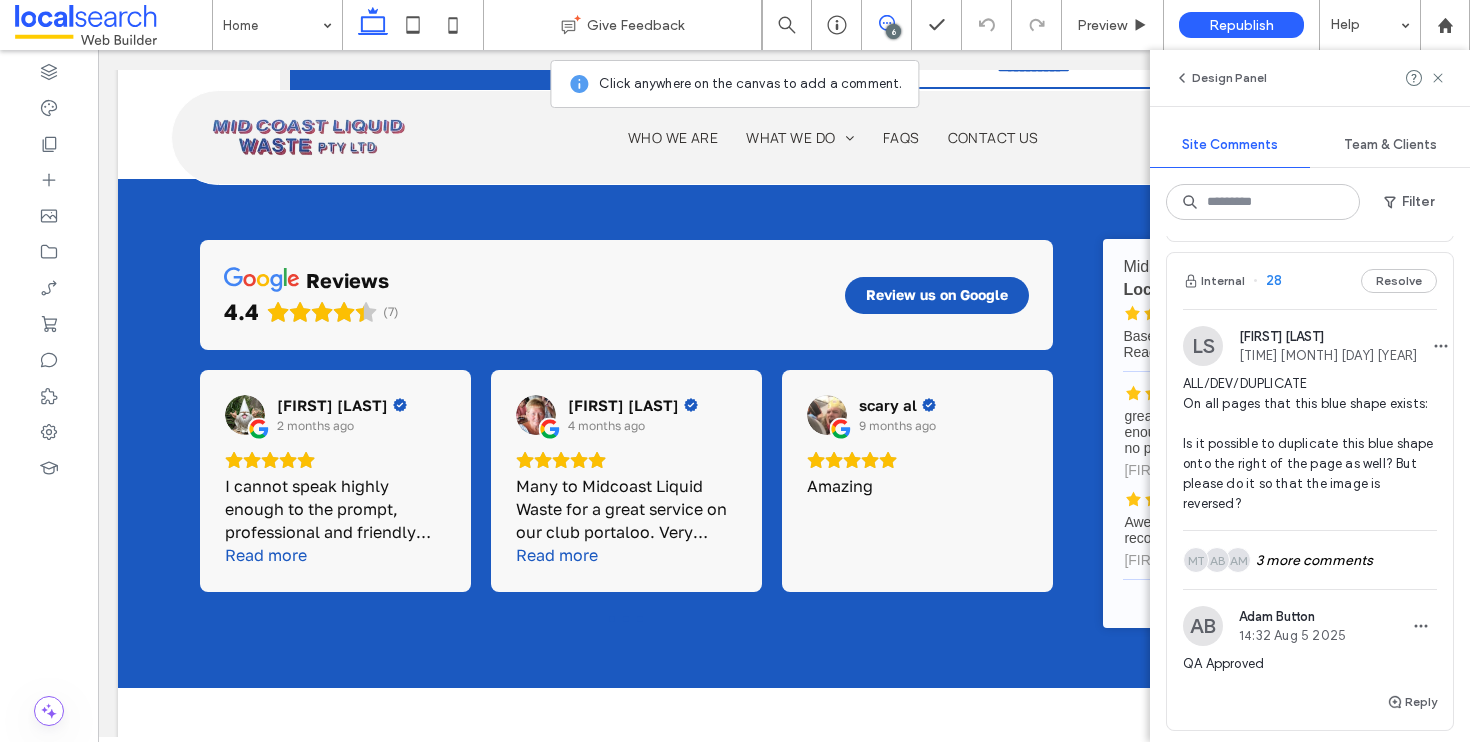 click on "Internal 28 Resolve" at bounding box center (1310, 281) 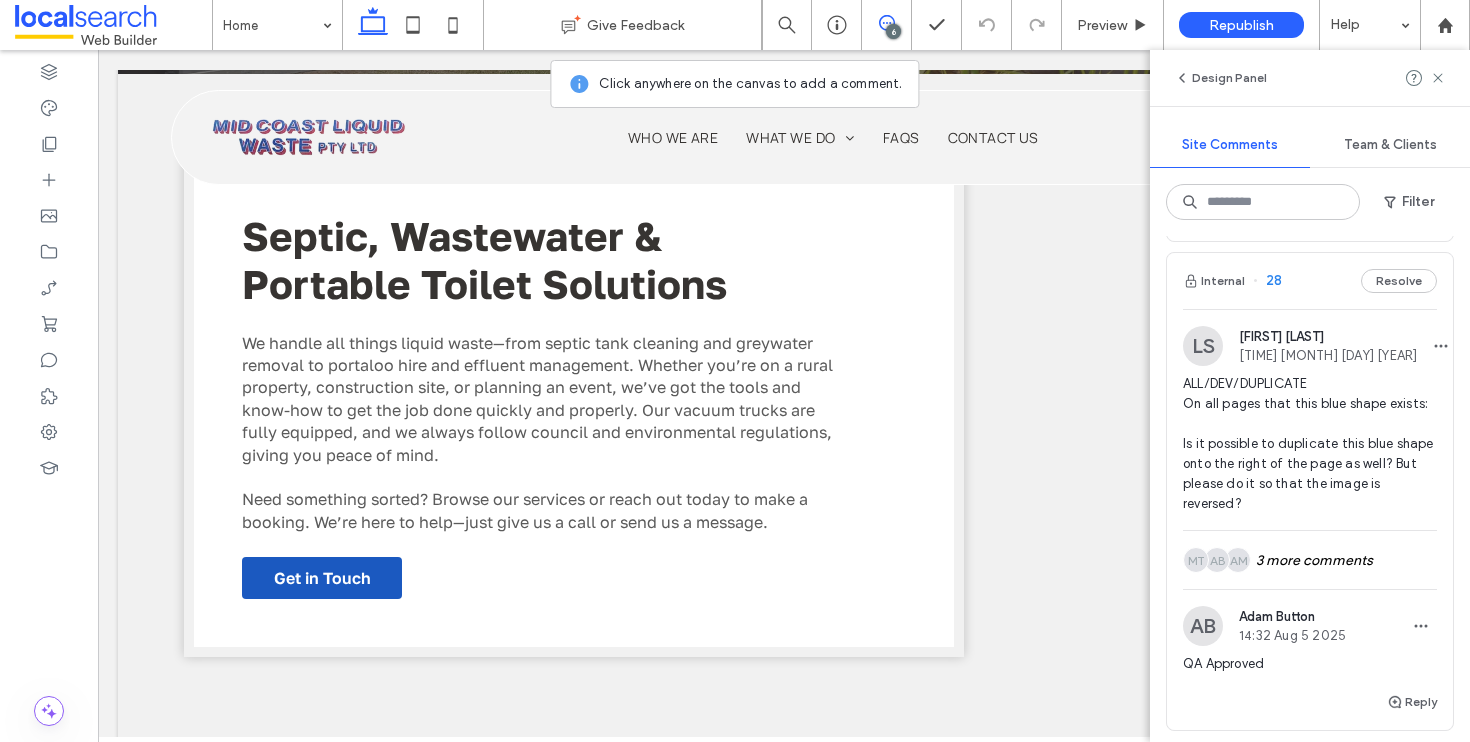 scroll, scrollTop: 3548, scrollLeft: 0, axis: vertical 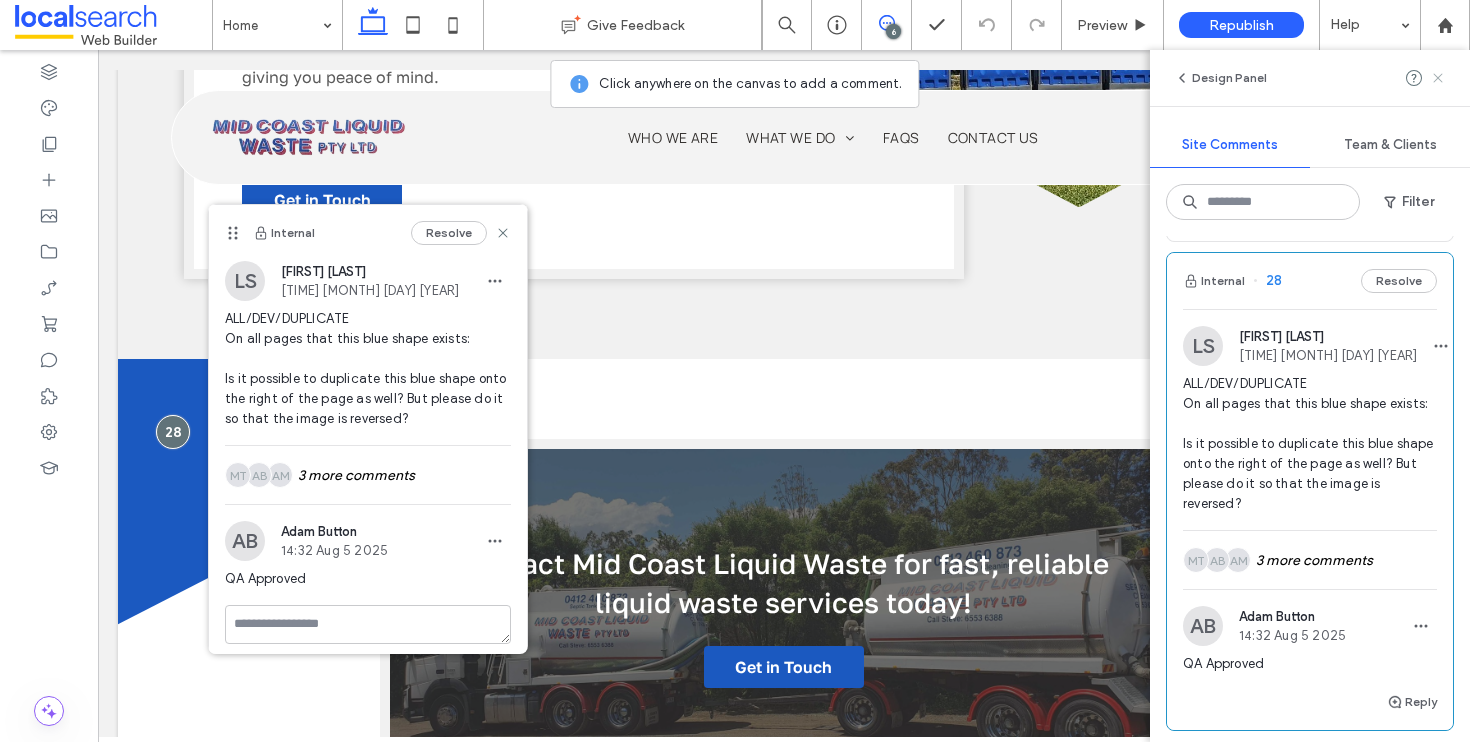 click 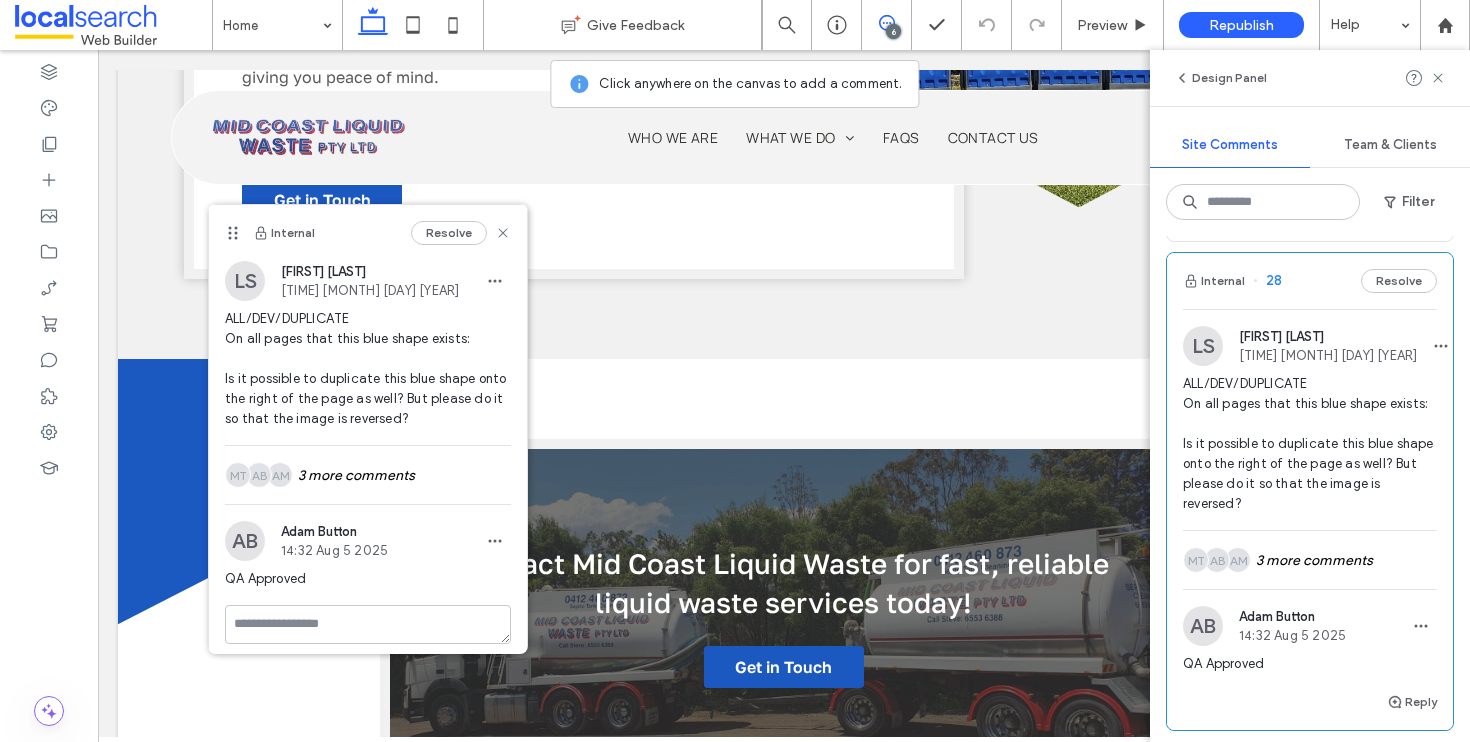 scroll, scrollTop: 0, scrollLeft: 0, axis: both 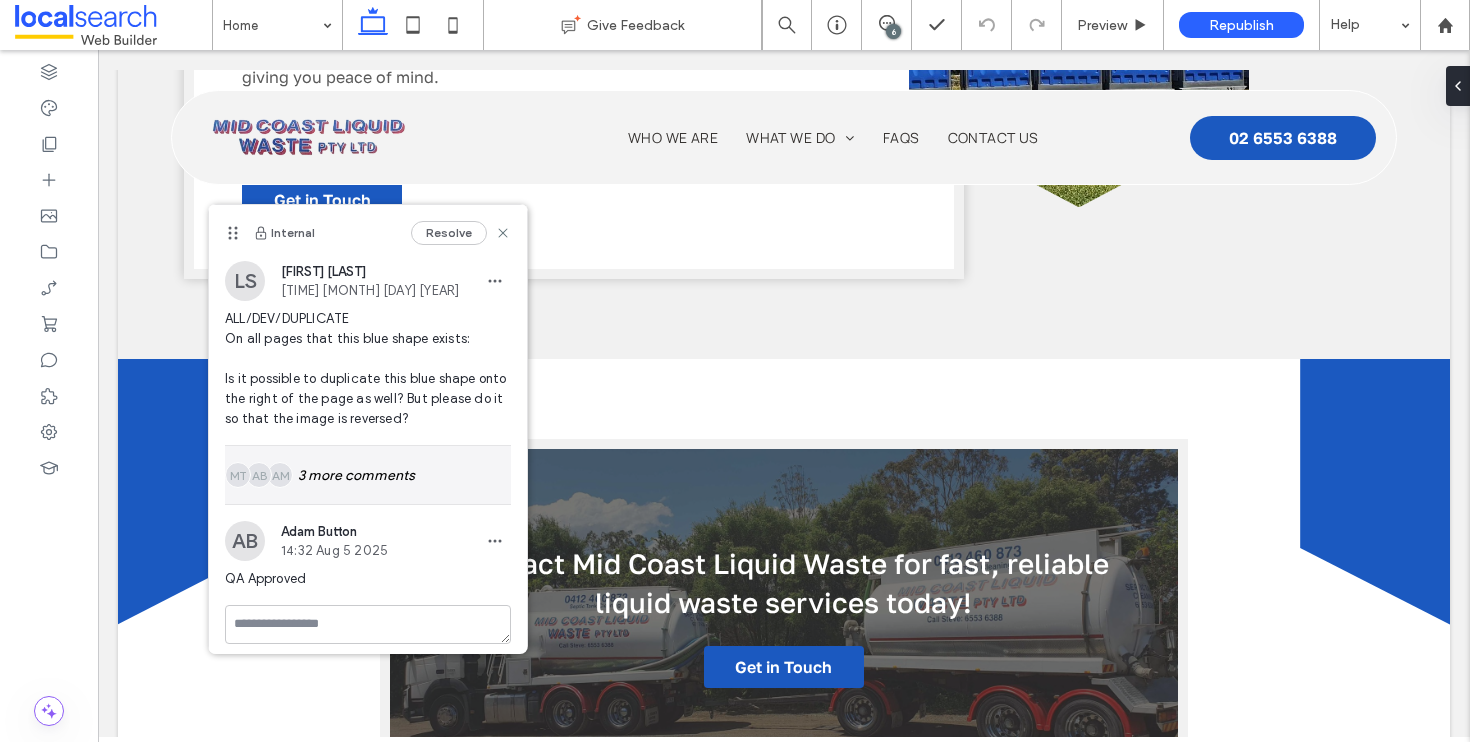 click on "AM AB MT 3 more comments" at bounding box center [368, 475] 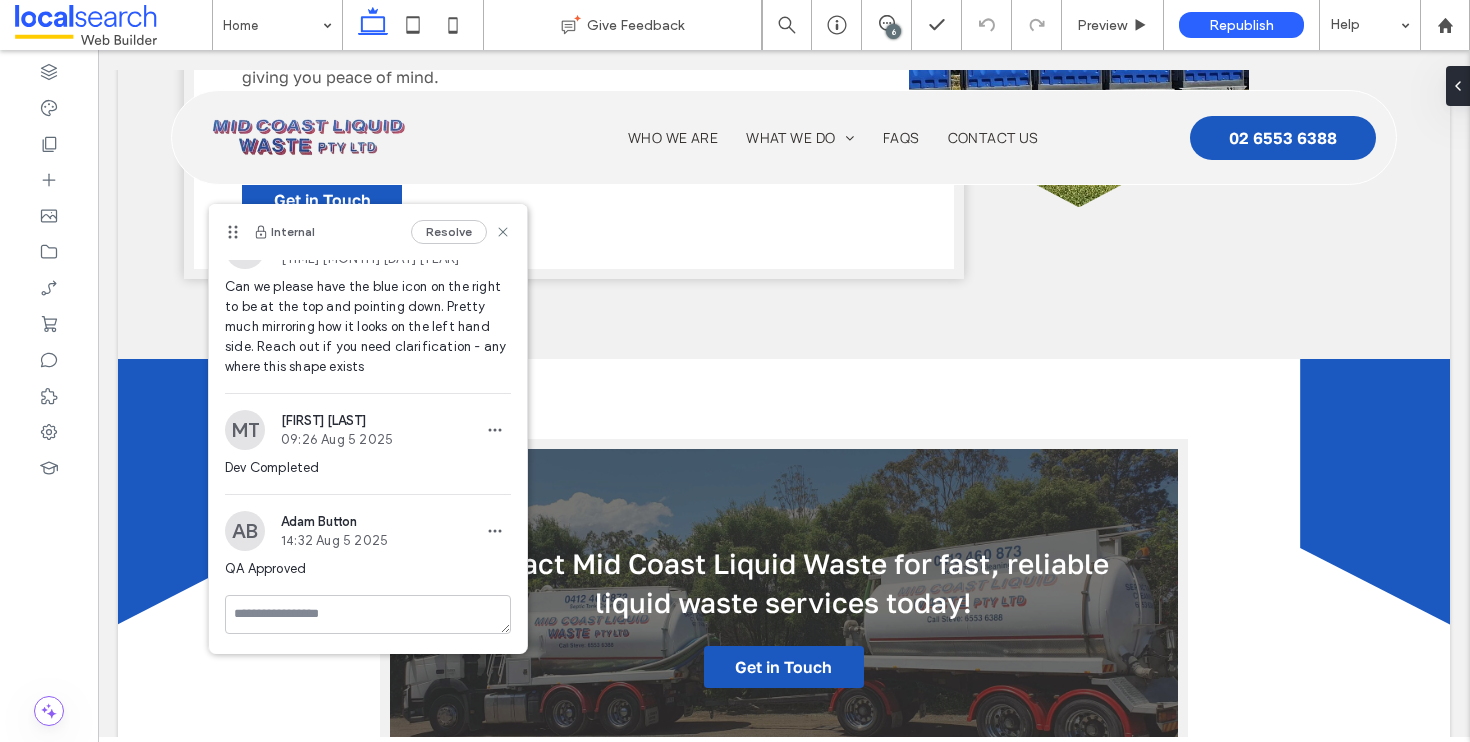scroll, scrollTop: 339, scrollLeft: 0, axis: vertical 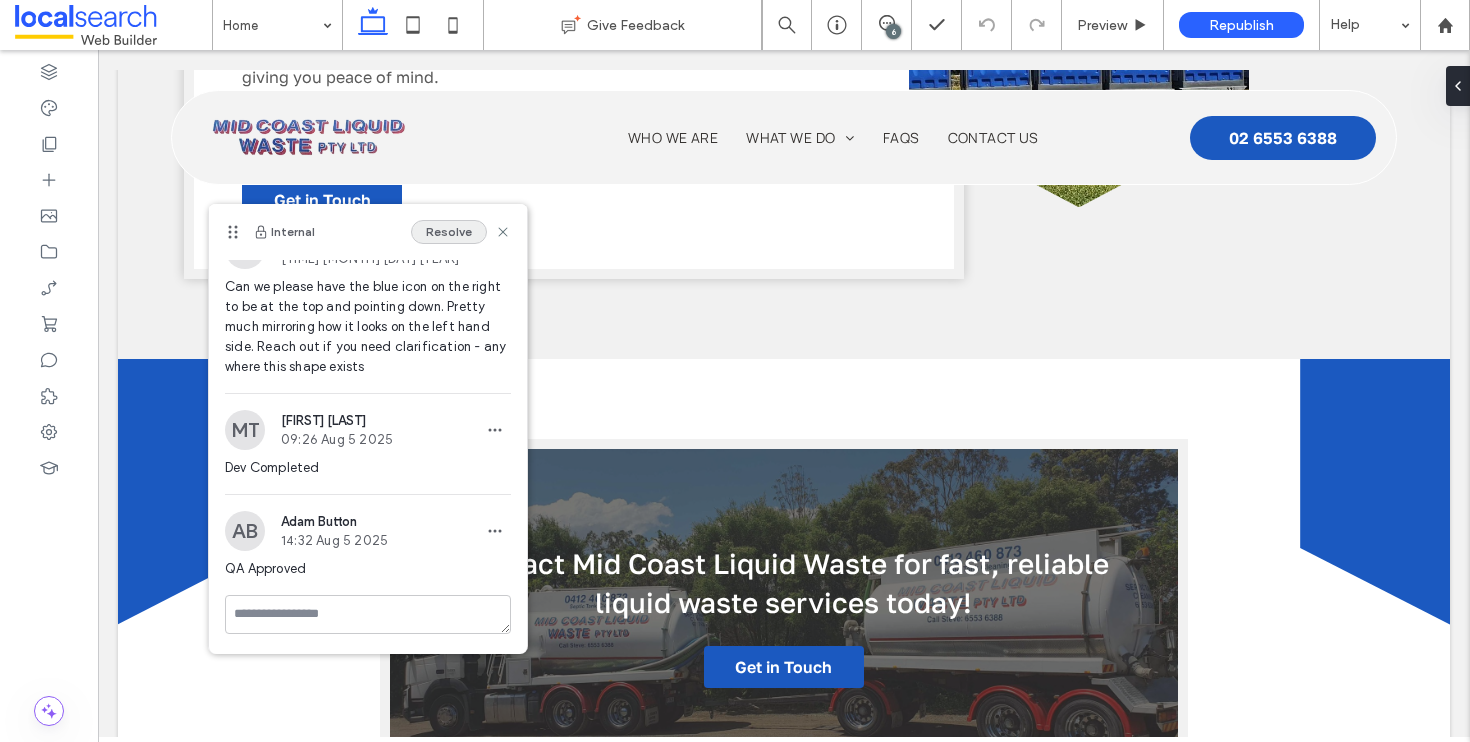 click on "Resolve" at bounding box center [449, 232] 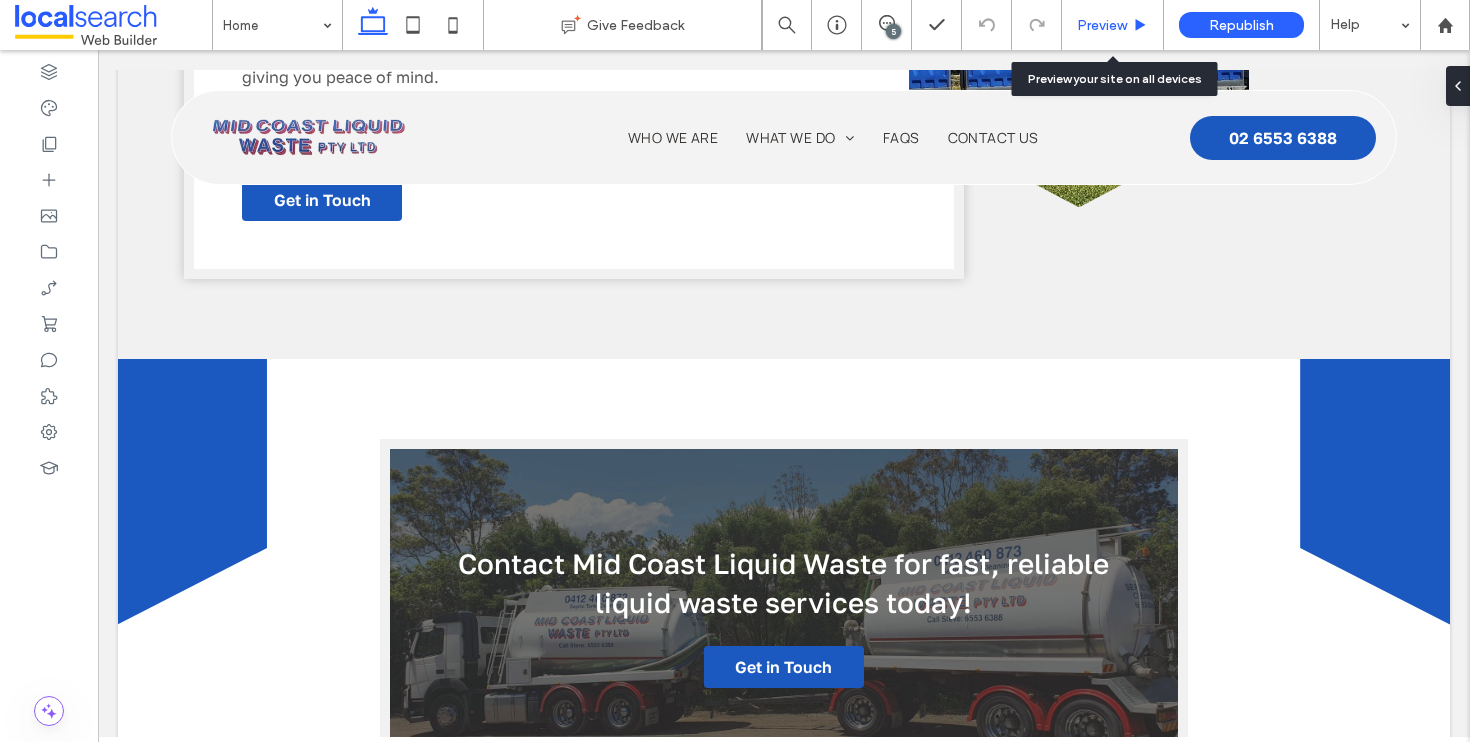click on "Preview" at bounding box center (1102, 25) 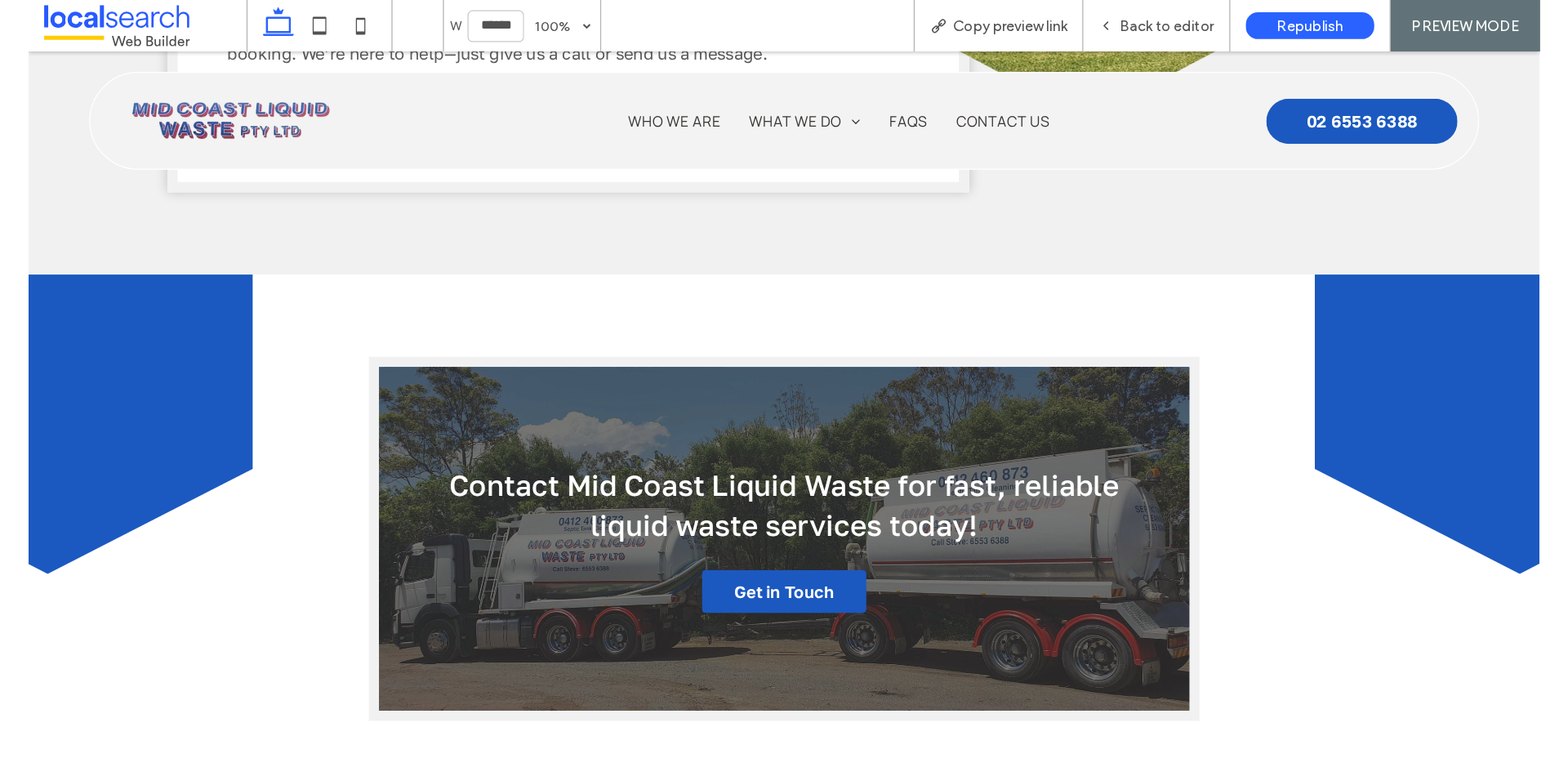 scroll, scrollTop: 3050, scrollLeft: 0, axis: vertical 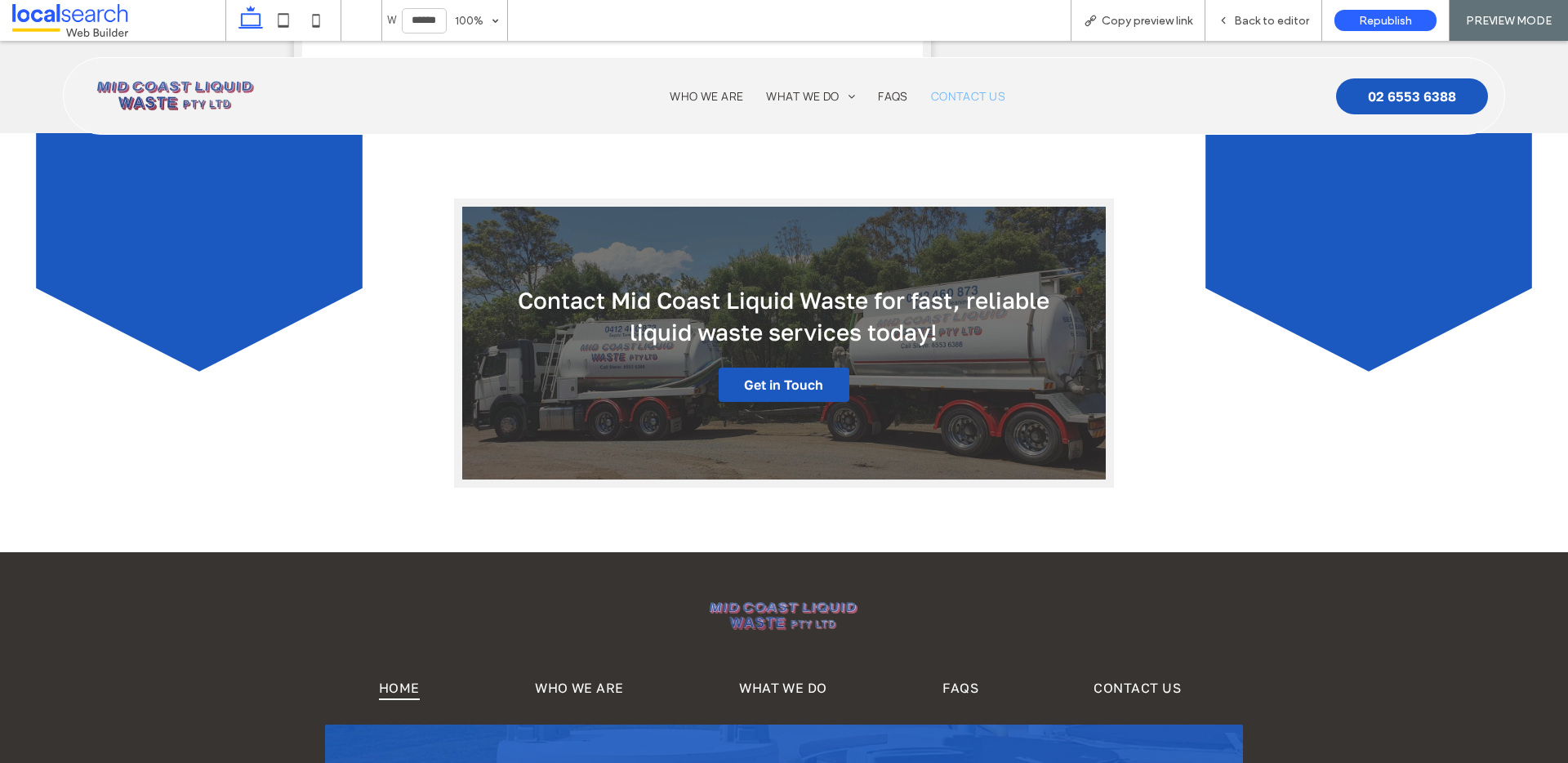 click on "Contact Us" at bounding box center [968, 96] 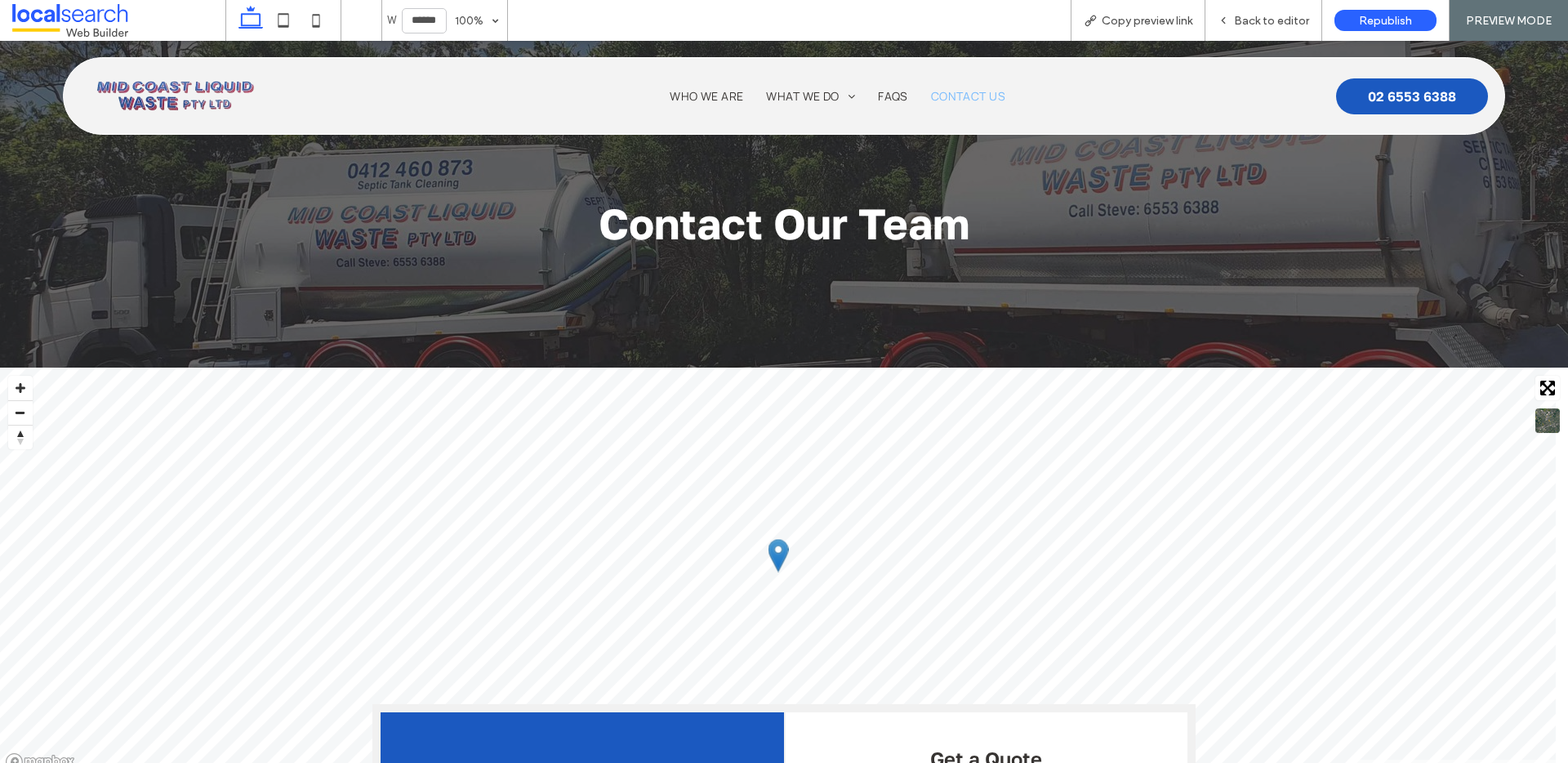 scroll, scrollTop: 1068, scrollLeft: 0, axis: vertical 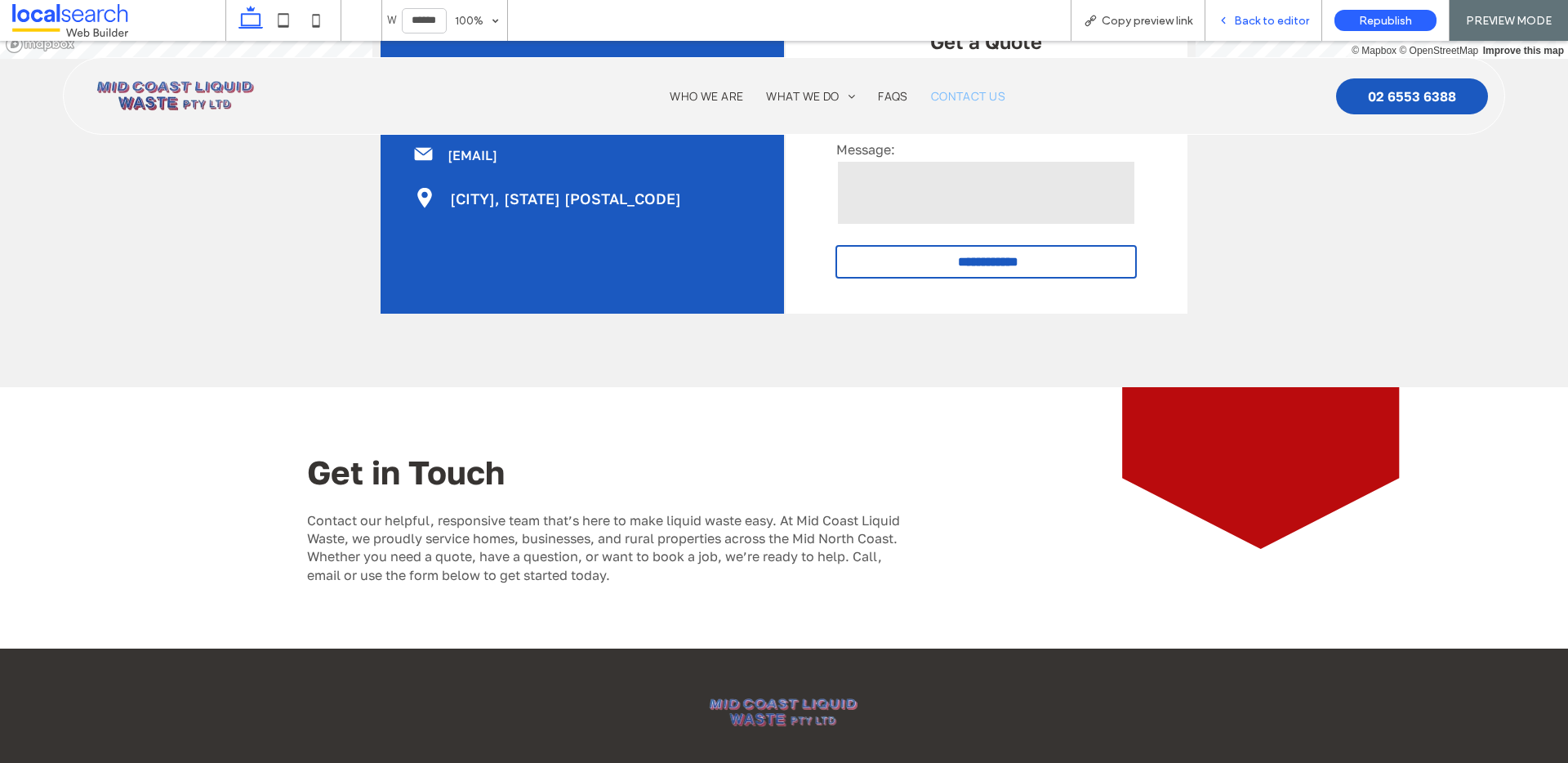 click on "Back to editor" at bounding box center [1272, 20] 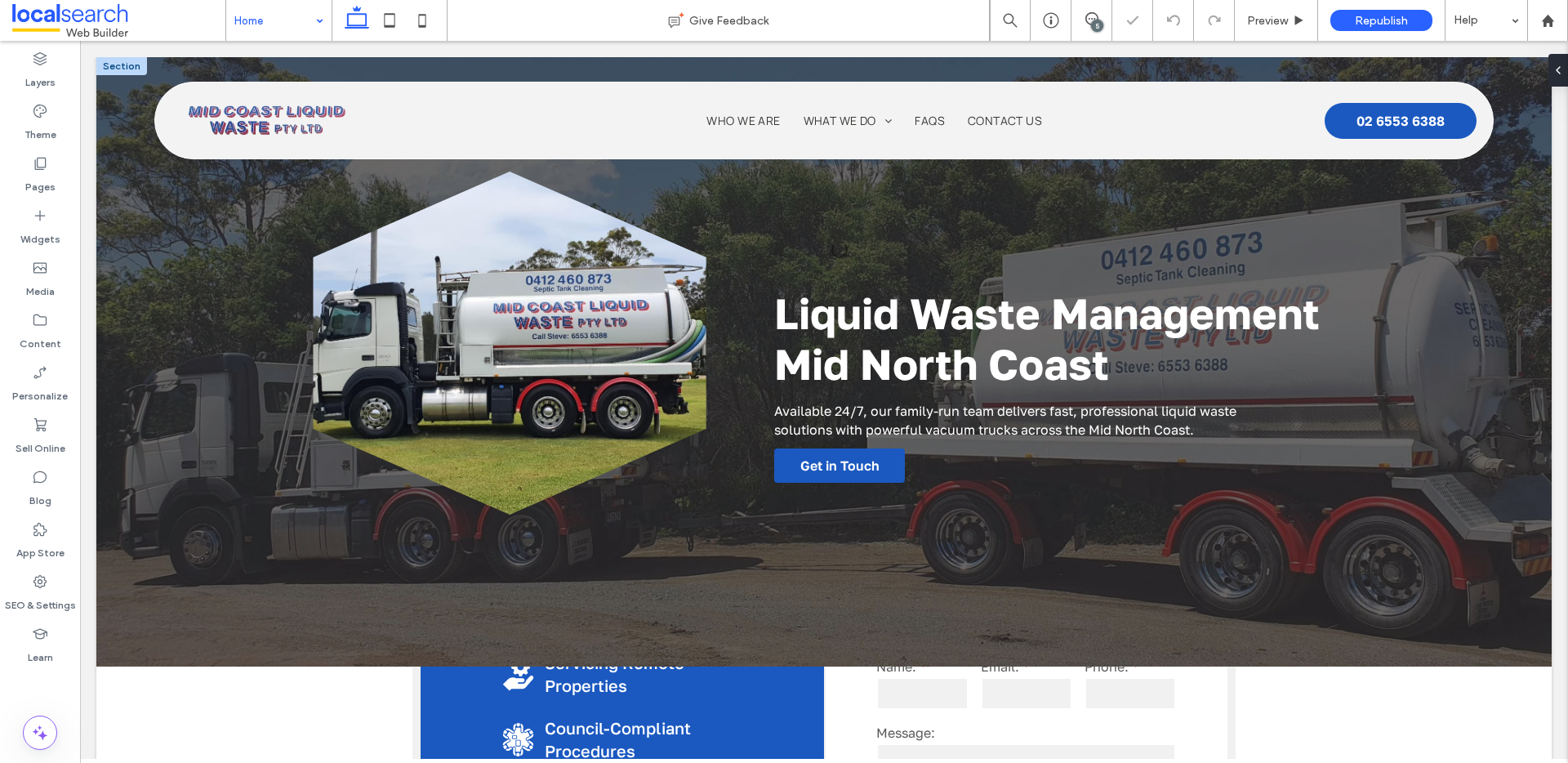 scroll, scrollTop: 0, scrollLeft: 0, axis: both 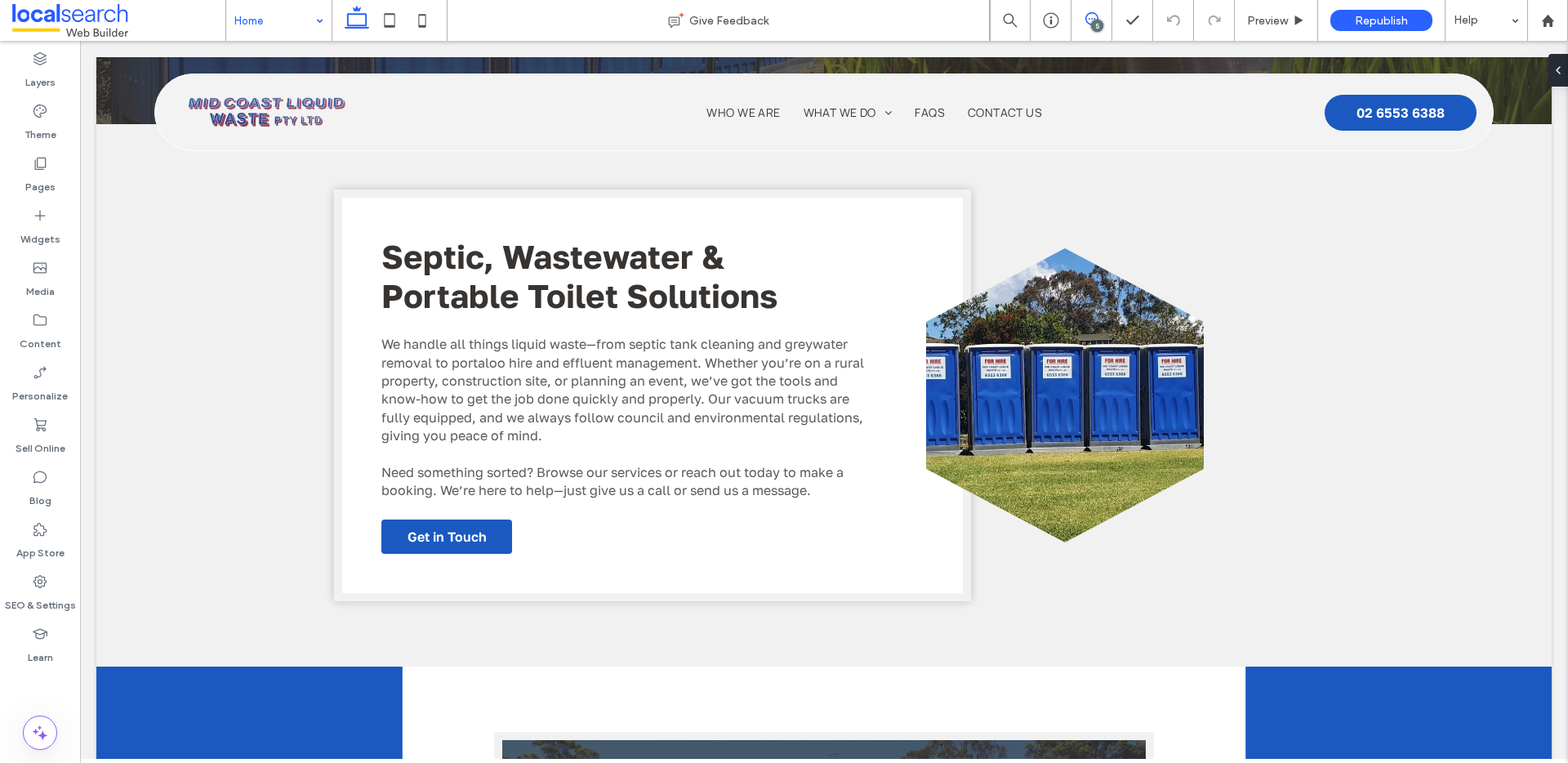 click 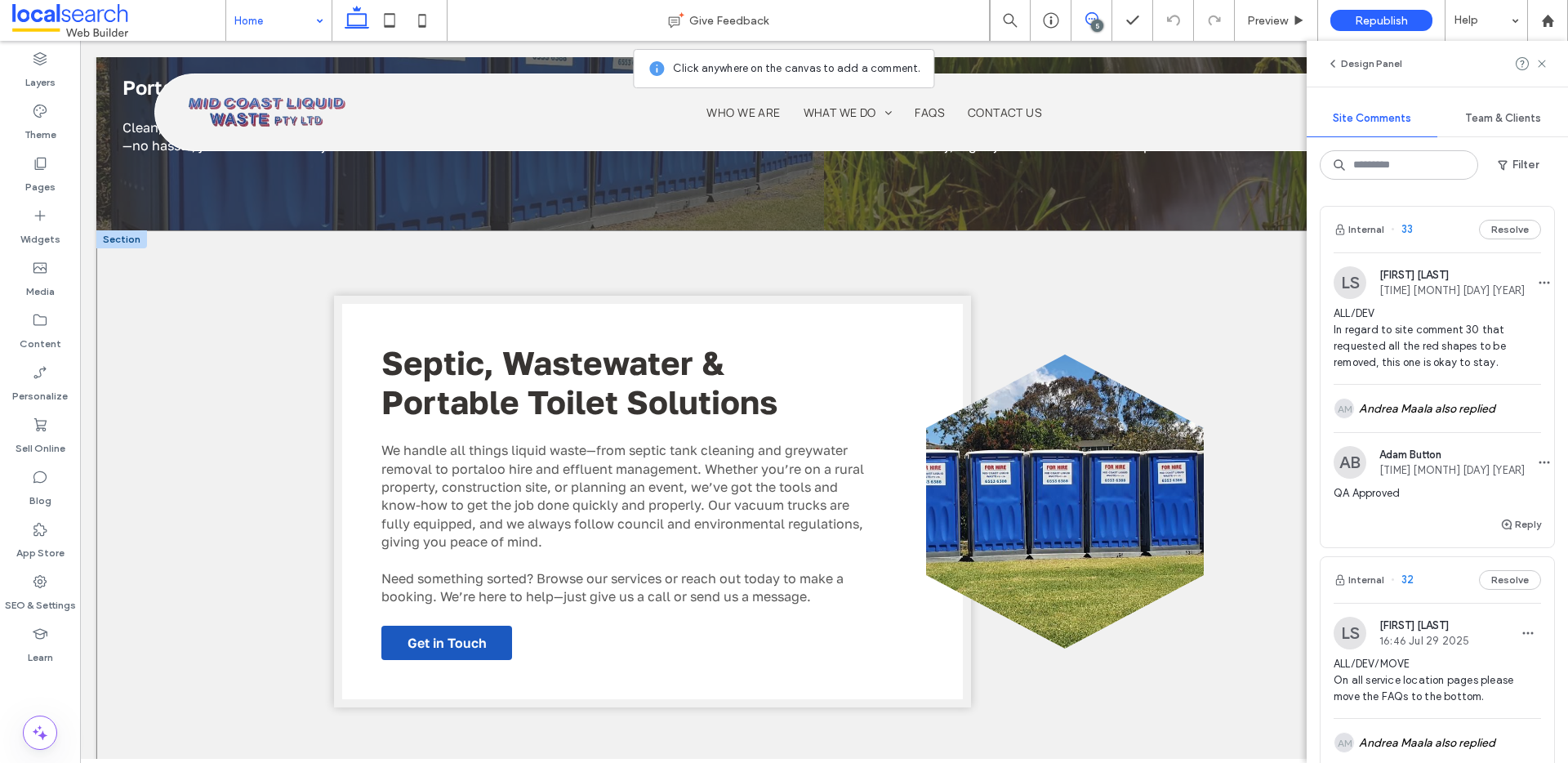 scroll, scrollTop: 2414, scrollLeft: 0, axis: vertical 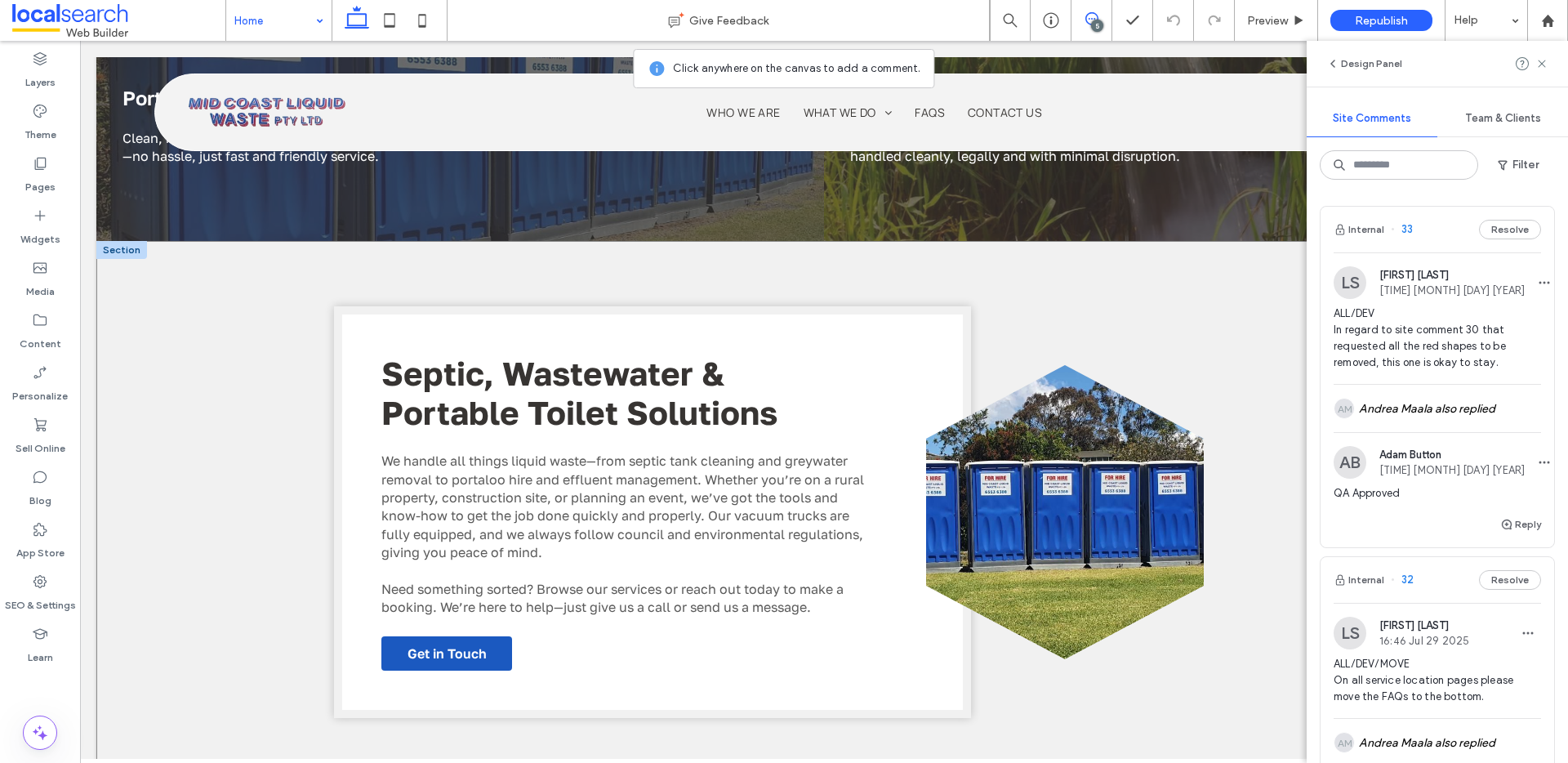 click on "Septic, Wastewater & Portable Toilet Solutions
We handle all things liquid waste—from septic tank cleaning and greywater removal to portaloo hire and effluent management. Whether you’re on a rural property, construction site, or planning an event, we’ve got the tools and know-how to get the job done quickly and properly. Our vacuum trucks are fully equipped, and we always follow council and environmental regulations, giving you peace of mind. Need something sorted? Browse our services or reach out today to make a booking. We’re here to help—just give us a call or send us a message.
Get in Touch" at bounding box center [824, 512] 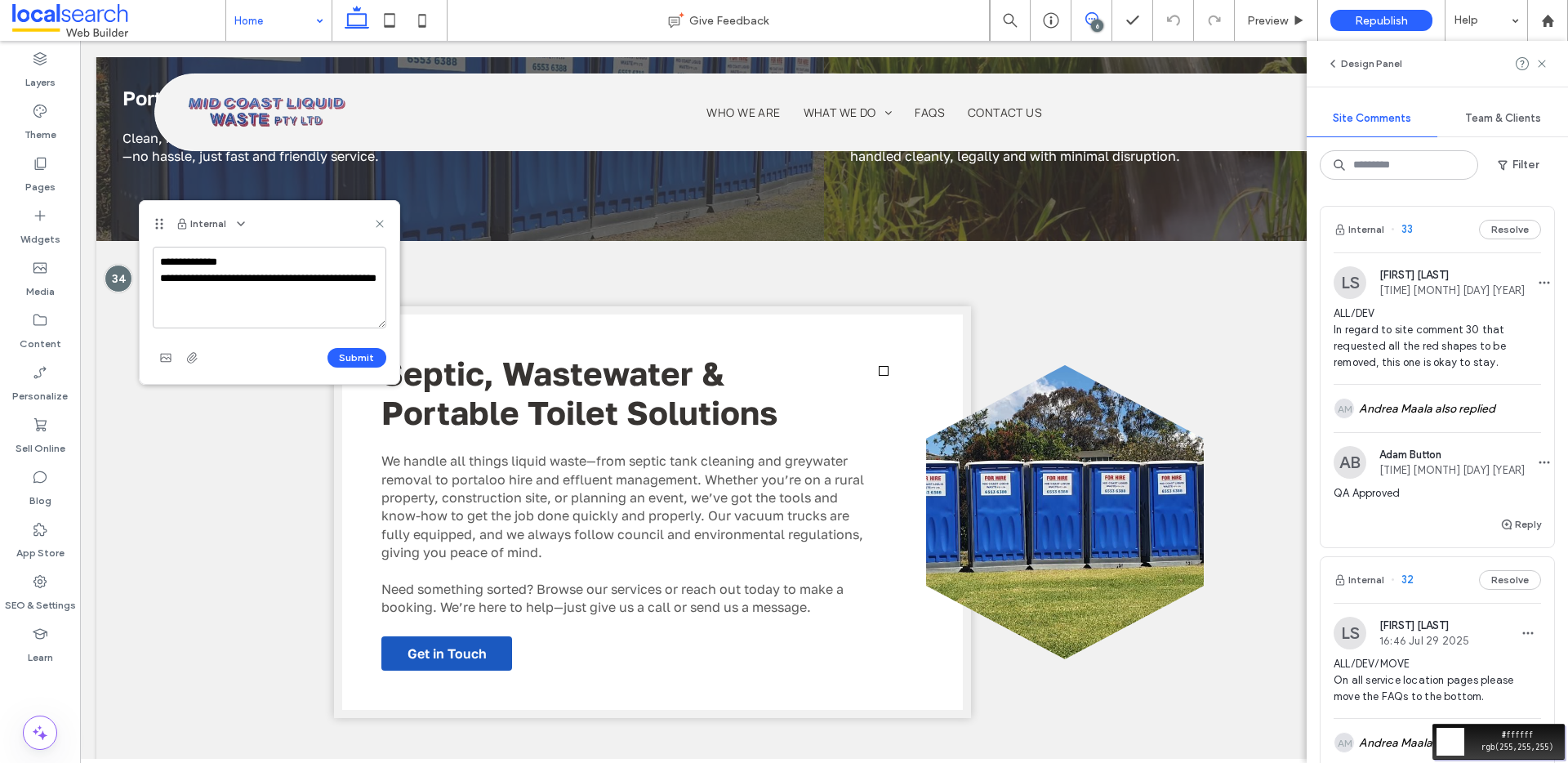 drag, startPoint x: 903, startPoint y: 350, endPoint x: 1027, endPoint y: 179, distance: 211.22737 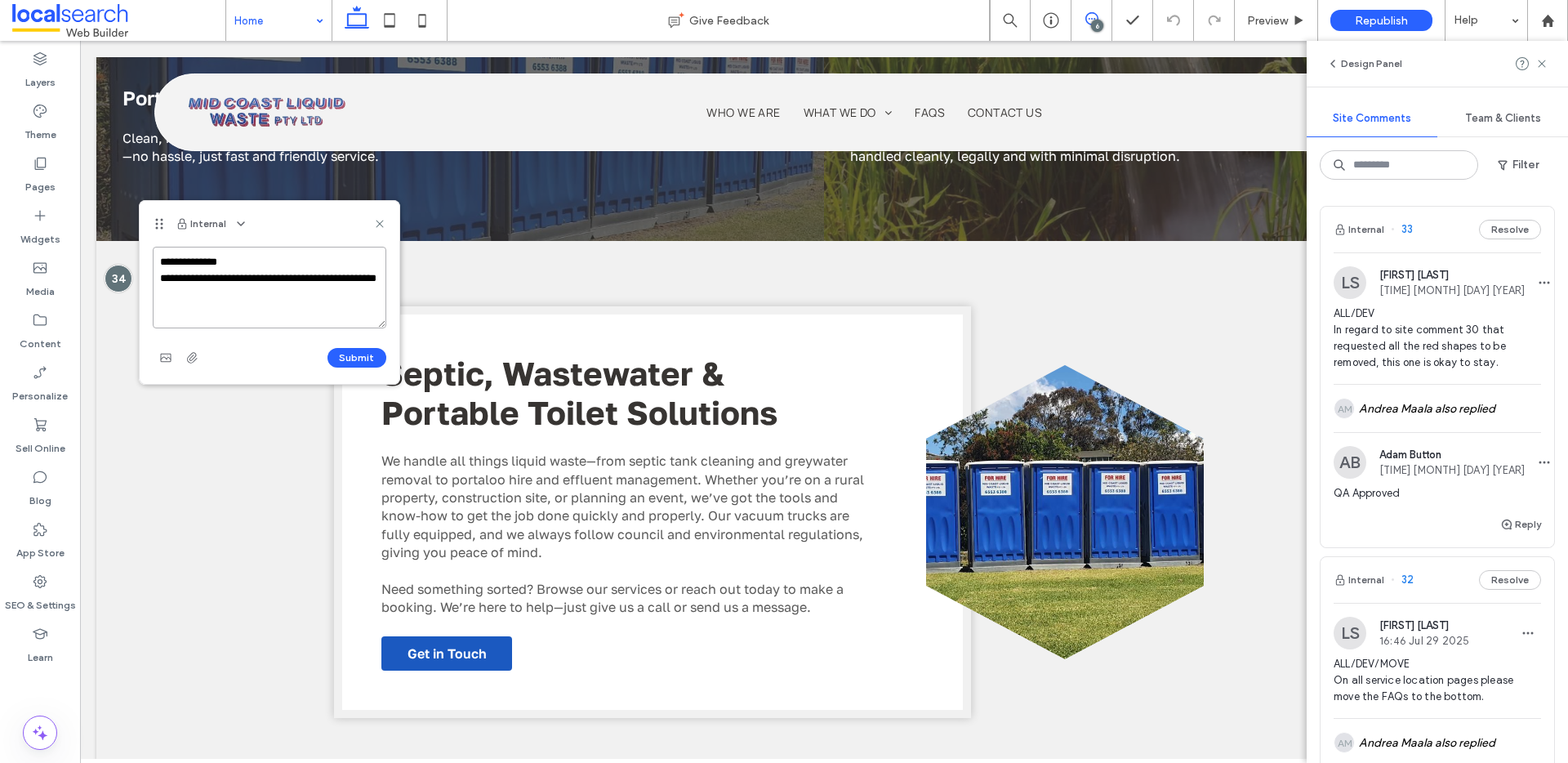 click on "**********" at bounding box center [270, 288] 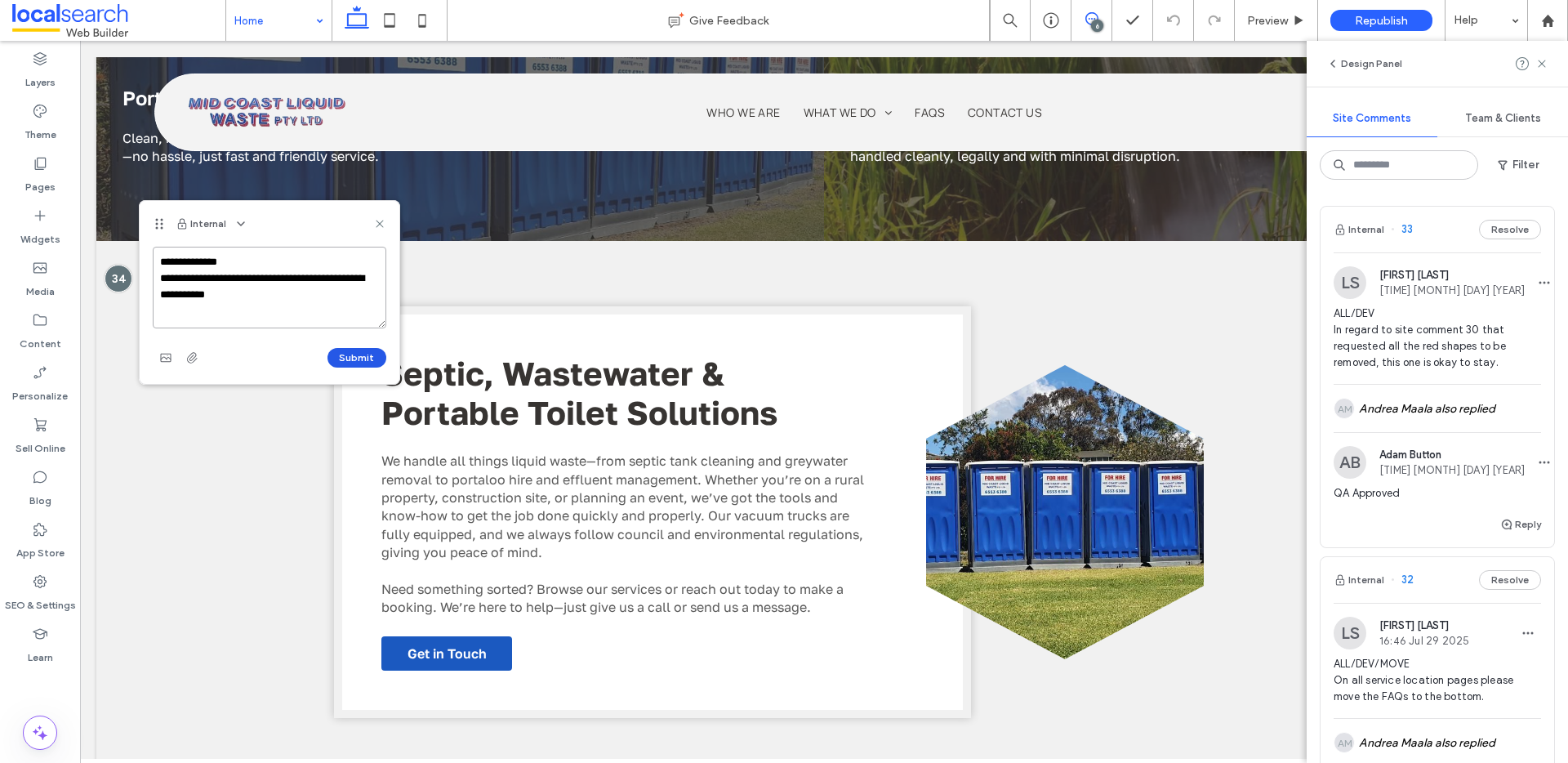 type on "**********" 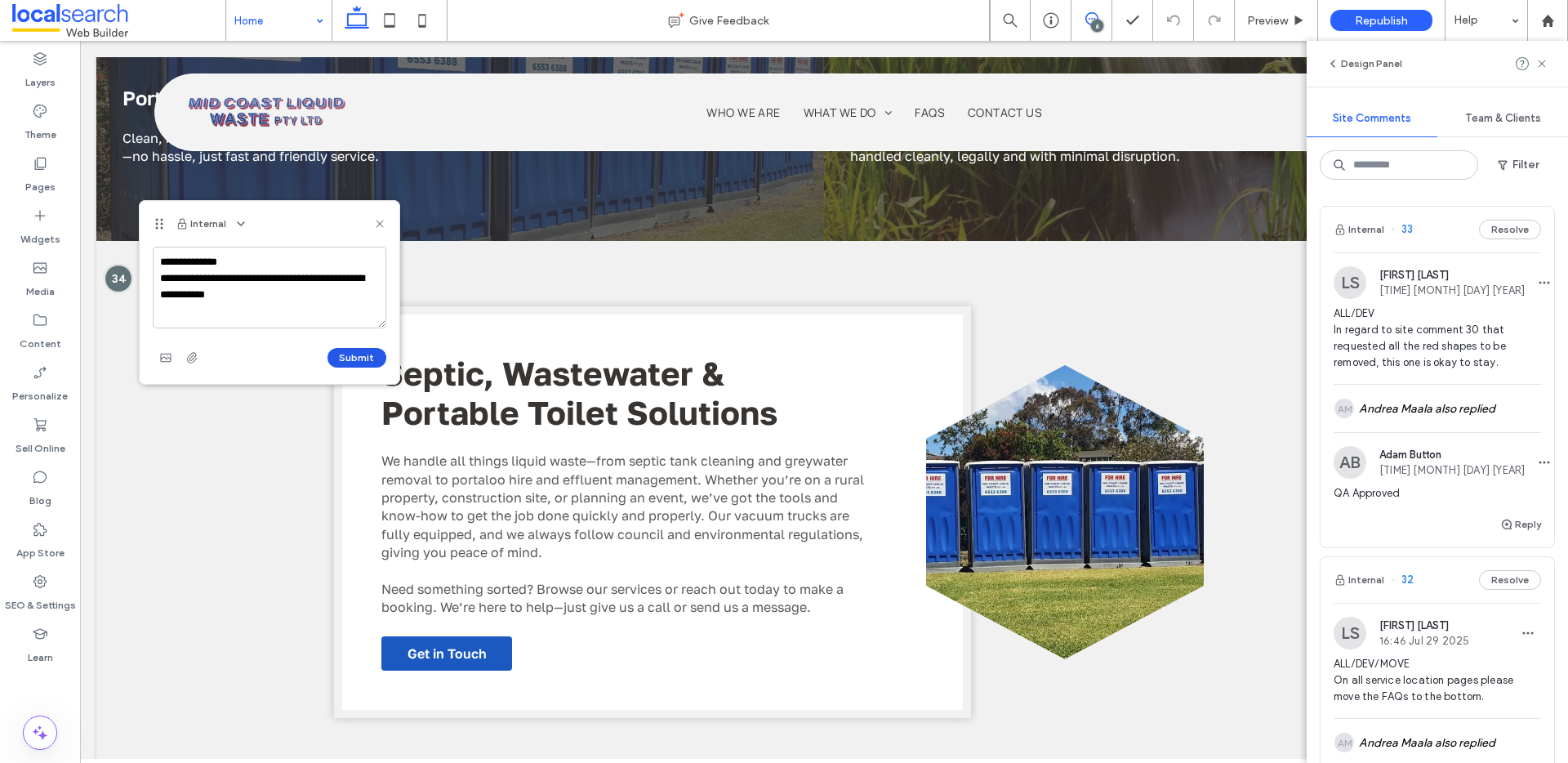 click on "Submit" at bounding box center [357, 358] 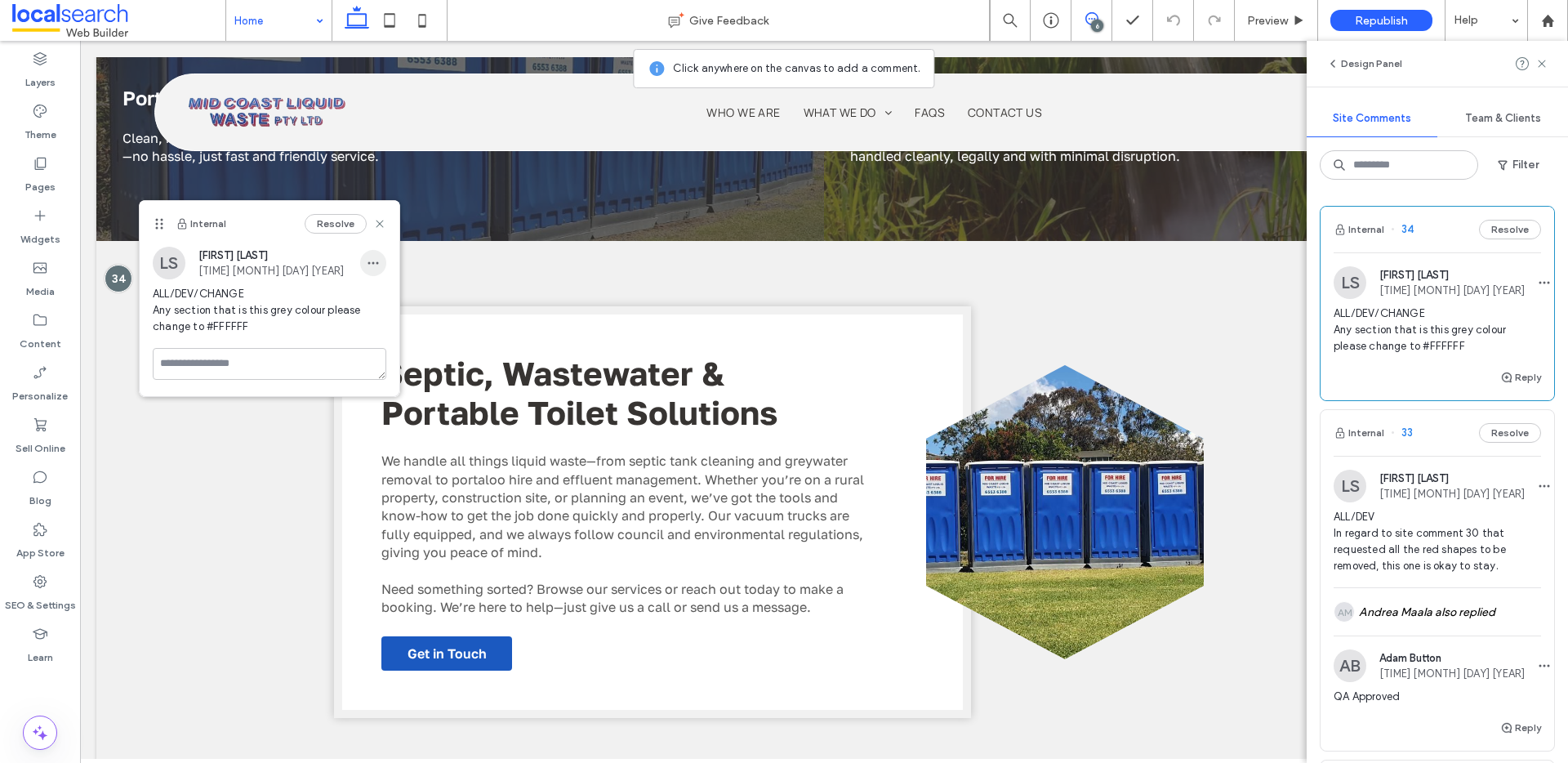 click 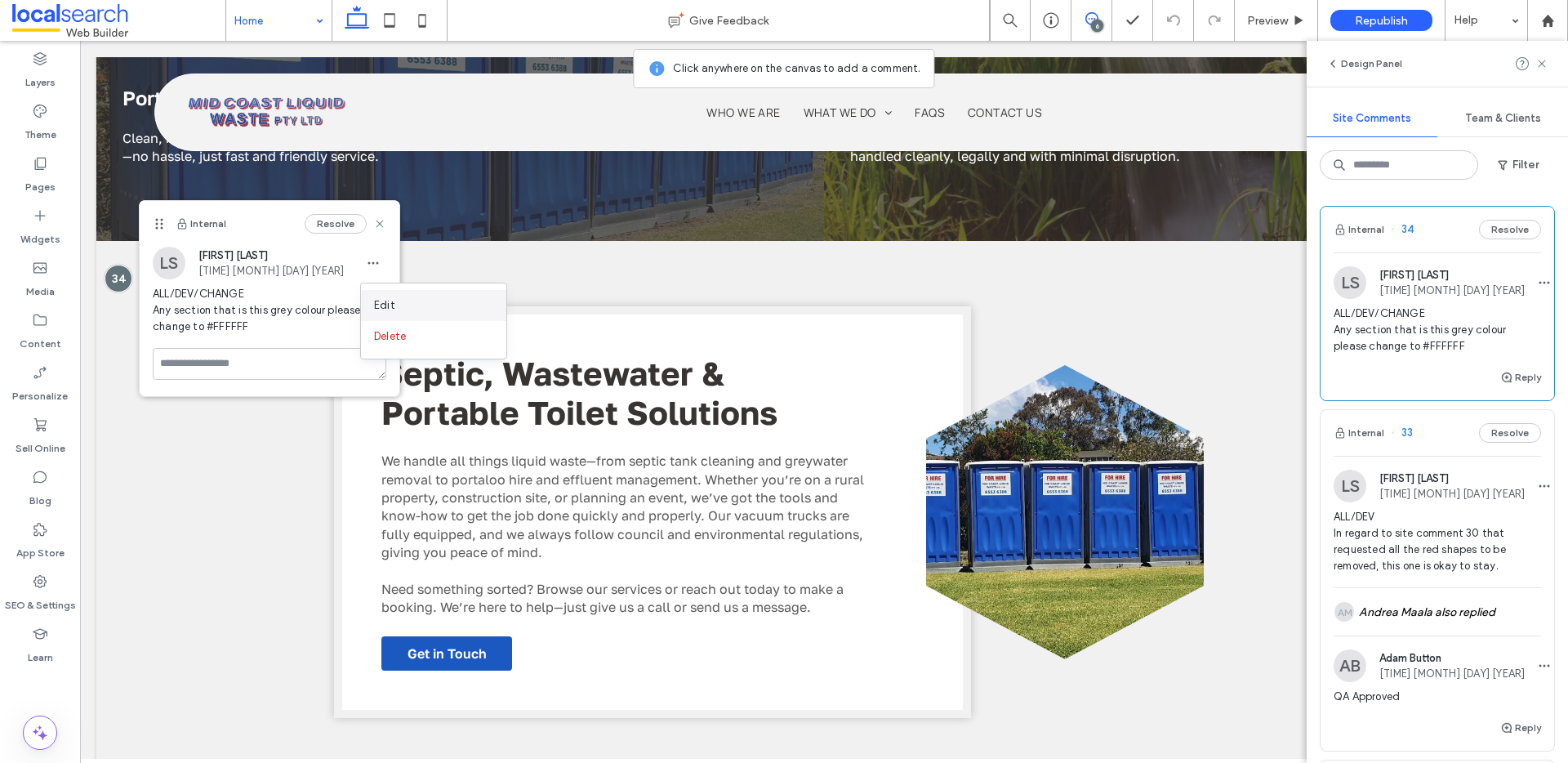click on "Edit" at bounding box center (385, 306) 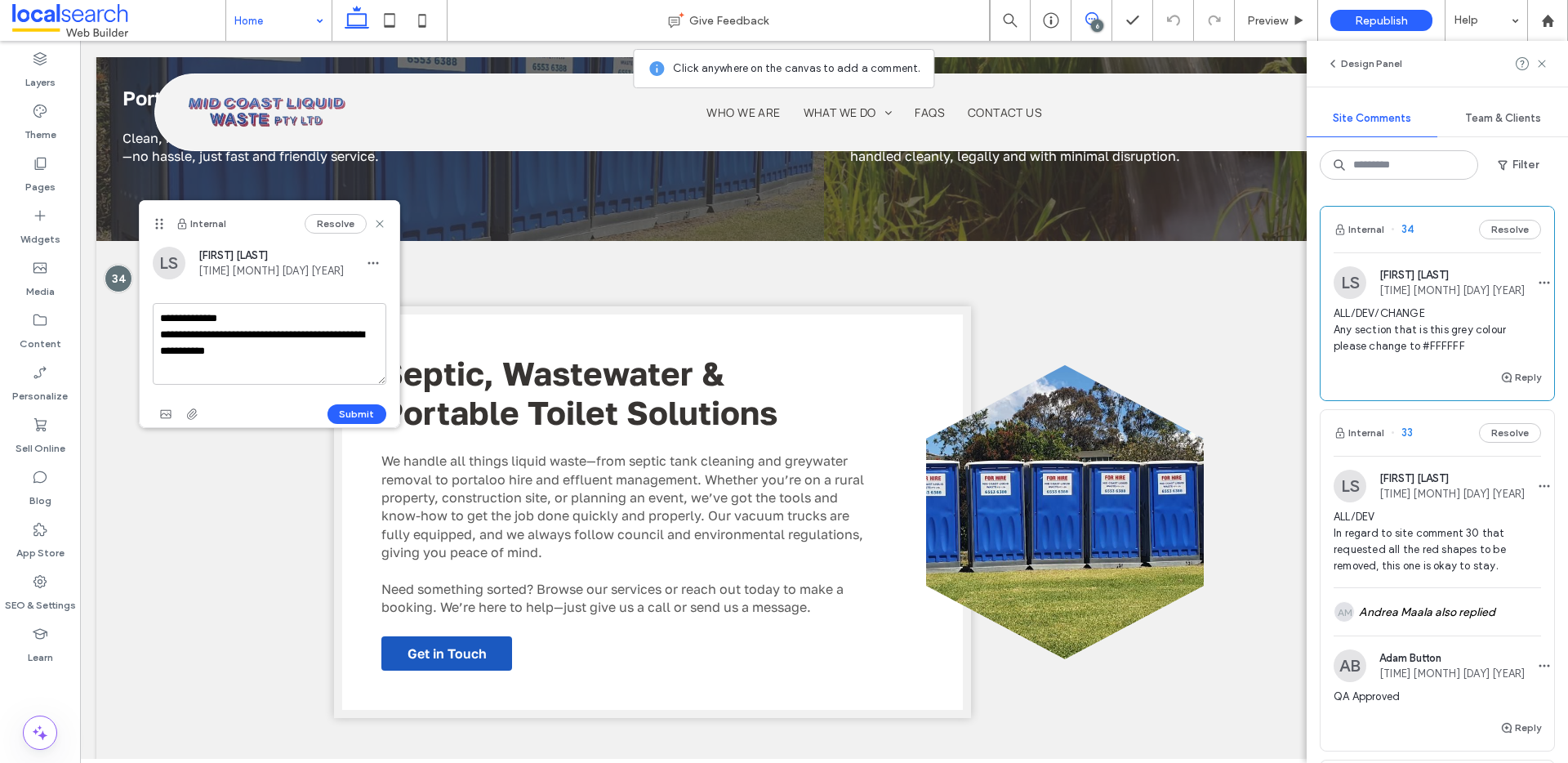 click on "**********" at bounding box center [270, 344] 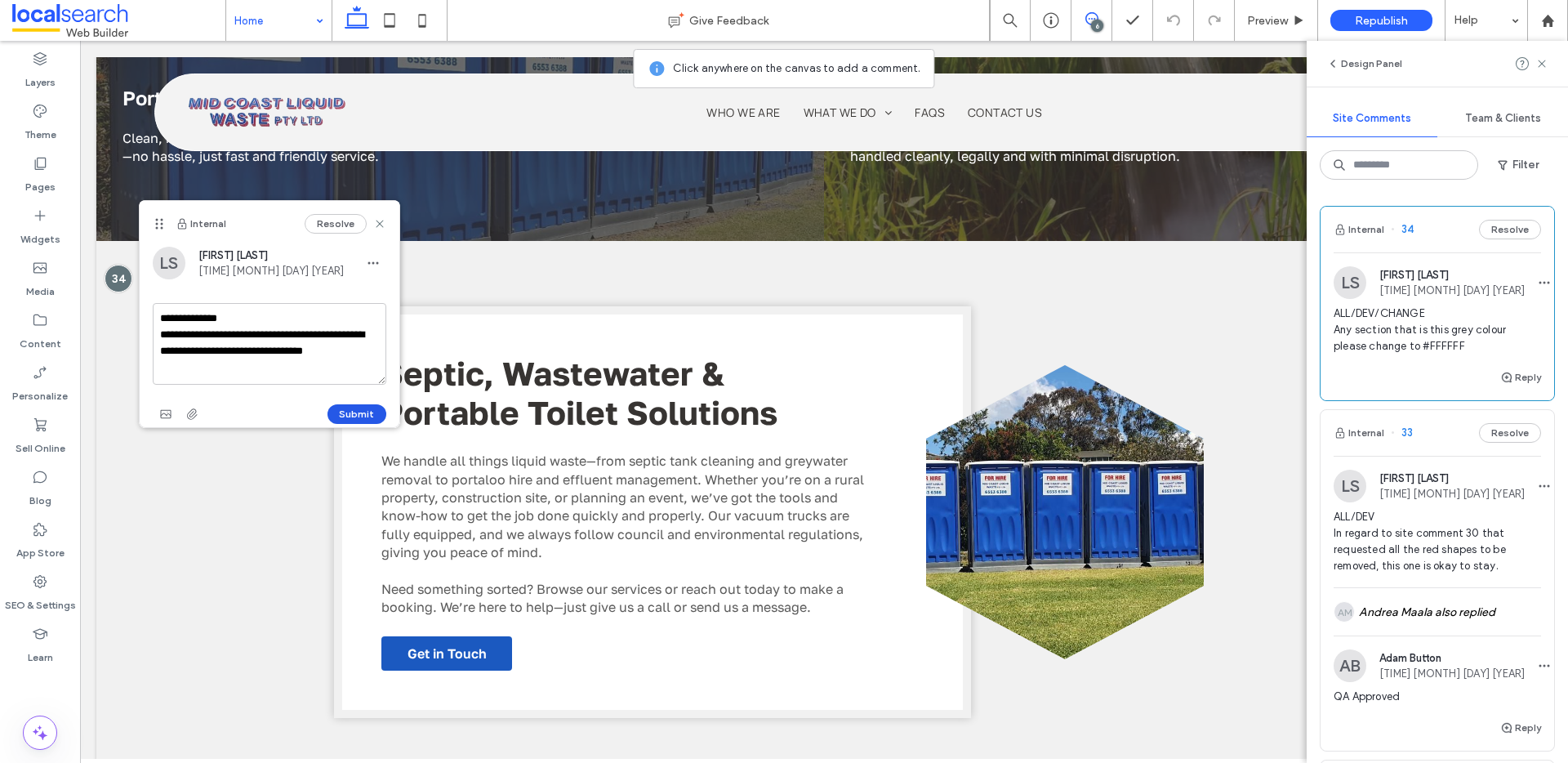type on "**********" 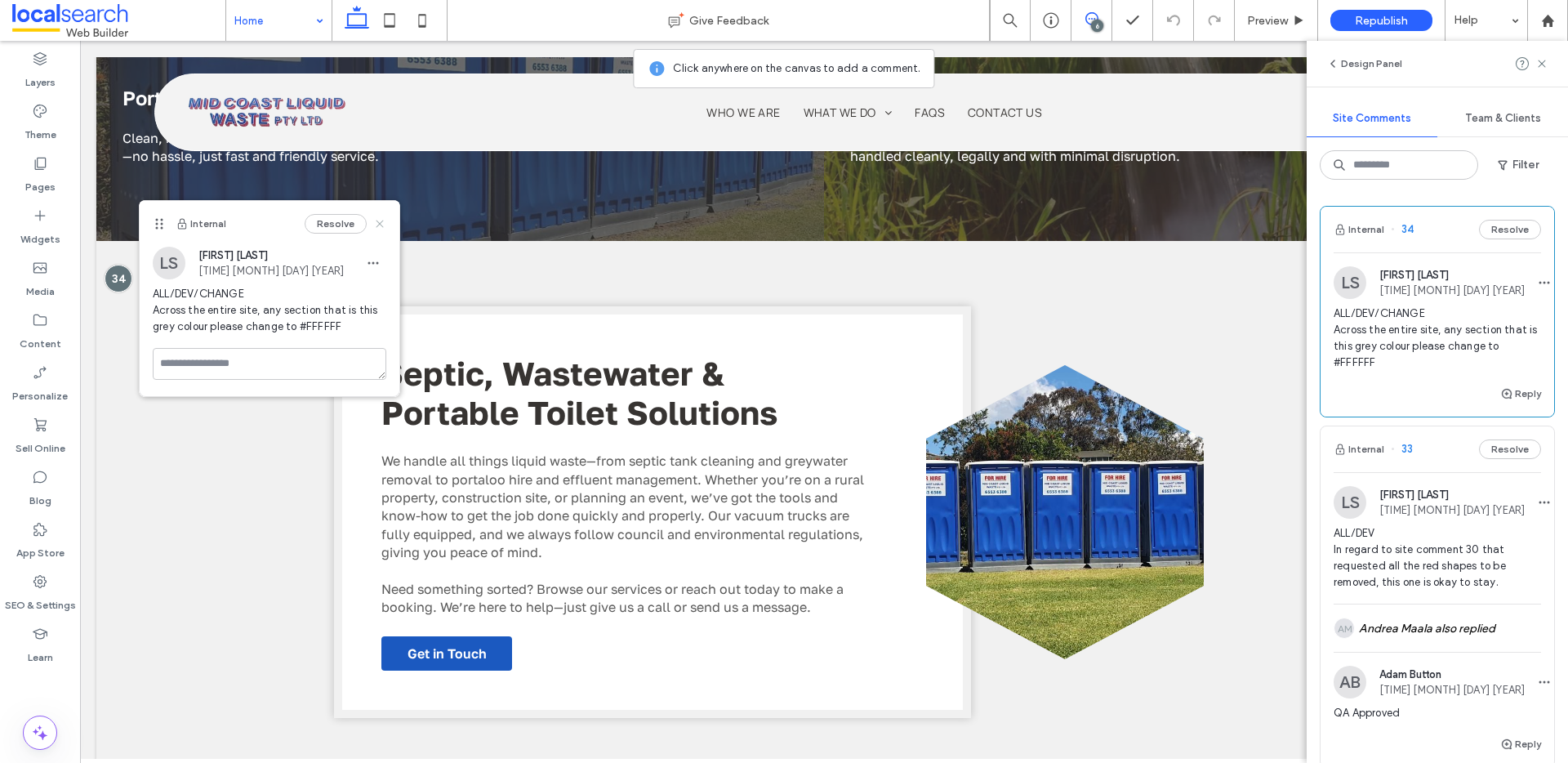 click 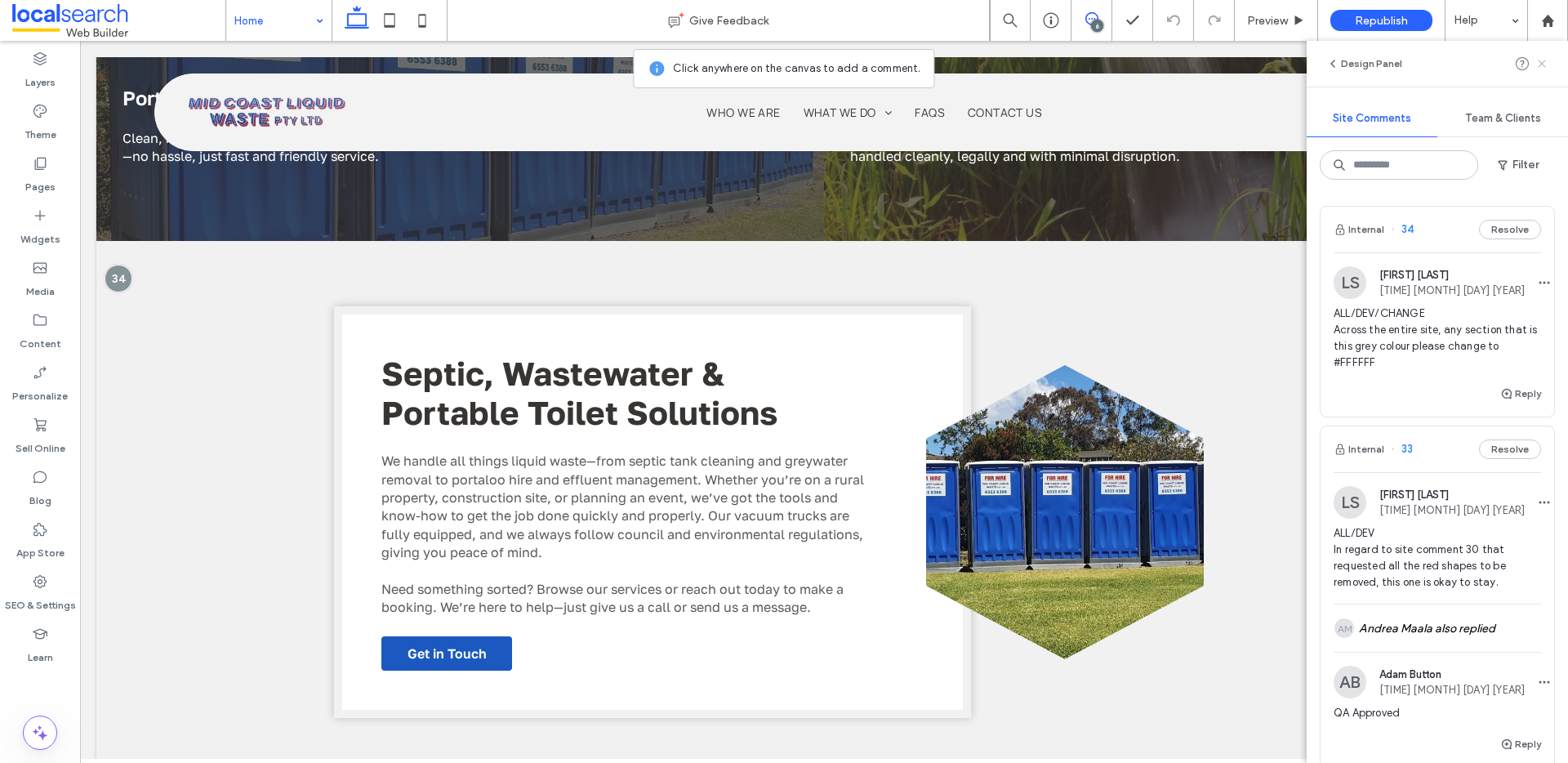 click 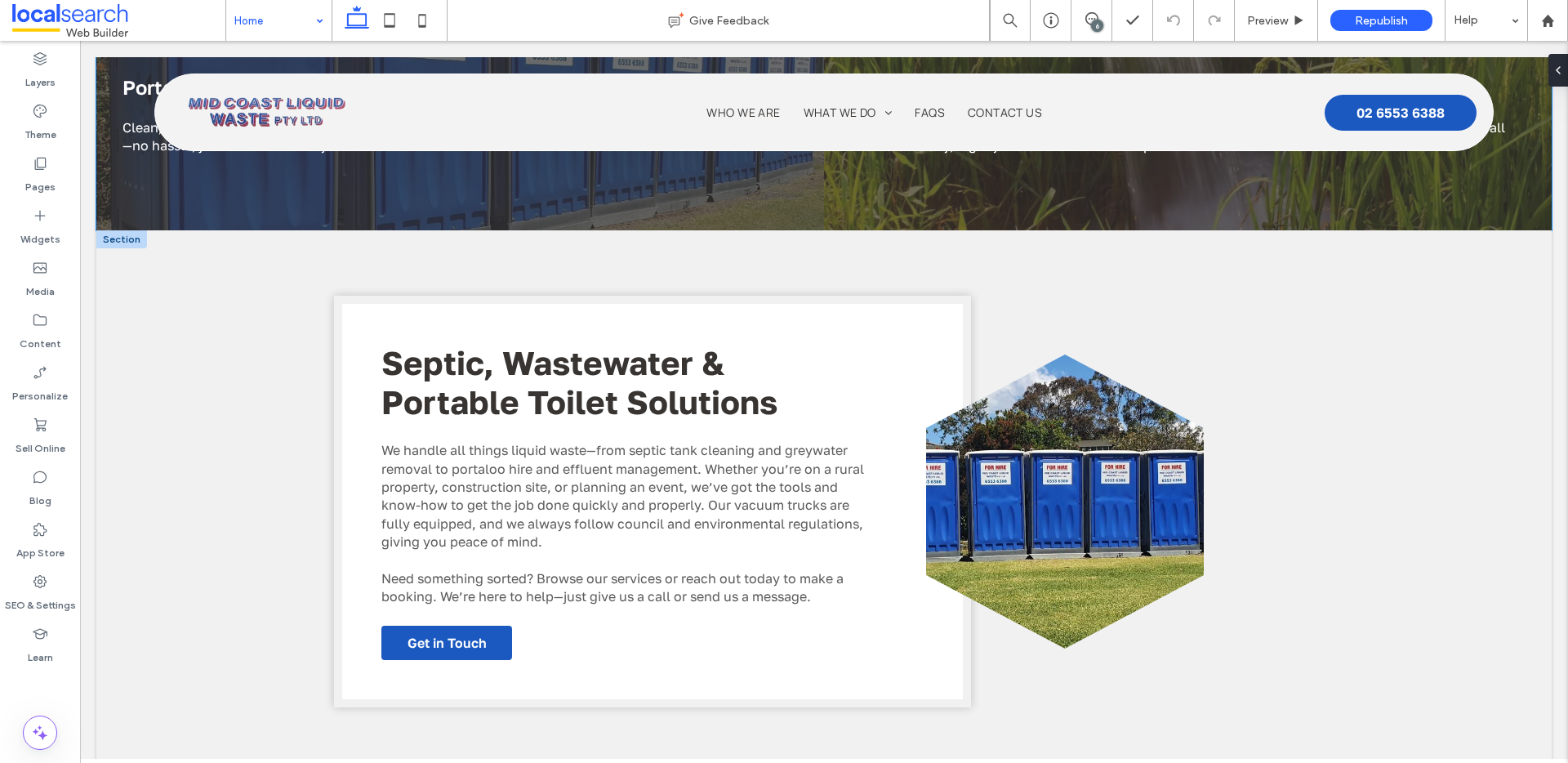 scroll, scrollTop: 2608, scrollLeft: 0, axis: vertical 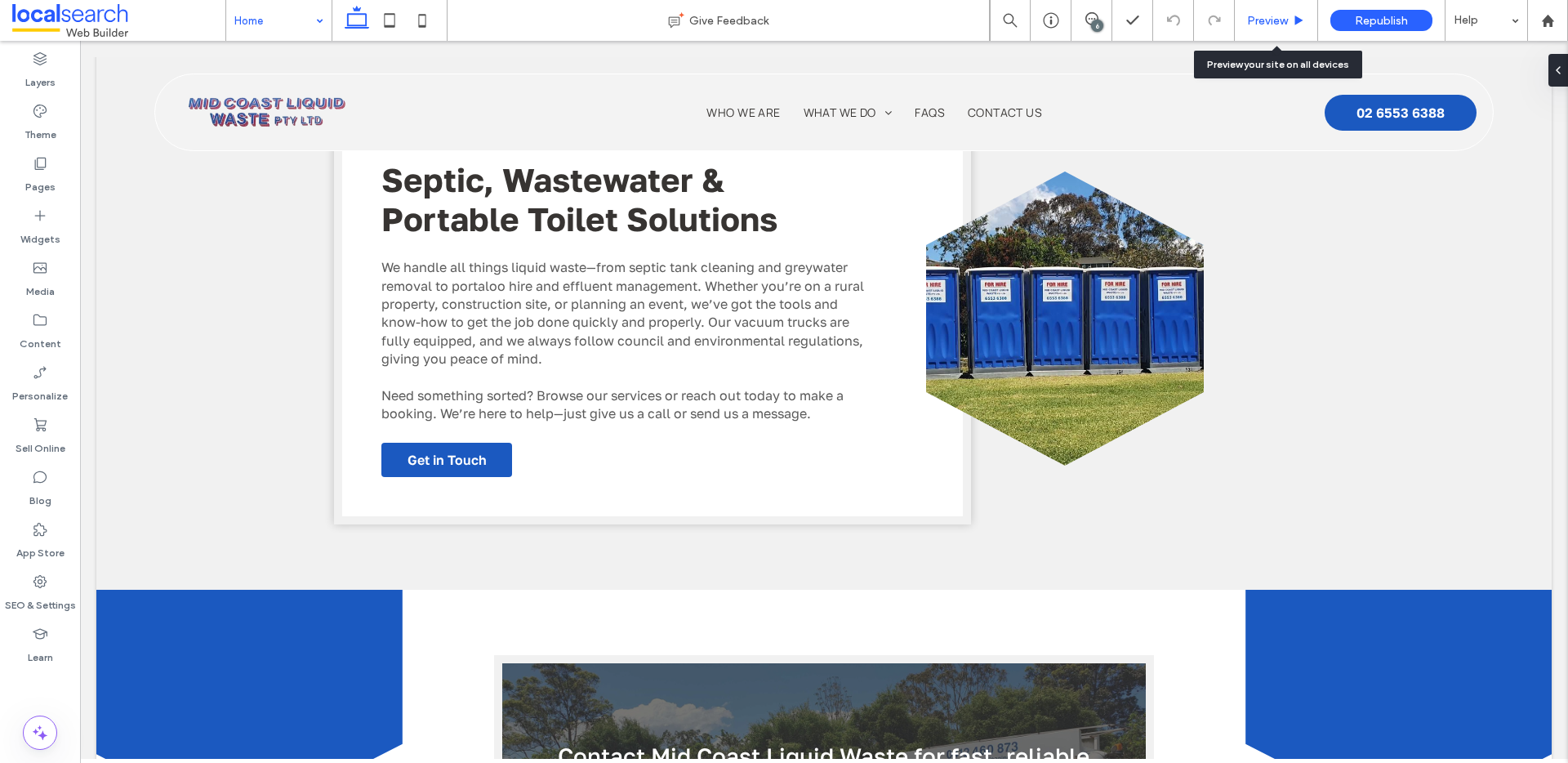 click on "Preview" at bounding box center [1267, 20] 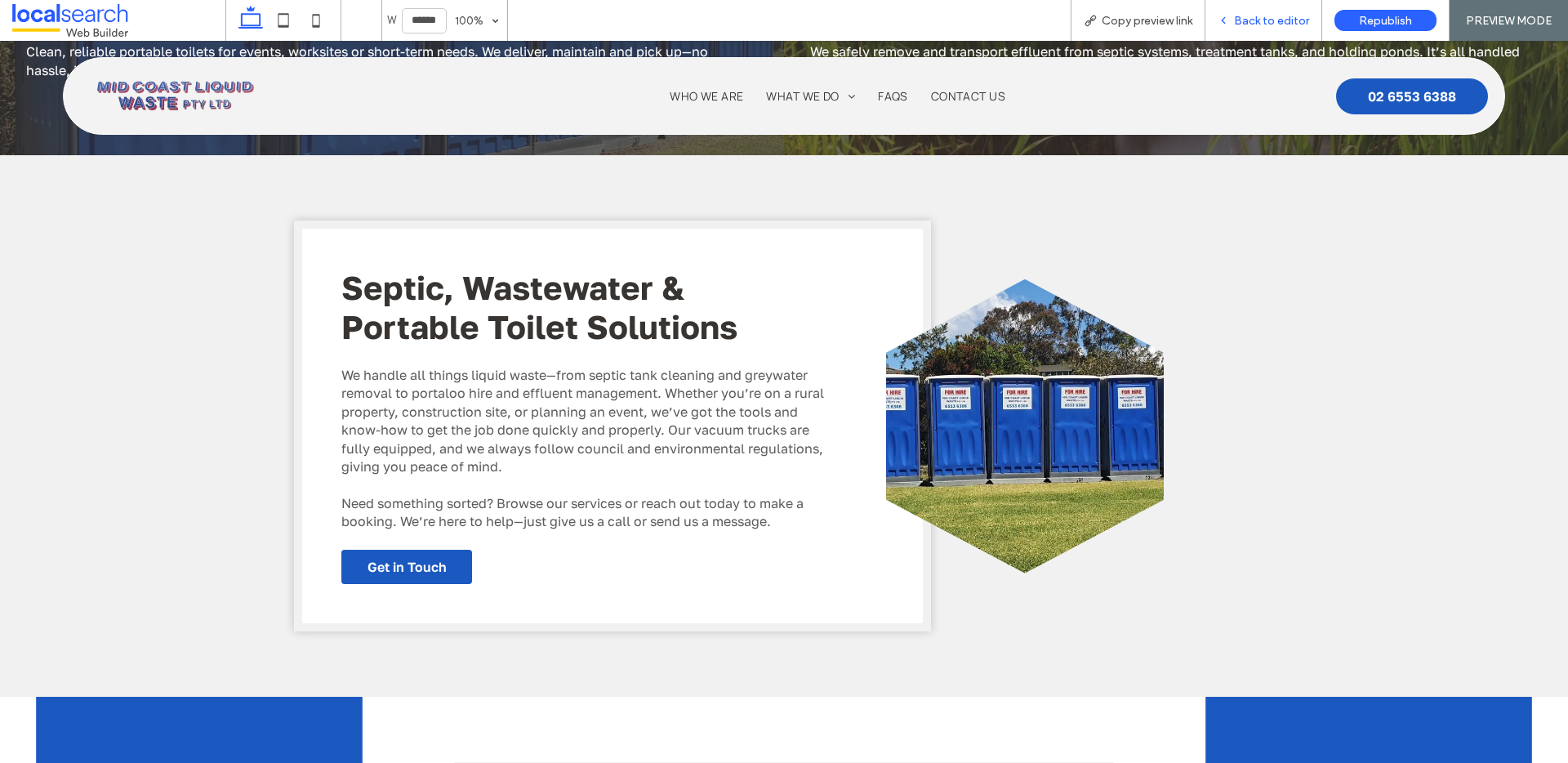 click on "Back to editor" at bounding box center [1272, 20] 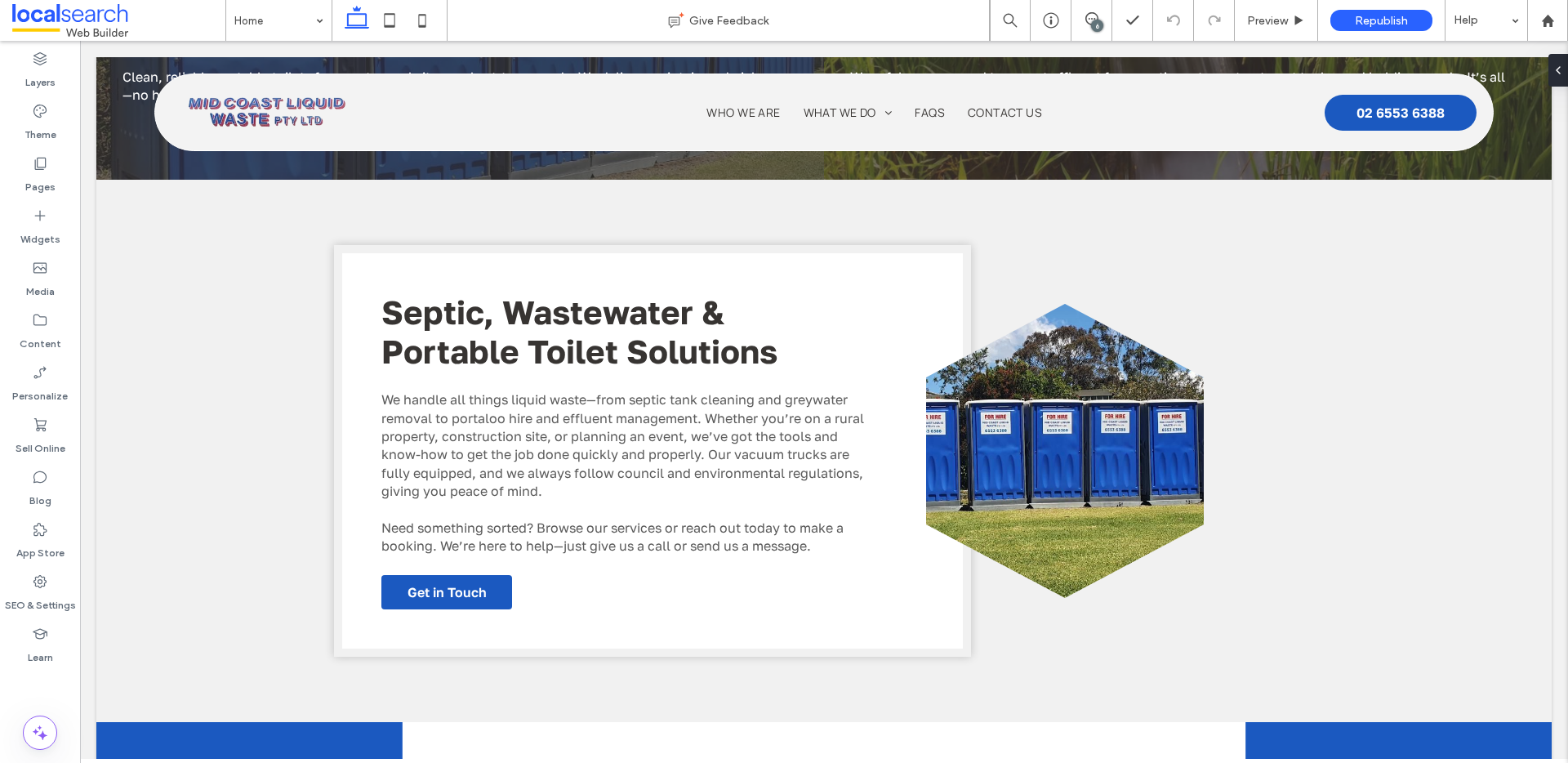 scroll, scrollTop: 2473, scrollLeft: 0, axis: vertical 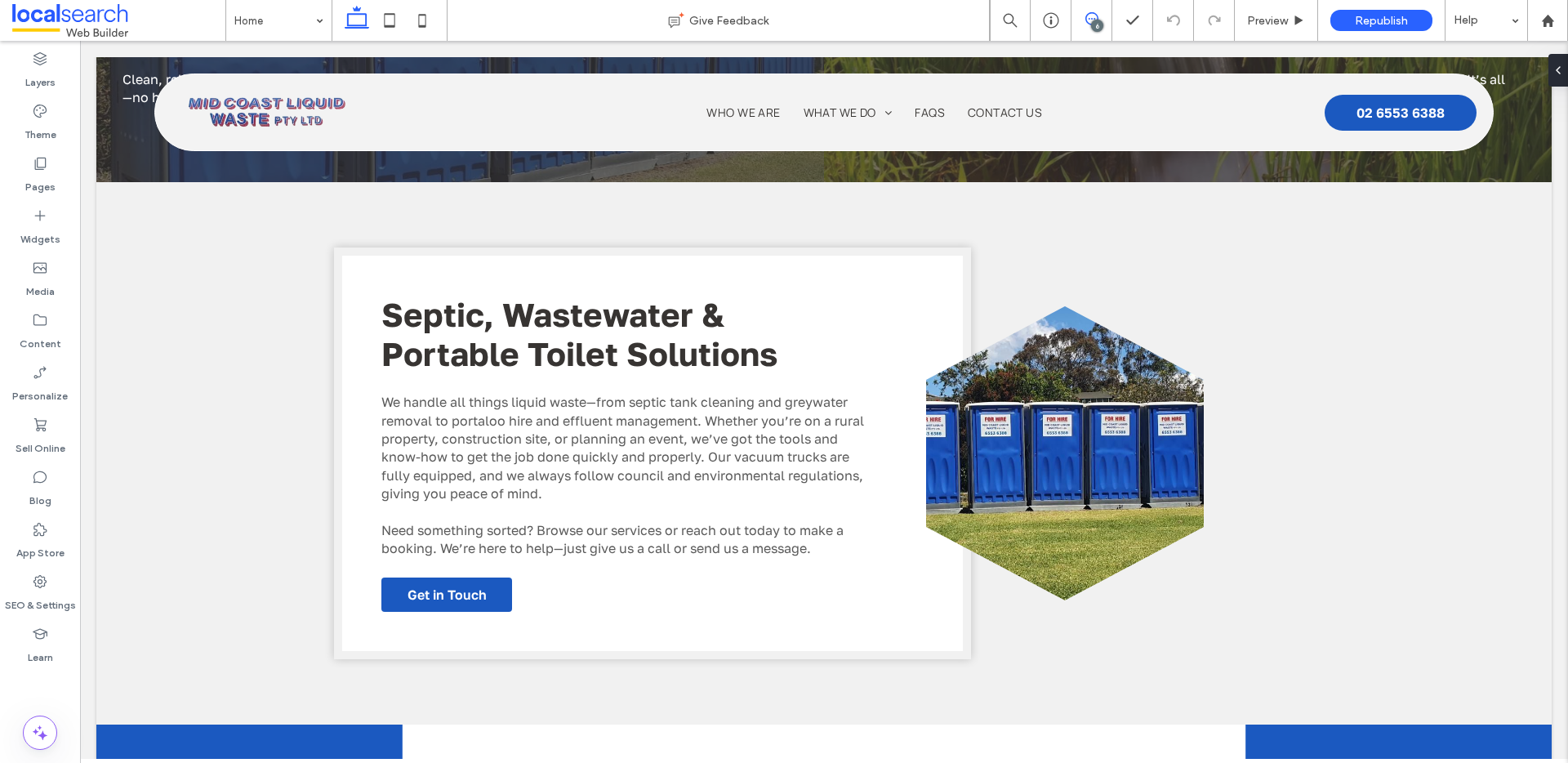 click at bounding box center (1091, 19) 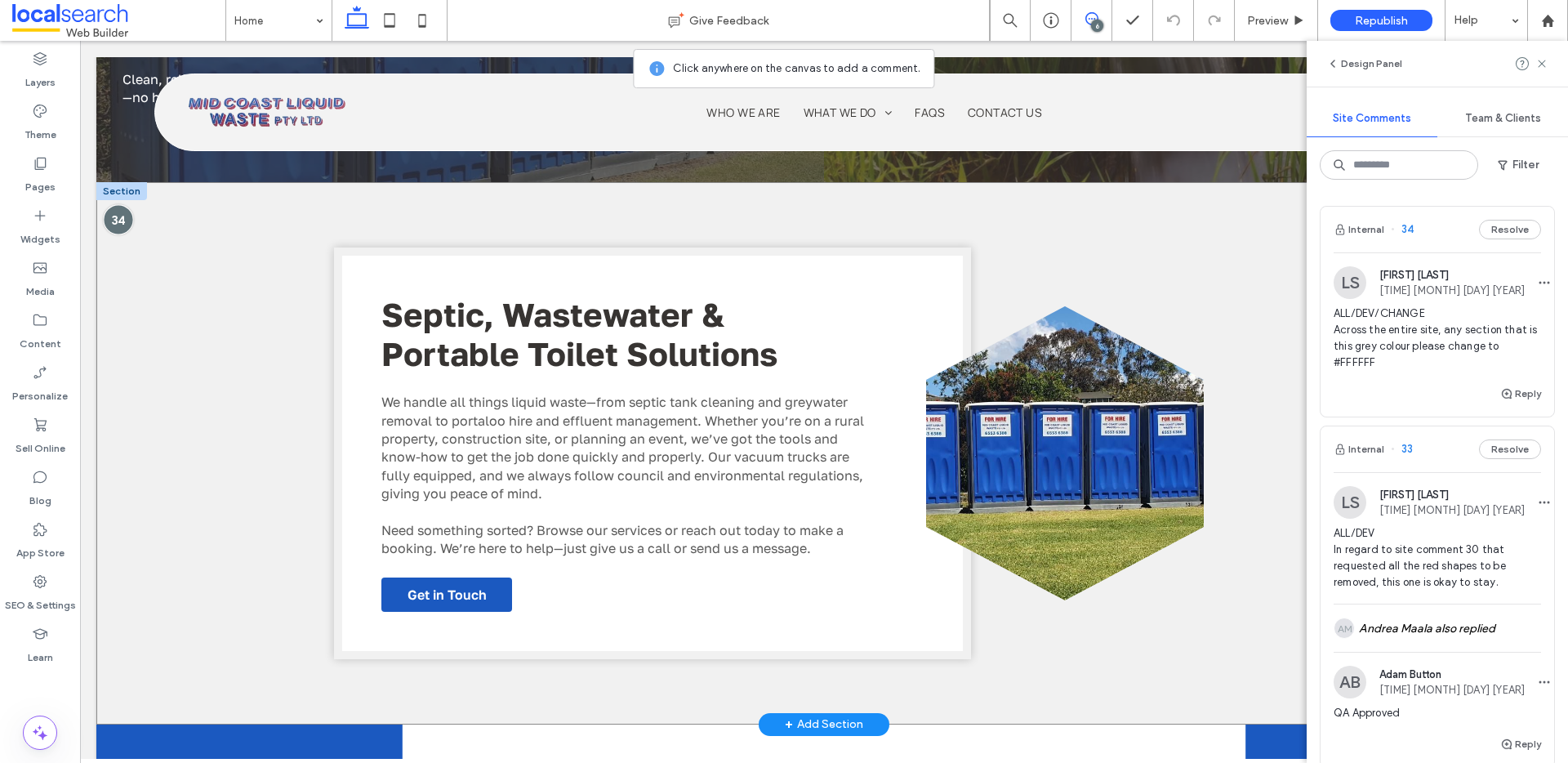 click at bounding box center (118, 220) 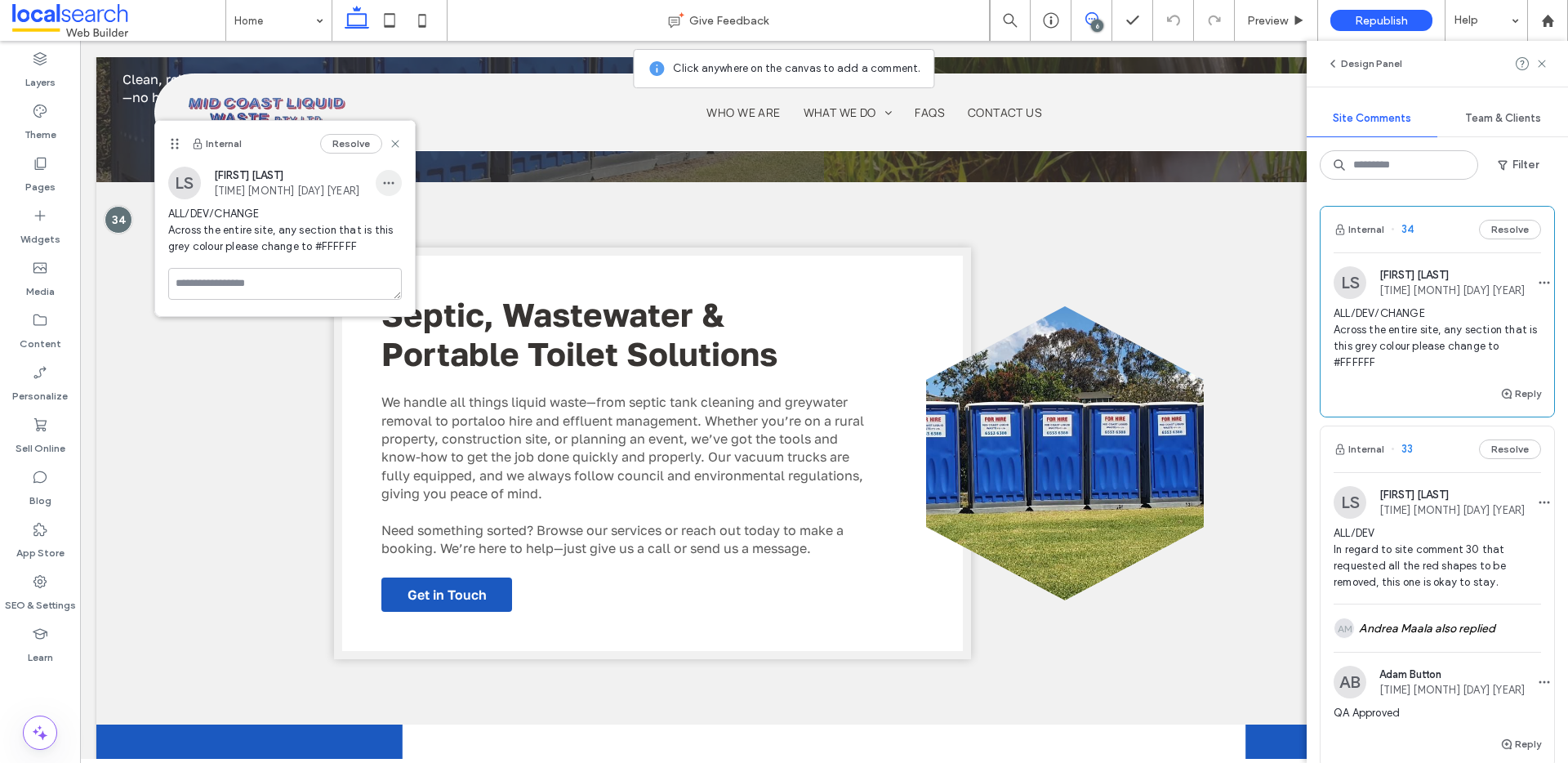 click at bounding box center [389, 183] 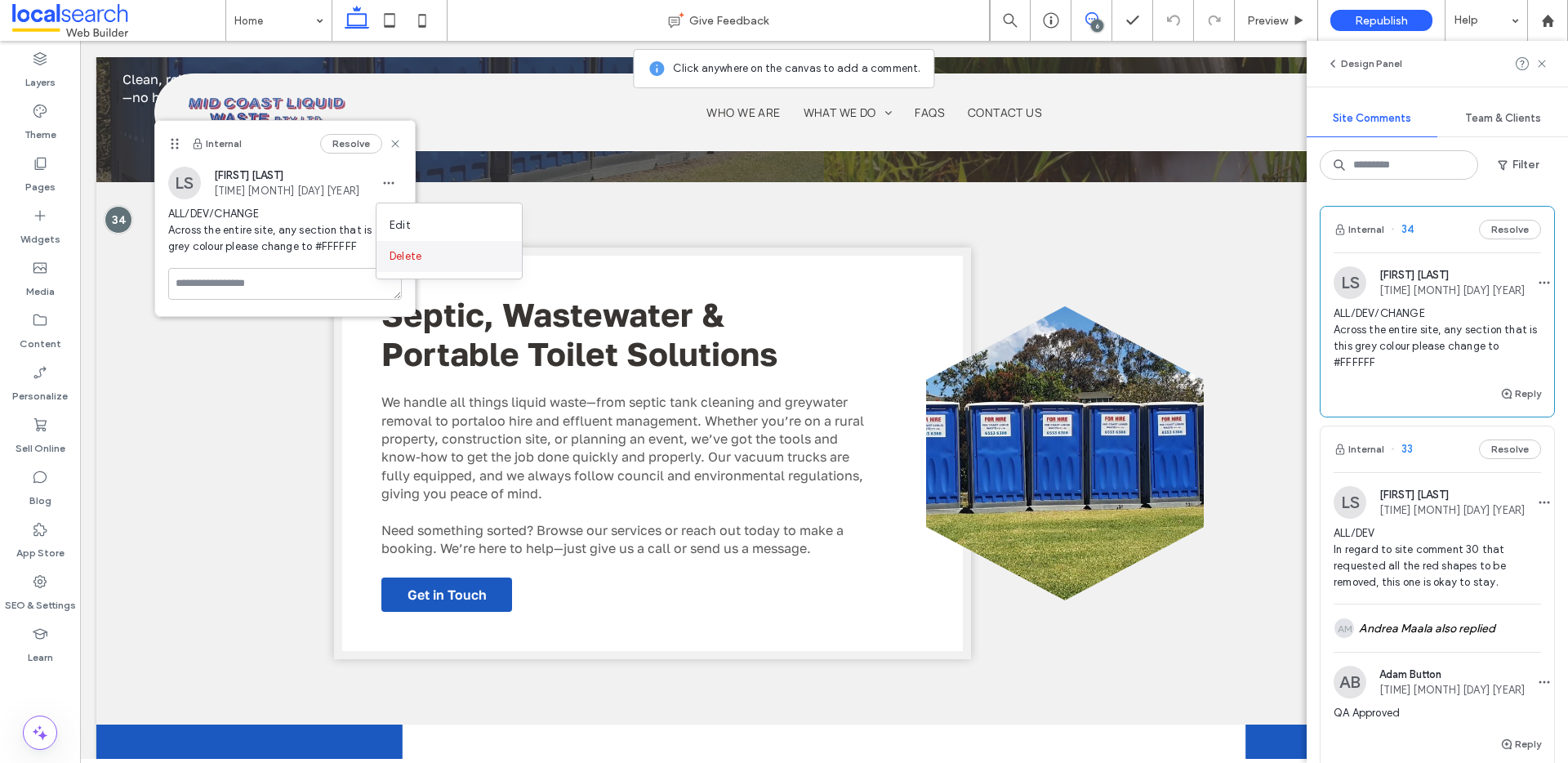 click on "Delete" at bounding box center [405, 257] 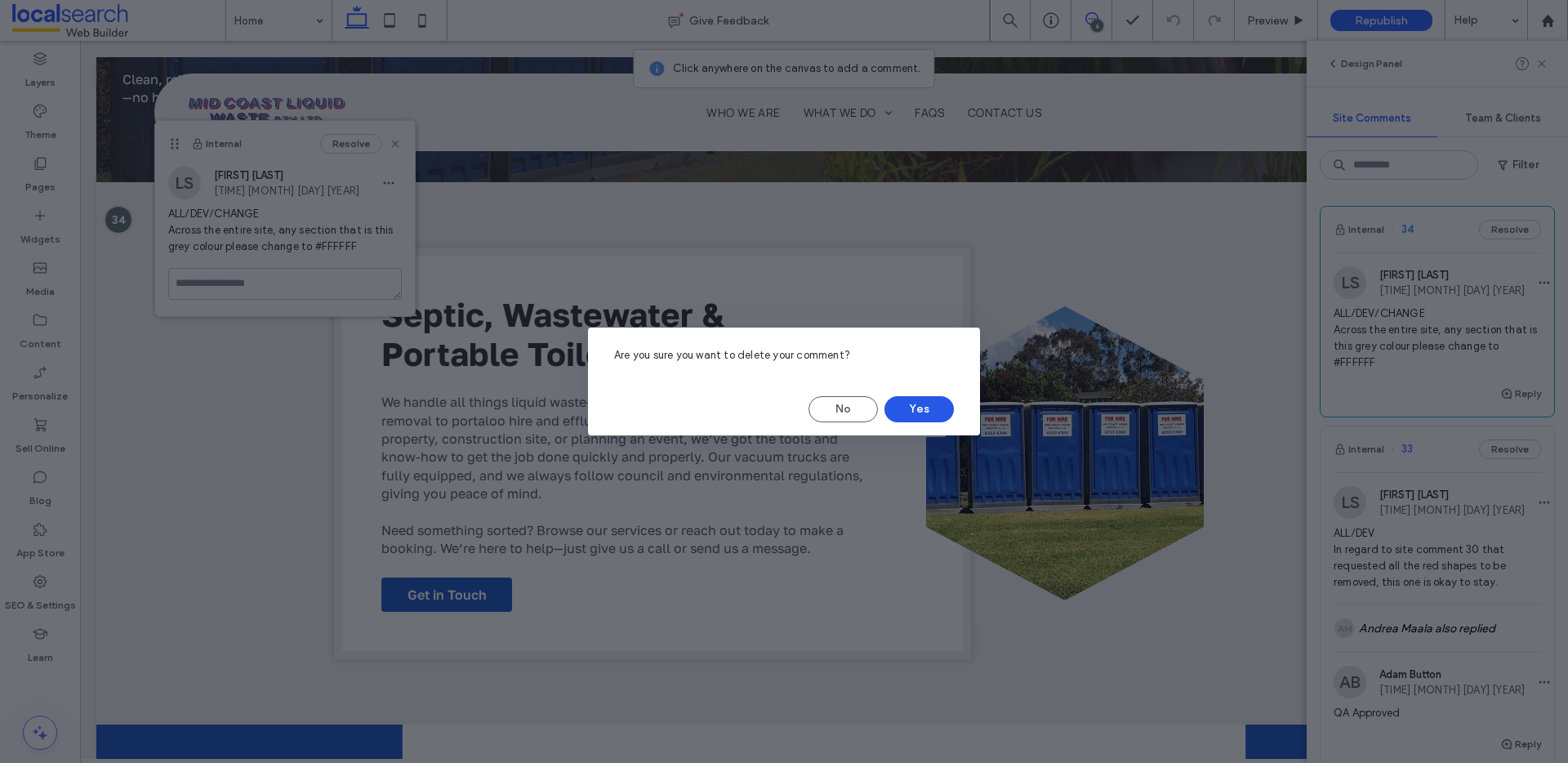 drag, startPoint x: 908, startPoint y: 408, endPoint x: 847, endPoint y: 375, distance: 69 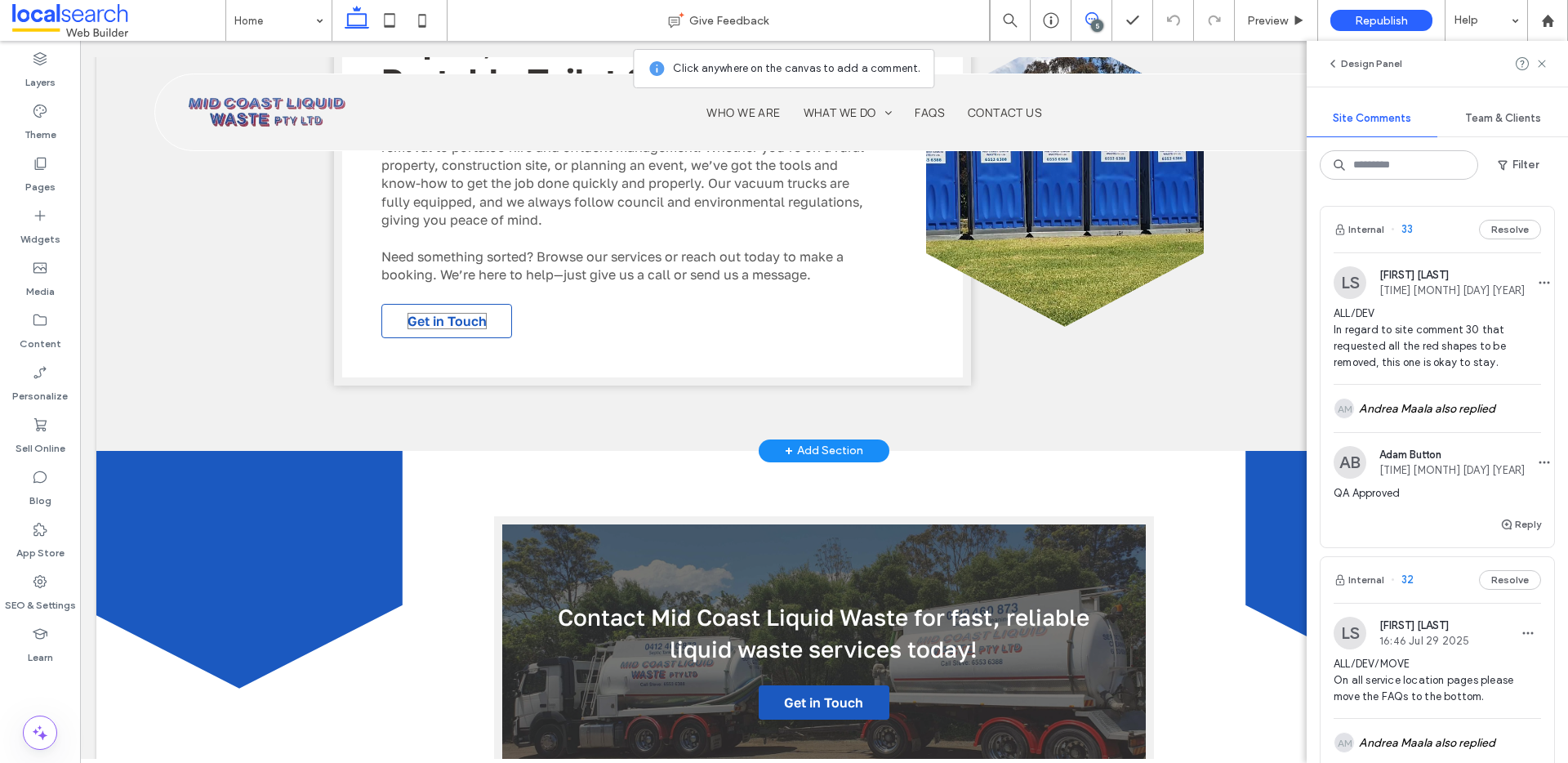 scroll, scrollTop: 2834, scrollLeft: 0, axis: vertical 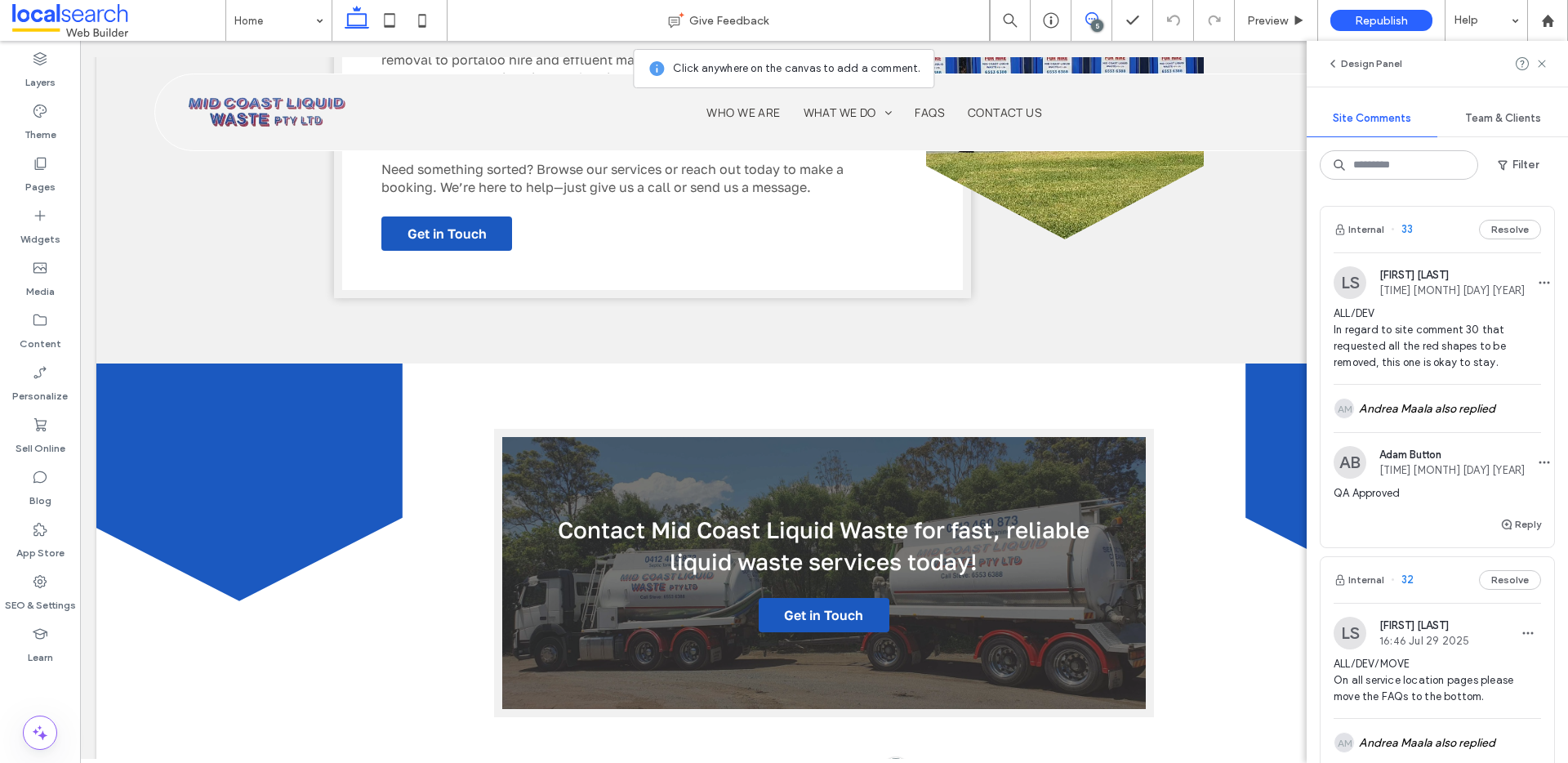 click on "5" at bounding box center [1097, 25] 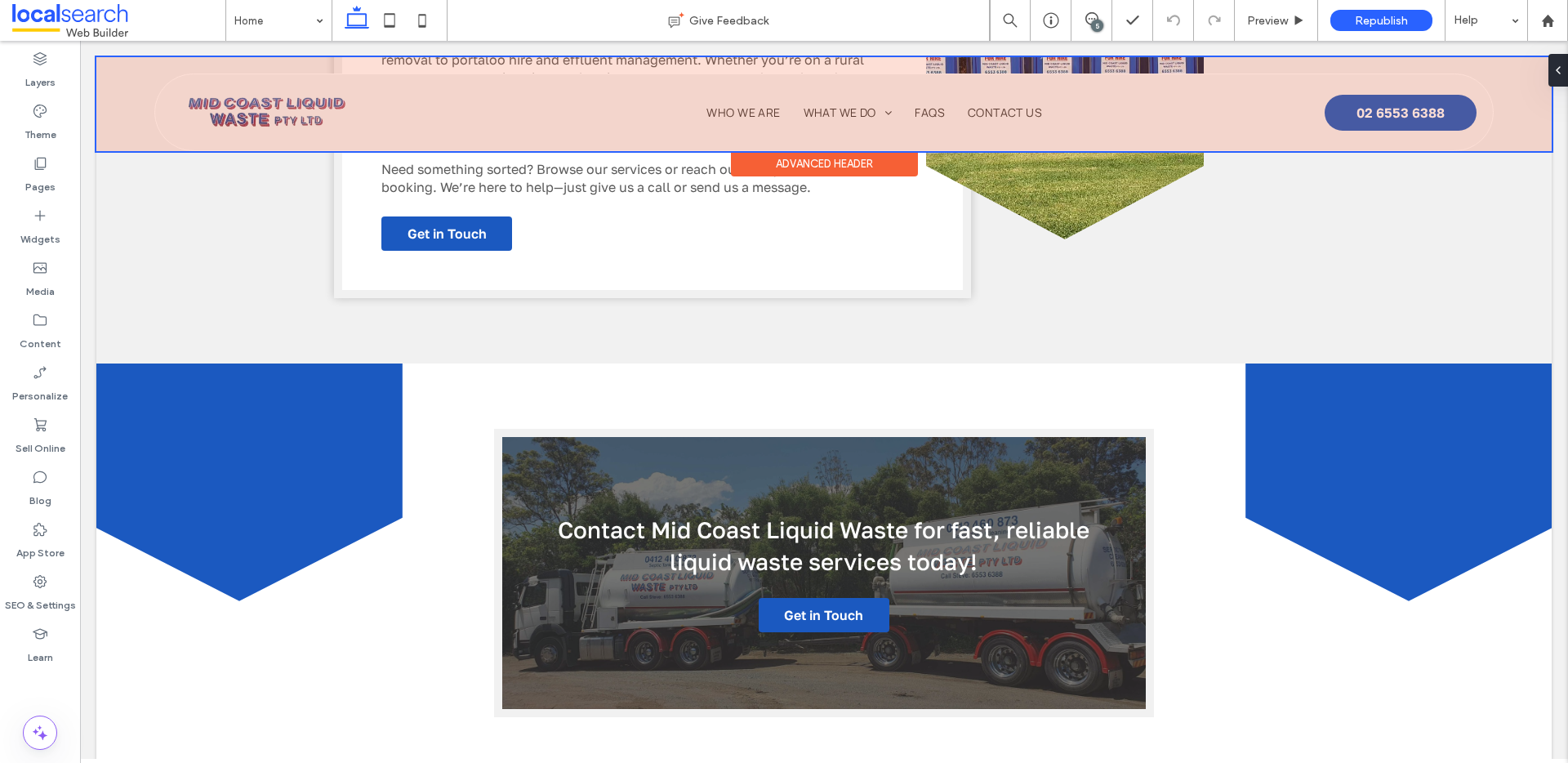 click at bounding box center (824, 104) 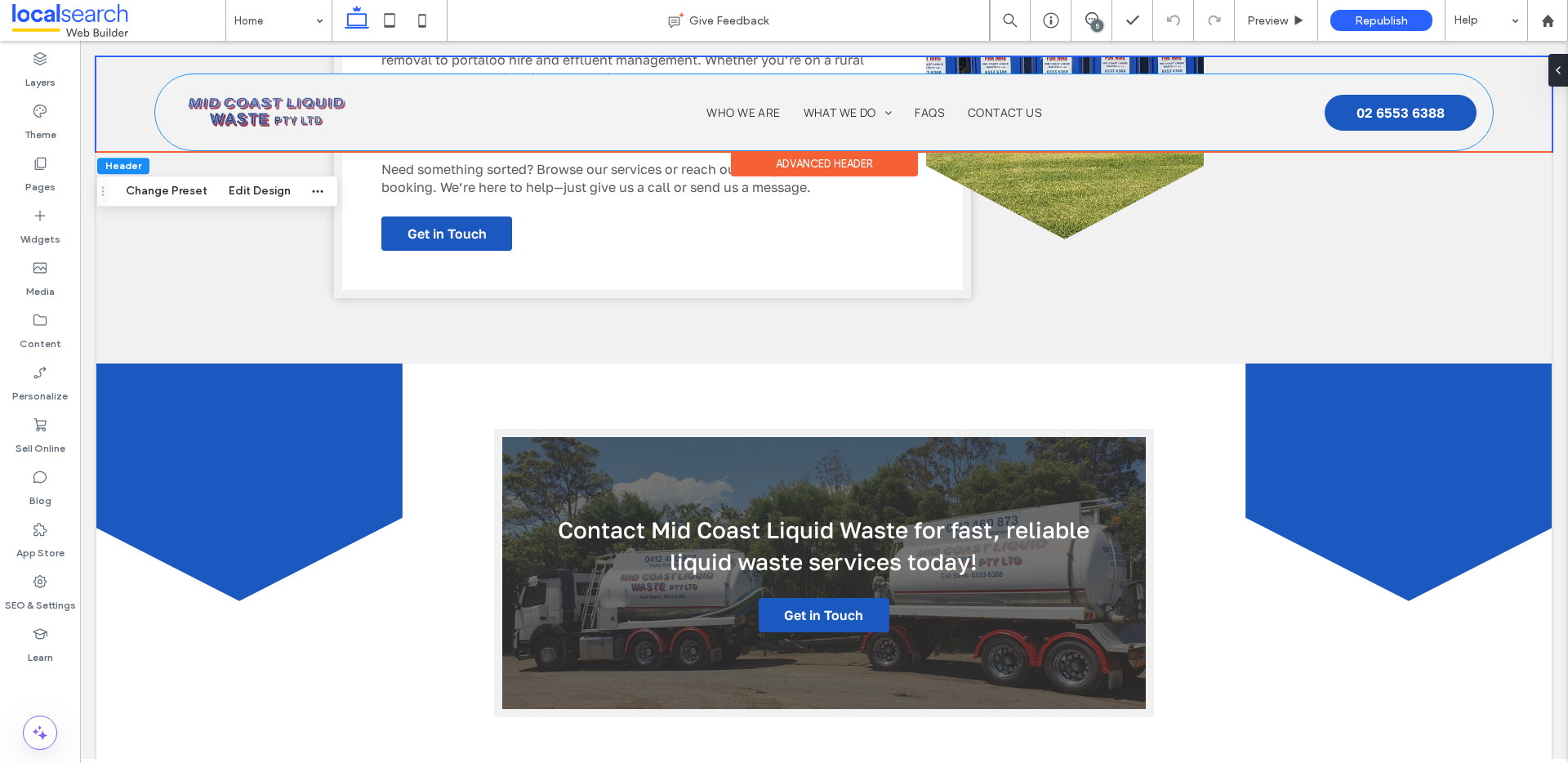 click on "Phone Icon
Menu Icon
Menu
Home
Who We Are
What We Do
Septic Tank Cleaning
Envirocycle Cleaning
Wastewater
Portaloo Hire
Effluent Removal
FAQs
Contact Us
02 6553 6388" at bounding box center (823, 112) 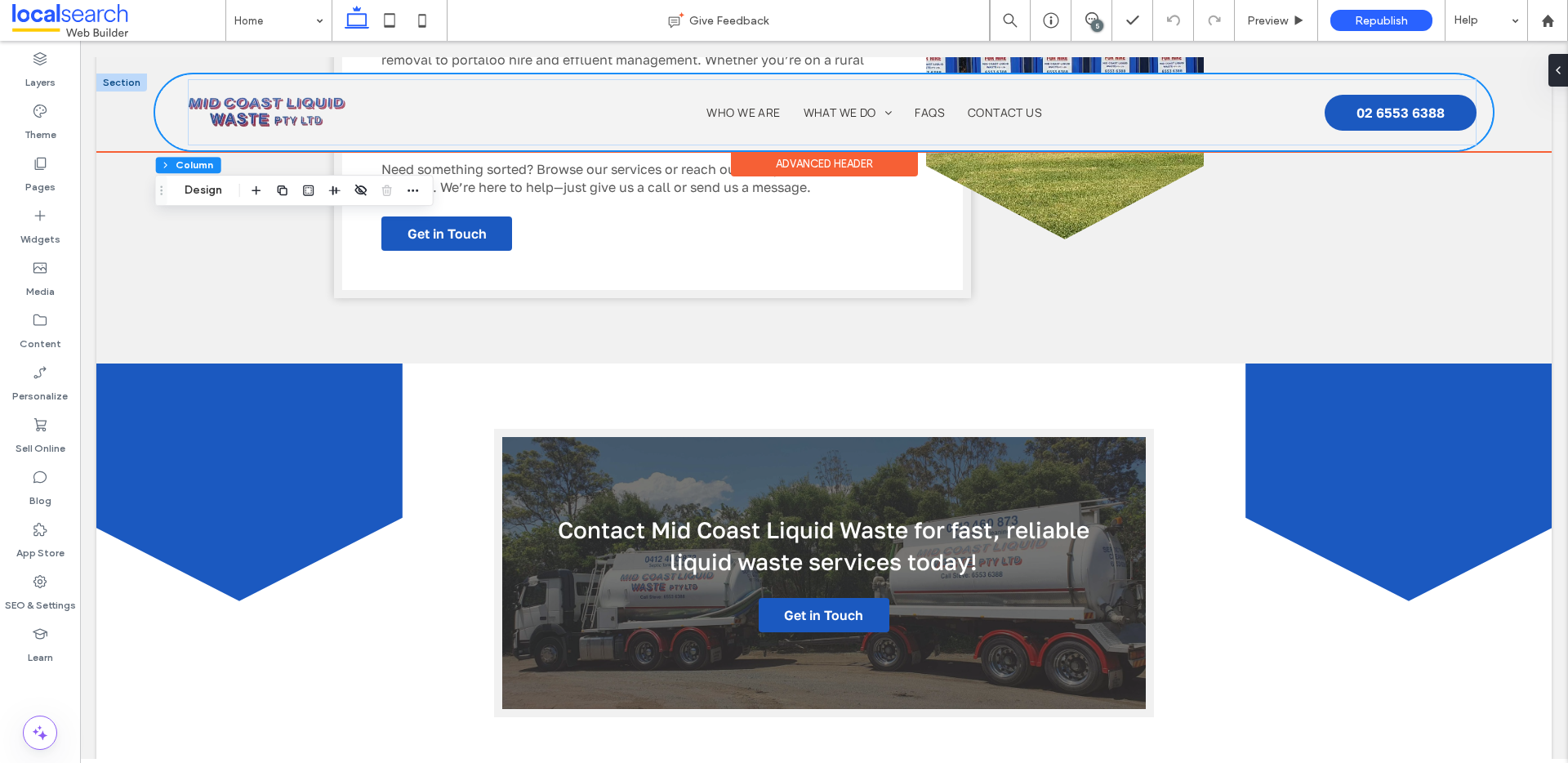 click on "Phone Icon
Menu Icon
Menu
Home
Who We Are
What We Do
Septic Tank Cleaning
Envirocycle Cleaning
Wastewater
Portaloo Hire
Effluent Removal
FAQs
Contact Us
02 6553 6388" at bounding box center (823, 112) 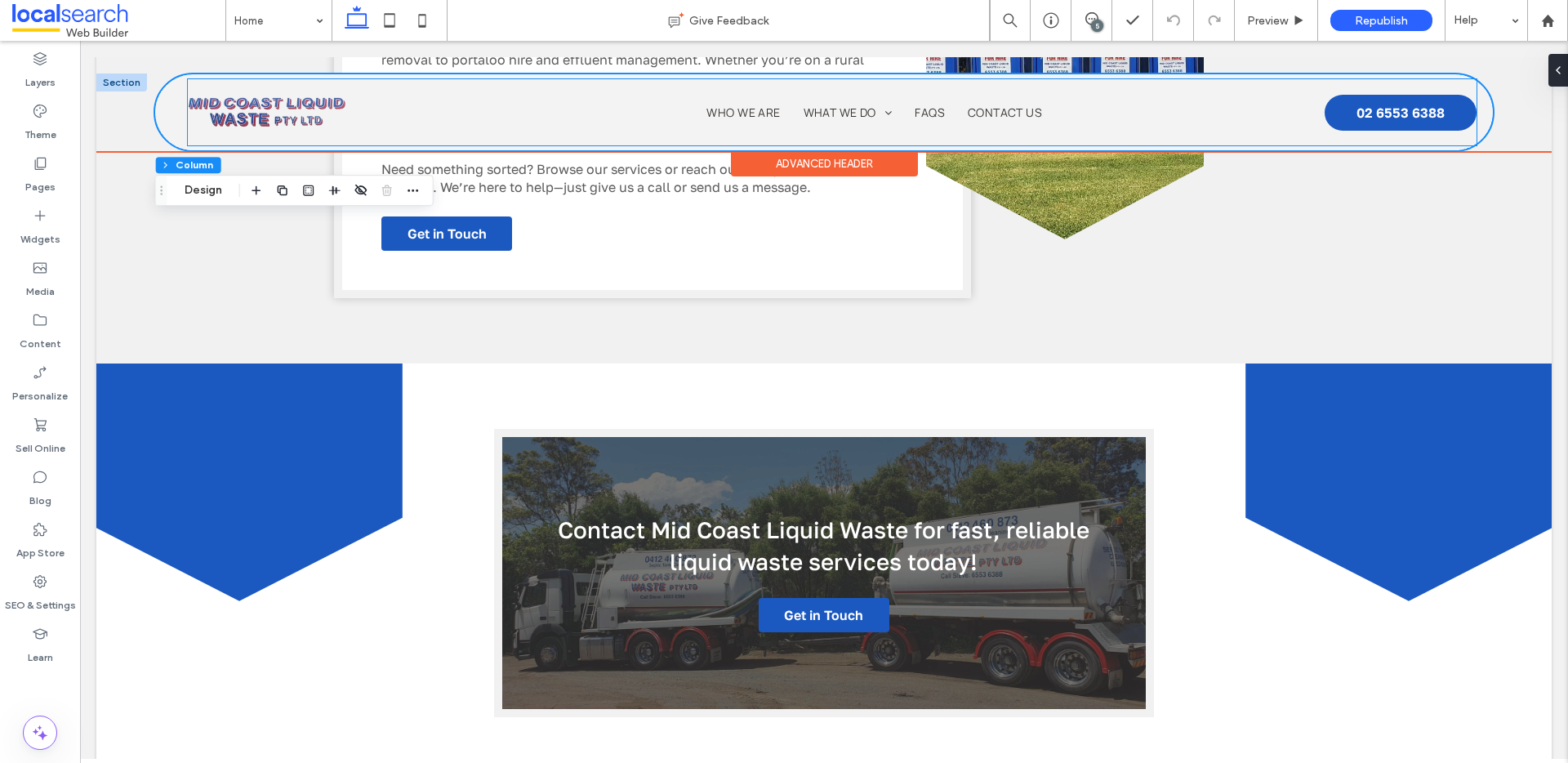 click on "Home
Who We Are
What We Do
Septic Tank Cleaning
Envirocycle Cleaning
Wastewater
Portaloo Hire
Effluent Removal
FAQs
Contact Us
02 6553 6388" at bounding box center (831, 112) 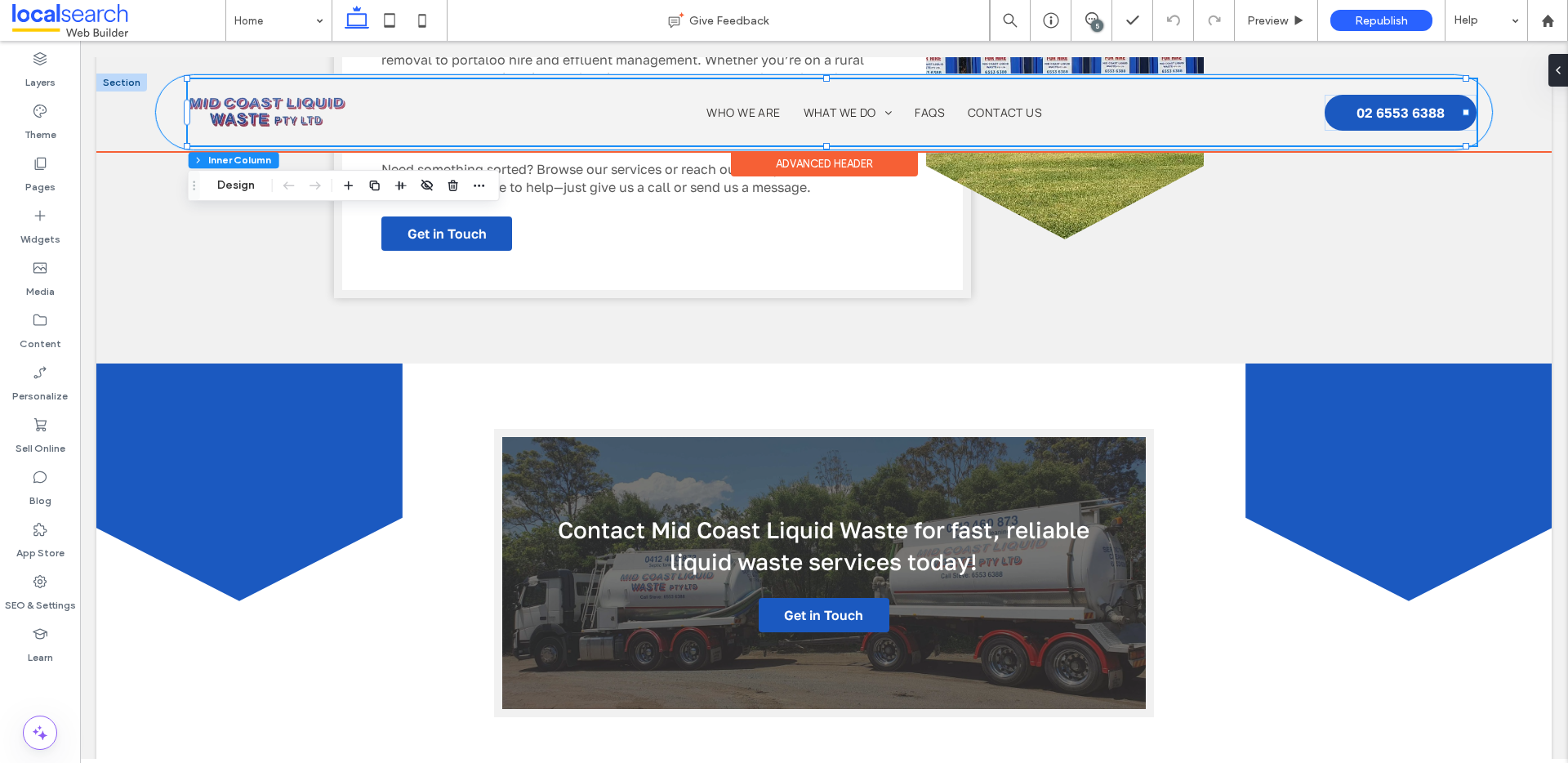 click on "Phone Icon
Menu Icon
Menu
Home
Who We Are
What We Do
Septic Tank Cleaning
Envirocycle Cleaning
Wastewater
Portaloo Hire
Effluent Removal
FAQs
Contact Us
02 6553 6388" at bounding box center (823, 112) 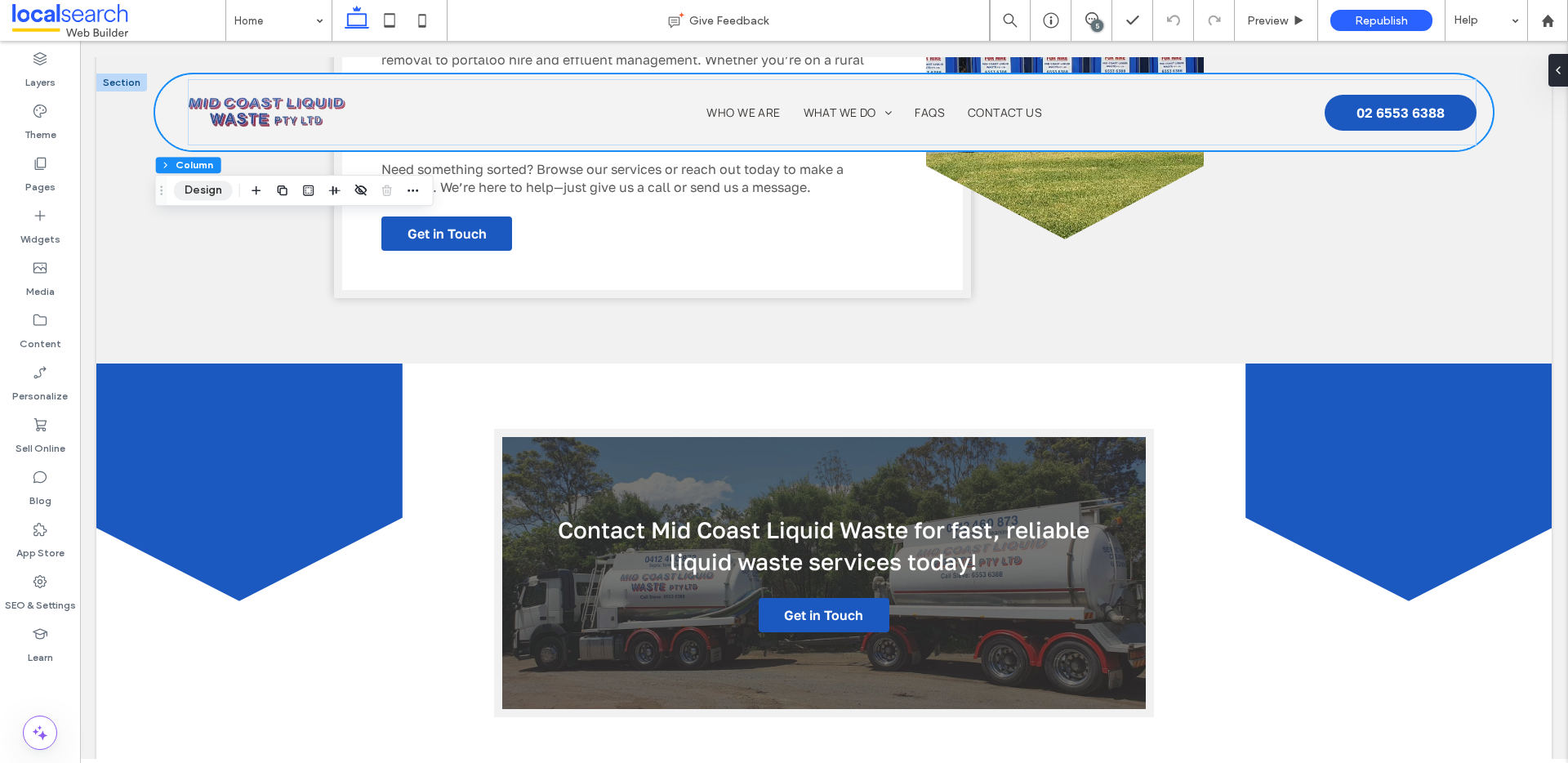 click on "Design" at bounding box center (203, 190) 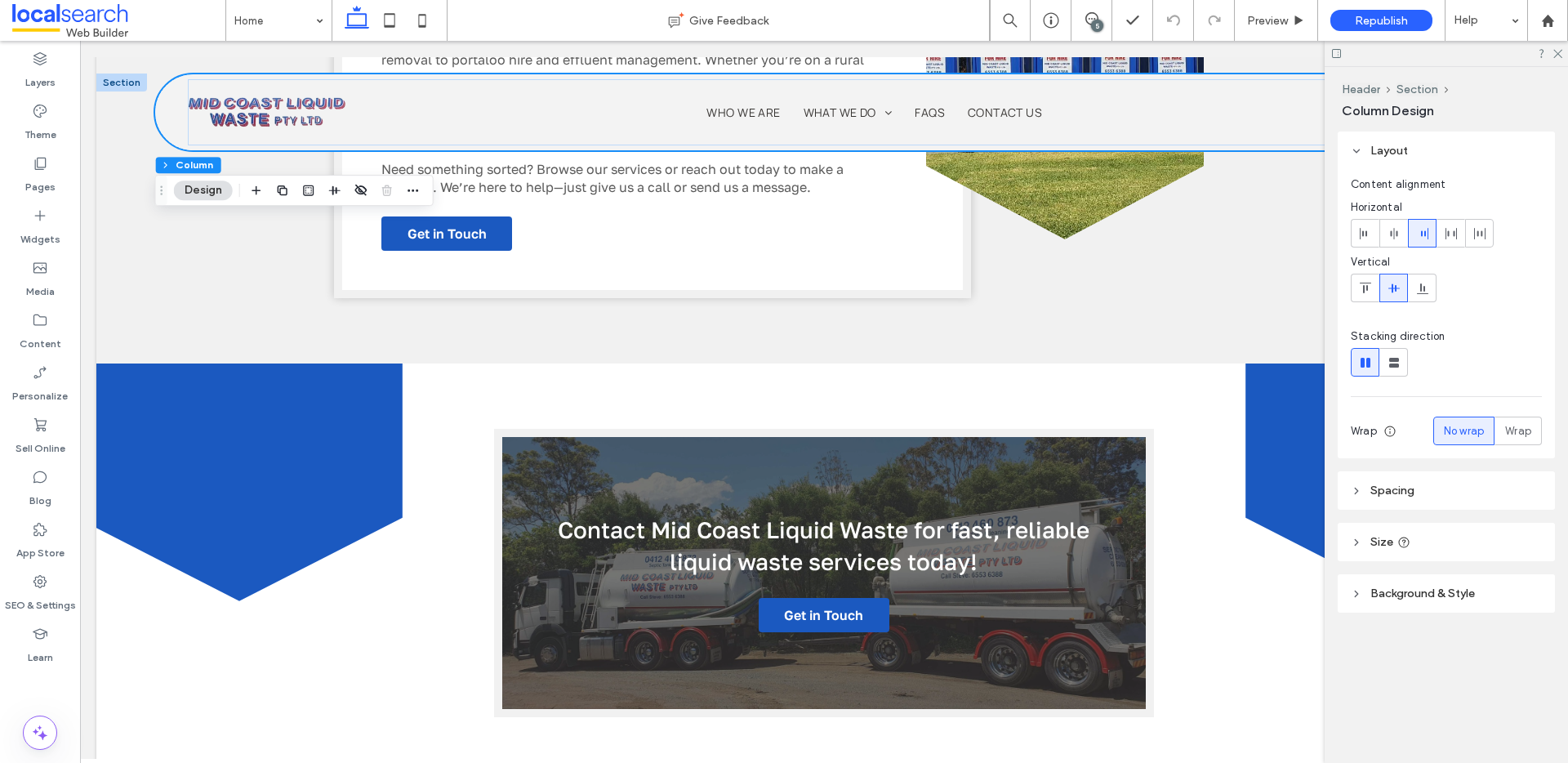 click on "Background & Style" at bounding box center [1446, 593] 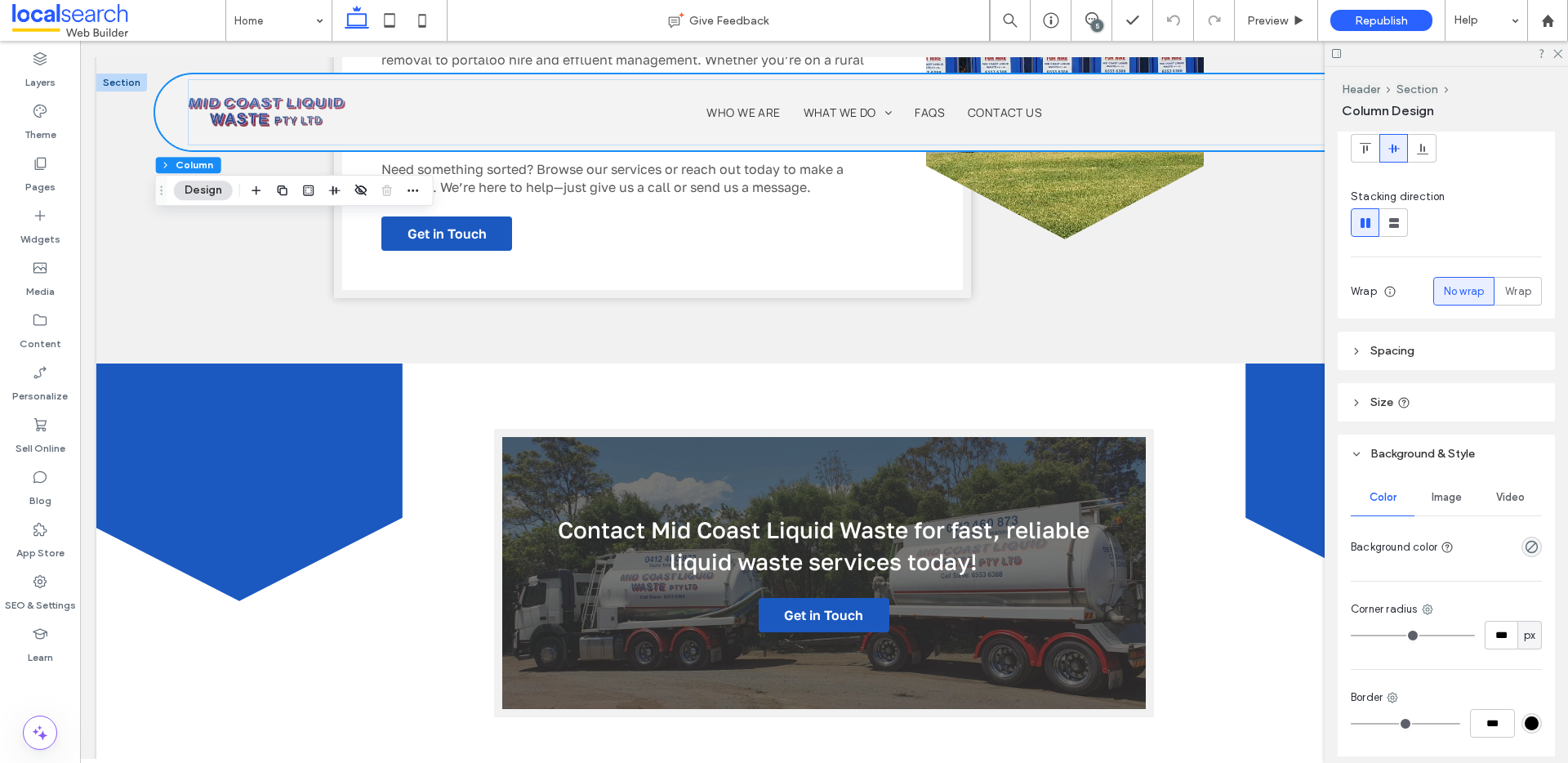 scroll, scrollTop: 219, scrollLeft: 0, axis: vertical 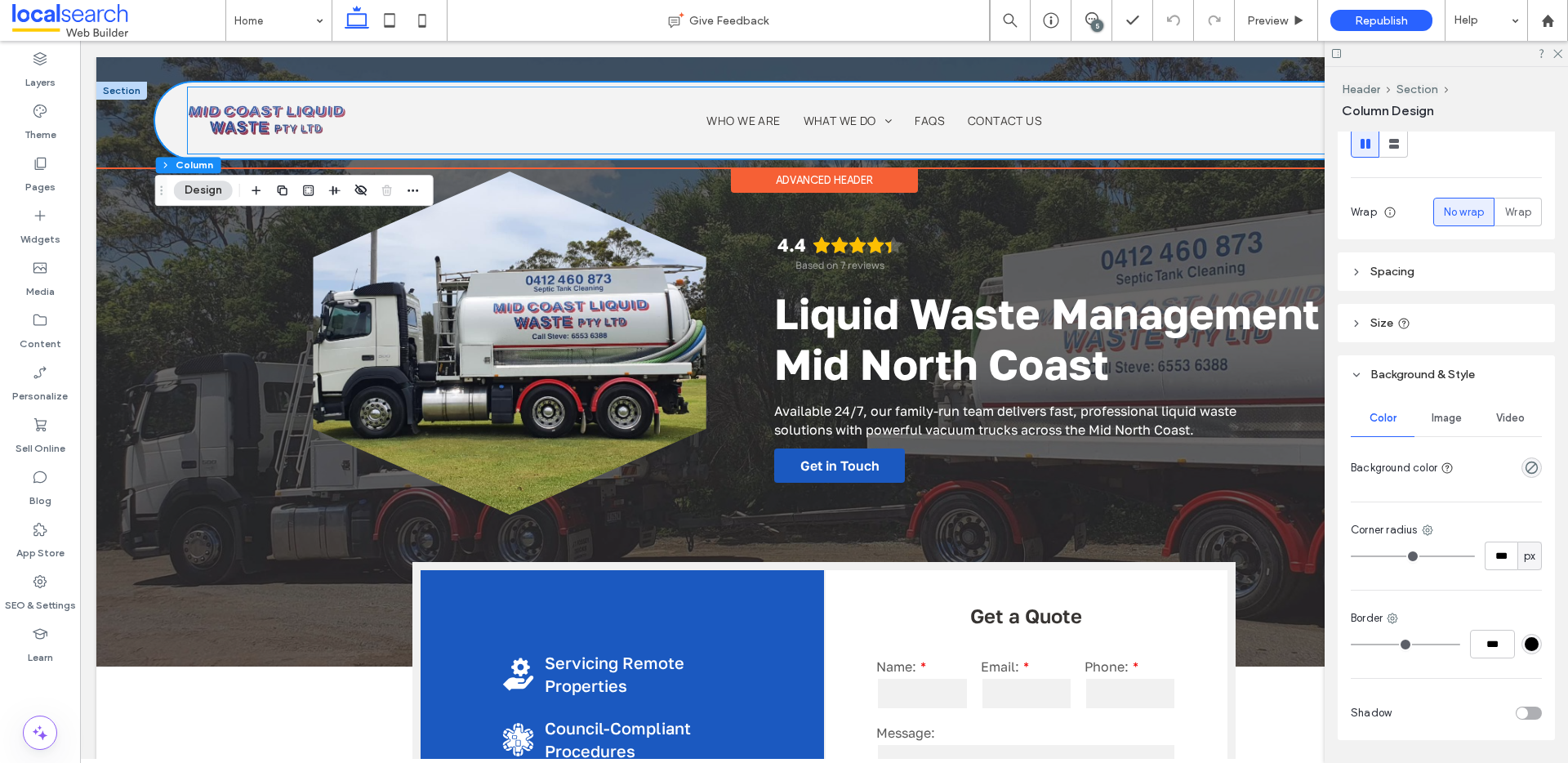 click at bounding box center [267, 120] 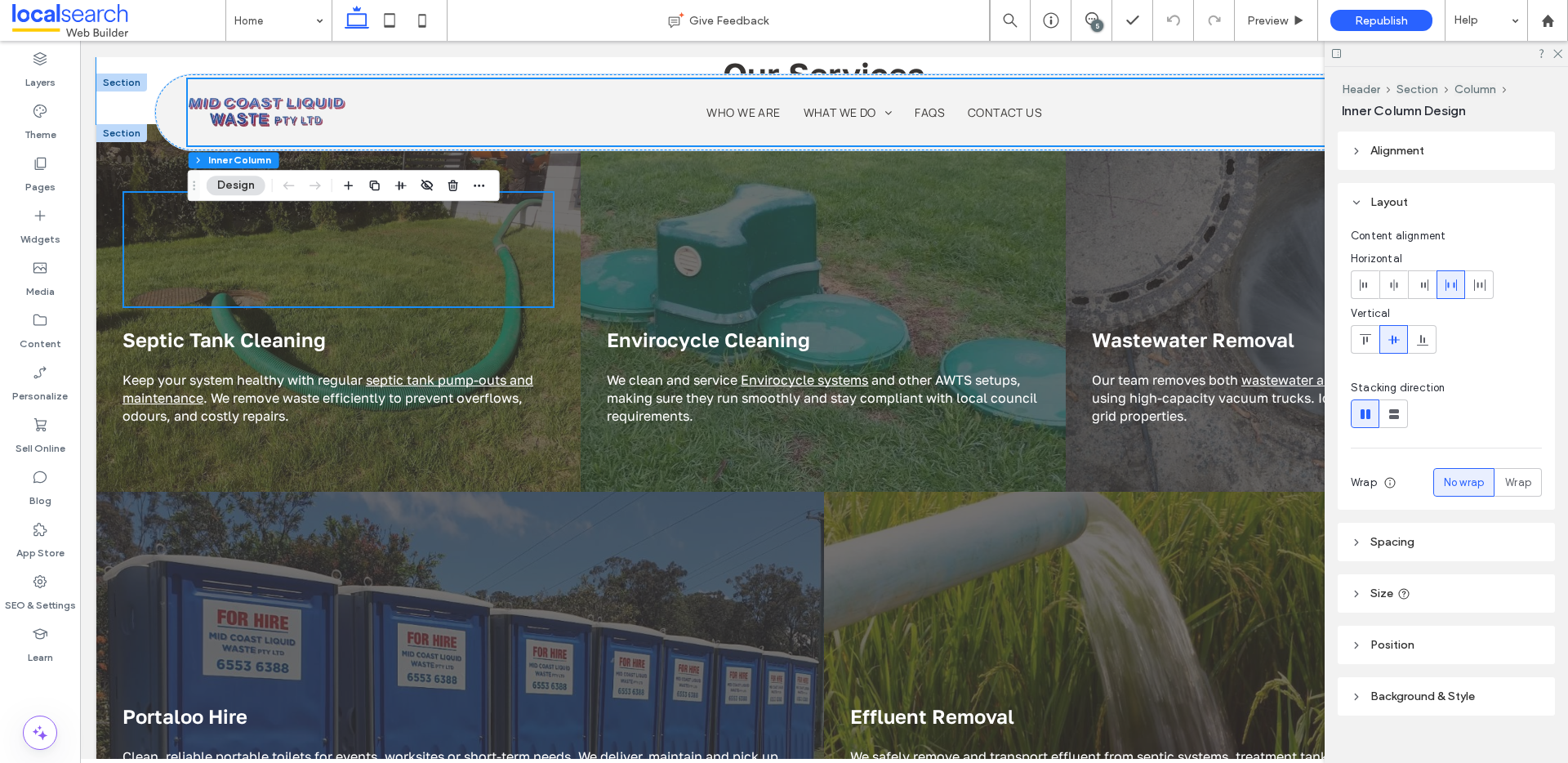 scroll, scrollTop: 1806, scrollLeft: 0, axis: vertical 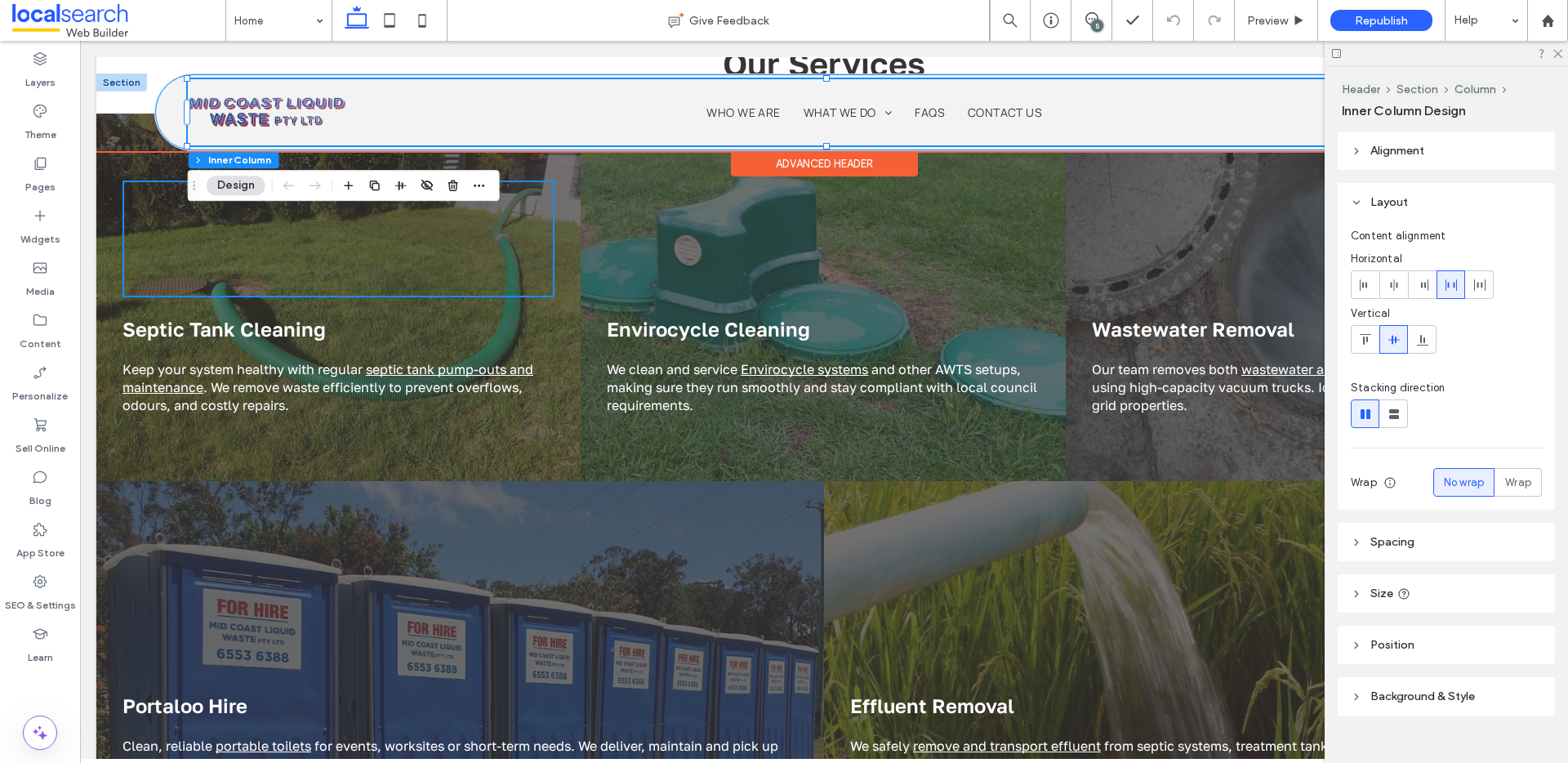 click on "Phone Icon
Menu Icon
Menu
Home
Who We Are
What We Do
Septic Tank Cleaning
Envirocycle Cleaning
Wastewater
Portaloo Hire
Effluent Removal
FAQs
Contact Us
02 6553 6388" at bounding box center [823, 112] 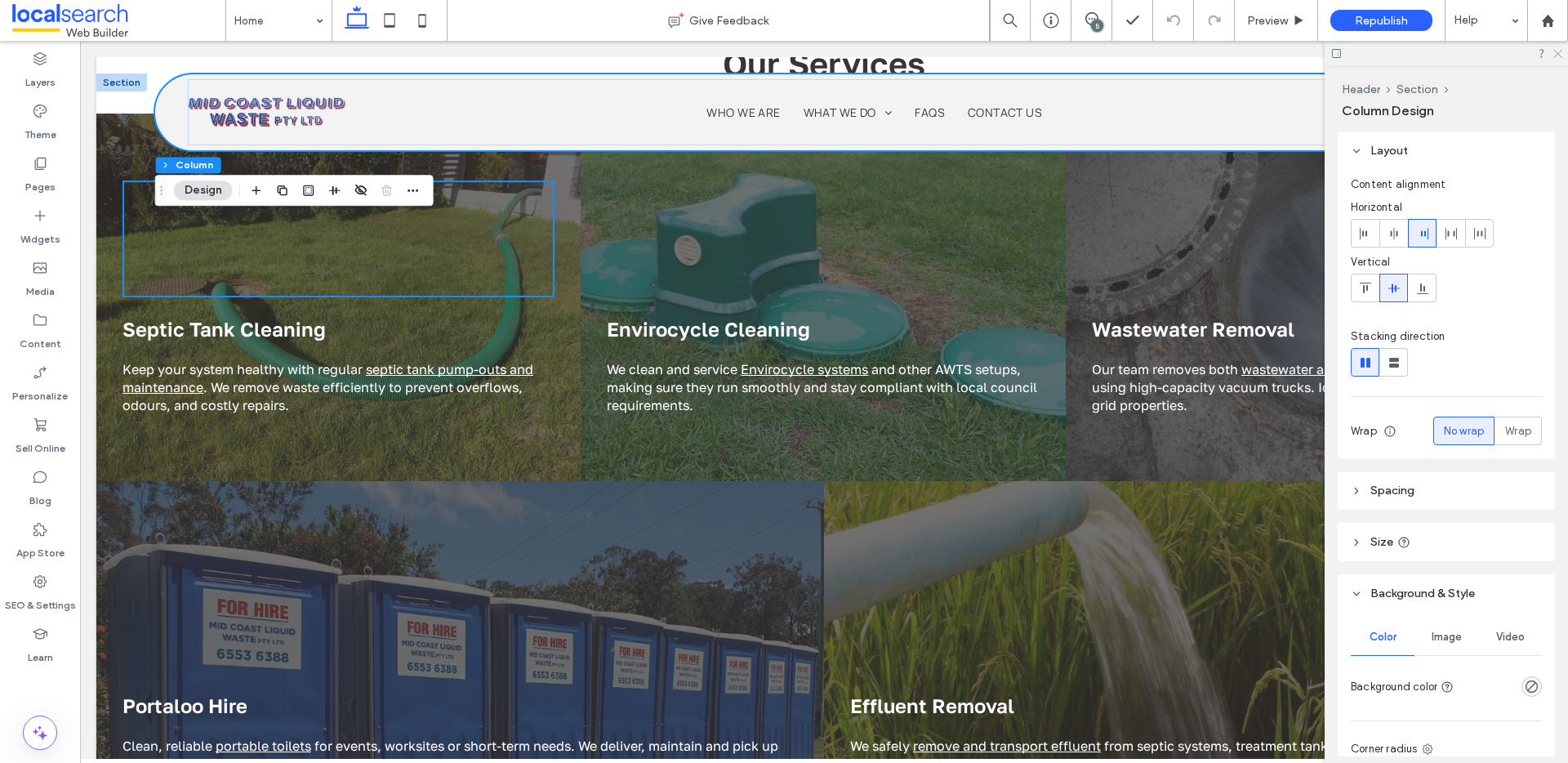 drag, startPoint x: 1555, startPoint y: 54, endPoint x: 1232, endPoint y: 317, distance: 416.53091 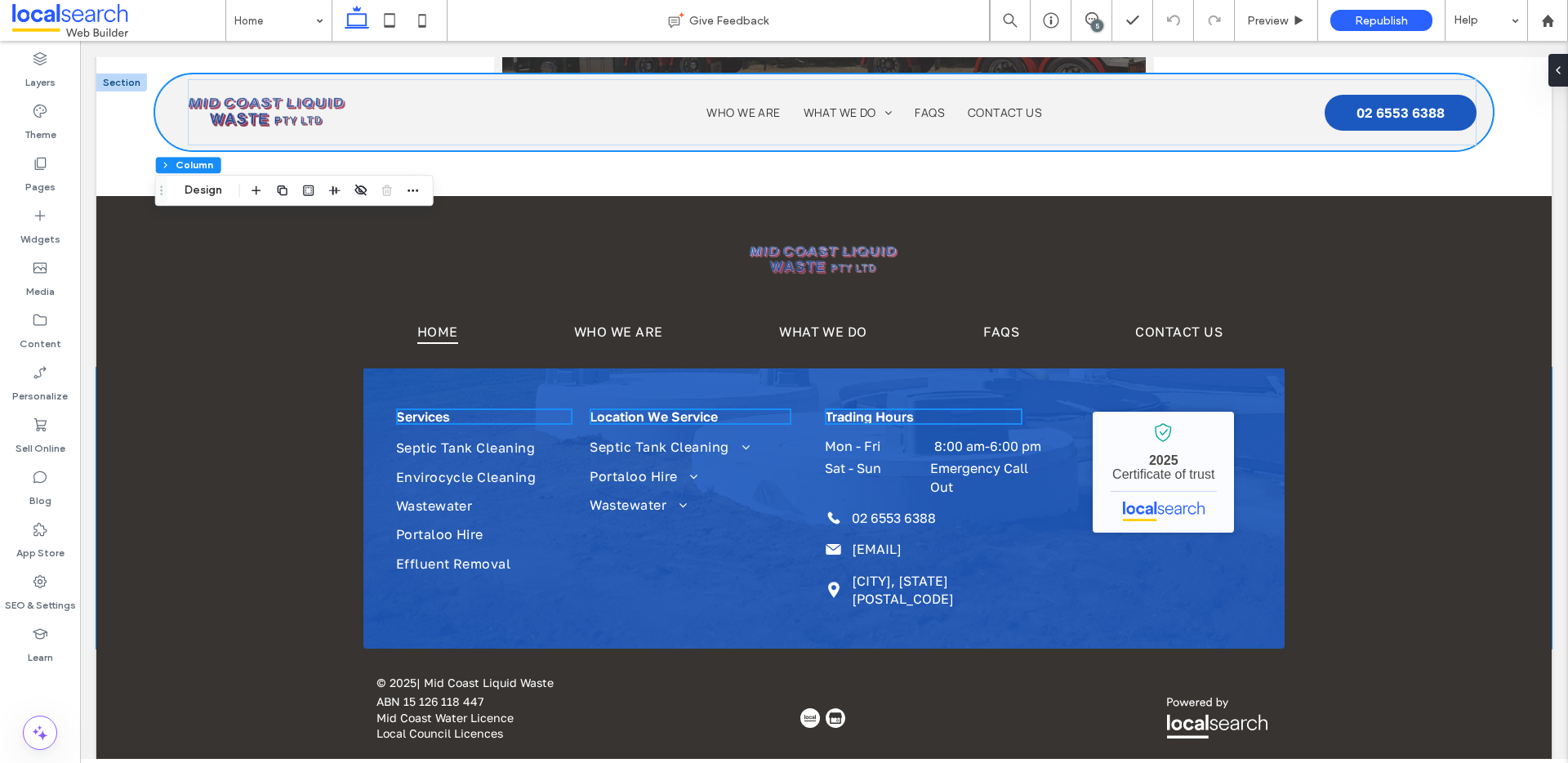 scroll, scrollTop: 3434, scrollLeft: 0, axis: vertical 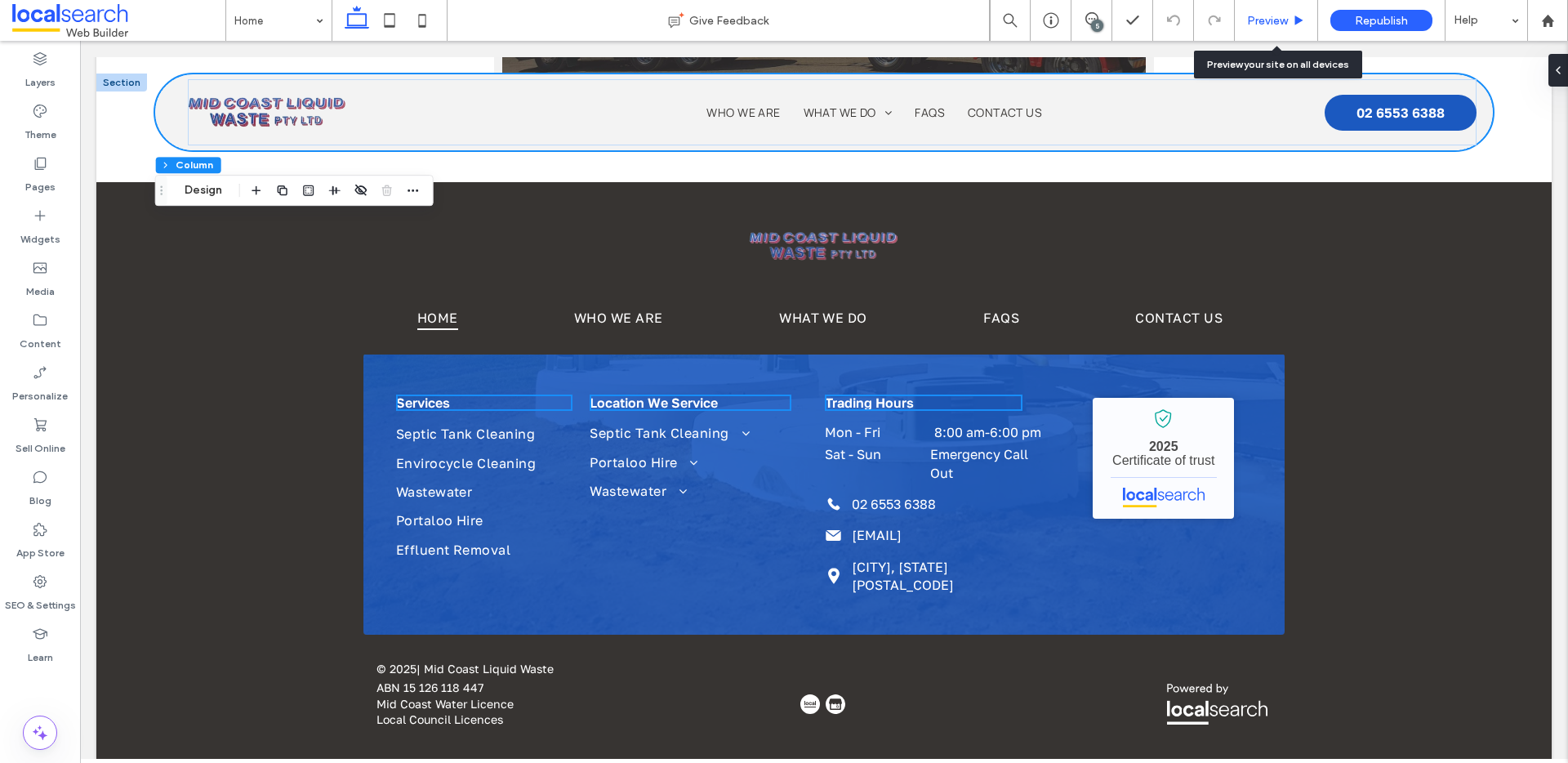 click on "Preview" at bounding box center (1276, 20) 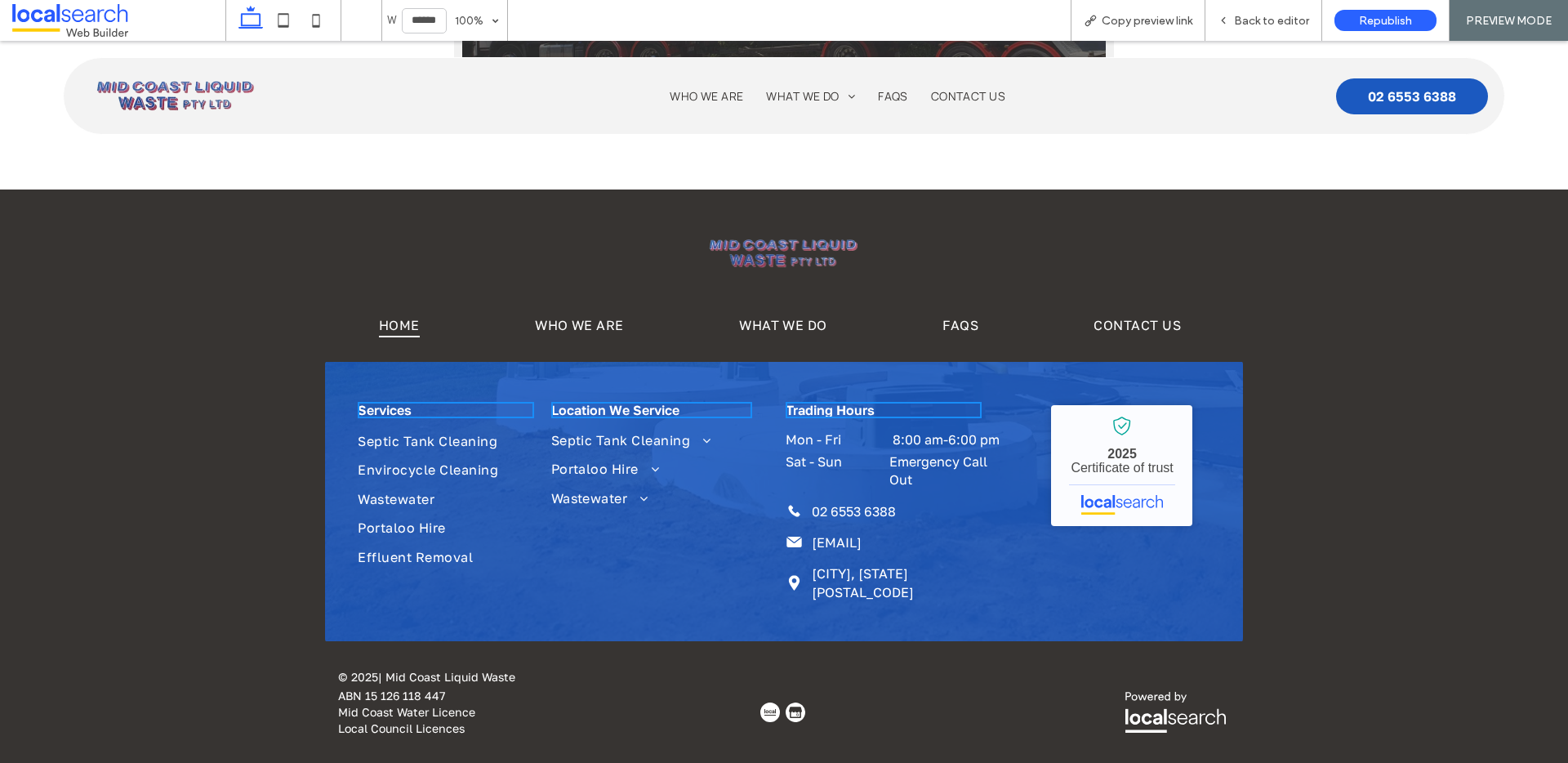 scroll, scrollTop: 3414, scrollLeft: 0, axis: vertical 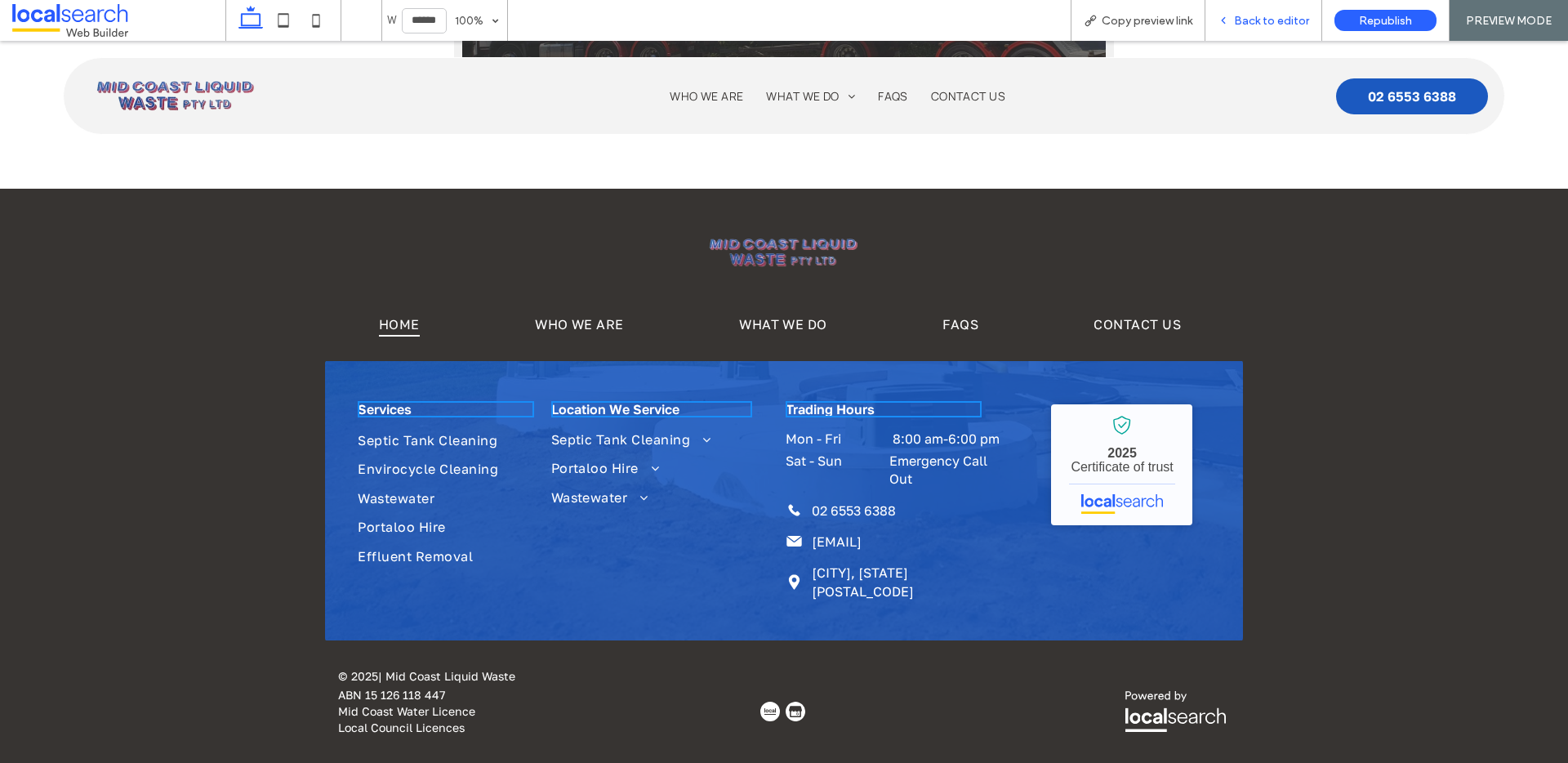 click on "Back to editor" at bounding box center [1272, 20] 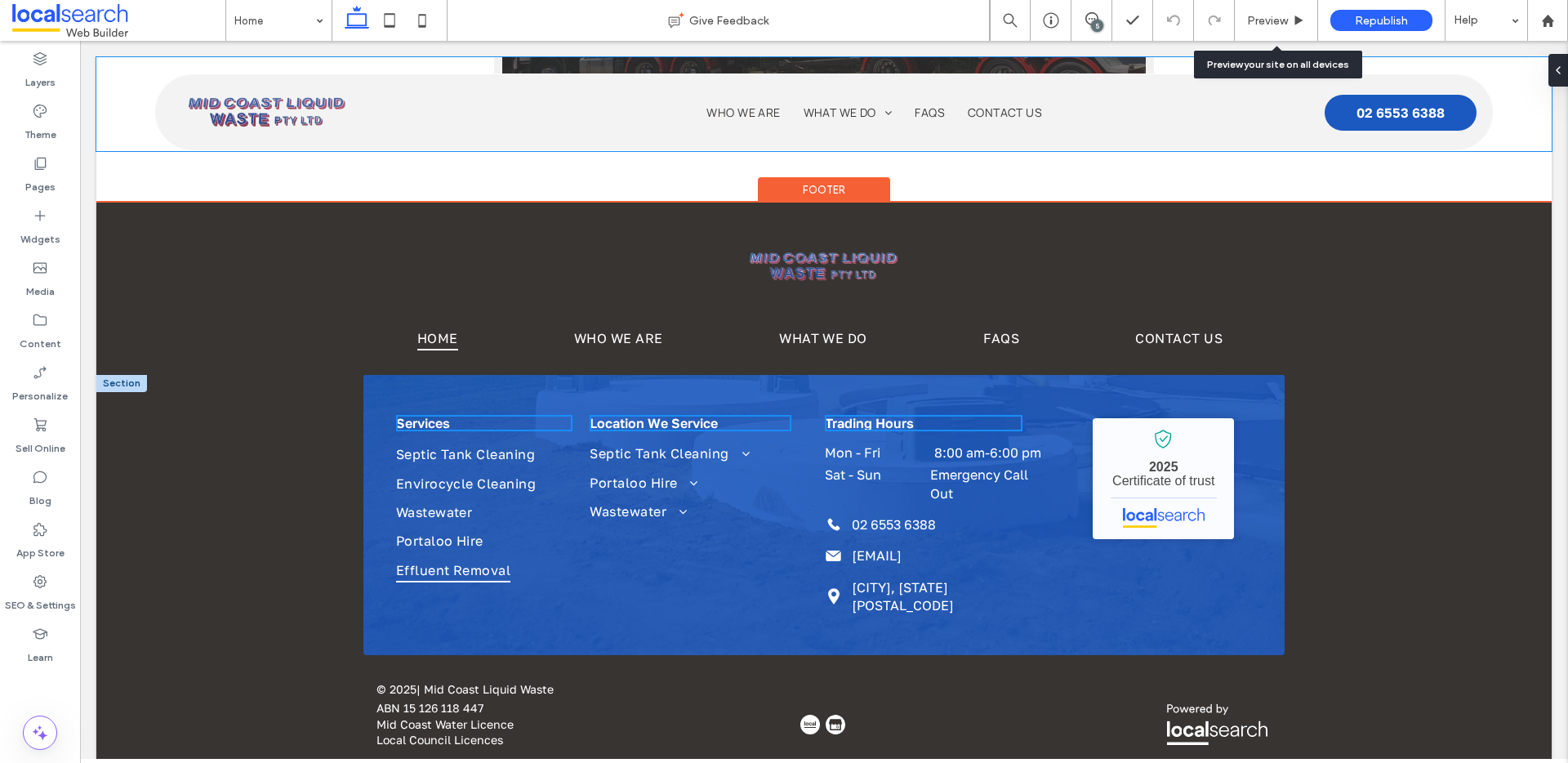 scroll, scrollTop: 3412, scrollLeft: 0, axis: vertical 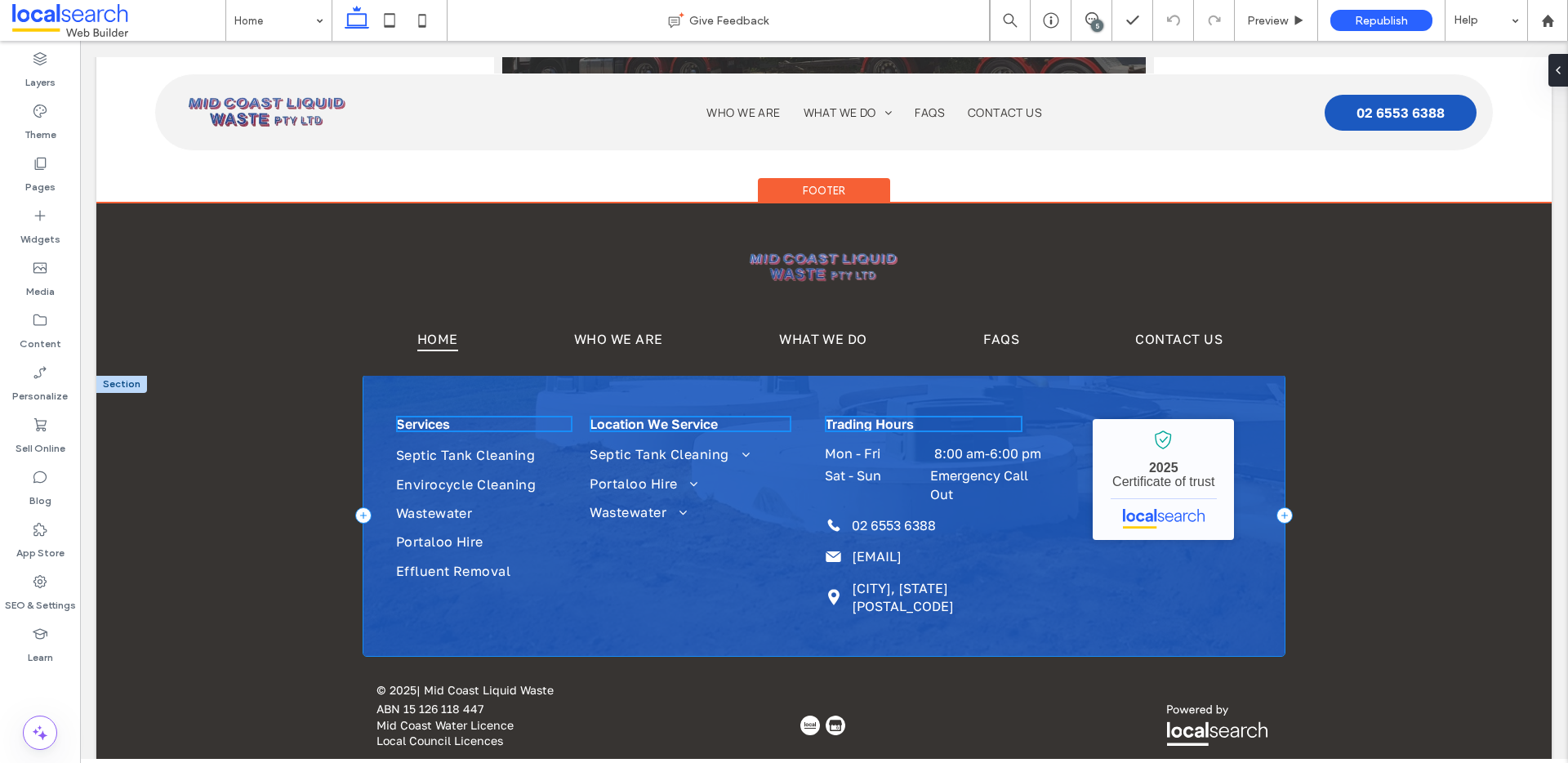 click on "Services
Septic Tank Cleaning
Envirocycle Cleaning
Wastewater
Portaloo Hire
Effluent Removal
Location We Service
Septic Tank Cleaning
Septic Tank Cleaning Wauchope
Septic Tank Cleaning Taree
Septic Tank Cleaning Nabiac
Septic Tank Cleaning Wingham
Septic Tank Cleaning Gloucester
Septic Tank Cleaning Bulahdelah
Septic Tank Cleaning Moorland
Septic Tank Cleaning Forster
Septic Tank Cleaning Coomba Park
Portaloo Hire
Portaloo Hire Taree
Portaloo Hire Wingham
Portaloo Hire Nabiac
Portaloo Hire Harrington
Portaloo Hire Old Bar
Portaloo Hire Forster
Wastewater" at bounding box center [824, 515] 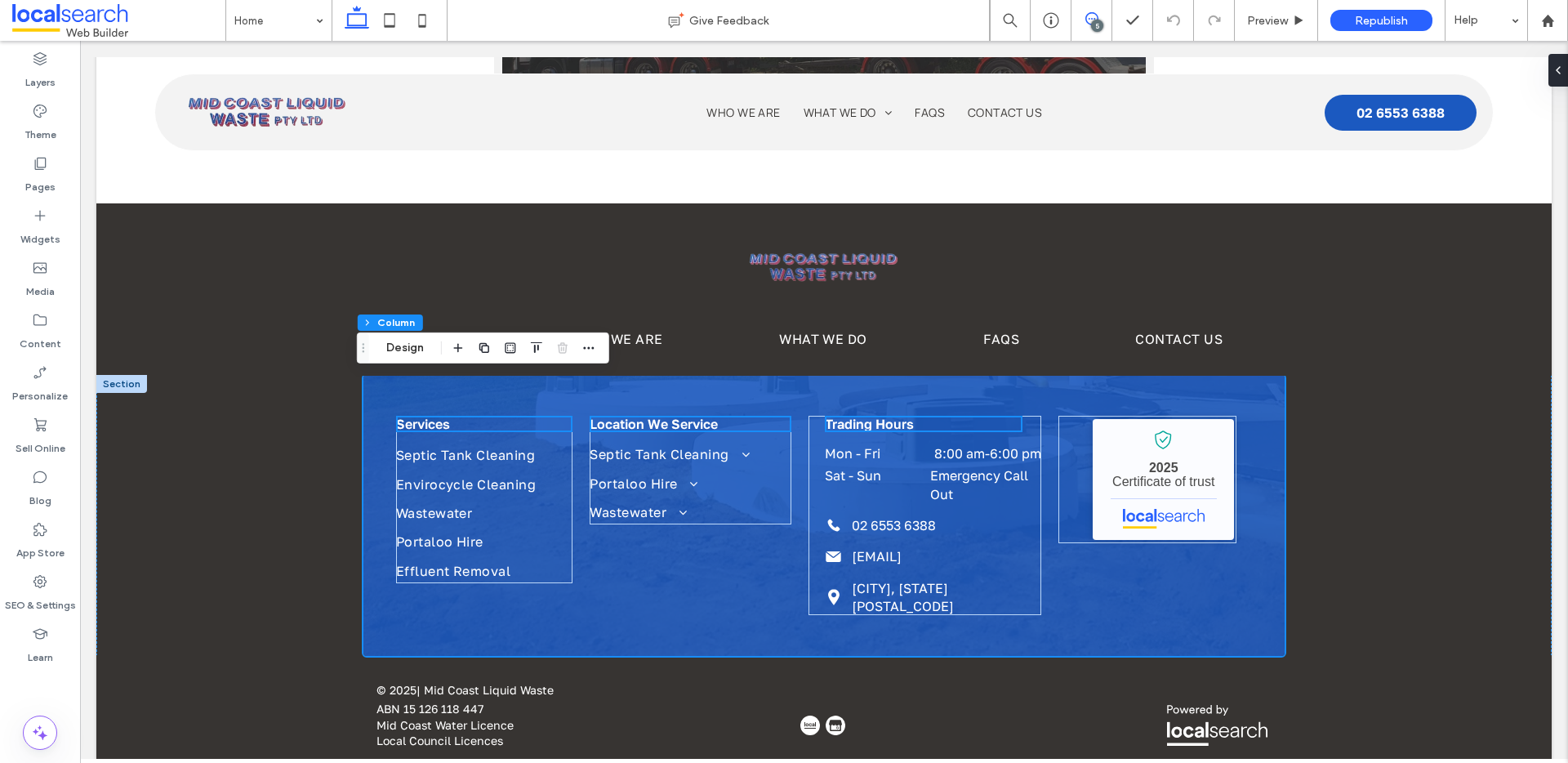 click at bounding box center [1091, 19] 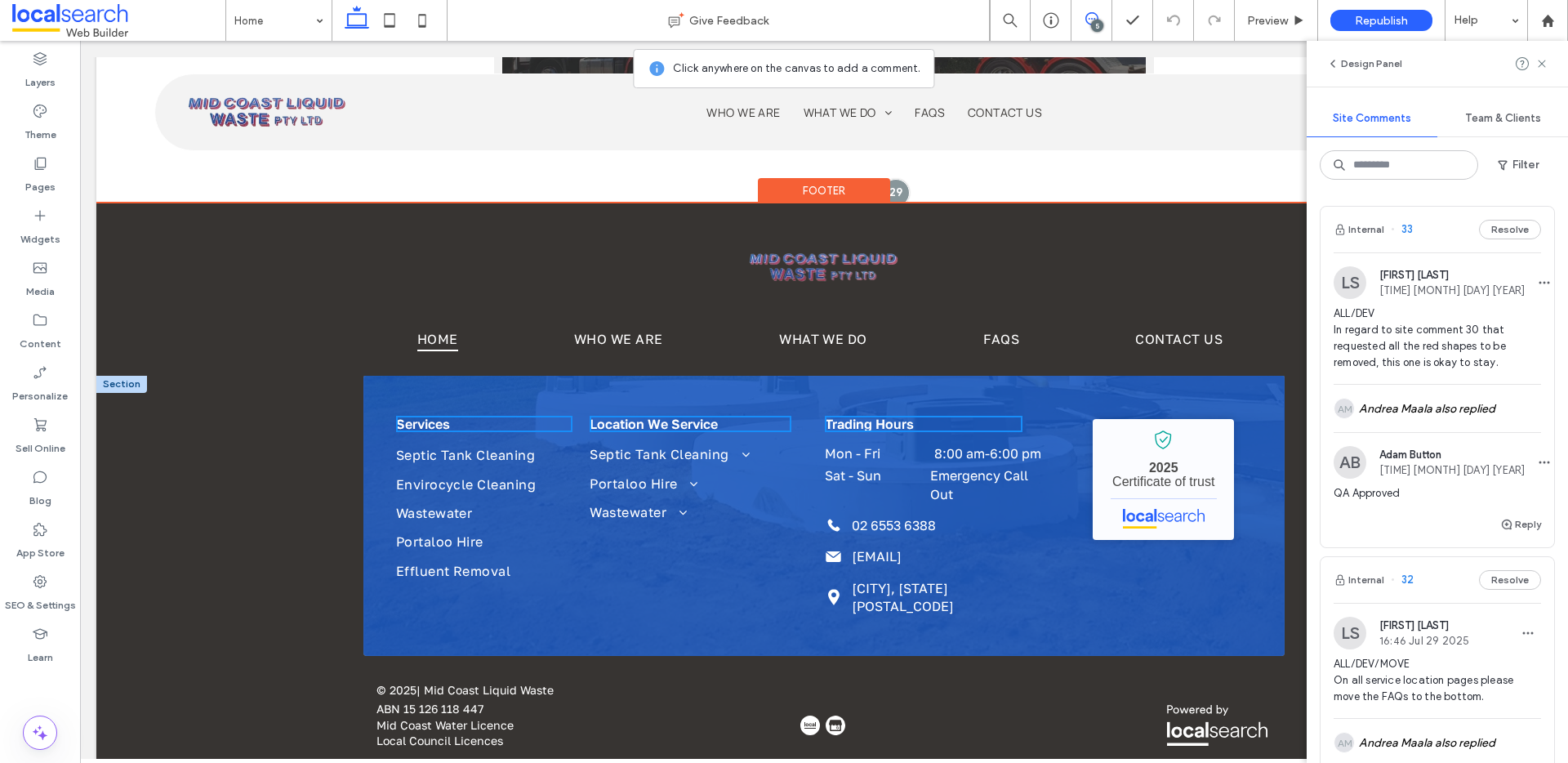 click on "Services
Septic Tank Cleaning
Envirocycle Cleaning
Wastewater
Portaloo Hire
Effluent Removal
Location We Service
Septic Tank Cleaning
Septic Tank Cleaning Wauchope
Septic Tank Cleaning Taree
Septic Tank Cleaning Nabiac
Septic Tank Cleaning Wingham
Septic Tank Cleaning Gloucester
Septic Tank Cleaning Bulahdelah
Septic Tank Cleaning Moorland
Septic Tank Cleaning Forster
Septic Tank Cleaning Coomba Park
Portaloo Hire
Portaloo Hire Taree
Portaloo Hire Wingham
Portaloo Hire Nabiac
Portaloo Hire Harrington
Portaloo Hire Old Bar
Portaloo Hire Forster
Wastewater" at bounding box center [824, 515] 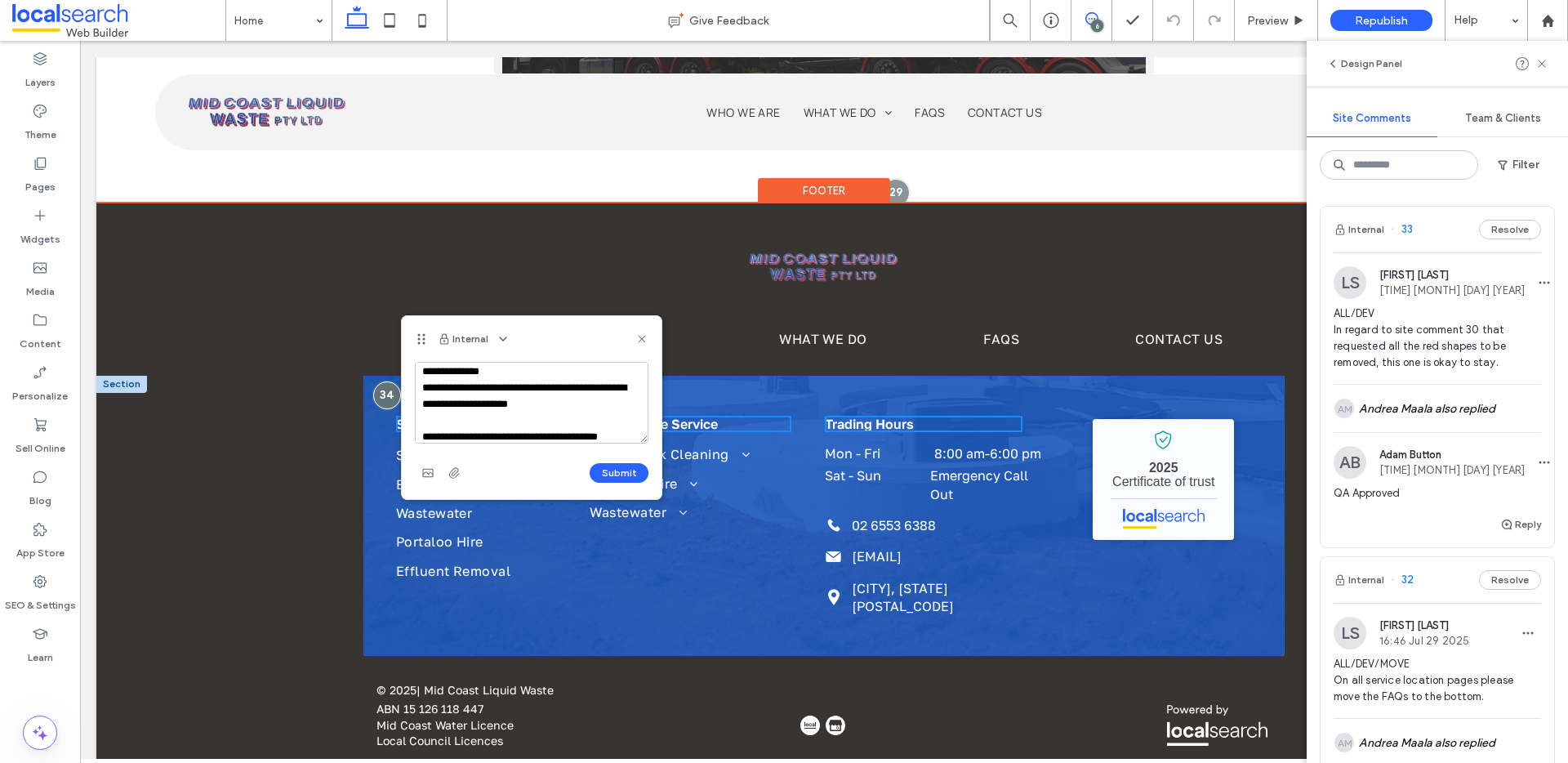 scroll, scrollTop: 22, scrollLeft: 0, axis: vertical 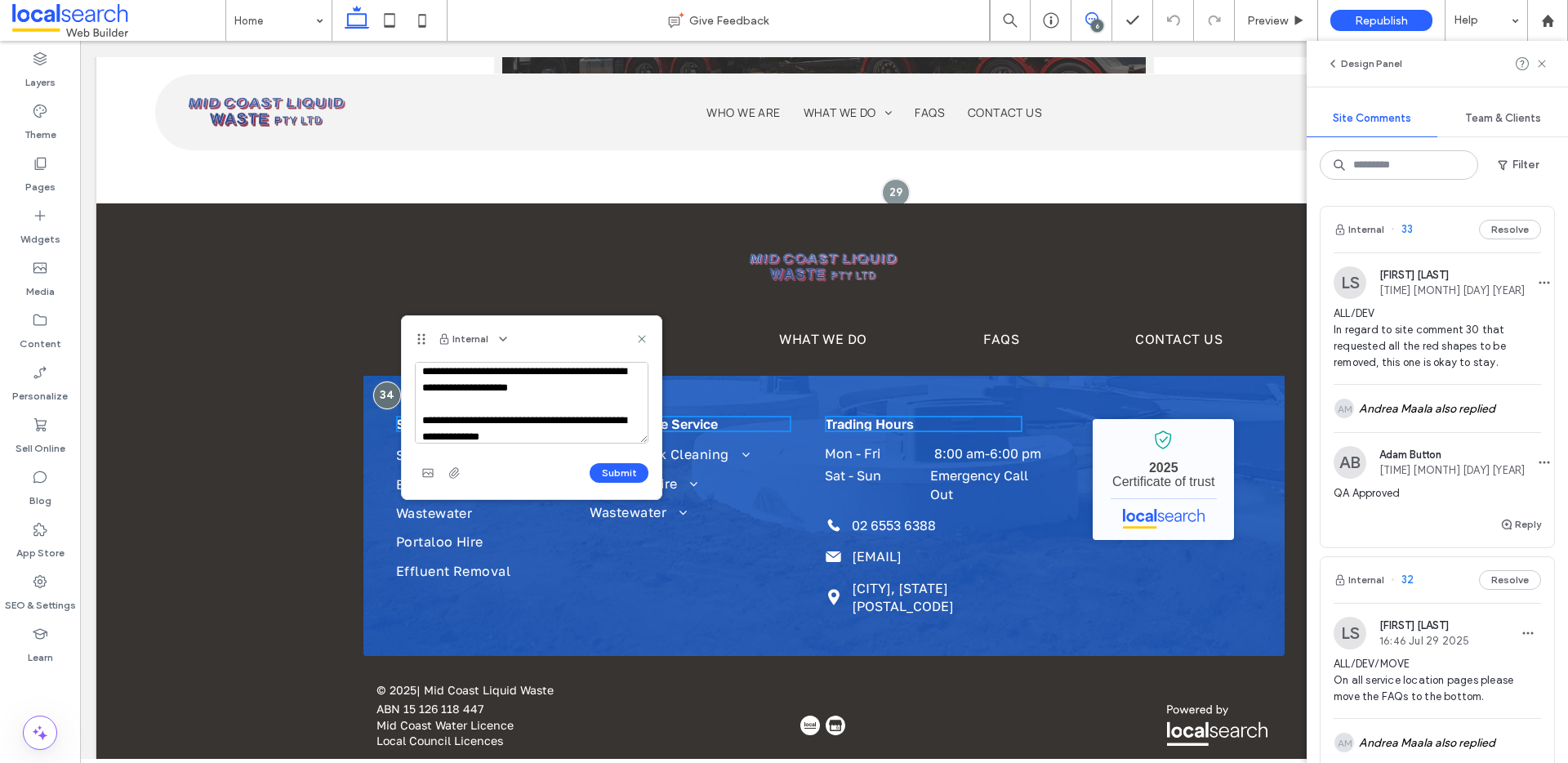 click on "**********" at bounding box center (532, 403) 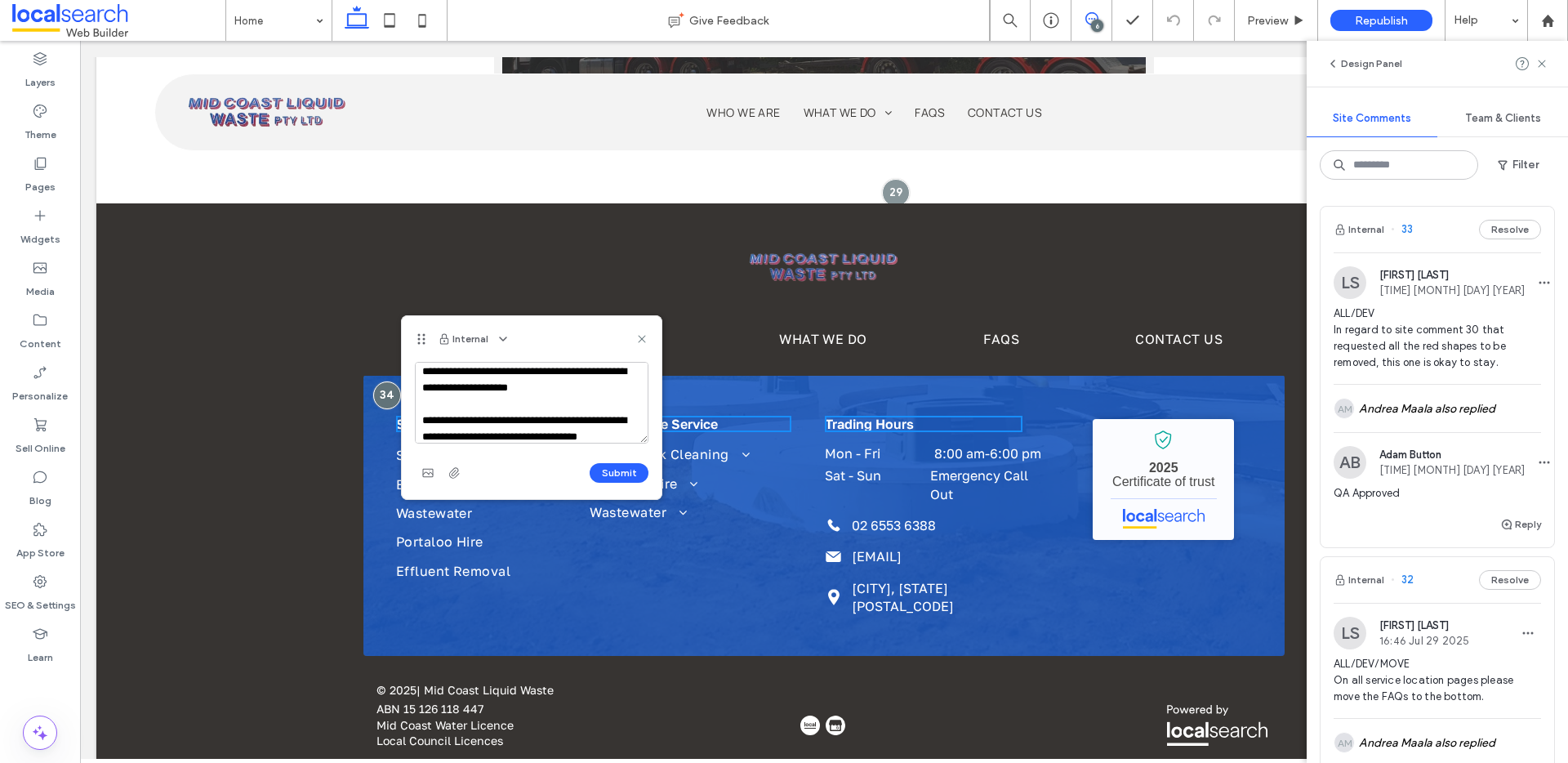 scroll, scrollTop: 47, scrollLeft: 0, axis: vertical 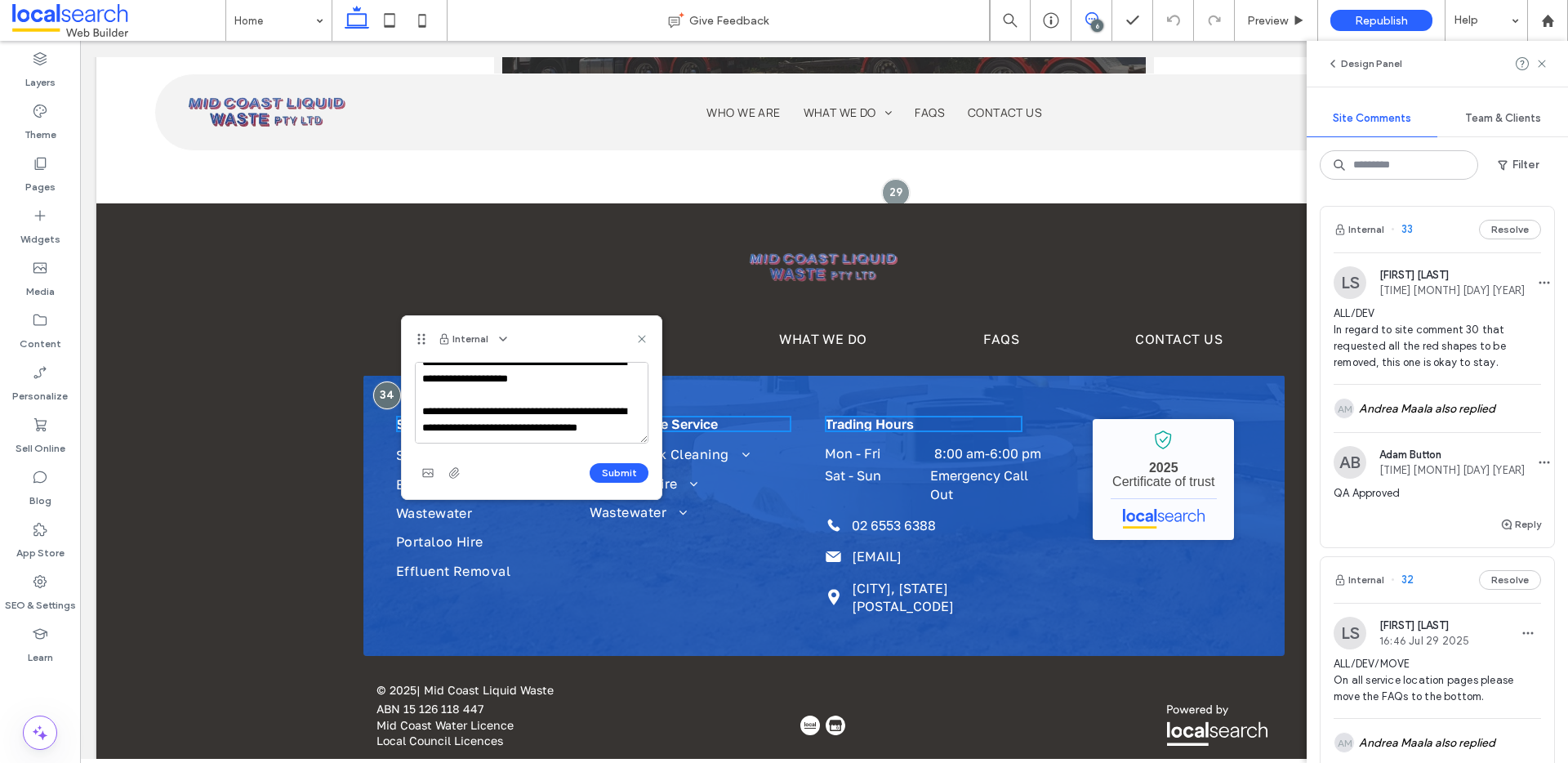 click on "**********" at bounding box center (532, 403) 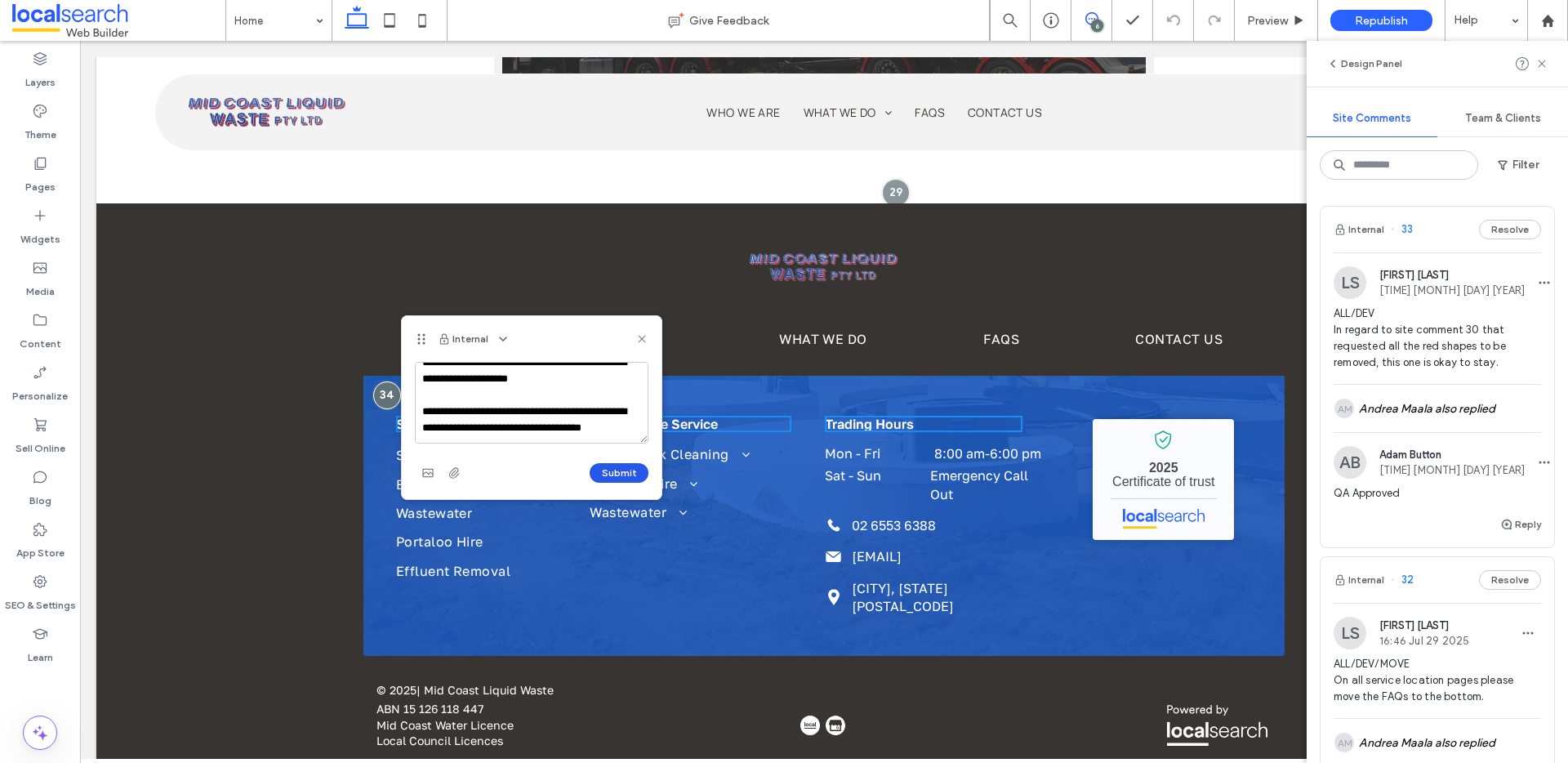 type on "**********" 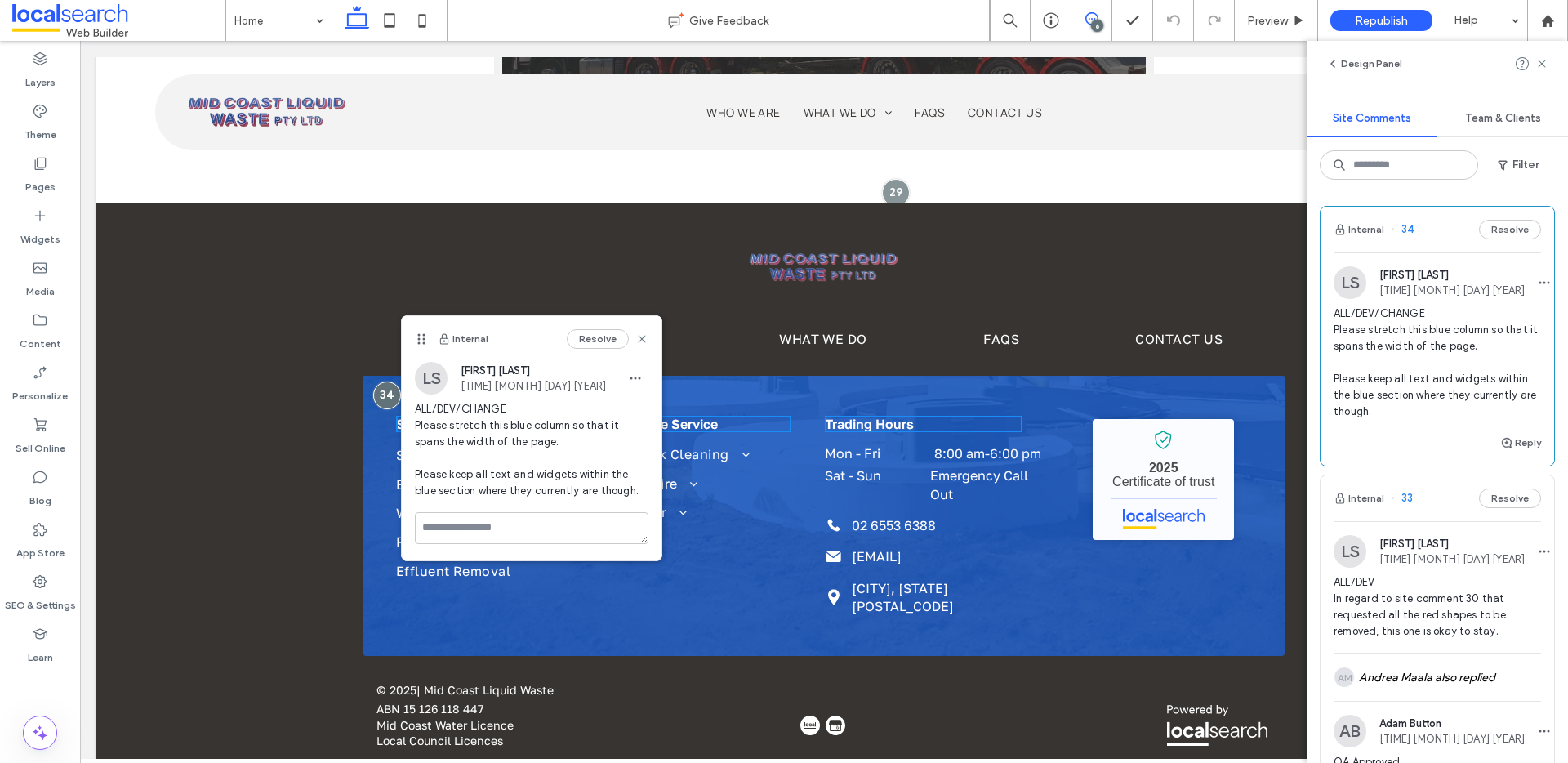 scroll, scrollTop: 0, scrollLeft: 0, axis: both 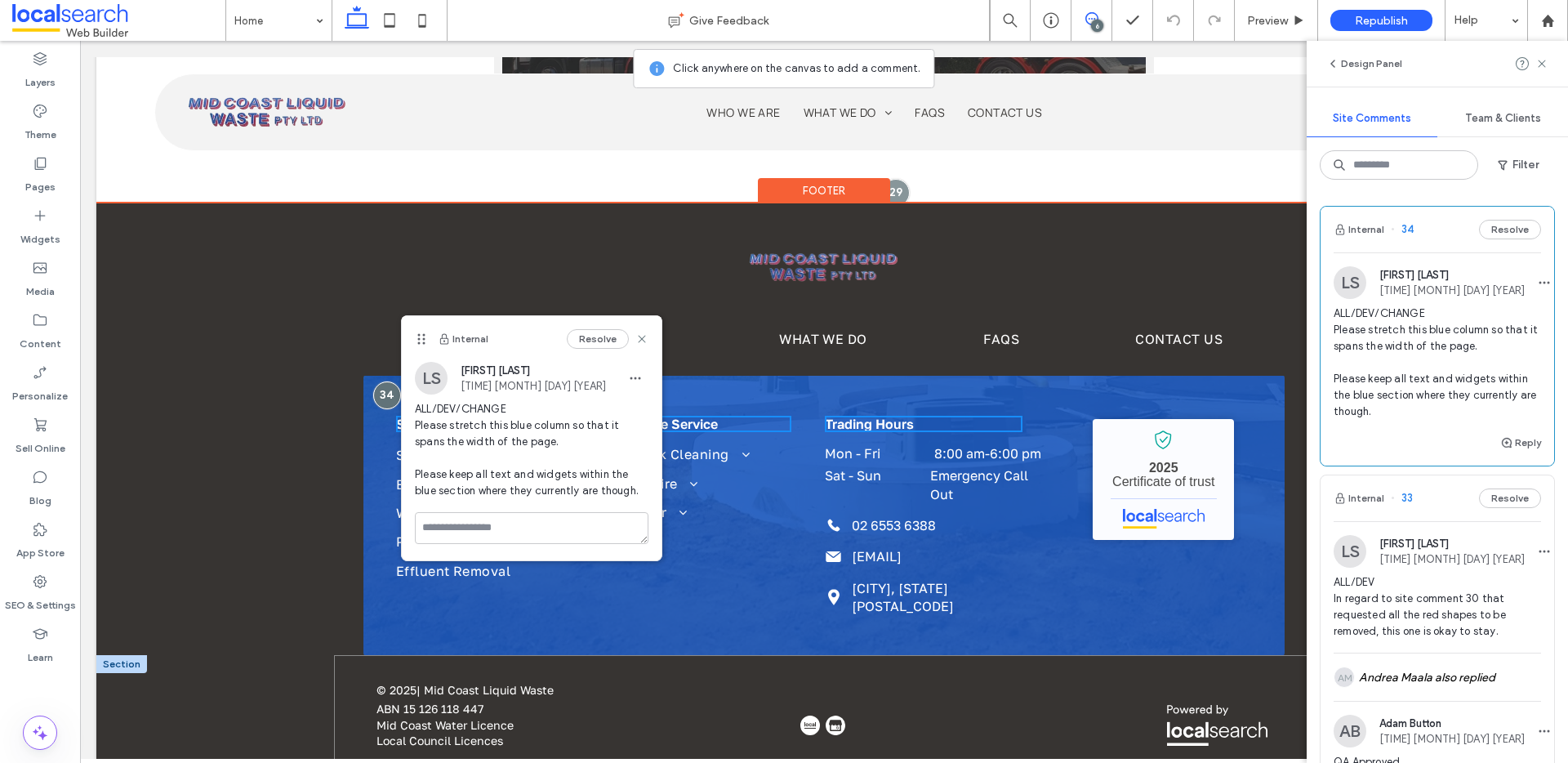 click on "© 2025
| Mid Coast Liquid Waste
© 2025
| Mid Coast Liquid Wast
ABN 15 126 118 447 Mid Coast Water Licence Local Council Licences" at bounding box center [824, 725] 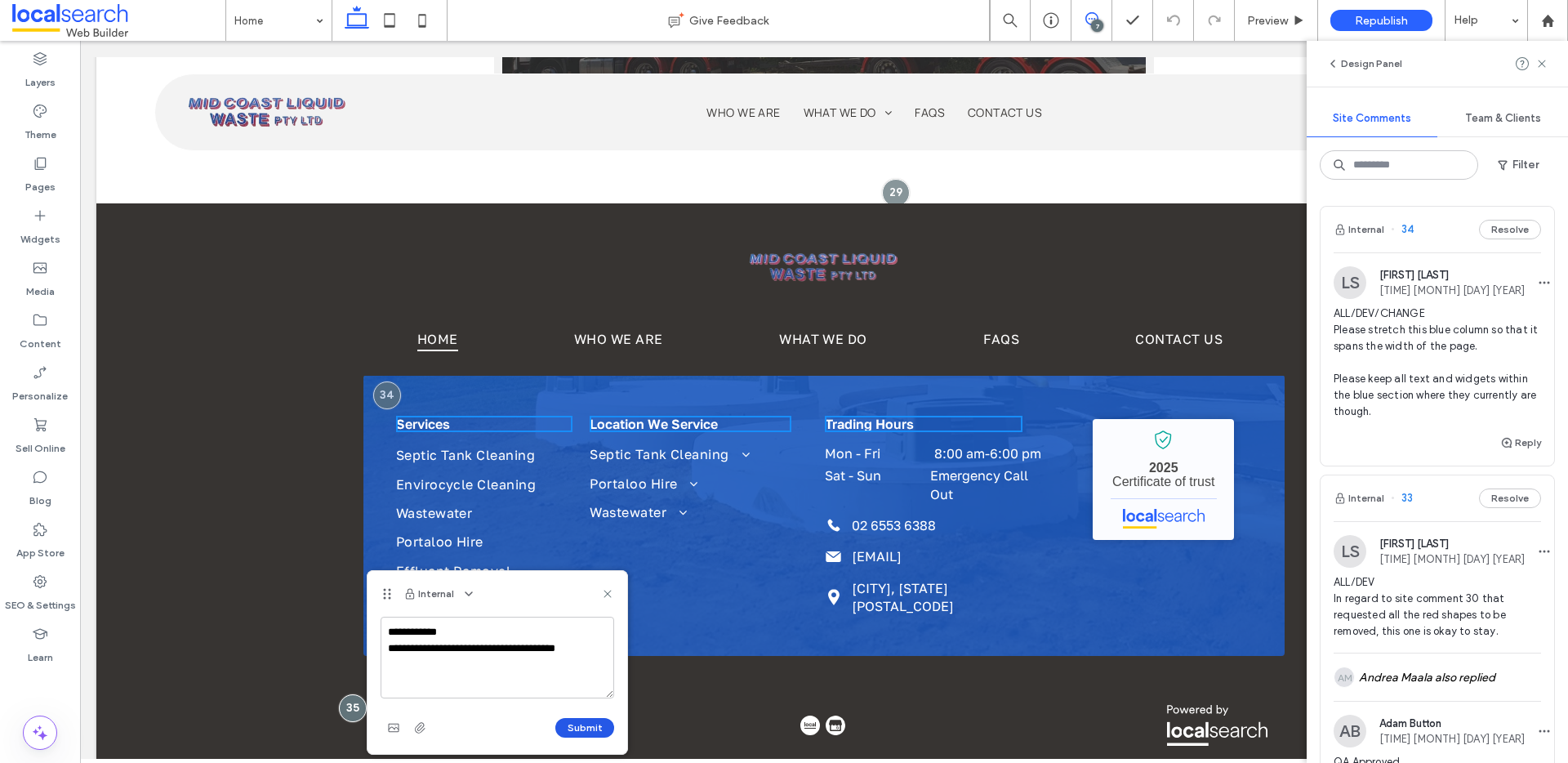 type on "**********" 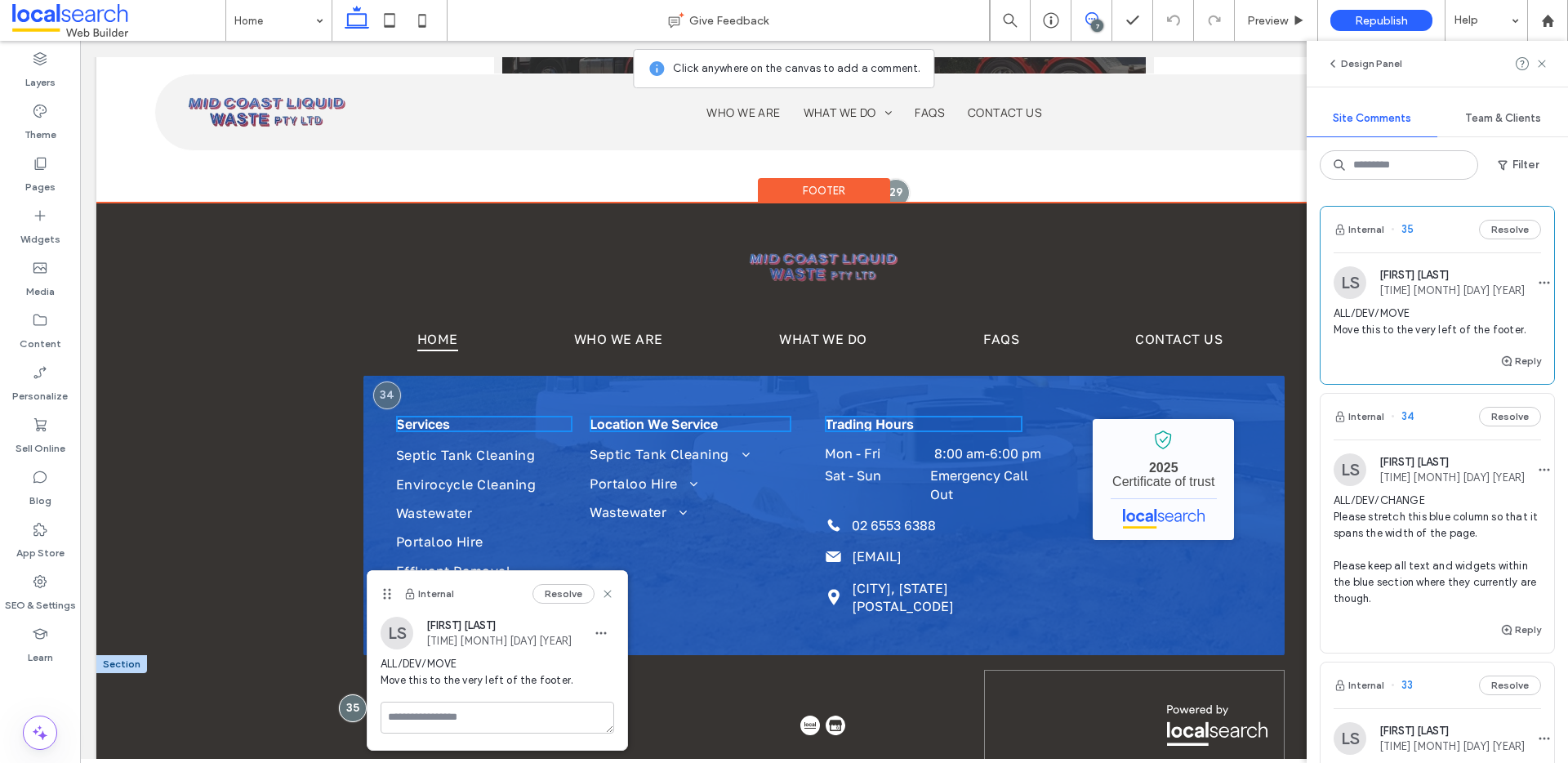 drag, startPoint x: 1149, startPoint y: 718, endPoint x: 1240, endPoint y: 803, distance: 124.52309 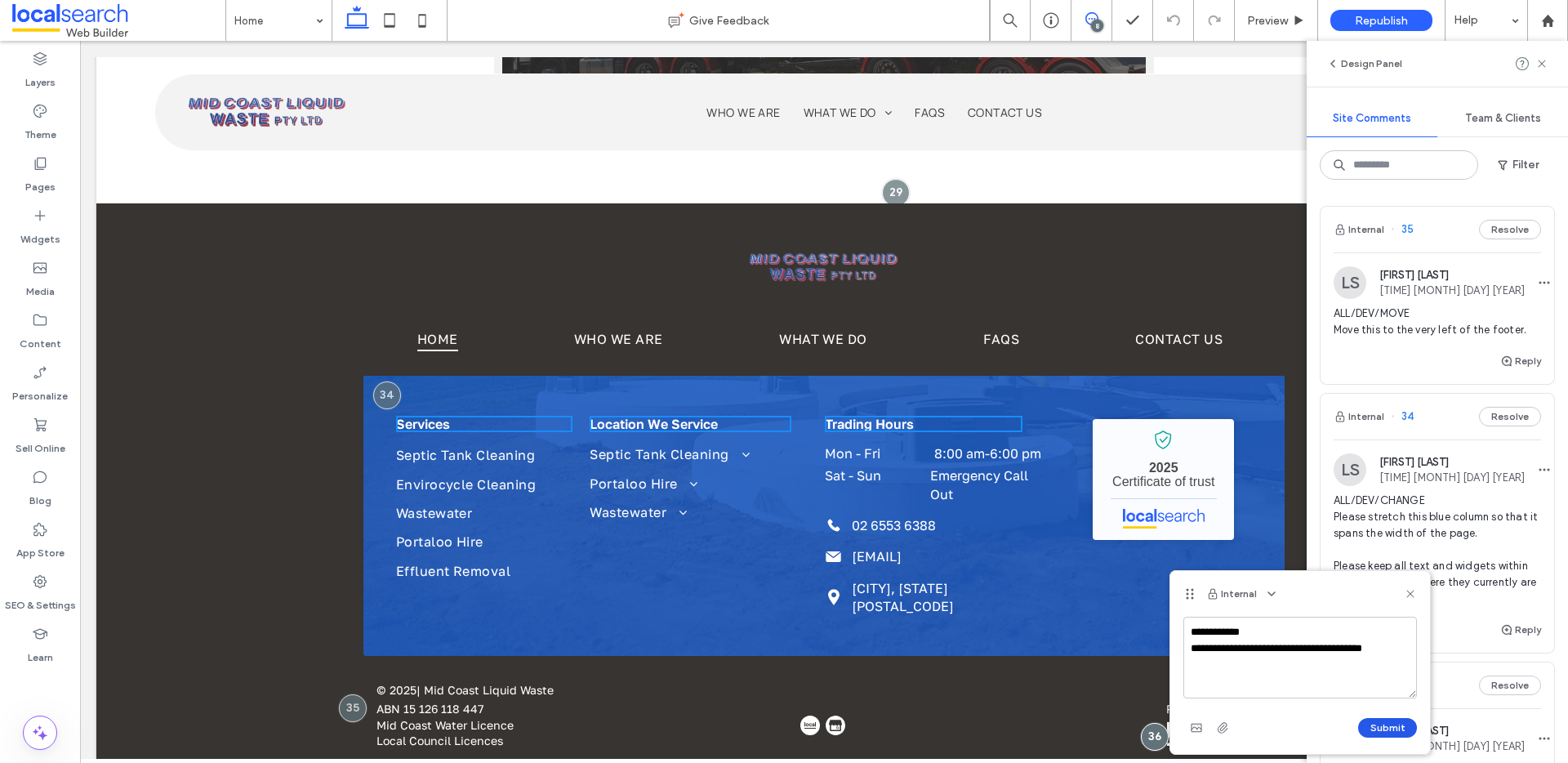 type on "**********" 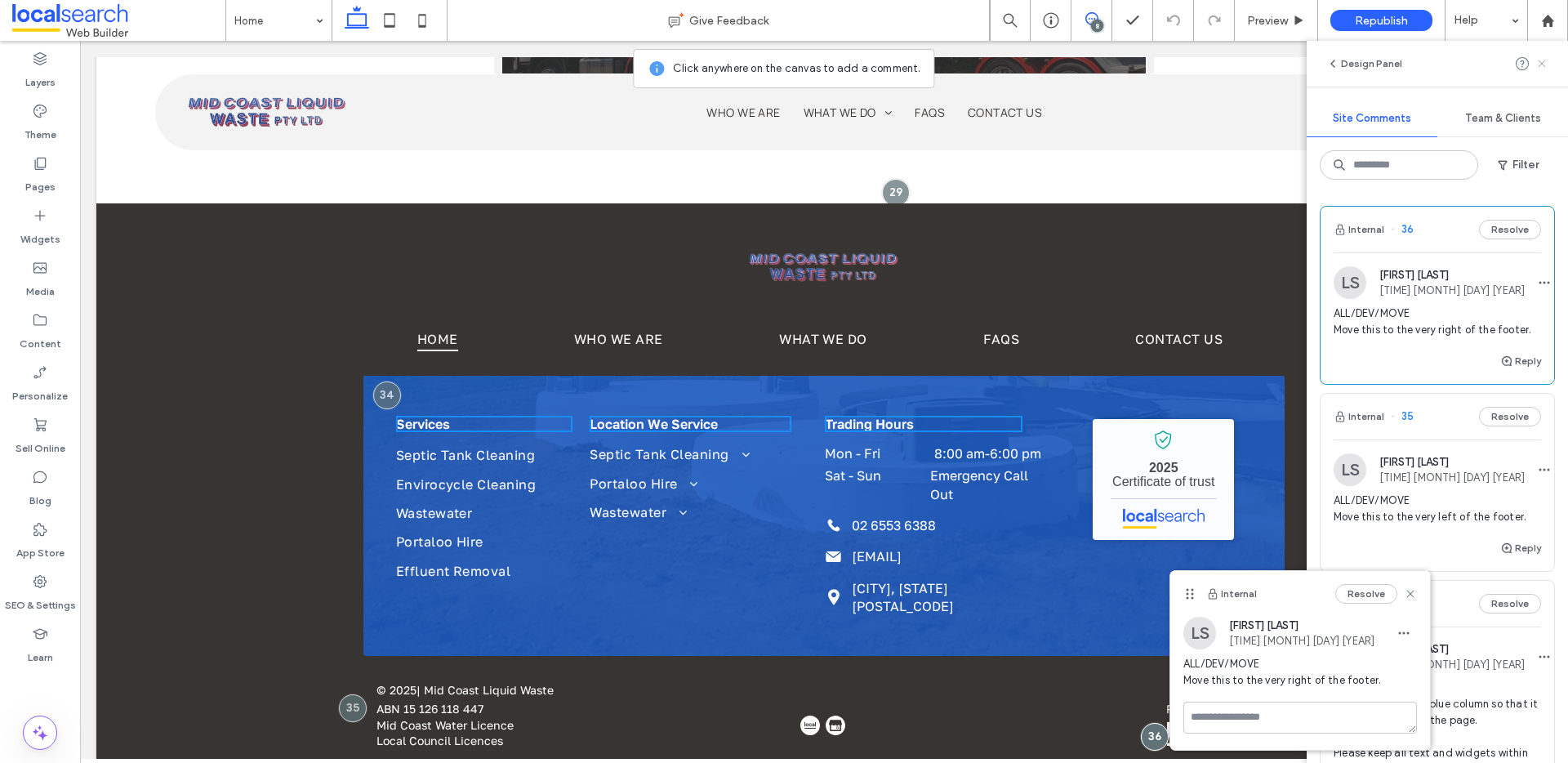 click 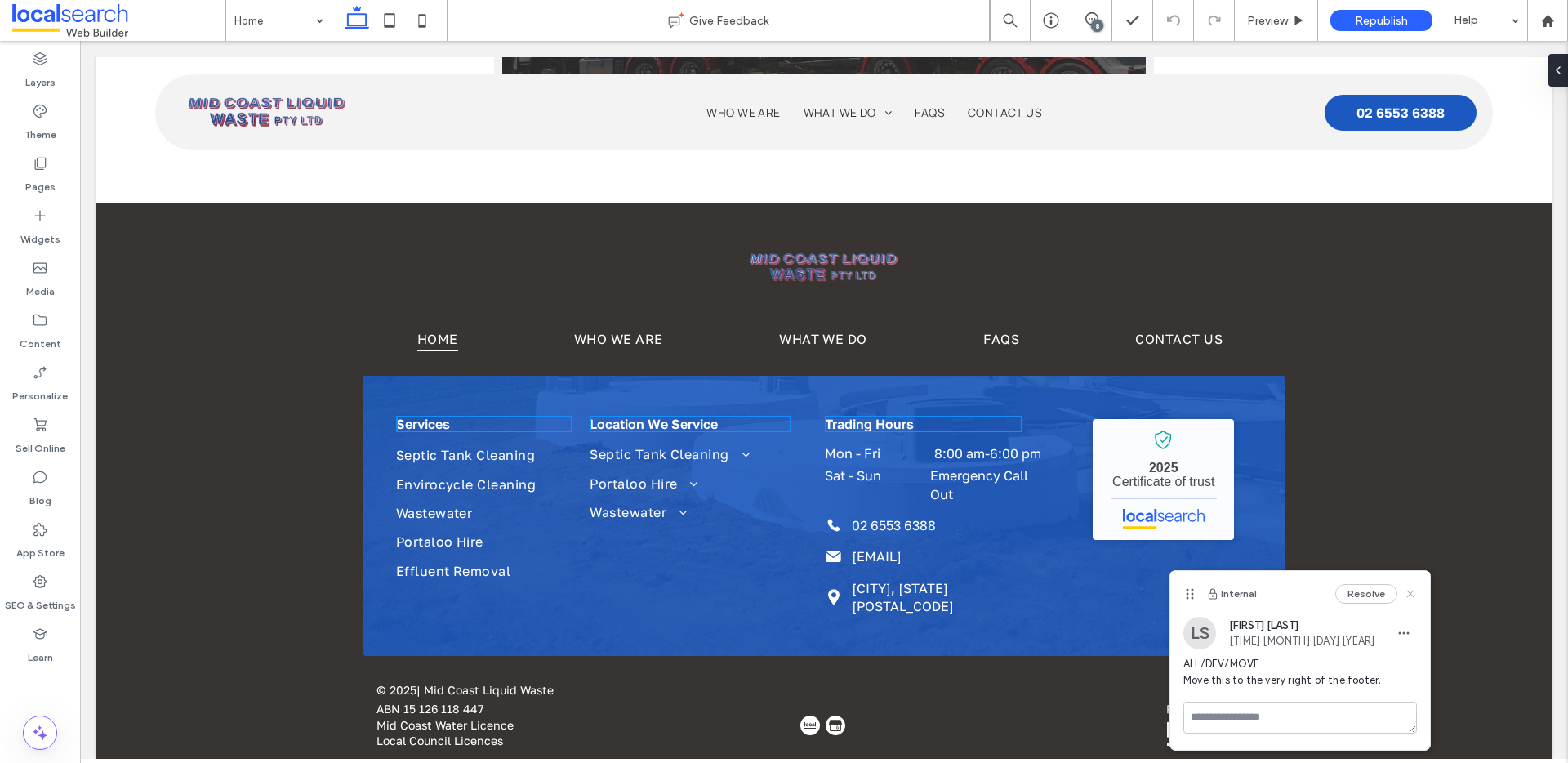 click 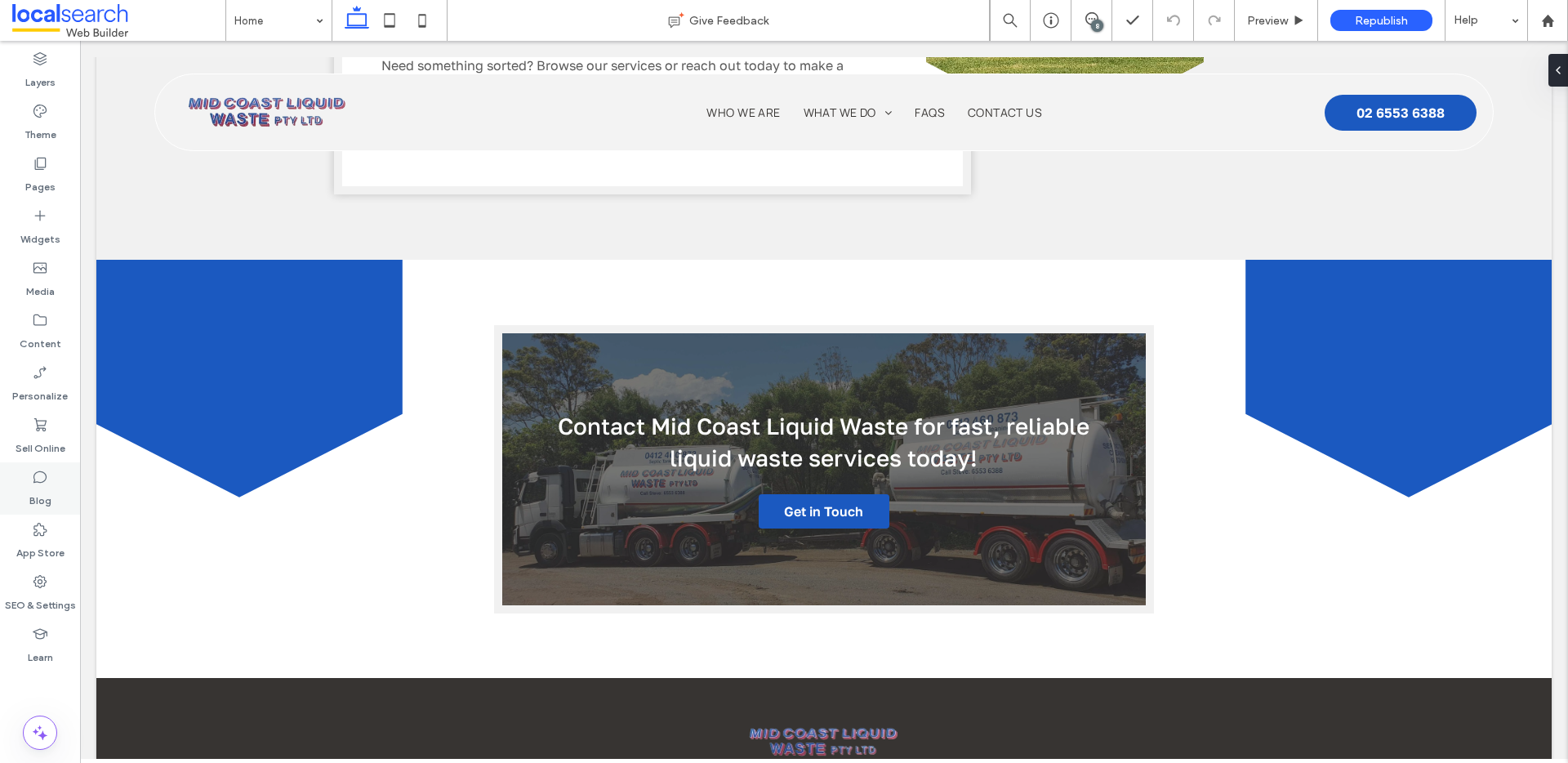 scroll, scrollTop: 2246, scrollLeft: 0, axis: vertical 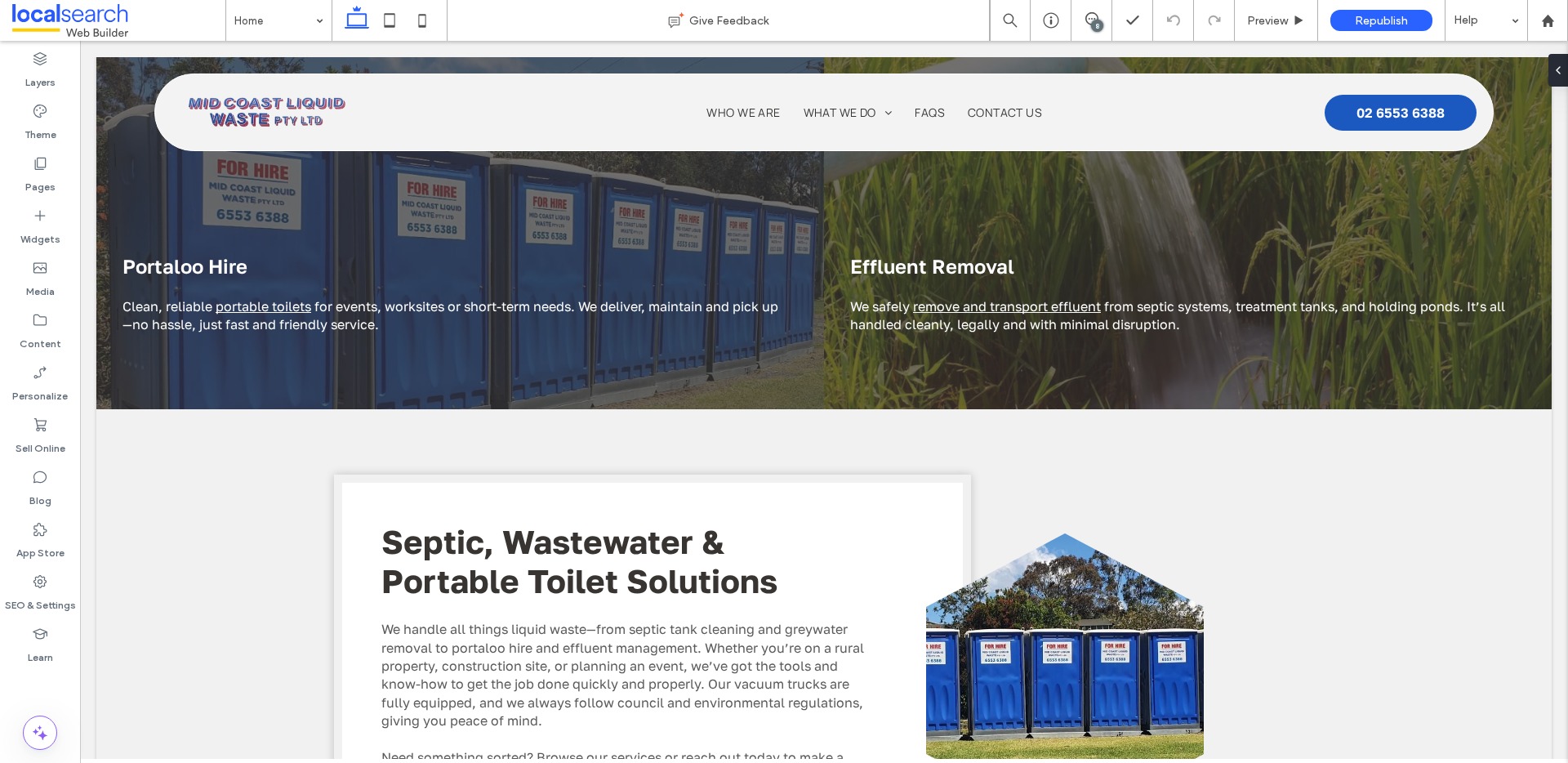 click on "8" at bounding box center (1097, 25) 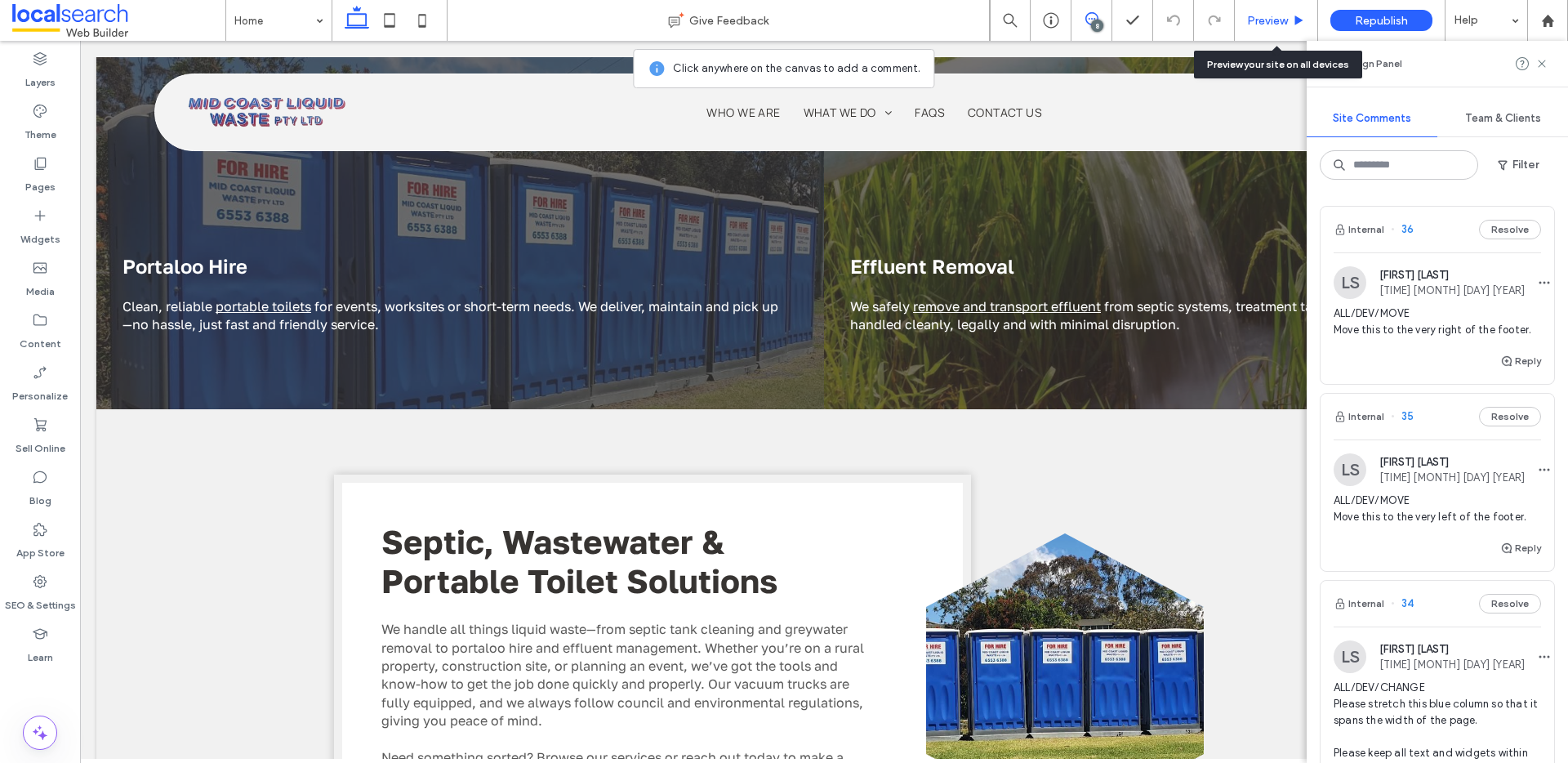 click on "Preview" at bounding box center (1276, 20) 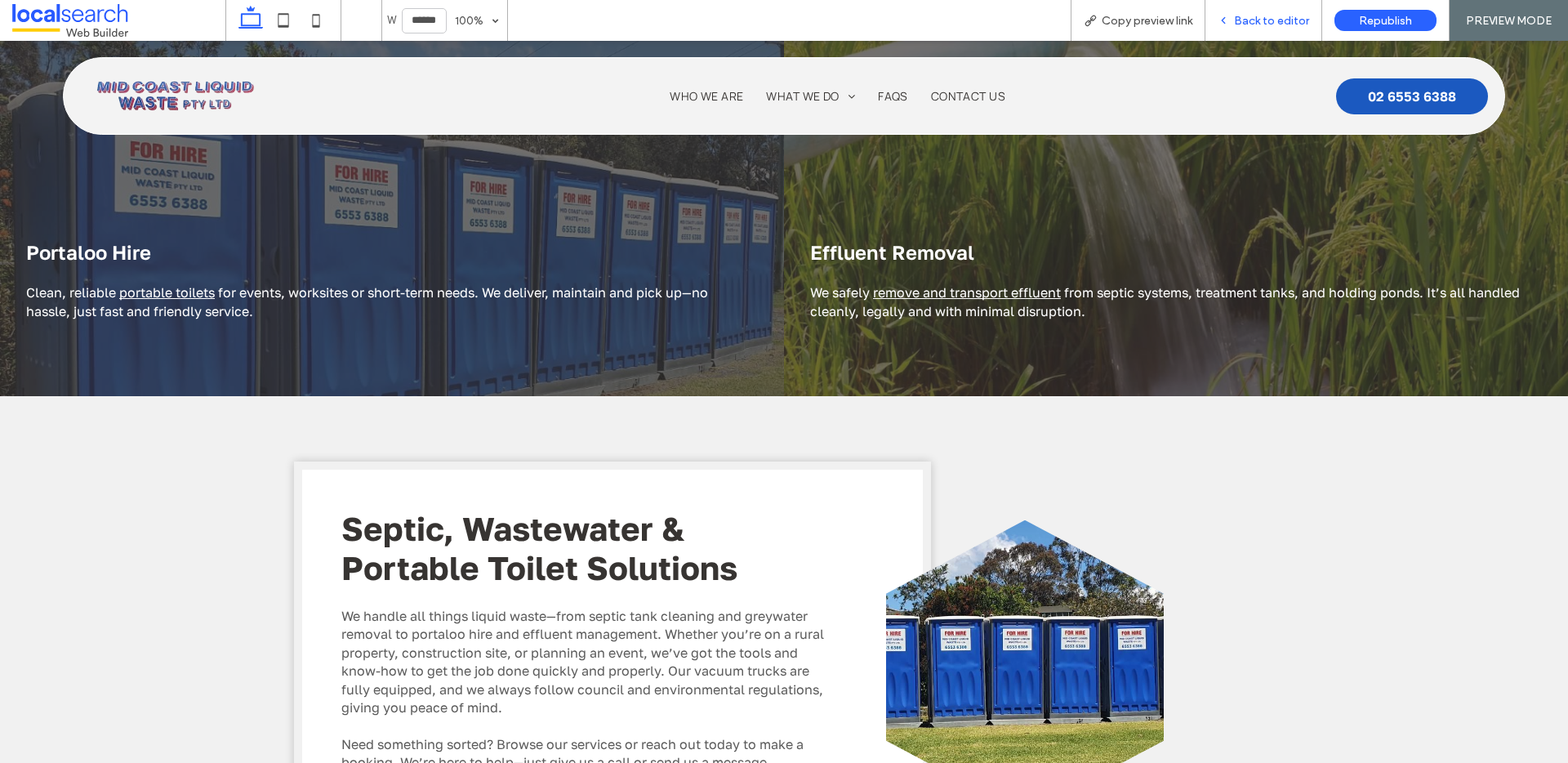 scroll, scrollTop: 2247, scrollLeft: 0, axis: vertical 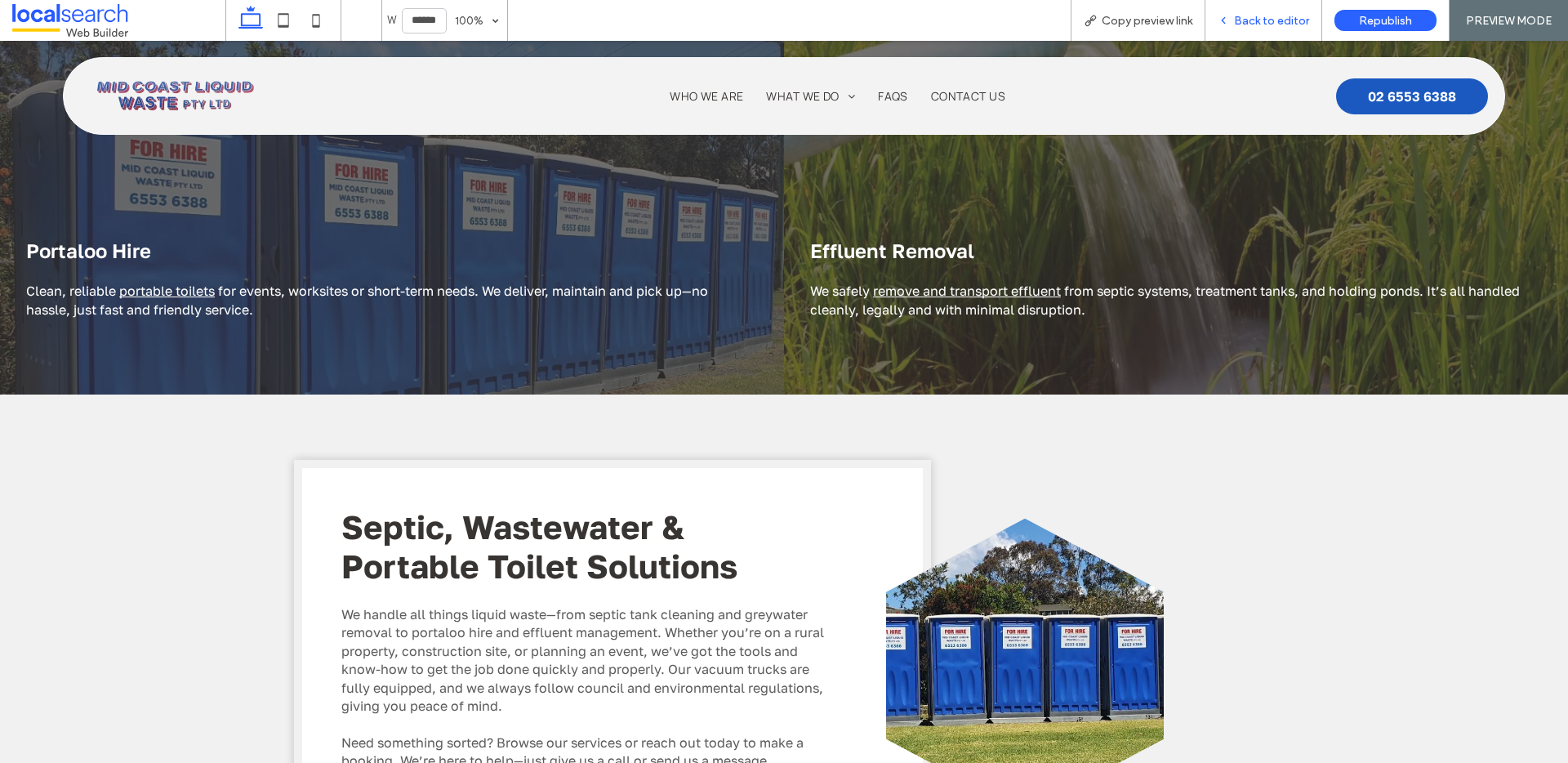 click on "Back to editor" at bounding box center [1272, 20] 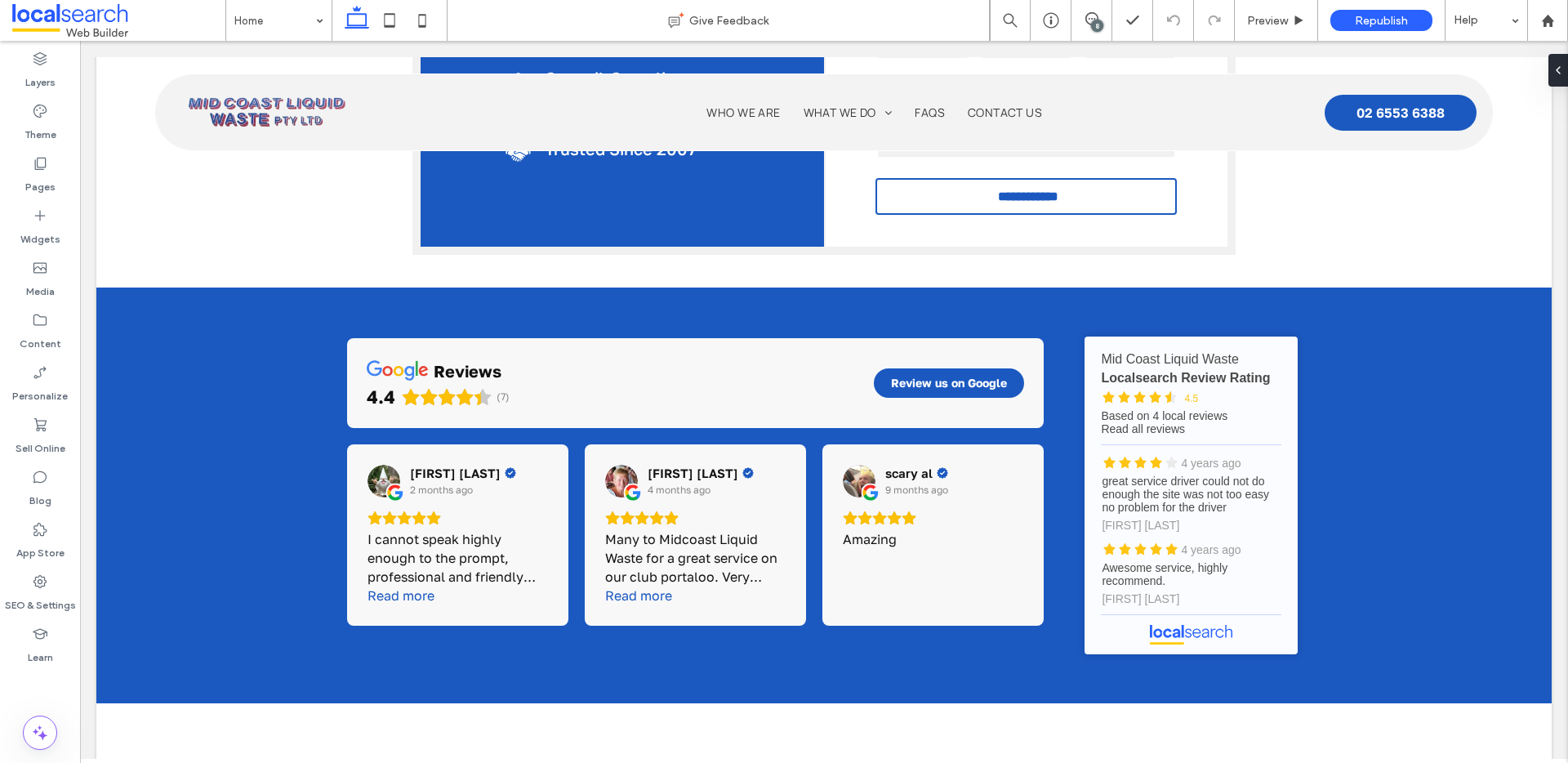 scroll, scrollTop: 0, scrollLeft: 0, axis: both 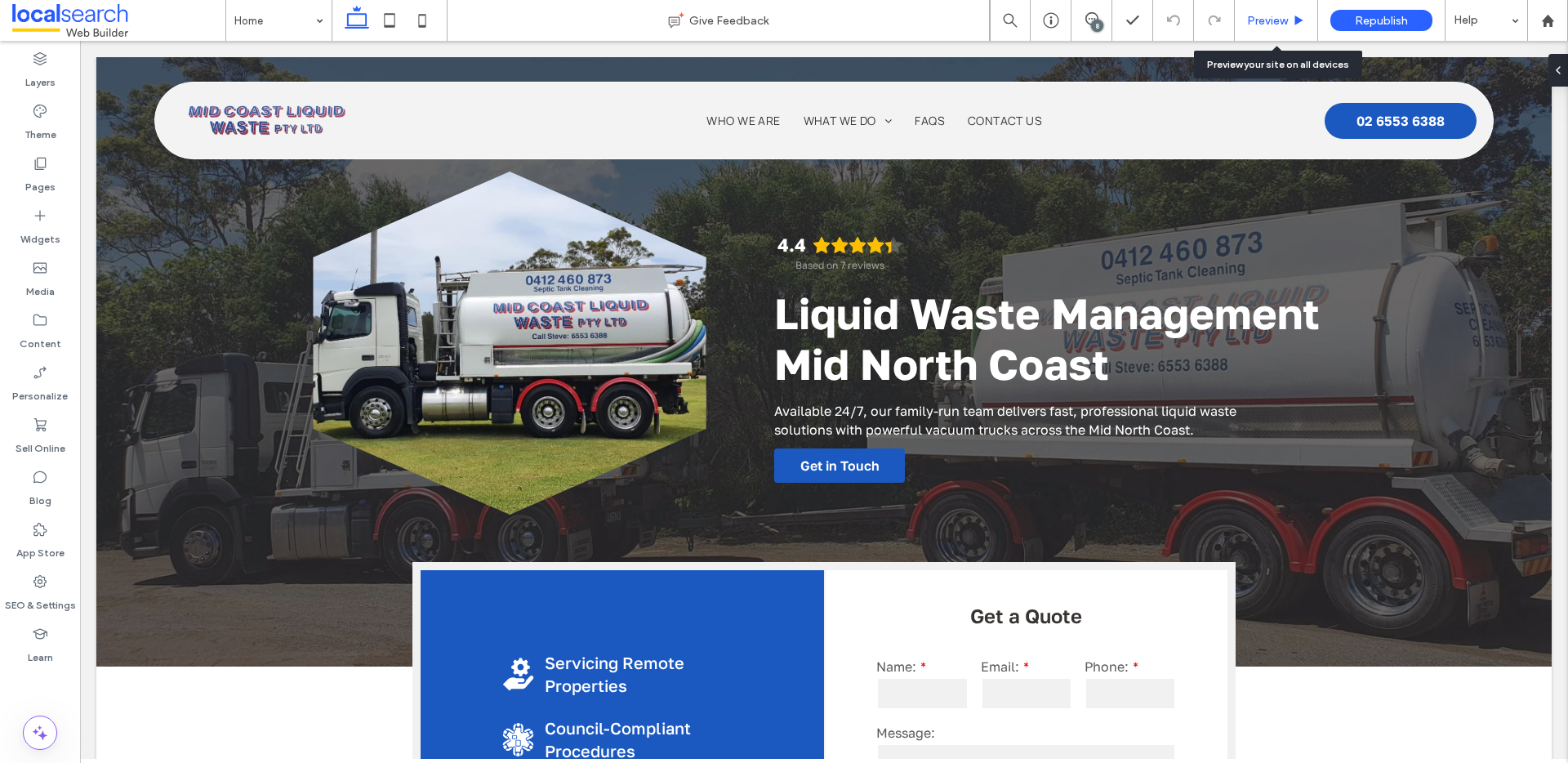 click 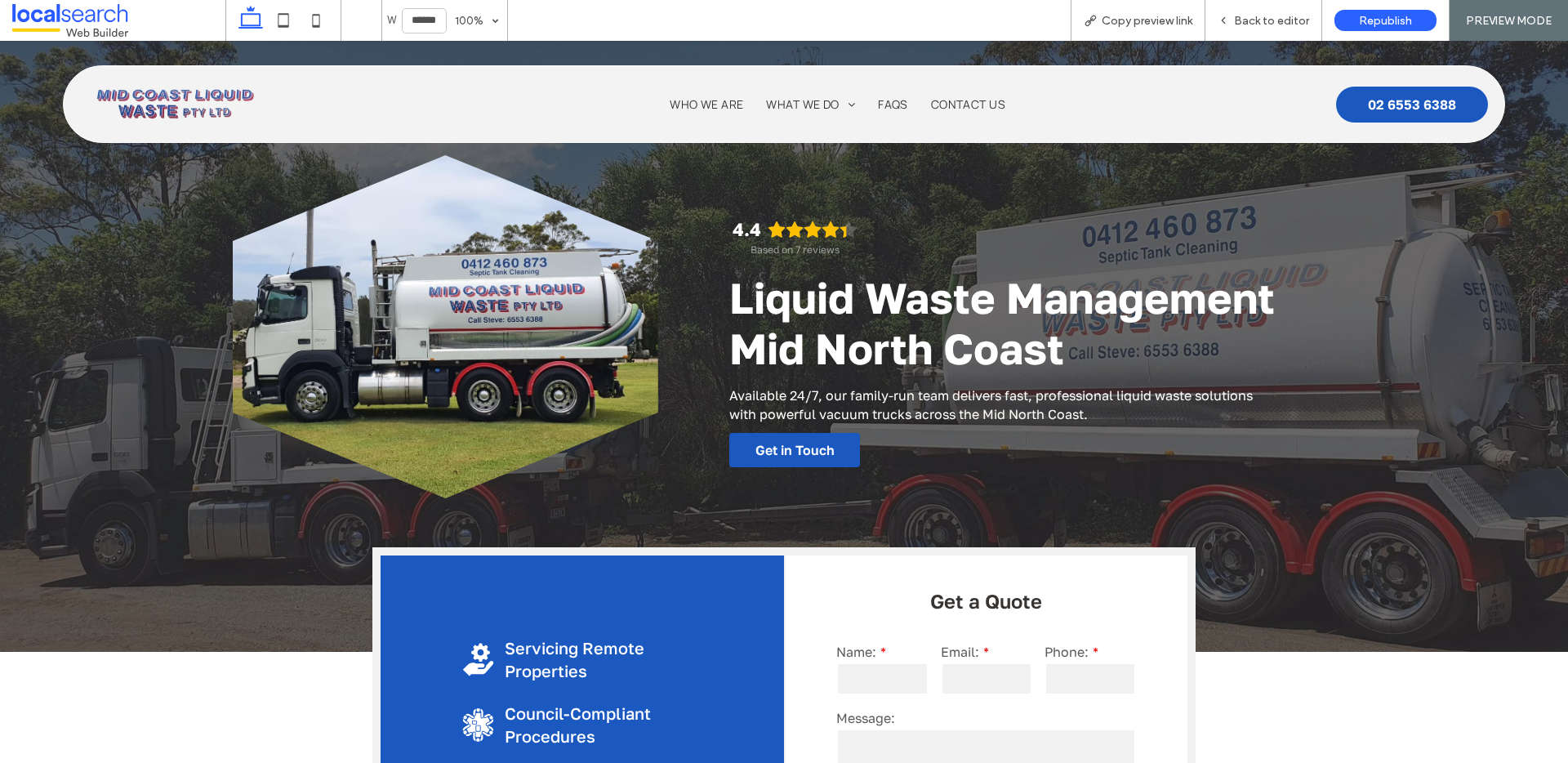click on "Back to editor" at bounding box center [1272, 20] 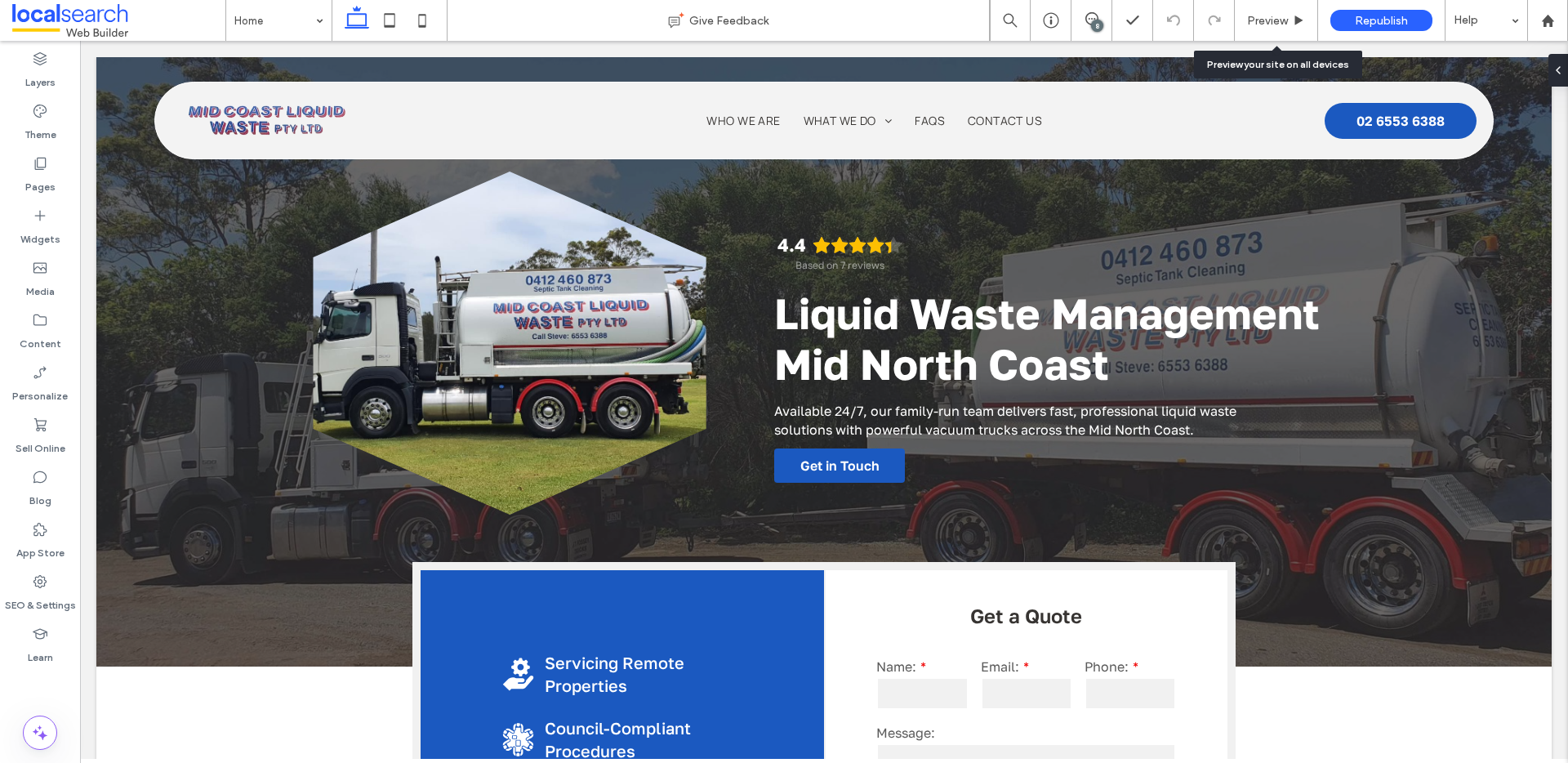 click on "Preview" at bounding box center [1267, 20] 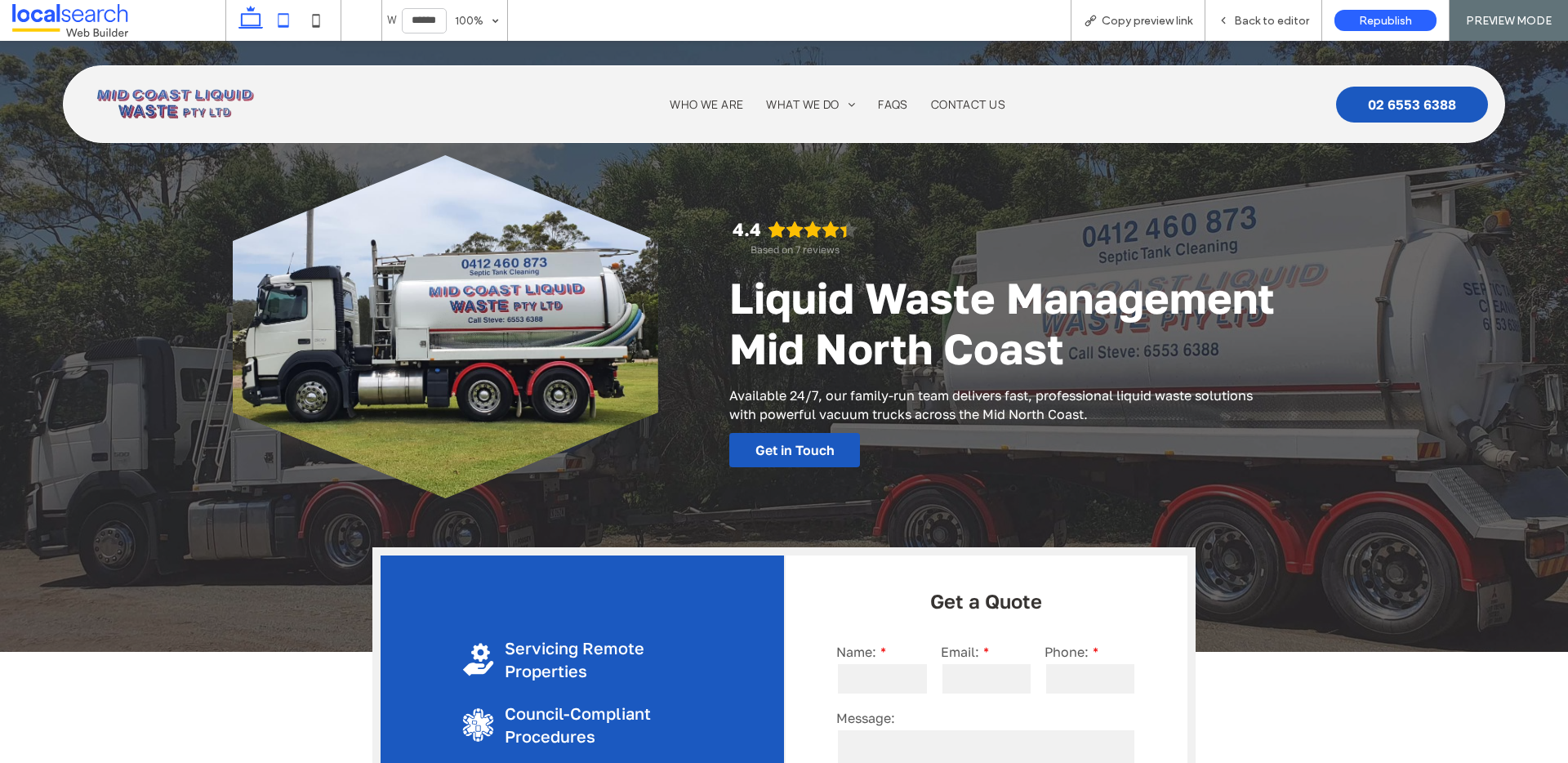 click 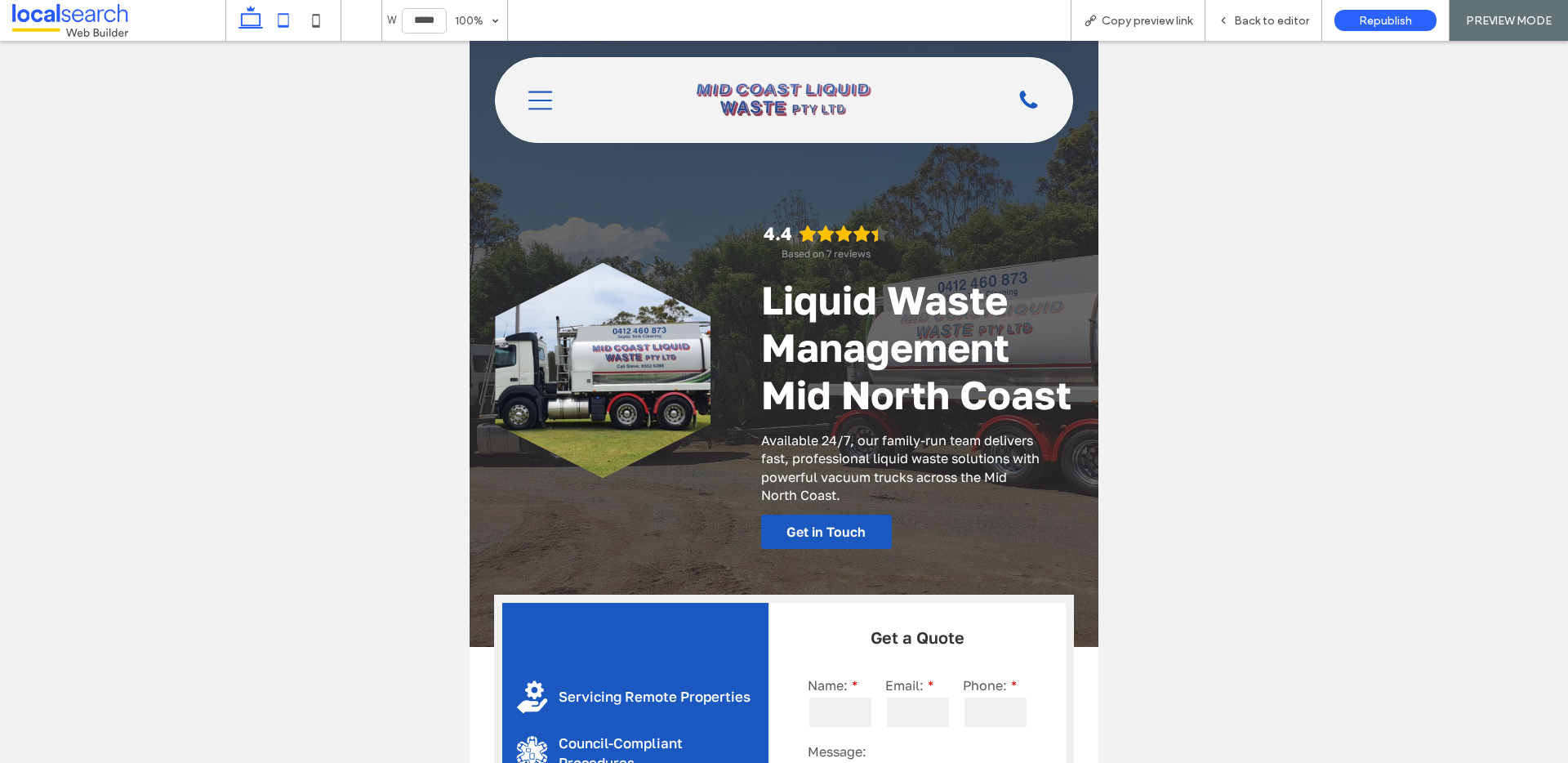 click 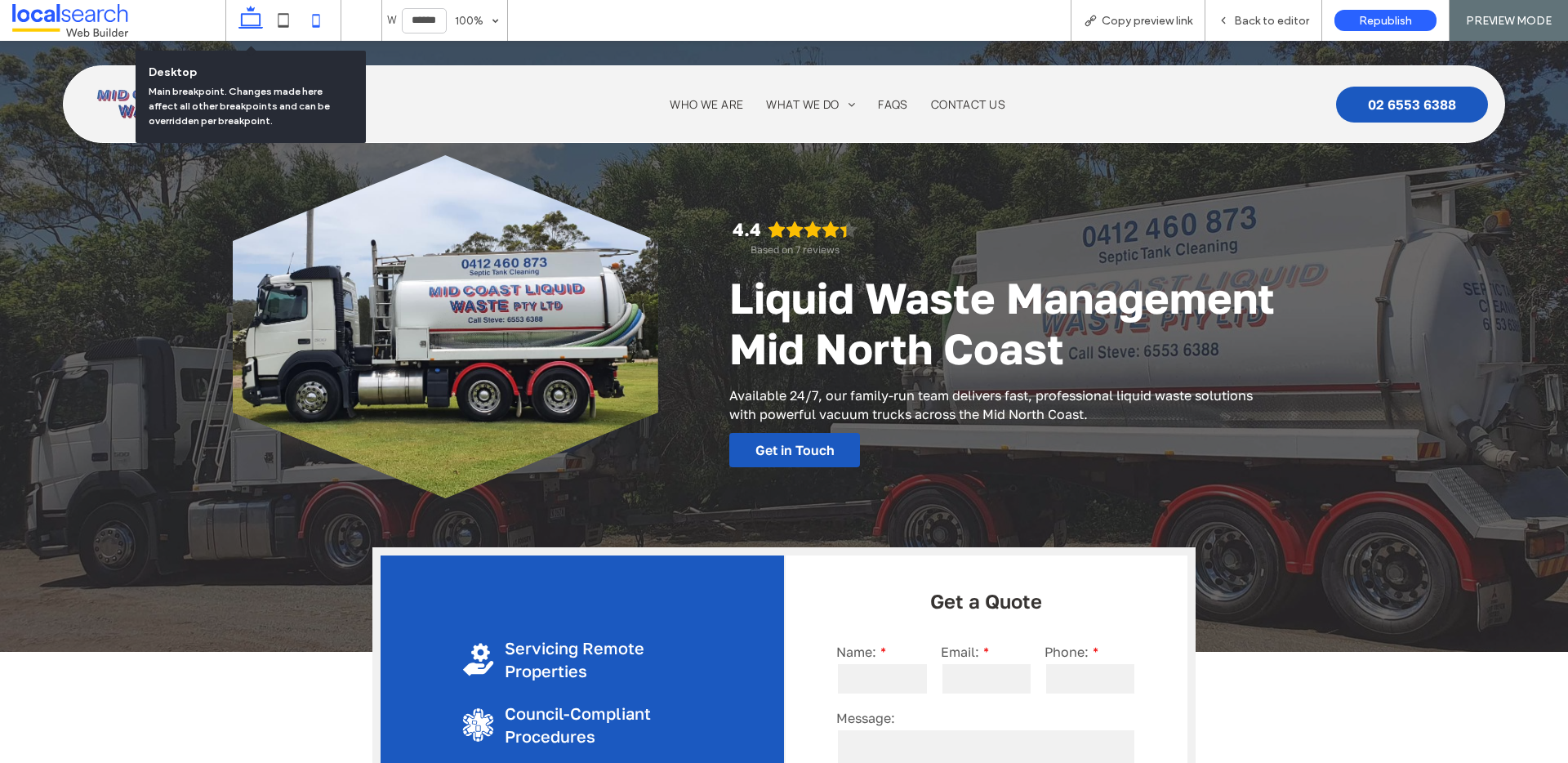 click 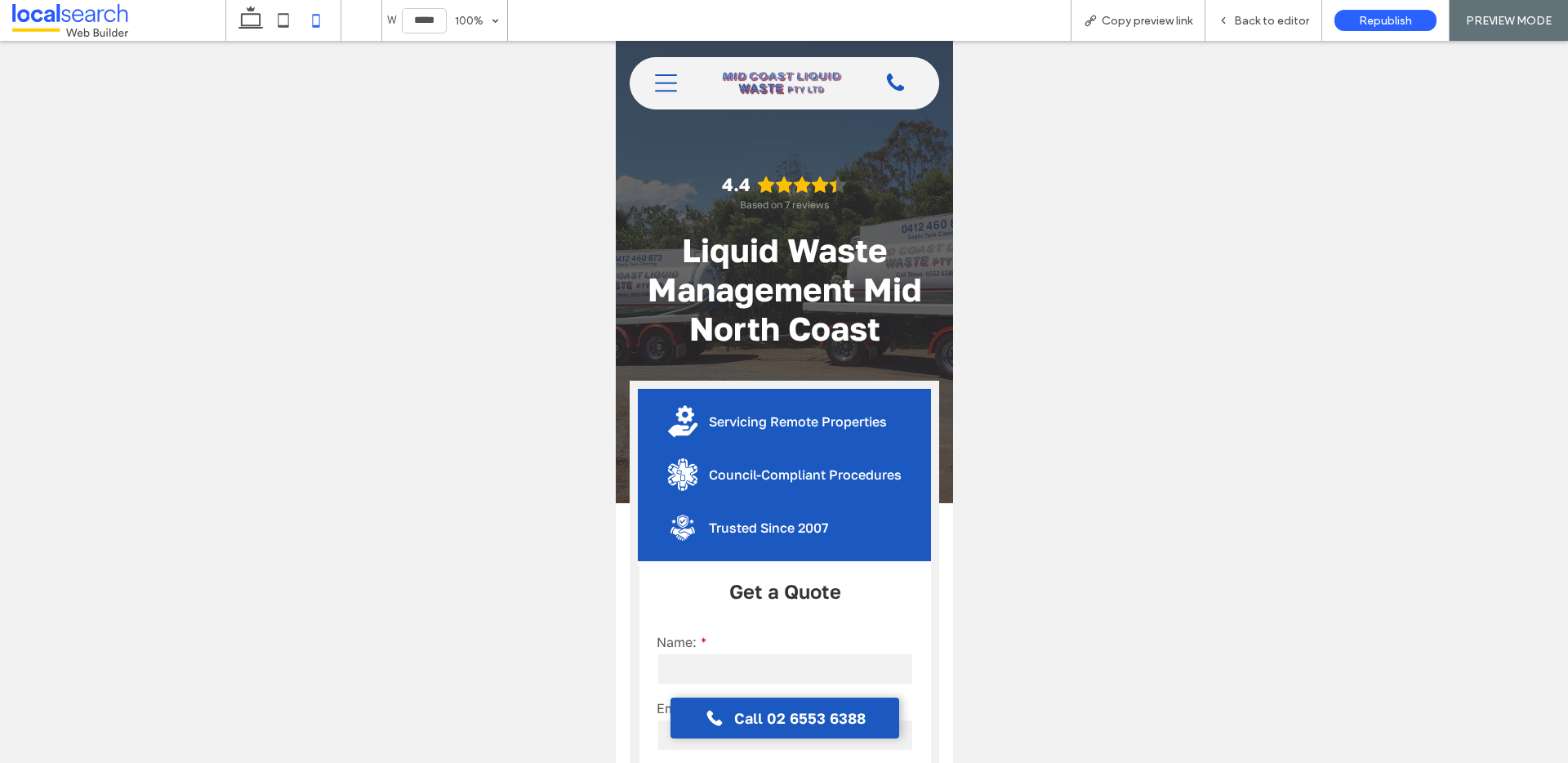 click 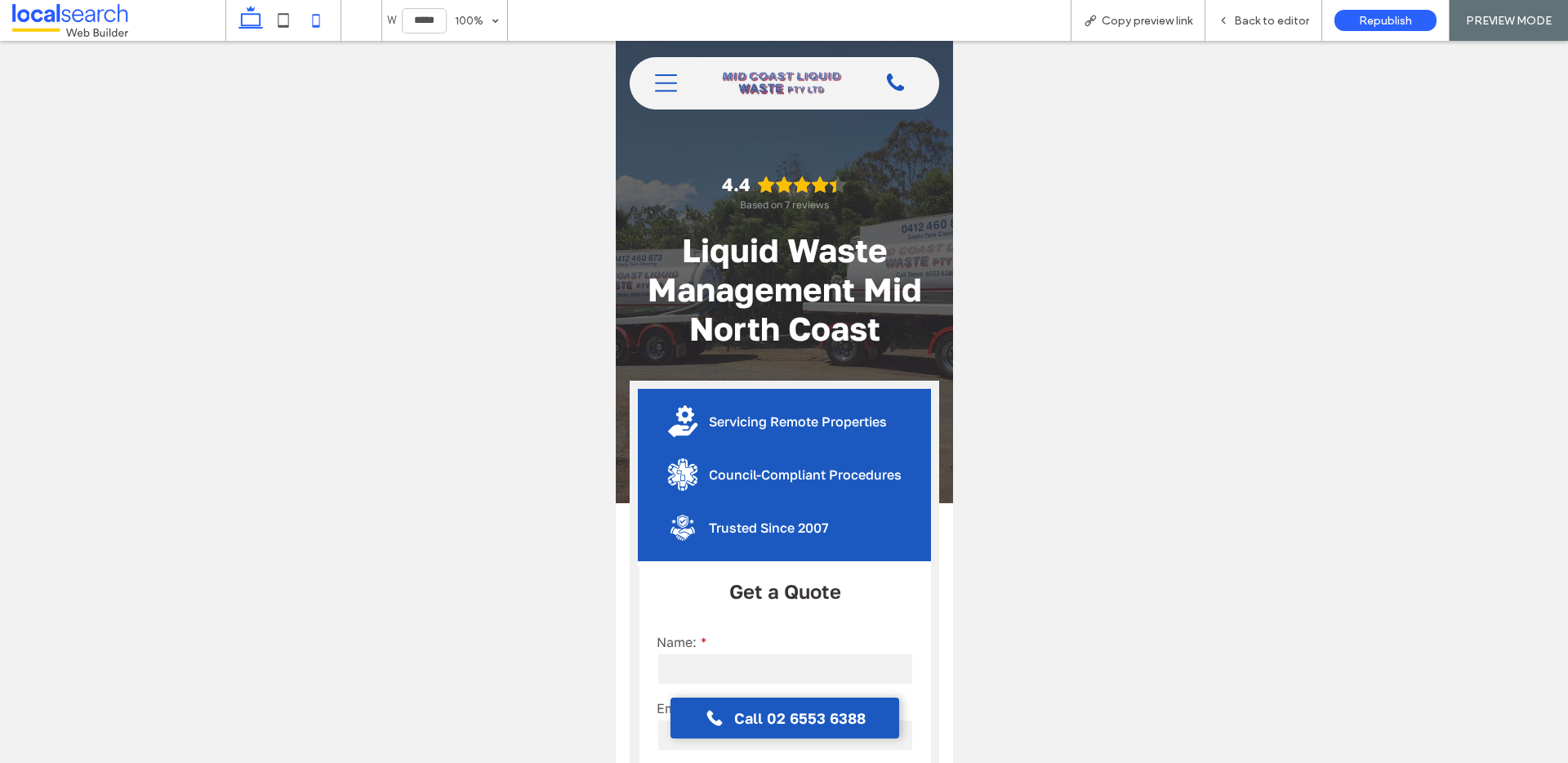 drag, startPoint x: 282, startPoint y: 20, endPoint x: 243, endPoint y: 23, distance: 39.115214 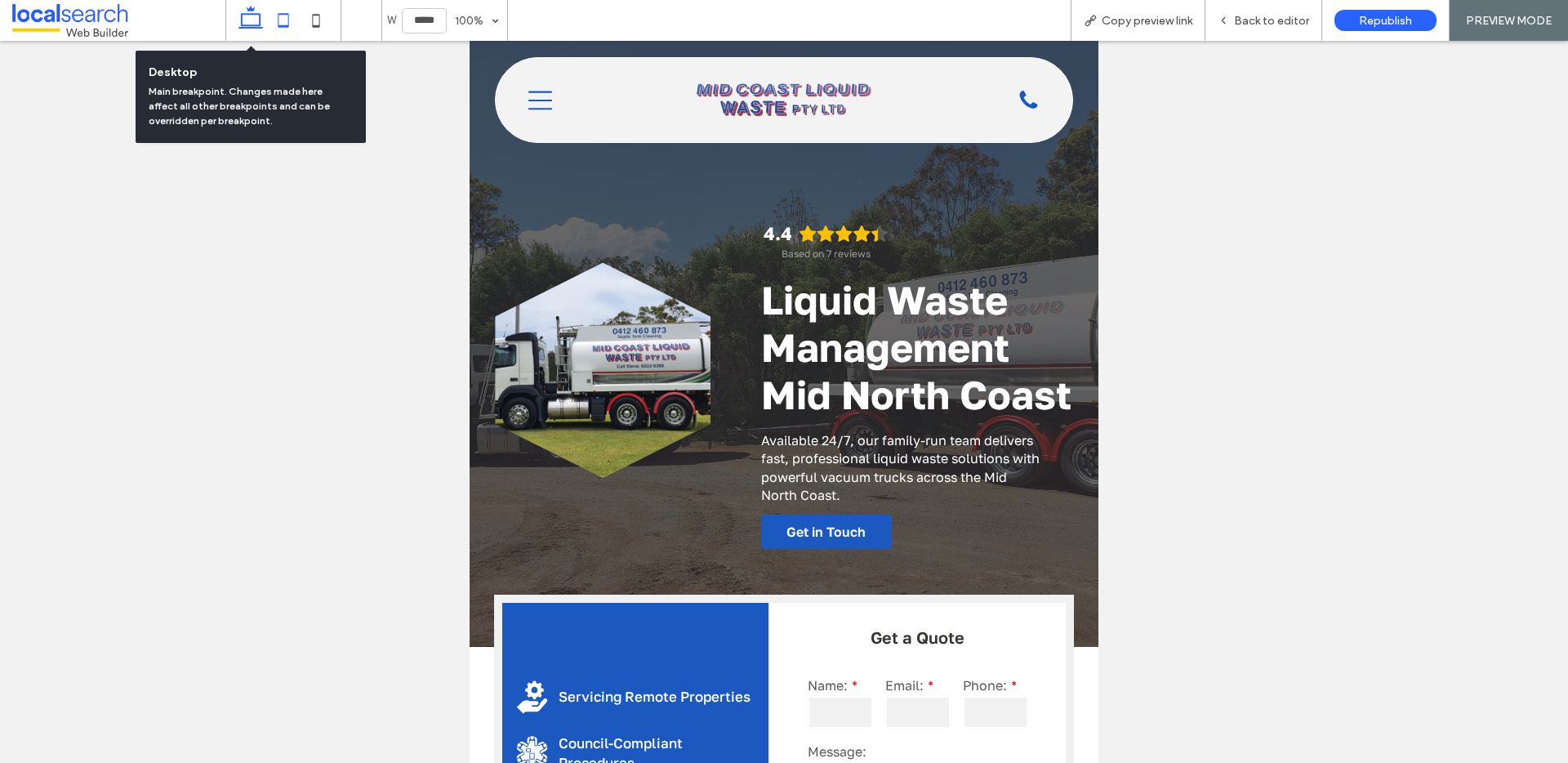click 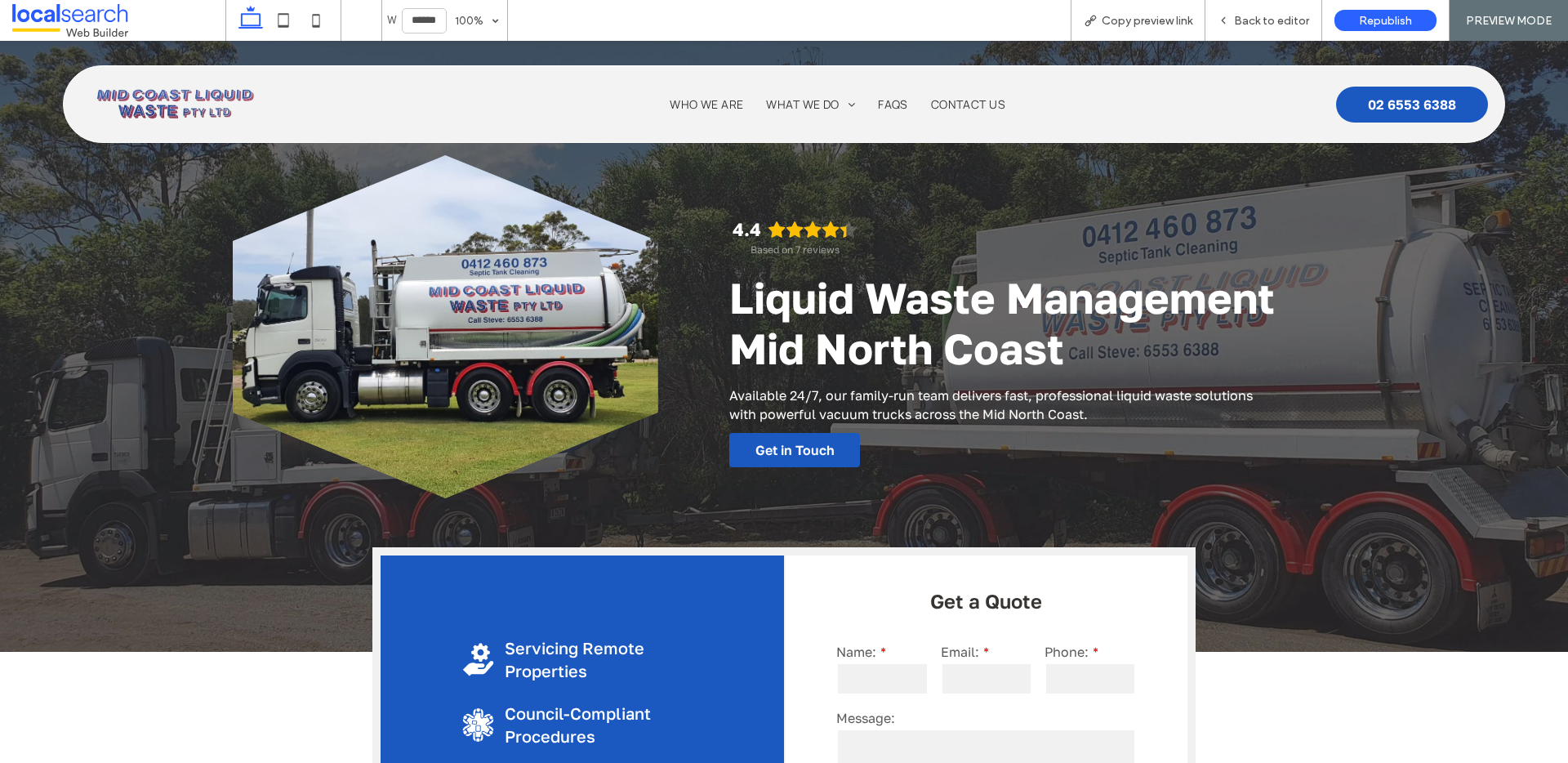 scroll, scrollTop: 0, scrollLeft: 0, axis: both 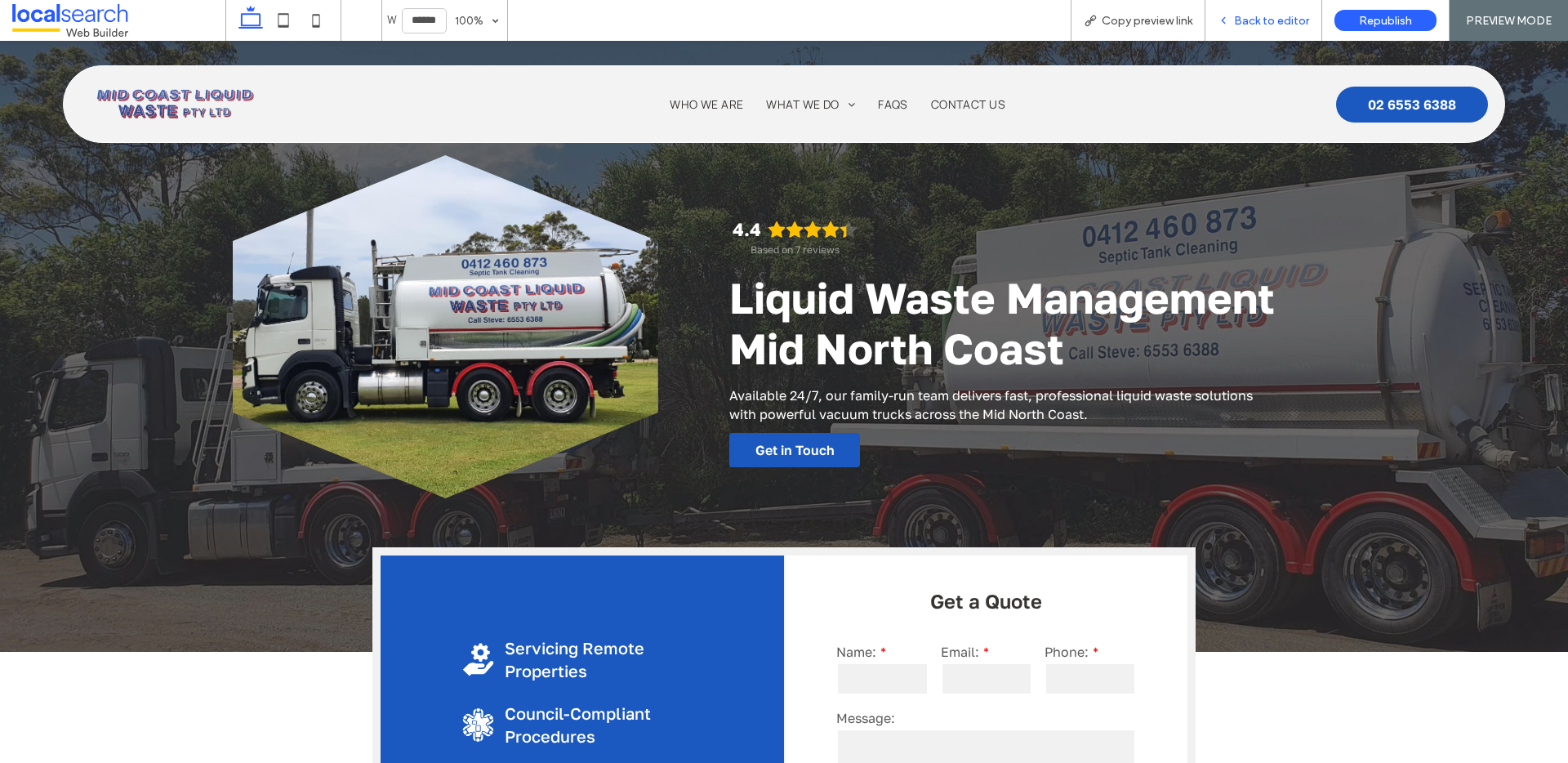 click on "Back to editor" at bounding box center [1272, 20] 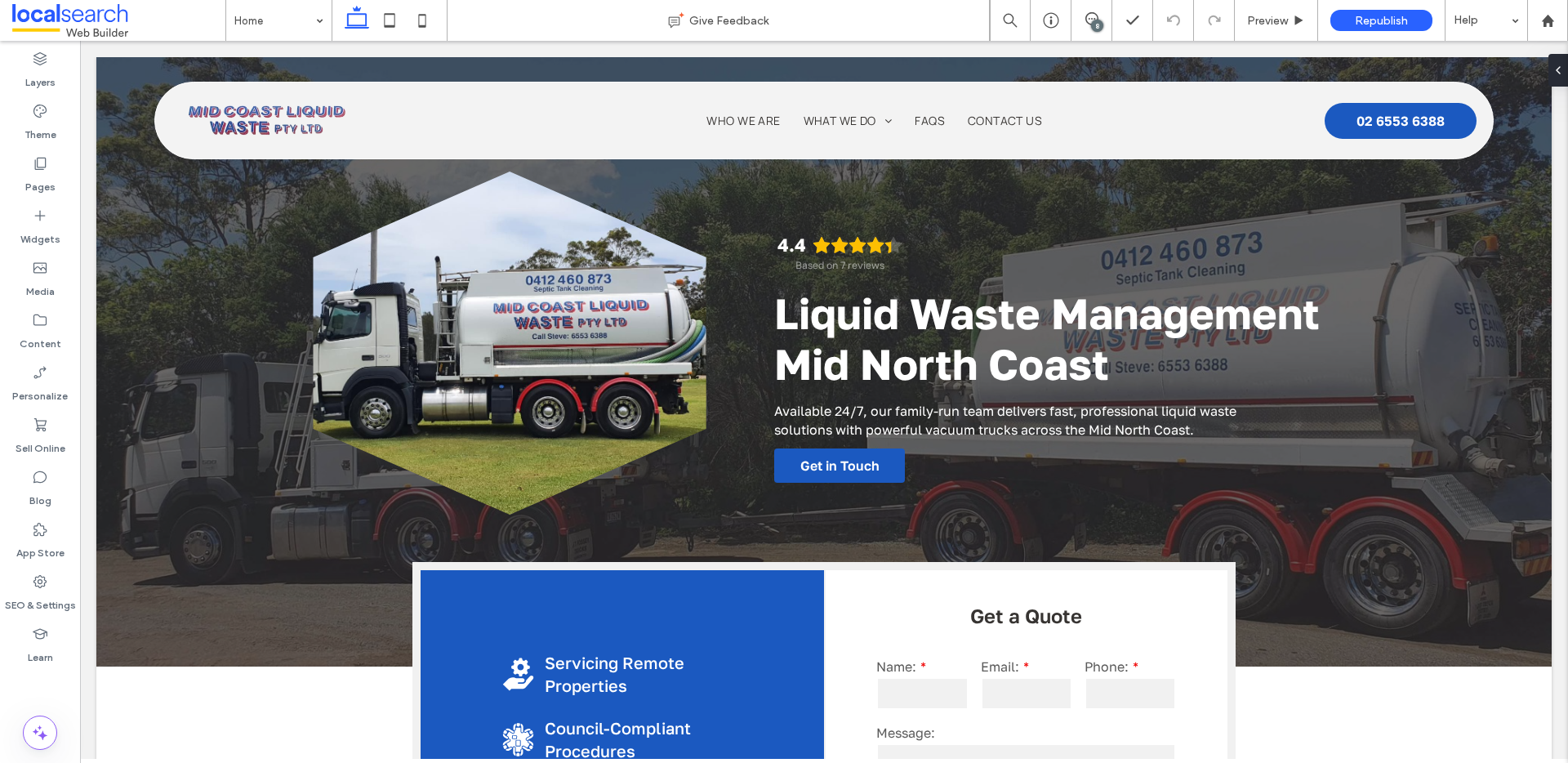 click on "8" at bounding box center (1097, 25) 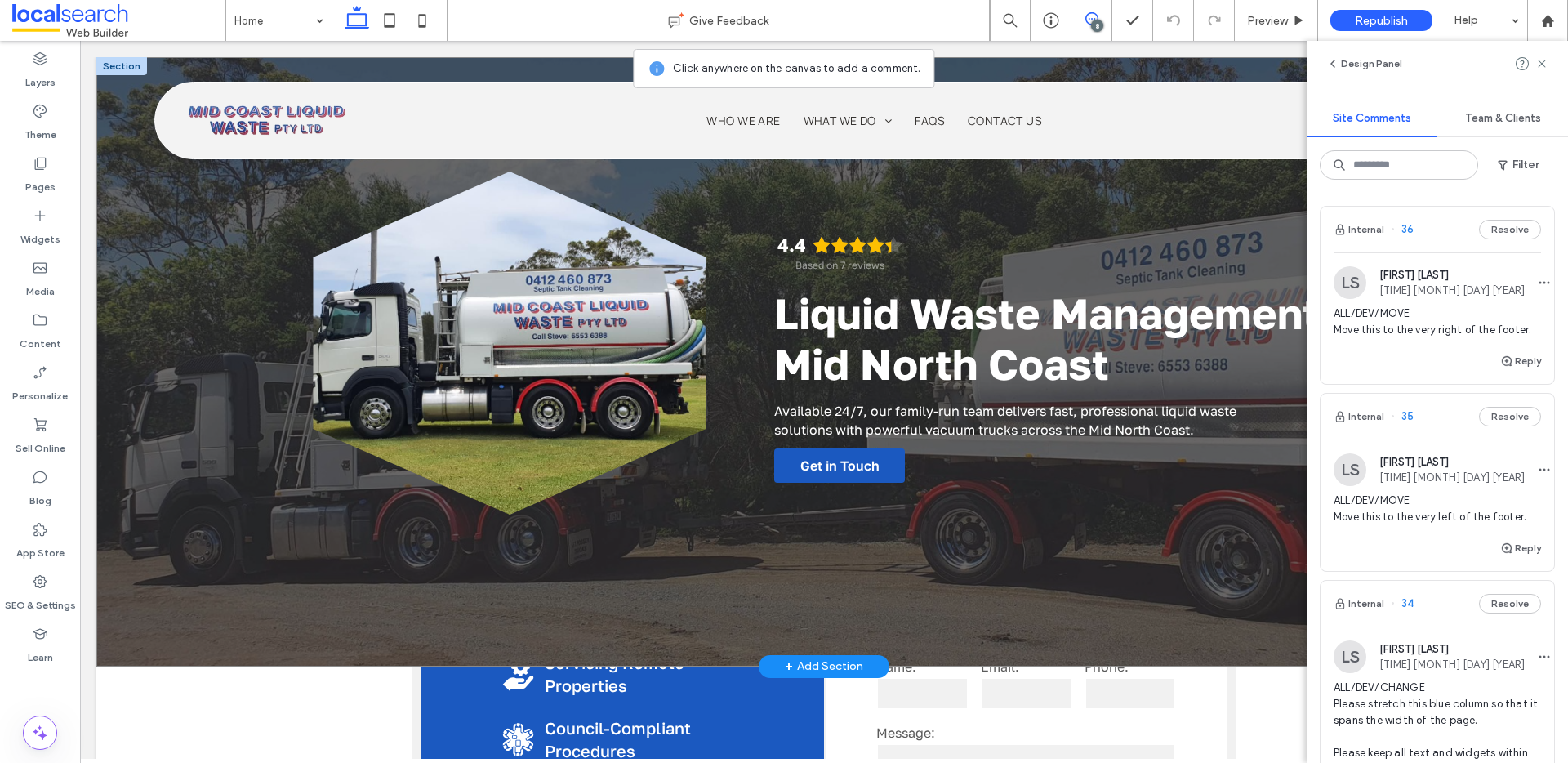 click on "4.4 Based on 7 reviews
Liquid Waste Management [REGION]
Available 24/7, our family-run team delivers fast, professional liquid waste solutions with powerful vacuum trucks across the [REGION].
Get in Touch" at bounding box center (824, 362) 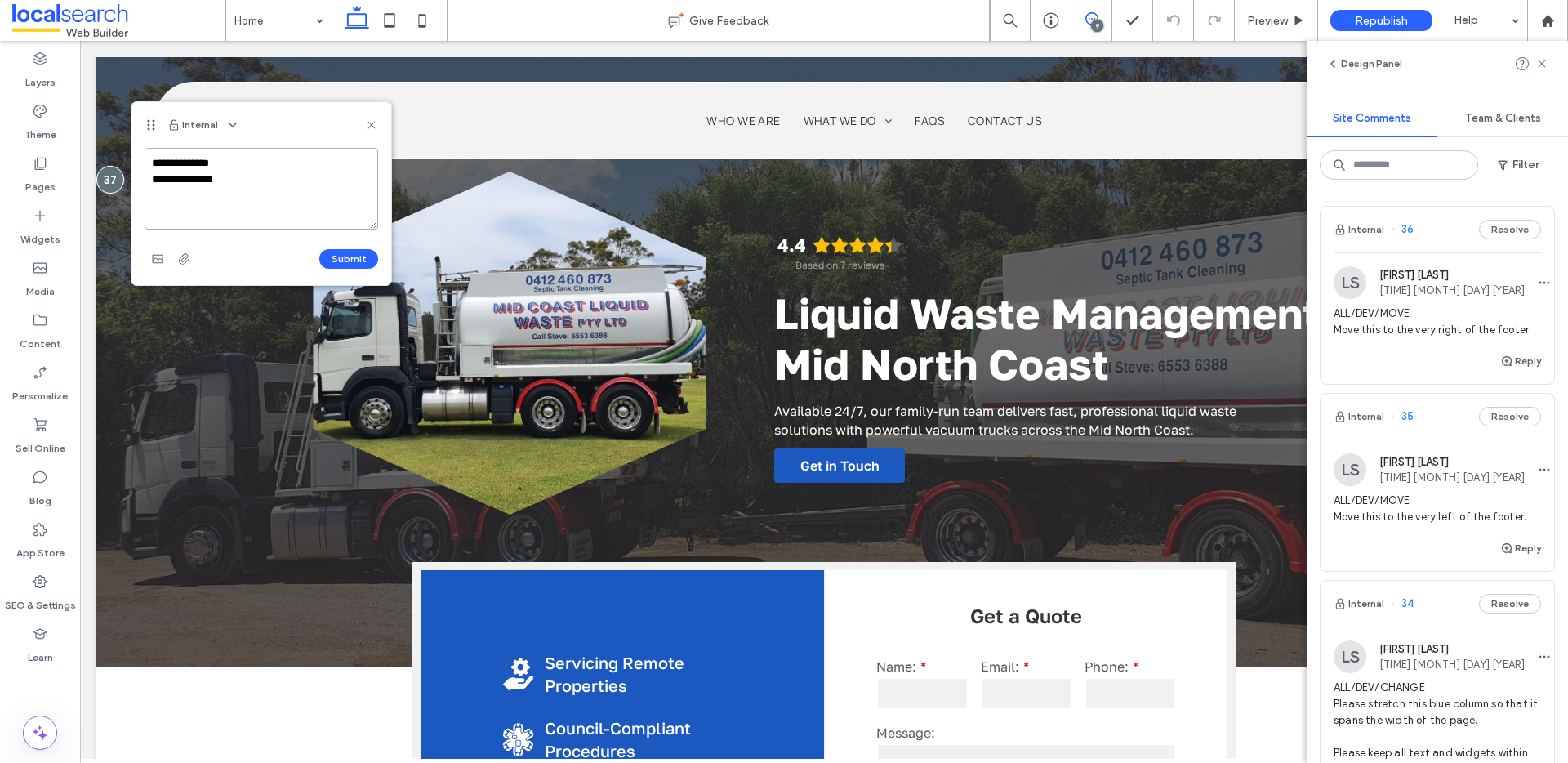 click on "**********" at bounding box center [261, 189] 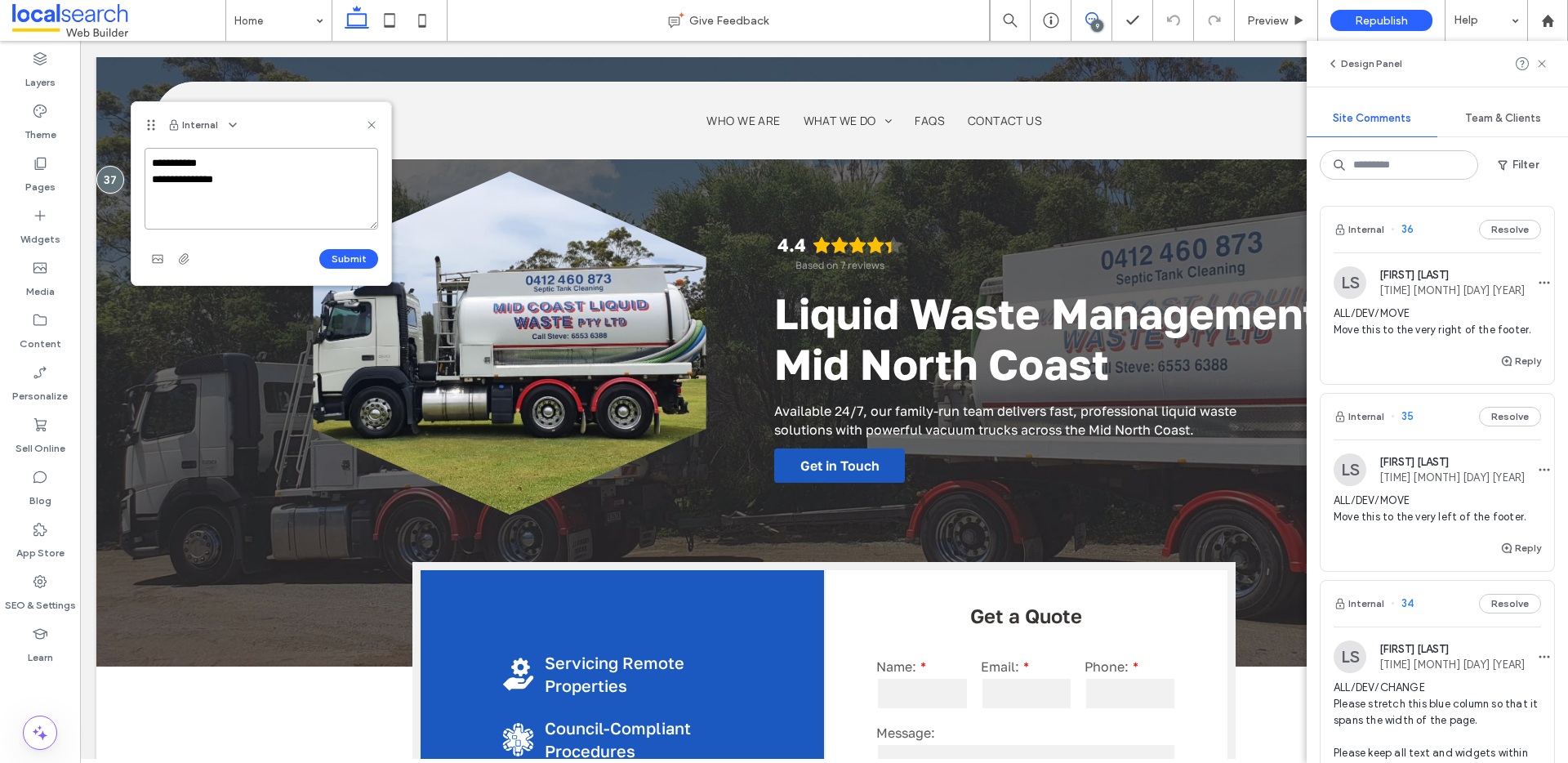 click on "**********" at bounding box center [261, 189] 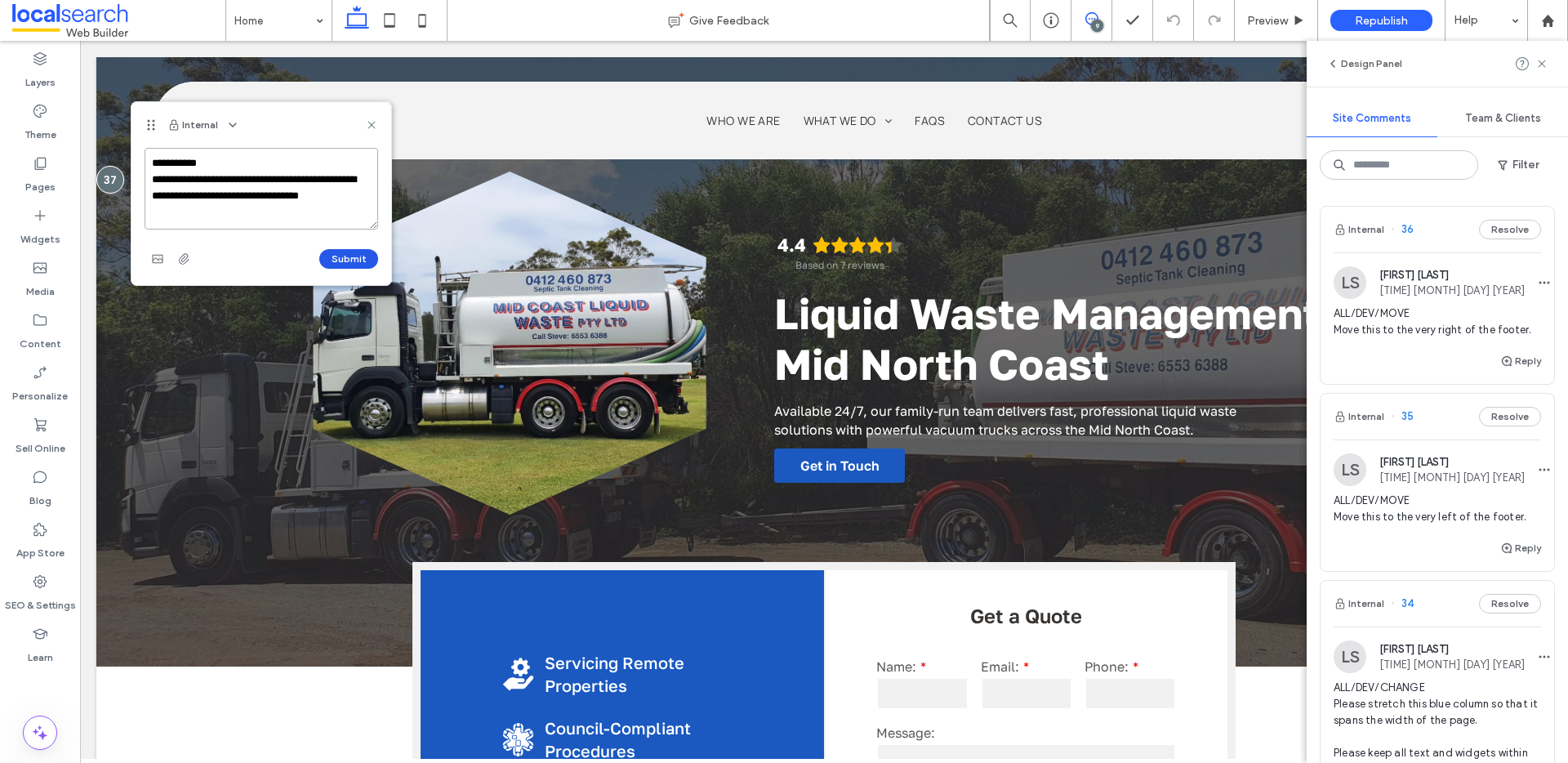 type on "**********" 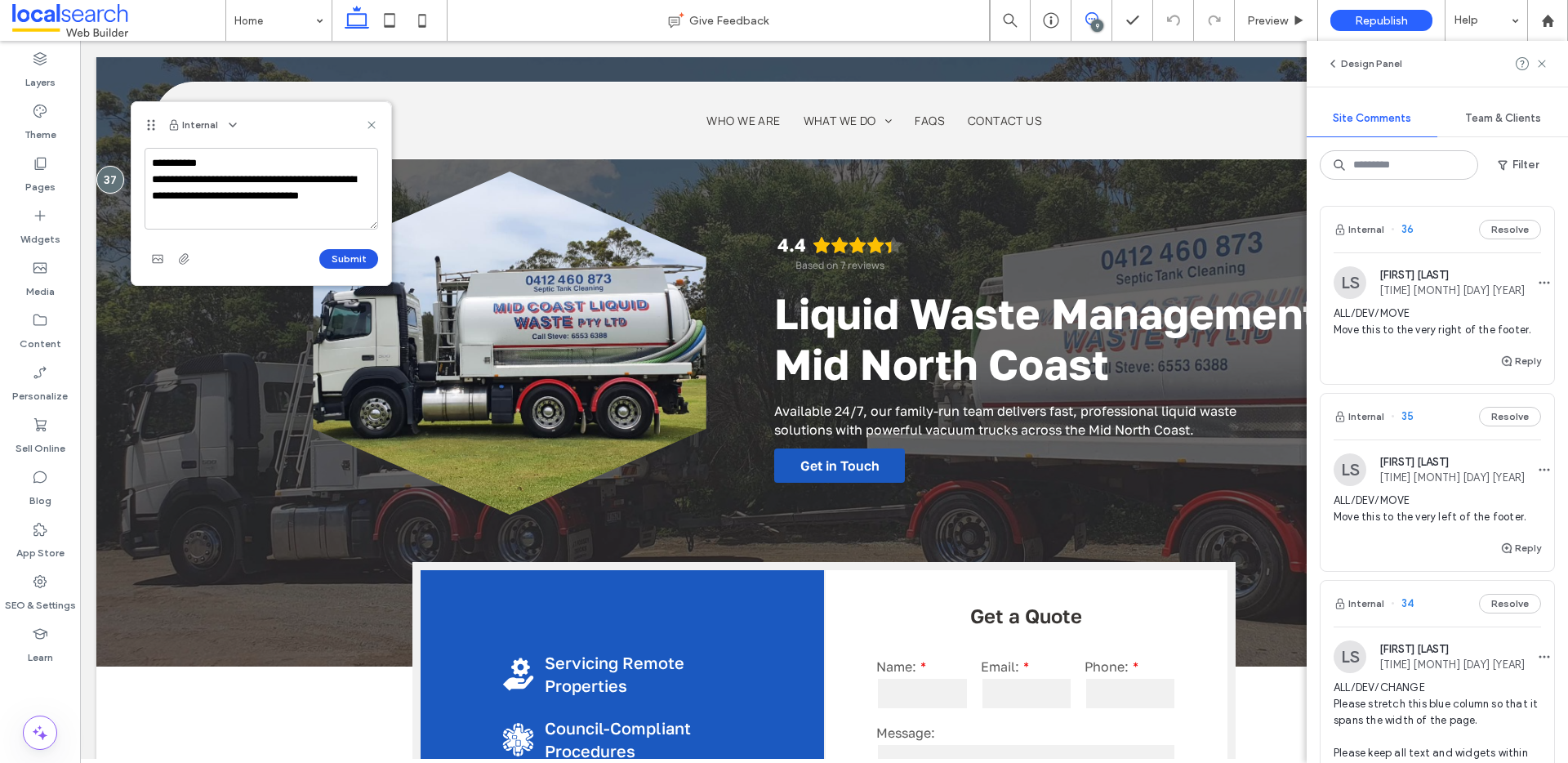 click on "Submit" at bounding box center (349, 259) 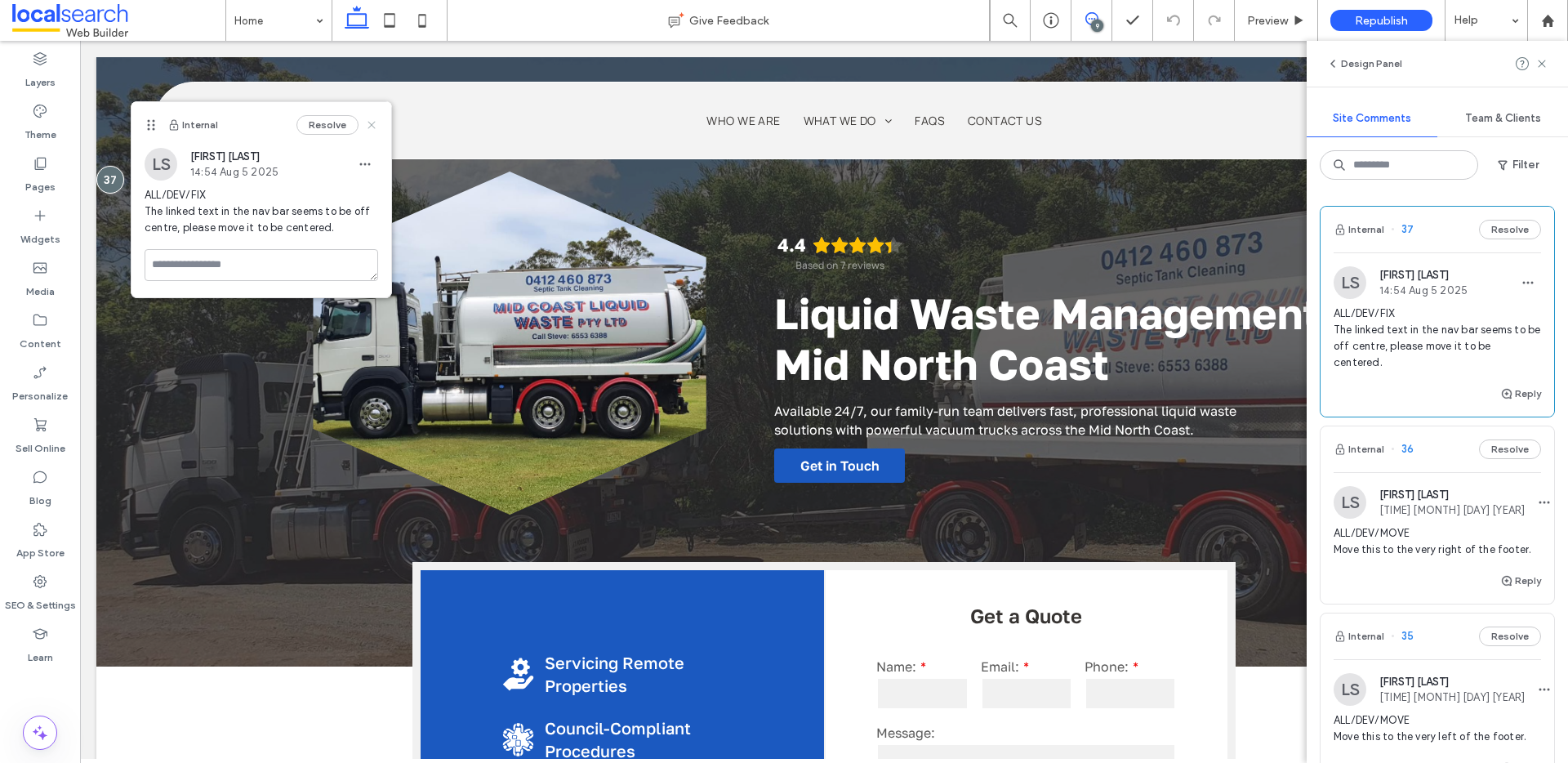 click 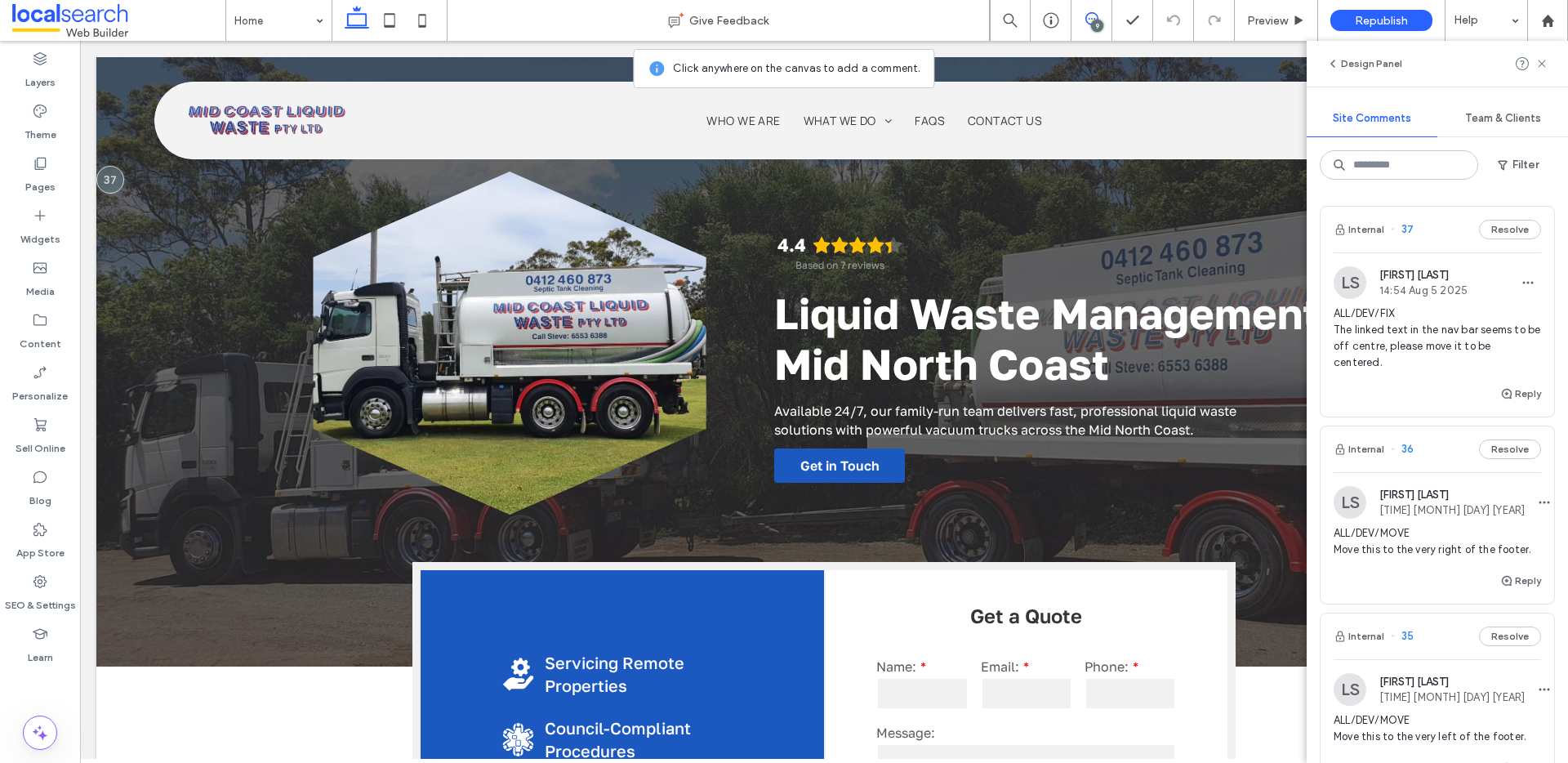 click on "Design Panel" at bounding box center [1437, 64] 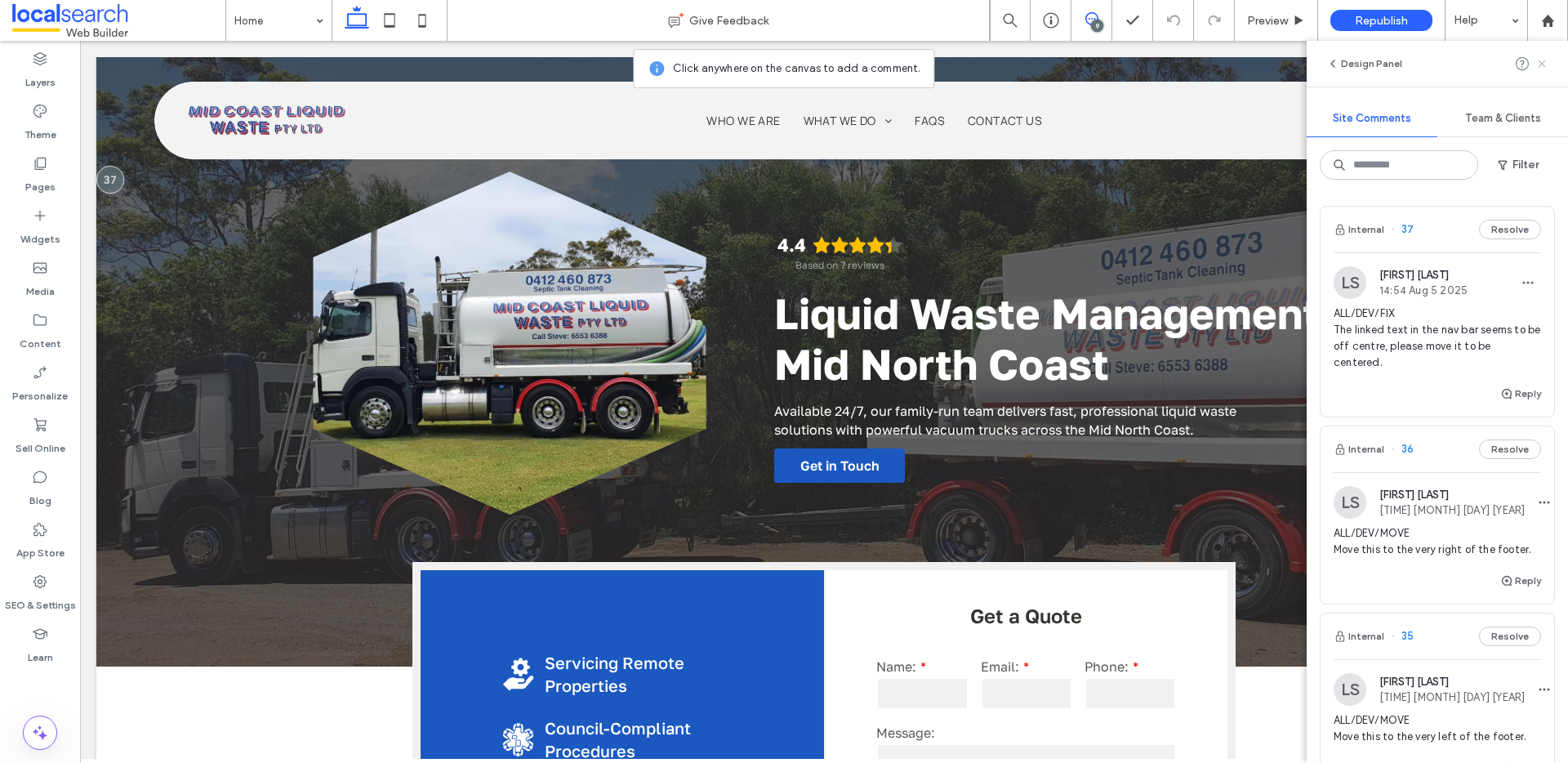 click 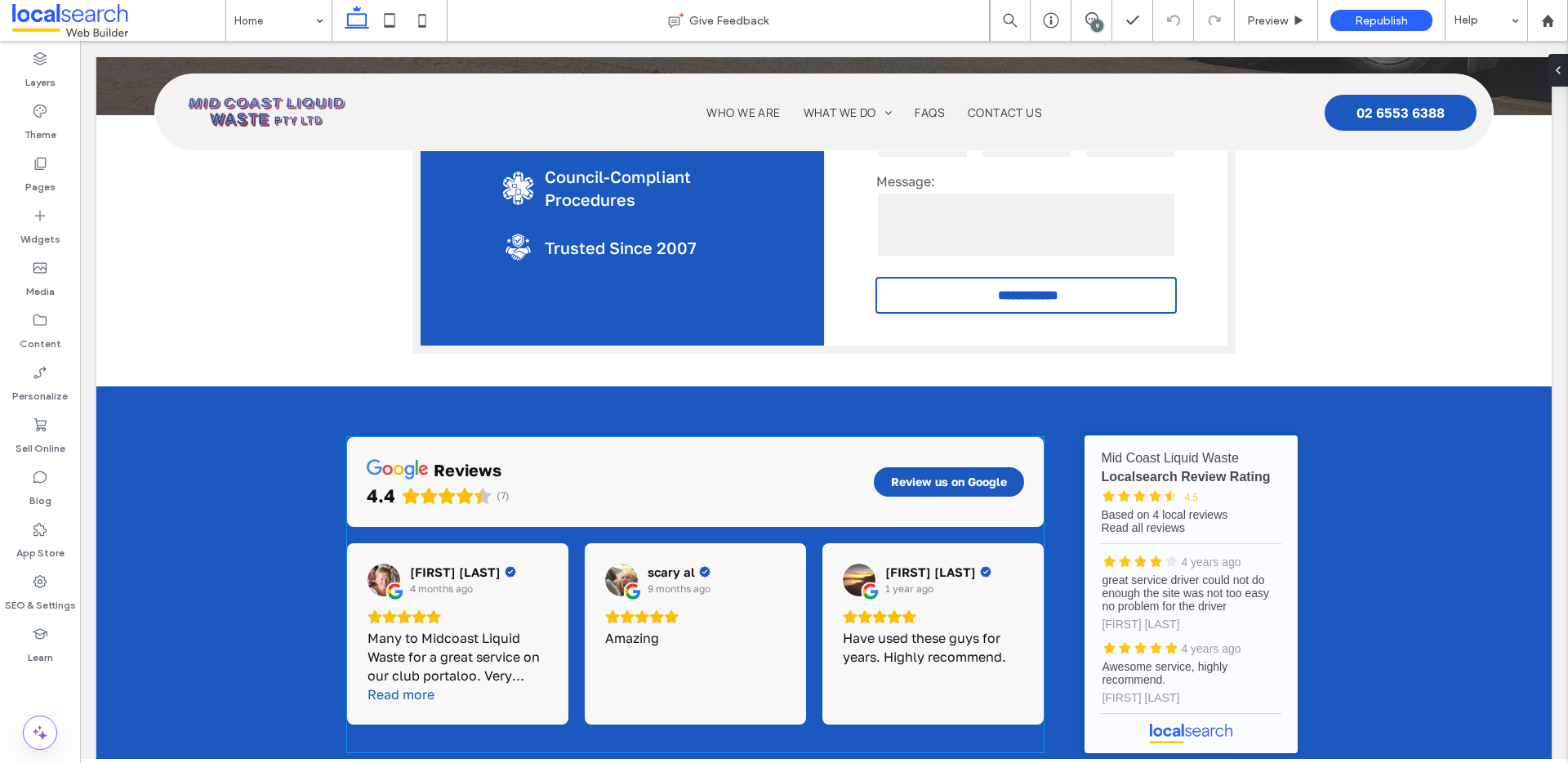 scroll, scrollTop: 800, scrollLeft: 0, axis: vertical 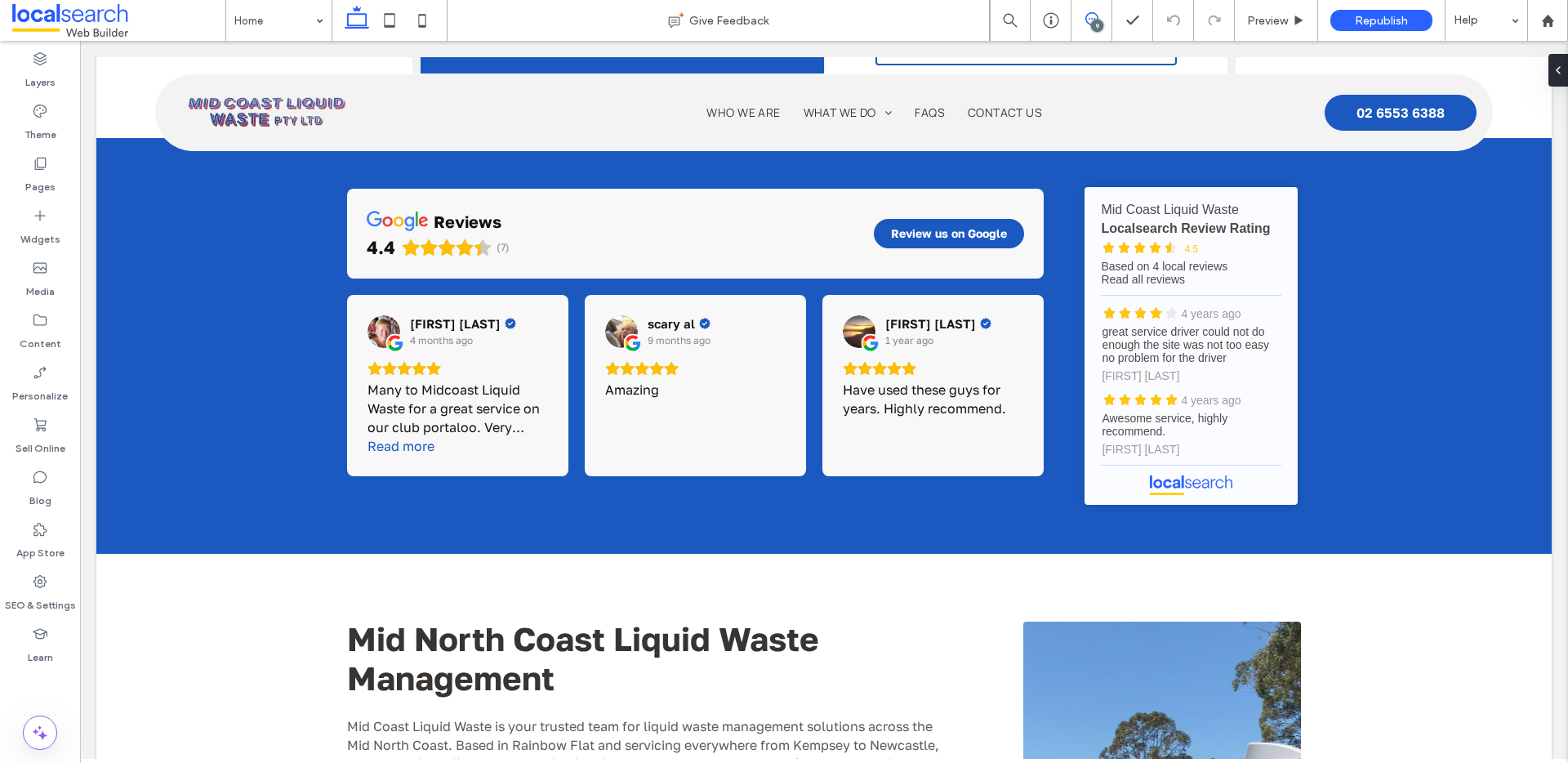 click 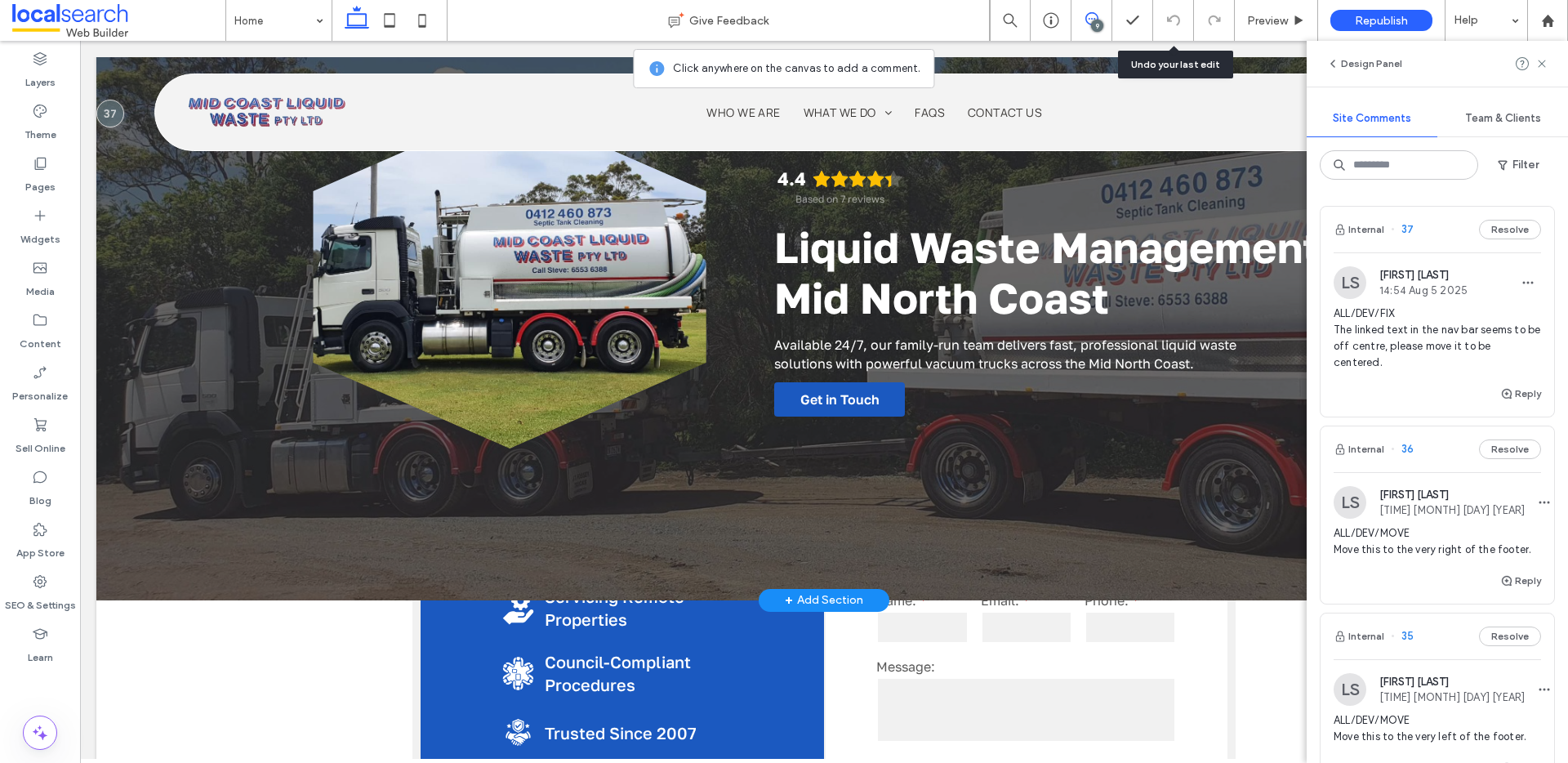 scroll, scrollTop: 0, scrollLeft: 0, axis: both 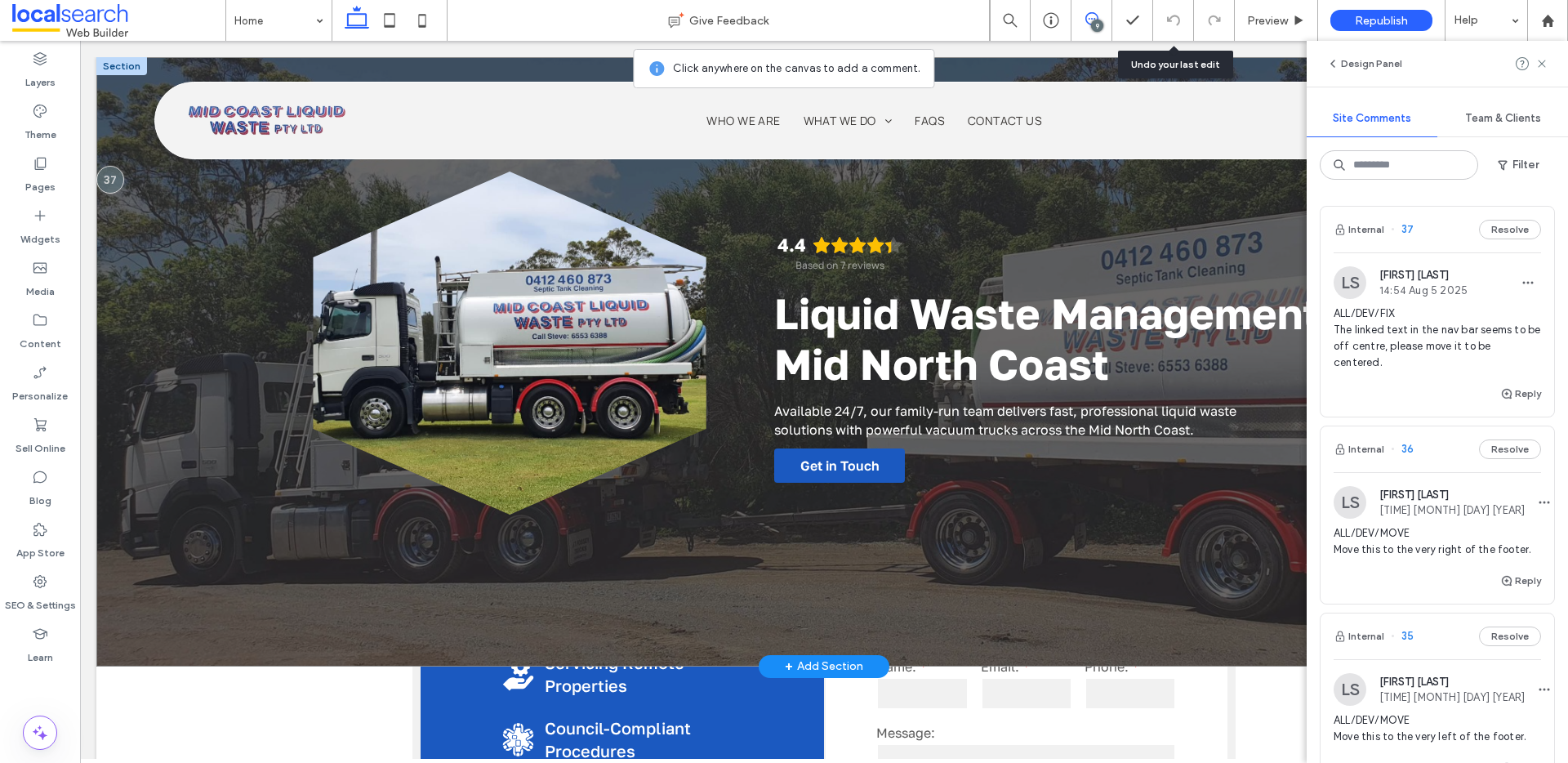 click on "4.4 Based on 7 reviews
Liquid Waste Management Mid North Coast
Available 24/7, our family-run team delivers fast, professional liquid waste solutions with powerful vacuum trucks across the Mid North Coast.
Get in Touch" at bounding box center (824, 362) 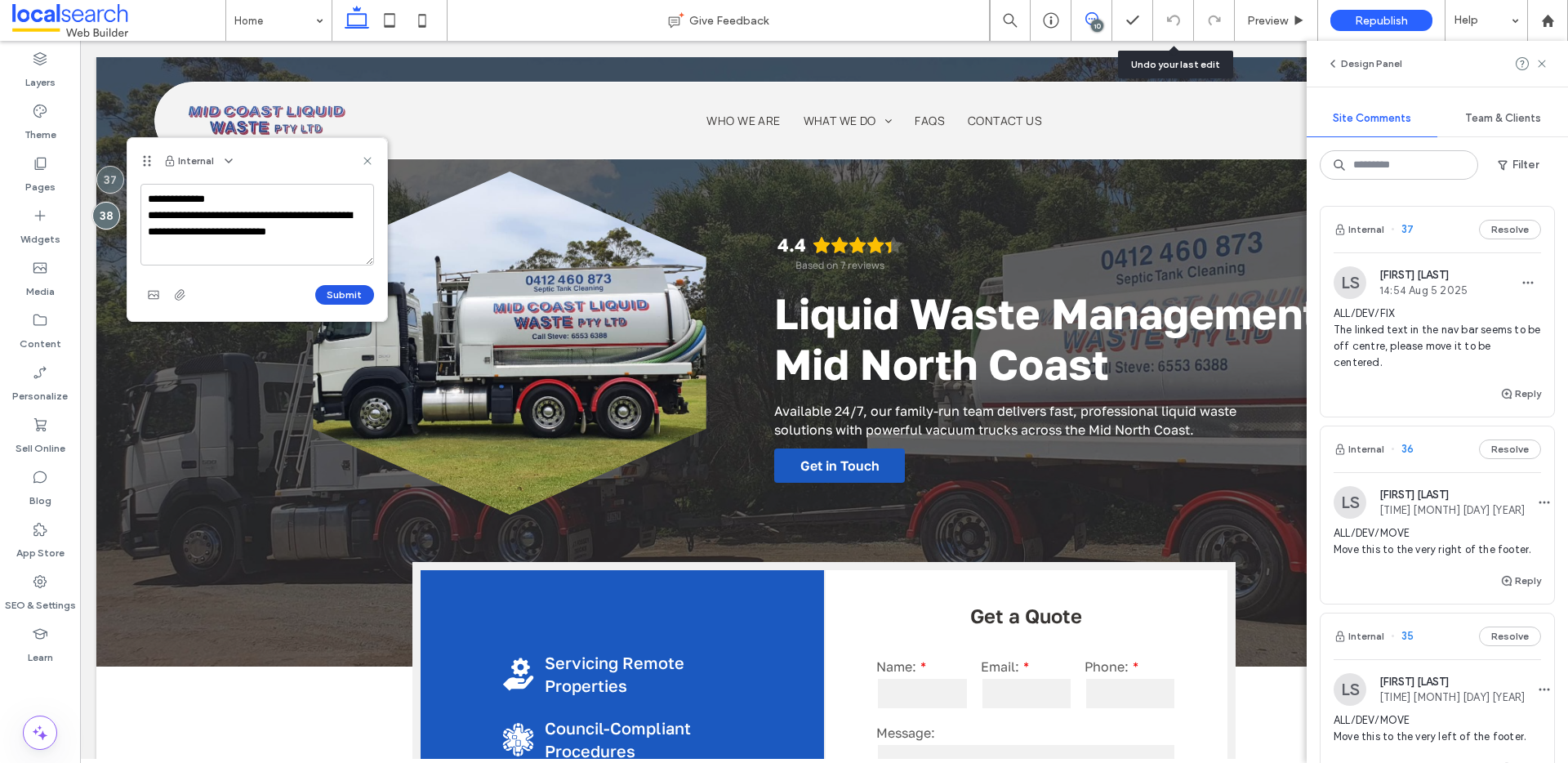type on "**********" 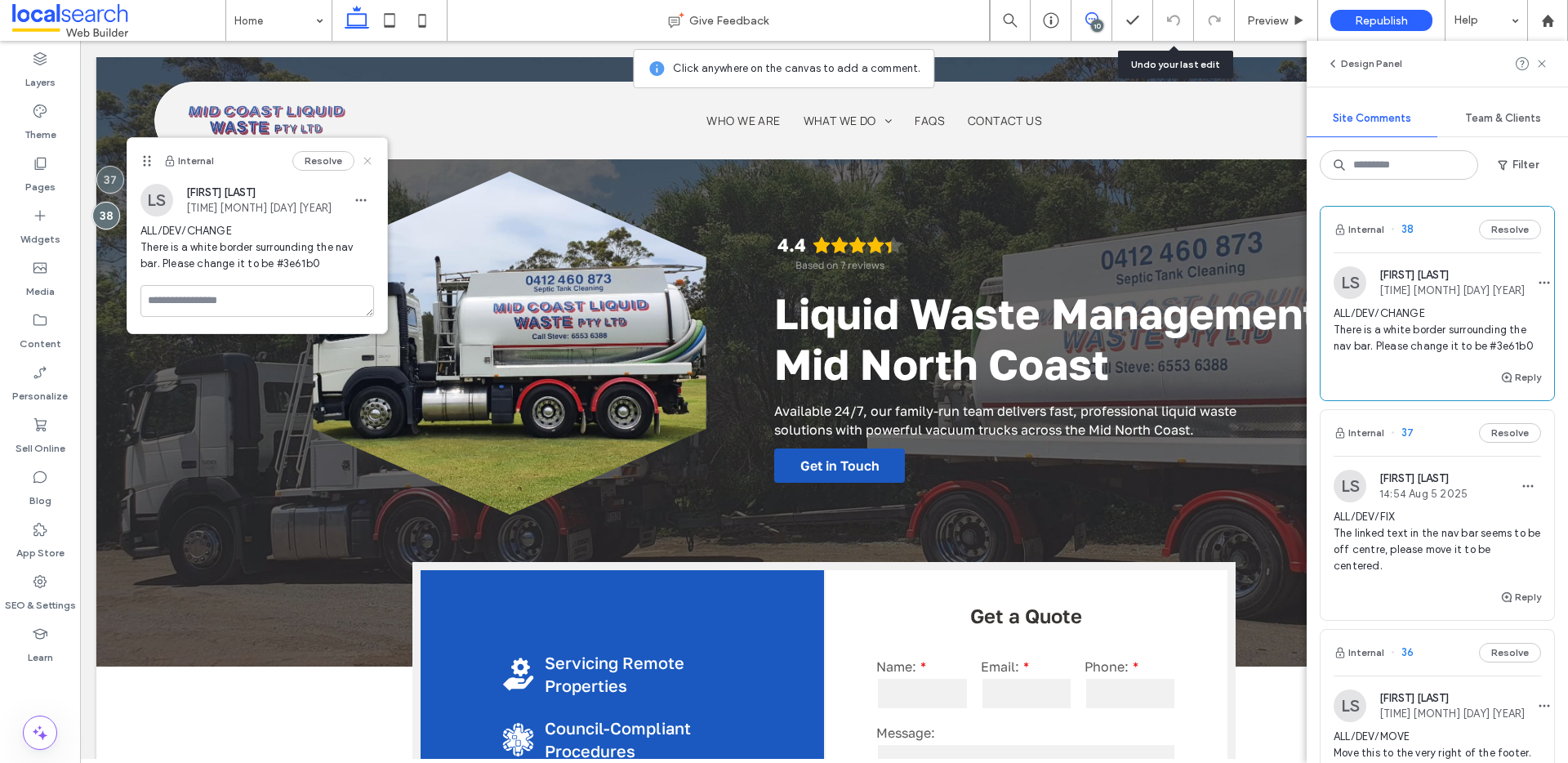 drag, startPoint x: 370, startPoint y: 159, endPoint x: 1206, endPoint y: 239, distance: 839.819 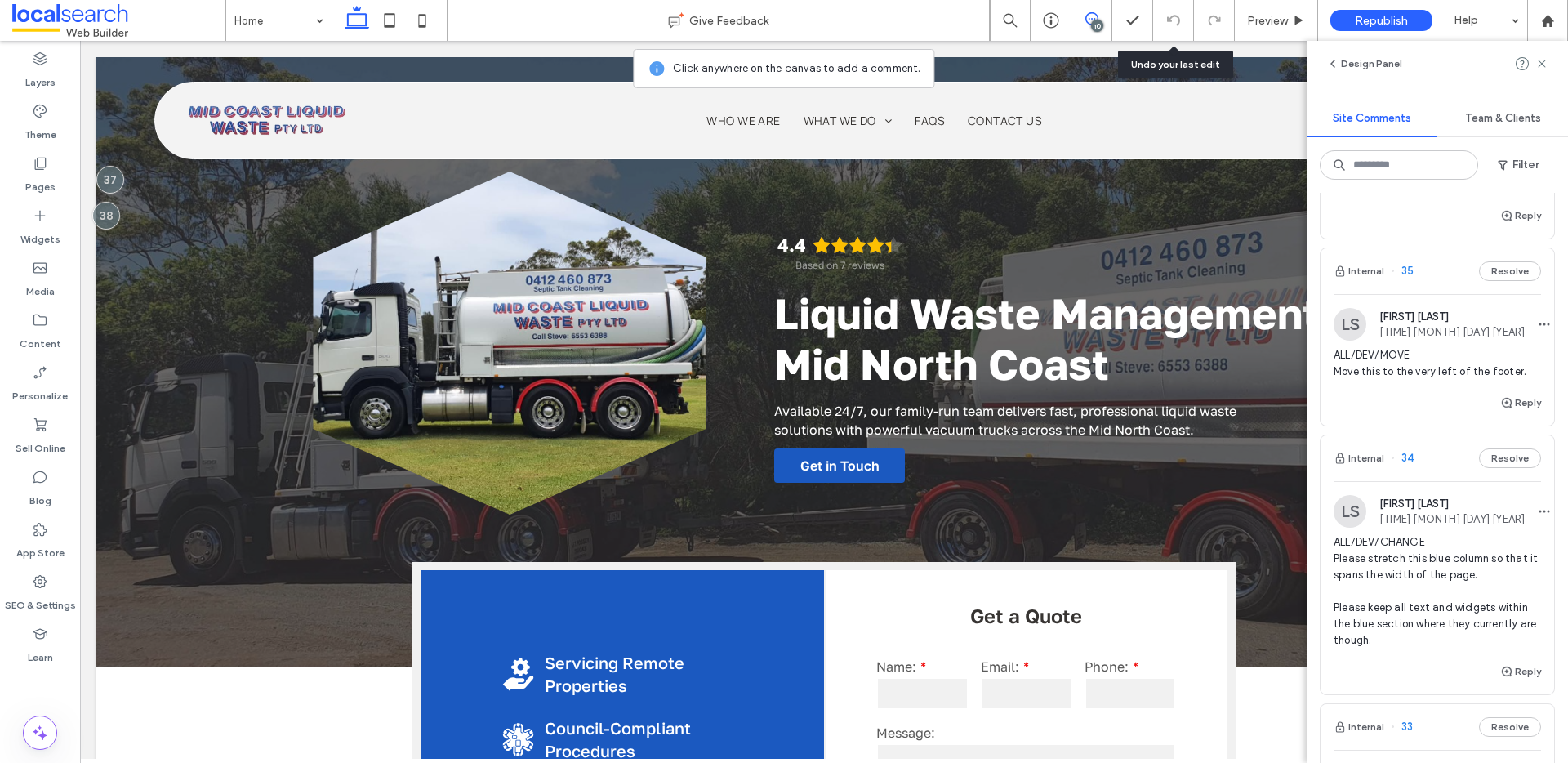 scroll, scrollTop: 870, scrollLeft: 0, axis: vertical 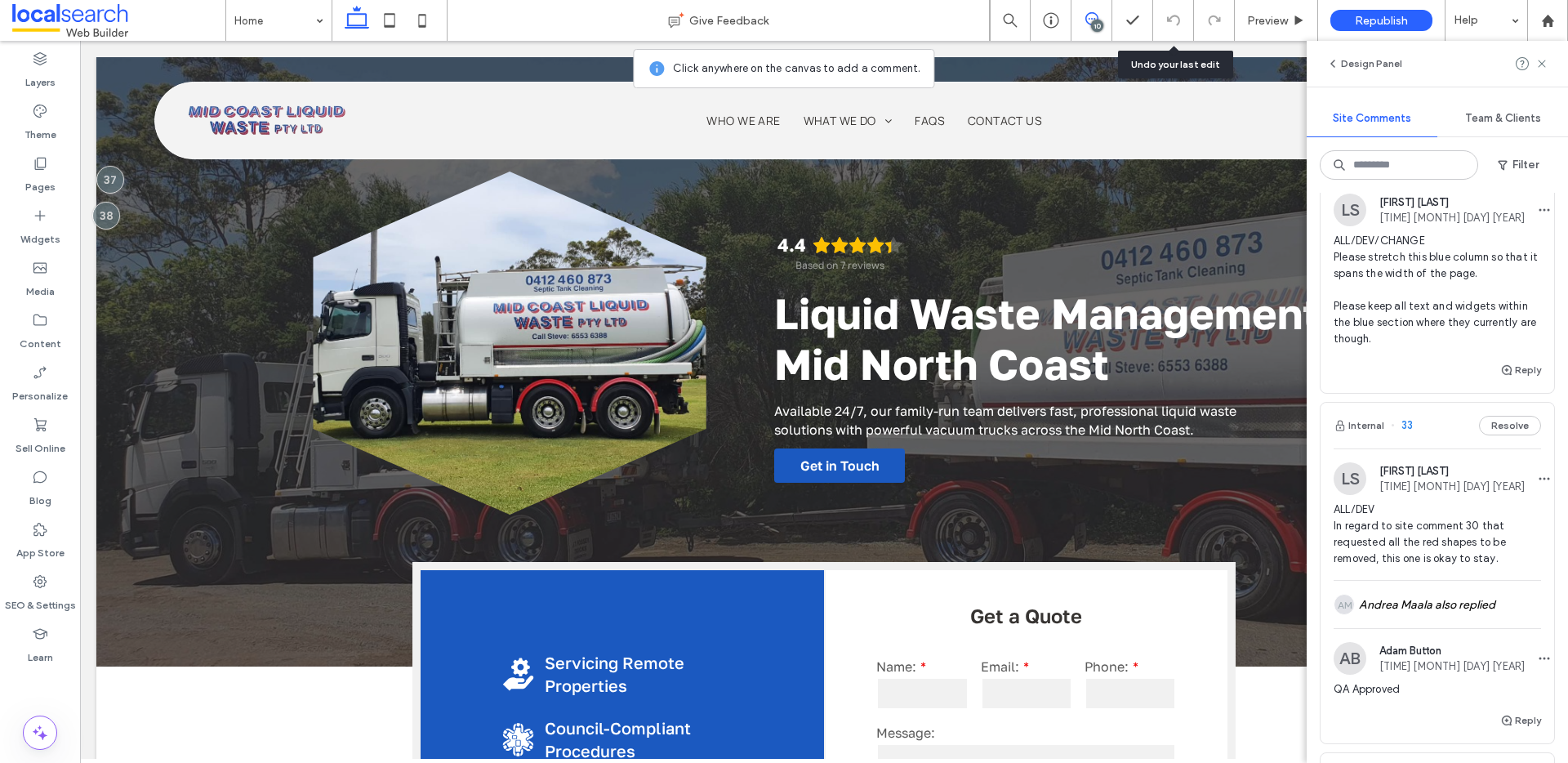 click on "Internal 33 Resolve" at bounding box center [1437, 426] 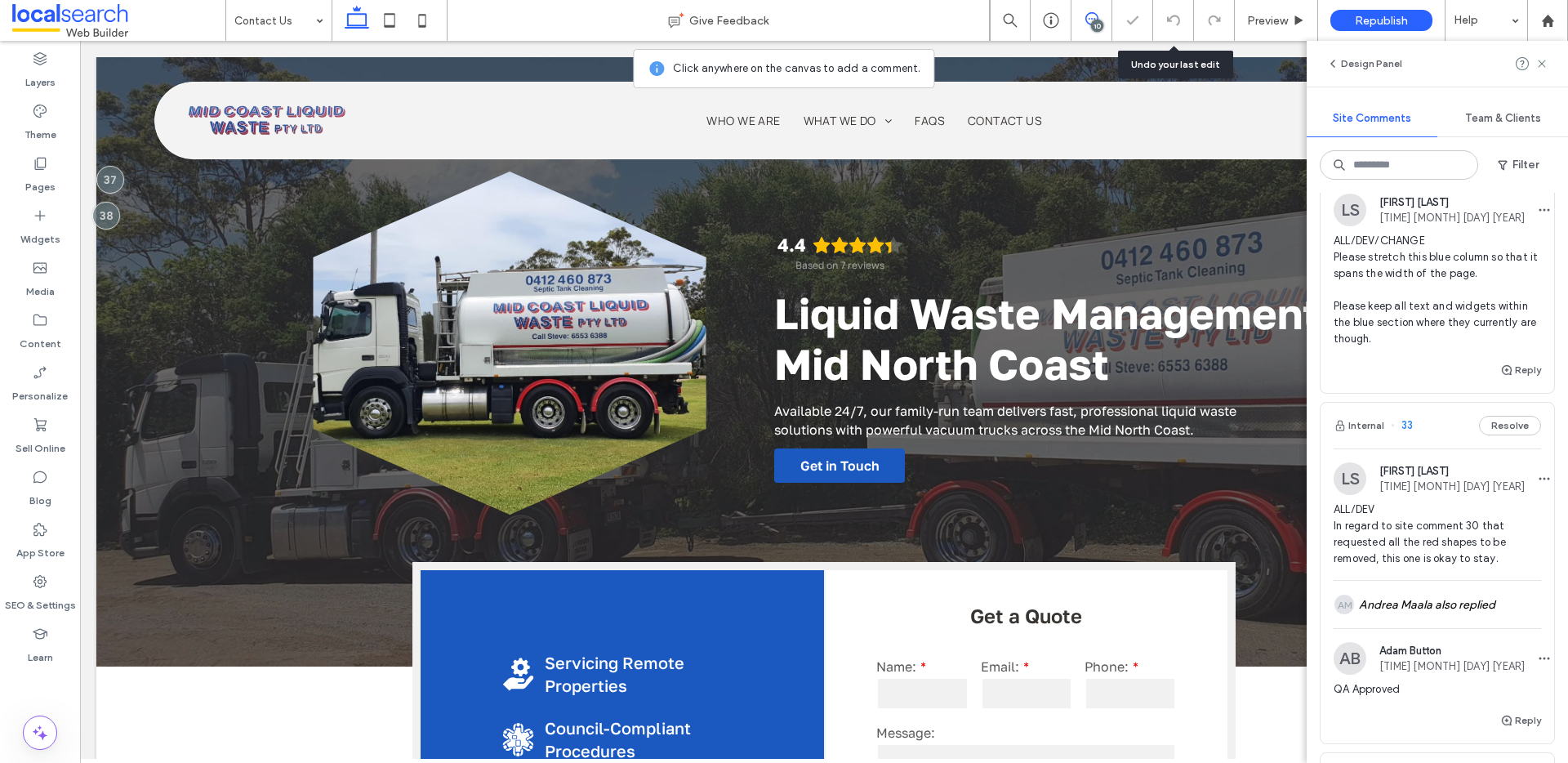 scroll, scrollTop: 0, scrollLeft: 0, axis: both 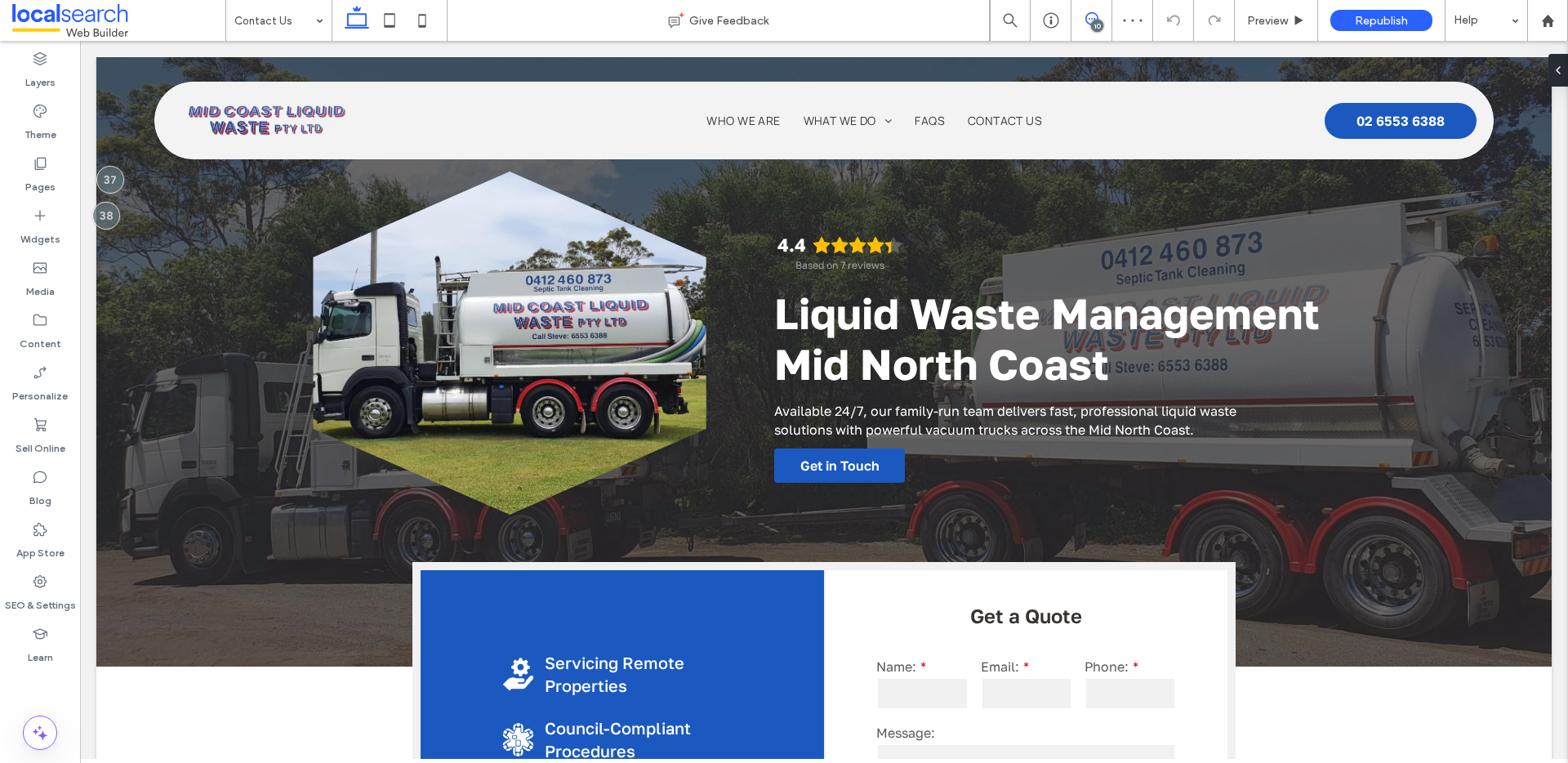 click at bounding box center [1091, 19] 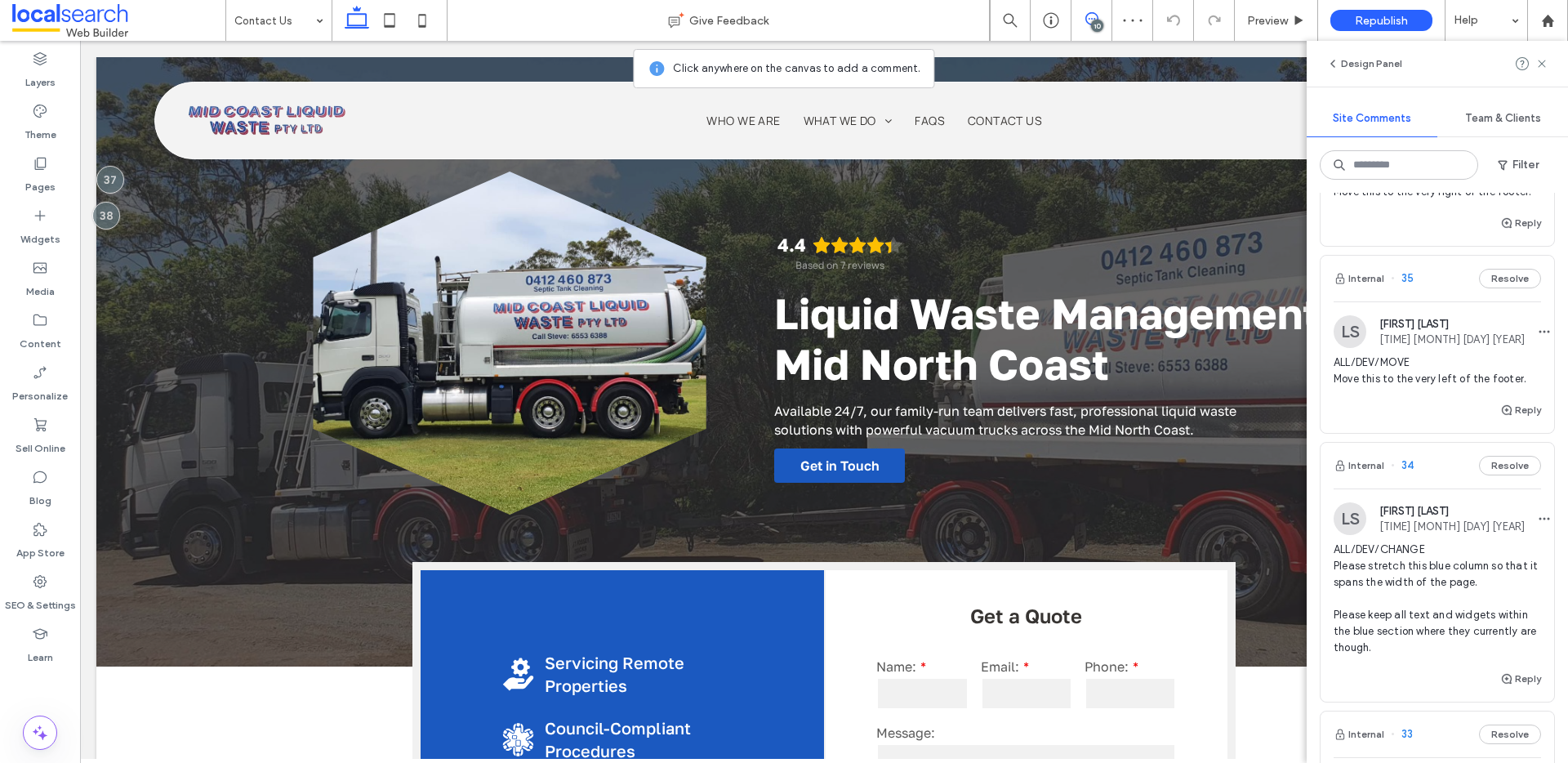 scroll, scrollTop: 1379, scrollLeft: 0, axis: vertical 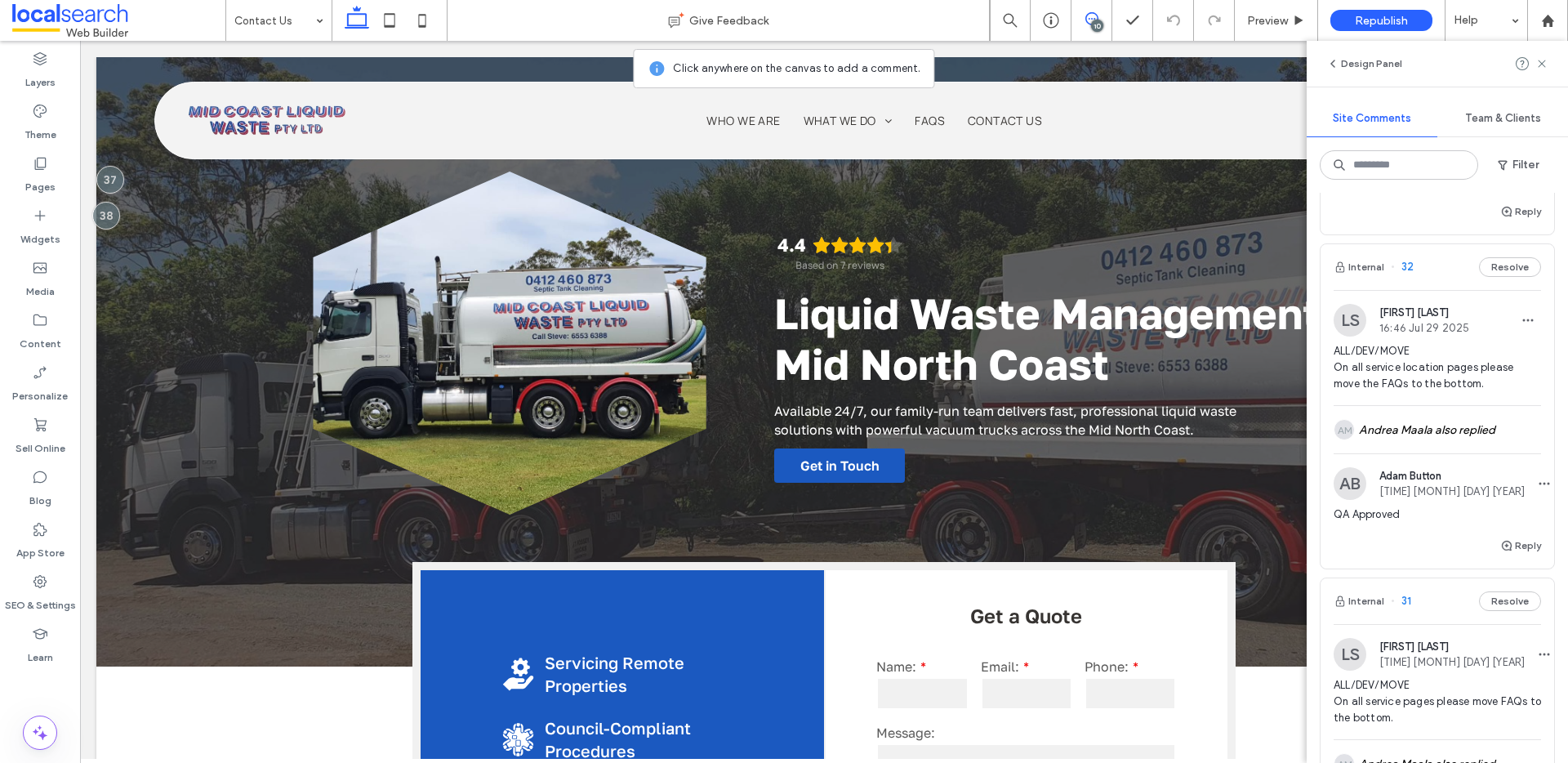 click on "Internal 32 Resolve" at bounding box center [1437, 267] 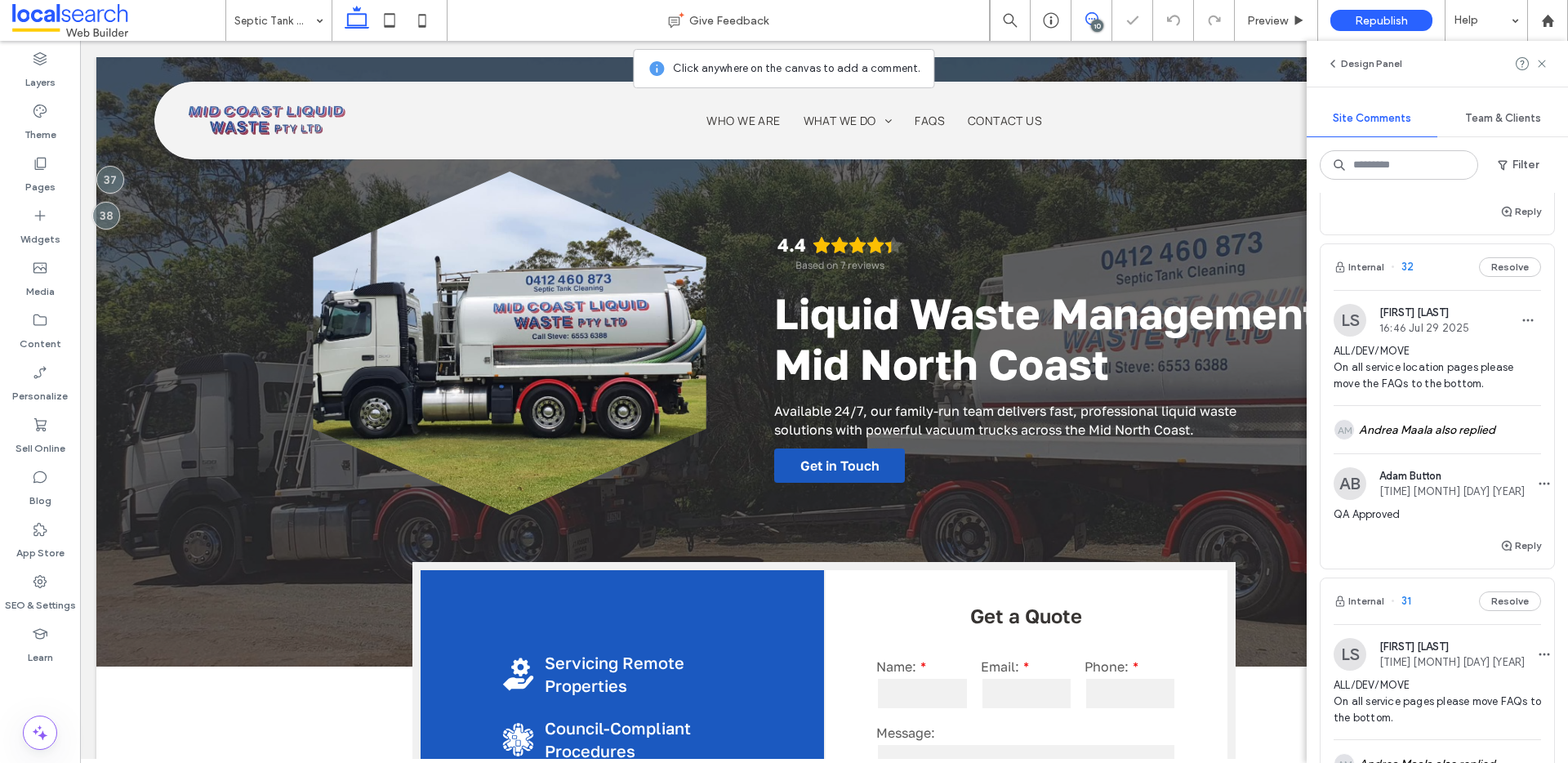 scroll, scrollTop: 0, scrollLeft: 0, axis: both 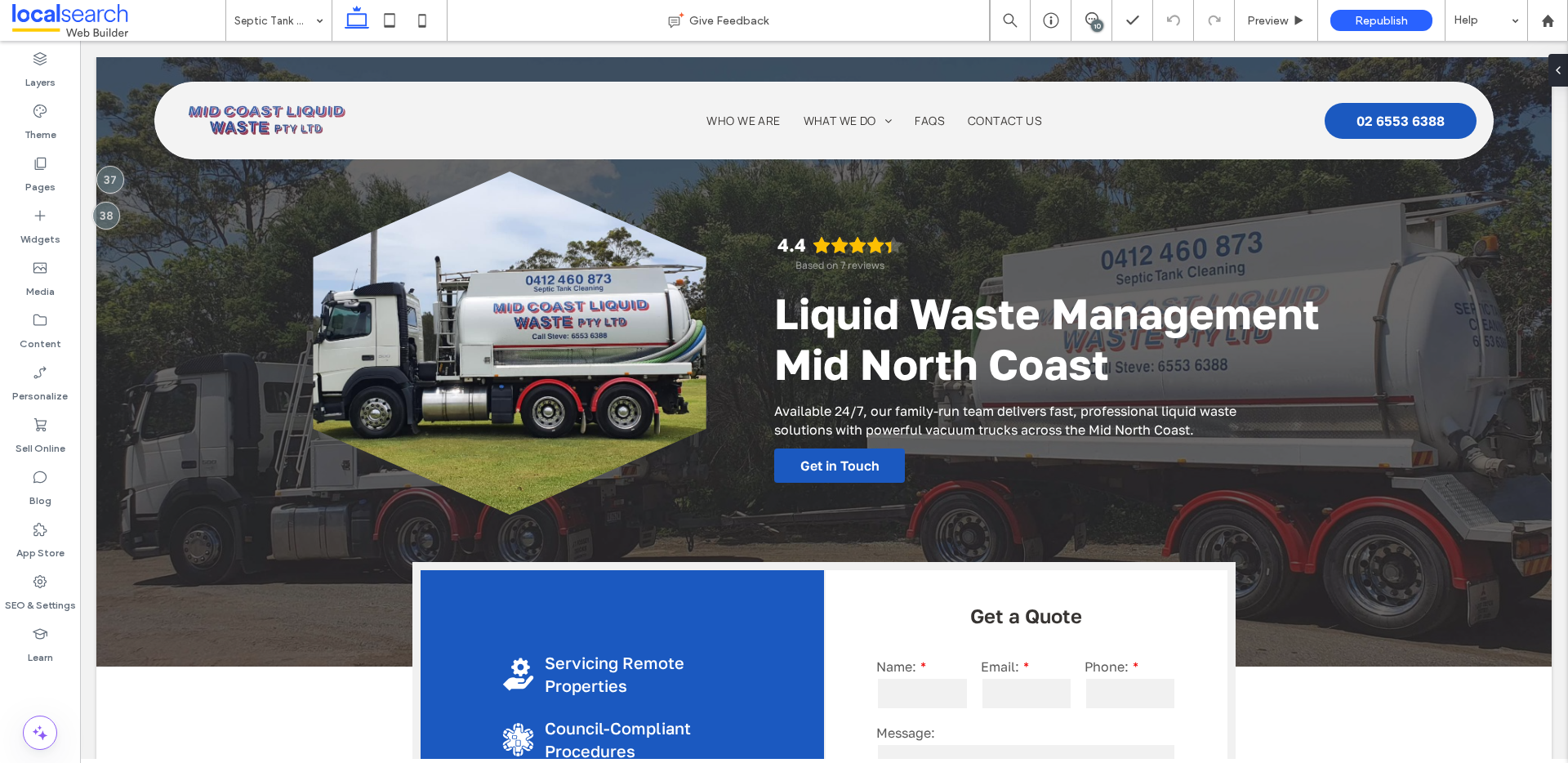 click on "10" at bounding box center [1097, 25] 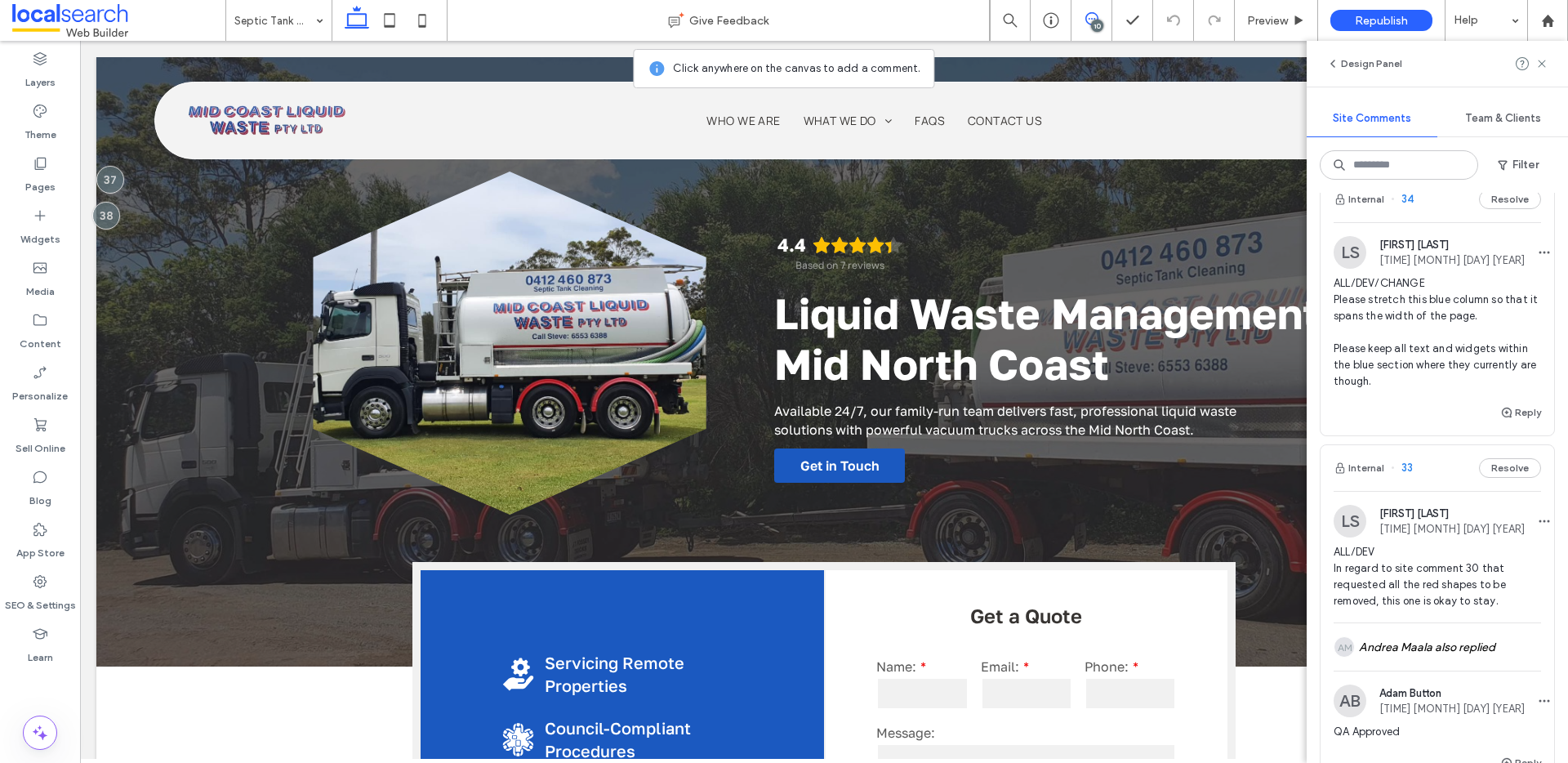 scroll, scrollTop: 1141, scrollLeft: 0, axis: vertical 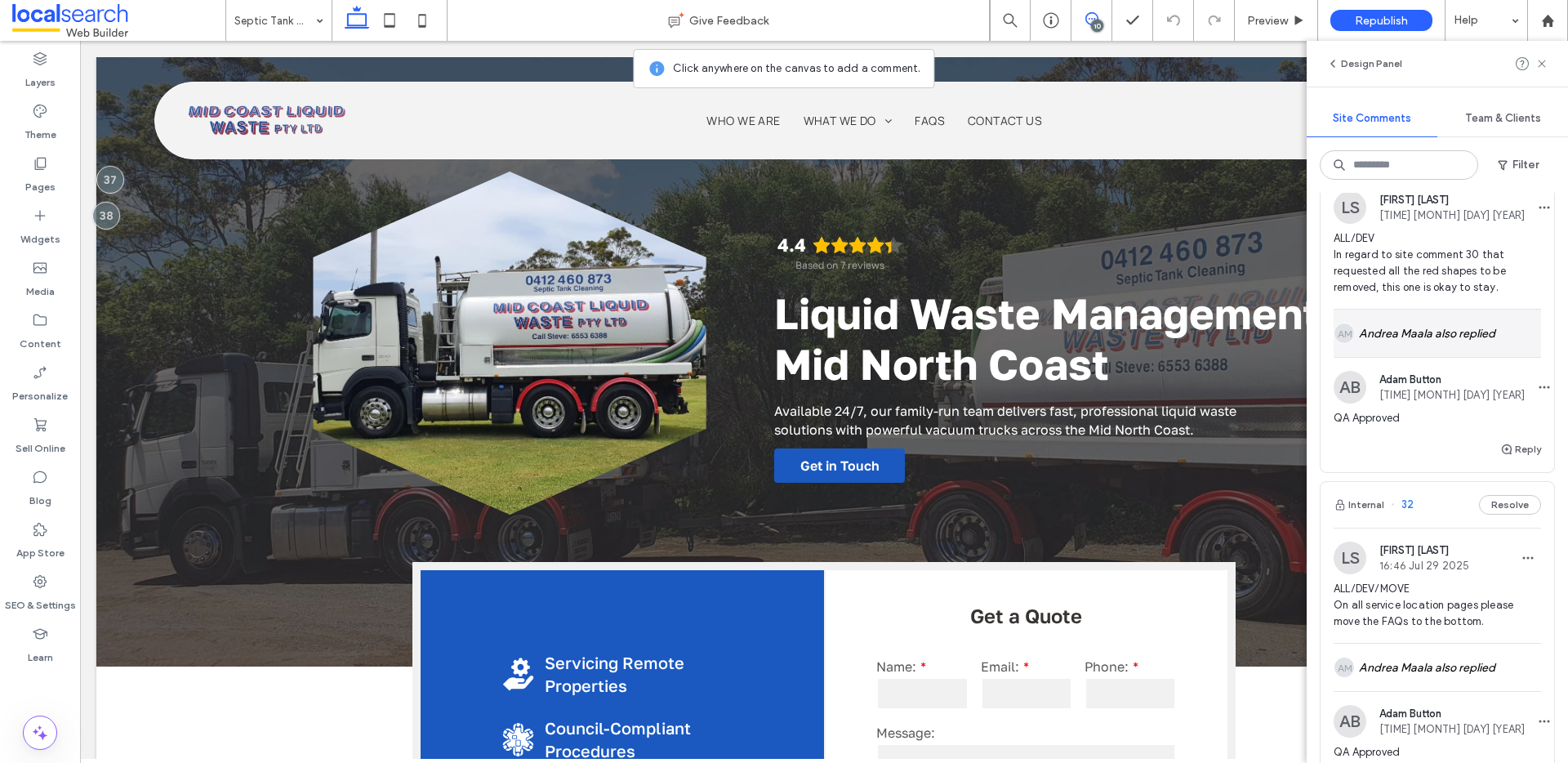 click on "AM Andrea Maala also replied" at bounding box center [1437, 333] 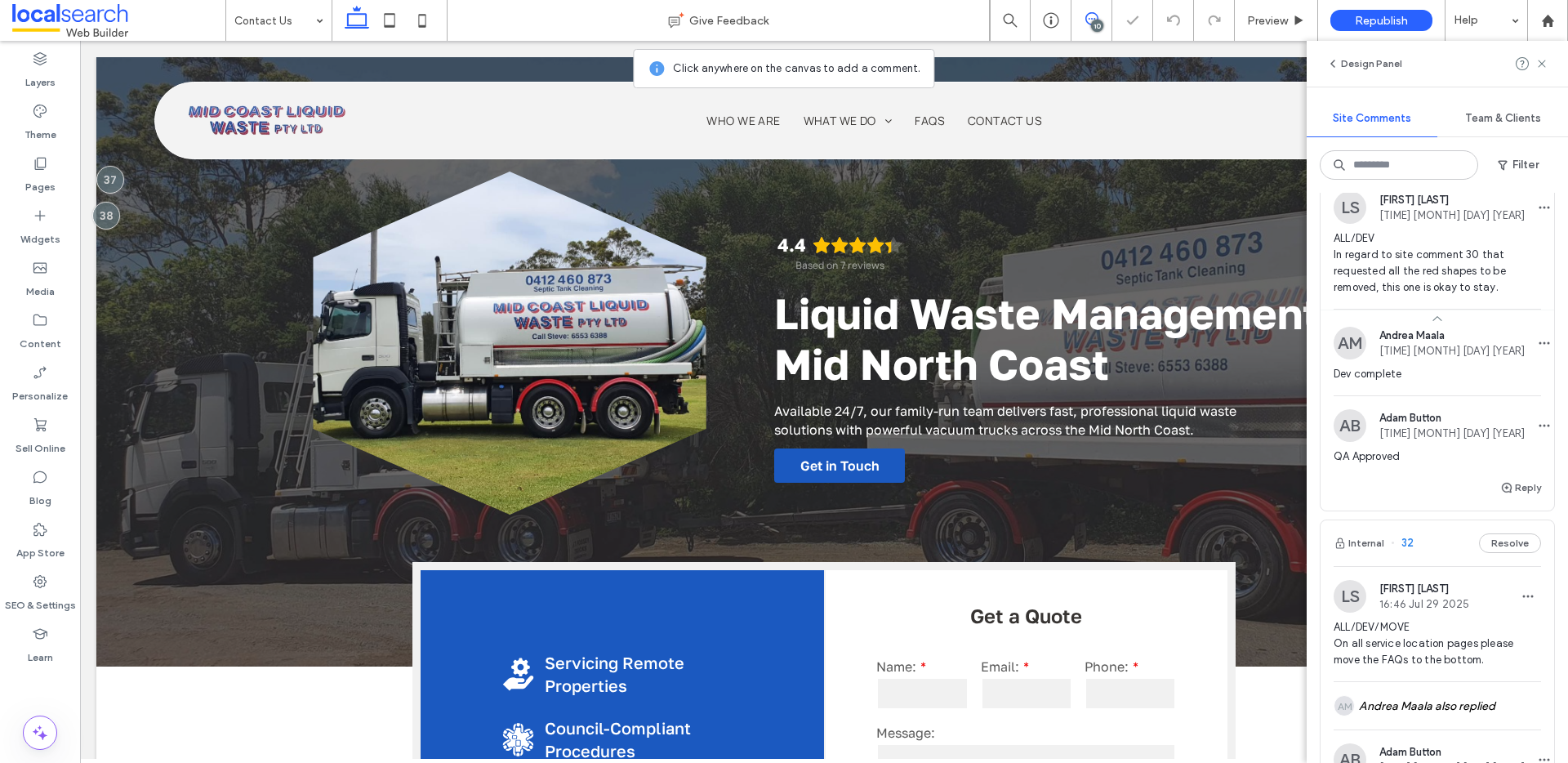scroll, scrollTop: 0, scrollLeft: 0, axis: both 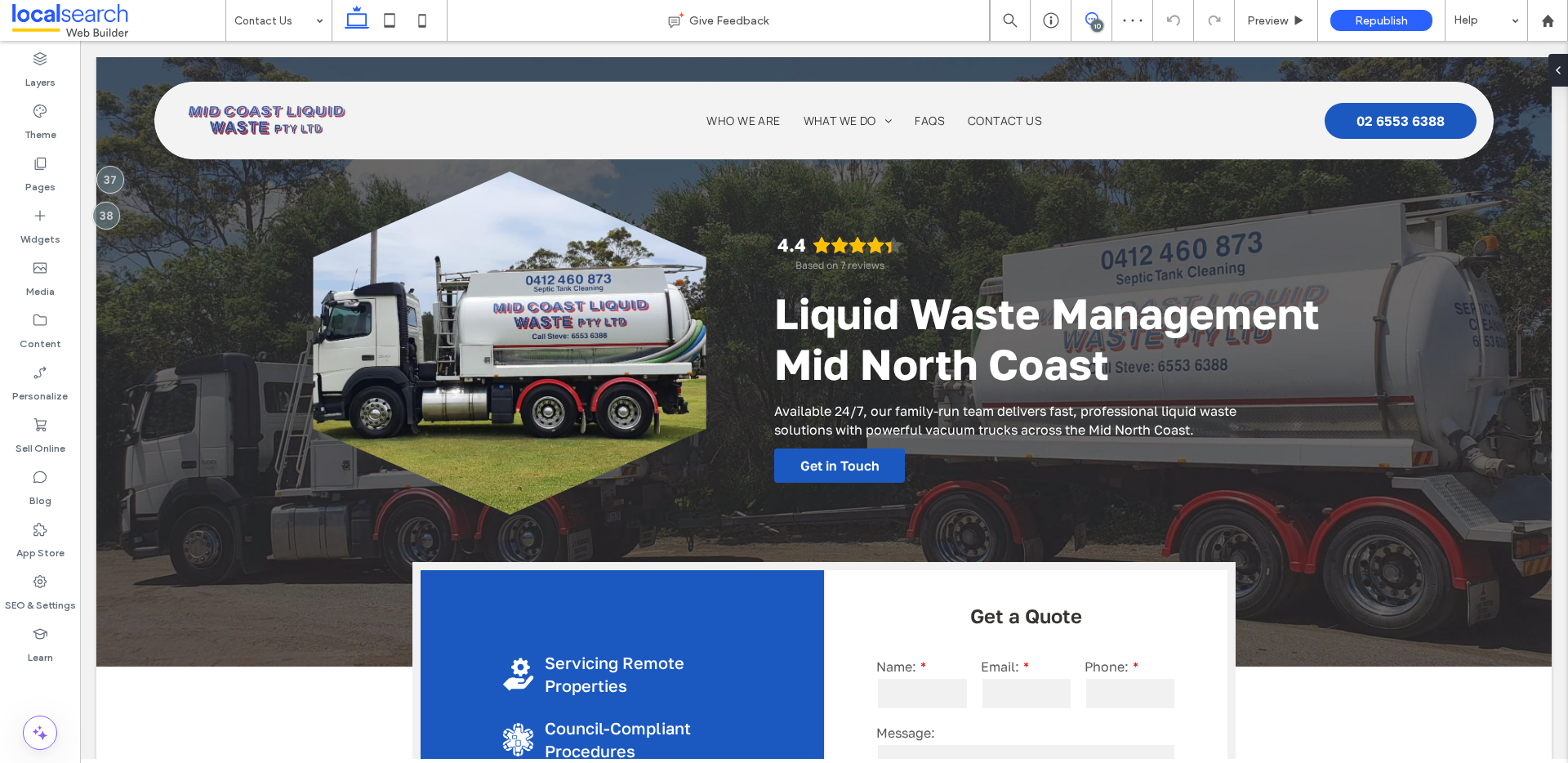 click 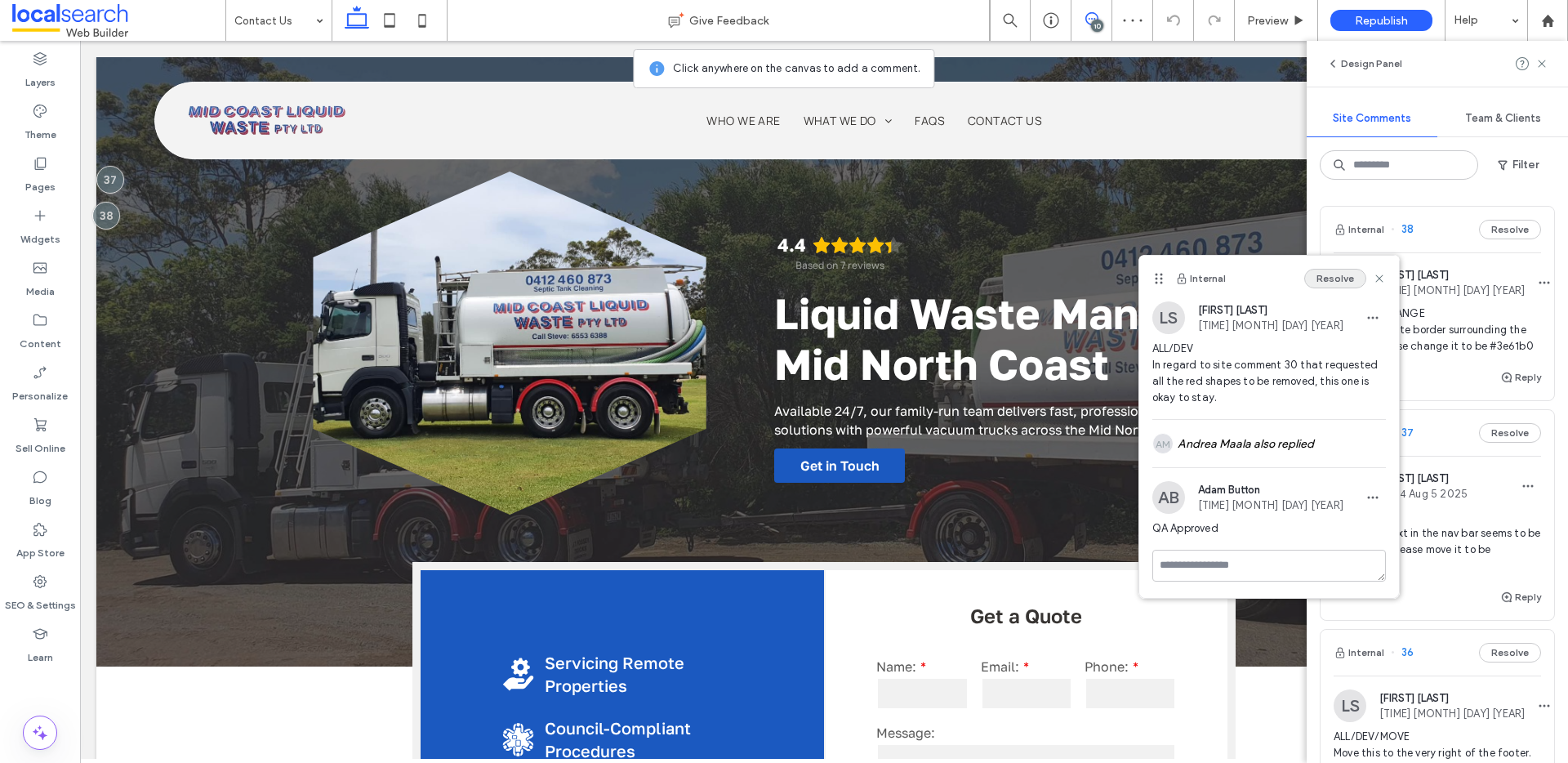 click on "Resolve" at bounding box center [1335, 279] 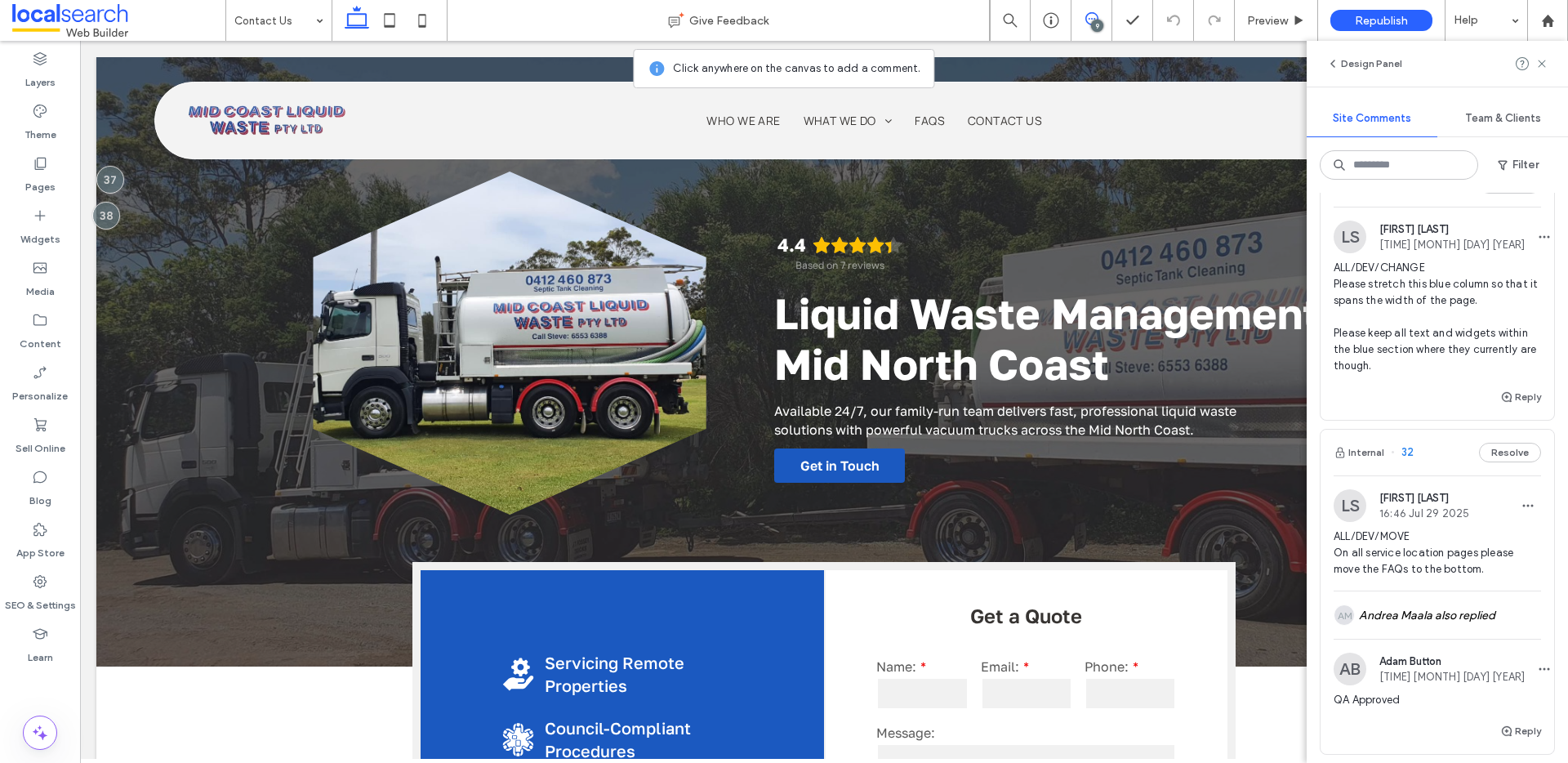 scroll, scrollTop: 1050, scrollLeft: 0, axis: vertical 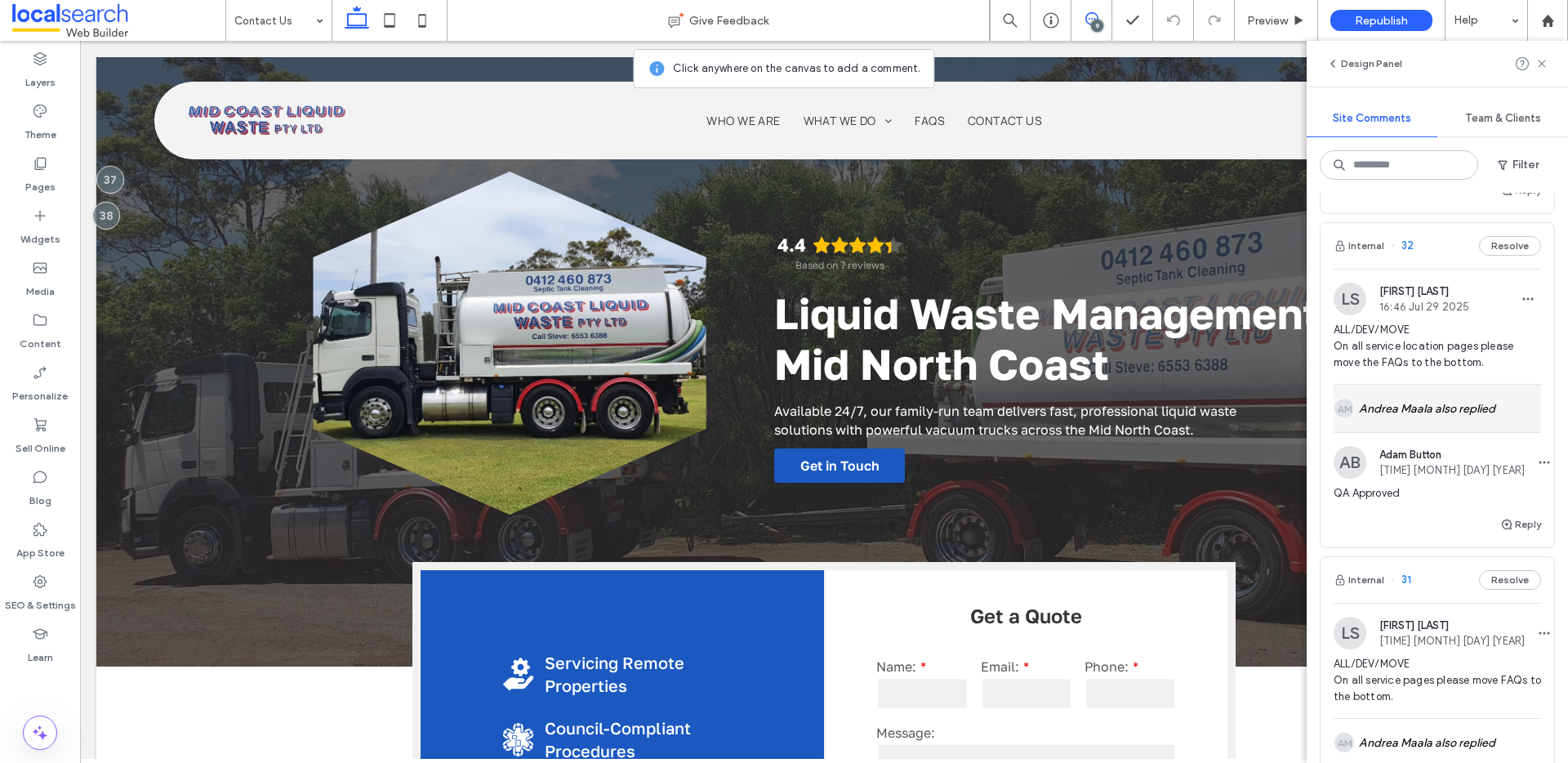 click on "AM Andrea Maala also replied" at bounding box center [1437, 408] 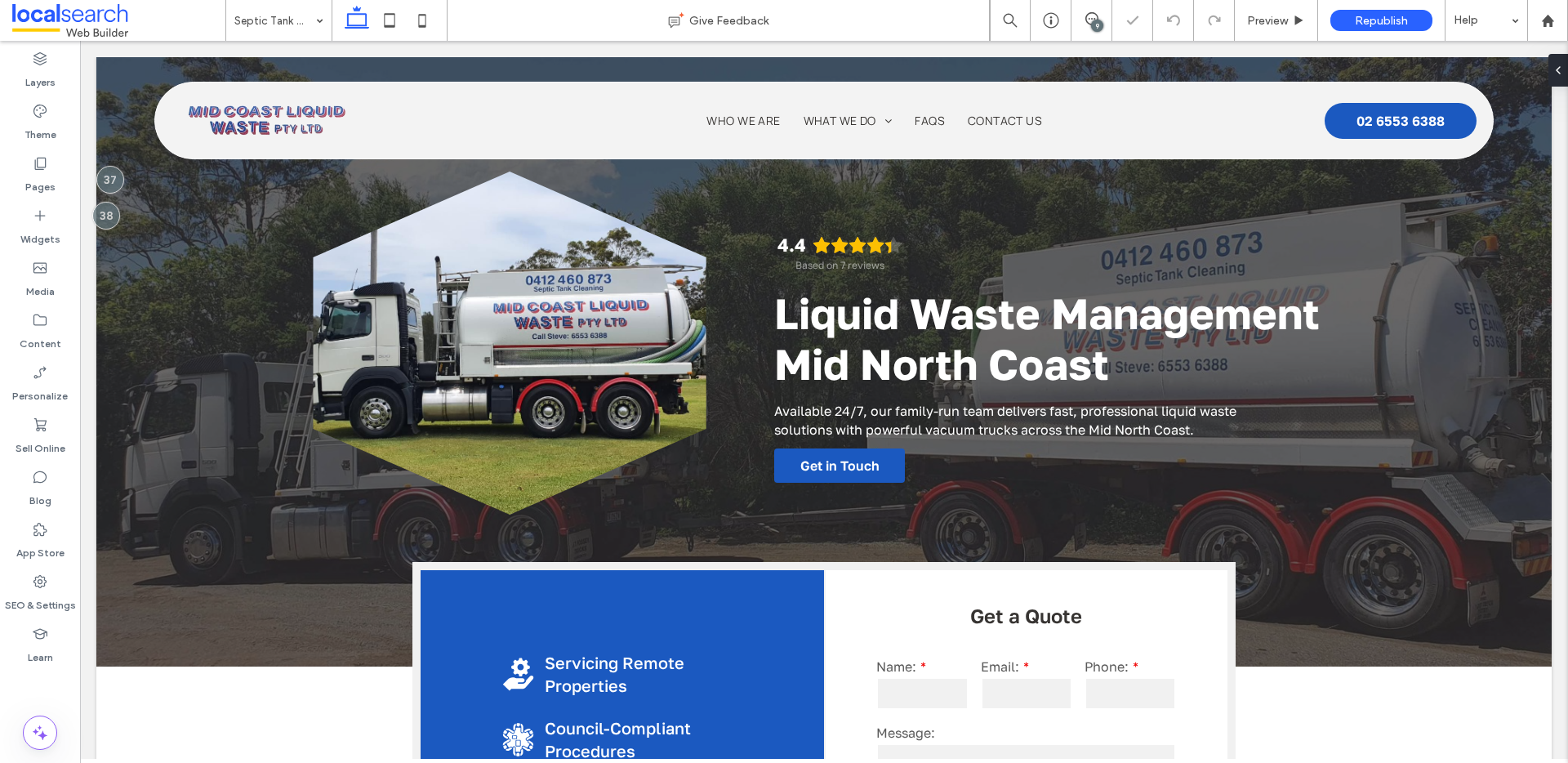 scroll, scrollTop: 0, scrollLeft: 0, axis: both 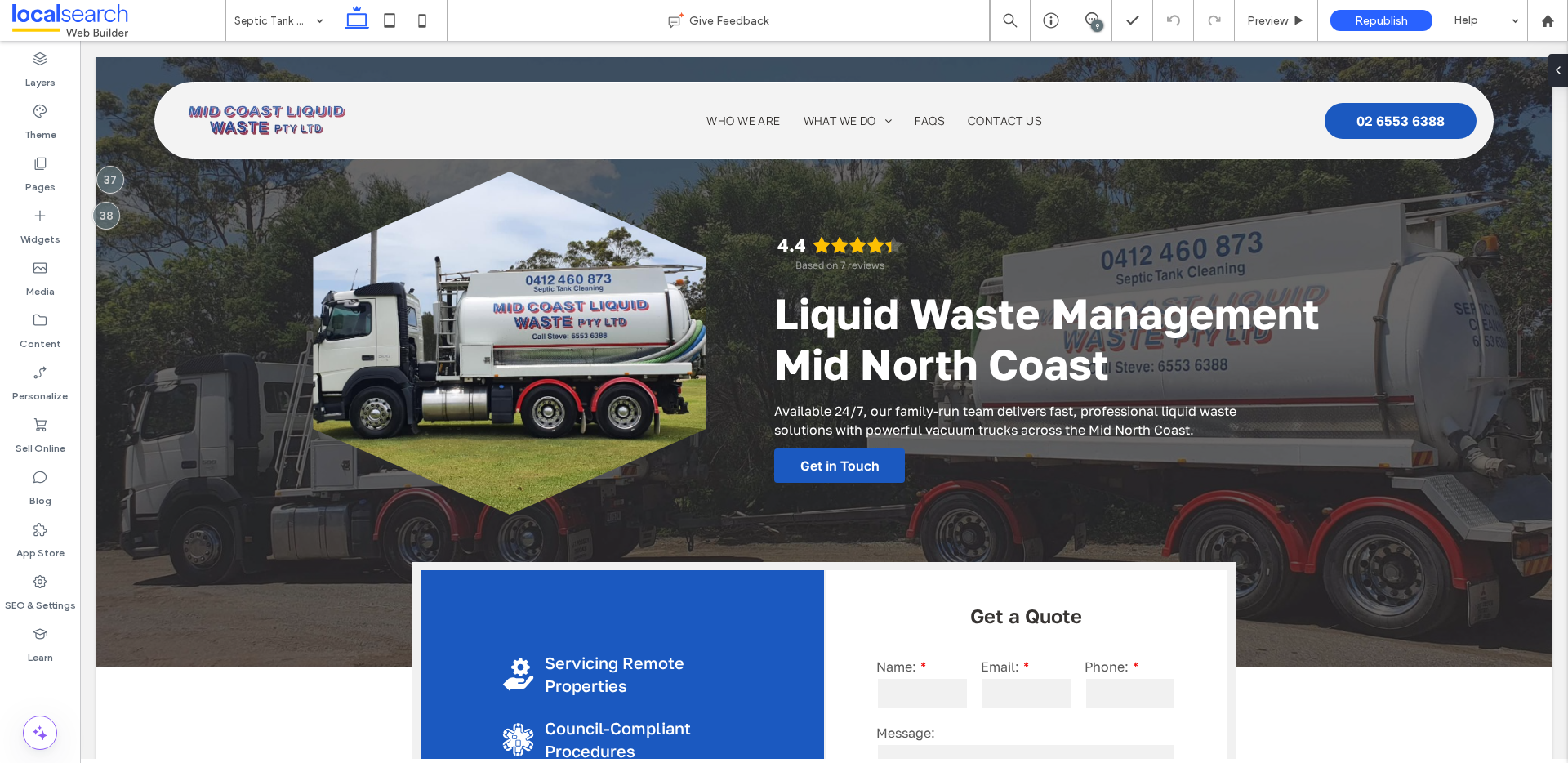 click on "9" at bounding box center [1097, 25] 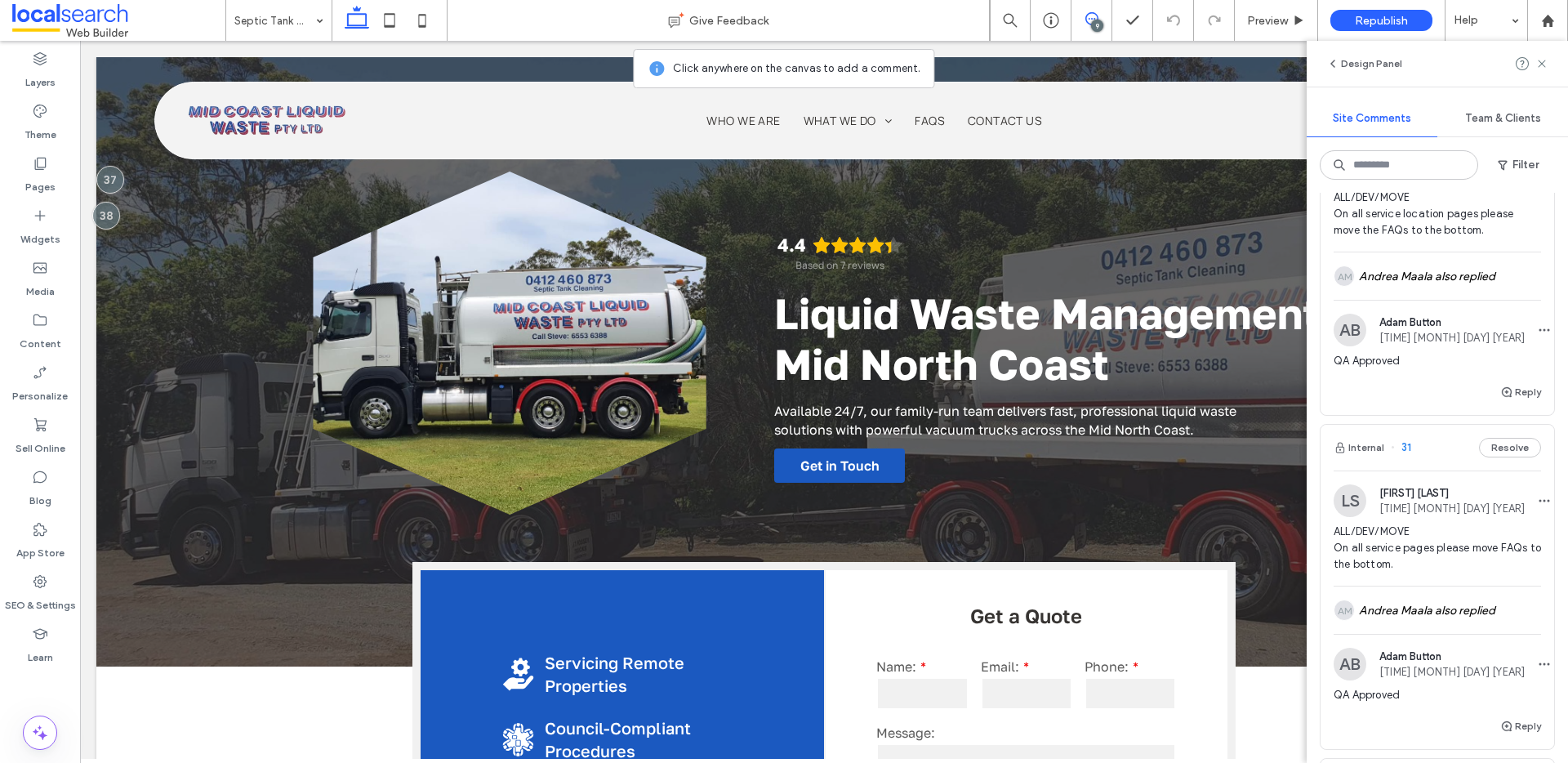 scroll, scrollTop: 1166, scrollLeft: 0, axis: vertical 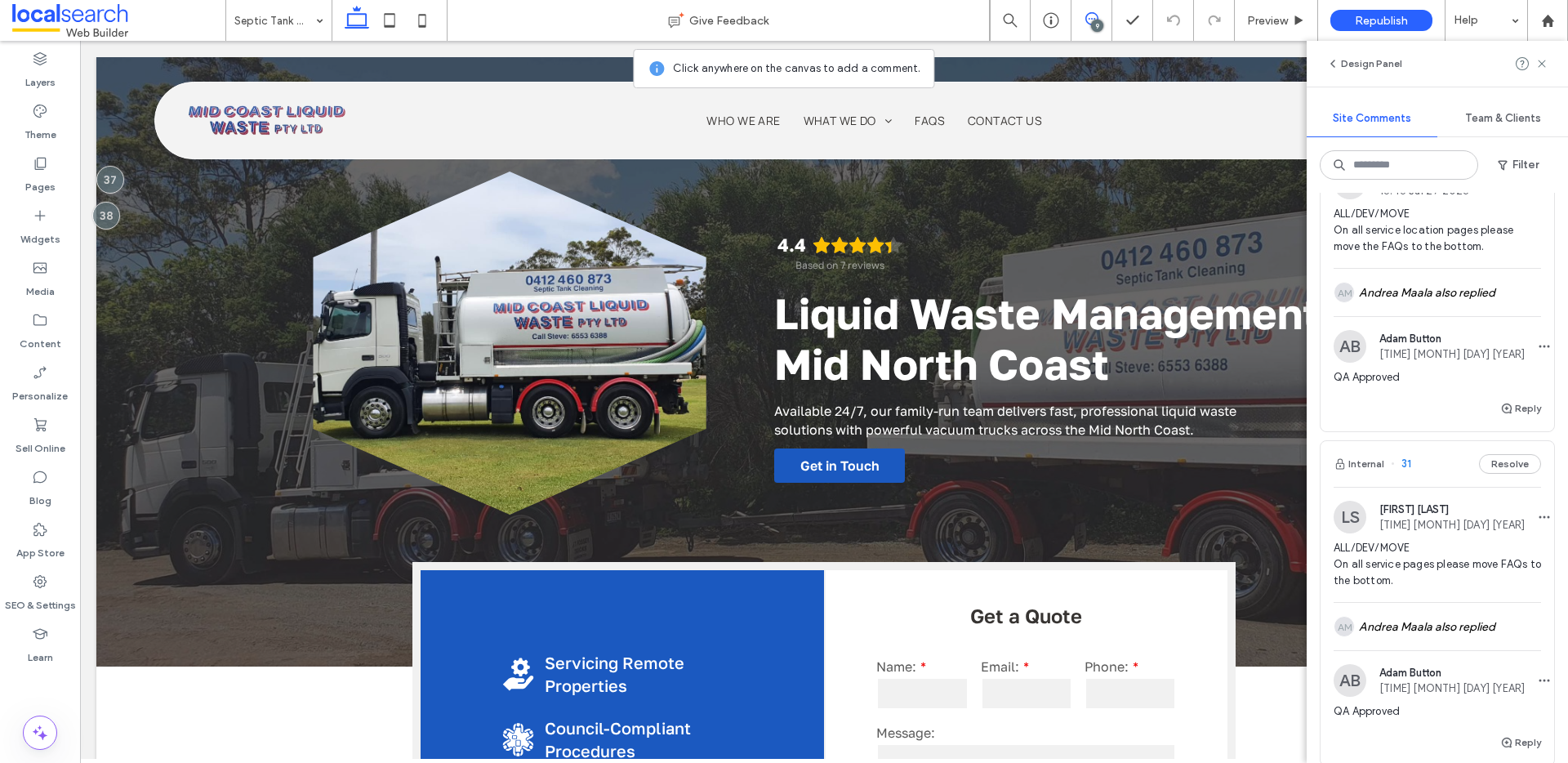 click on "ALL/DEV/MOVE
On all service location pages please move the FAQs to the bottom." at bounding box center (1437, 237) 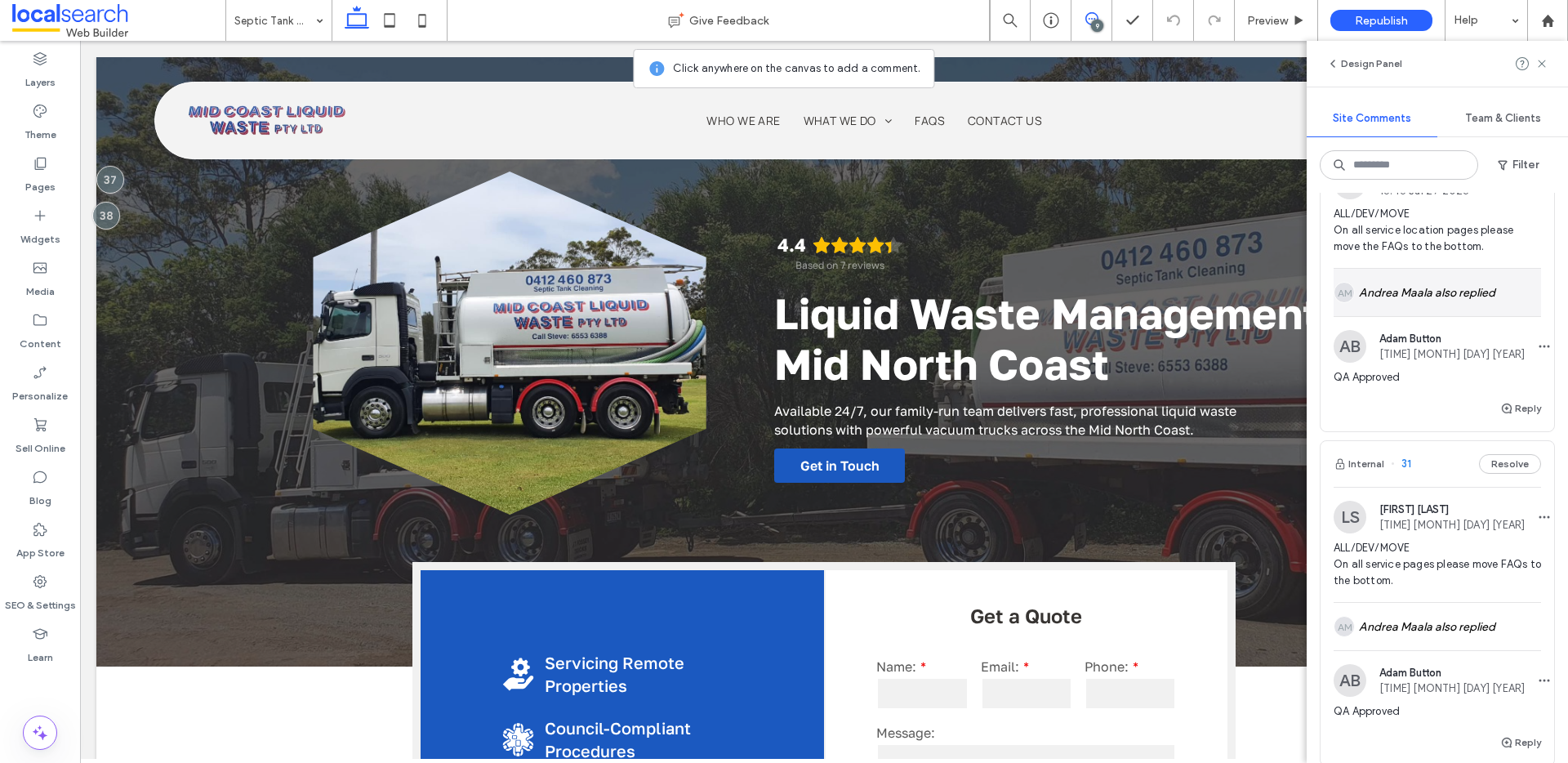 click on "AM Andrea Maala also replied" at bounding box center (1437, 292) 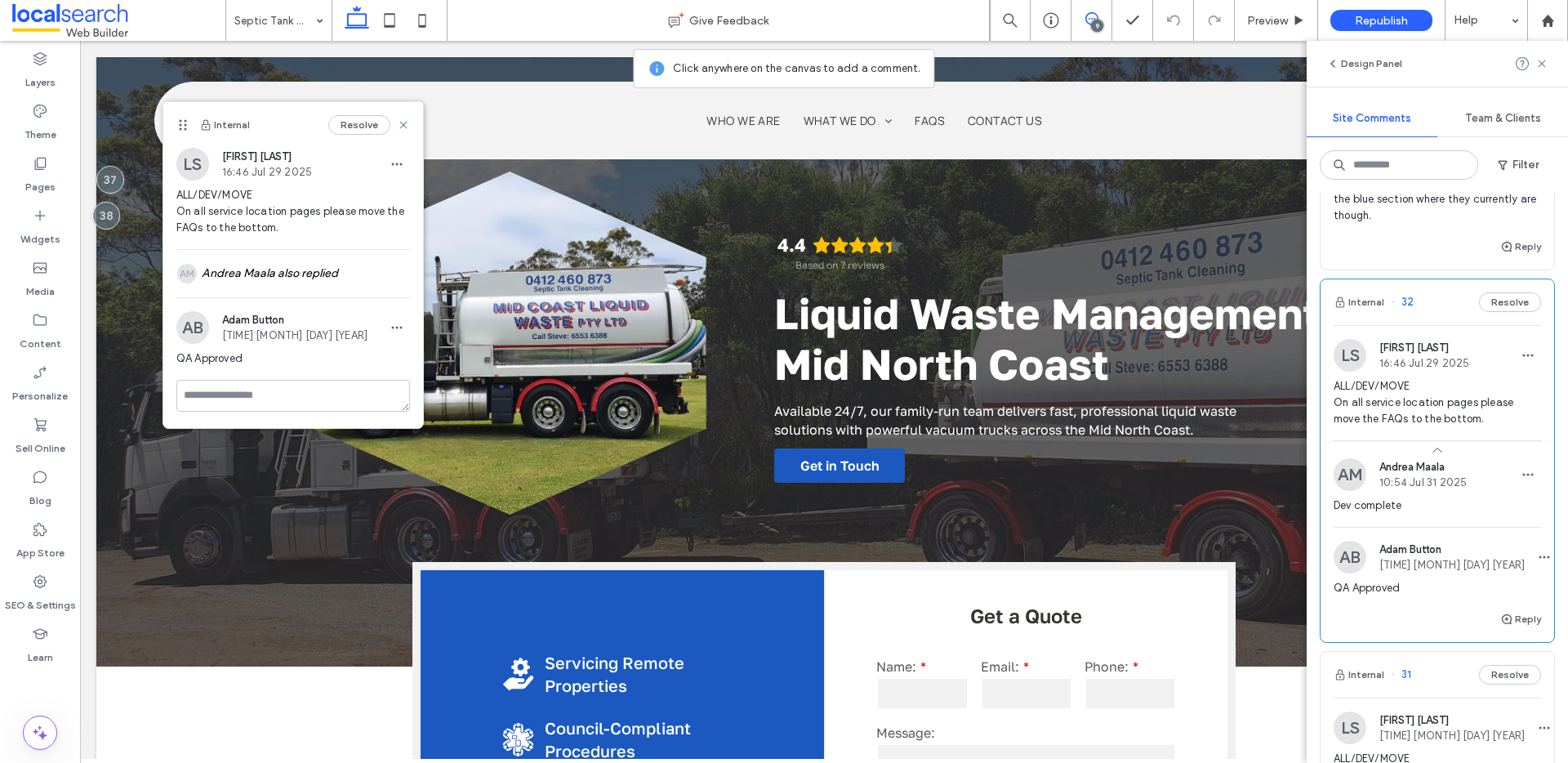 scroll, scrollTop: 939, scrollLeft: 0, axis: vertical 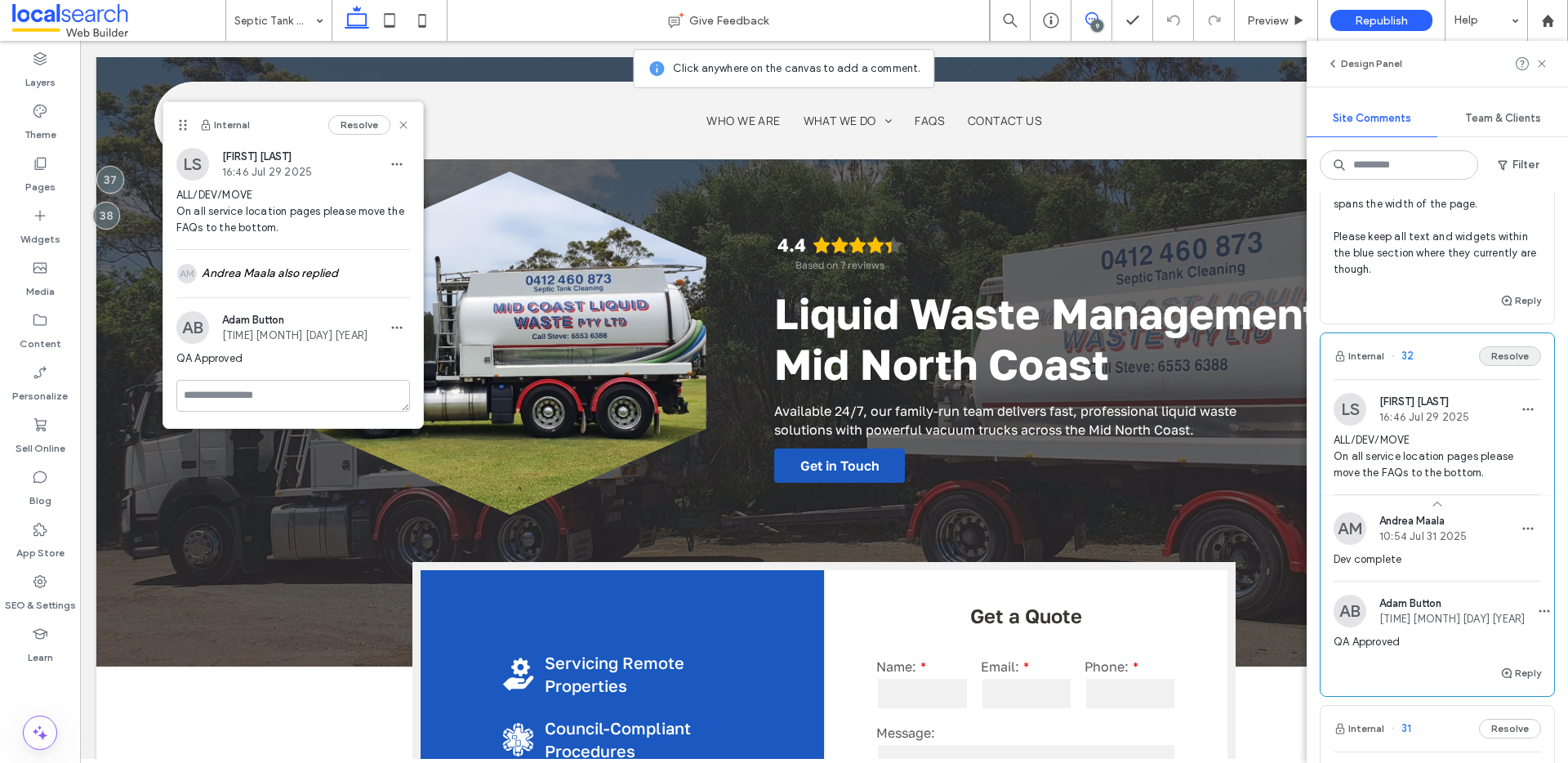 click on "Resolve" at bounding box center (1510, 356) 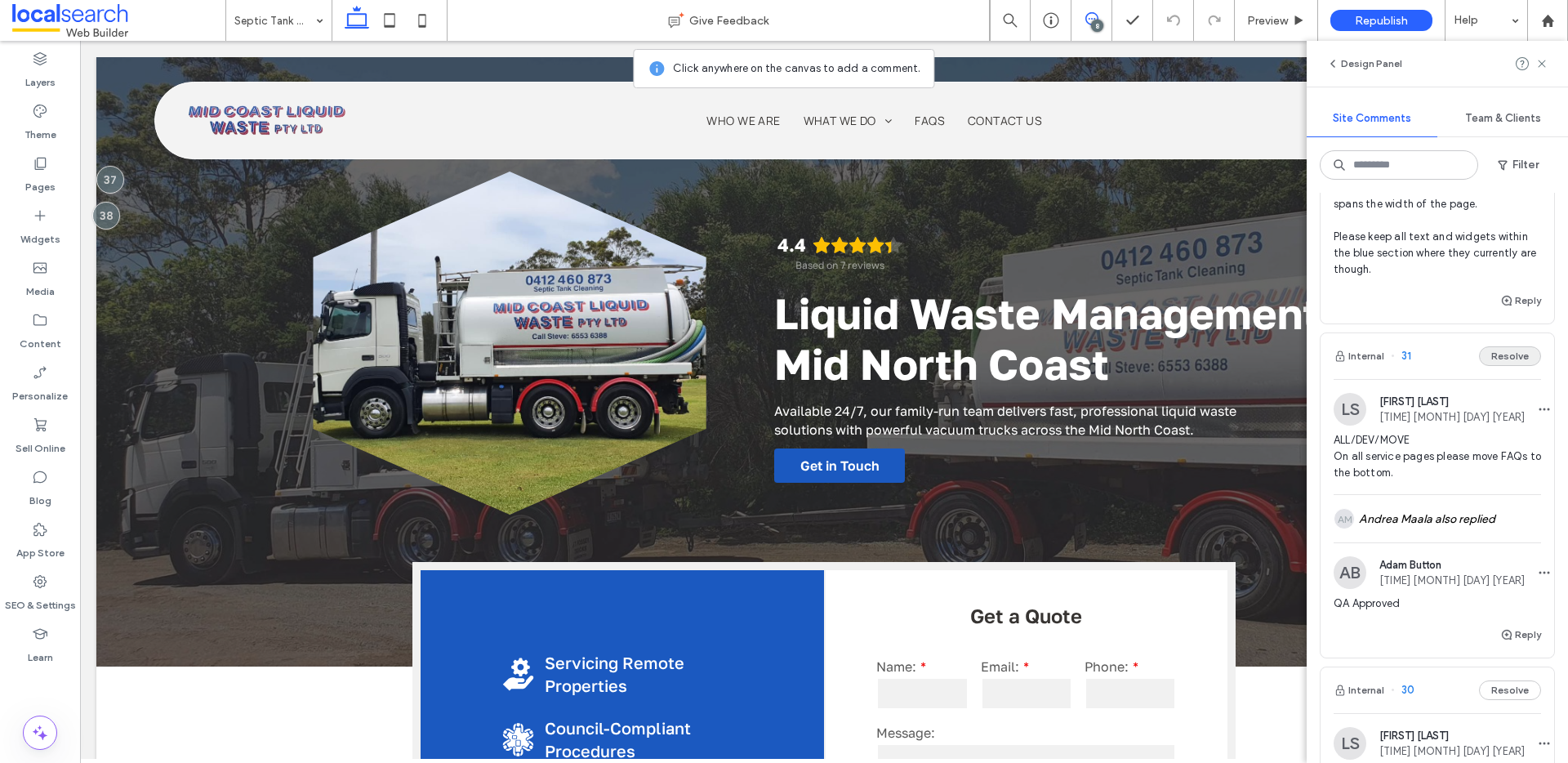 click on "Resolve" at bounding box center [1510, 356] 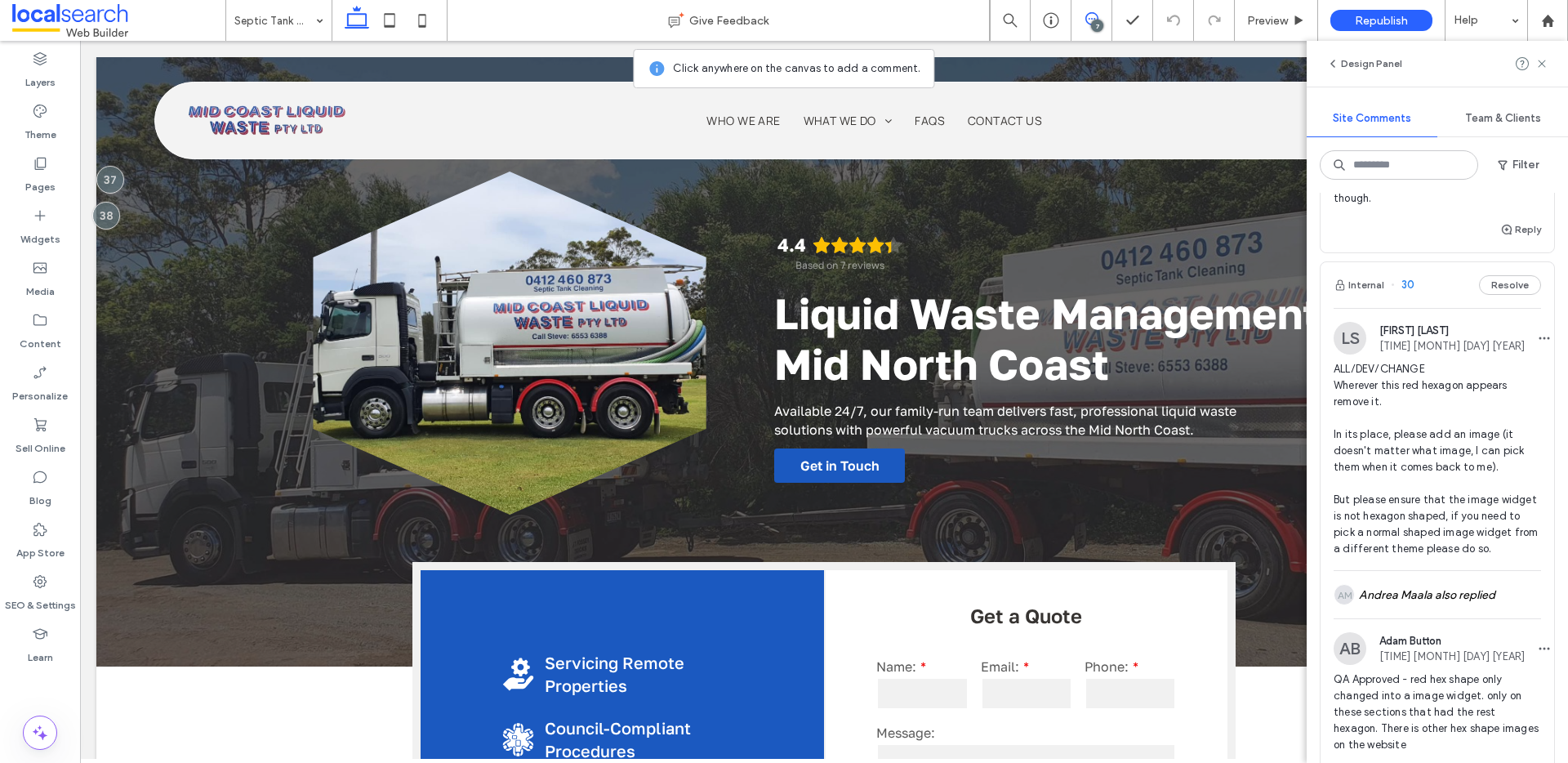 scroll, scrollTop: 1083, scrollLeft: 0, axis: vertical 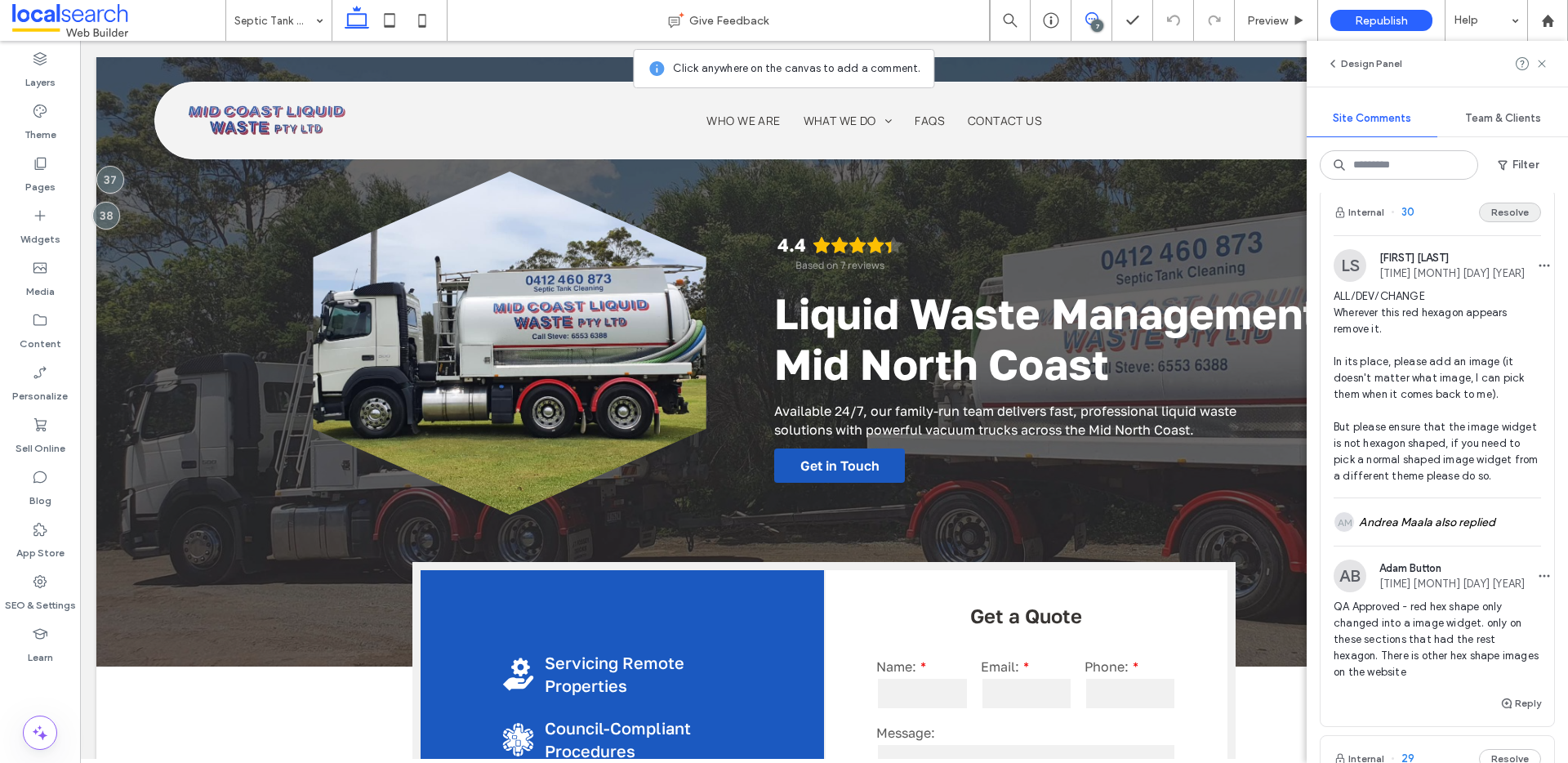 click on "Resolve" at bounding box center (1510, 212) 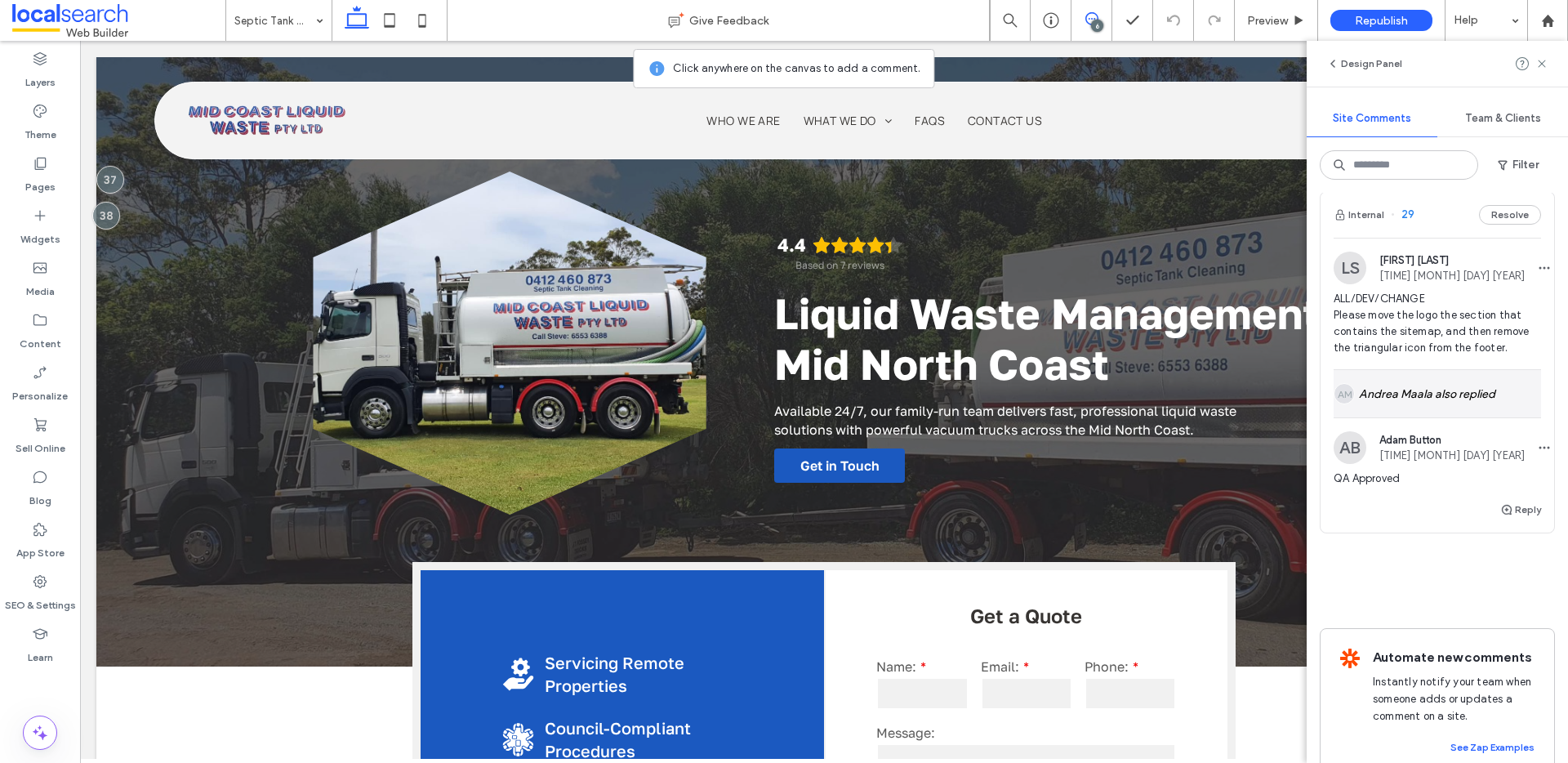 scroll, scrollTop: 1080, scrollLeft: 0, axis: vertical 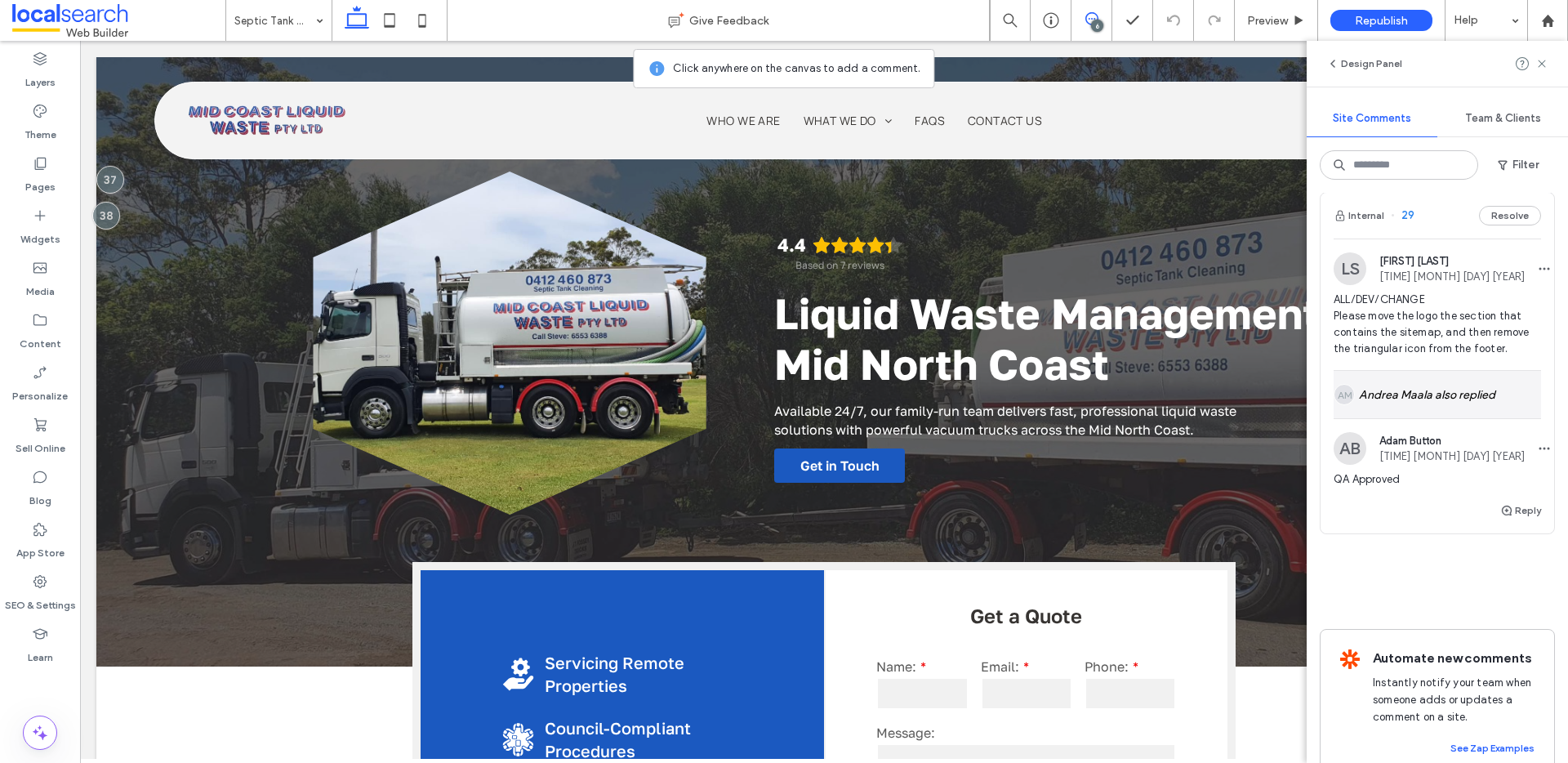 click on "AM Andrea Maala also replied" at bounding box center (1437, 395) 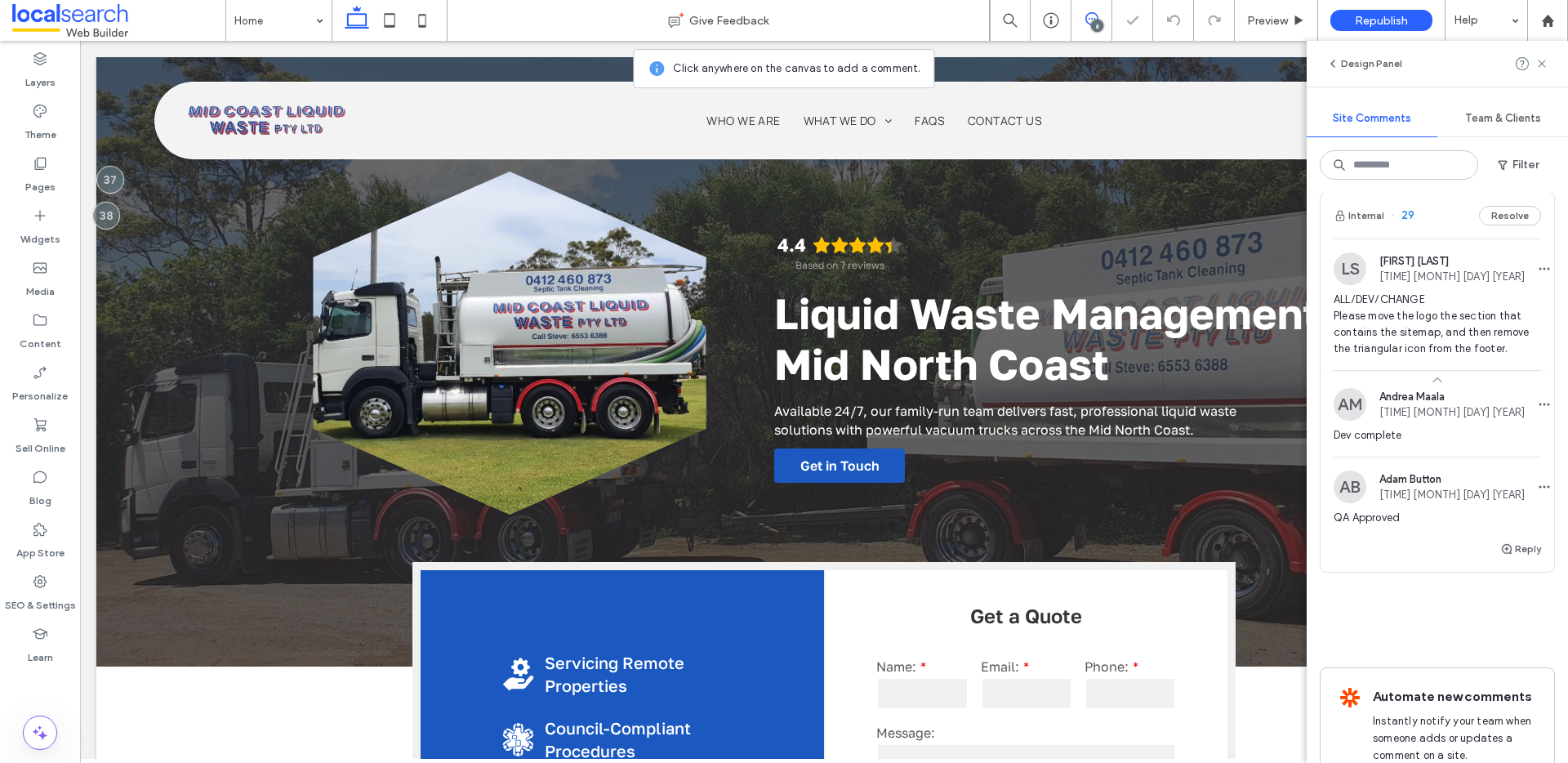 scroll, scrollTop: 0, scrollLeft: 0, axis: both 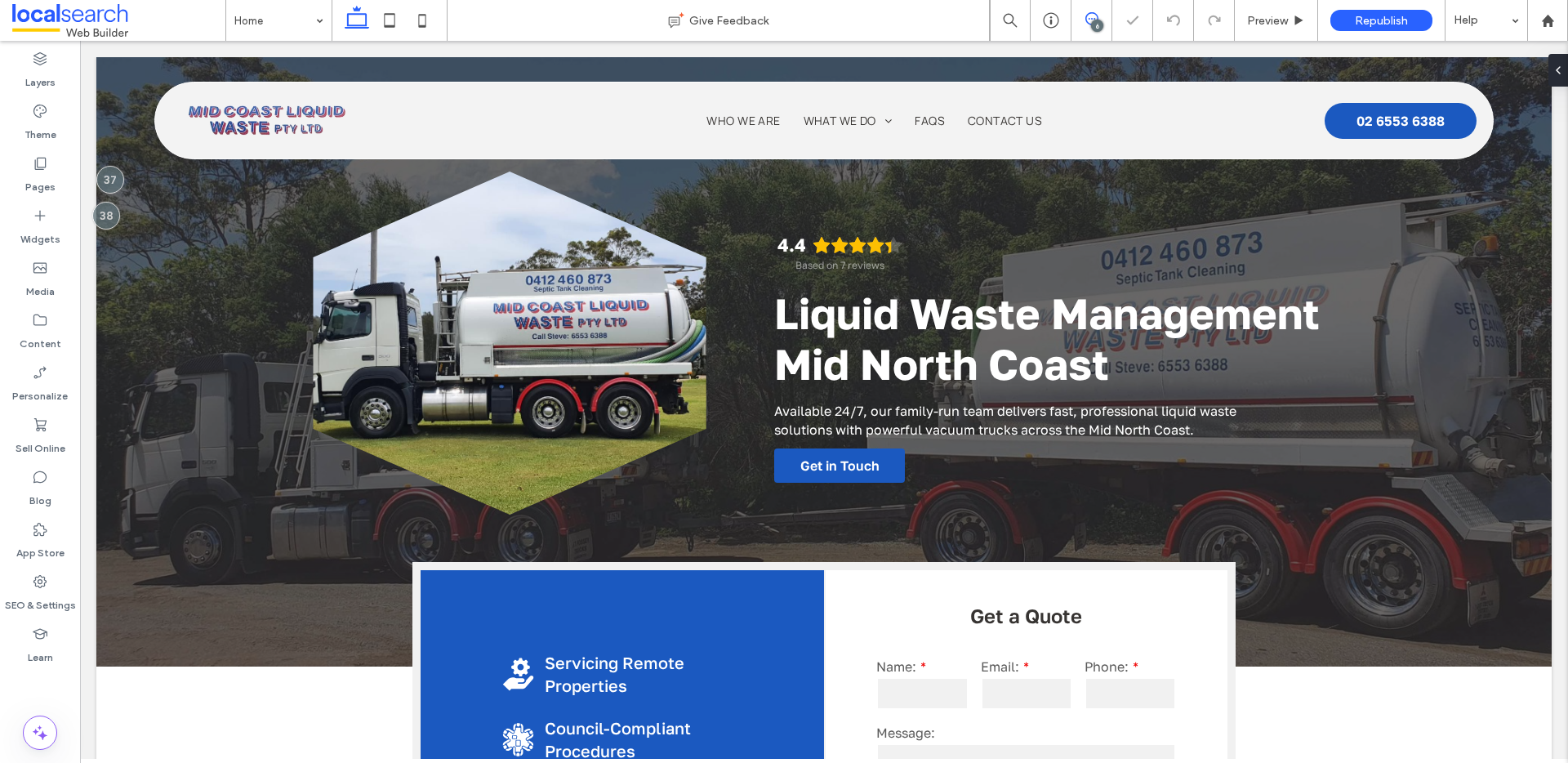 click at bounding box center [1091, 19] 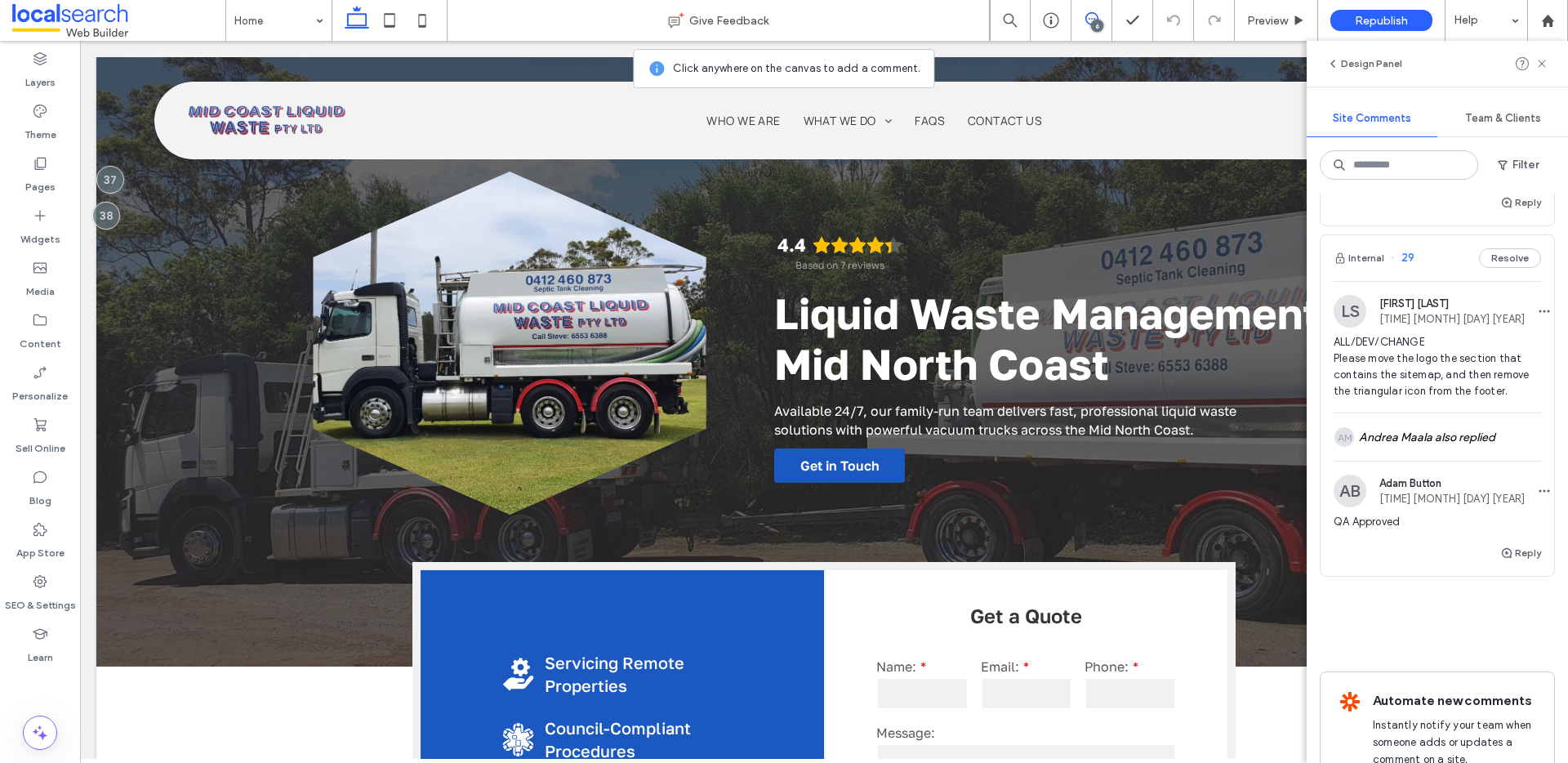 scroll, scrollTop: 1032, scrollLeft: 0, axis: vertical 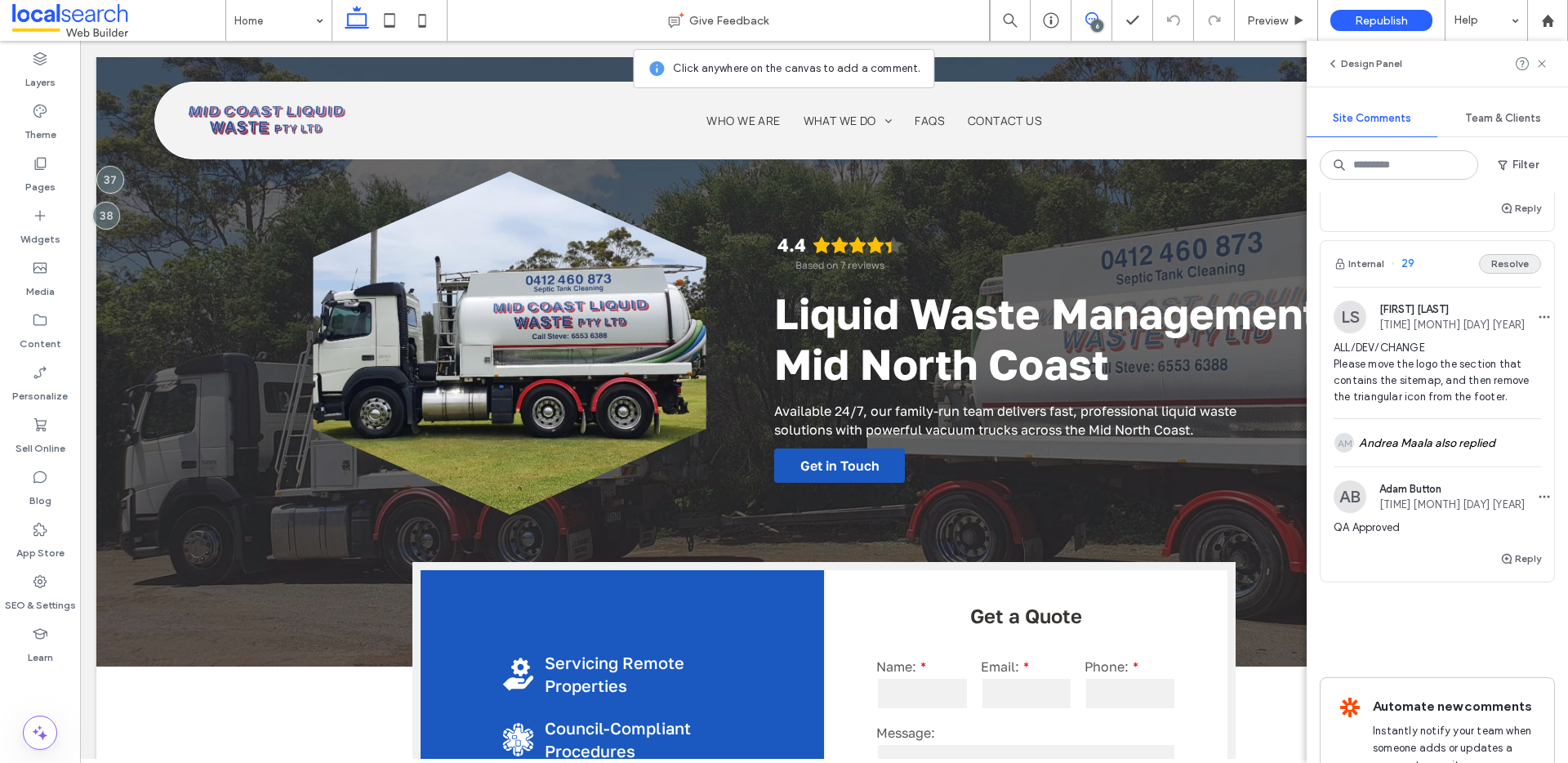 click on "Resolve" at bounding box center [1510, 264] 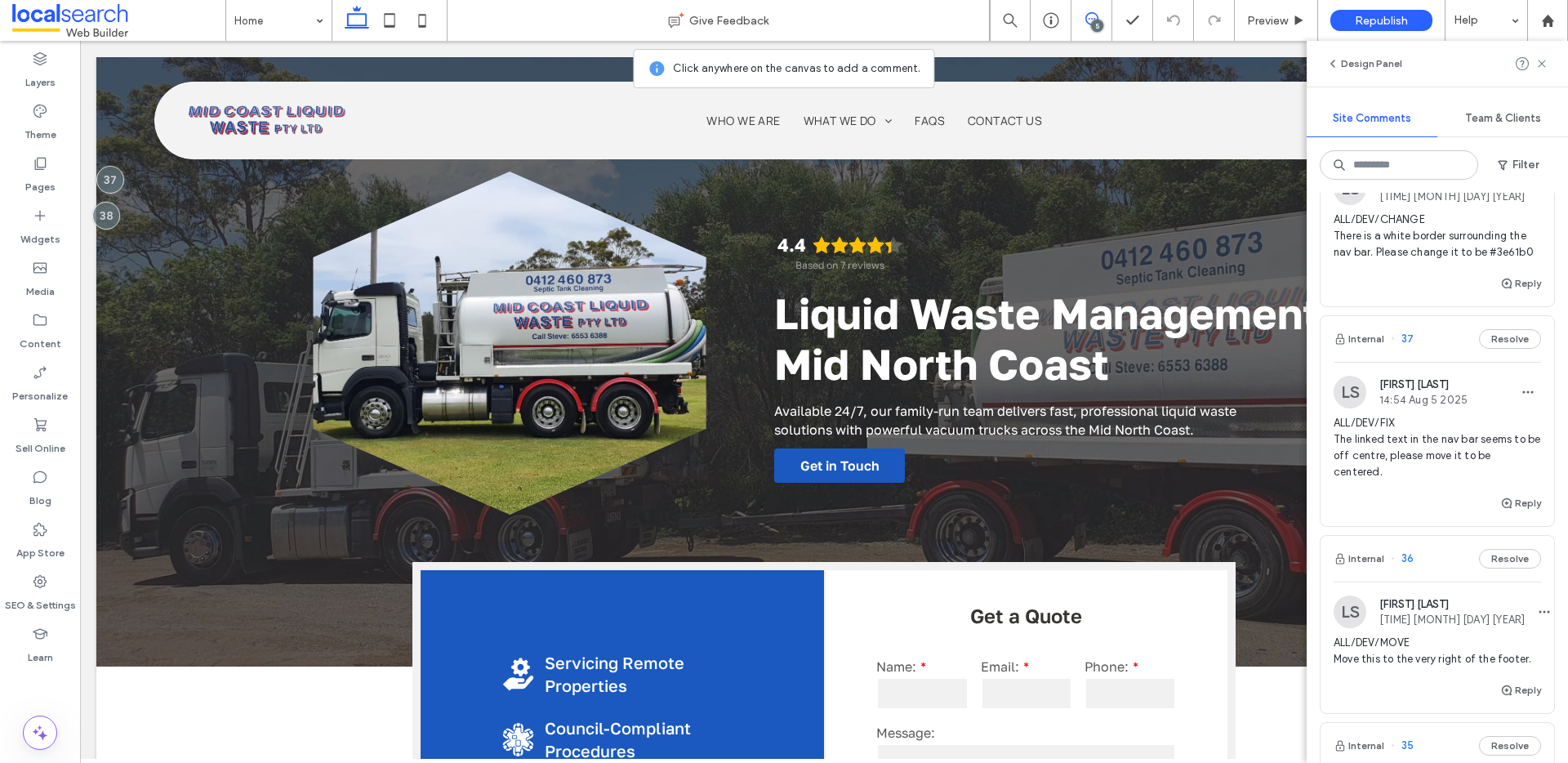 scroll, scrollTop: 0, scrollLeft: 0, axis: both 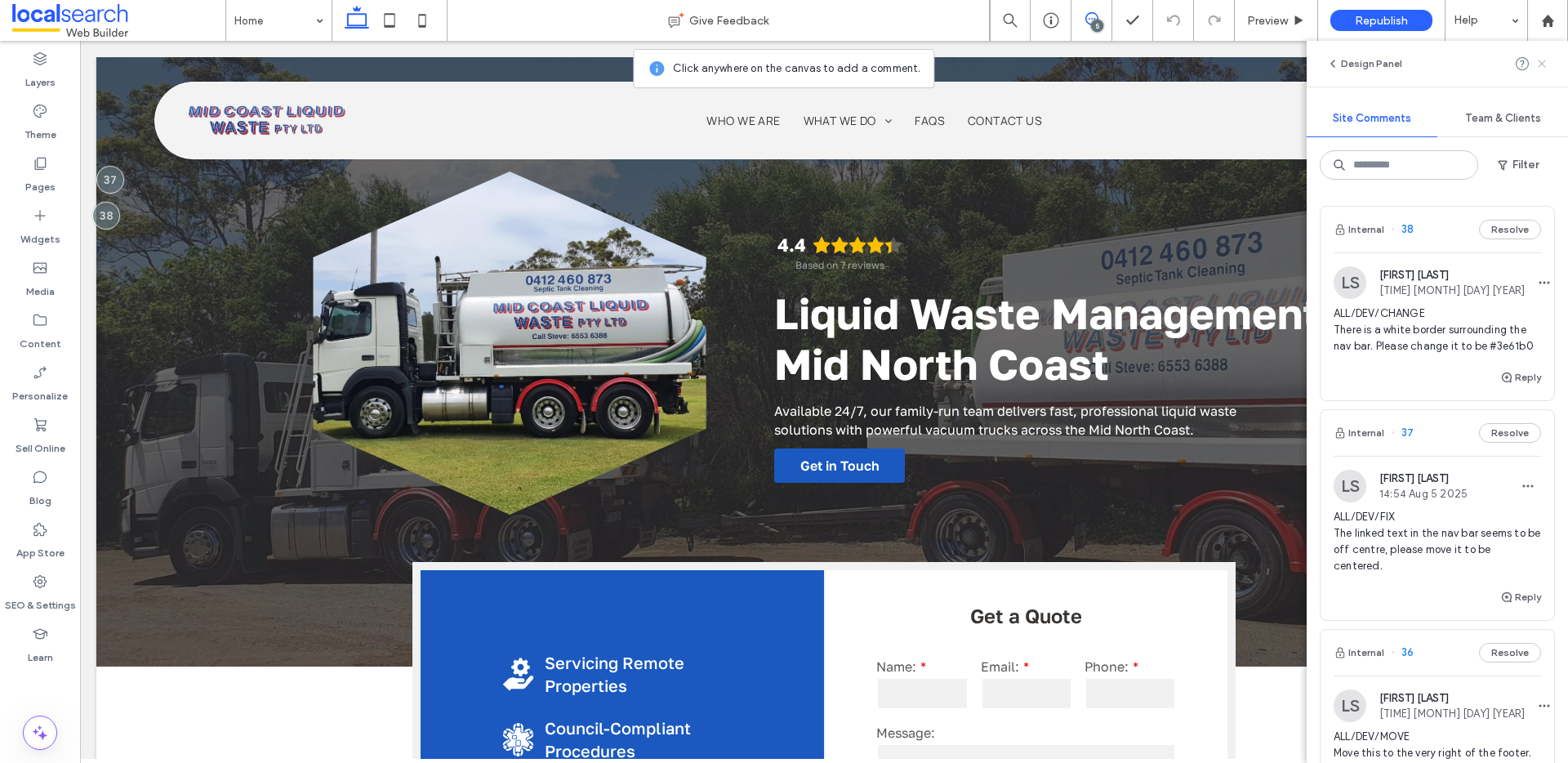 click 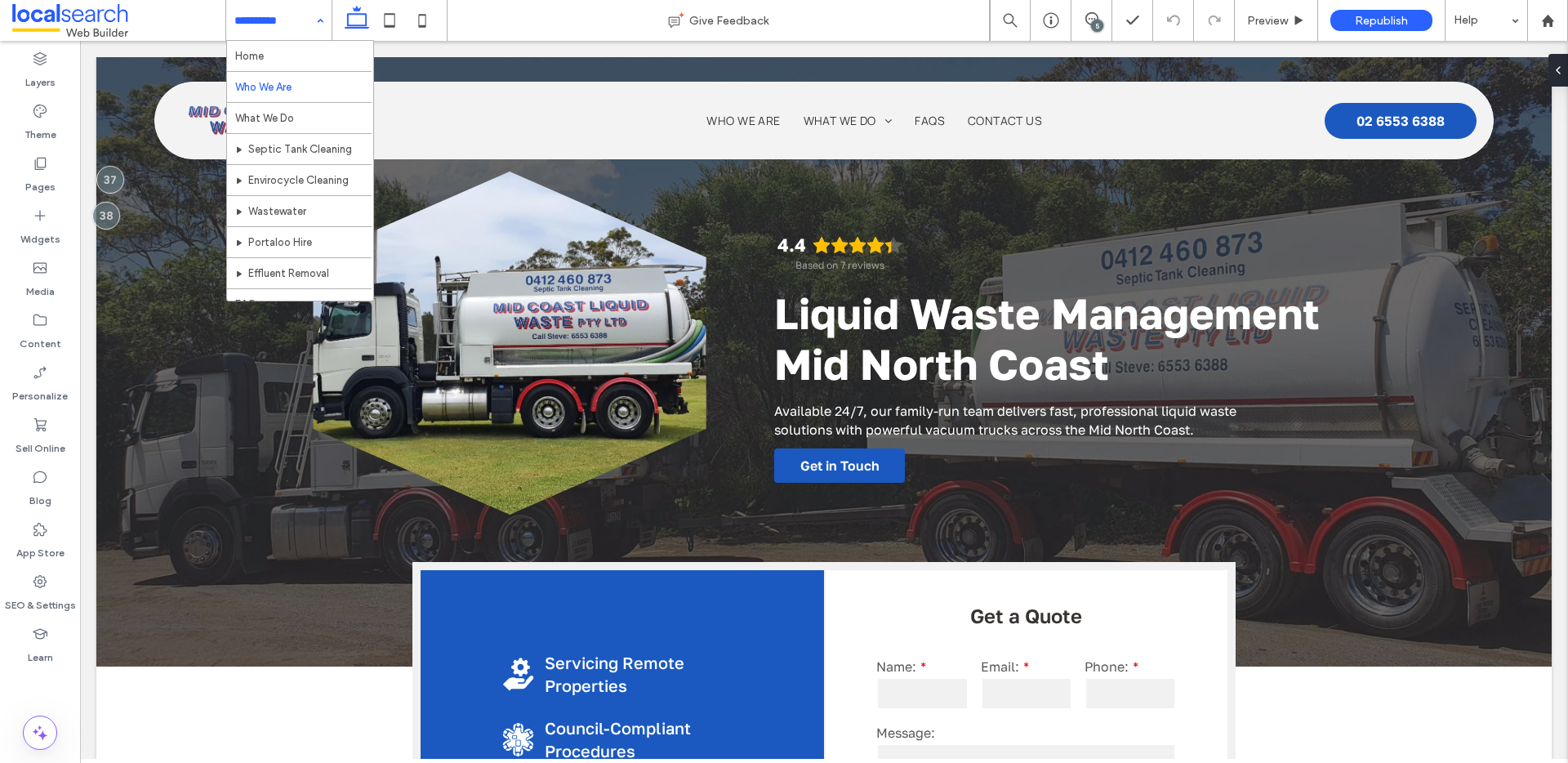 click at bounding box center (274, 20) 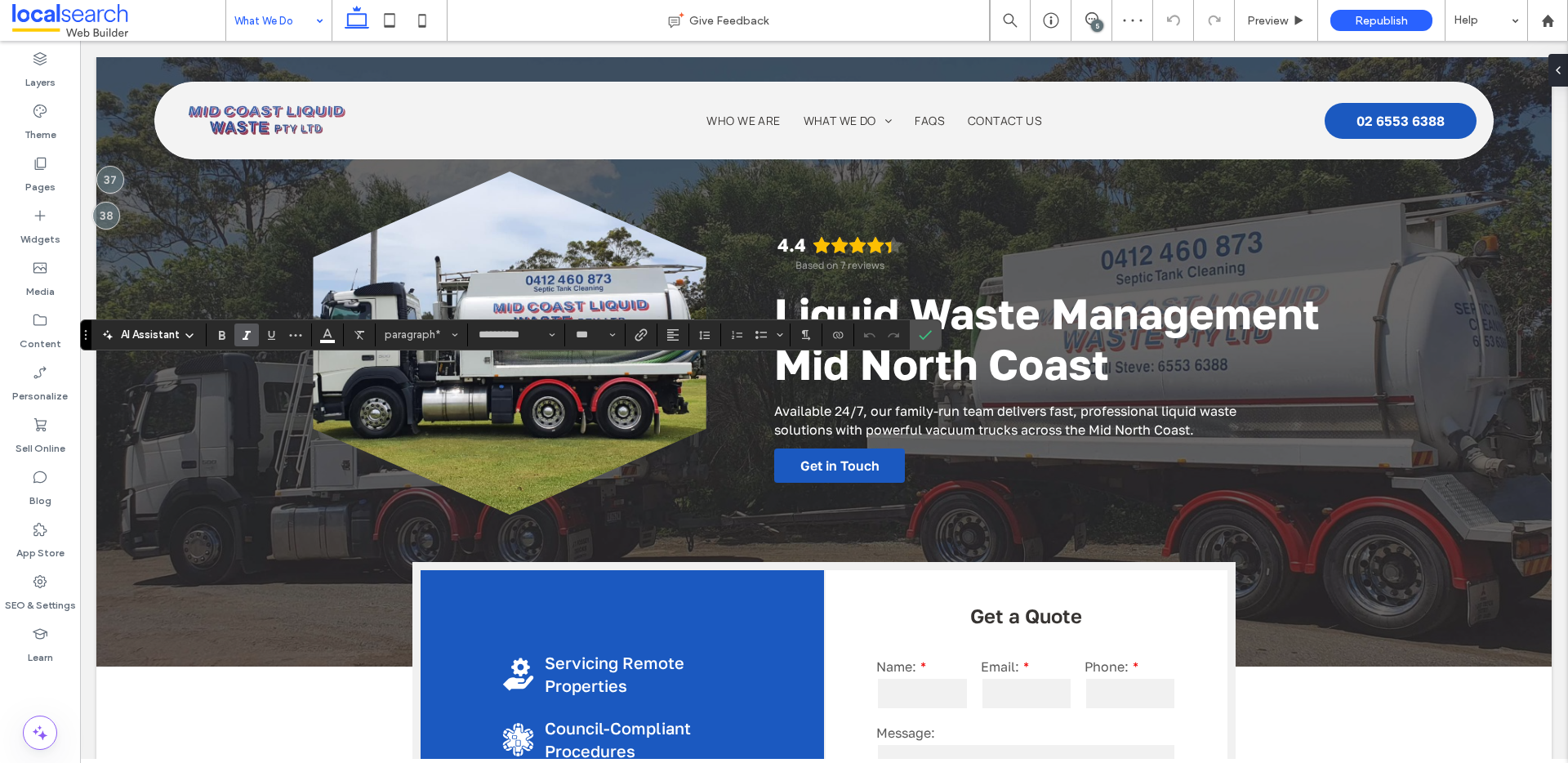 click at bounding box center (327, 335) 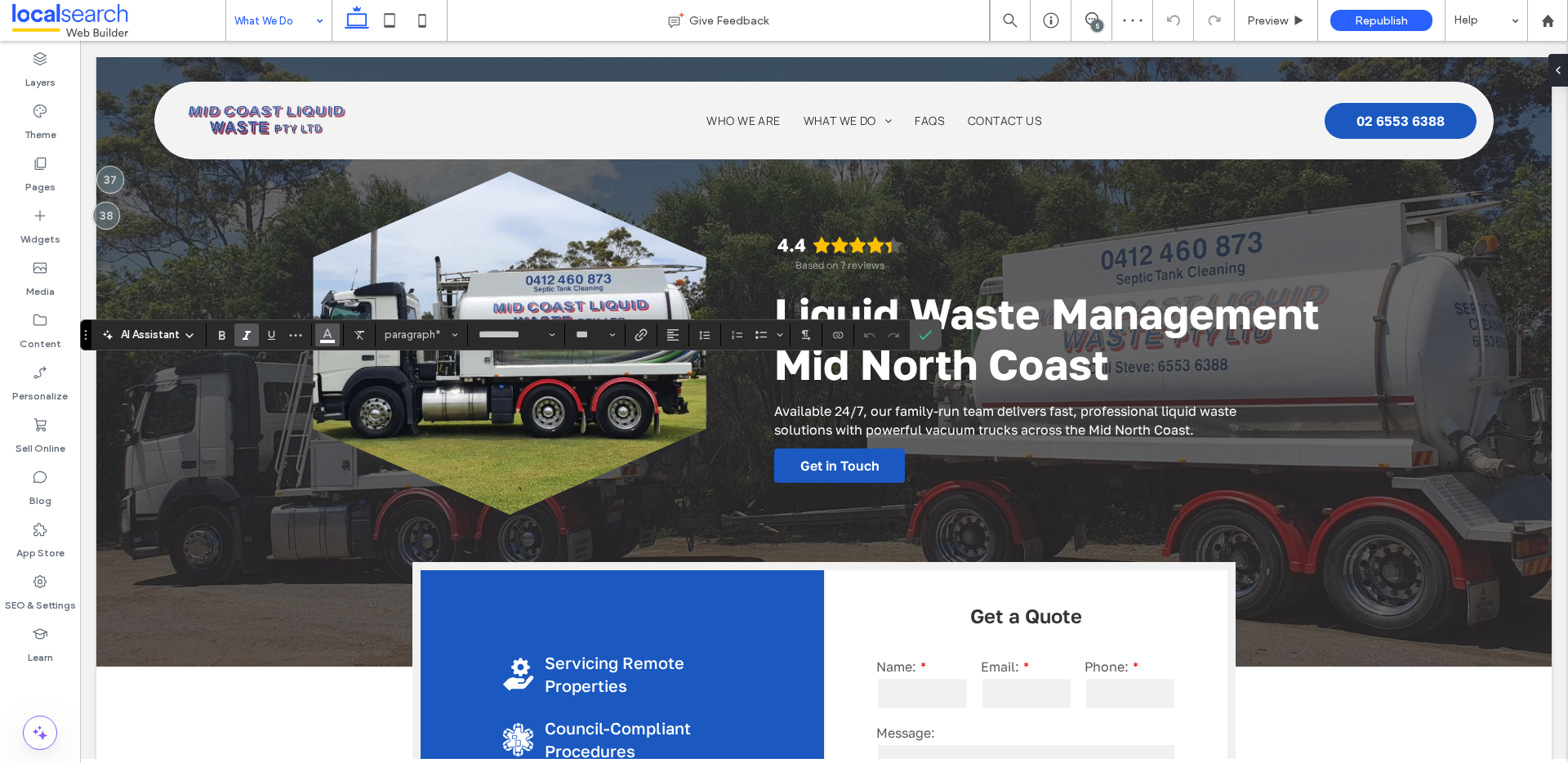 click at bounding box center (327, 335) 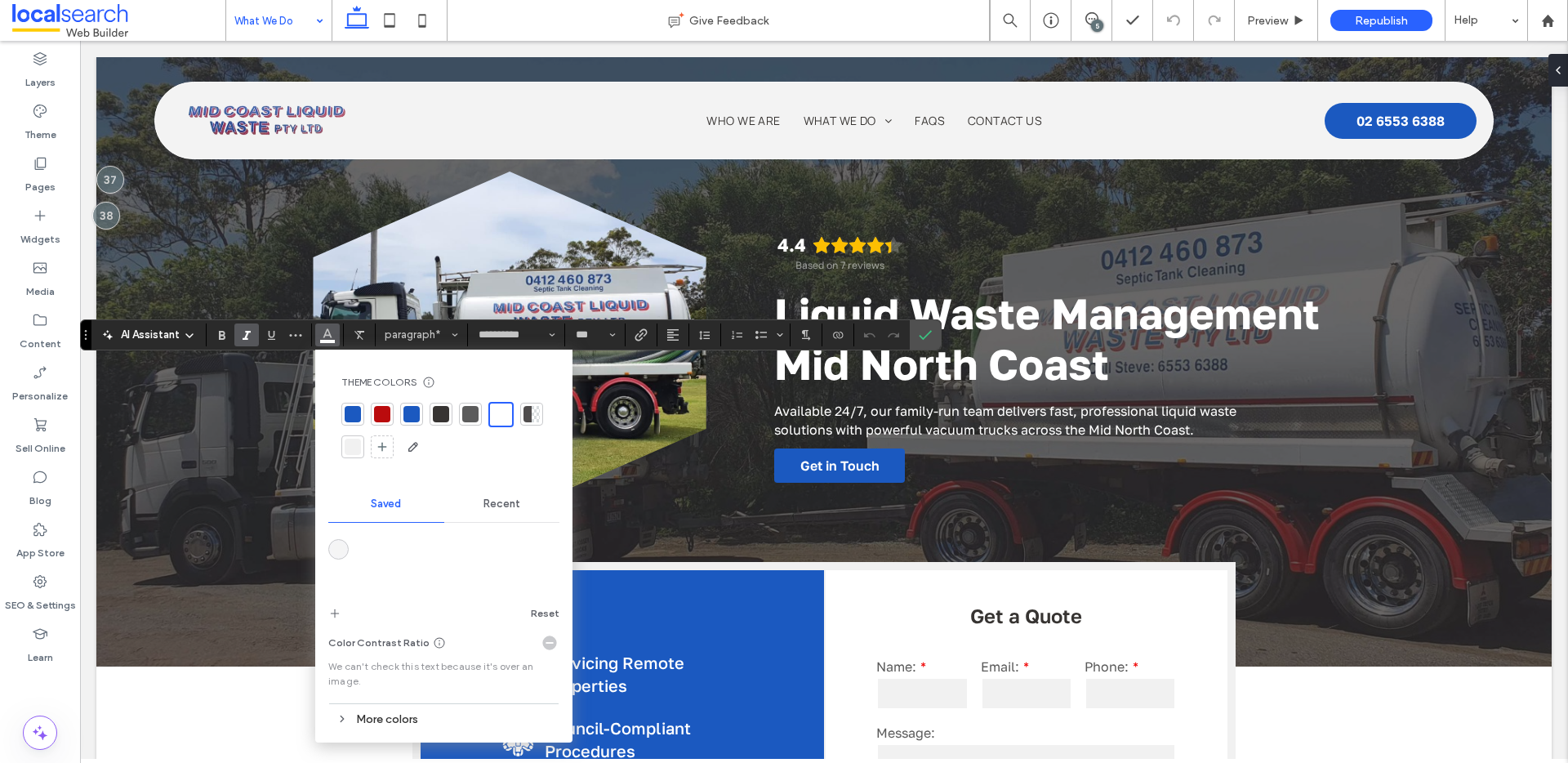 click on "Recent" at bounding box center (502, 504) 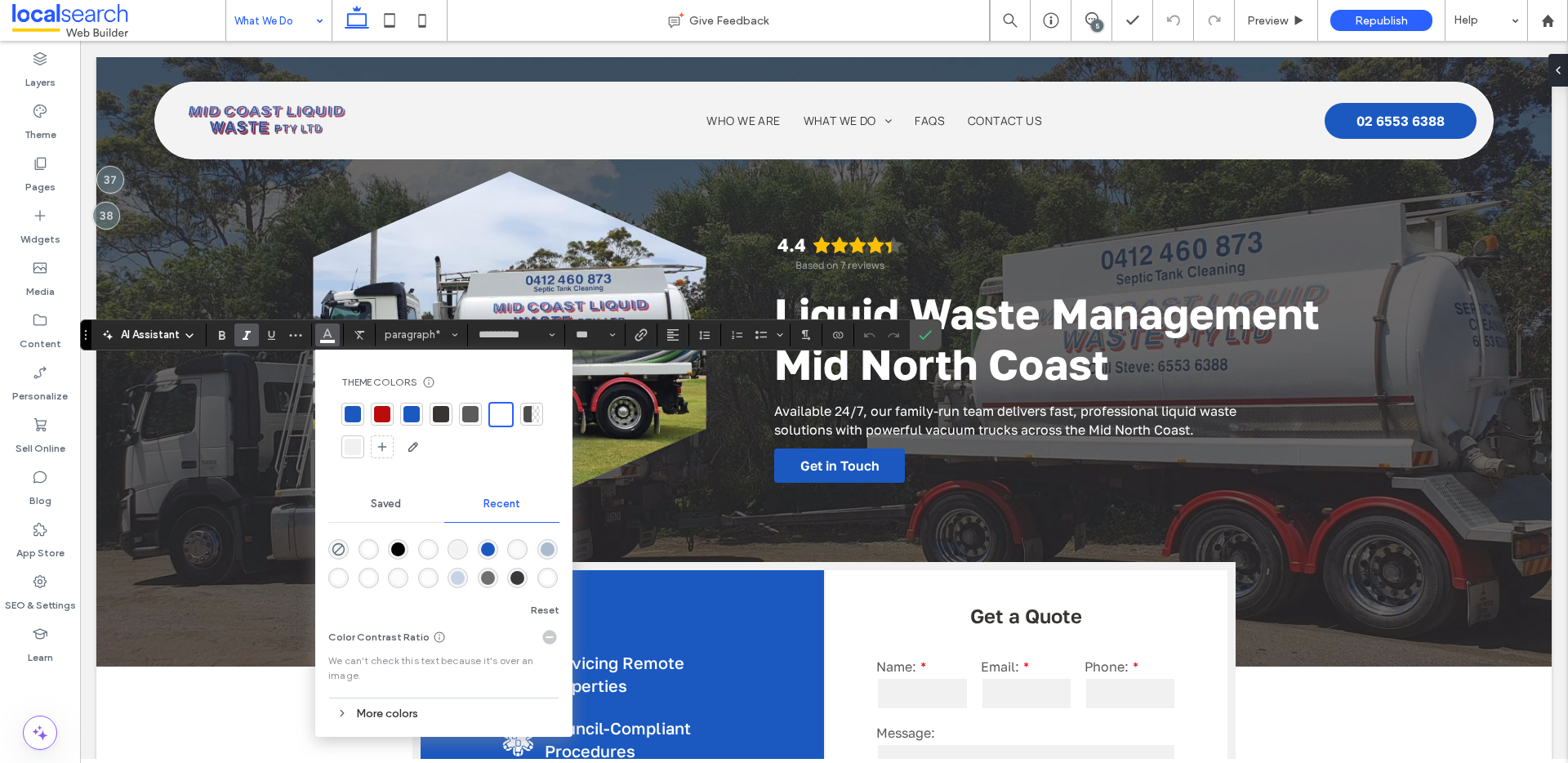 click at bounding box center (338, 549) 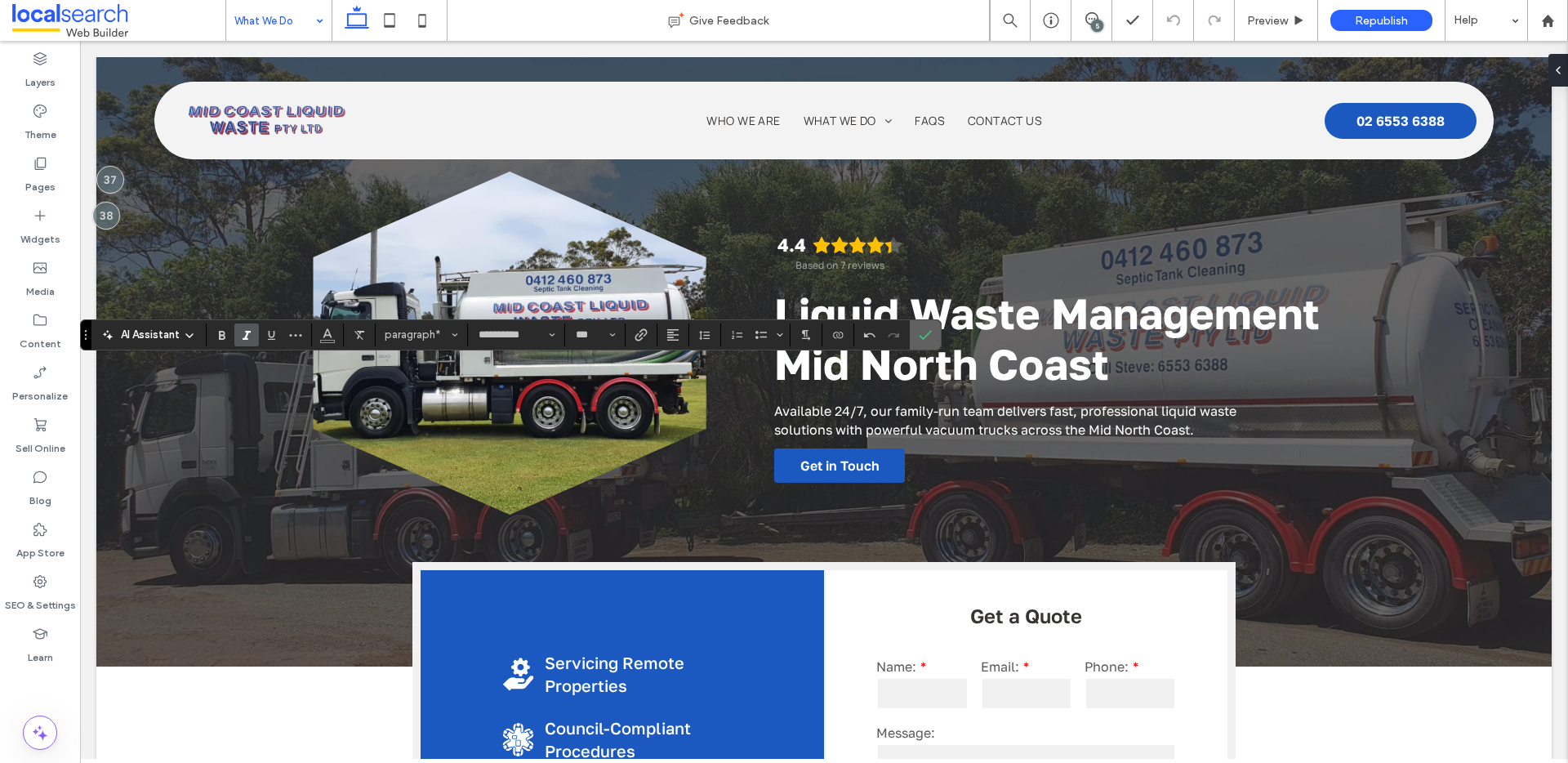 click 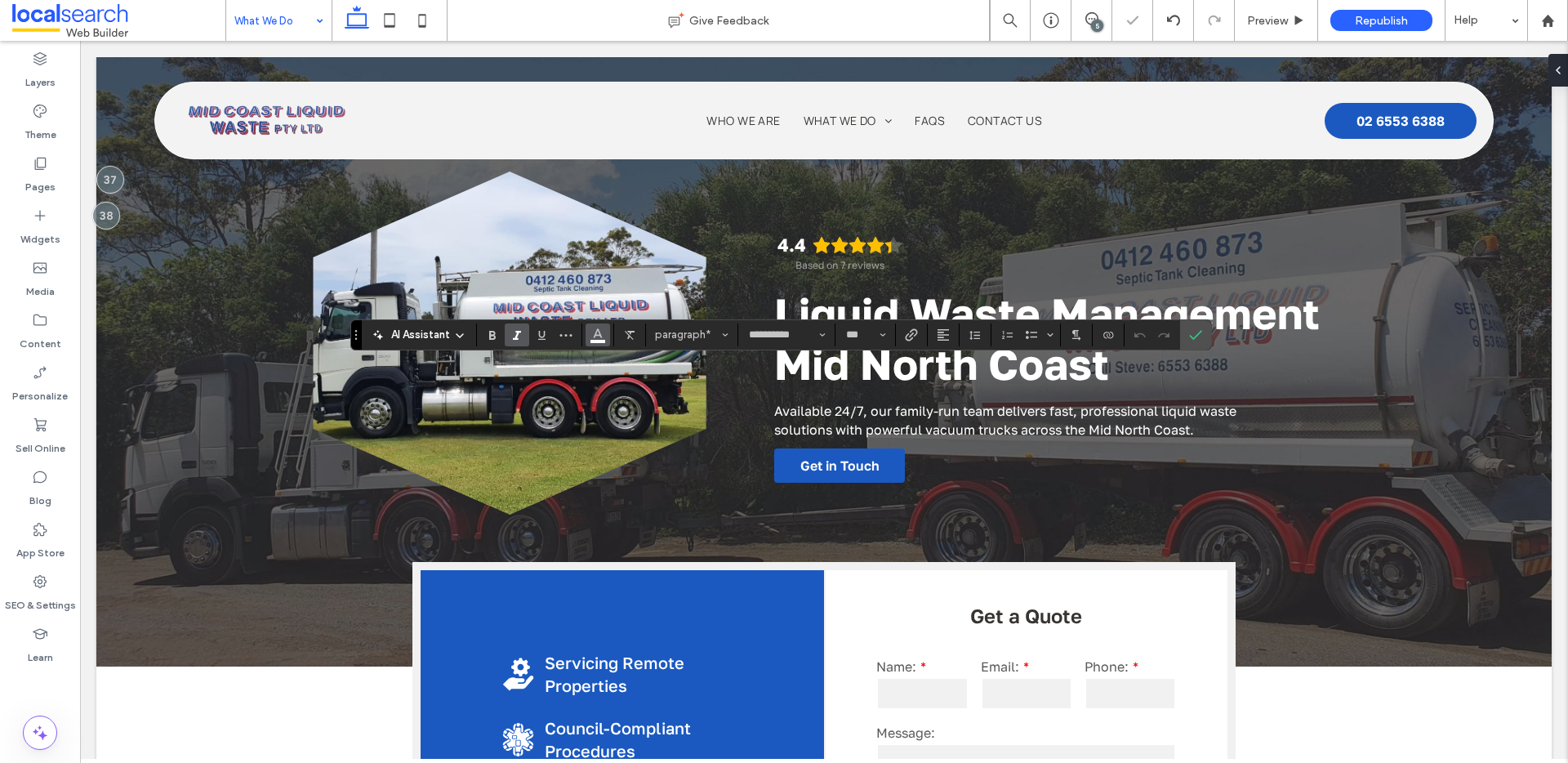 click at bounding box center (598, 333) 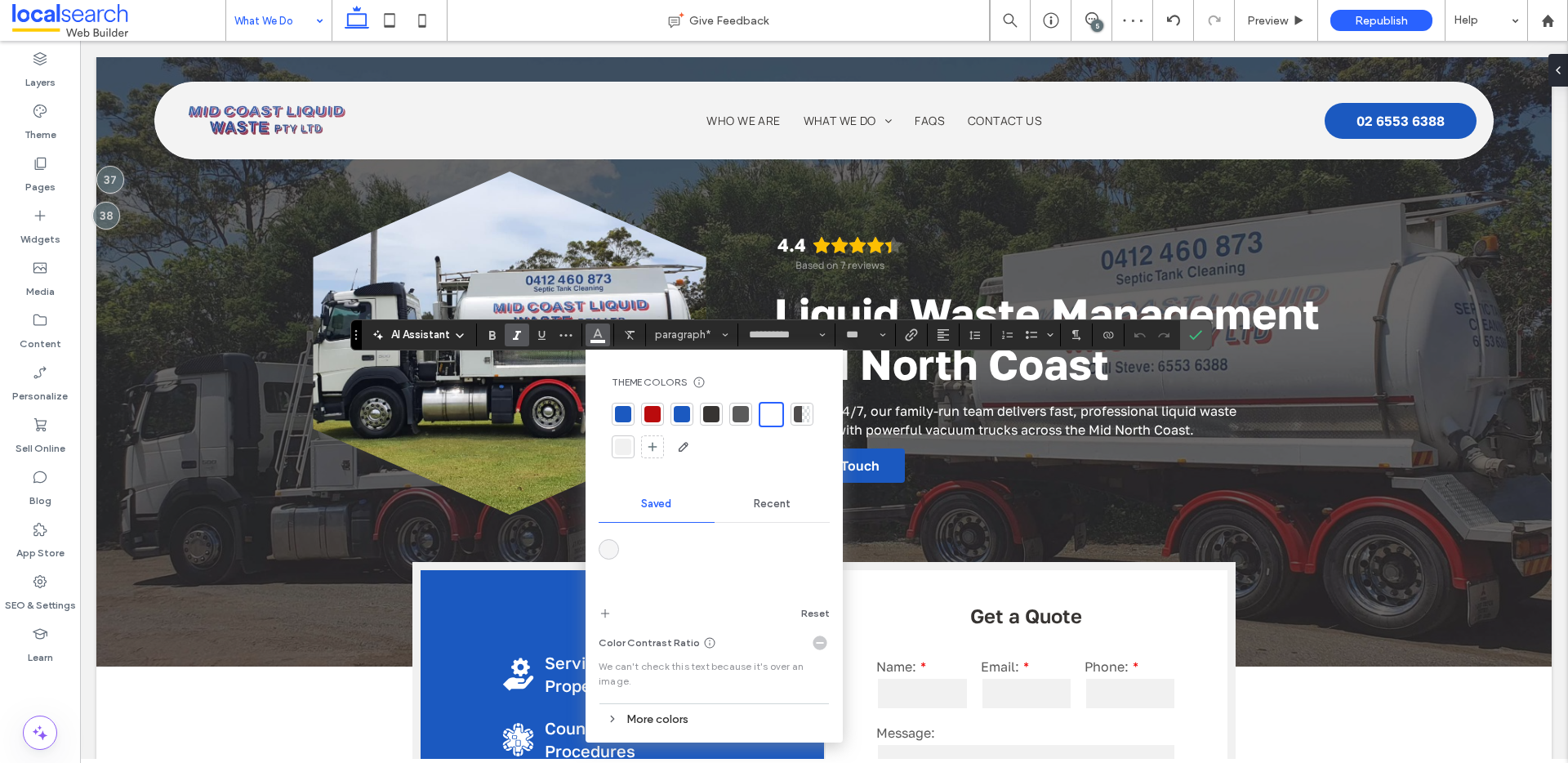click on "Recent" at bounding box center (772, 504) 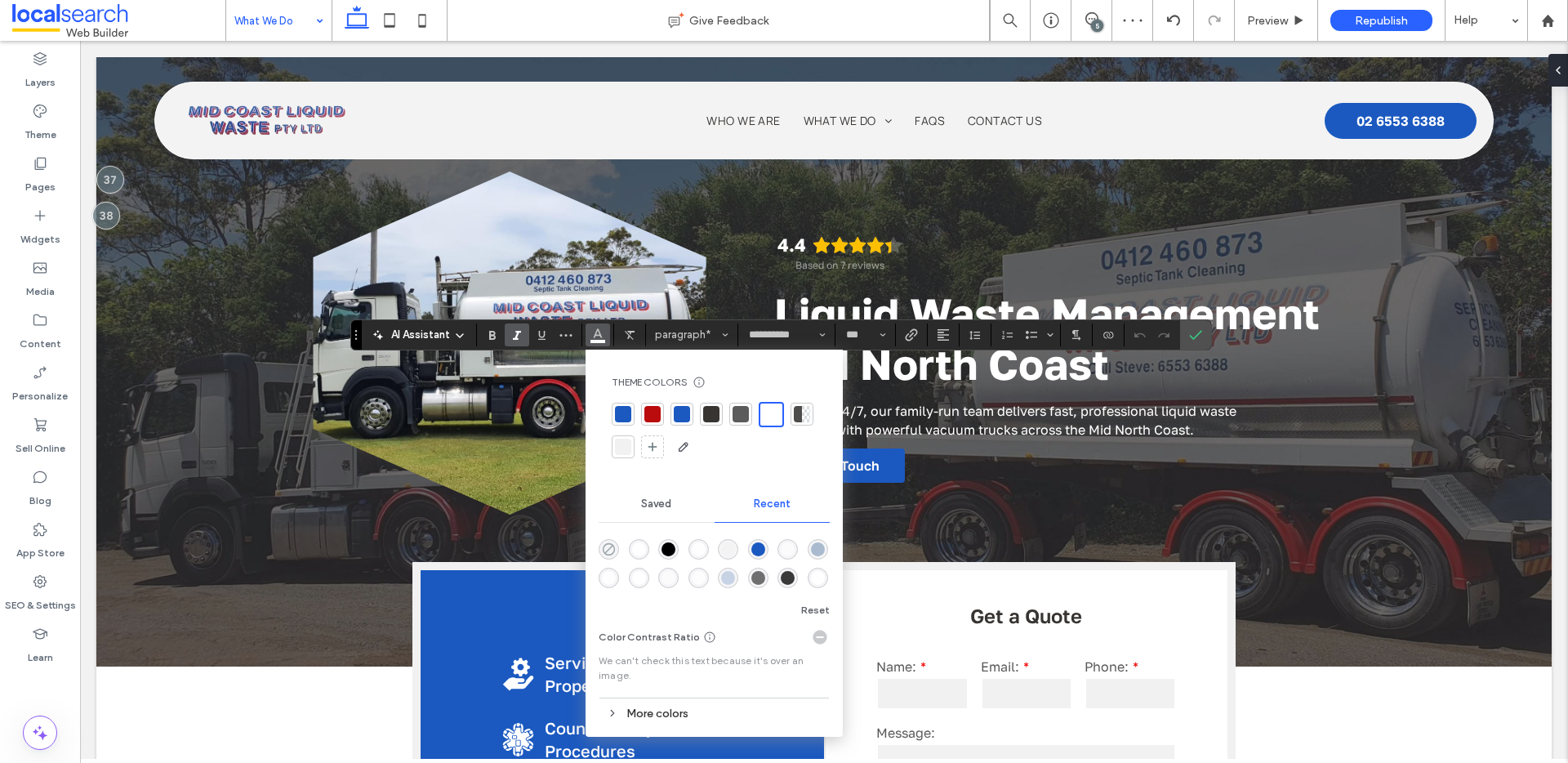 click 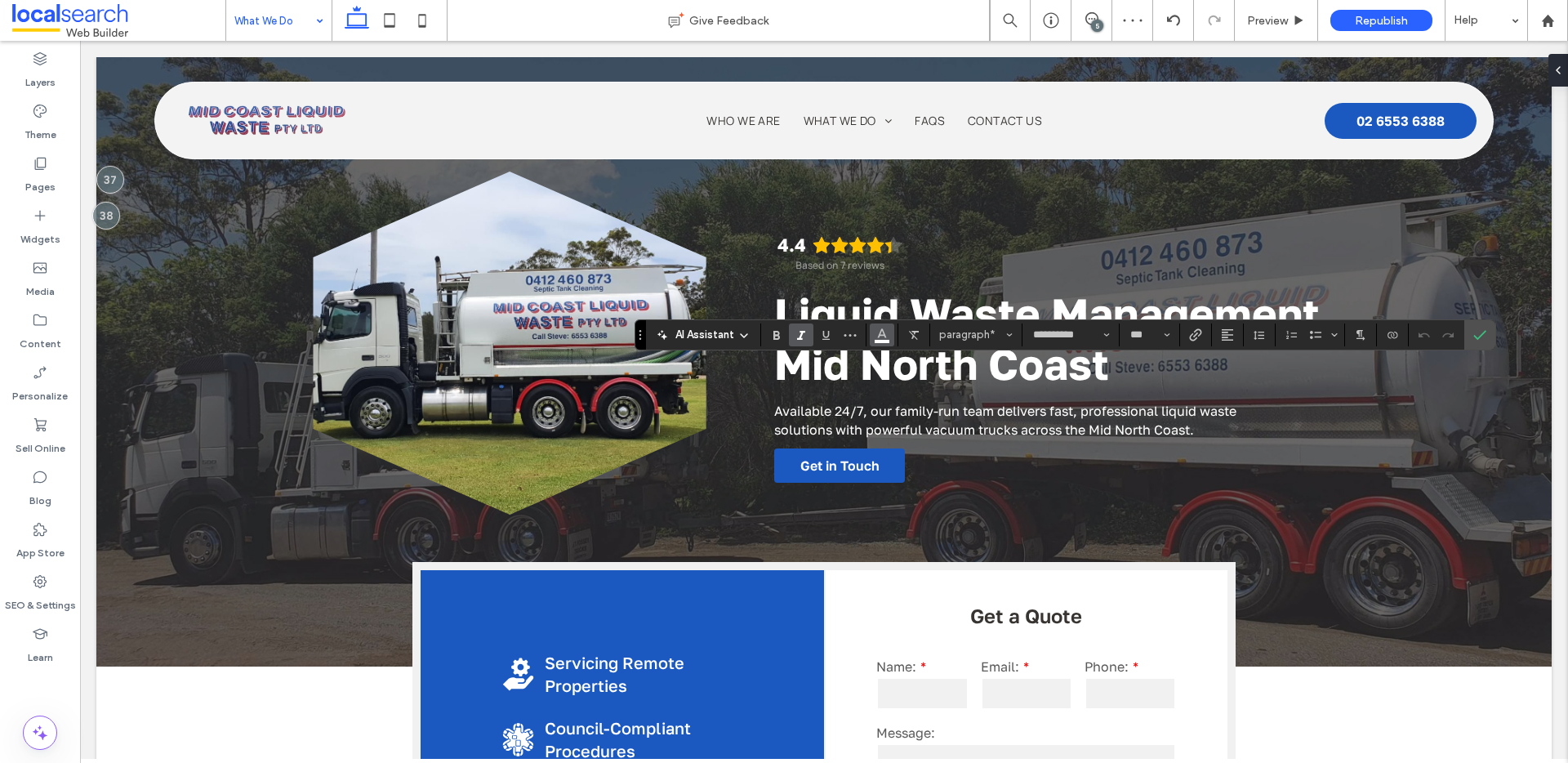 click 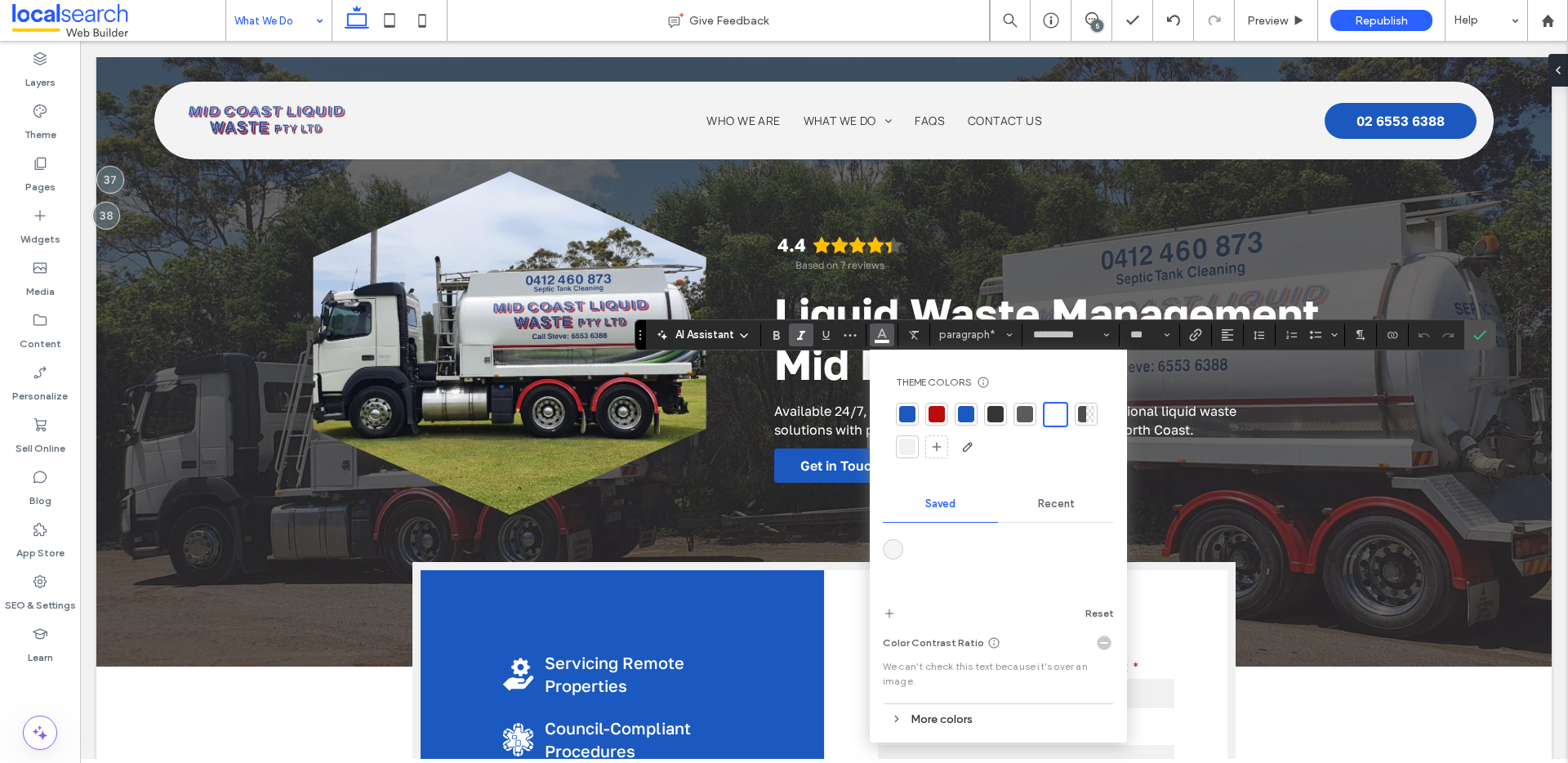 click on "Recent" at bounding box center [1056, 504] 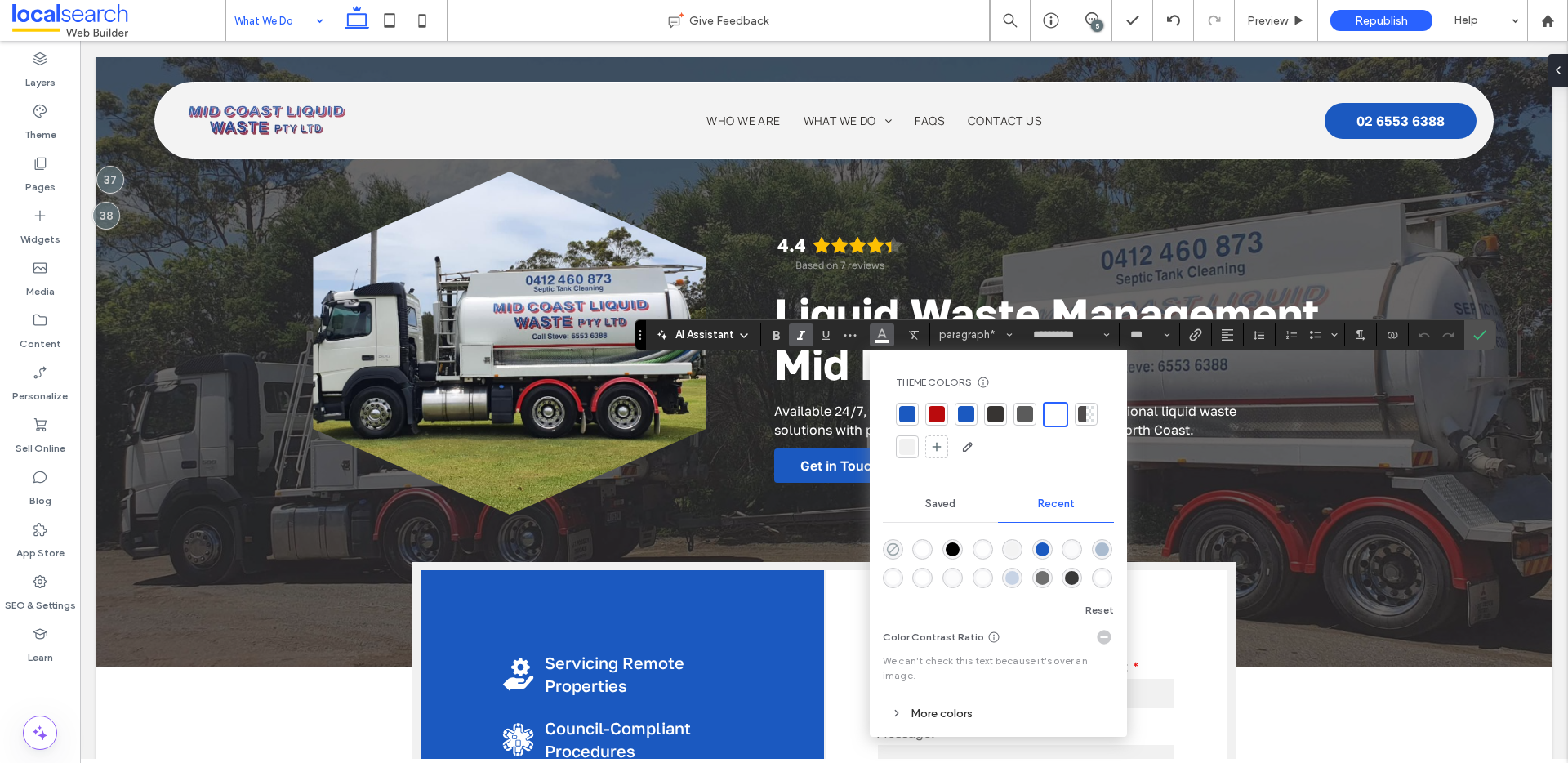 click 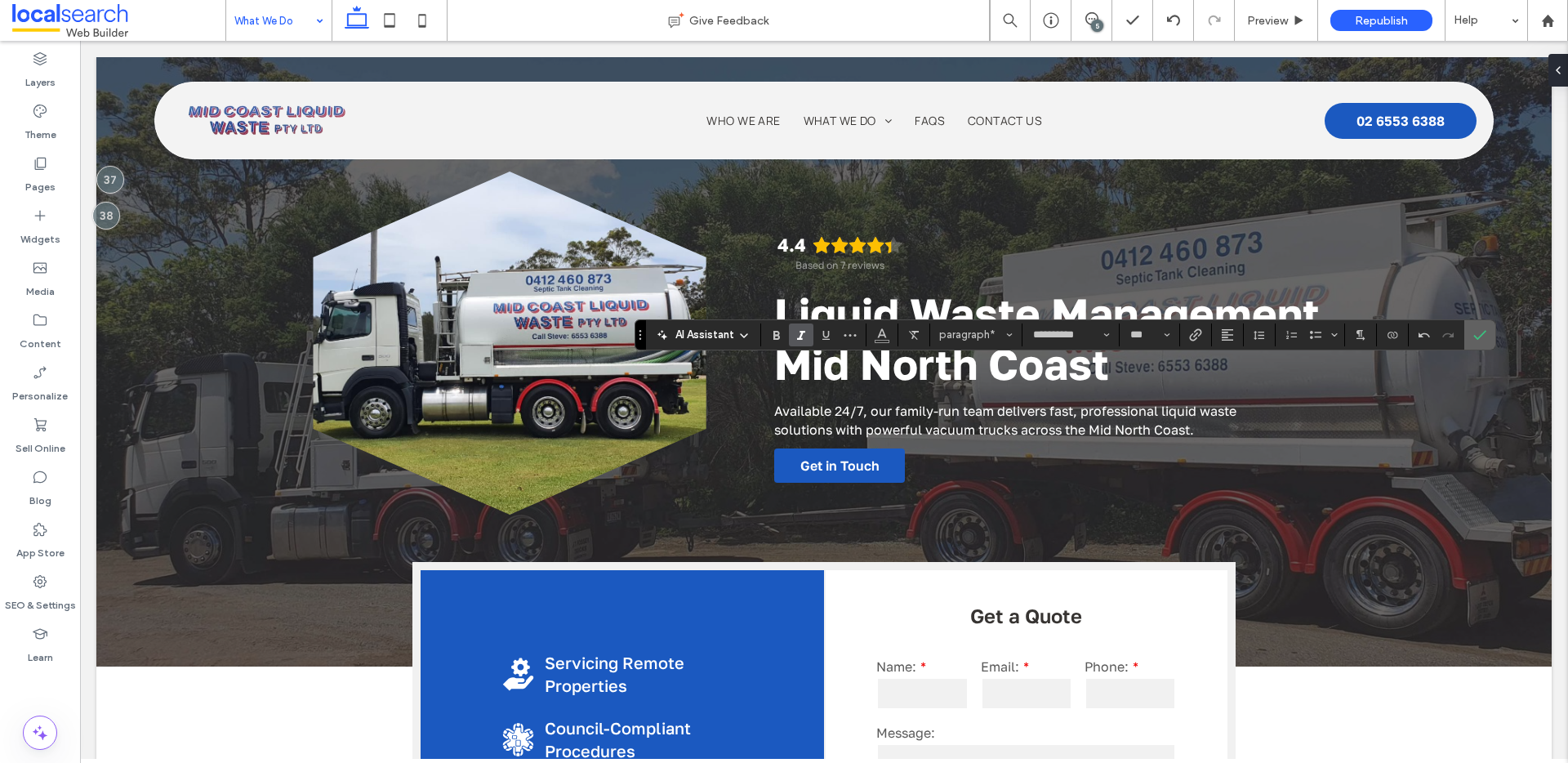 click at bounding box center [1480, 335] 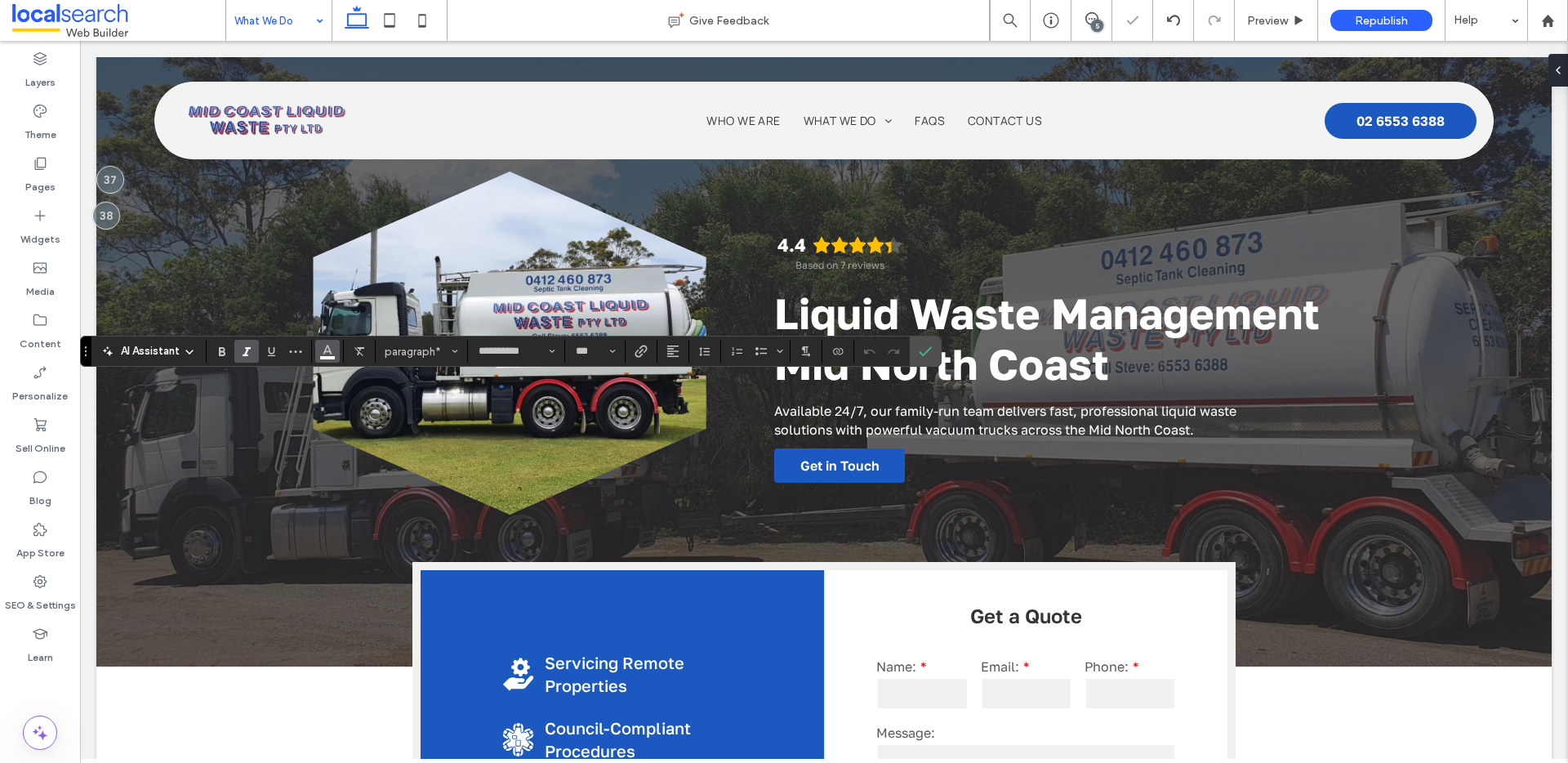 click at bounding box center [327, 351] 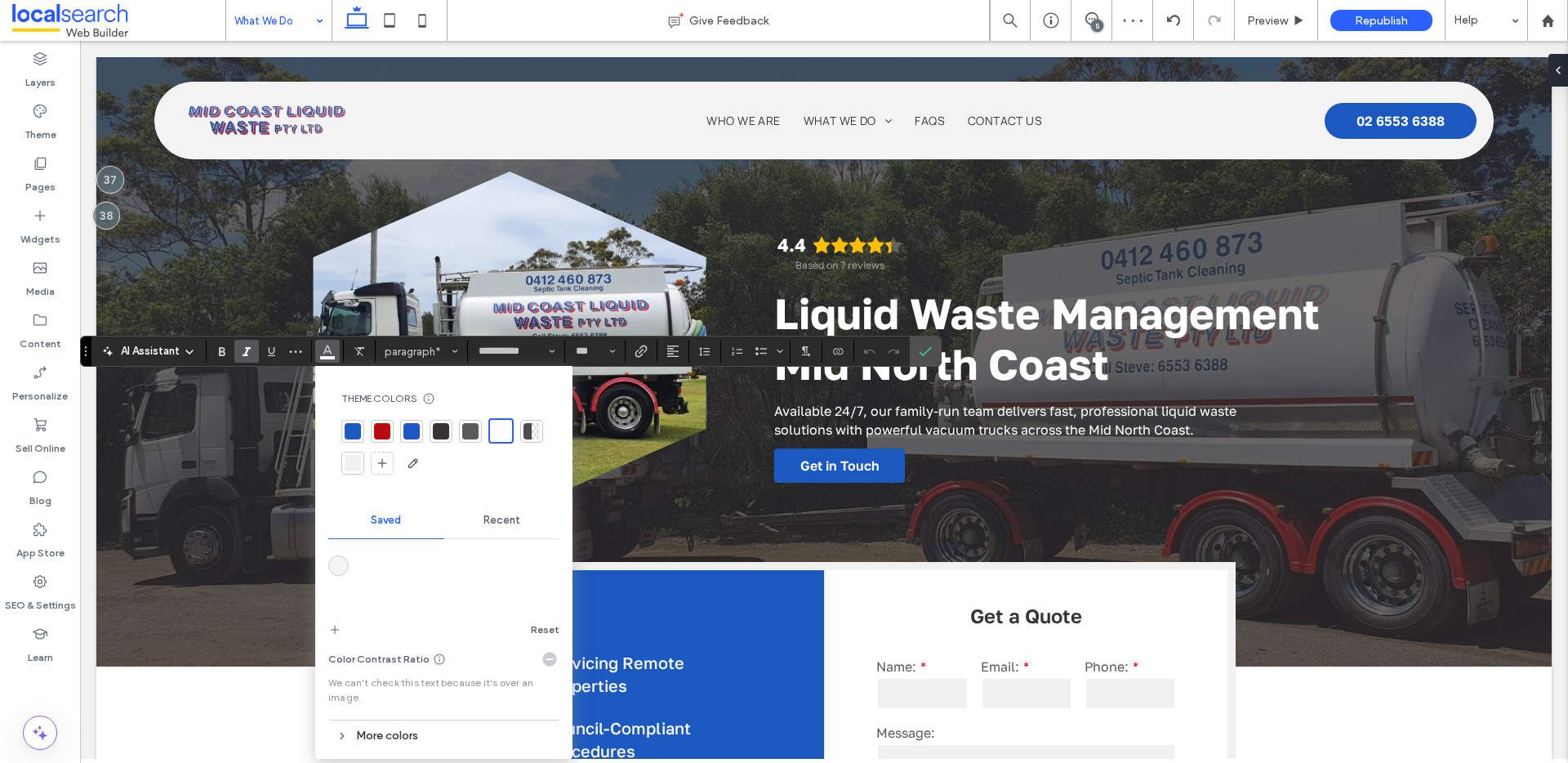 click on "Recent" at bounding box center [502, 520] 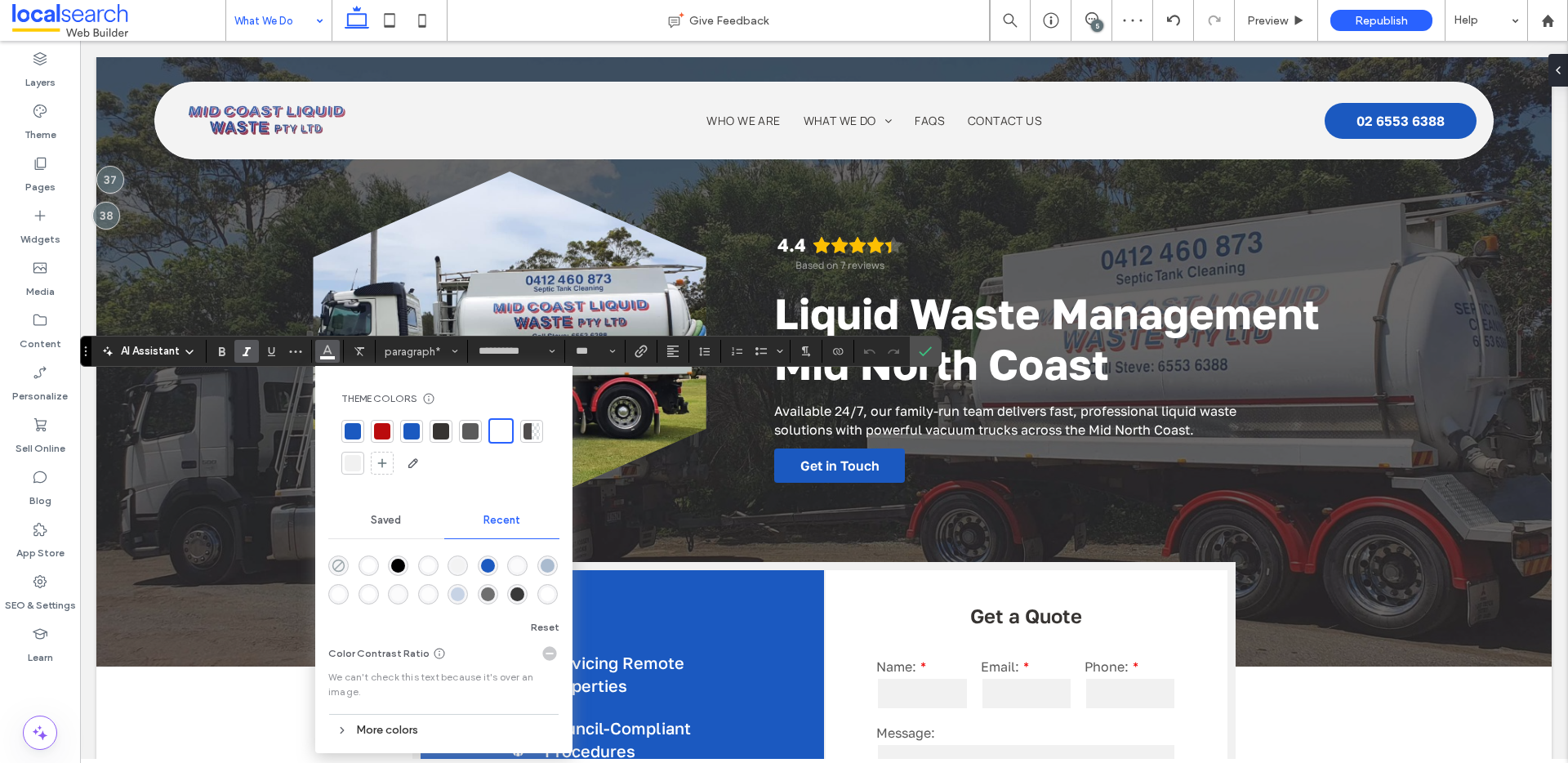 click 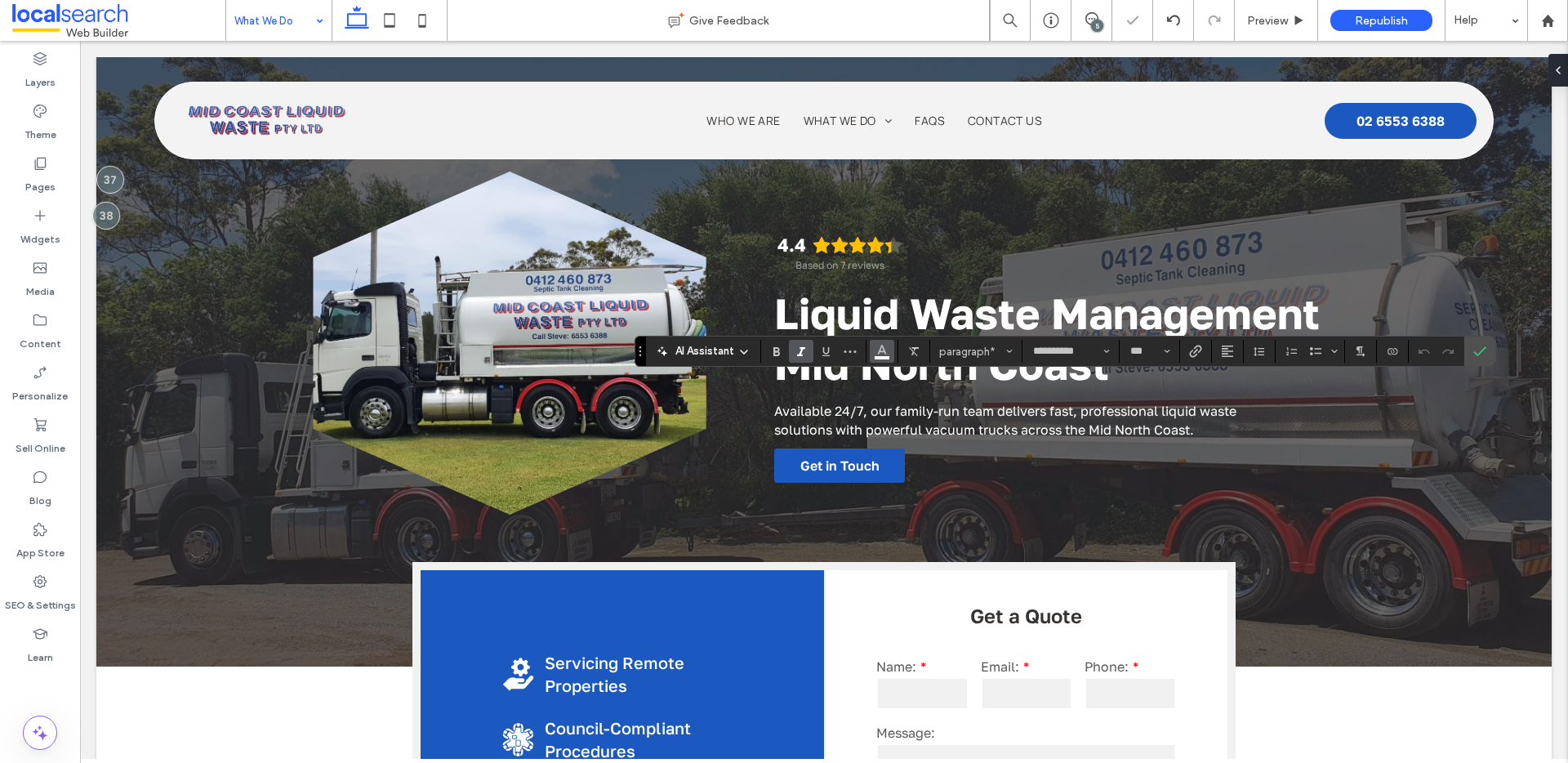 click at bounding box center (882, 351) 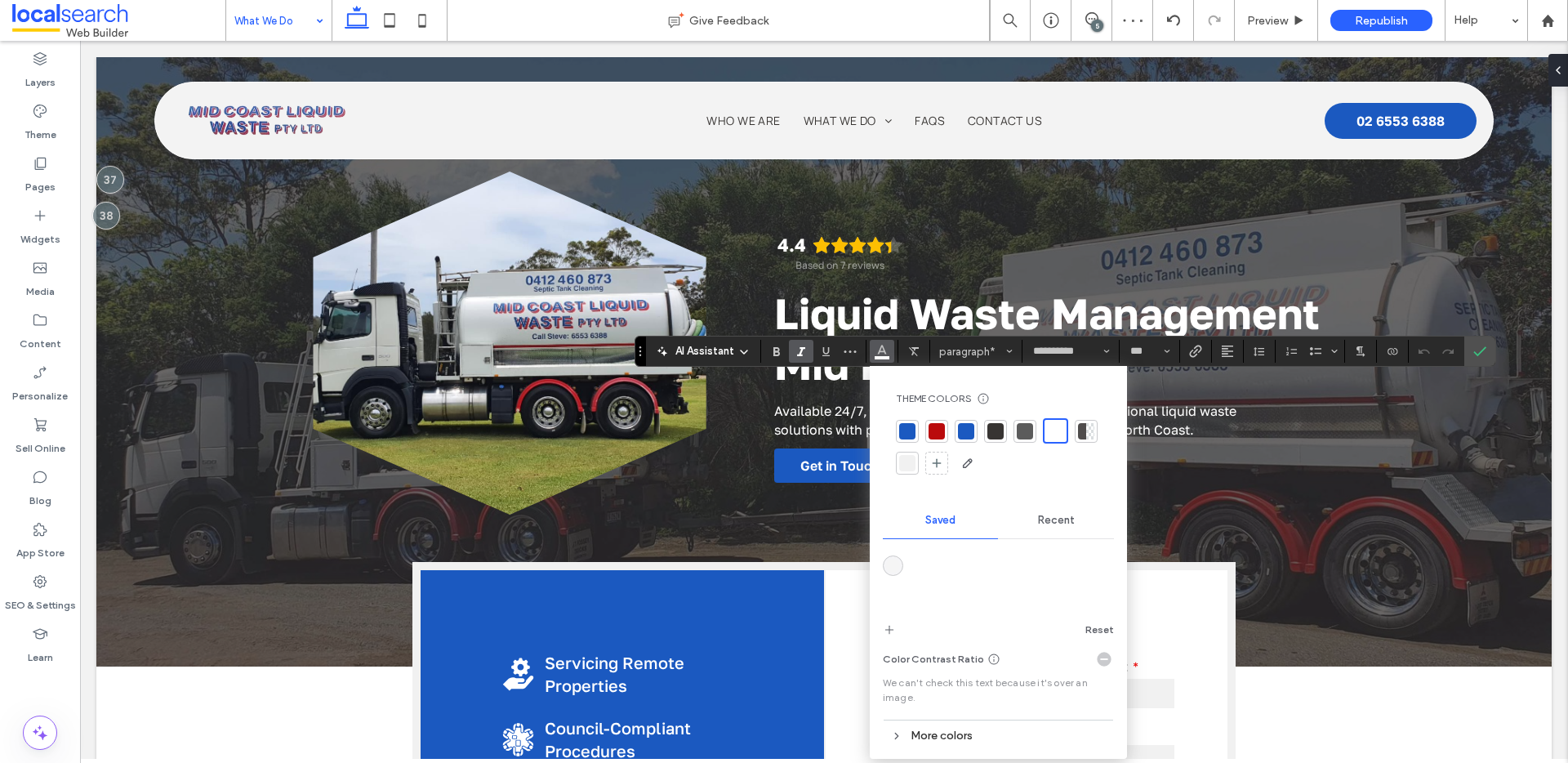 click on "Recent" at bounding box center [1056, 520] 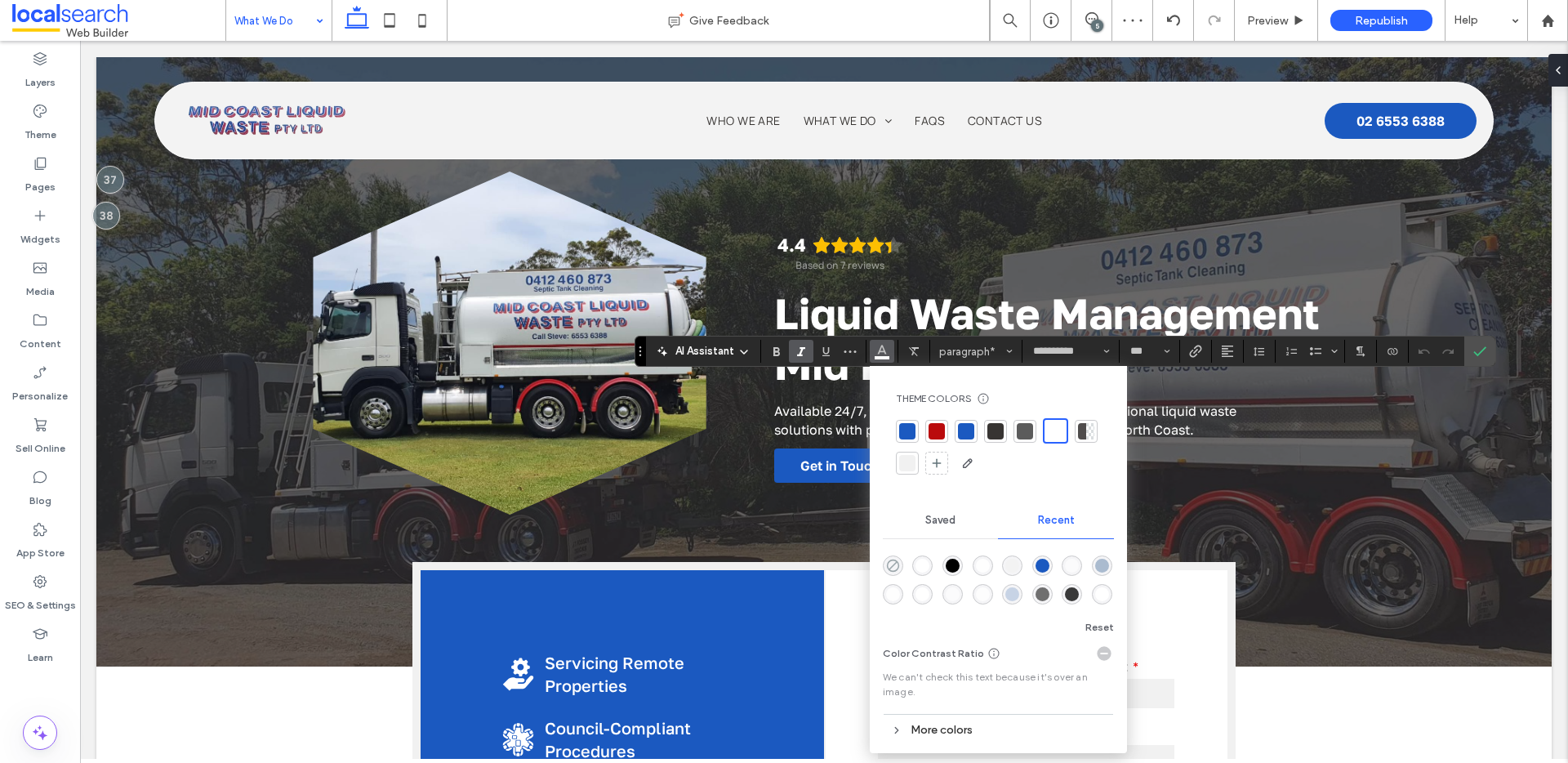 click 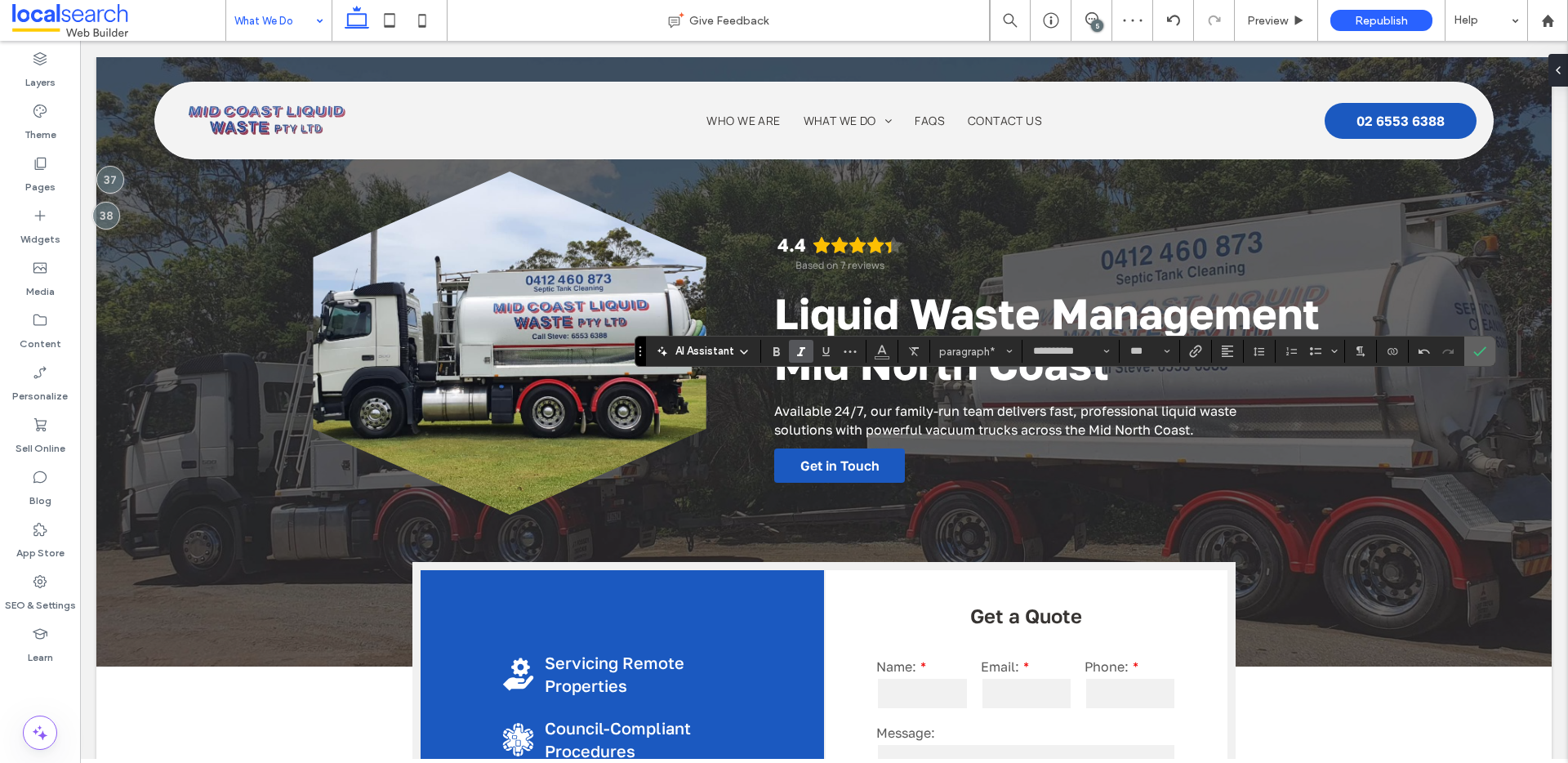 click 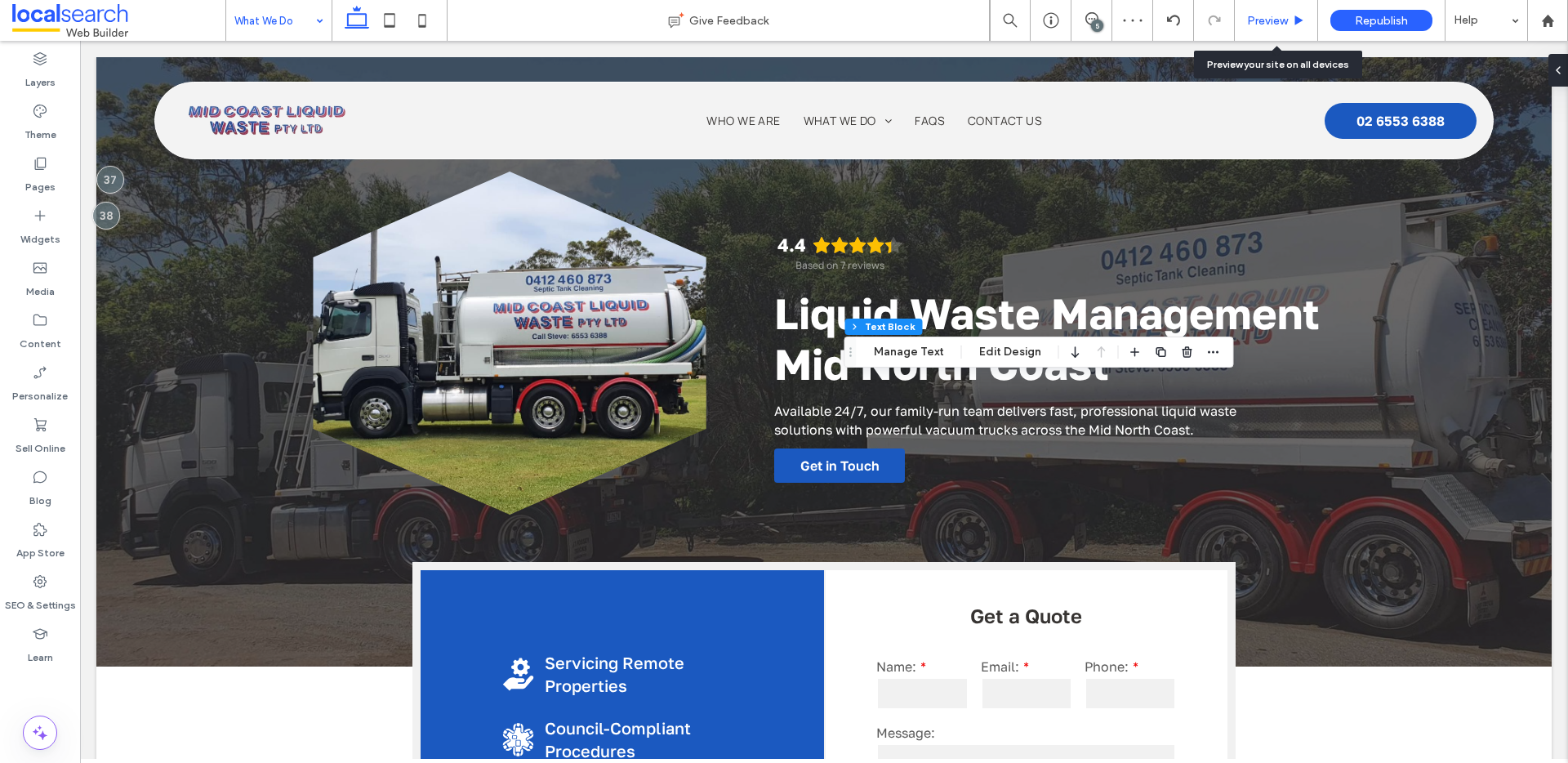 click on "Preview" at bounding box center [1276, 20] 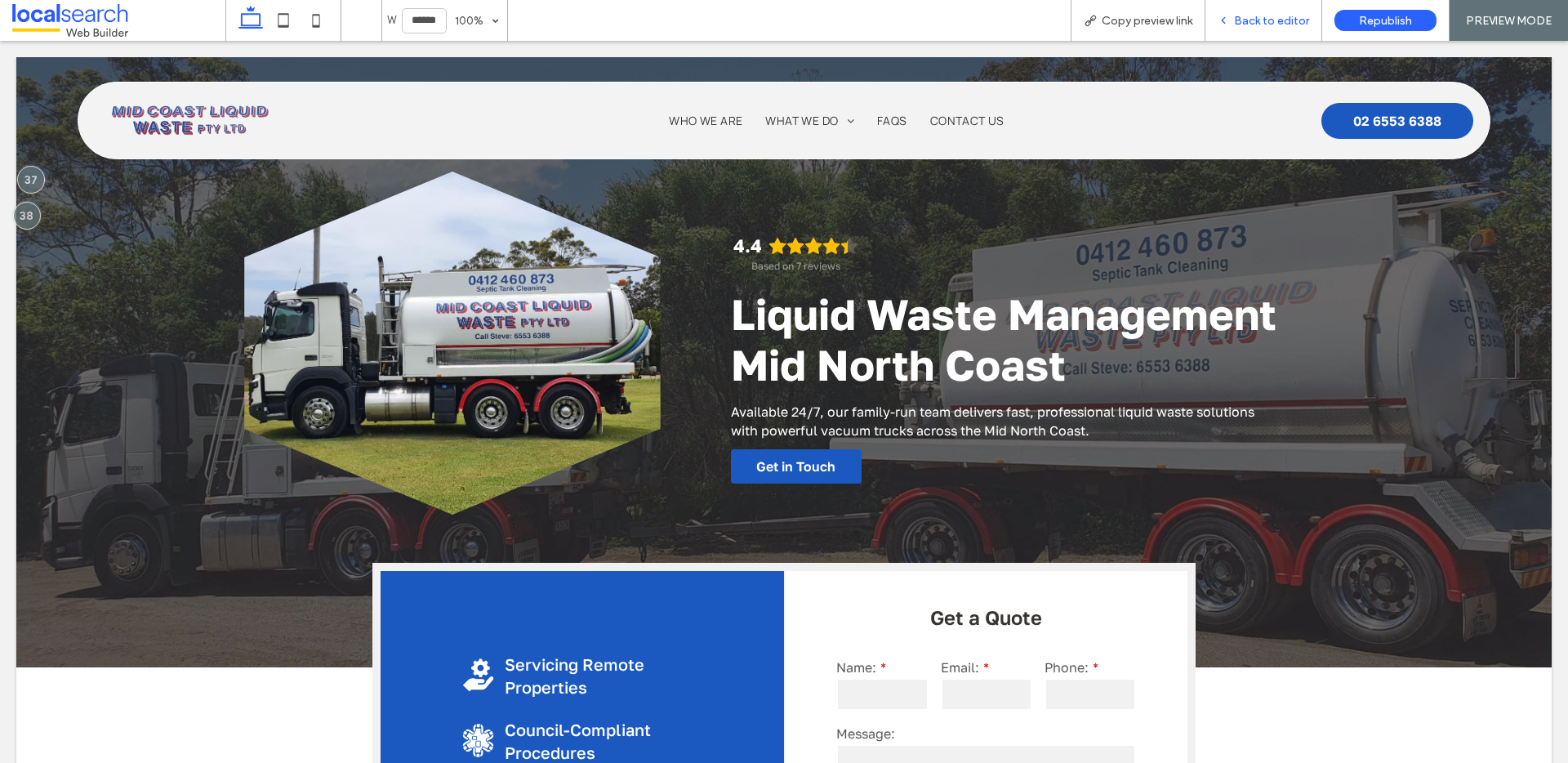 click on "Back to editor" at bounding box center [1272, 20] 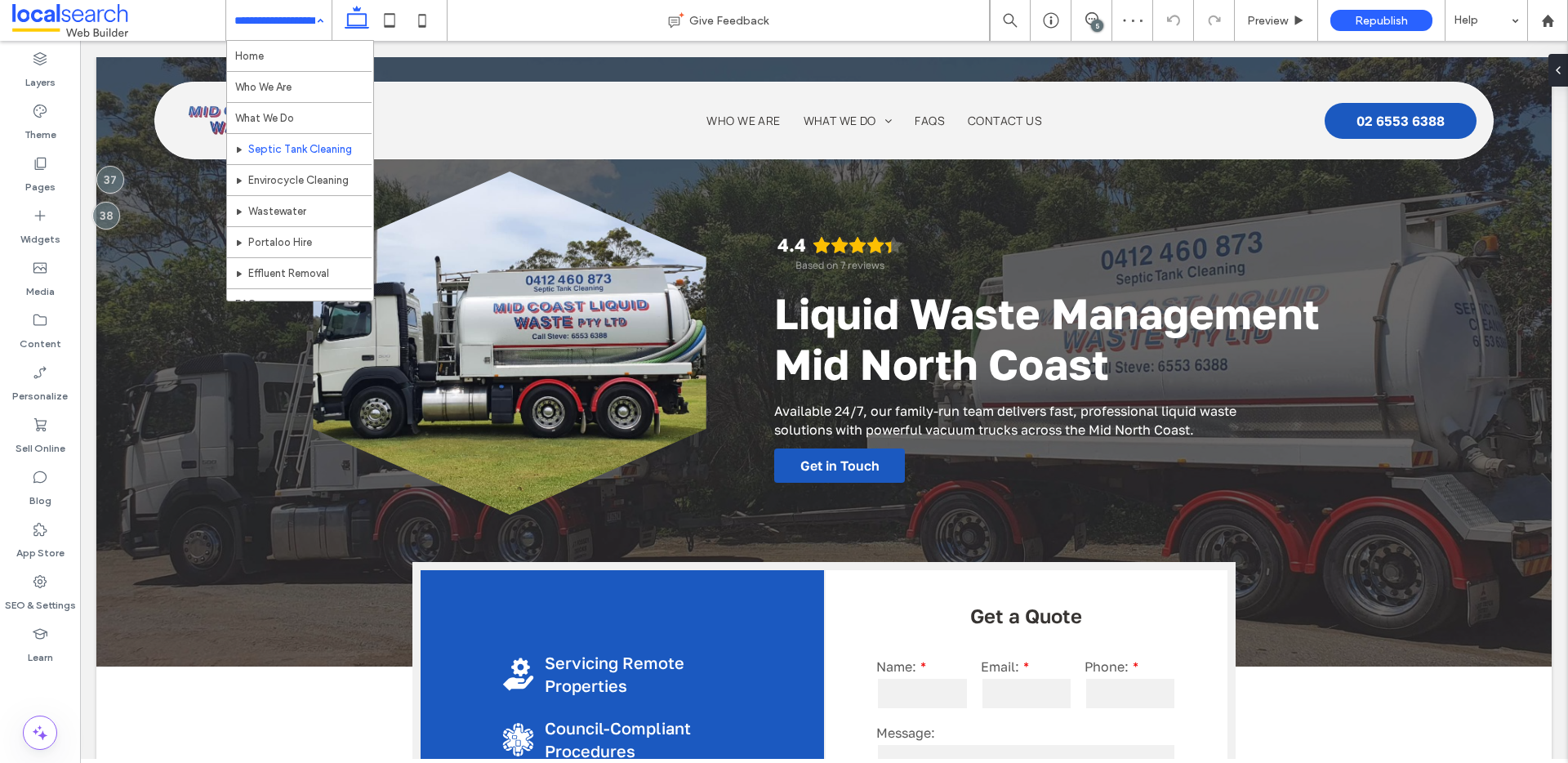 click at bounding box center (274, 20) 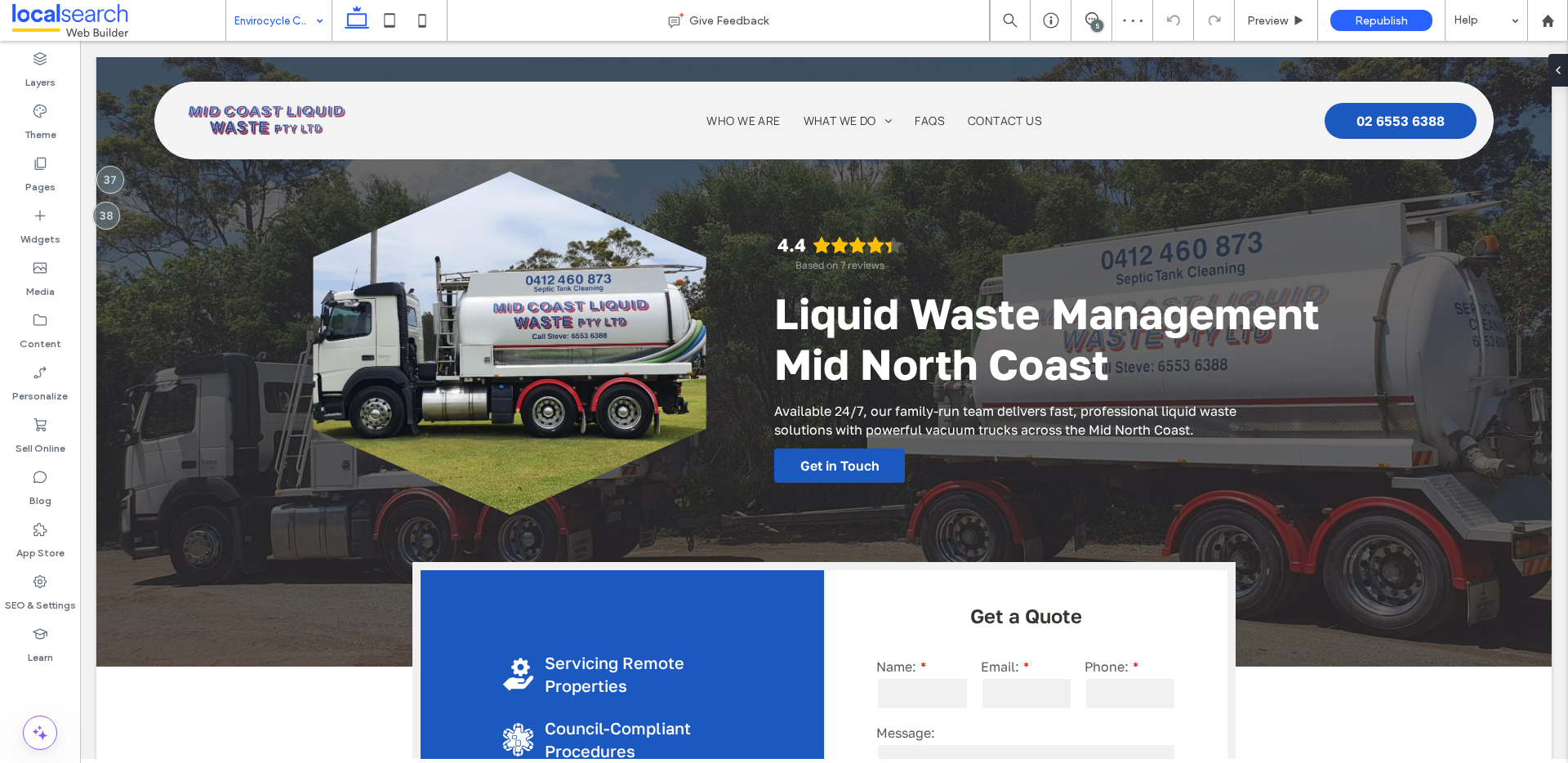 click at bounding box center (274, 20) 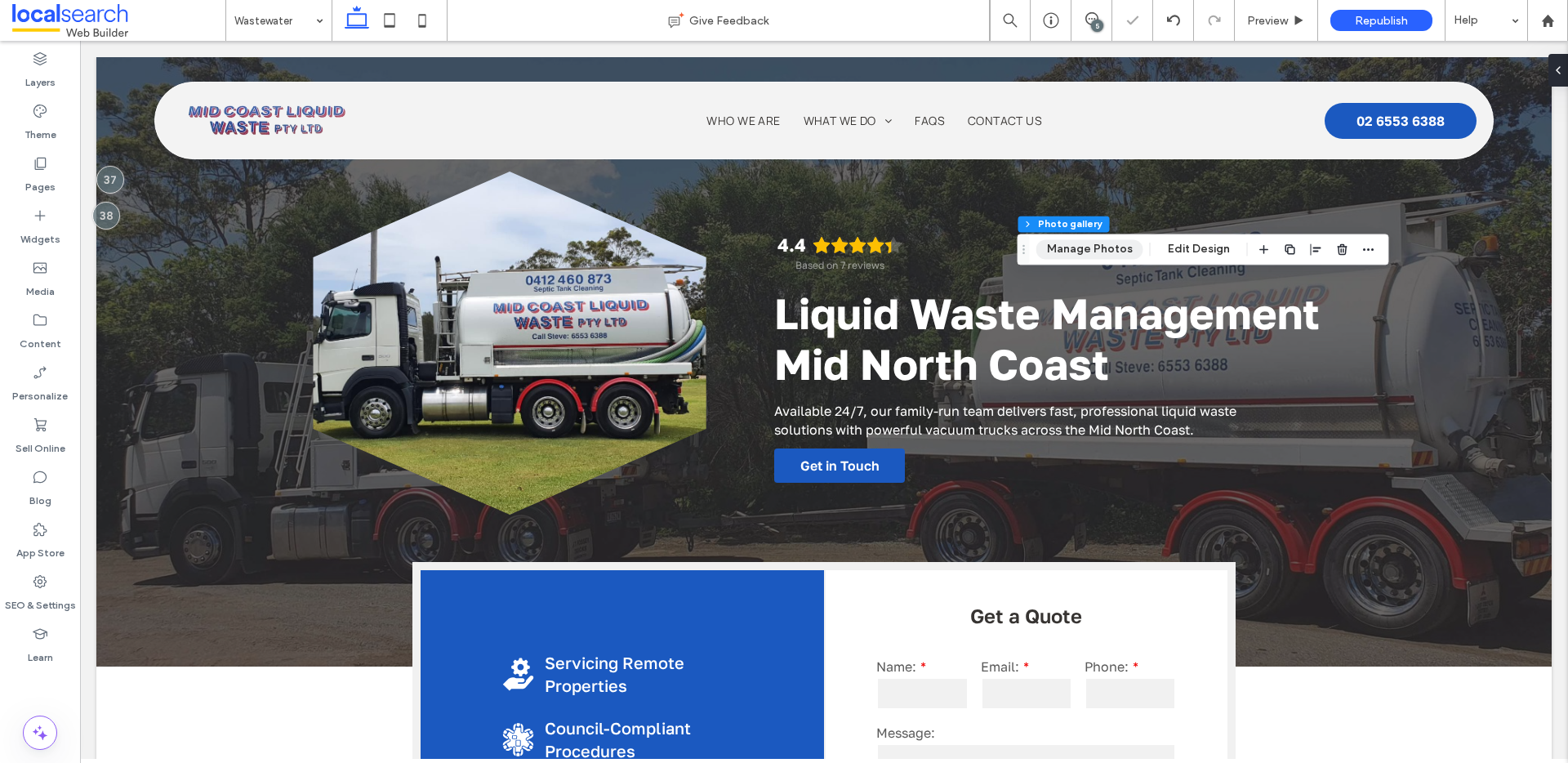 click on "Manage Photos" at bounding box center [1089, 249] 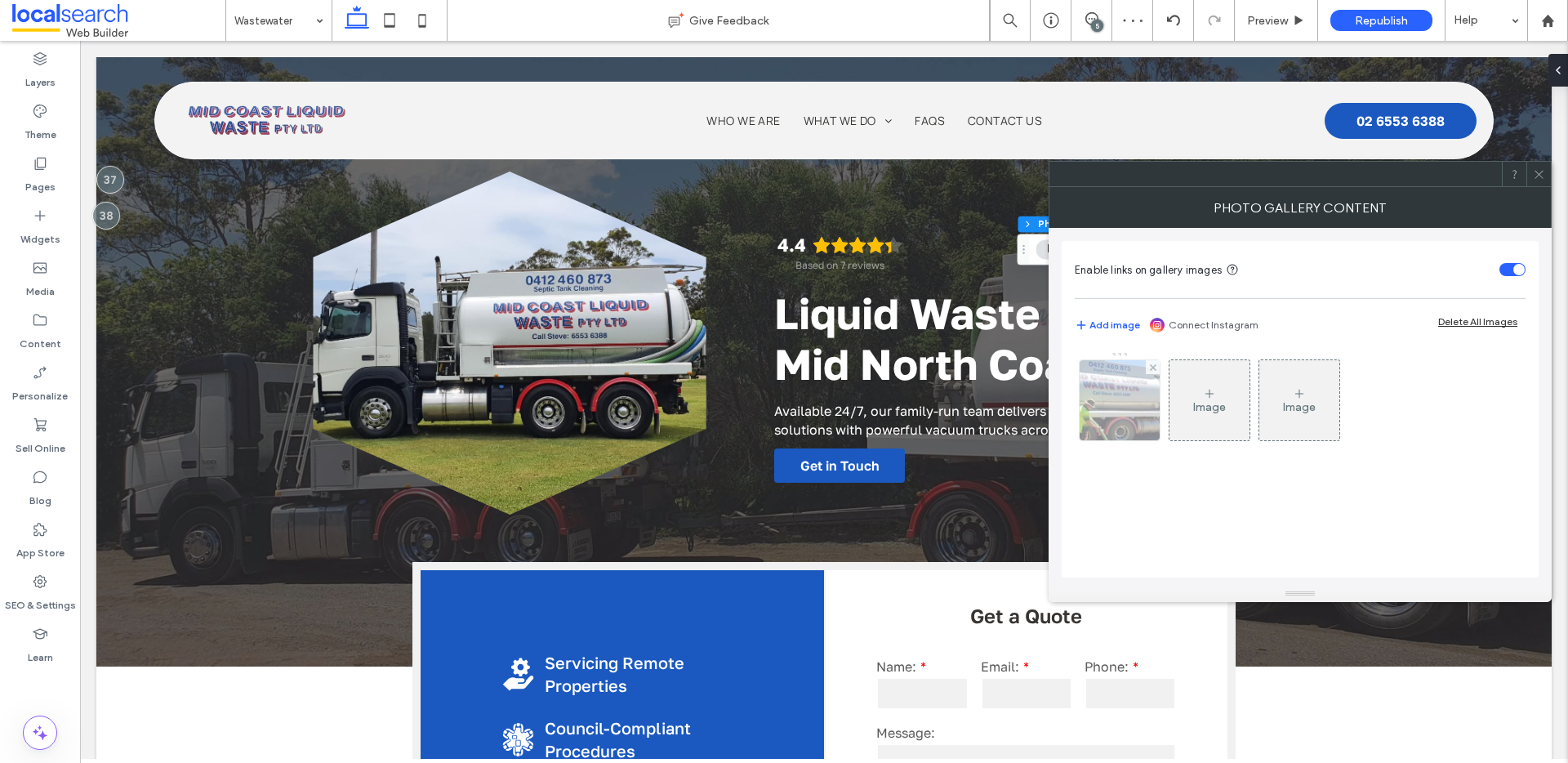click at bounding box center [1120, 400] 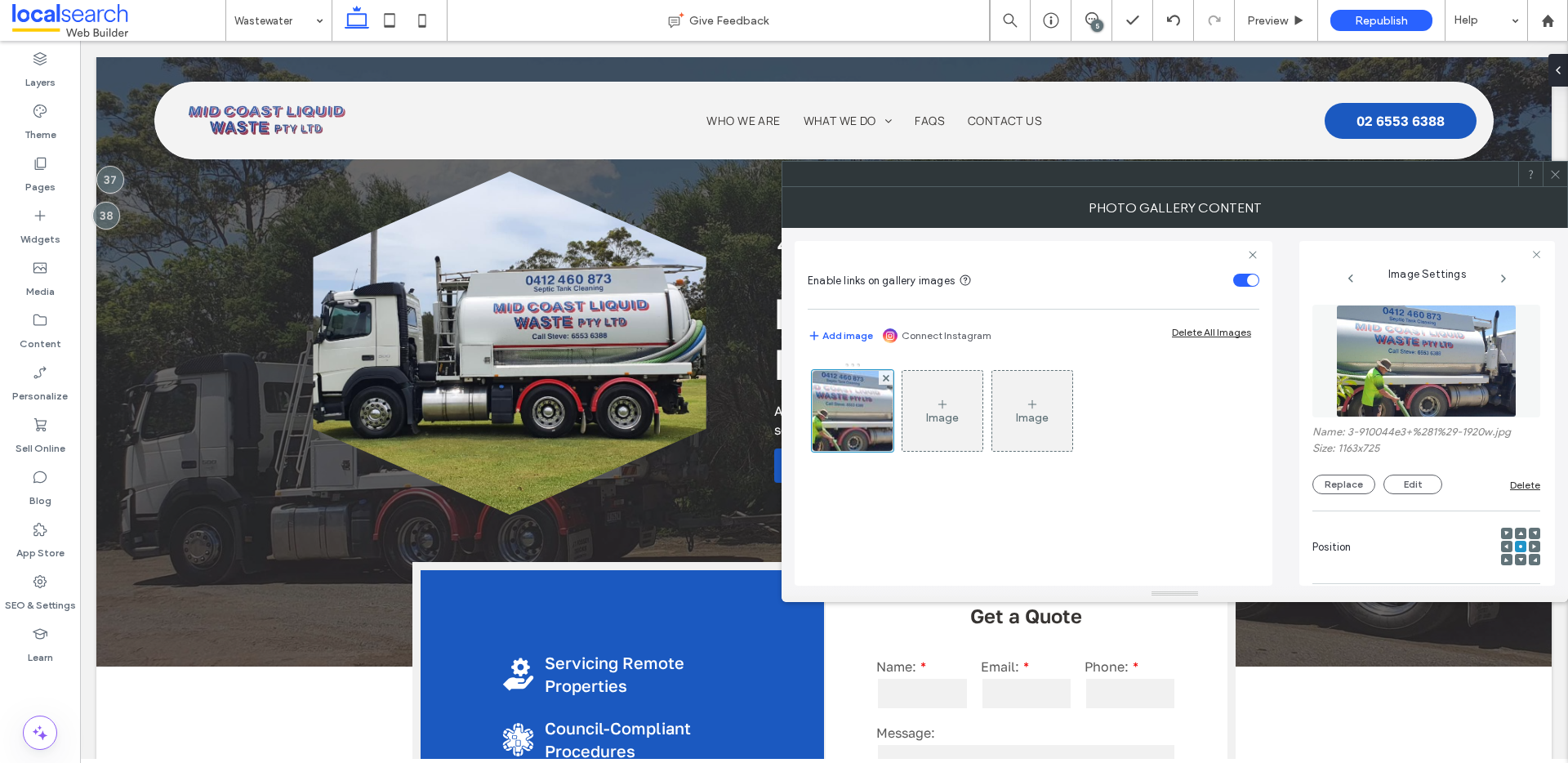 click 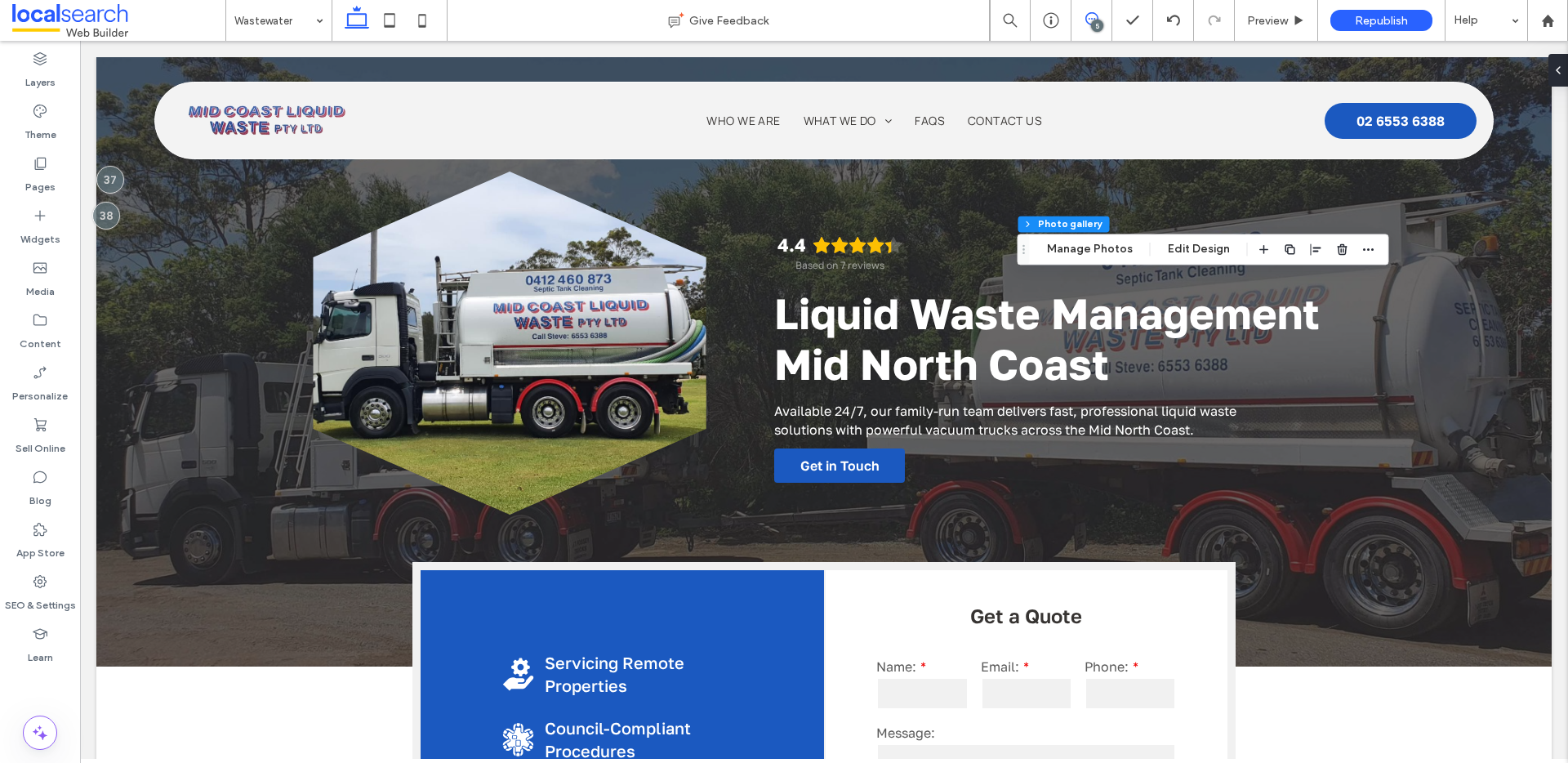 click 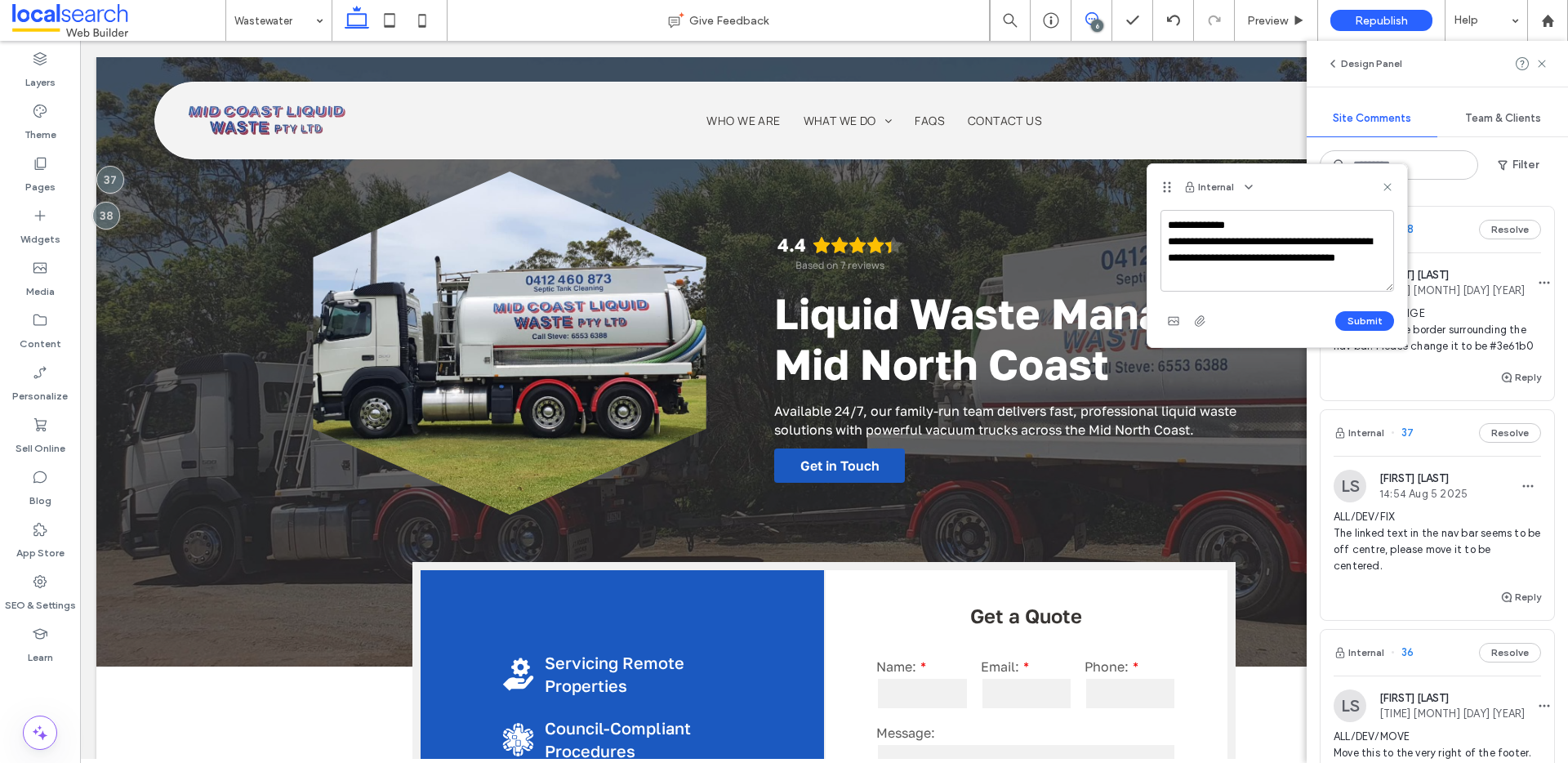 type on "**********" 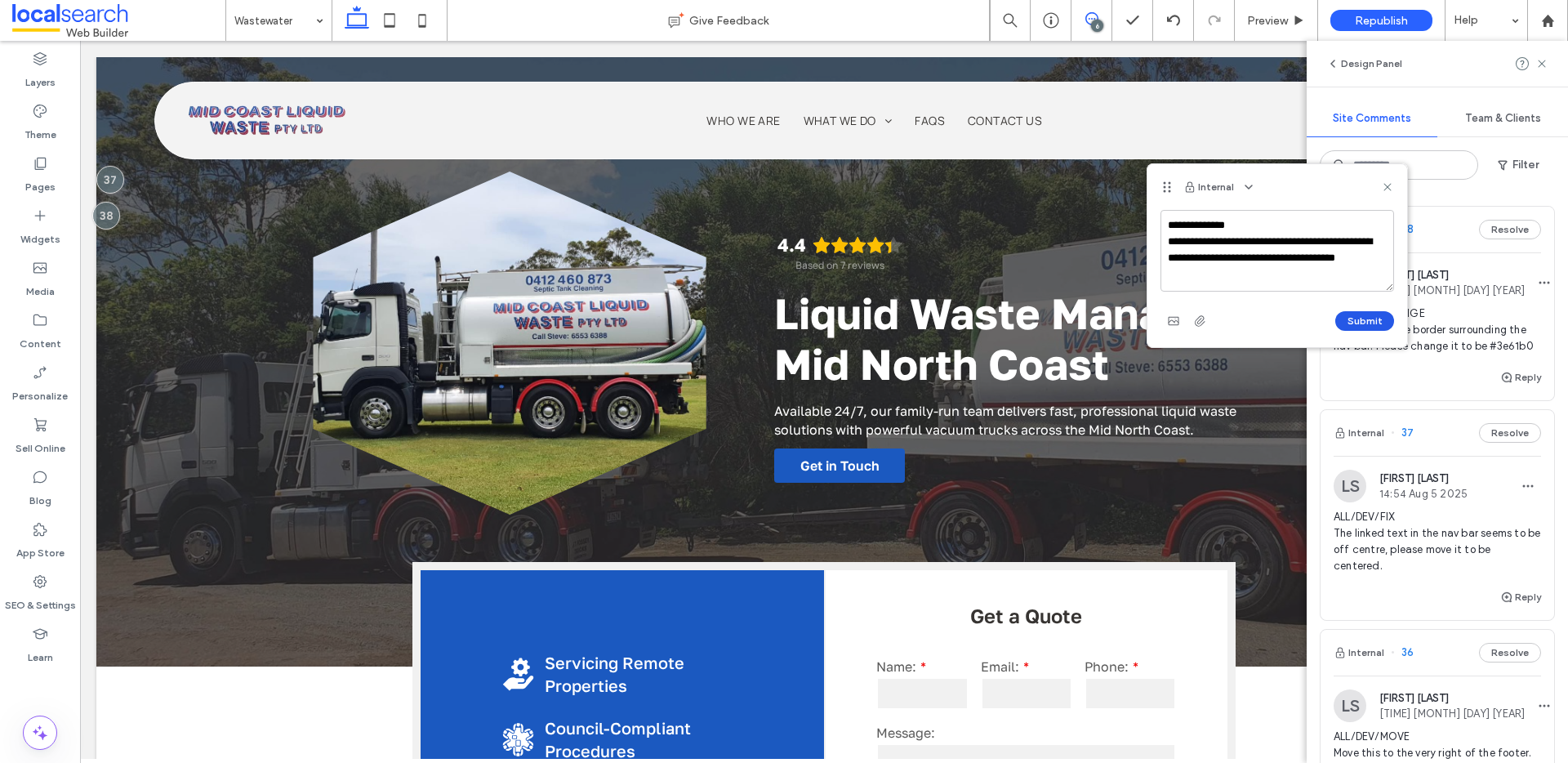 click on "Submit" at bounding box center (1365, 321) 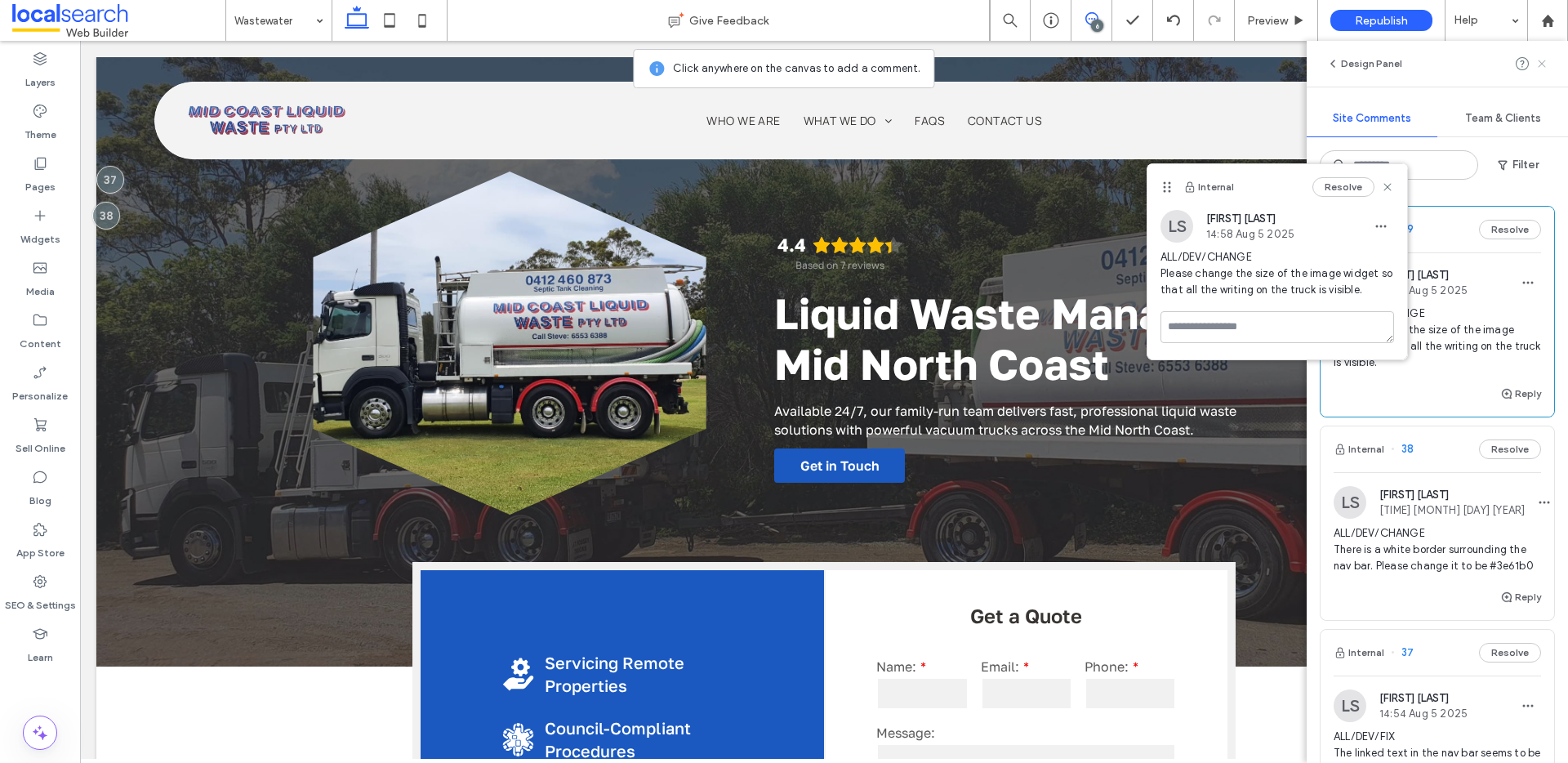 click 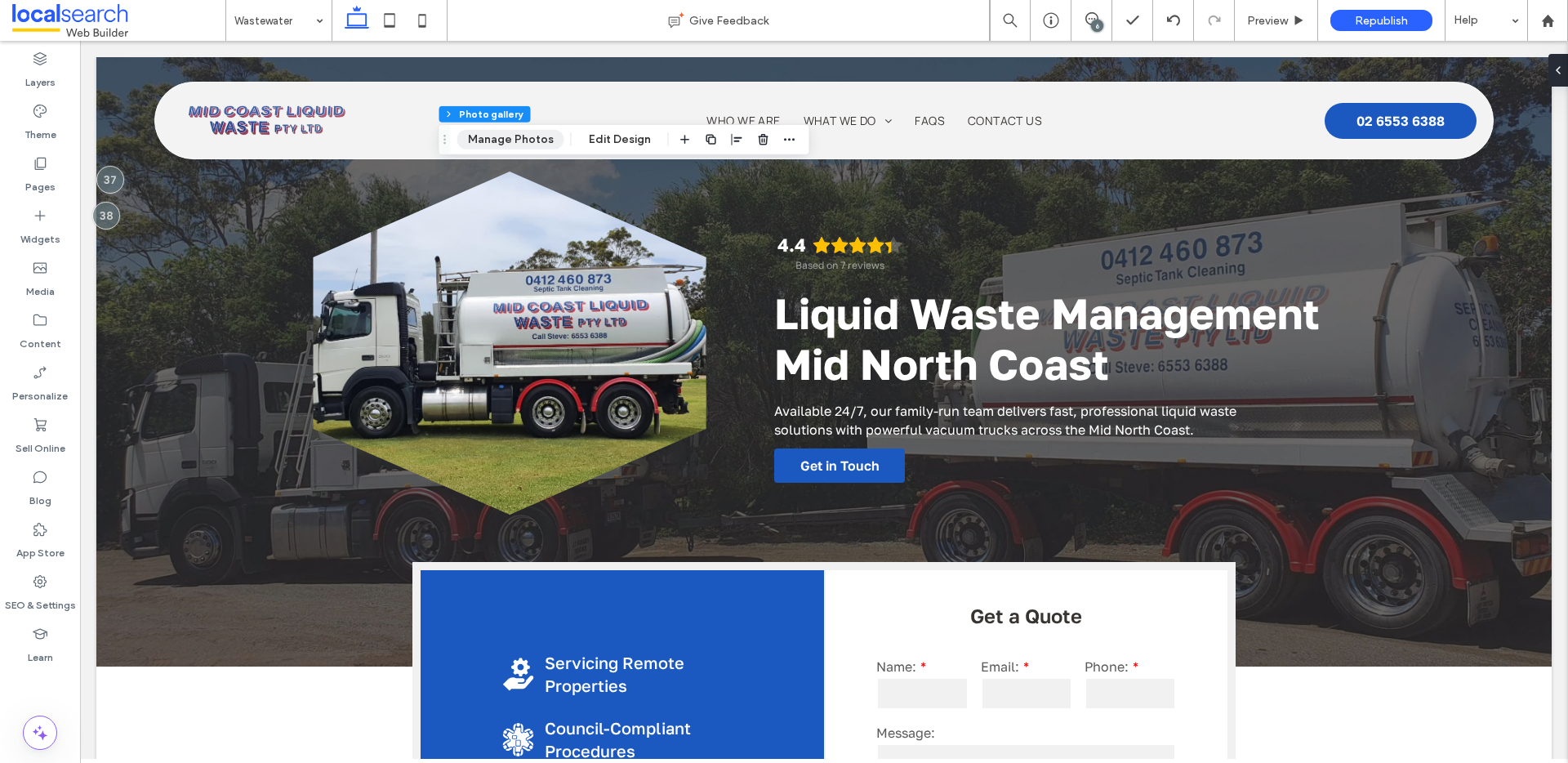 click on "Manage Photos" at bounding box center [510, 140] 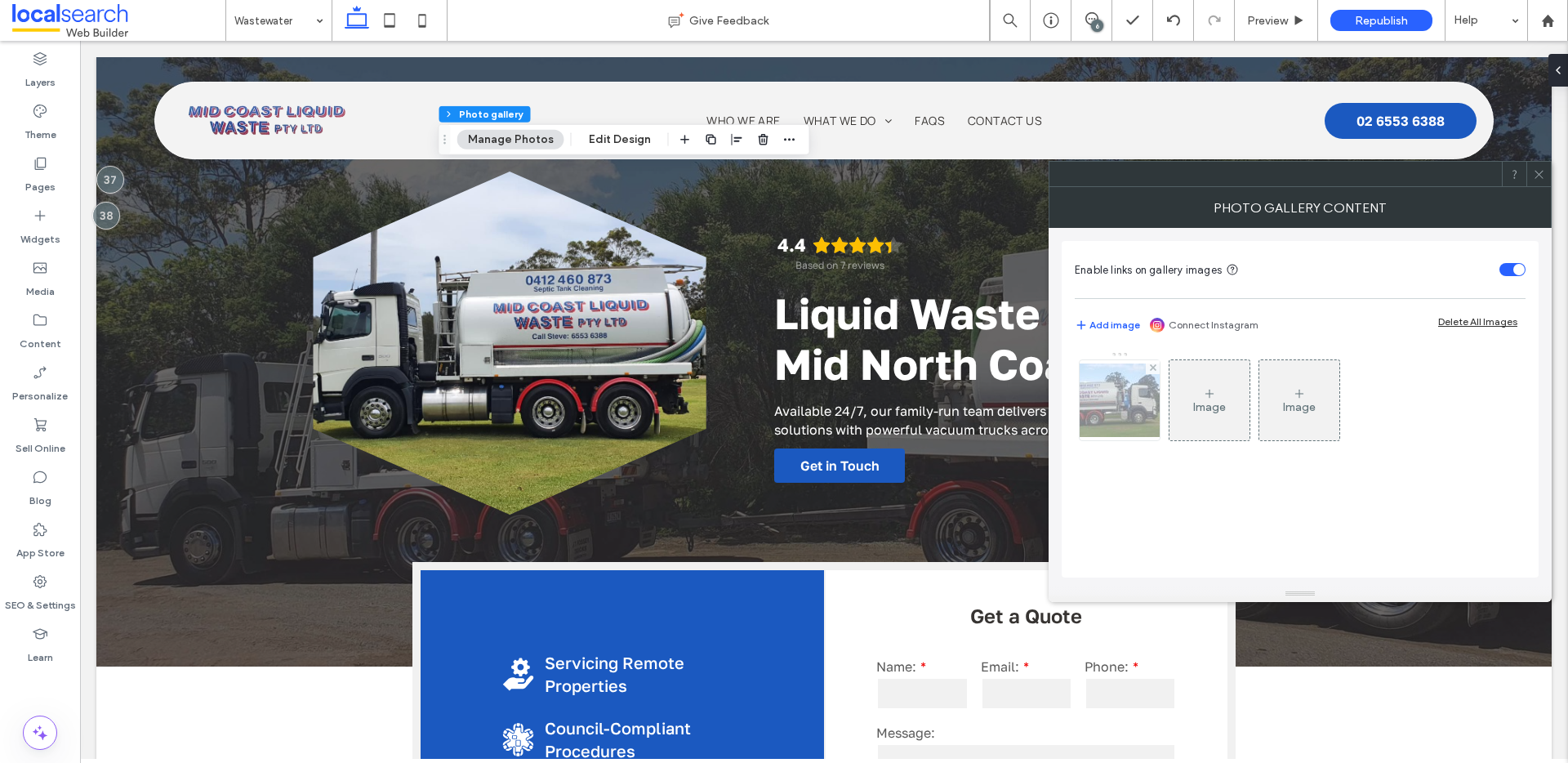 click at bounding box center [1120, 400] 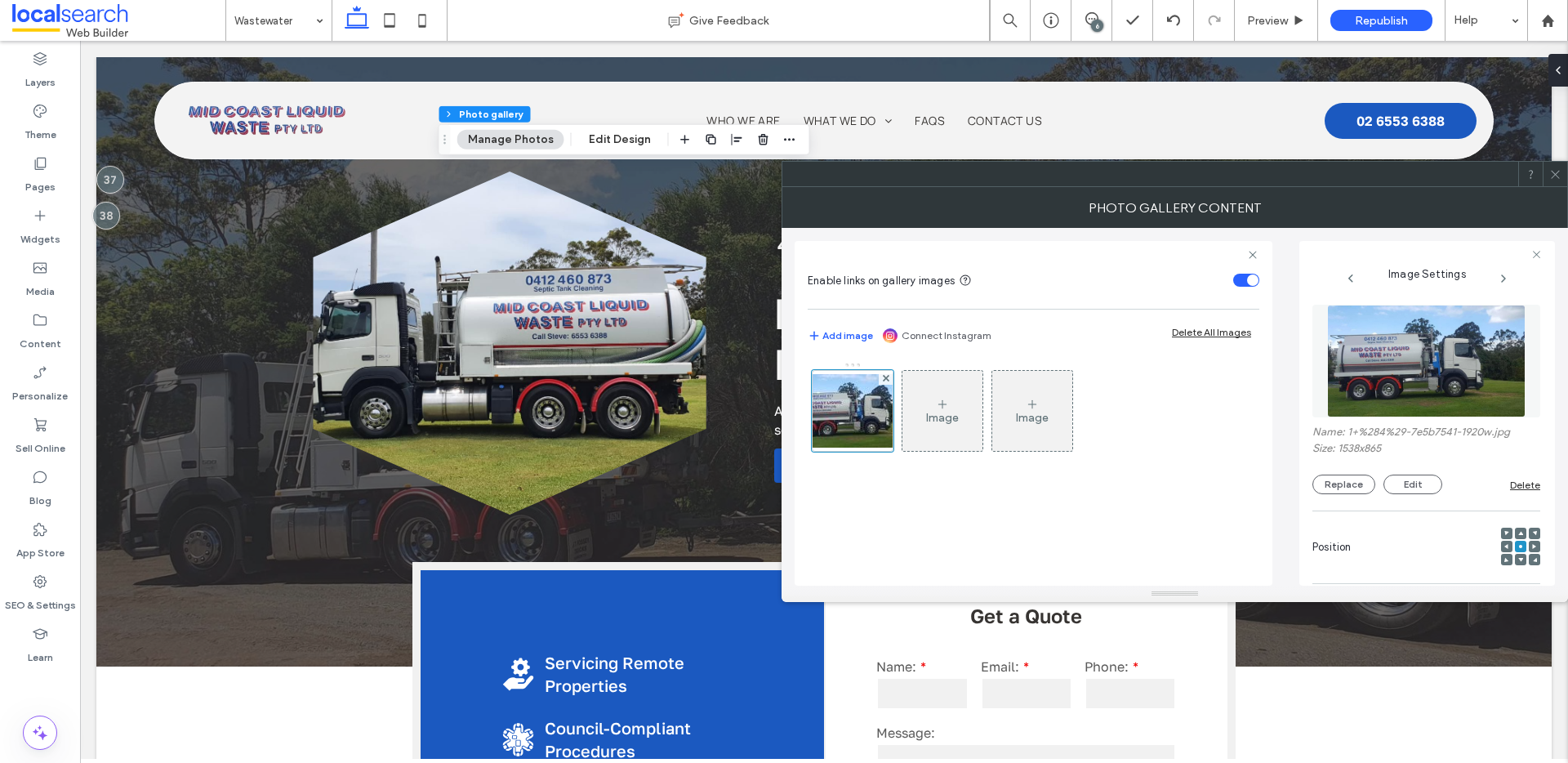 click at bounding box center (1507, 547) 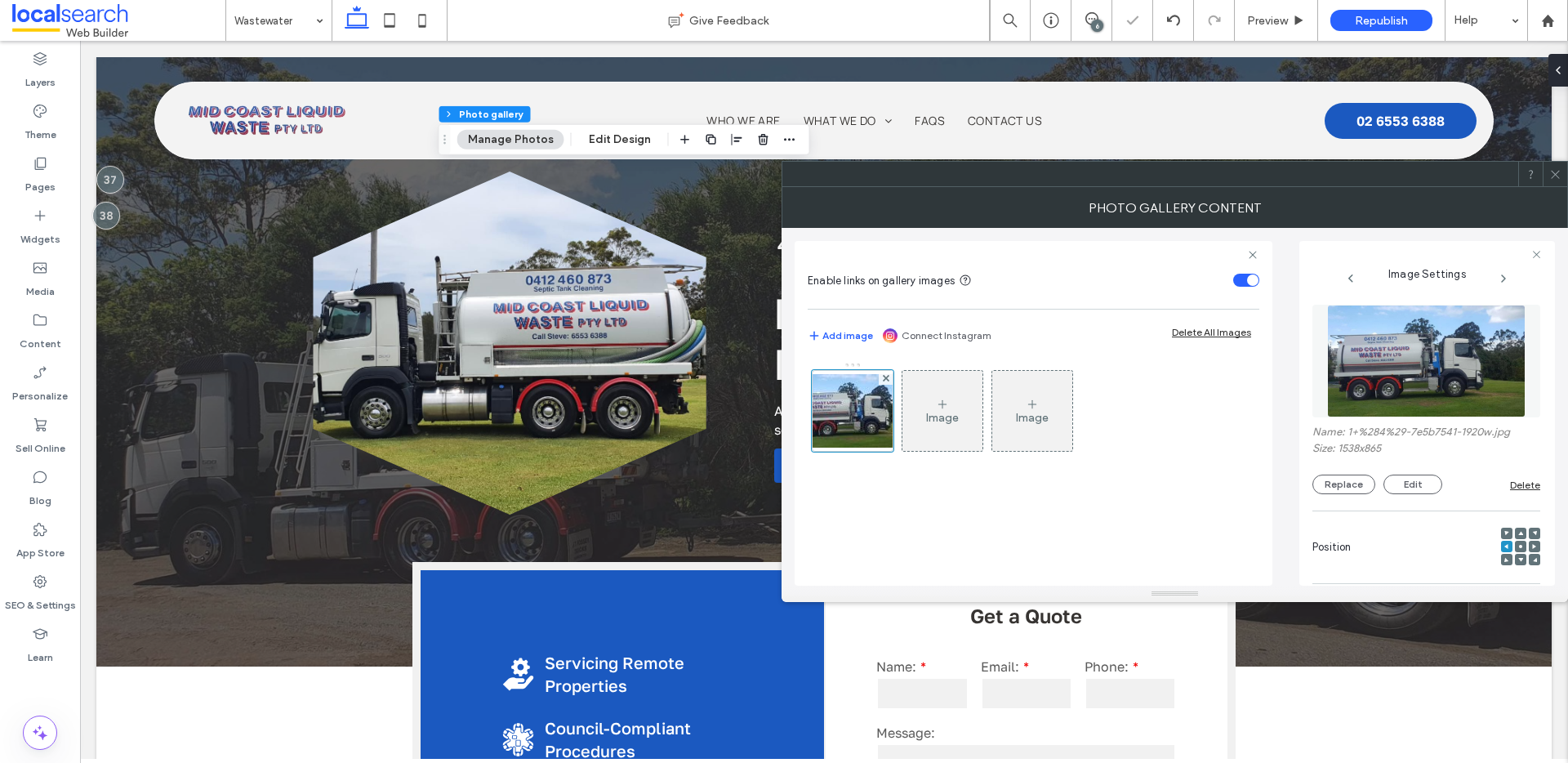 click 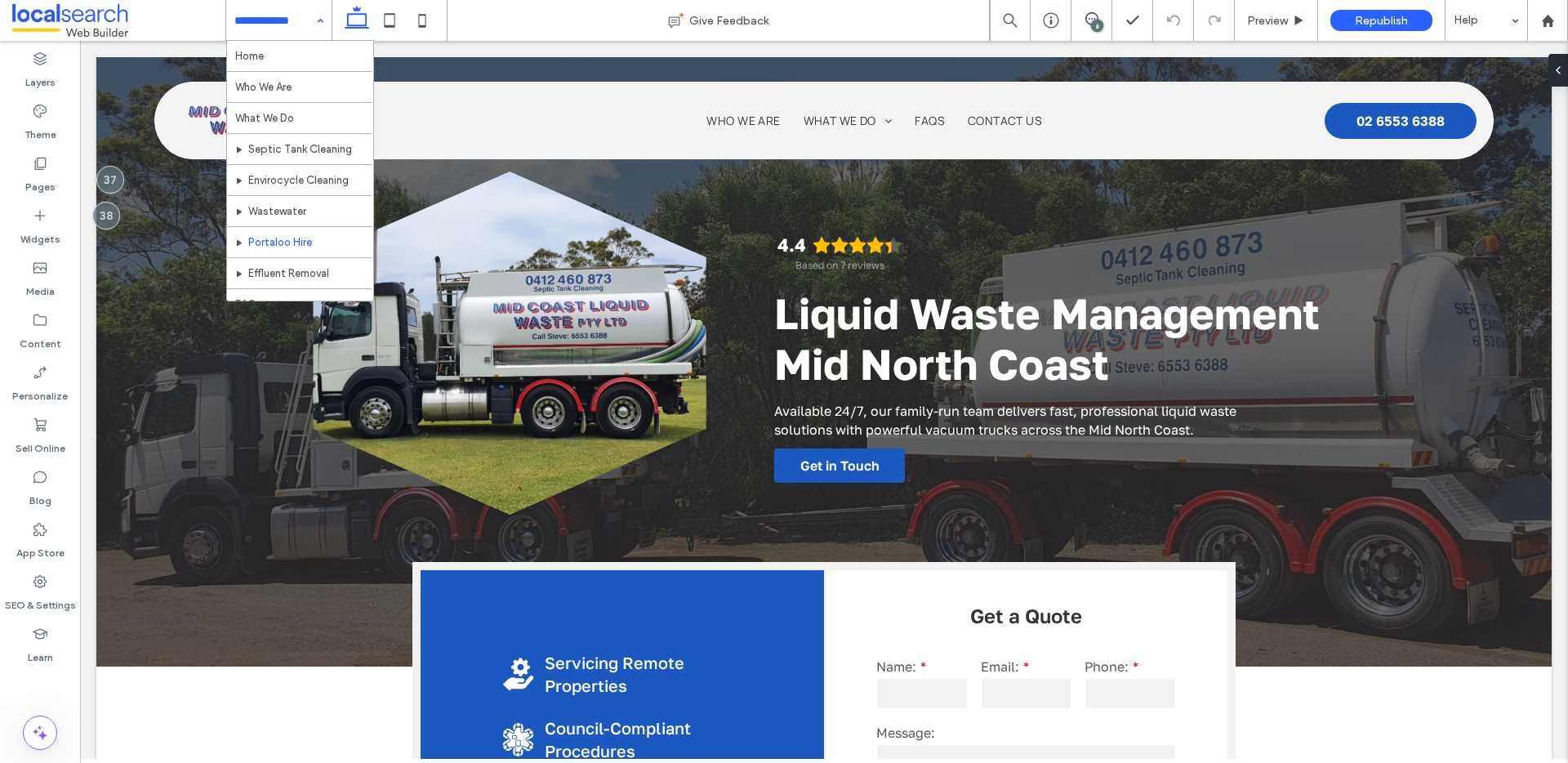 click at bounding box center [274, 20] 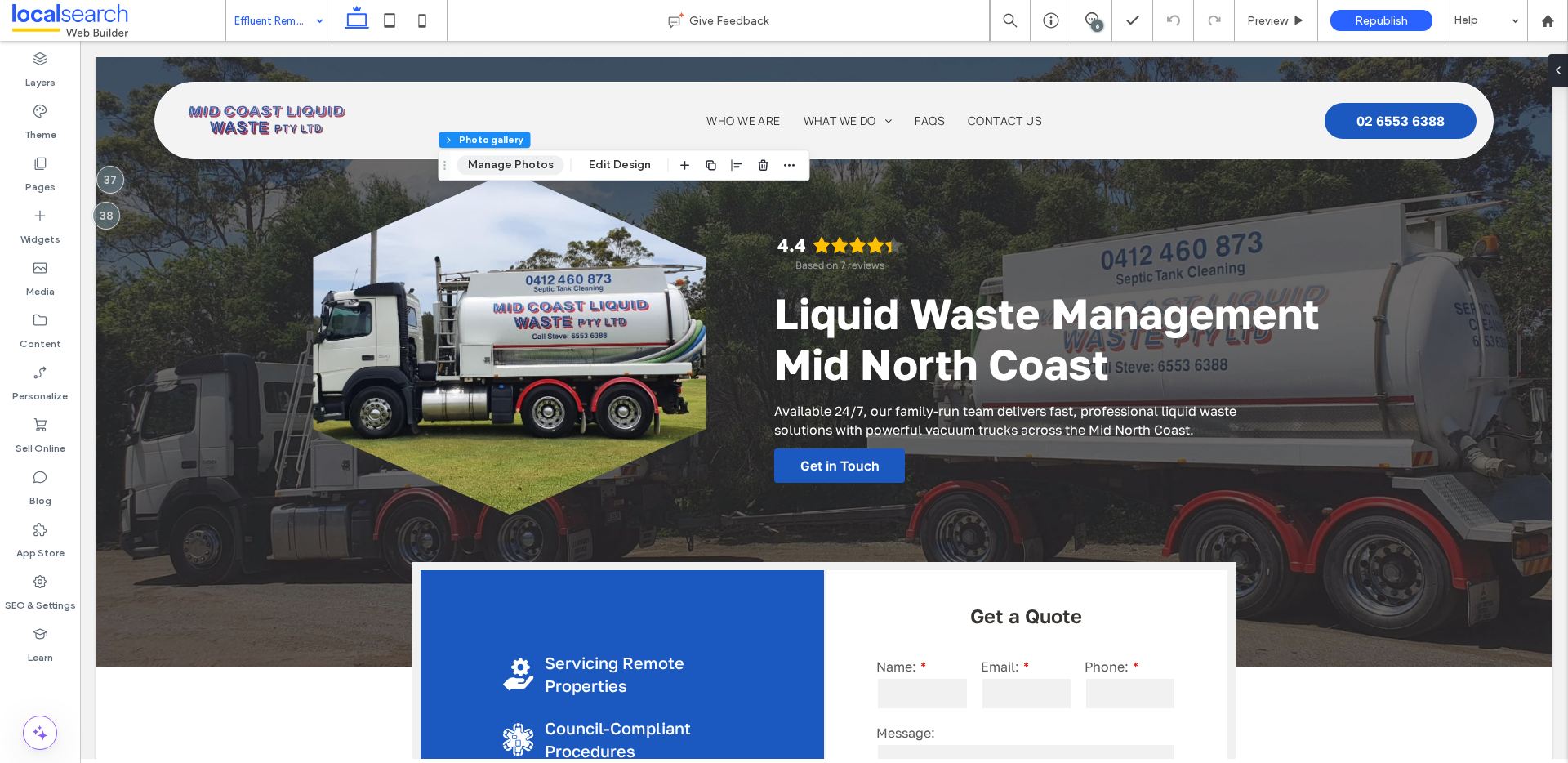 click on "Manage Photos" at bounding box center [510, 165] 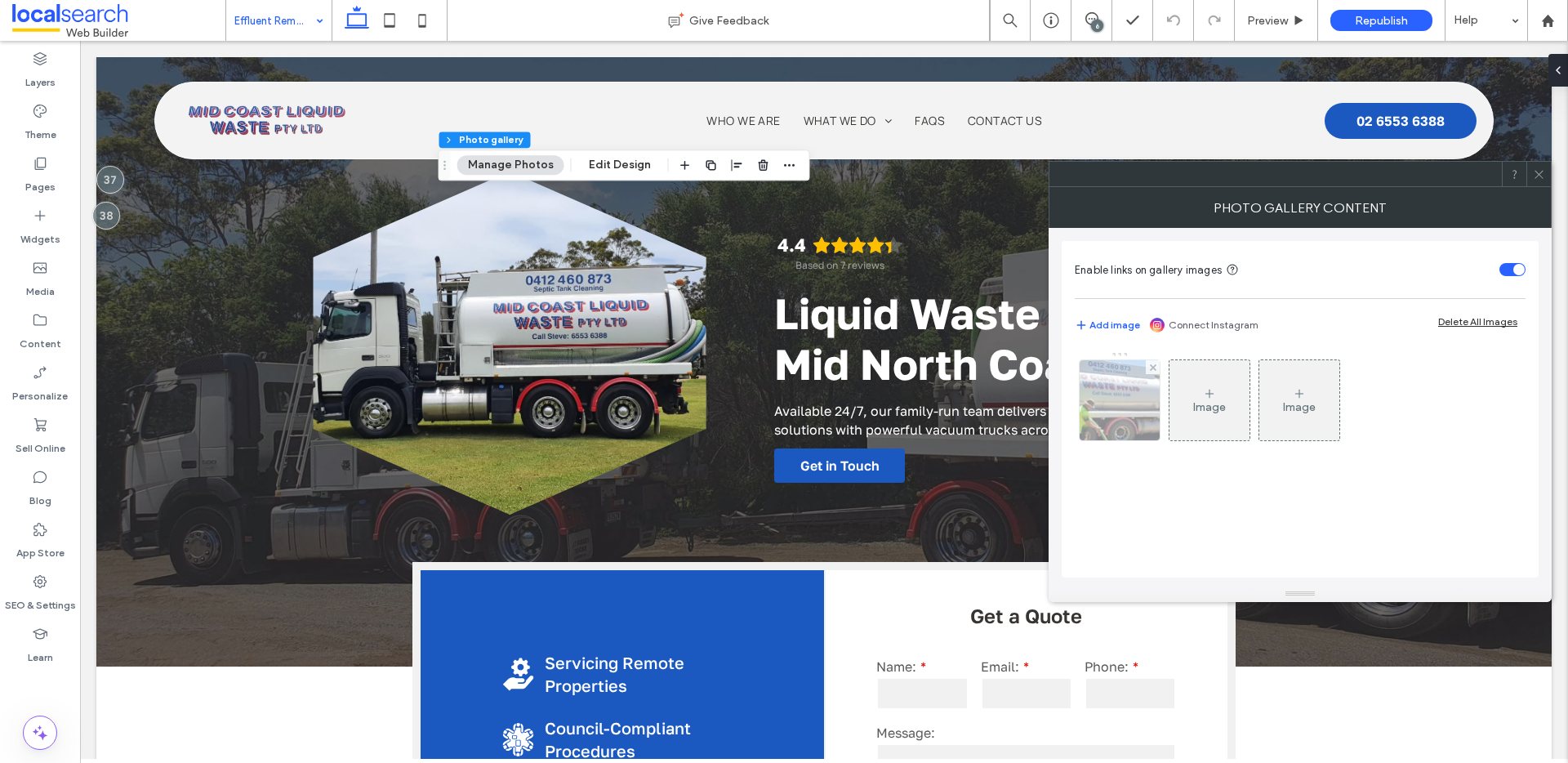 click at bounding box center [1120, 400] 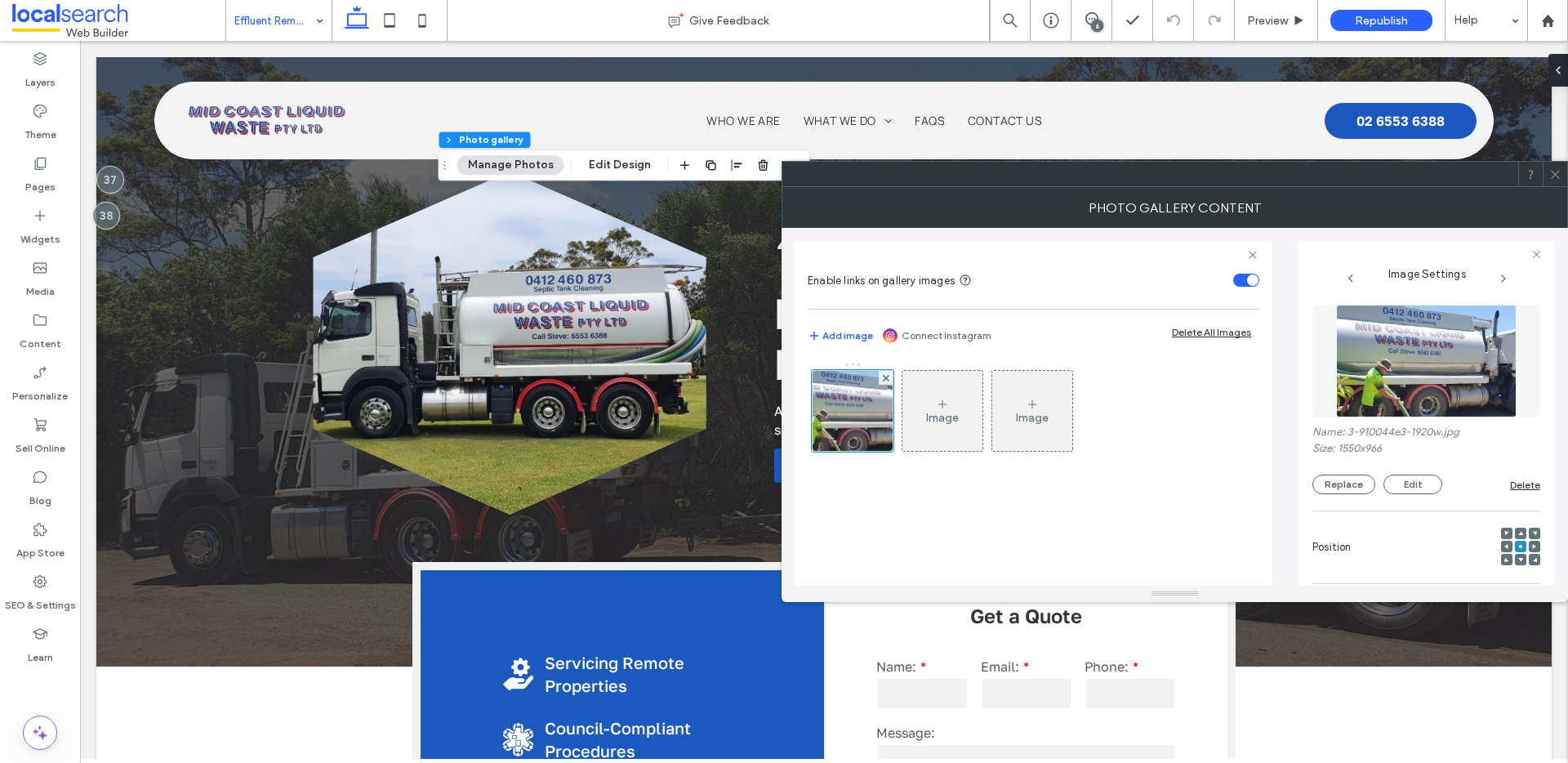 click 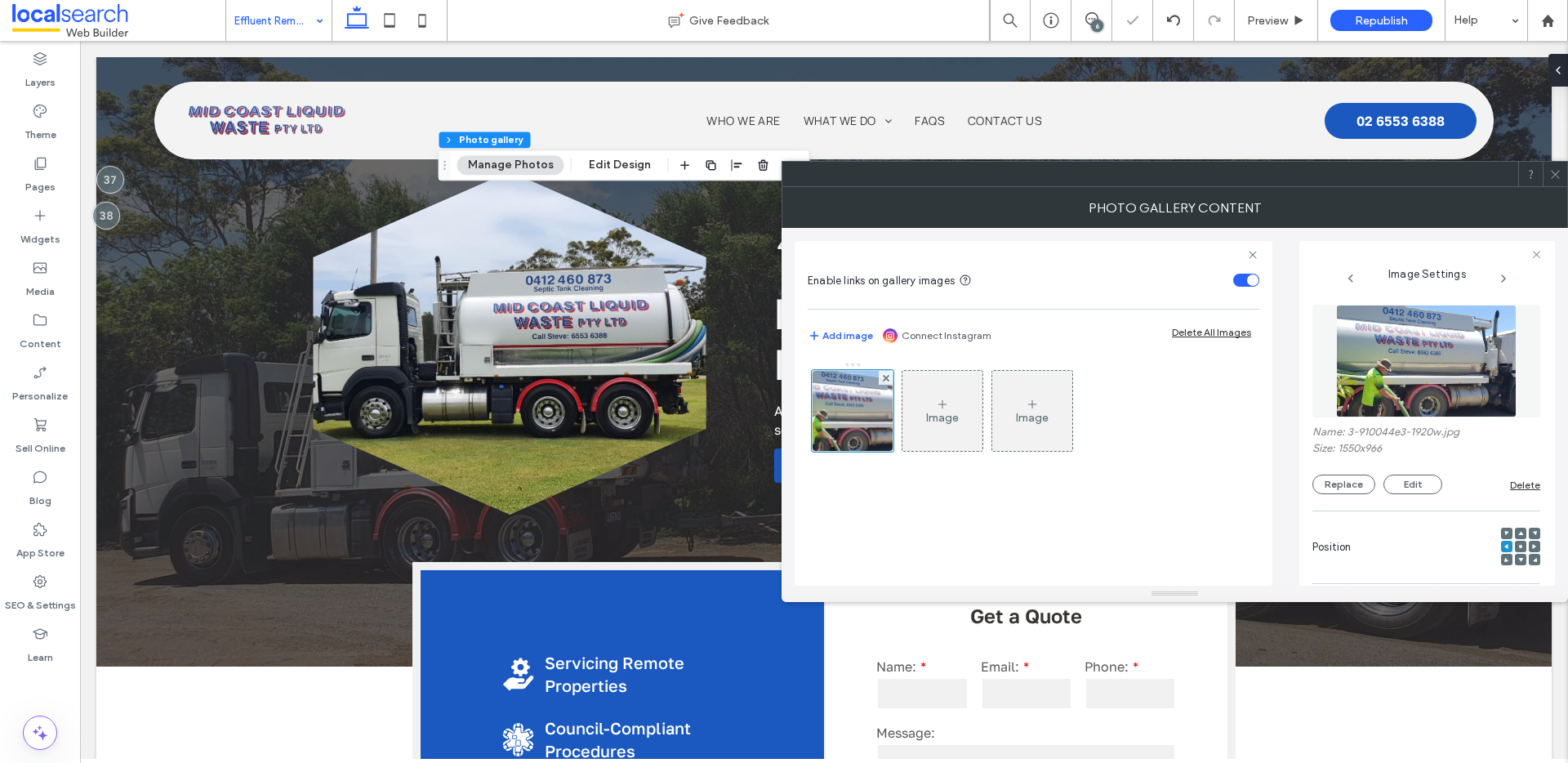 click 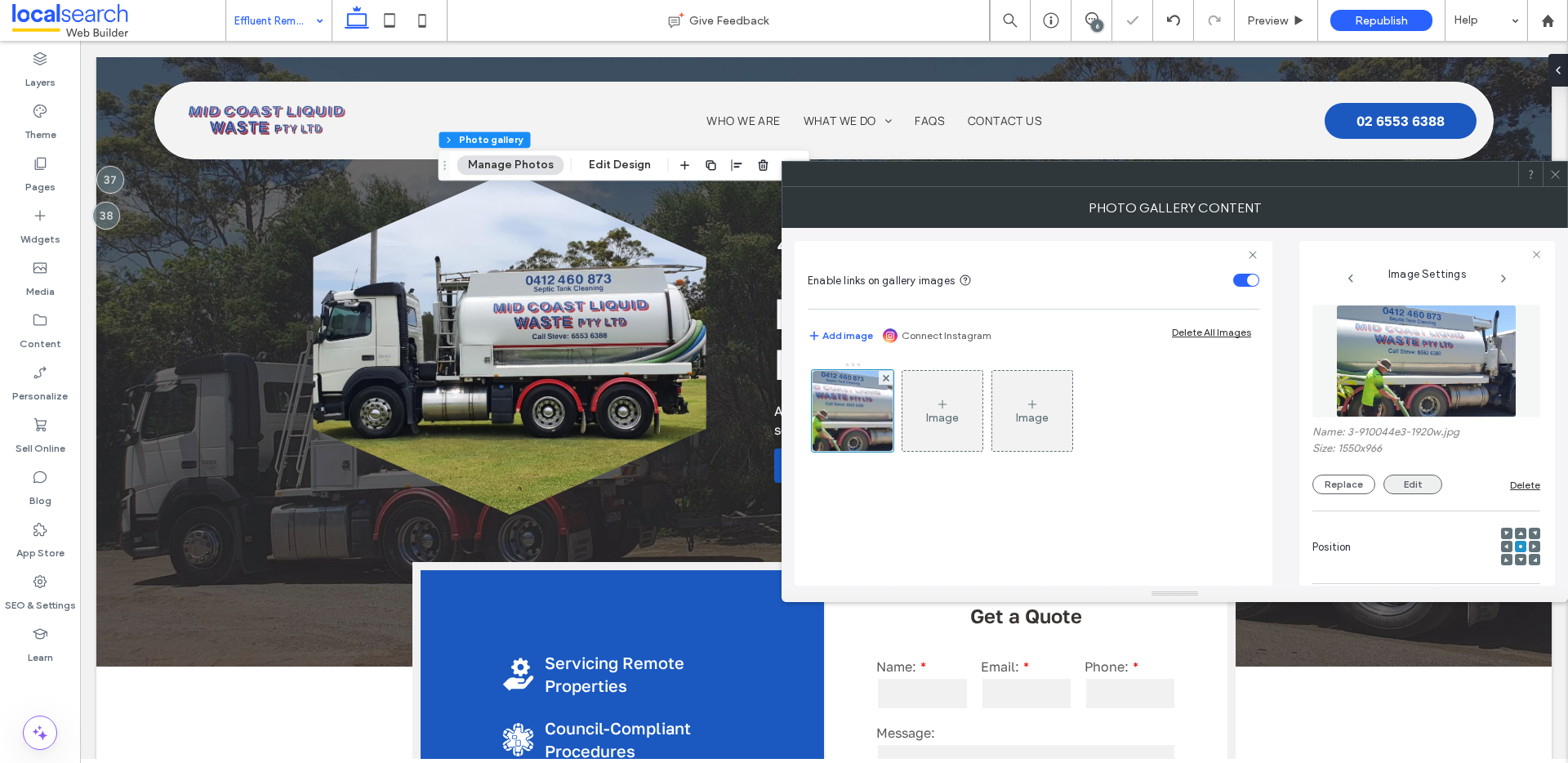 click on "Edit" at bounding box center [1413, 484] 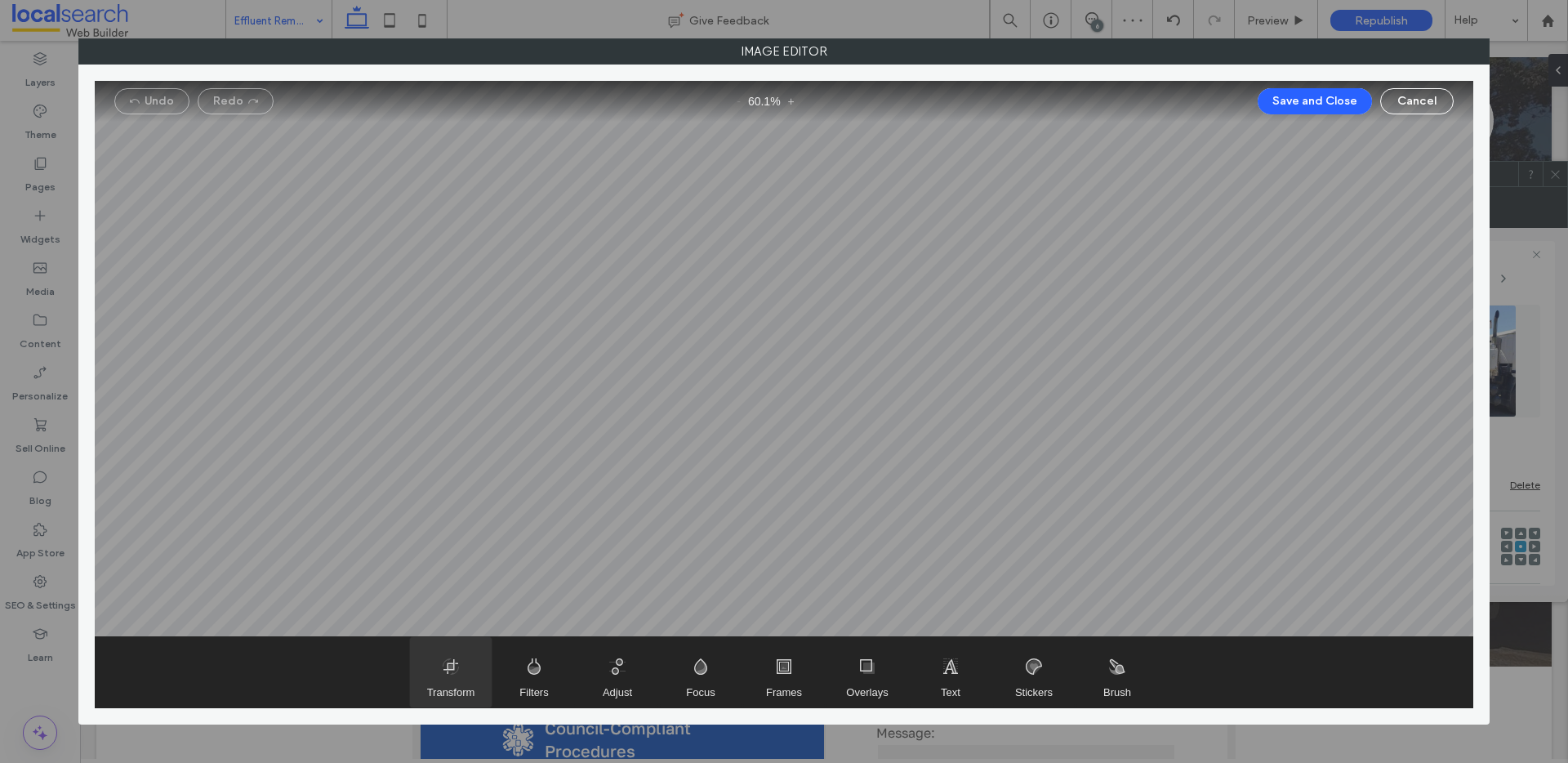 click at bounding box center (451, 672) 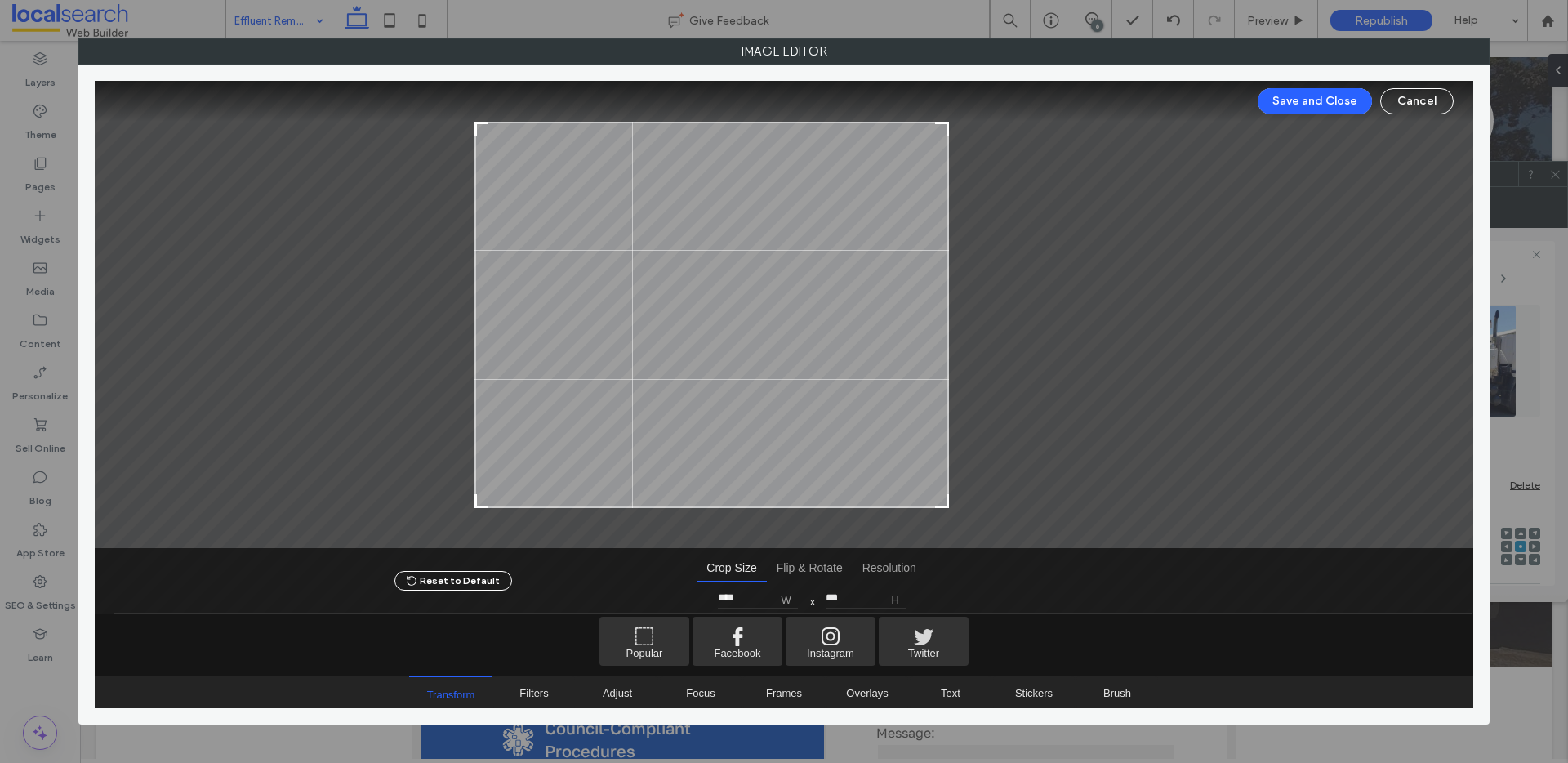 drag, startPoint x: 1085, startPoint y: 505, endPoint x: 939, endPoint y: 517, distance: 146.4923 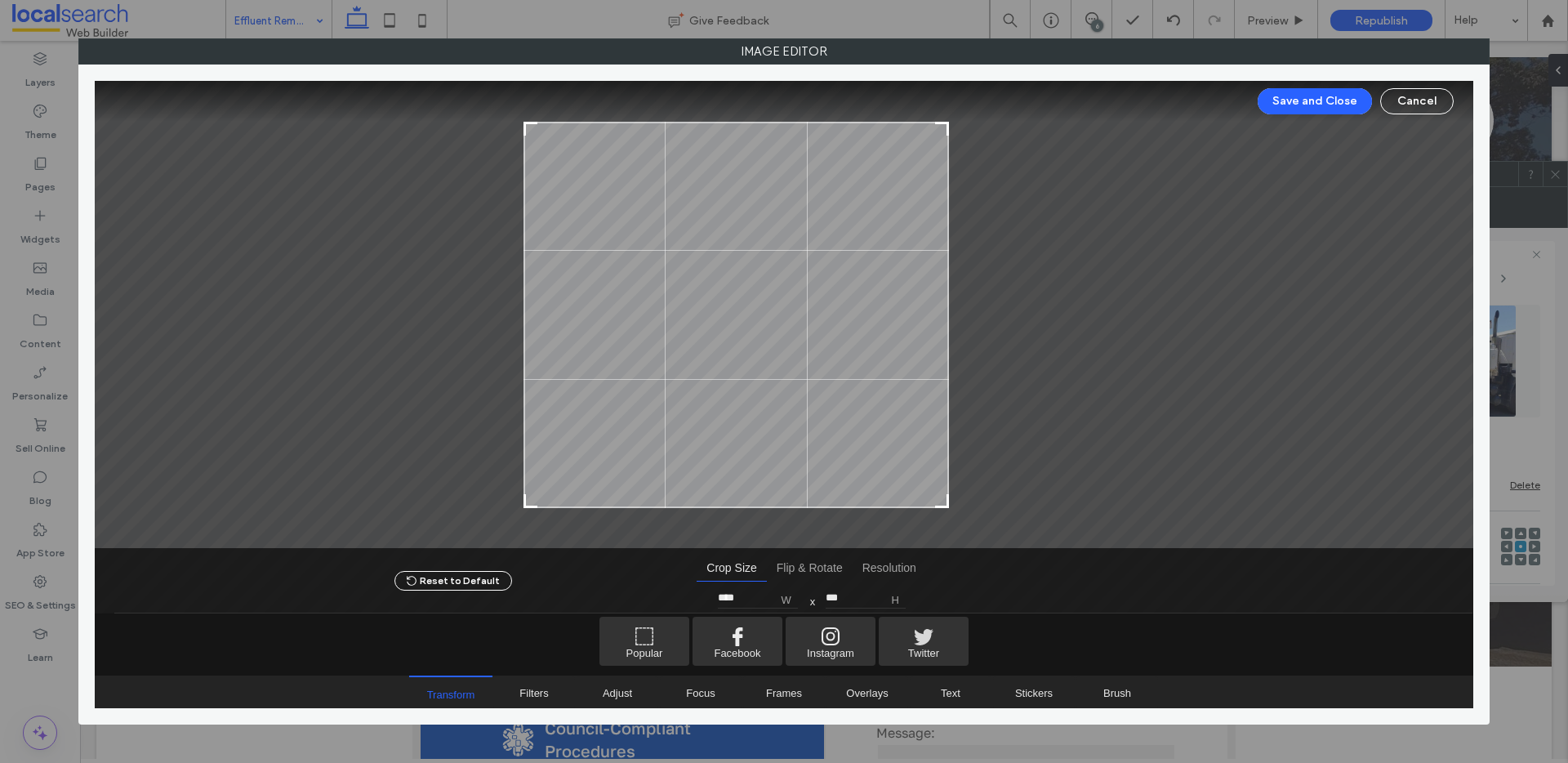 drag, startPoint x: 475, startPoint y: 502, endPoint x: 524, endPoint y: 523, distance: 53 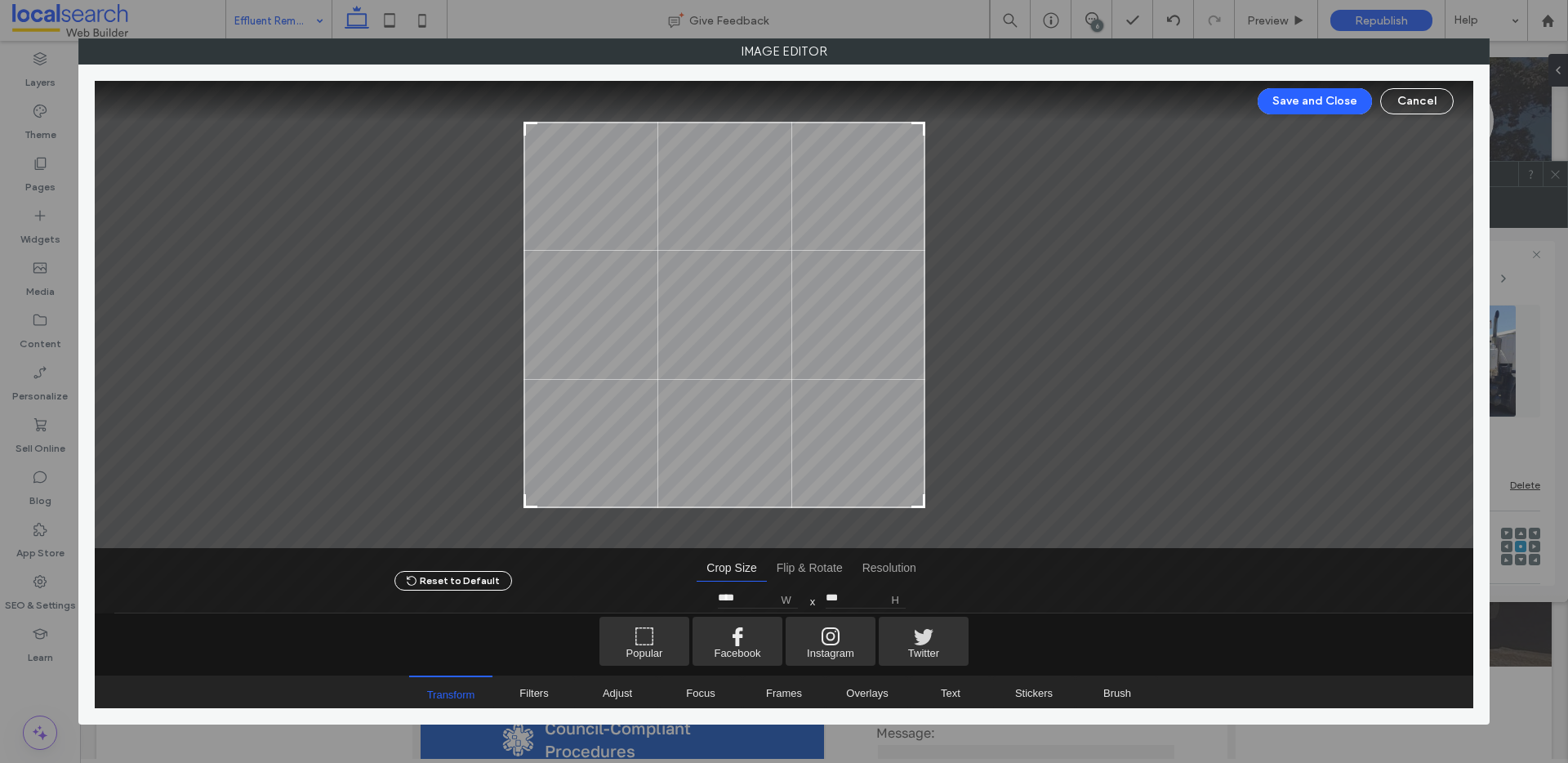 drag, startPoint x: 945, startPoint y: 506, endPoint x: 921, endPoint y: 508, distance: 24.08319 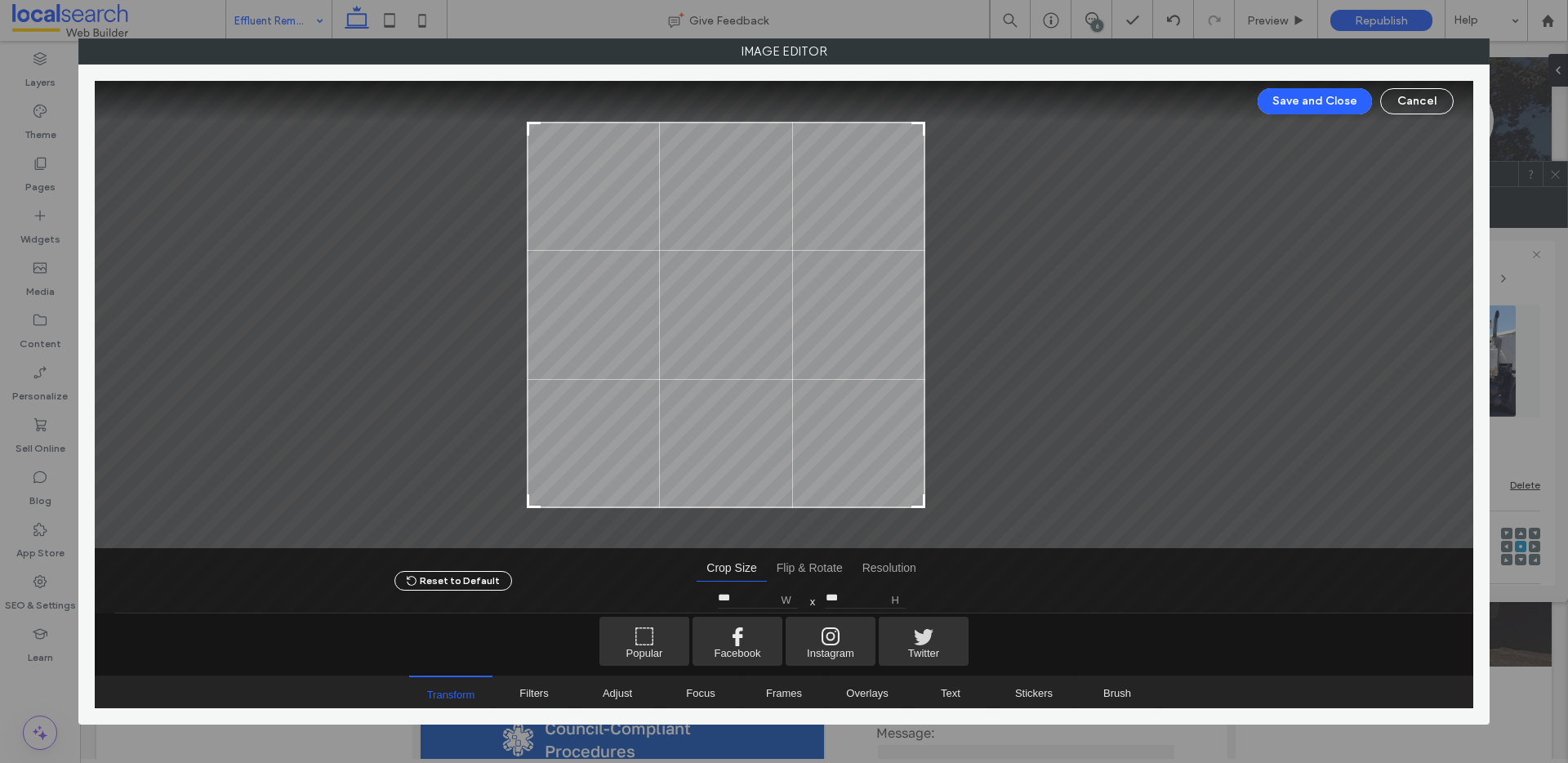 type on "***" 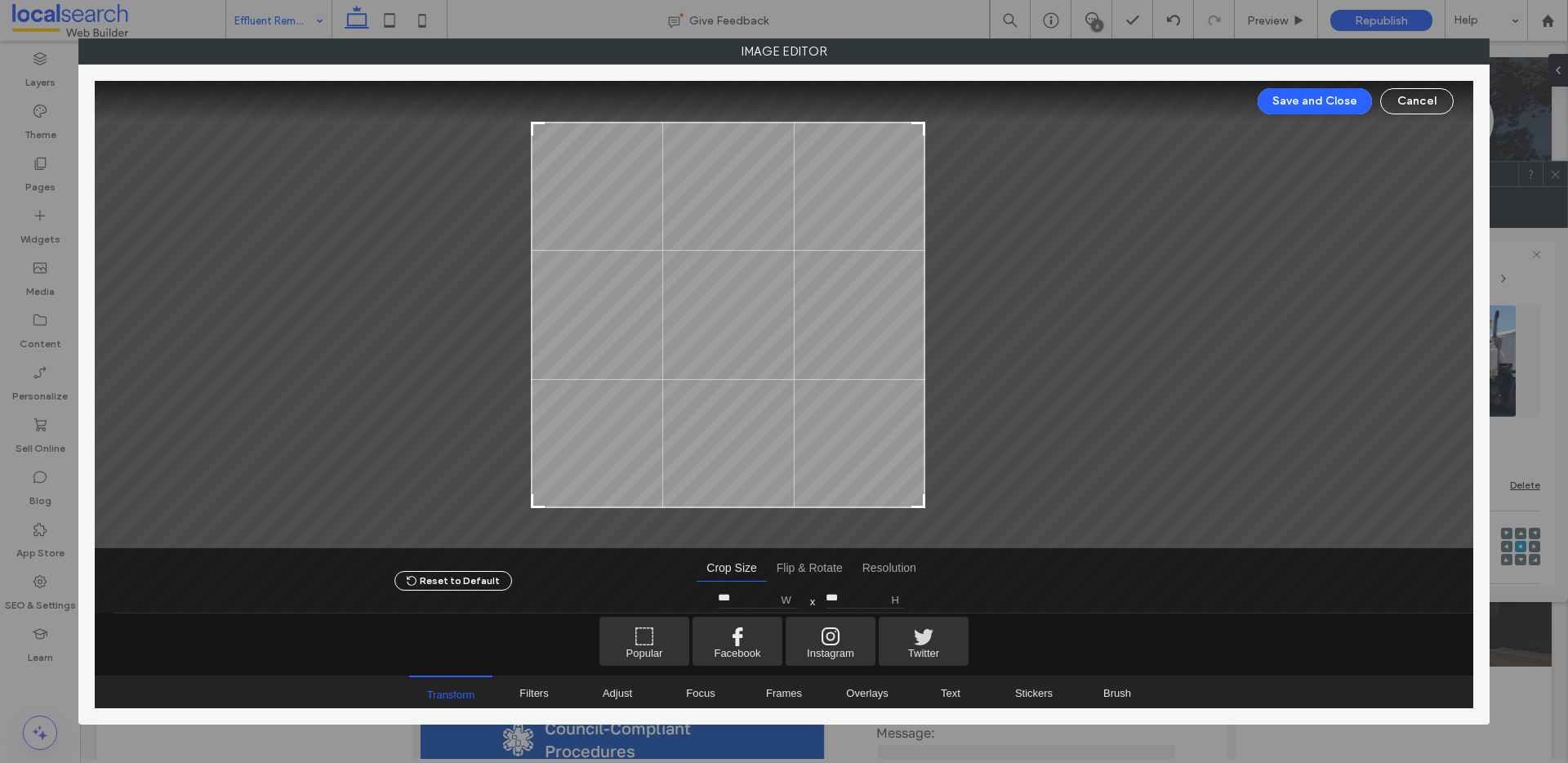 click at bounding box center [538, 501] 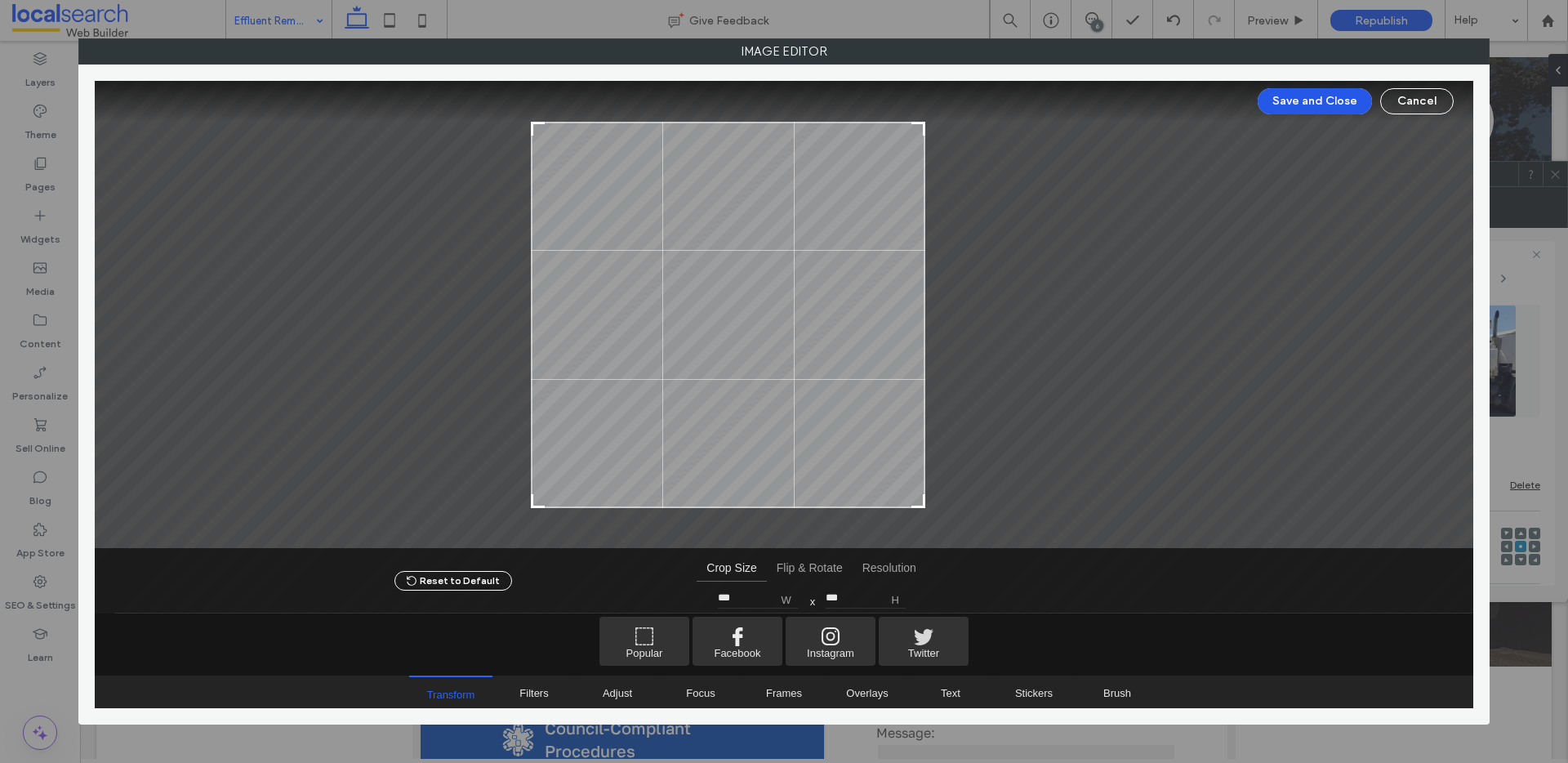 click on "Save and Close" at bounding box center [1315, 101] 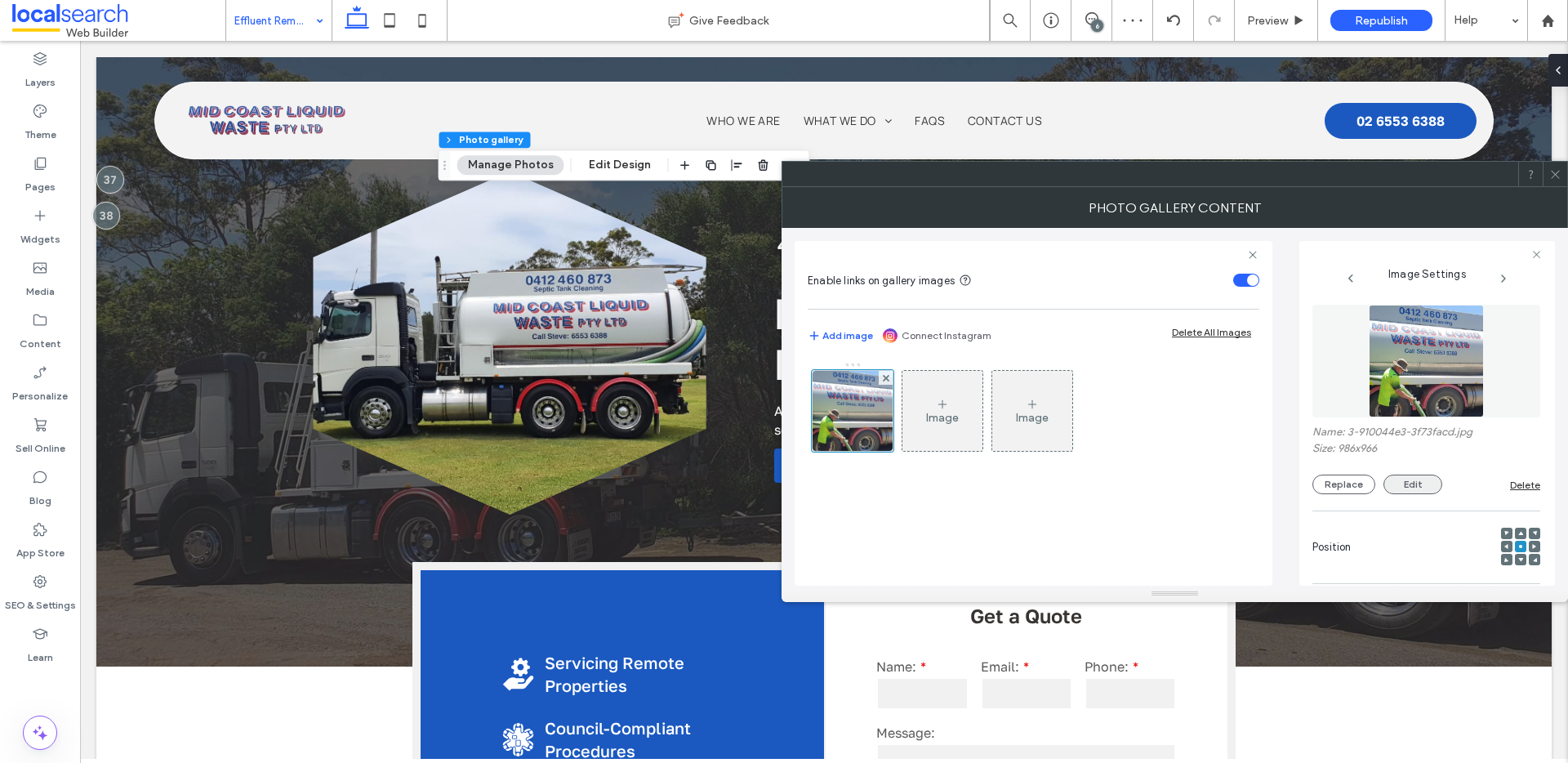 click on "Edit" at bounding box center [1413, 484] 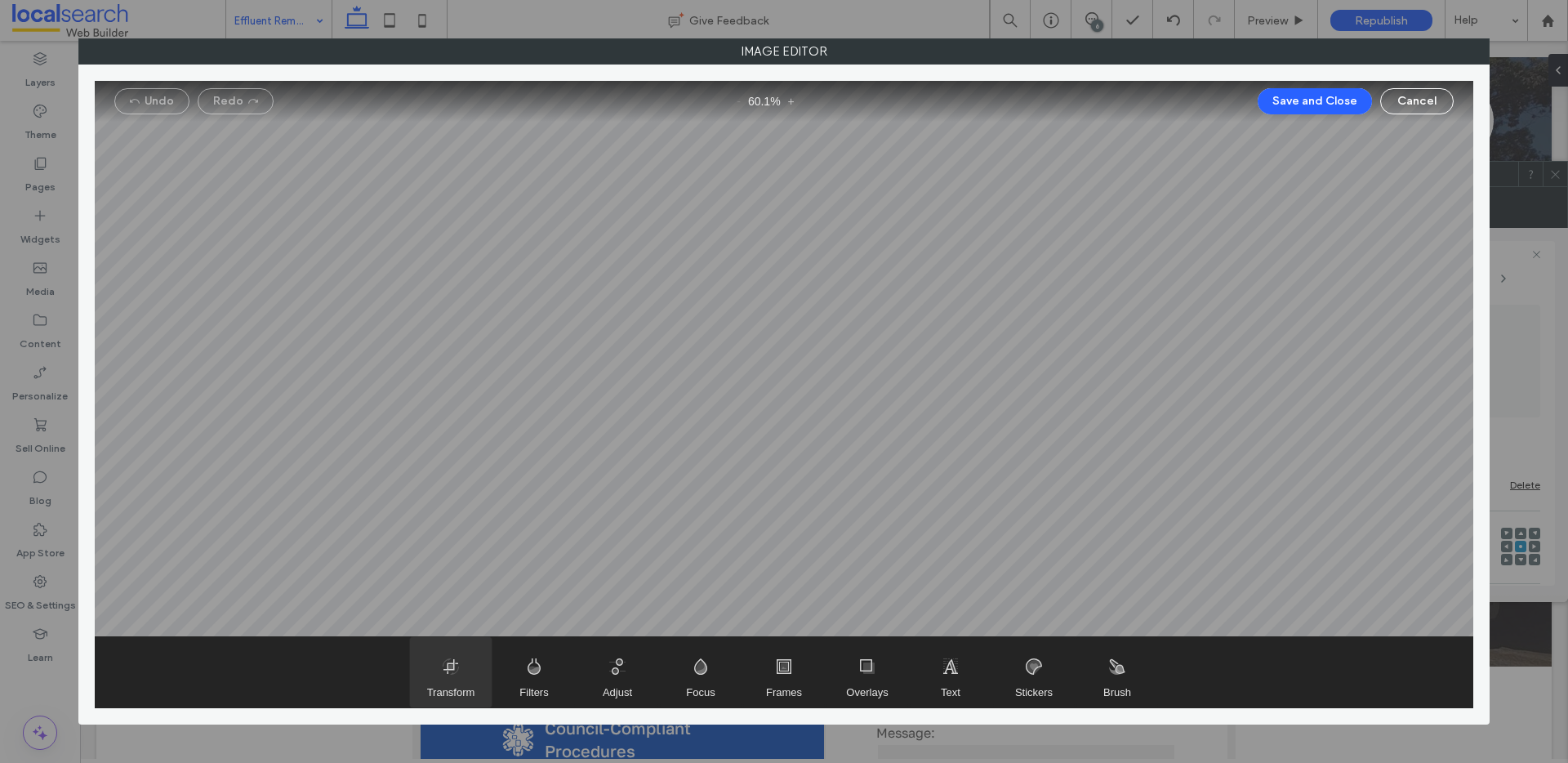 click on "Transform" at bounding box center (451, 692) 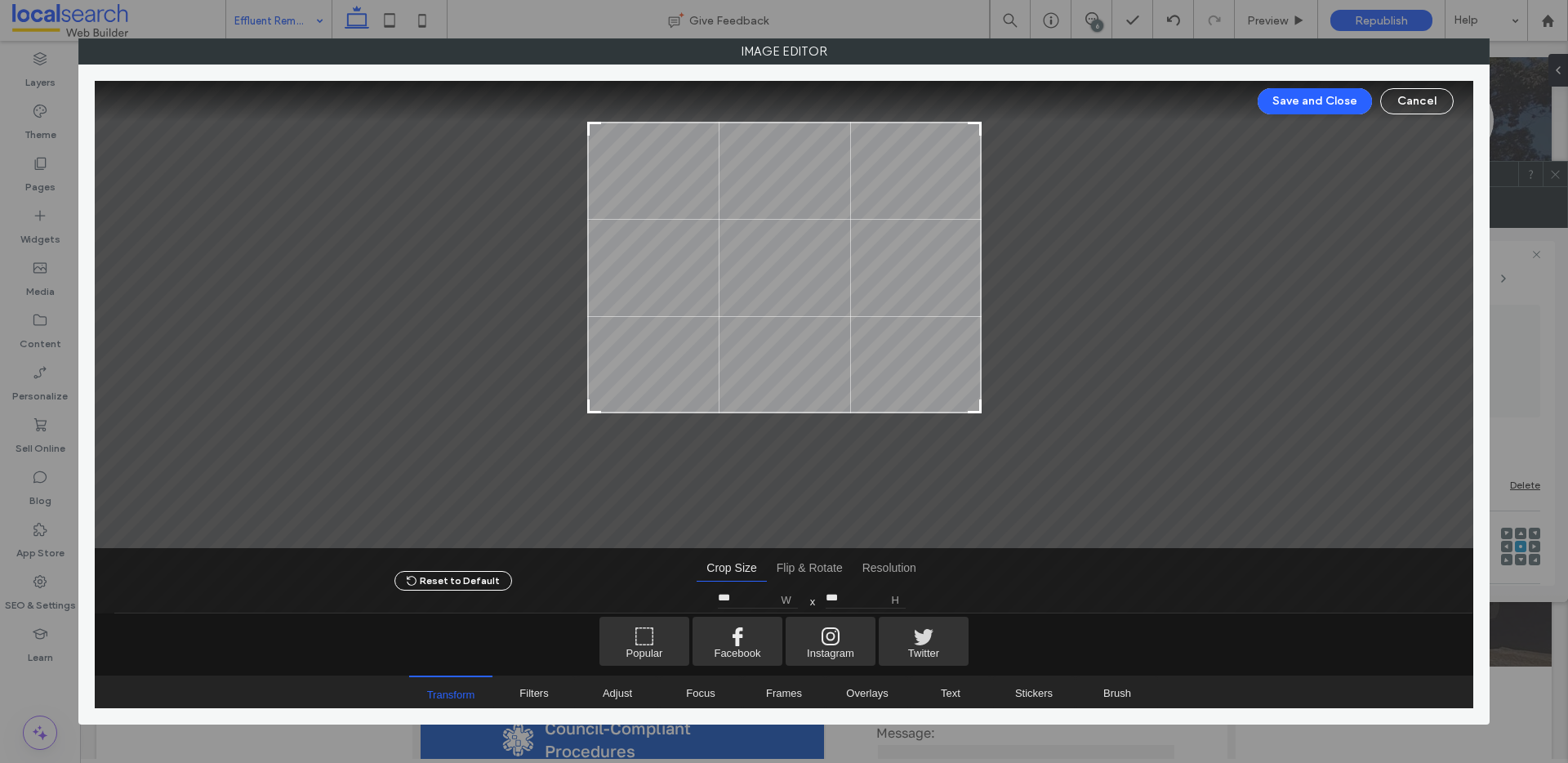 type on "***" 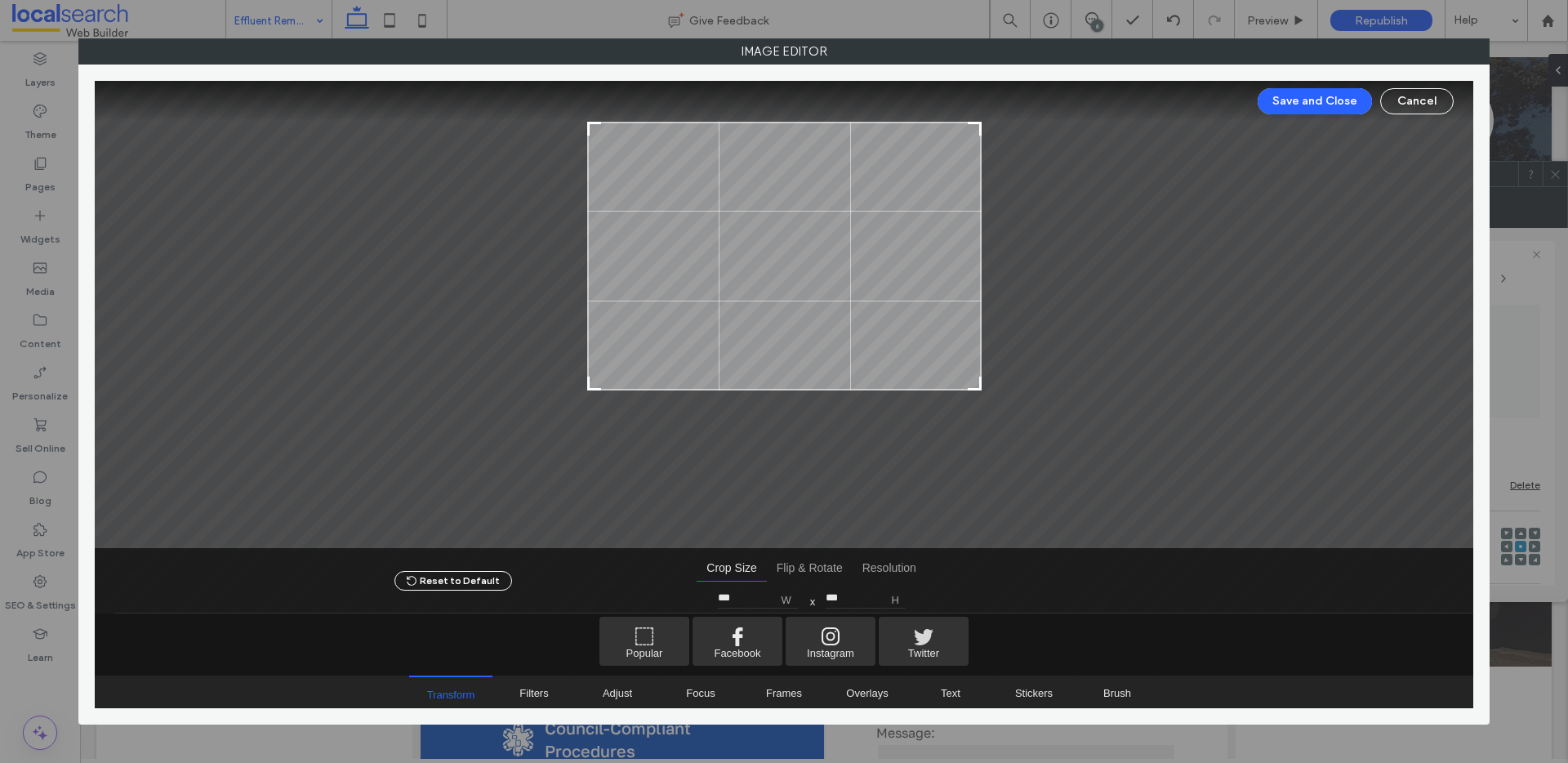 drag, startPoint x: 976, startPoint y: 504, endPoint x: 995, endPoint y: 386, distance: 119.51987 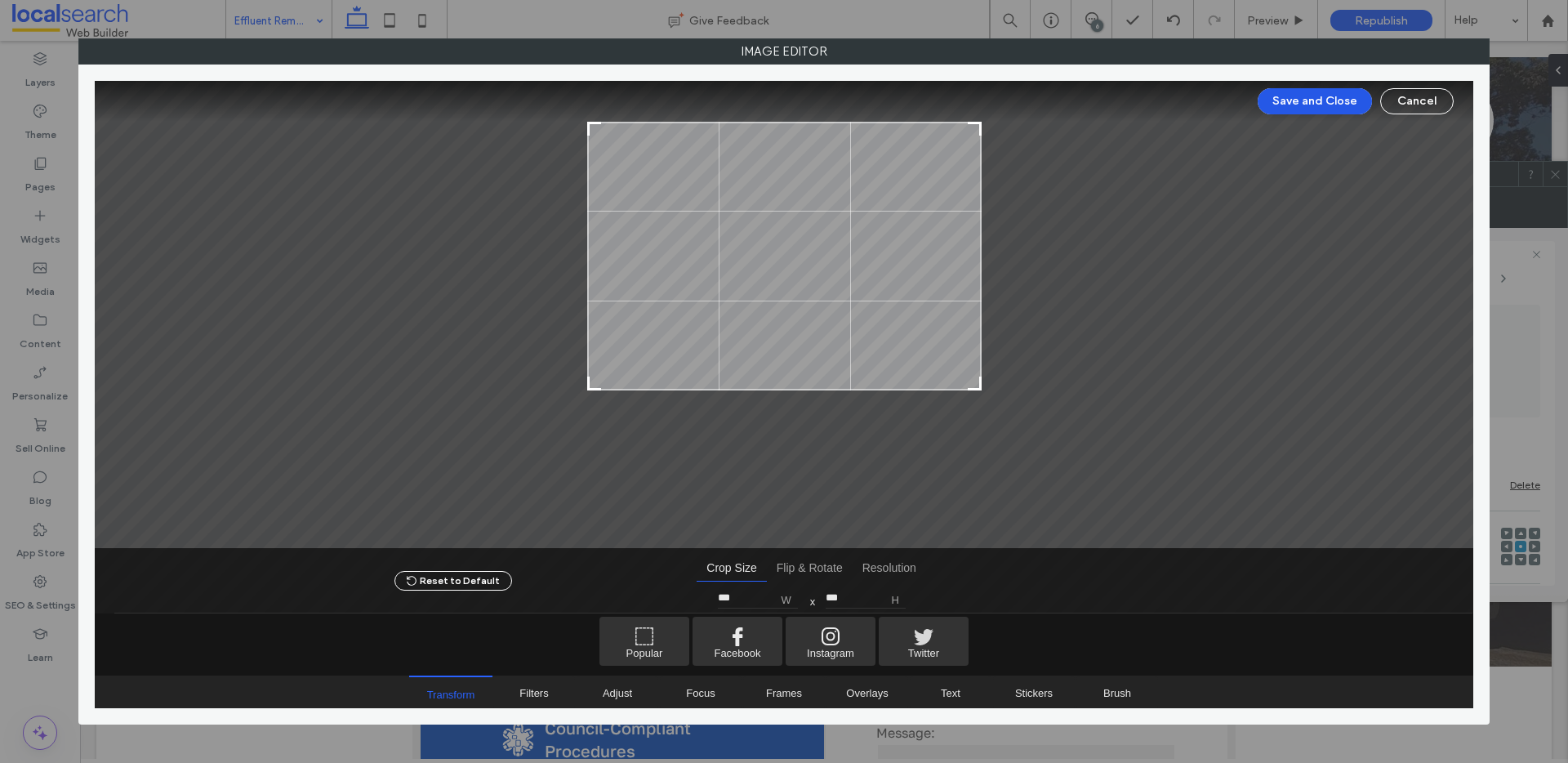 click on "Save and Close" at bounding box center (1315, 101) 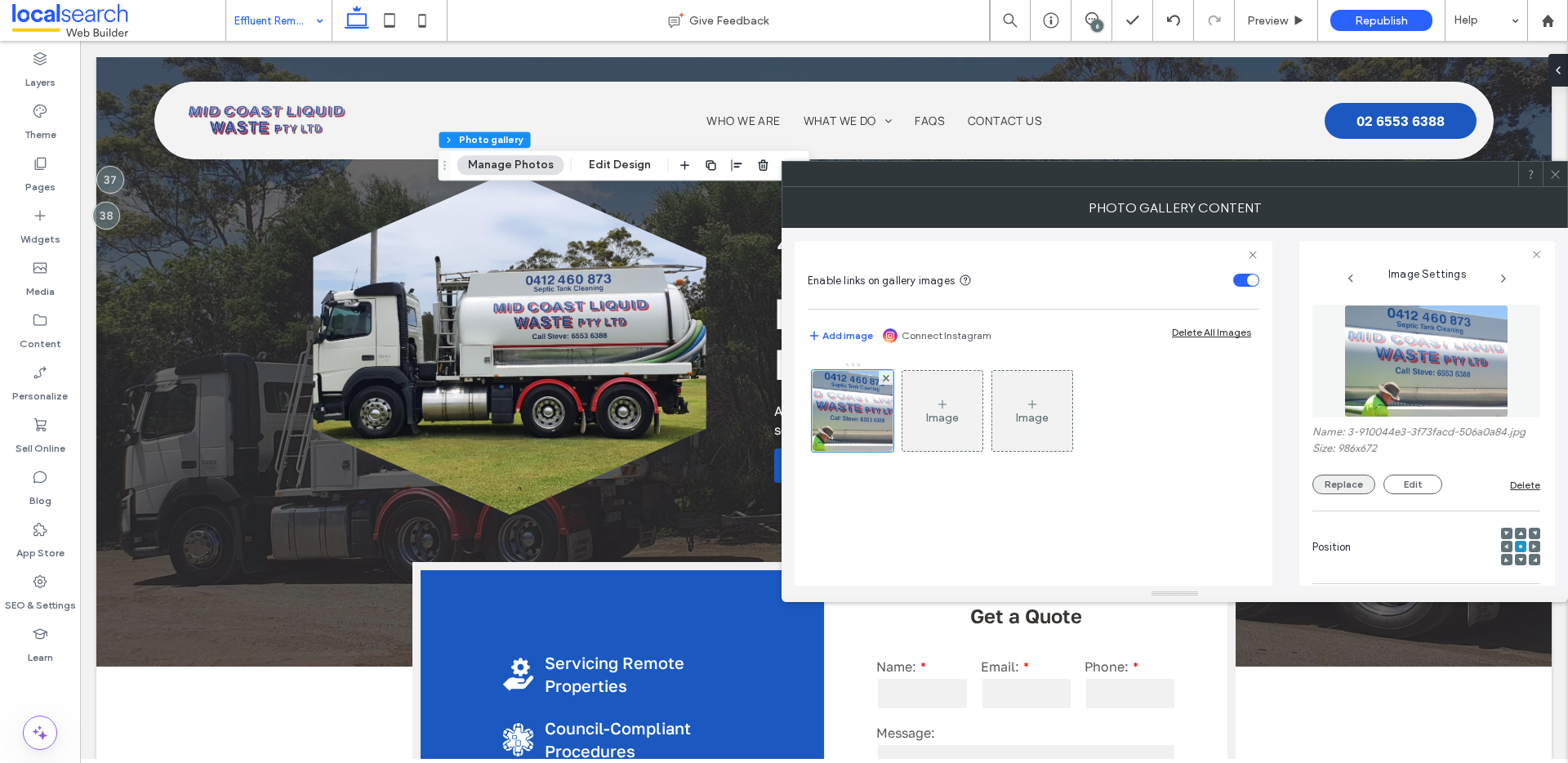 click on "Replace" at bounding box center [1343, 484] 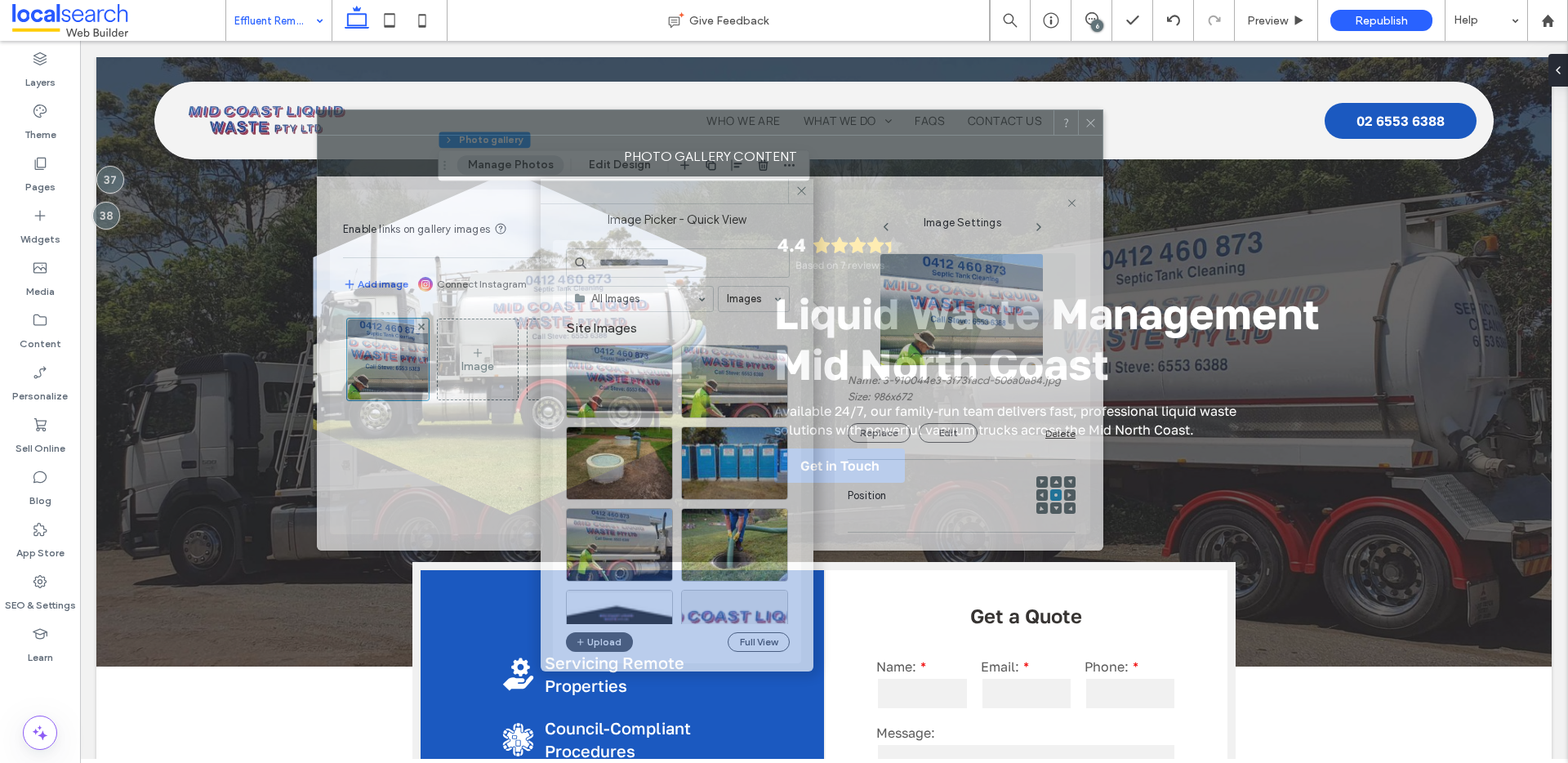 drag, startPoint x: 1428, startPoint y: 193, endPoint x: 994, endPoint y: 129, distance: 438.69351 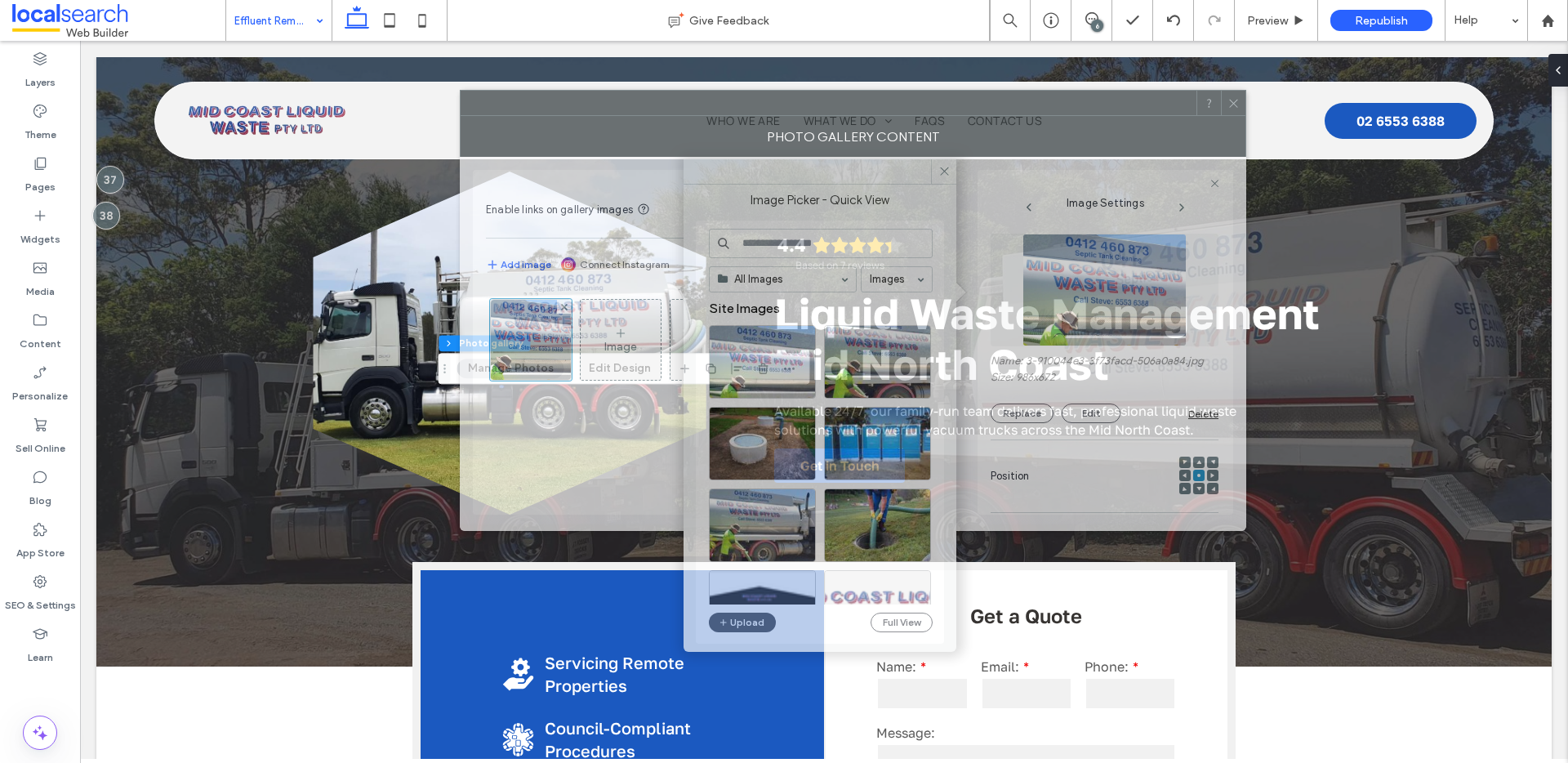 drag, startPoint x: 886, startPoint y: 122, endPoint x: 1030, endPoint y: 136, distance: 144.67895 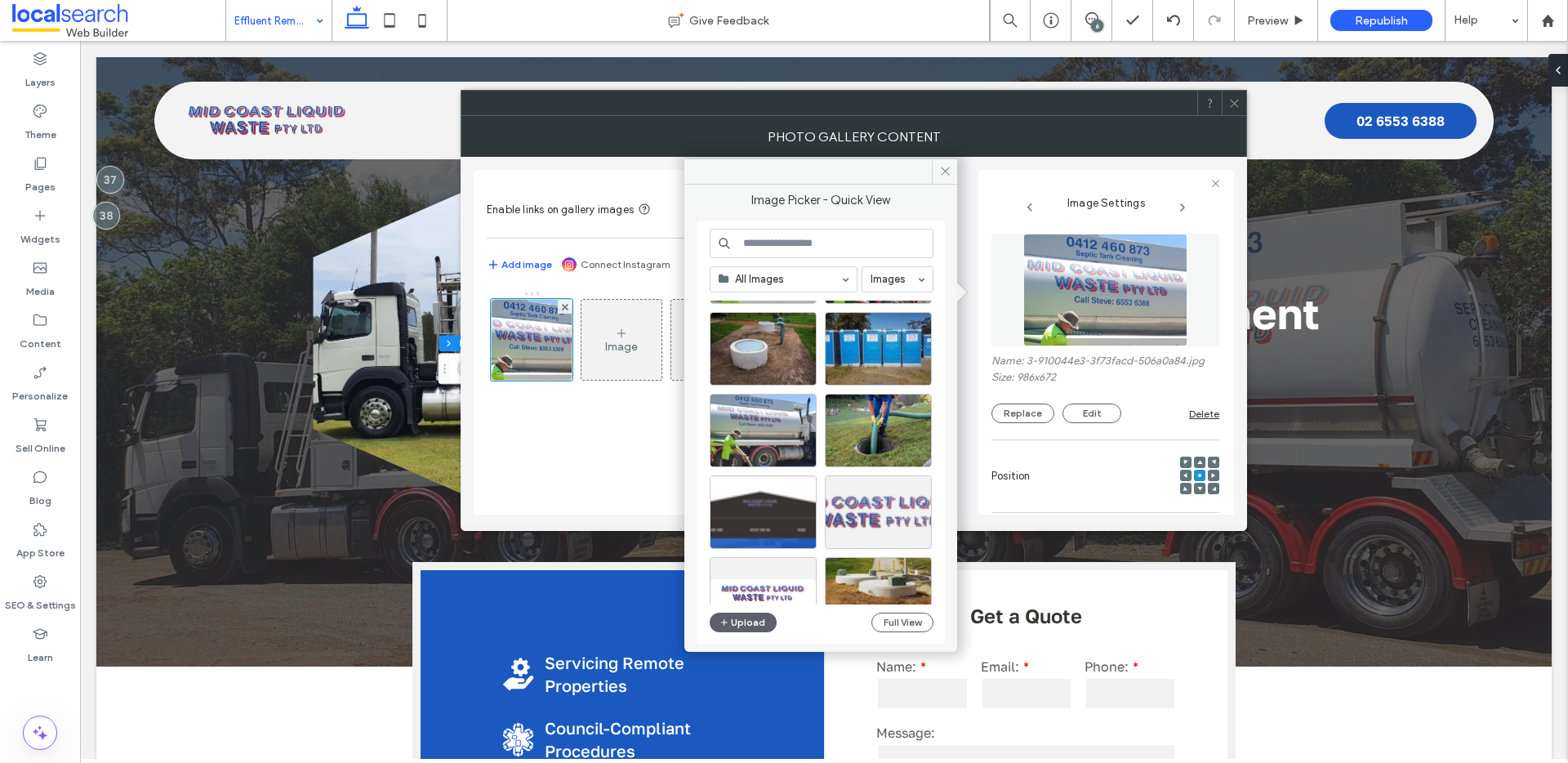 scroll, scrollTop: 0, scrollLeft: 0, axis: both 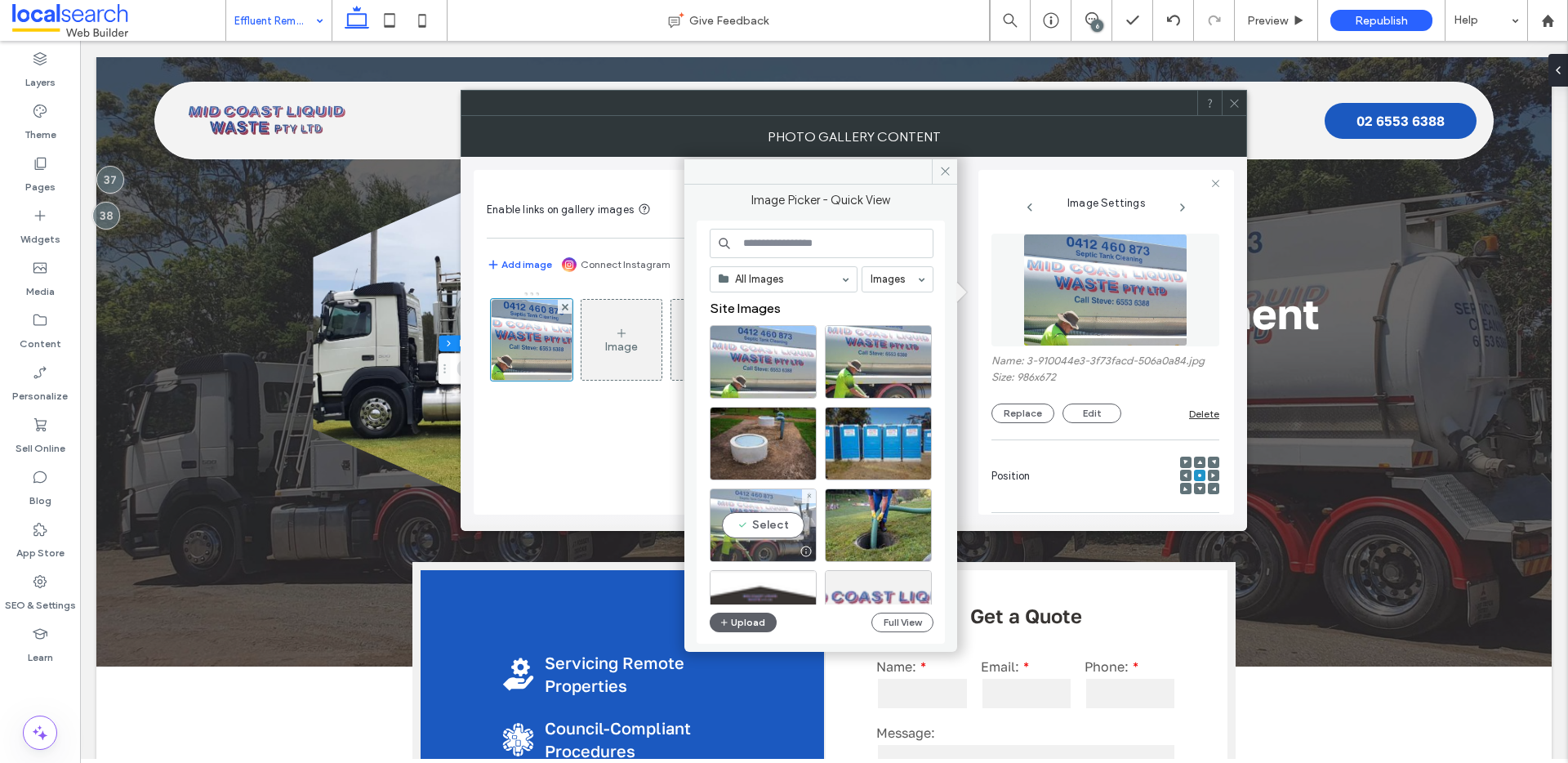click on "Select" at bounding box center [763, 525] 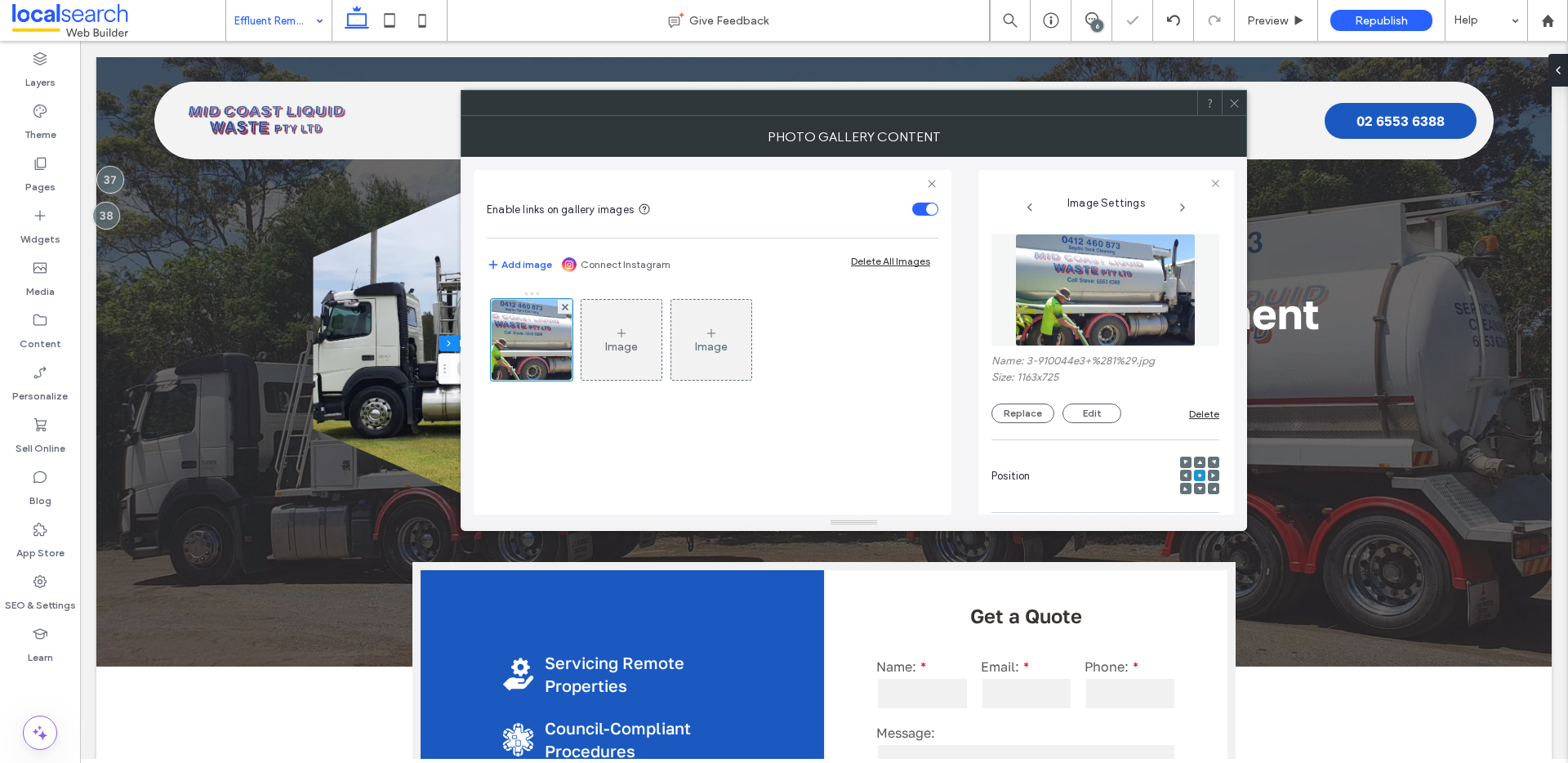 click 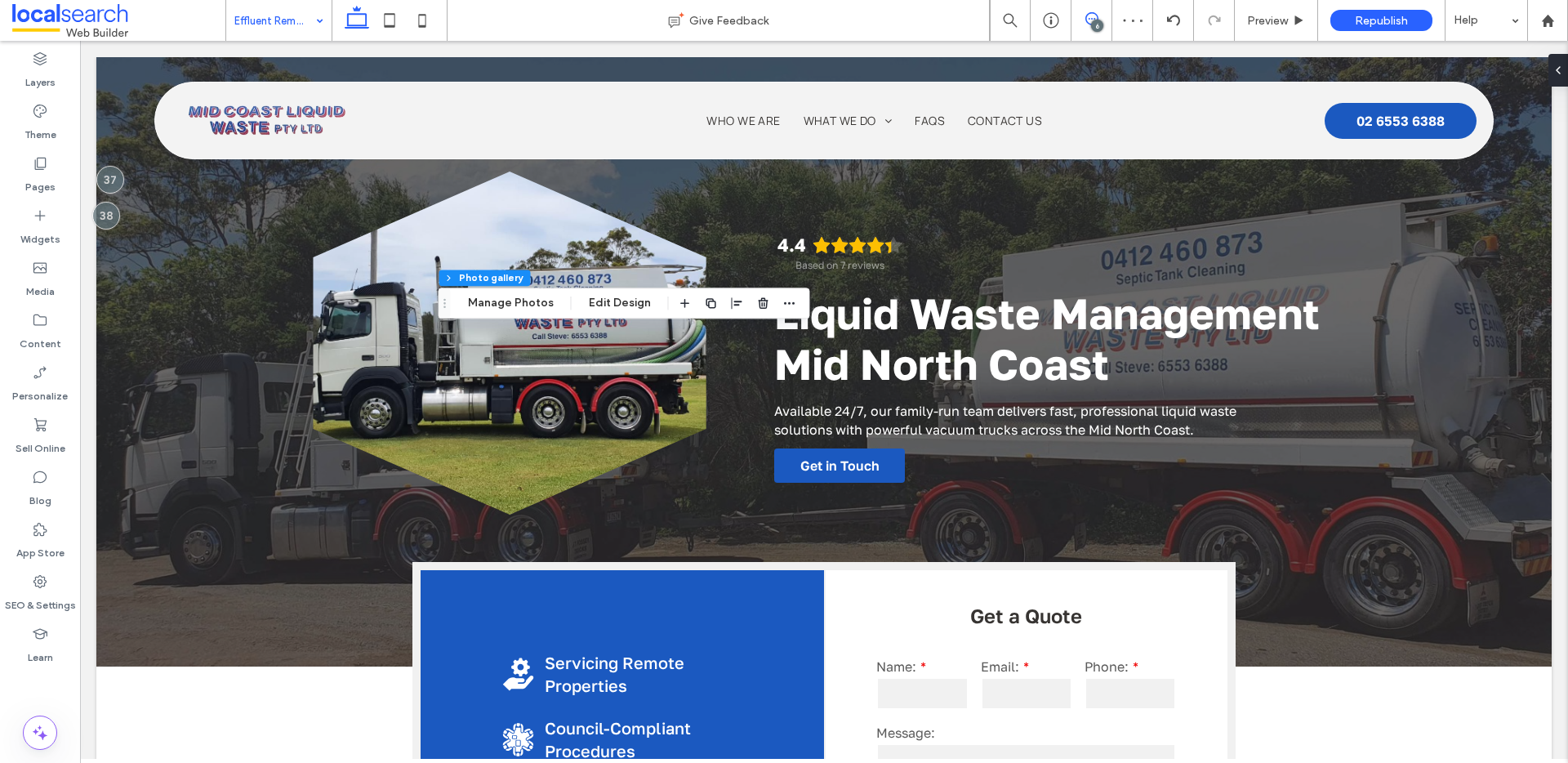click at bounding box center (1091, 19) 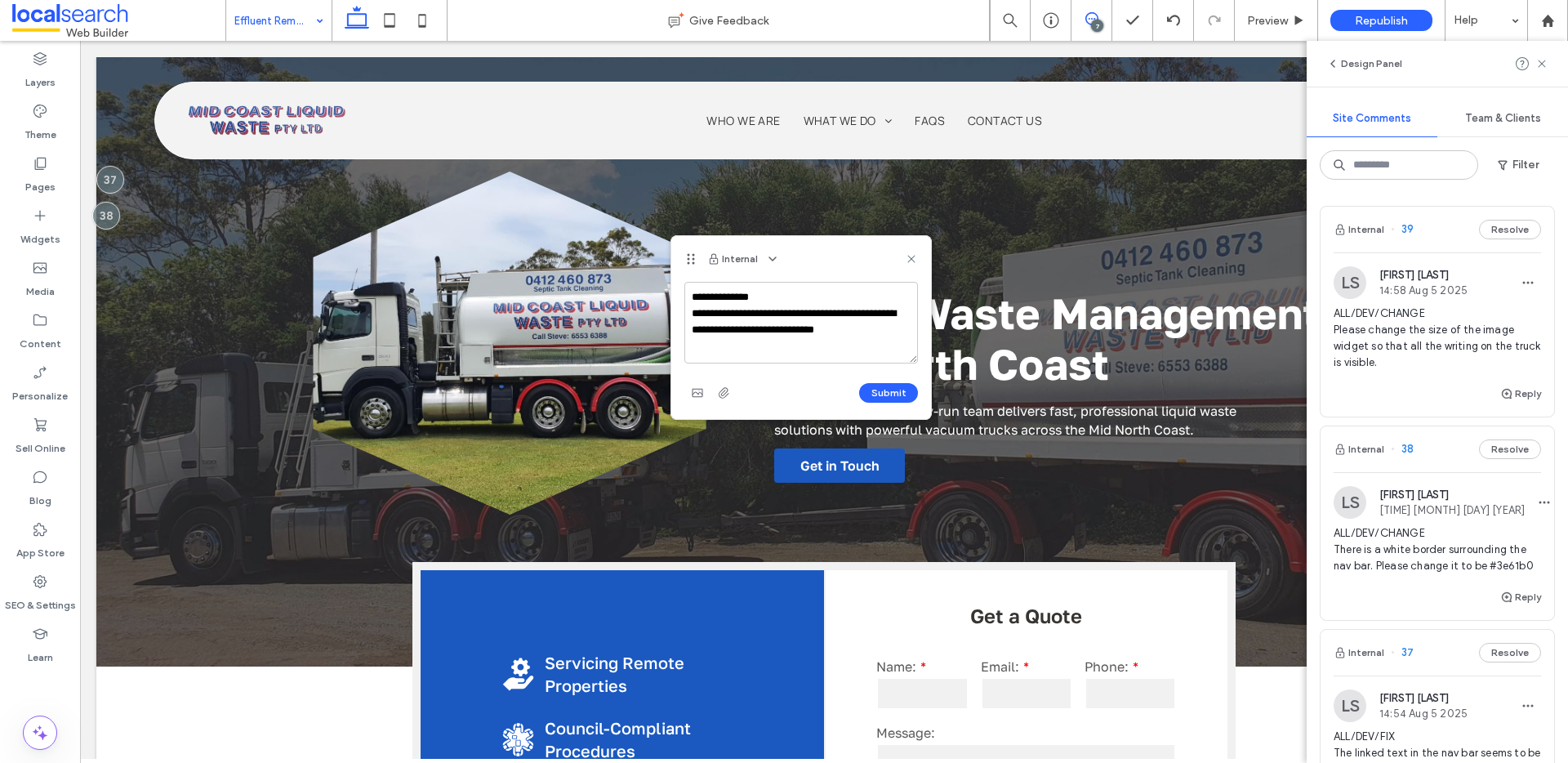 type on "**********" 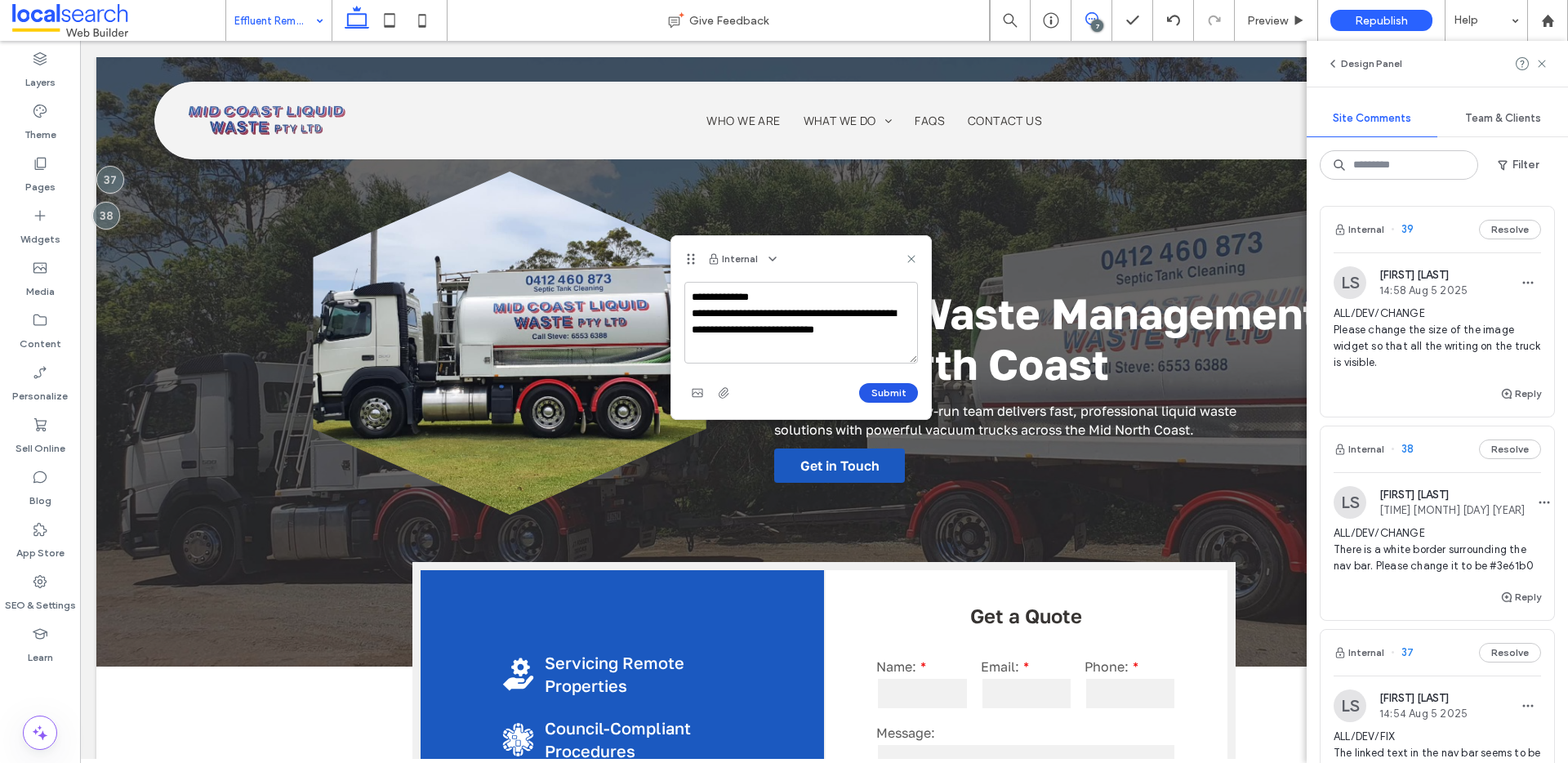 click on "Submit" at bounding box center (889, 393) 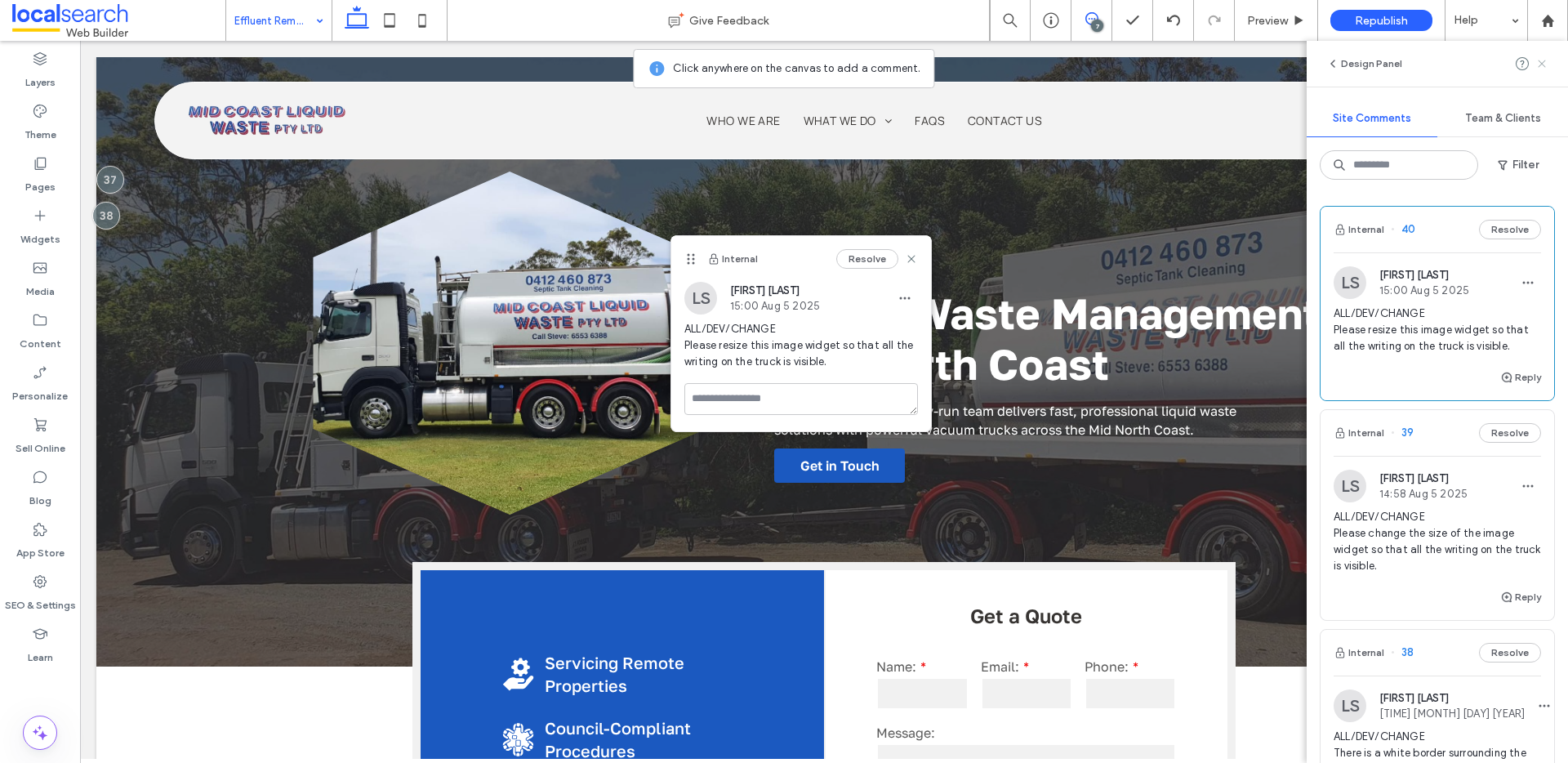 click 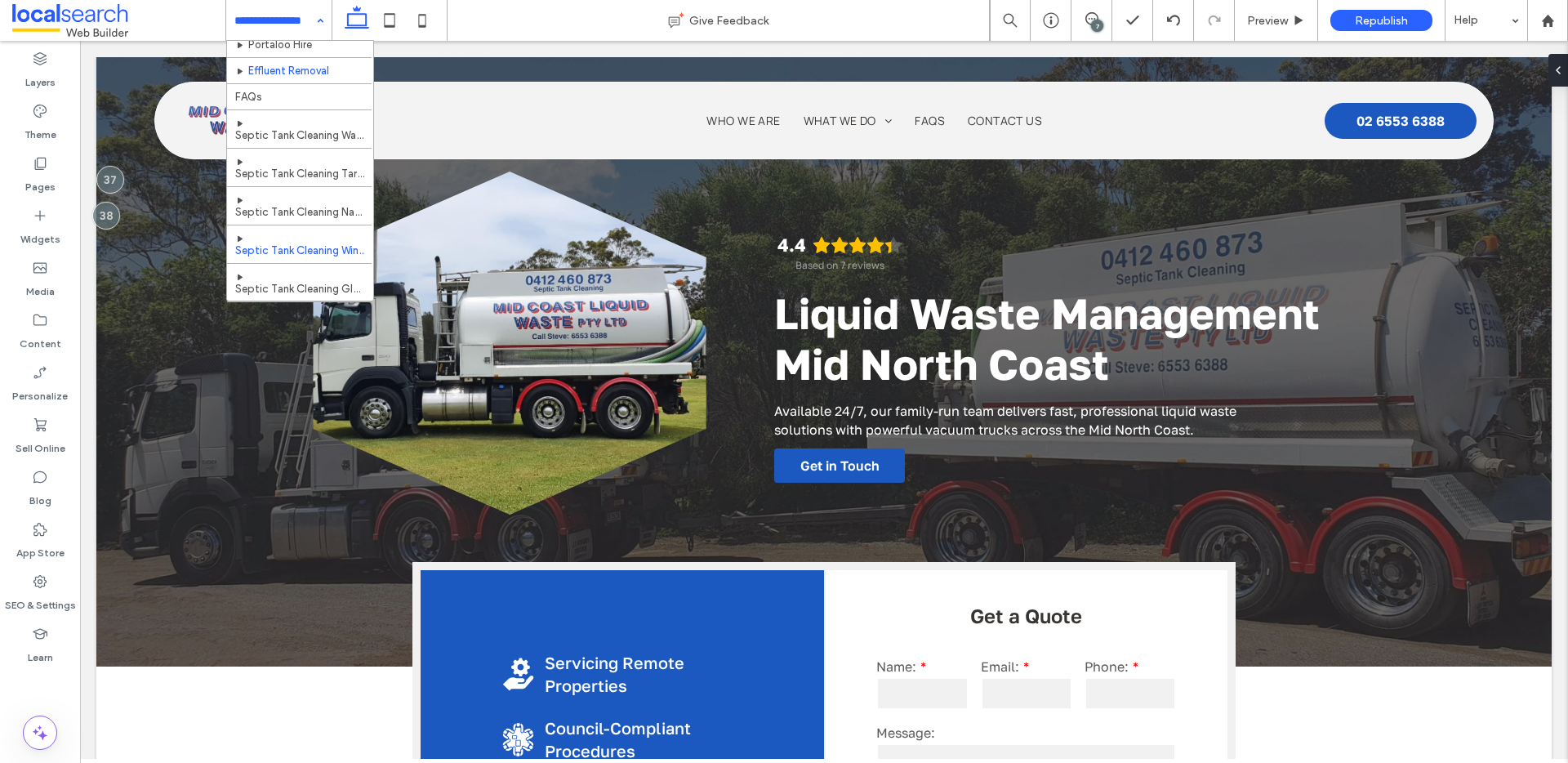 scroll, scrollTop: 0, scrollLeft: 0, axis: both 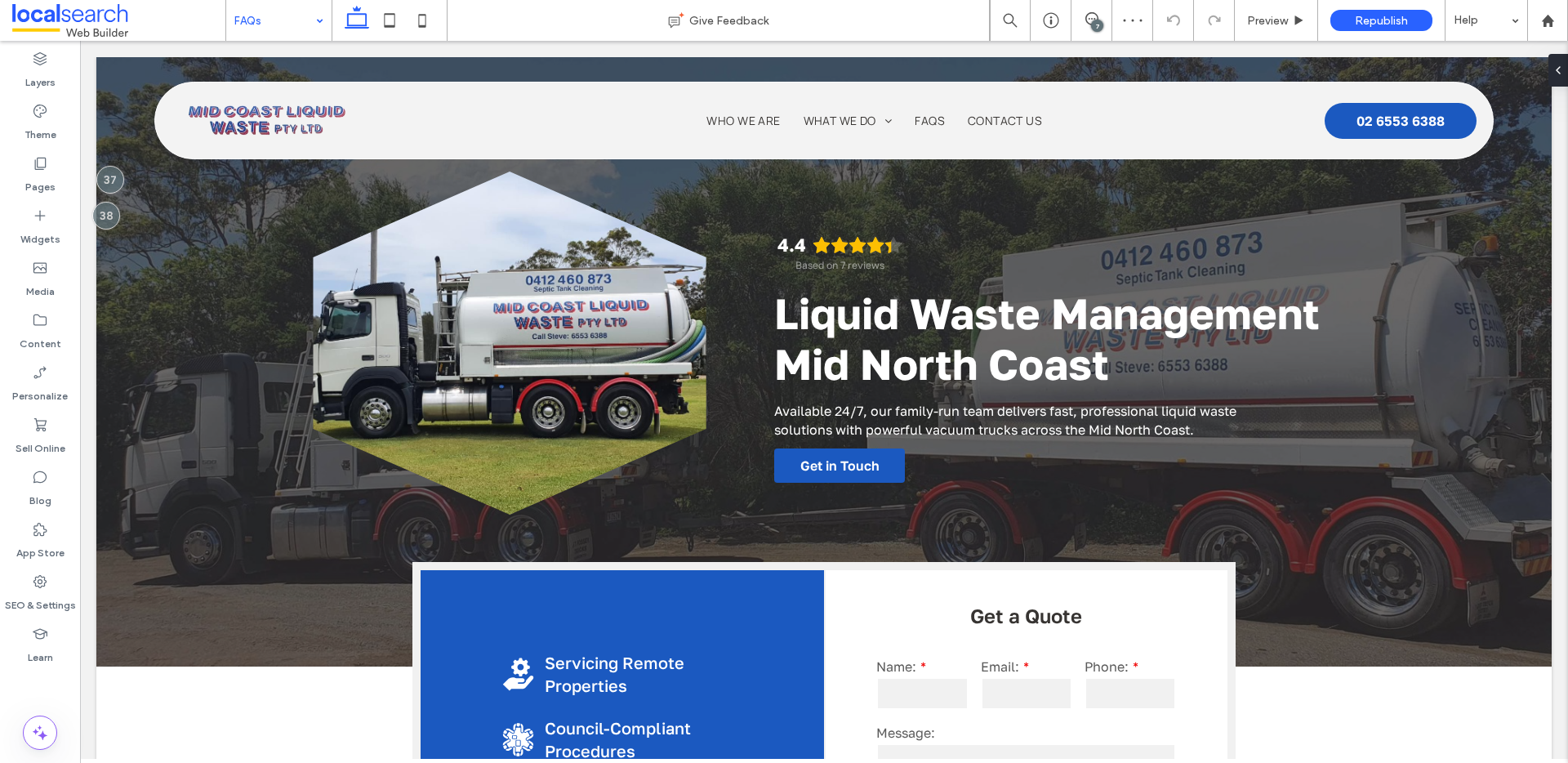click at bounding box center [274, 20] 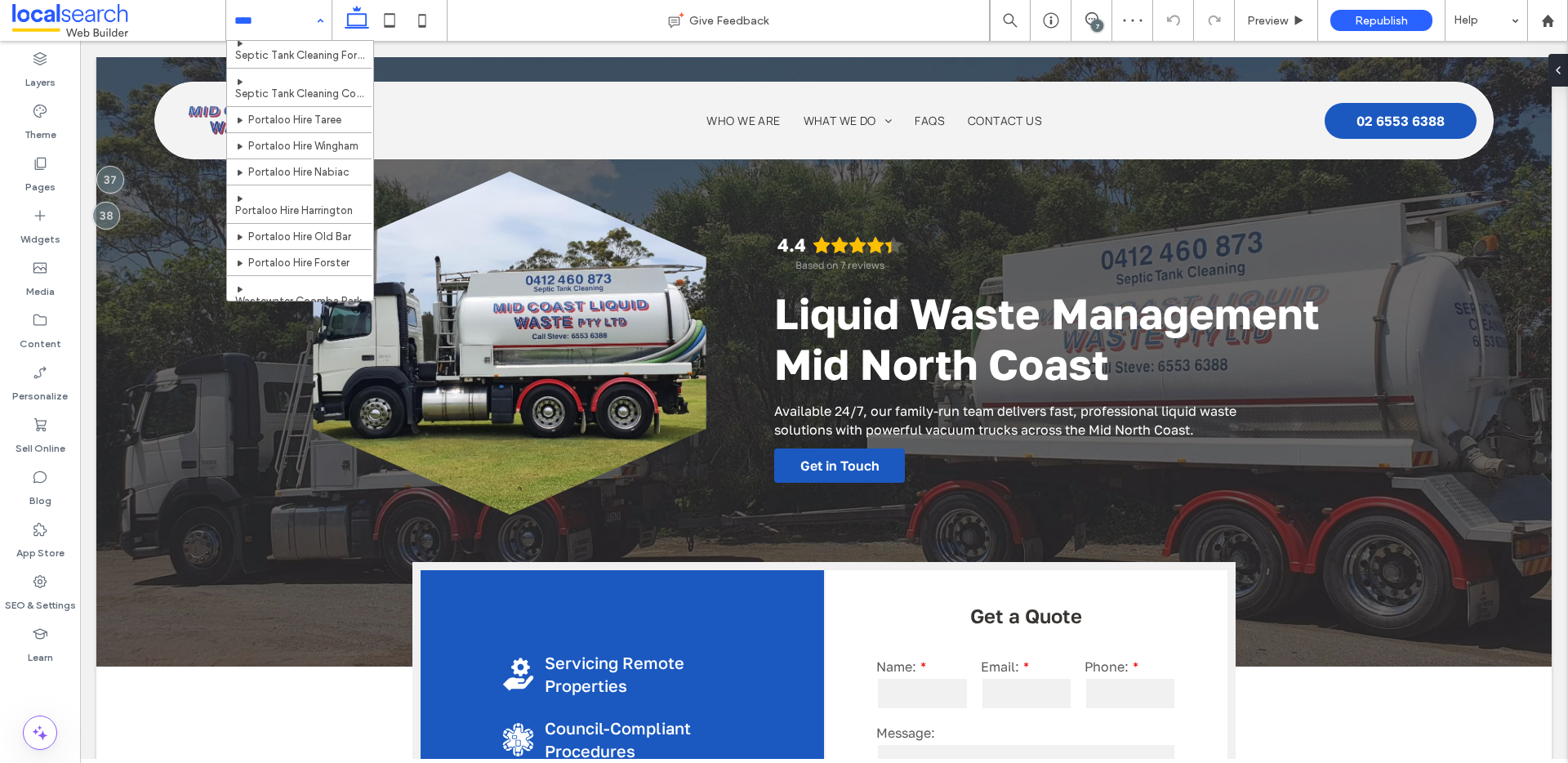 scroll, scrollTop: 564, scrollLeft: 0, axis: vertical 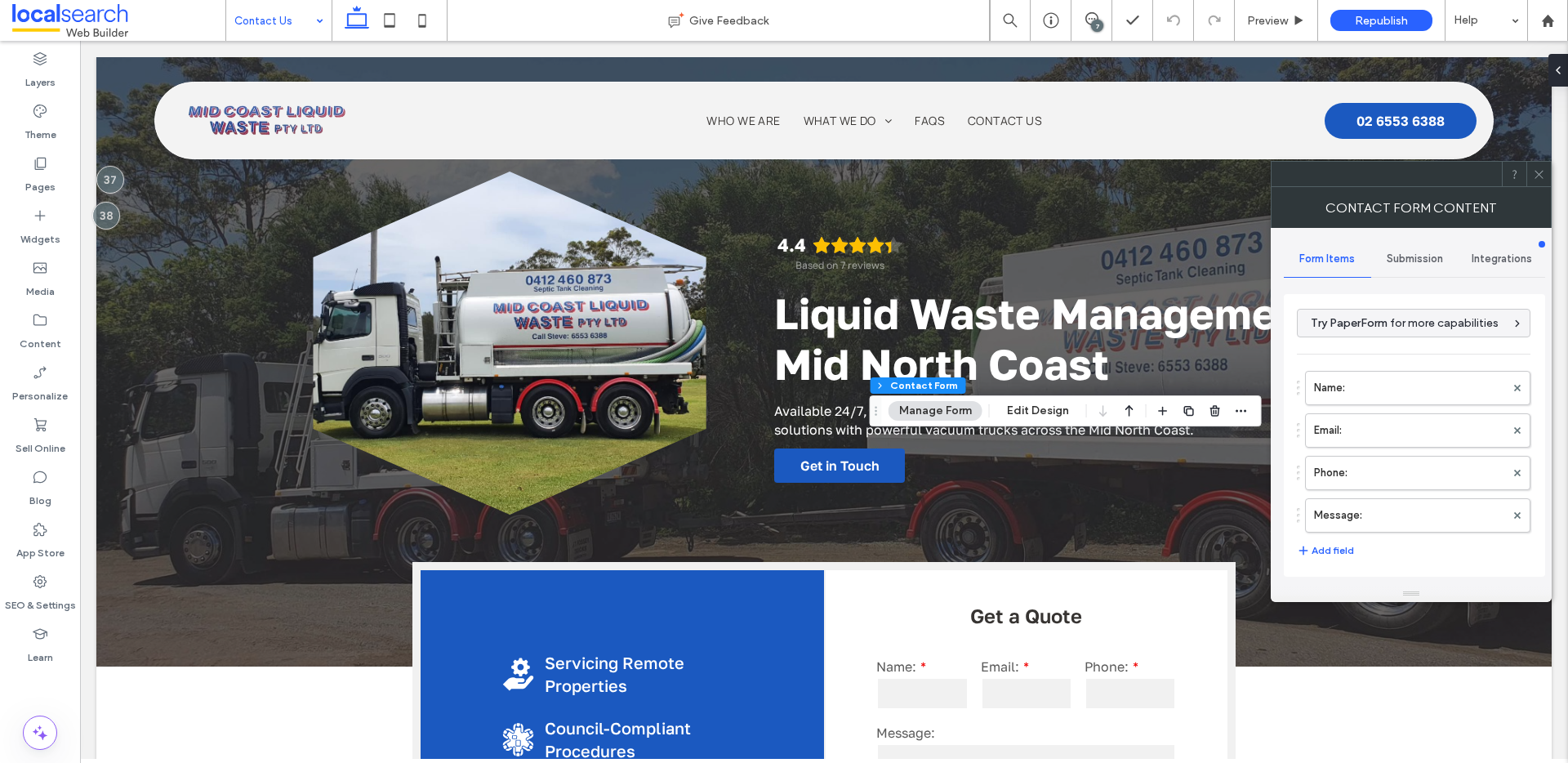 type on "*" 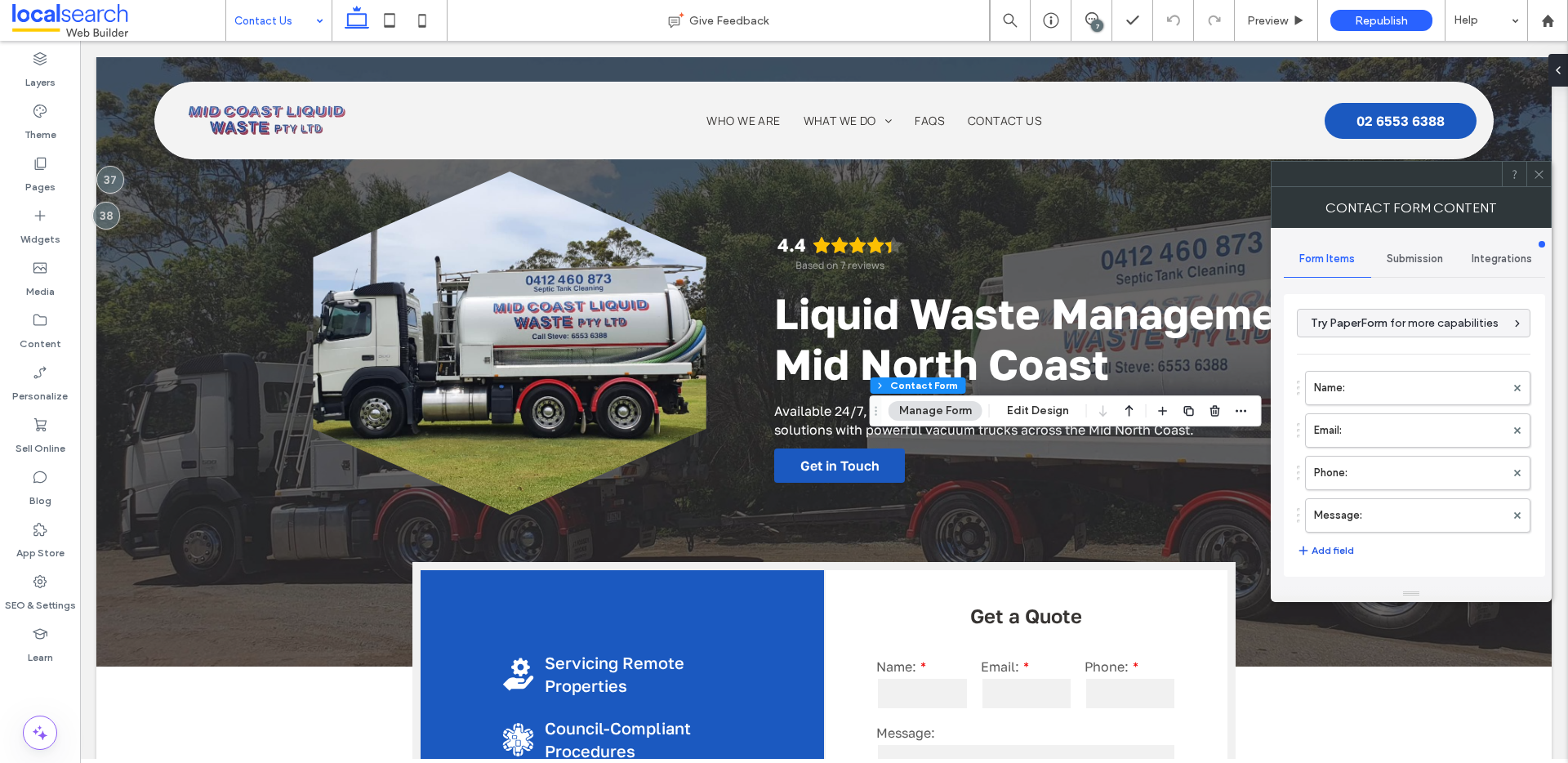 click on "Add field" at bounding box center [1325, 551] 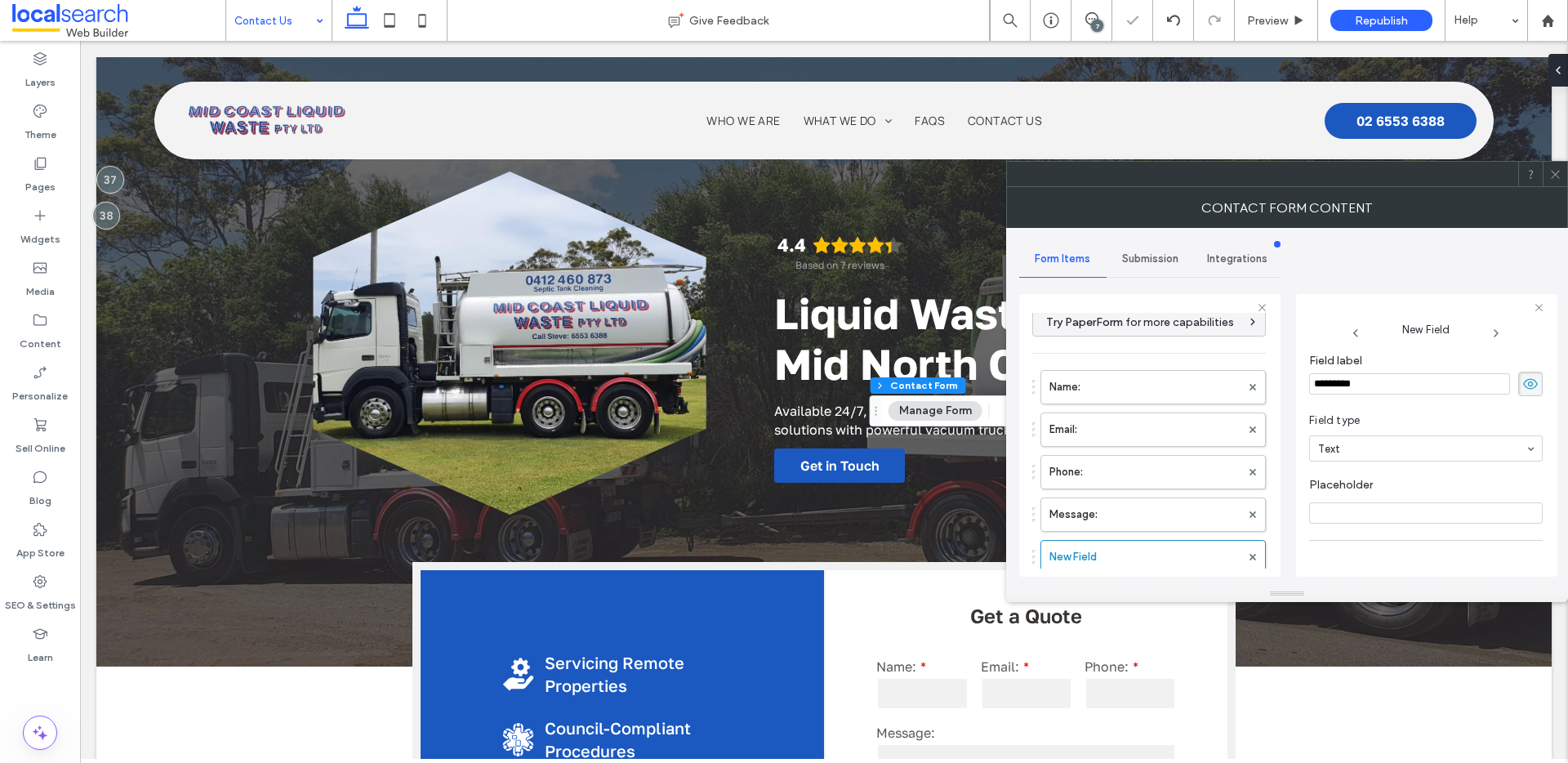 scroll, scrollTop: 26, scrollLeft: 0, axis: vertical 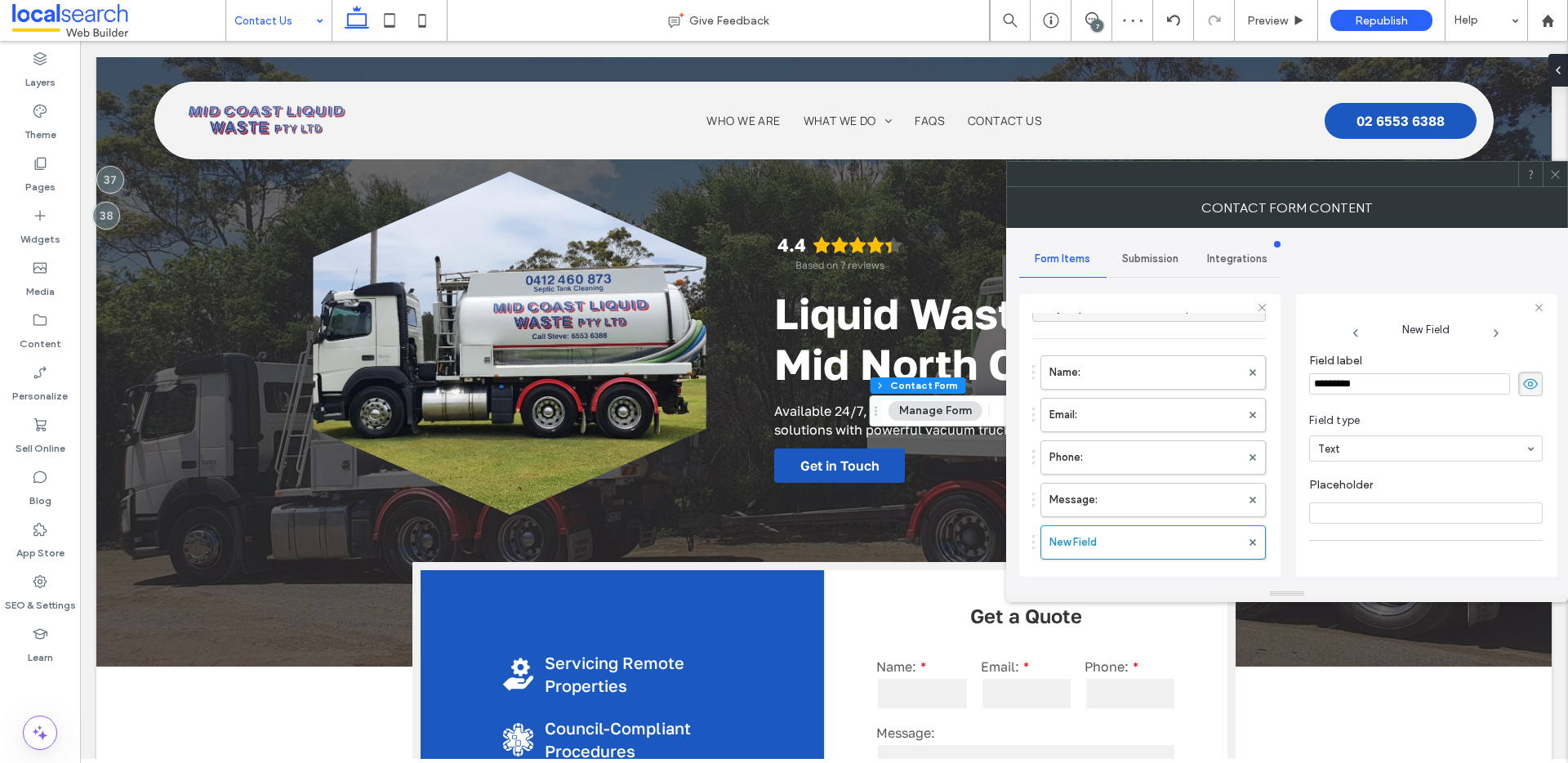 drag, startPoint x: 1386, startPoint y: 384, endPoint x: 1294, endPoint y: 385, distance: 92.005435 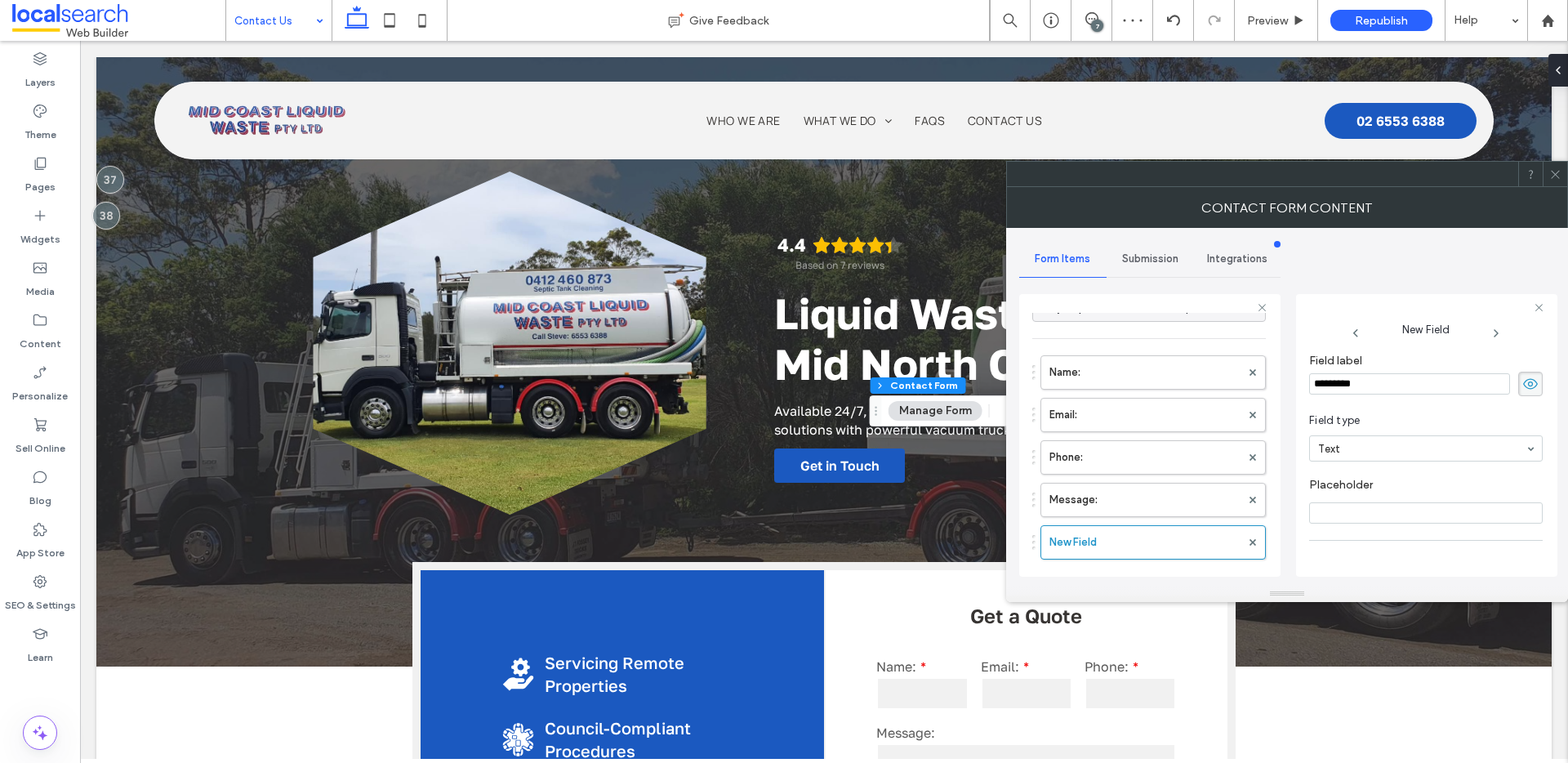 click on "**********" at bounding box center [1287, 407] 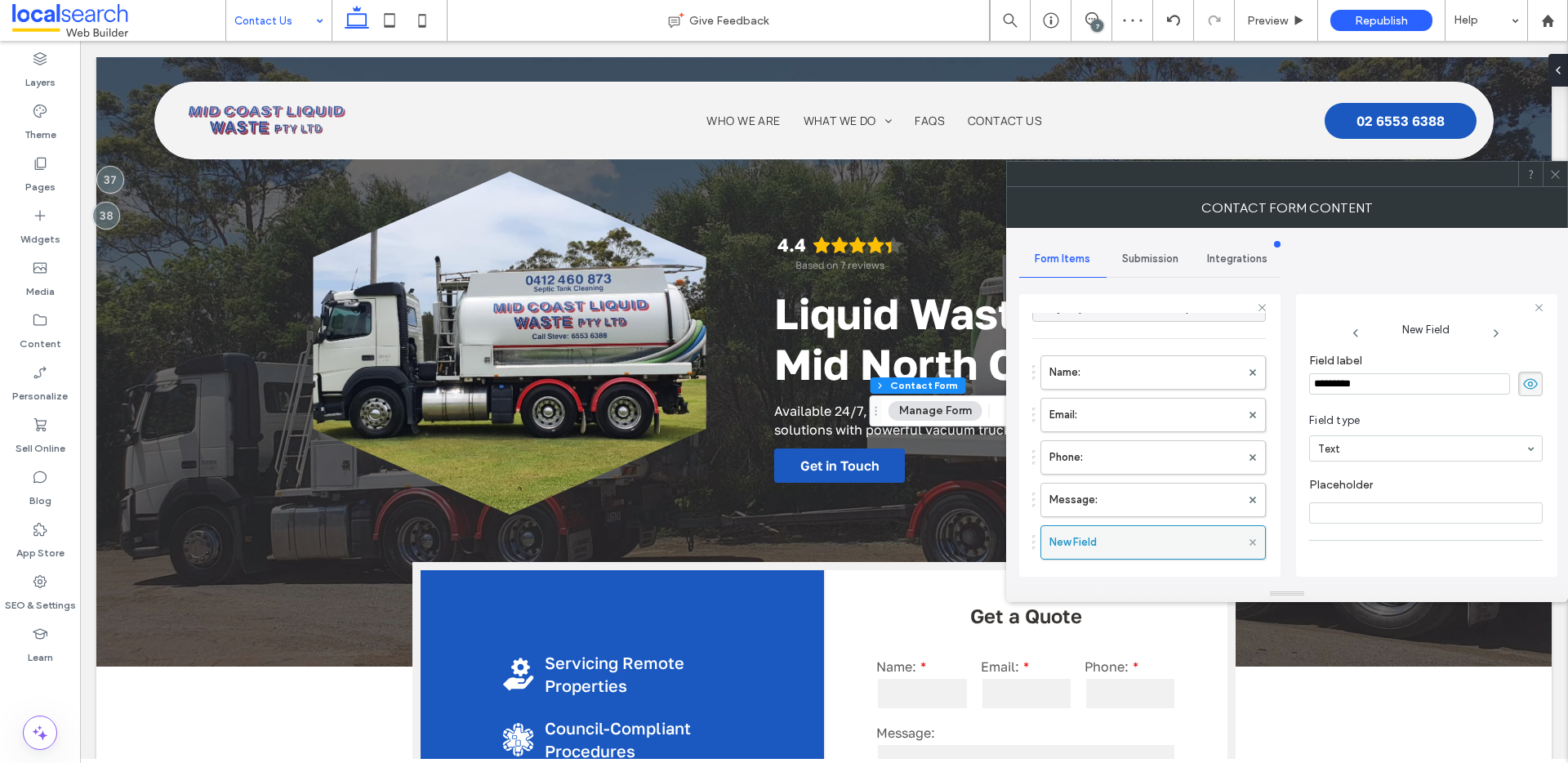 click at bounding box center (1253, 542) 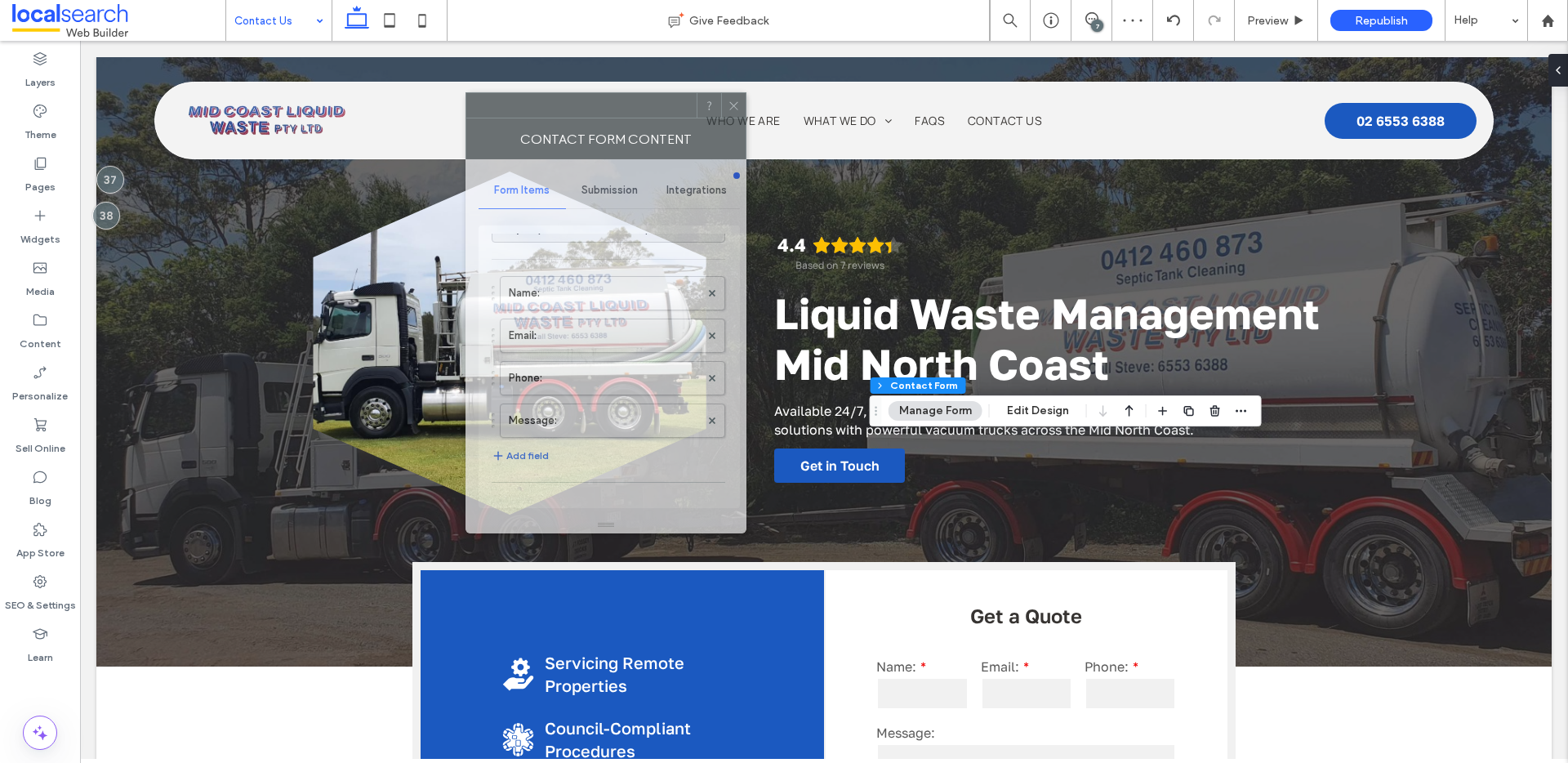 drag, startPoint x: 1177, startPoint y: 176, endPoint x: 605, endPoint y: 103, distance: 576.6394 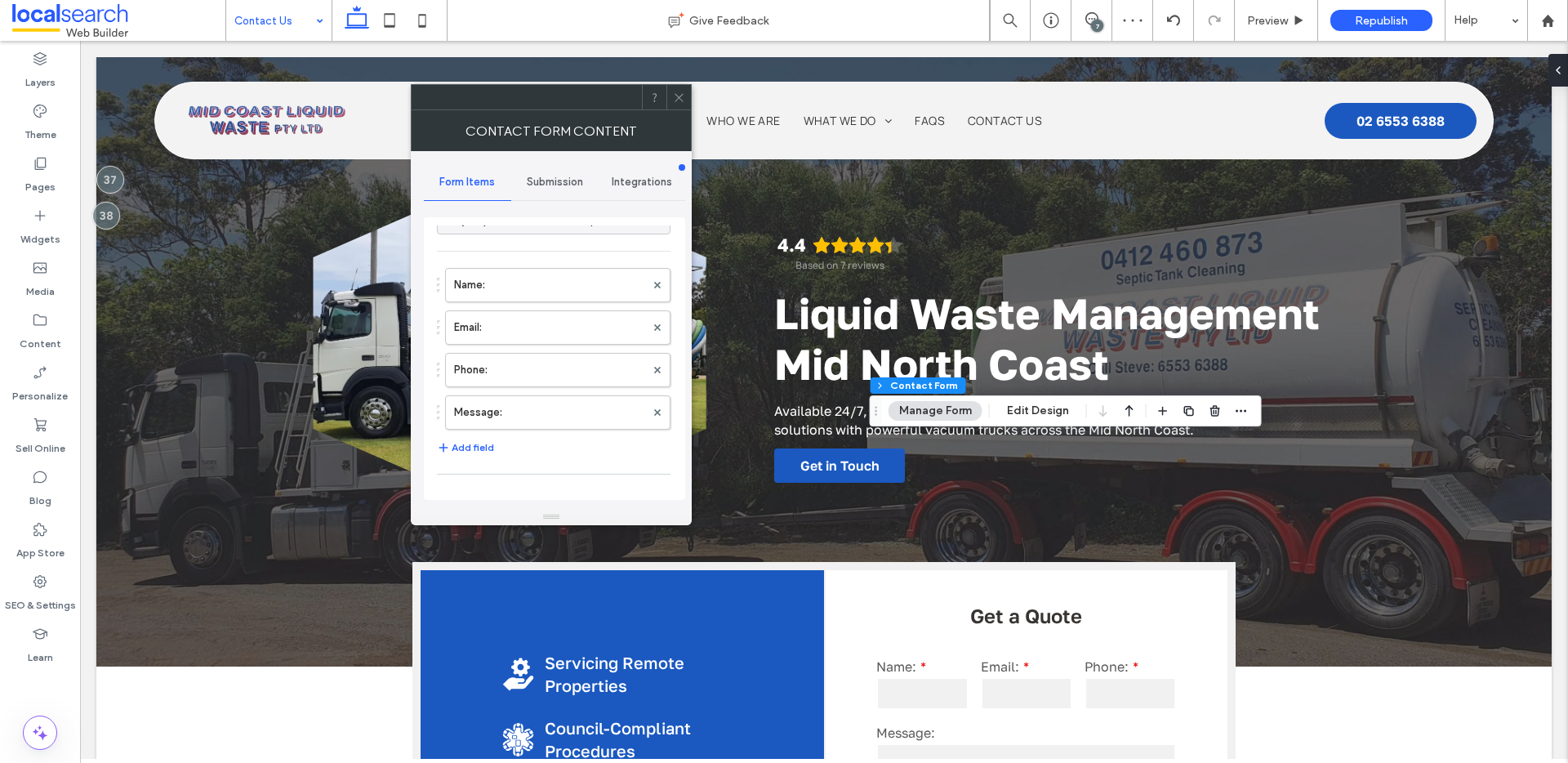 click 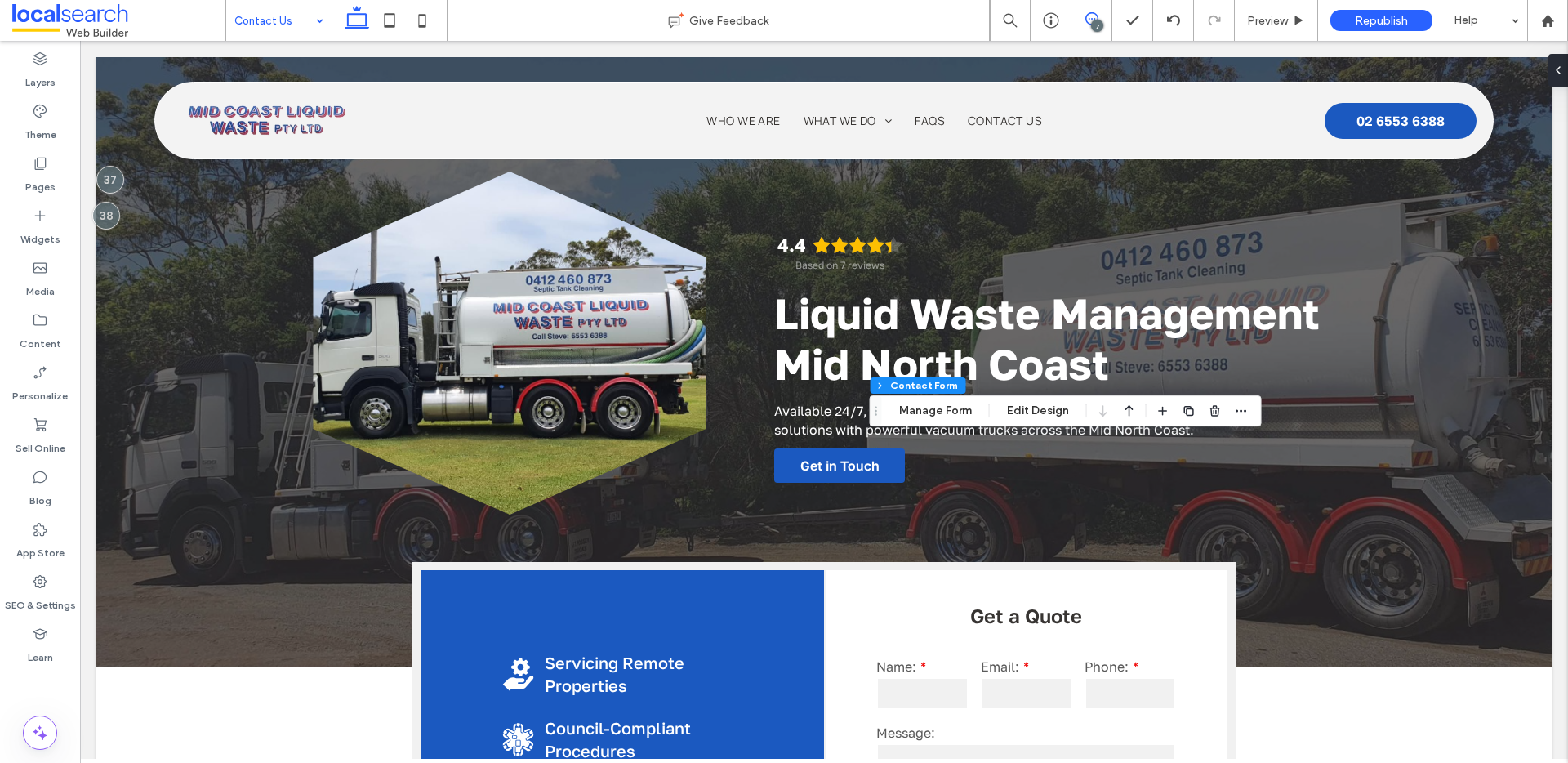 click at bounding box center (1091, 19) 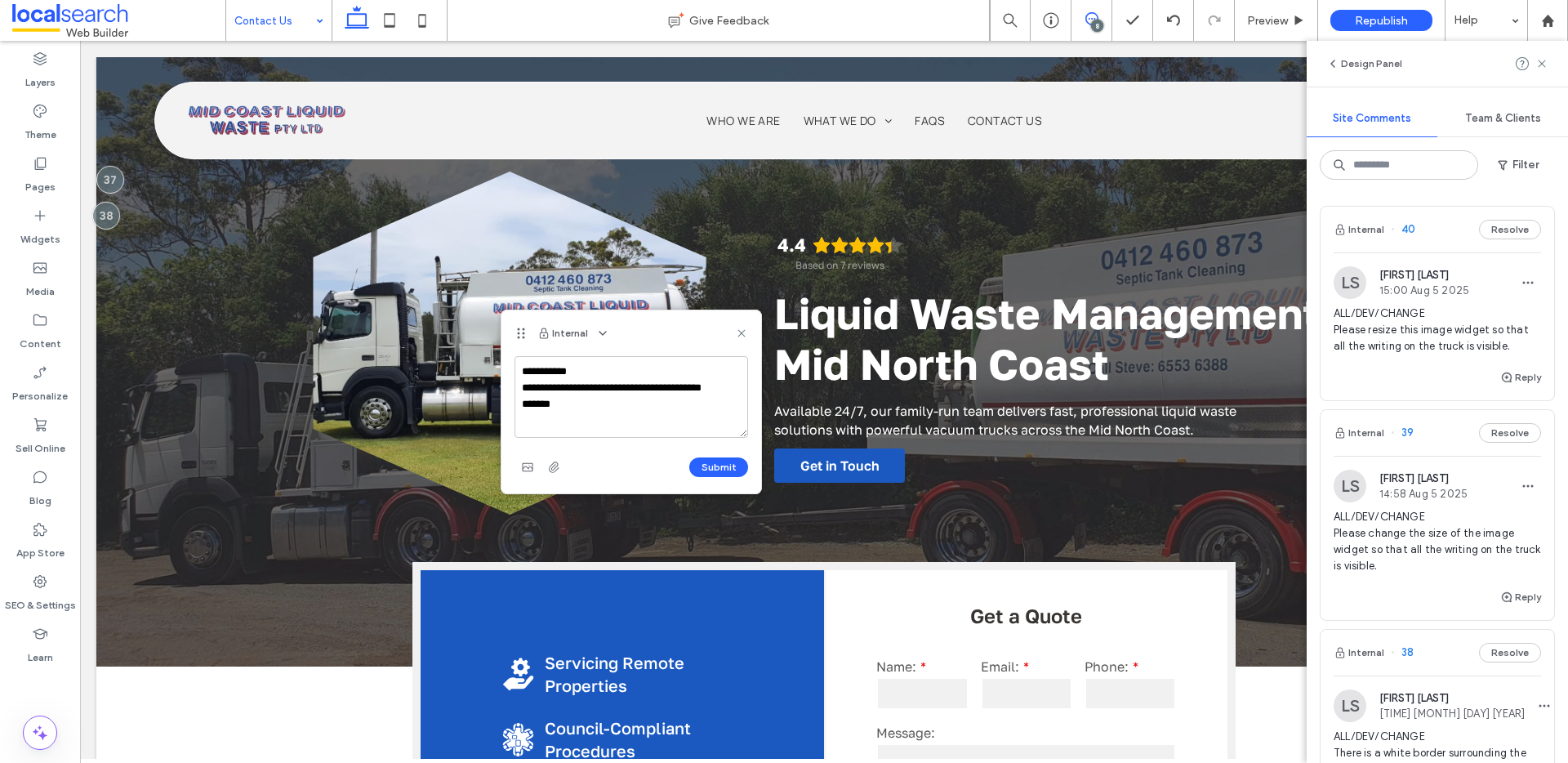 drag, startPoint x: 880, startPoint y: 366, endPoint x: 512, endPoint y: 332, distance: 369.56731 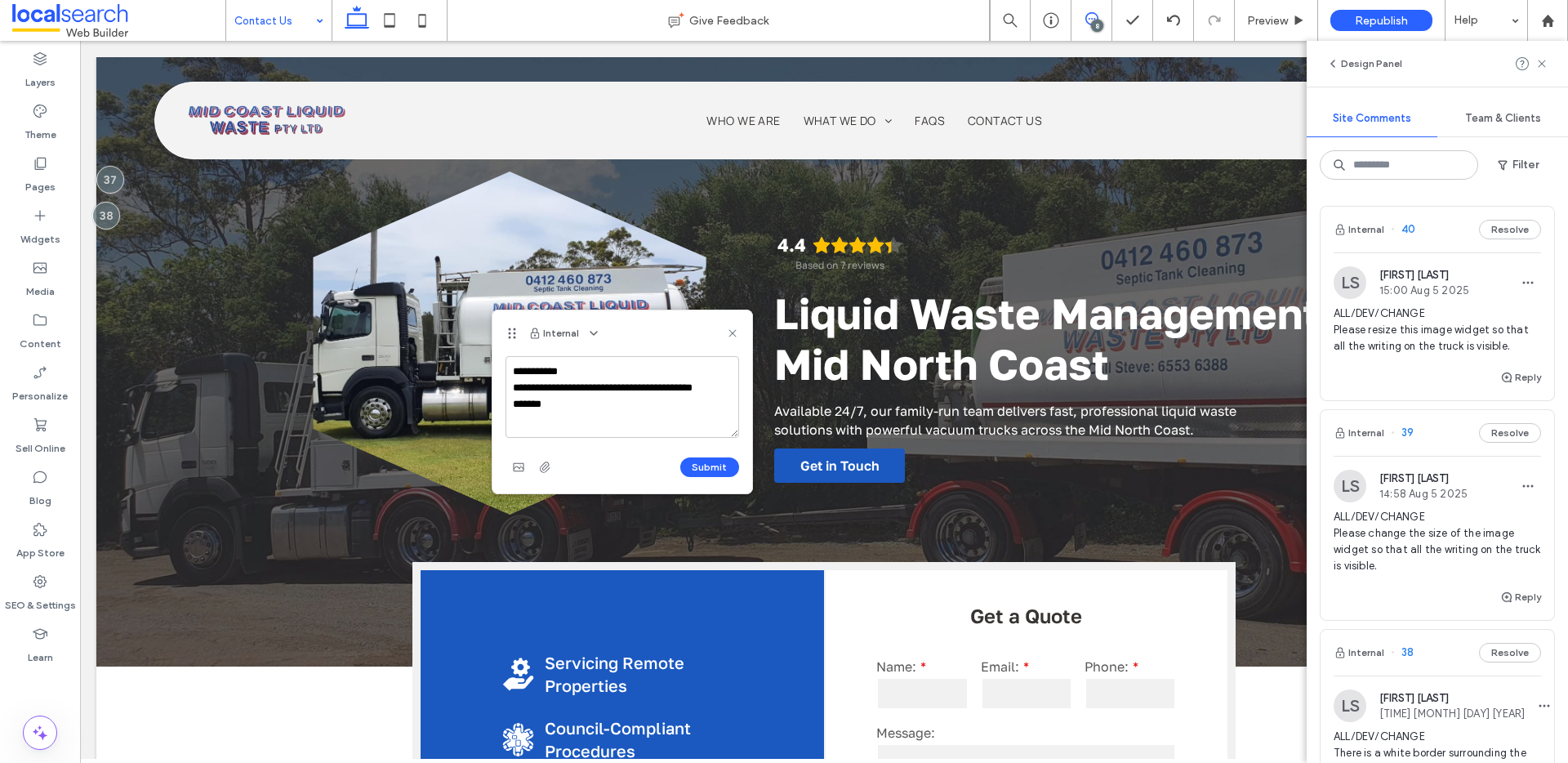click on "**********" at bounding box center (622, 397) 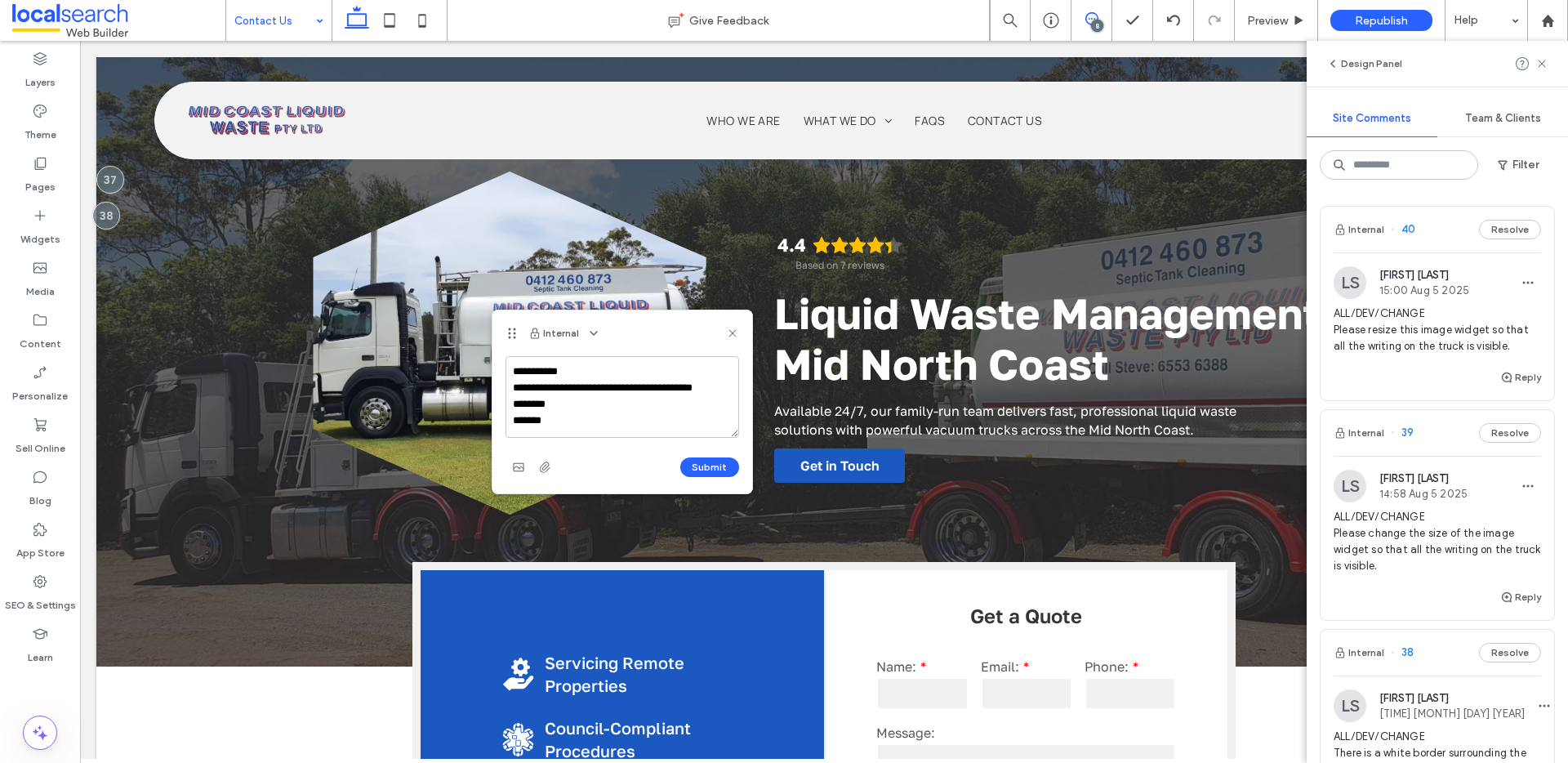 click on "**********" at bounding box center (622, 397) 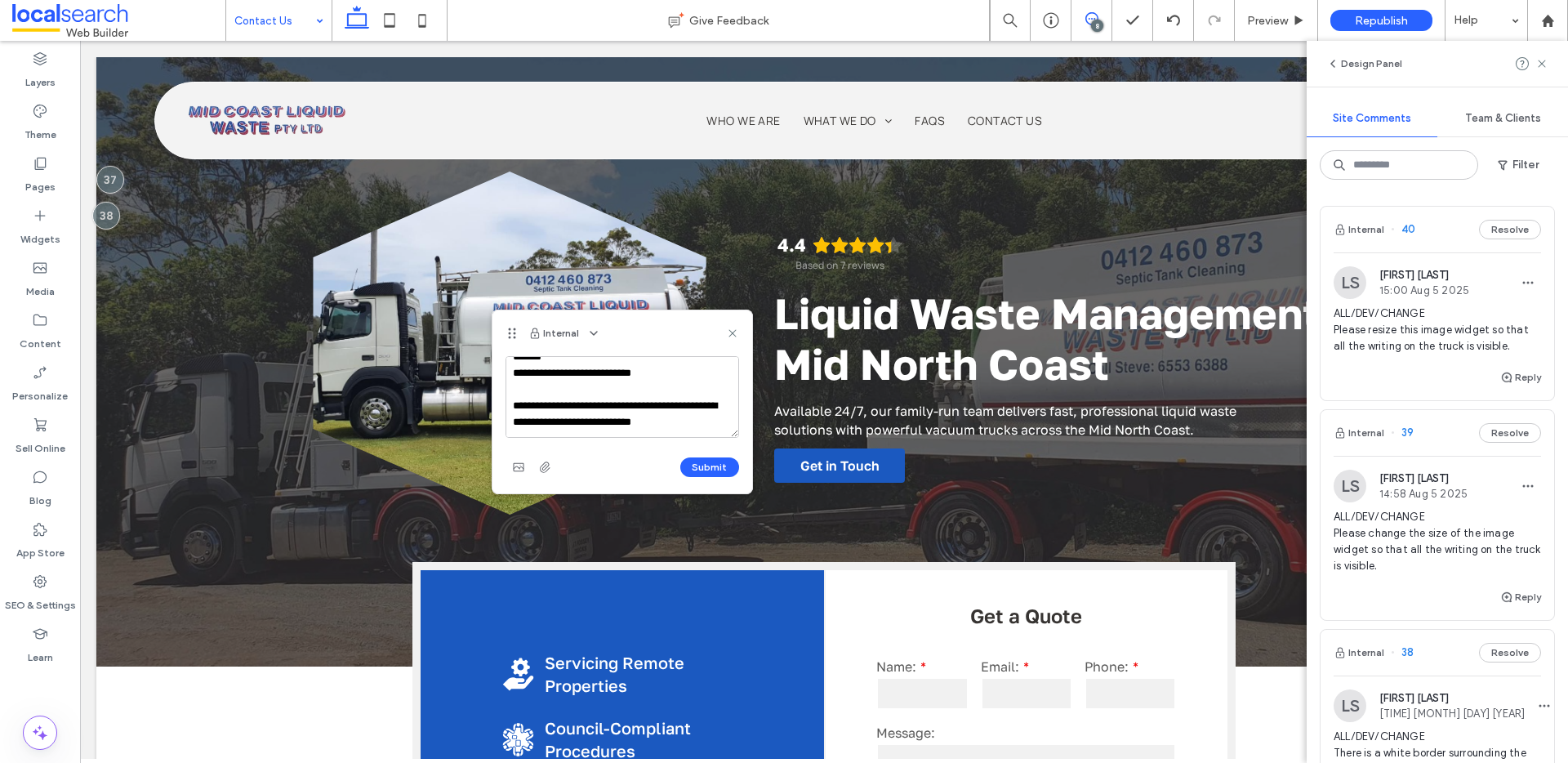 scroll, scrollTop: 87, scrollLeft: 0, axis: vertical 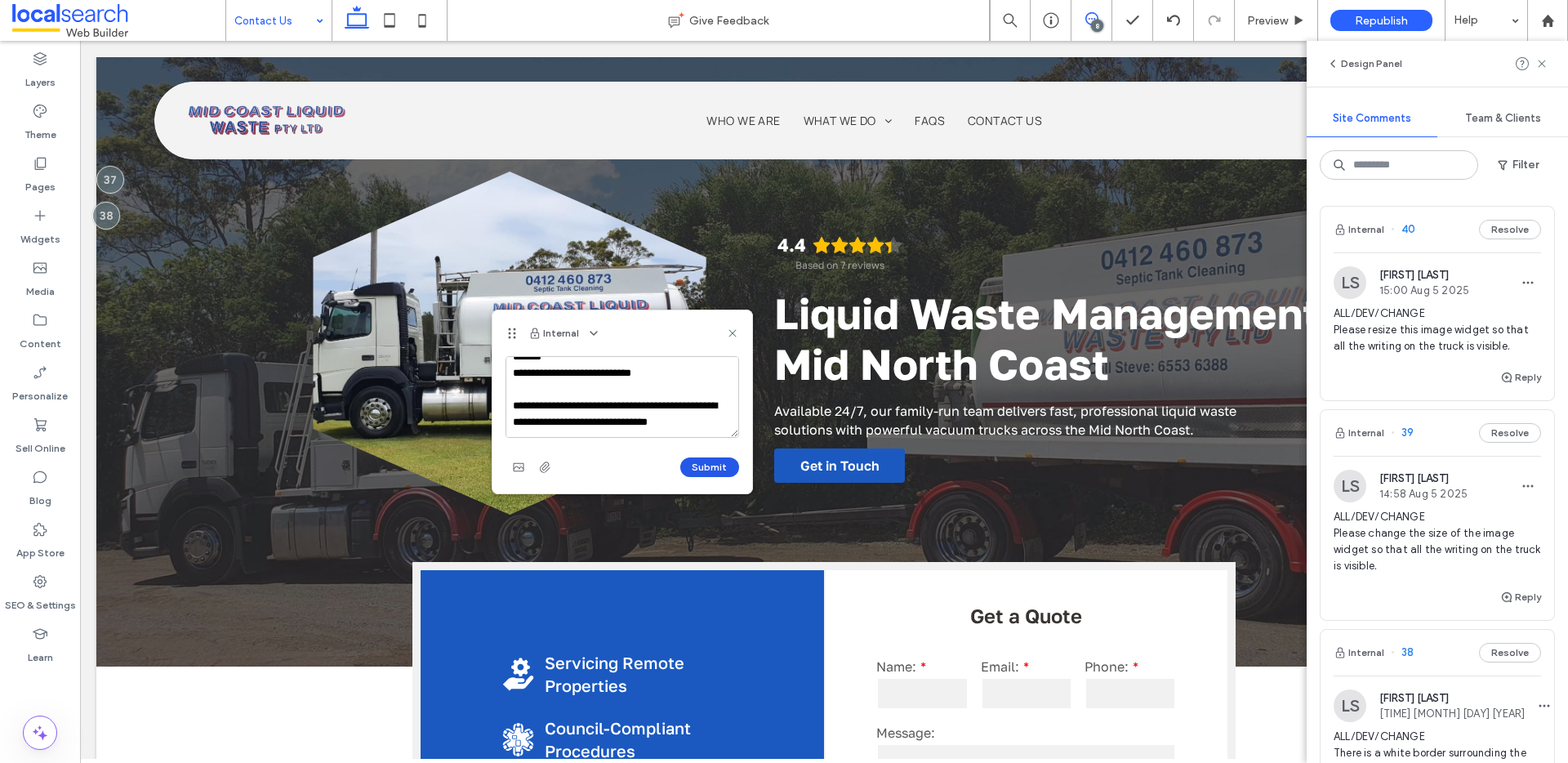 type on "**********" 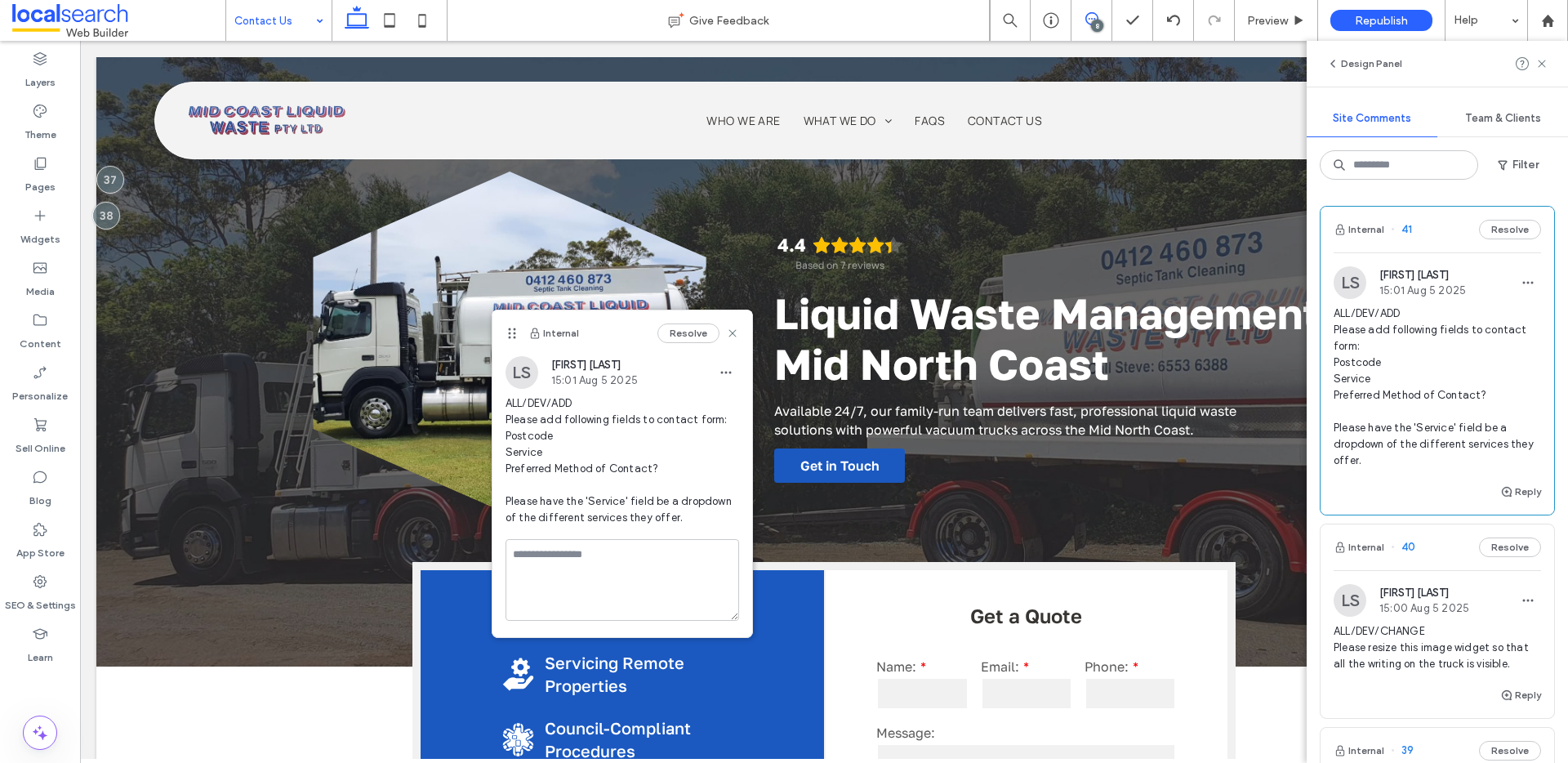 scroll, scrollTop: 0, scrollLeft: 0, axis: both 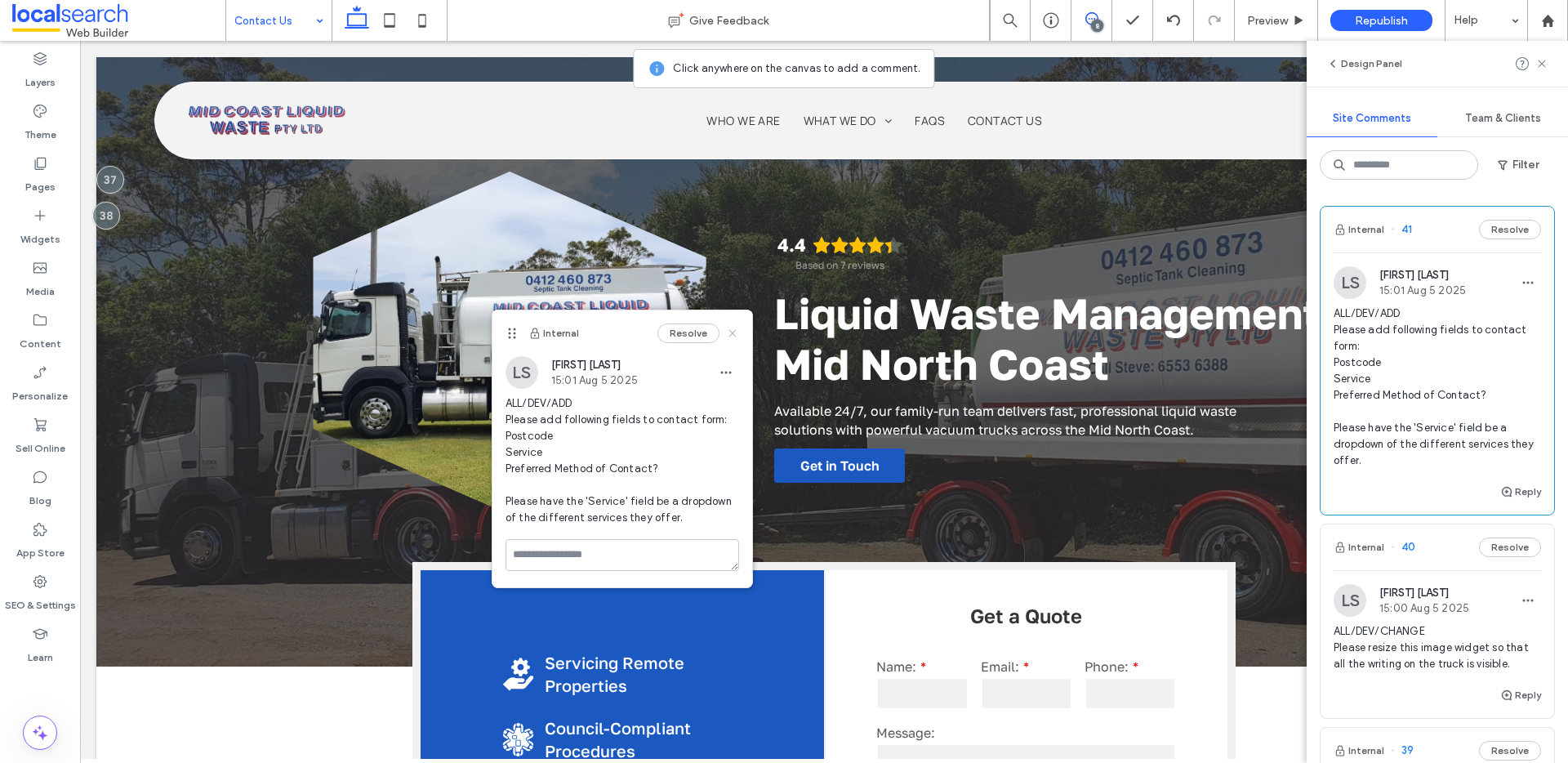 click 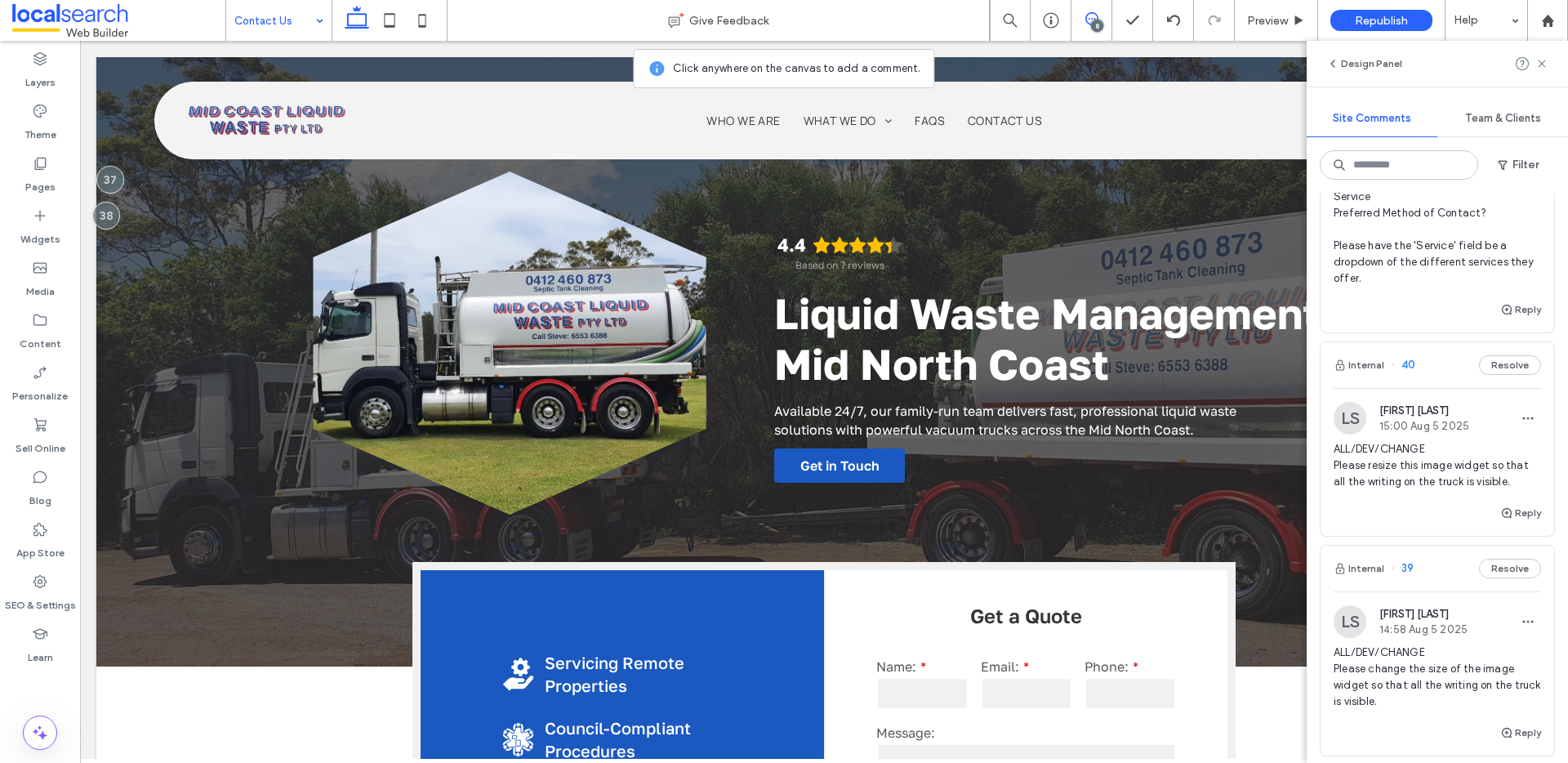 scroll, scrollTop: 0, scrollLeft: 0, axis: both 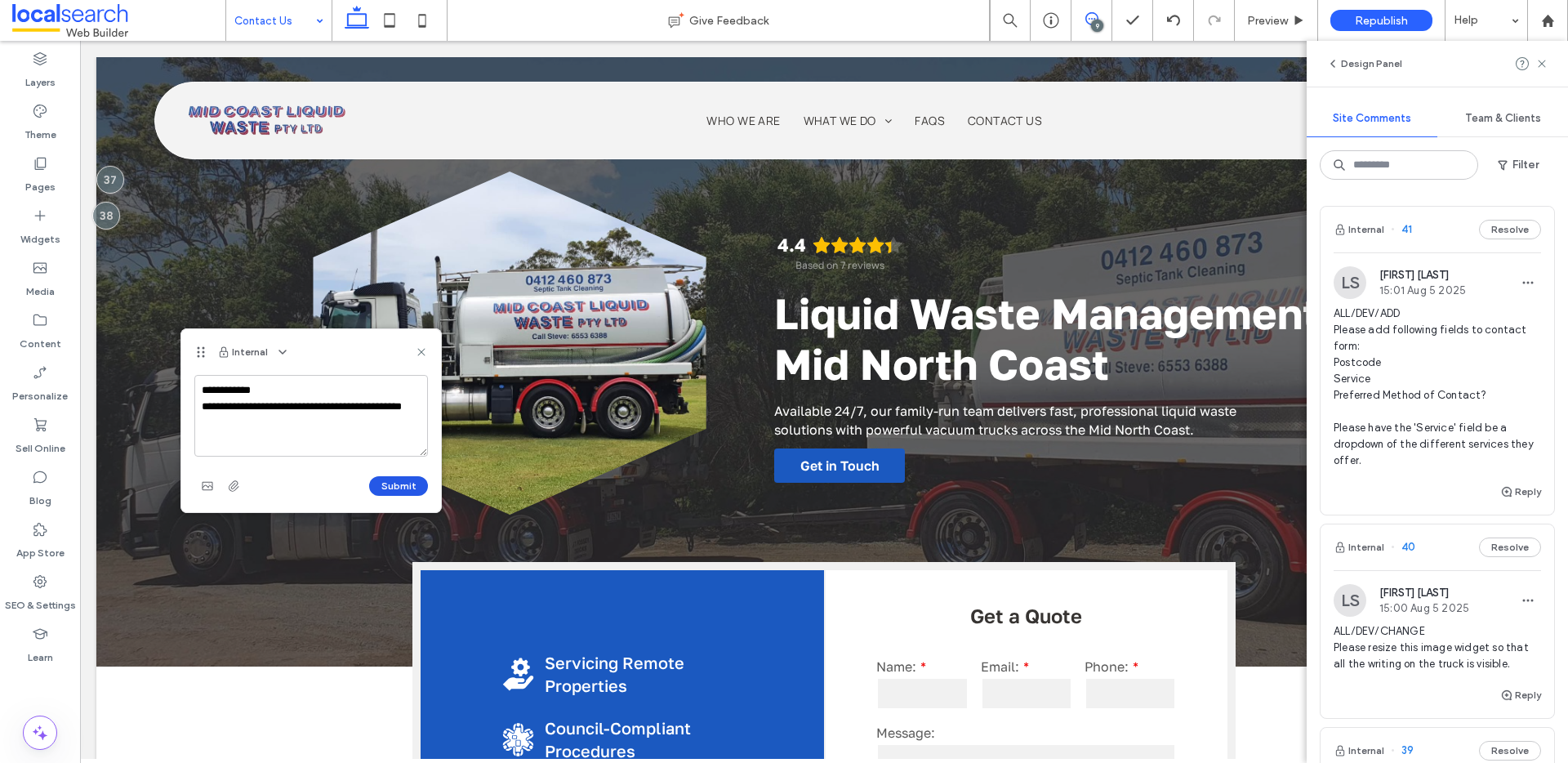 type on "**********" 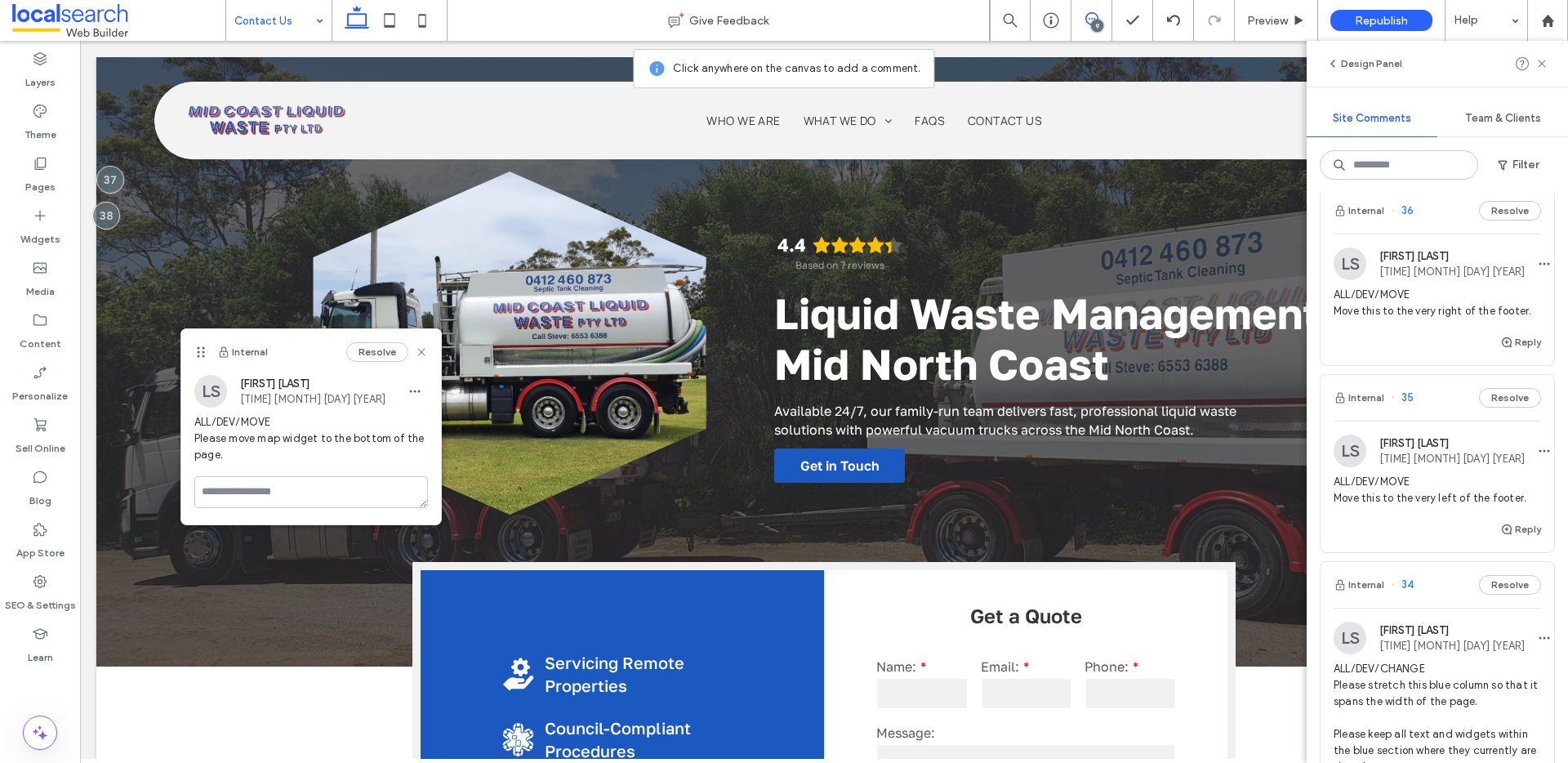 scroll, scrollTop: 1737, scrollLeft: 0, axis: vertical 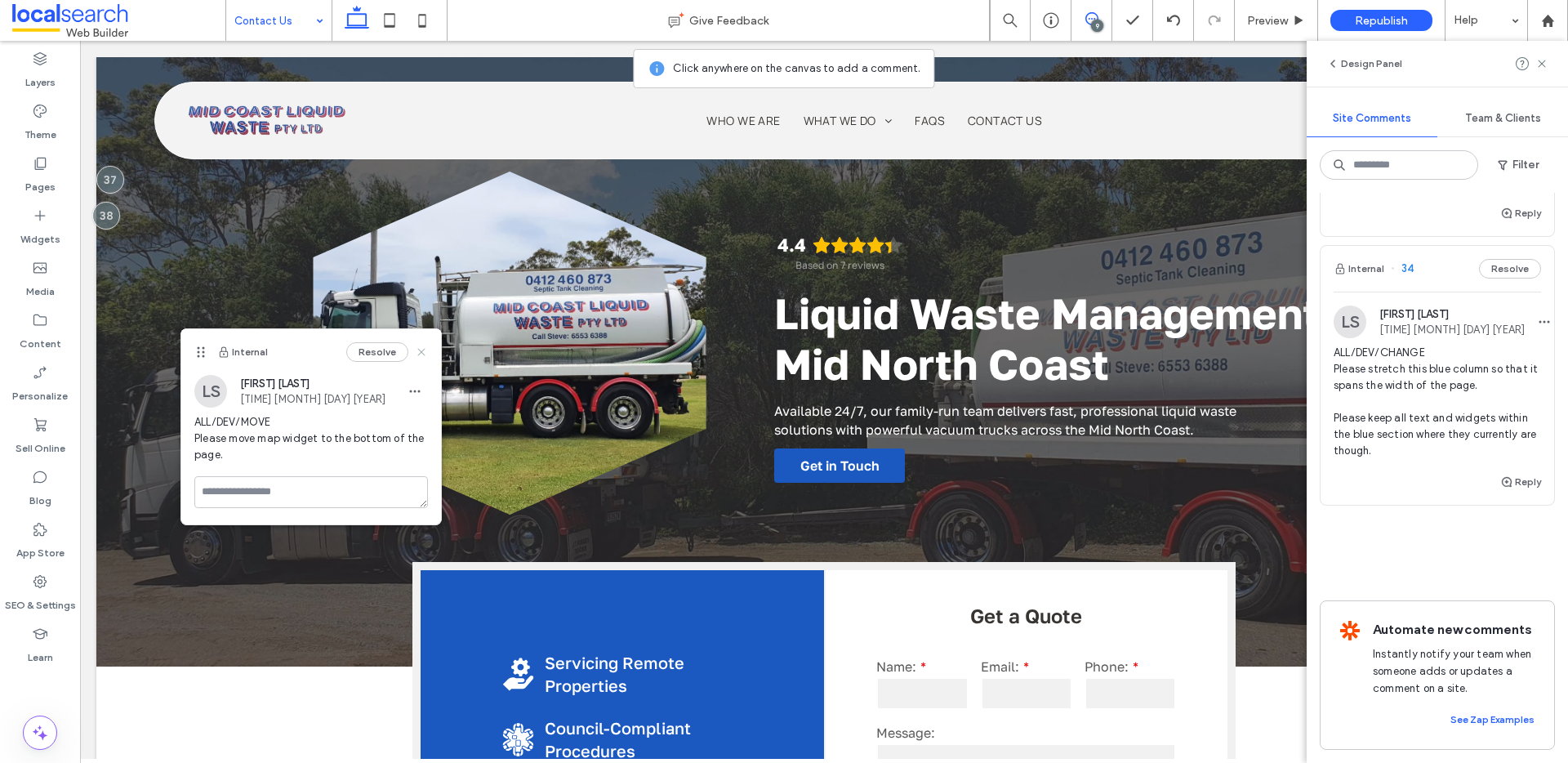 click 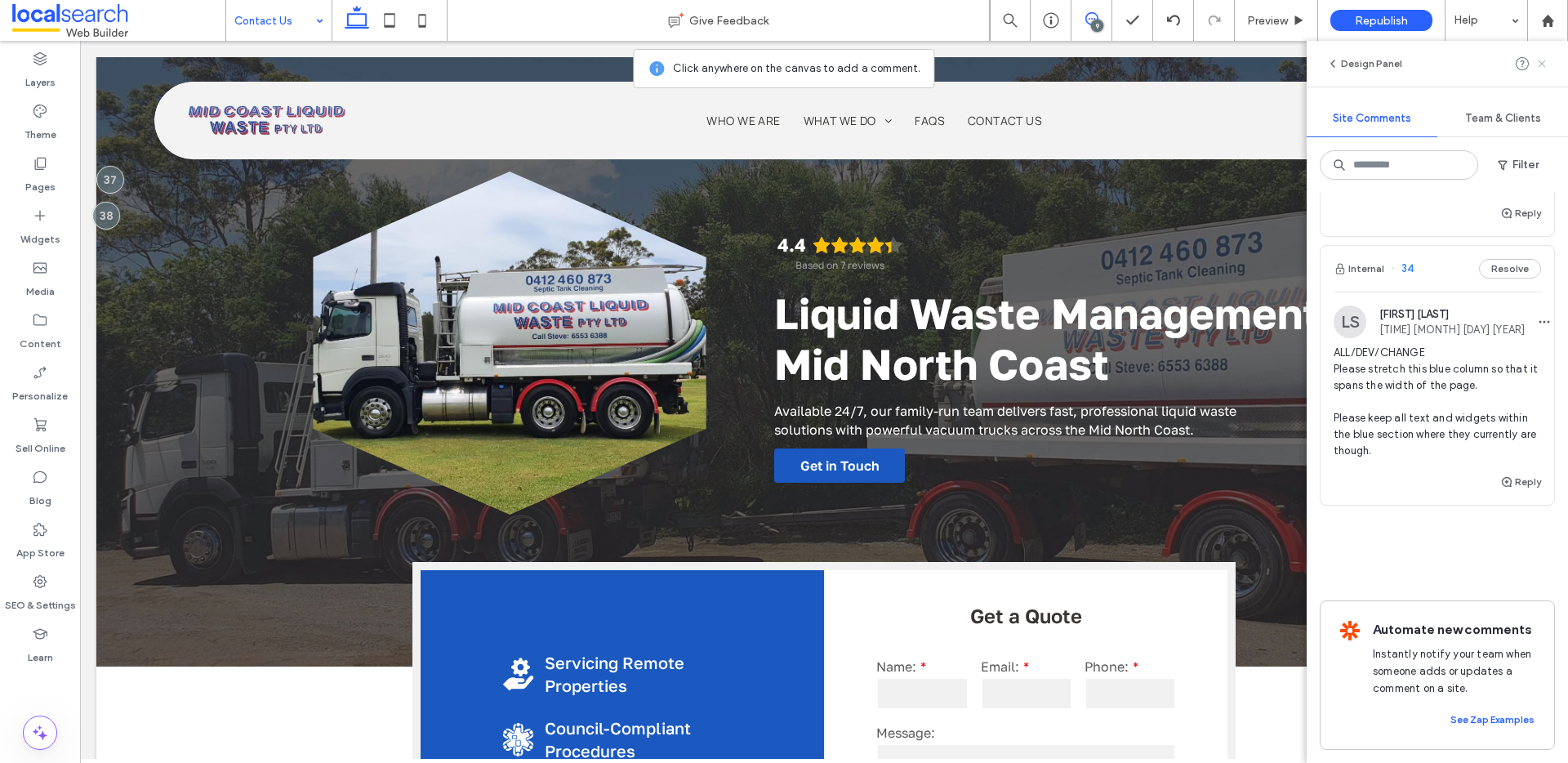 click 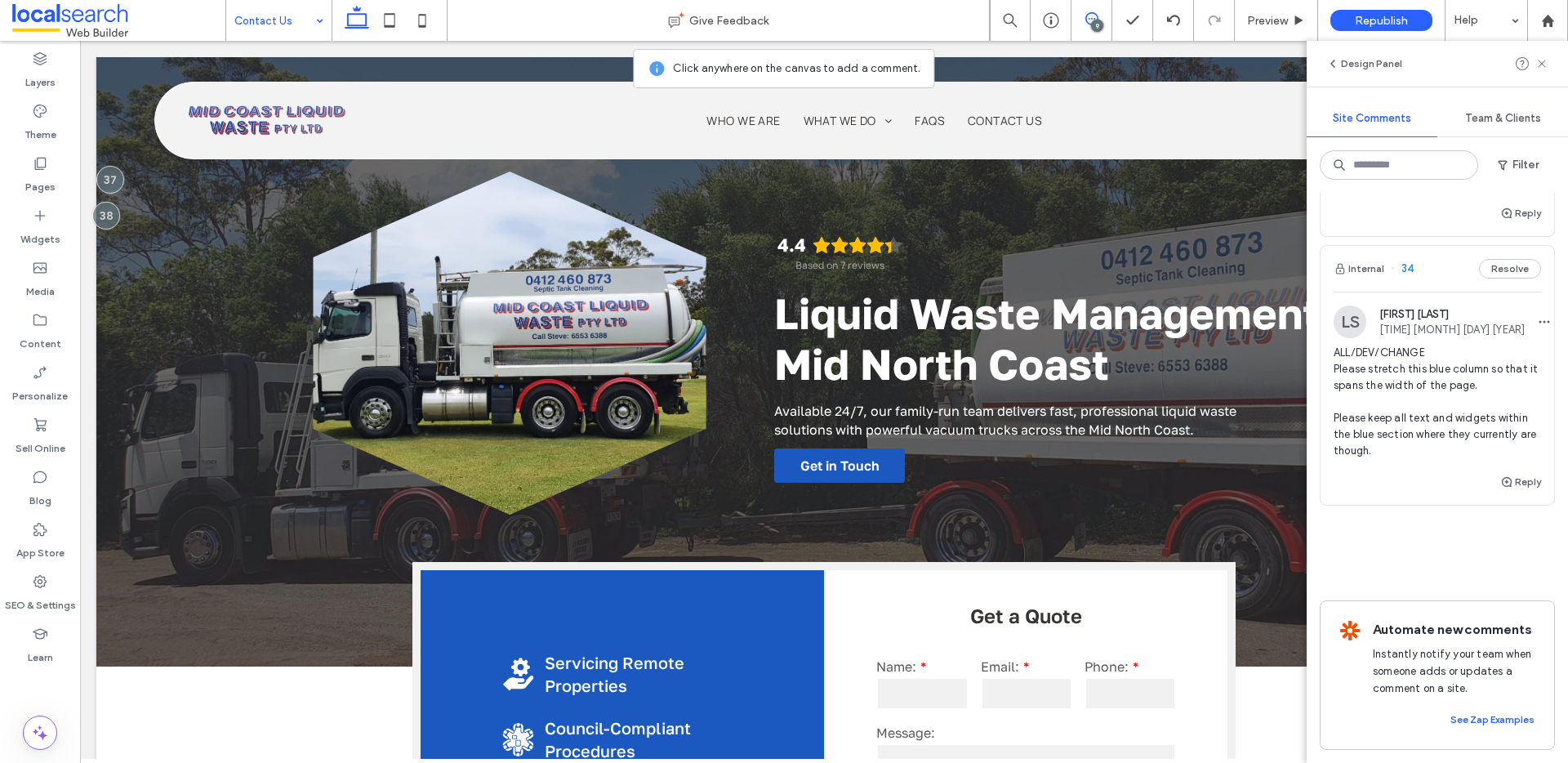 scroll, scrollTop: 0, scrollLeft: 0, axis: both 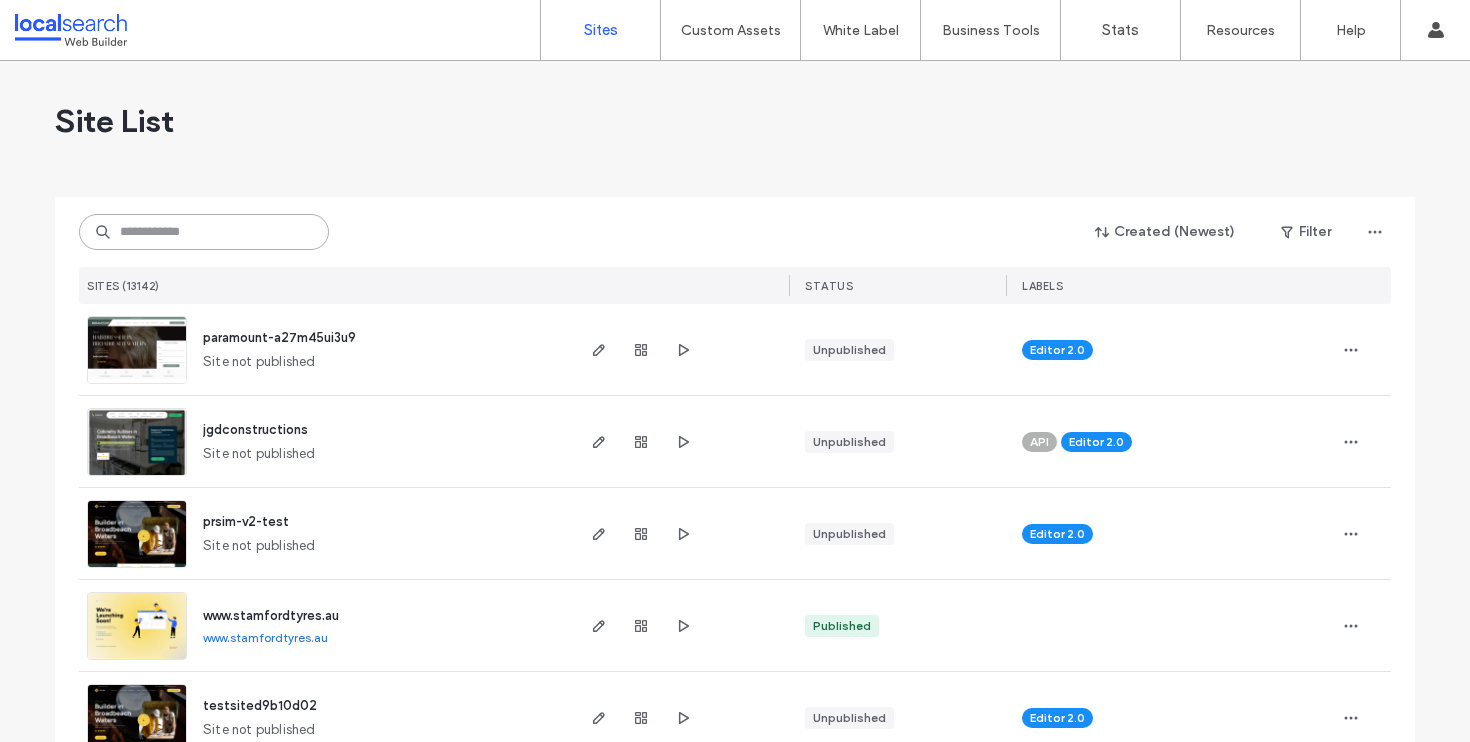 click at bounding box center (204, 232) 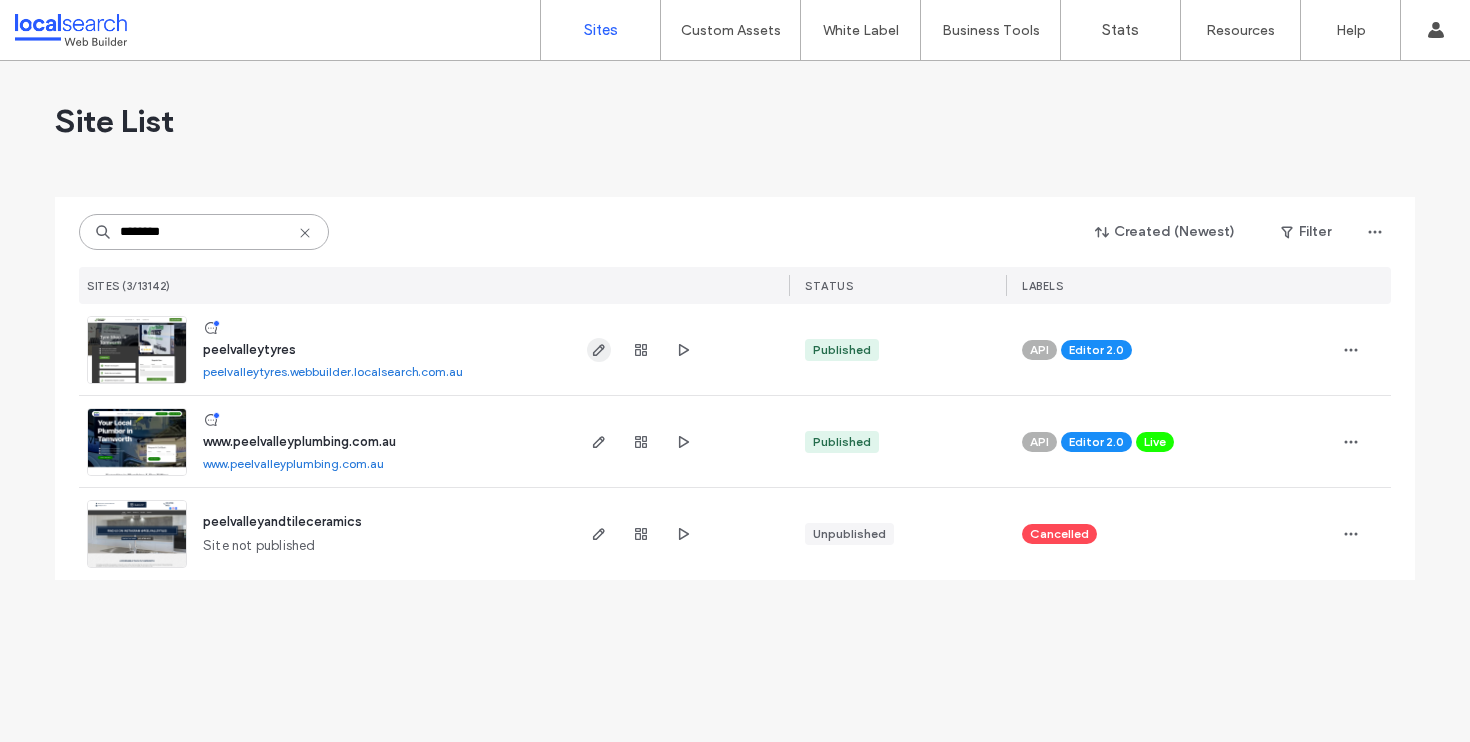 type on "********" 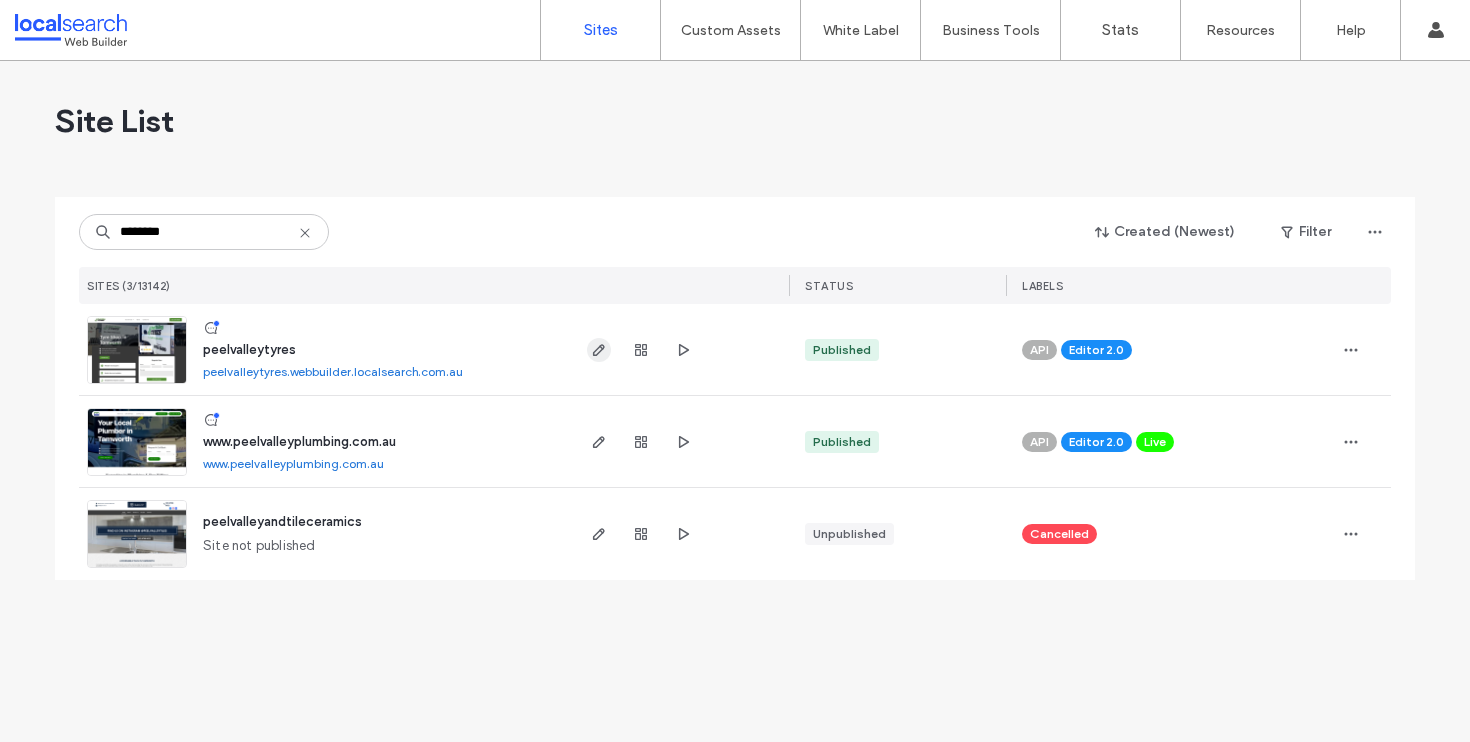 click at bounding box center [599, 350] 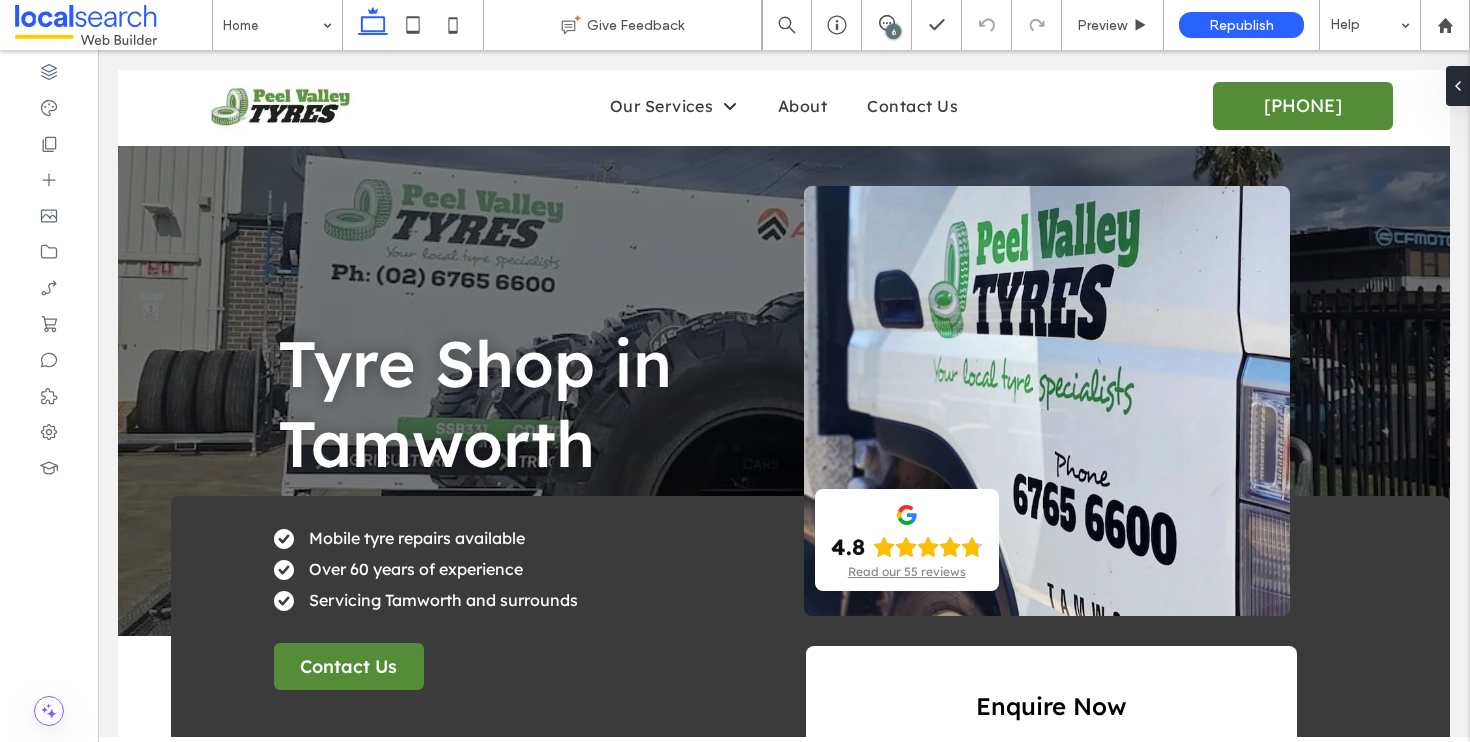 scroll, scrollTop: 0, scrollLeft: 0, axis: both 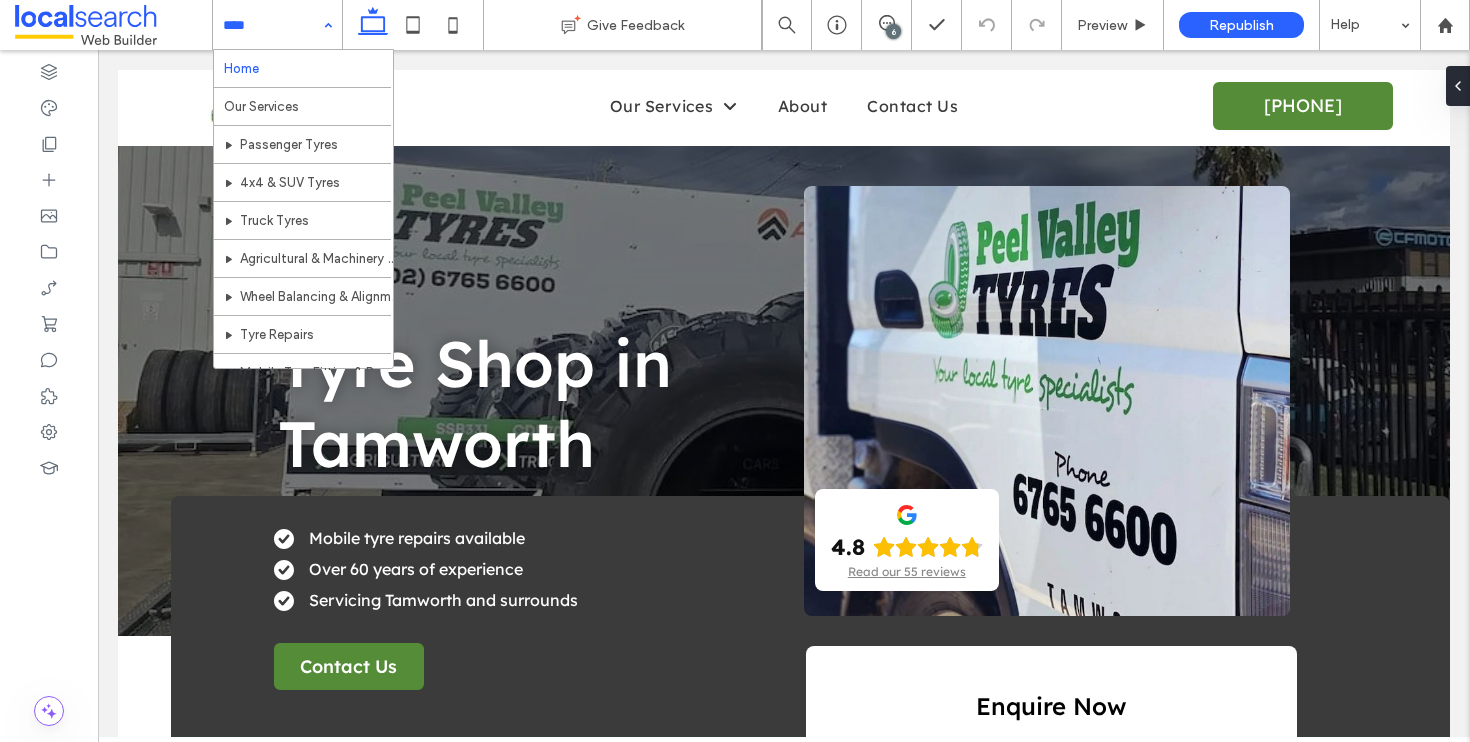 click at bounding box center (272, 25) 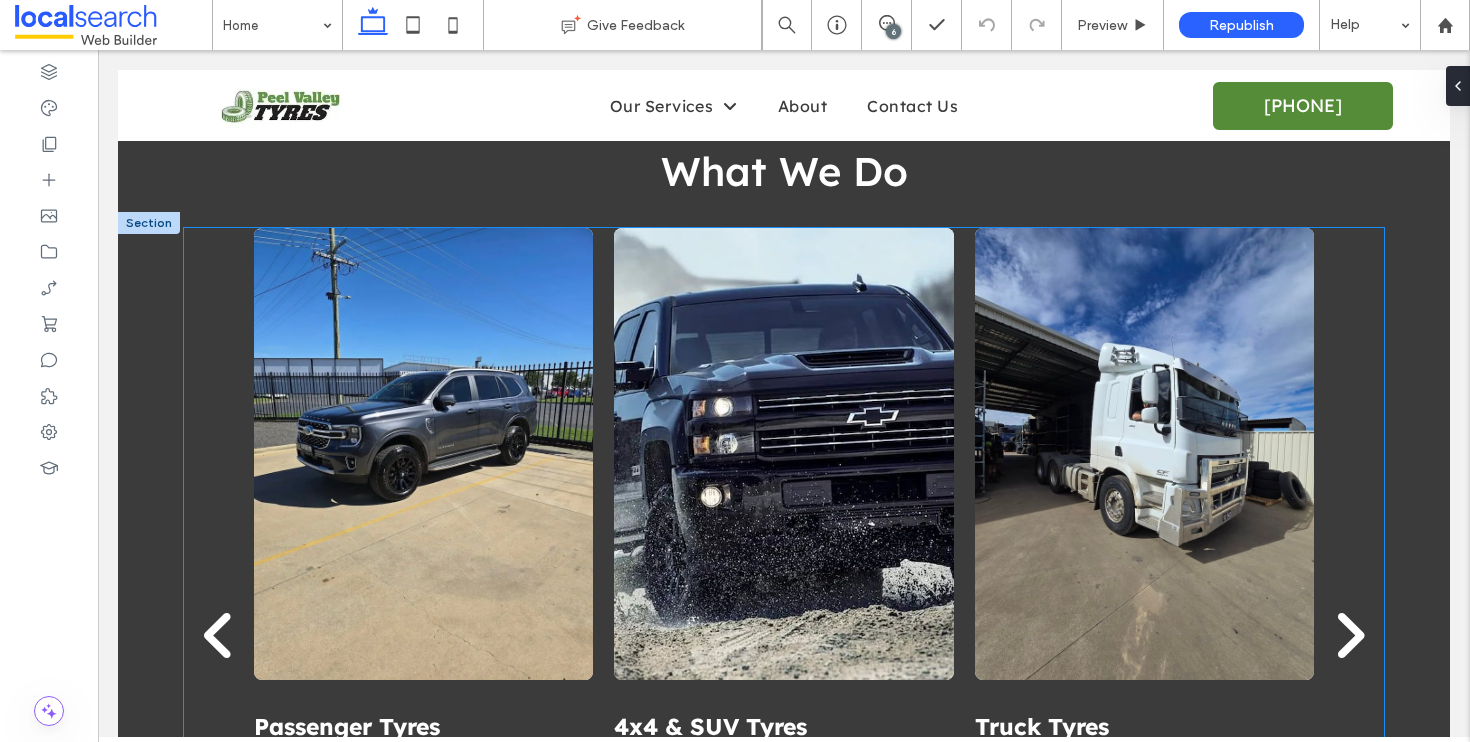 scroll, scrollTop: 1953, scrollLeft: 0, axis: vertical 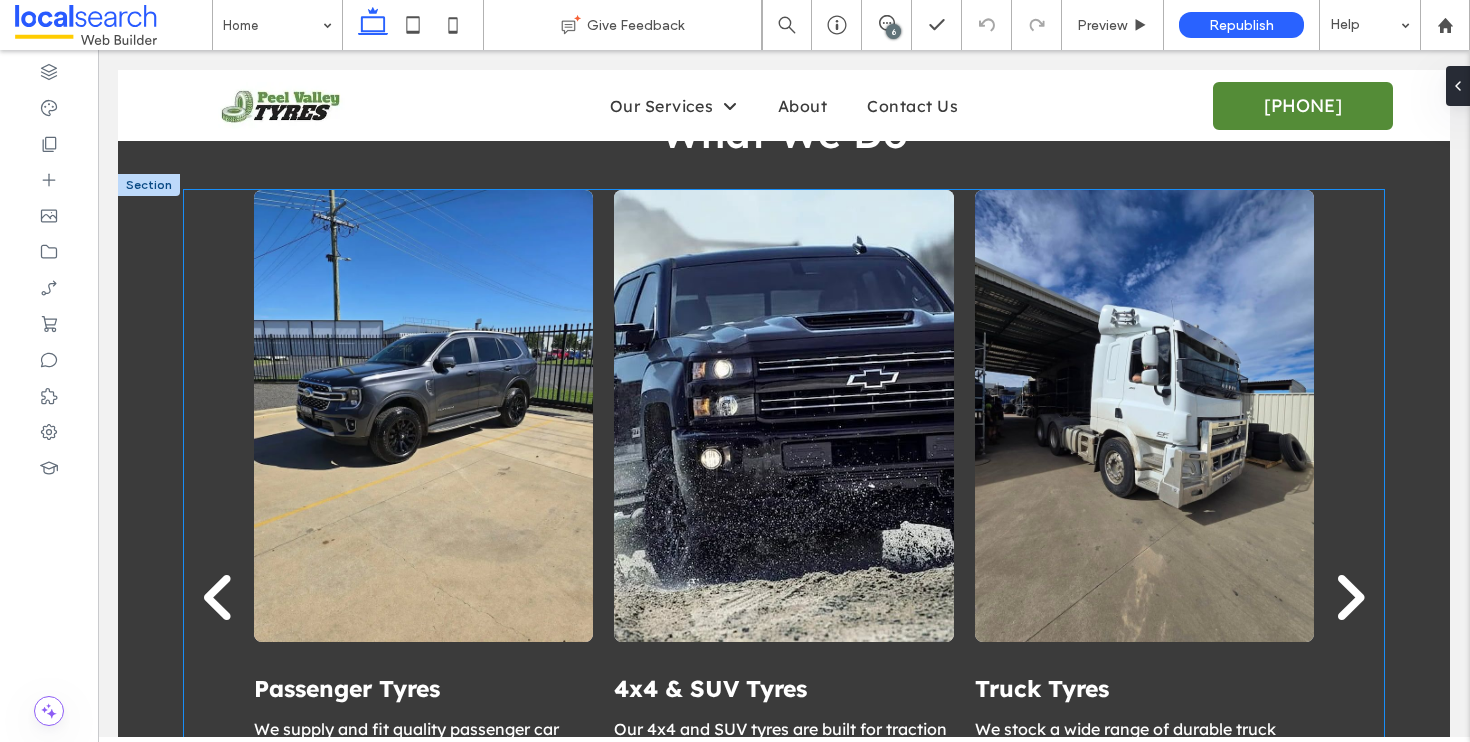 click at bounding box center (423, 416) 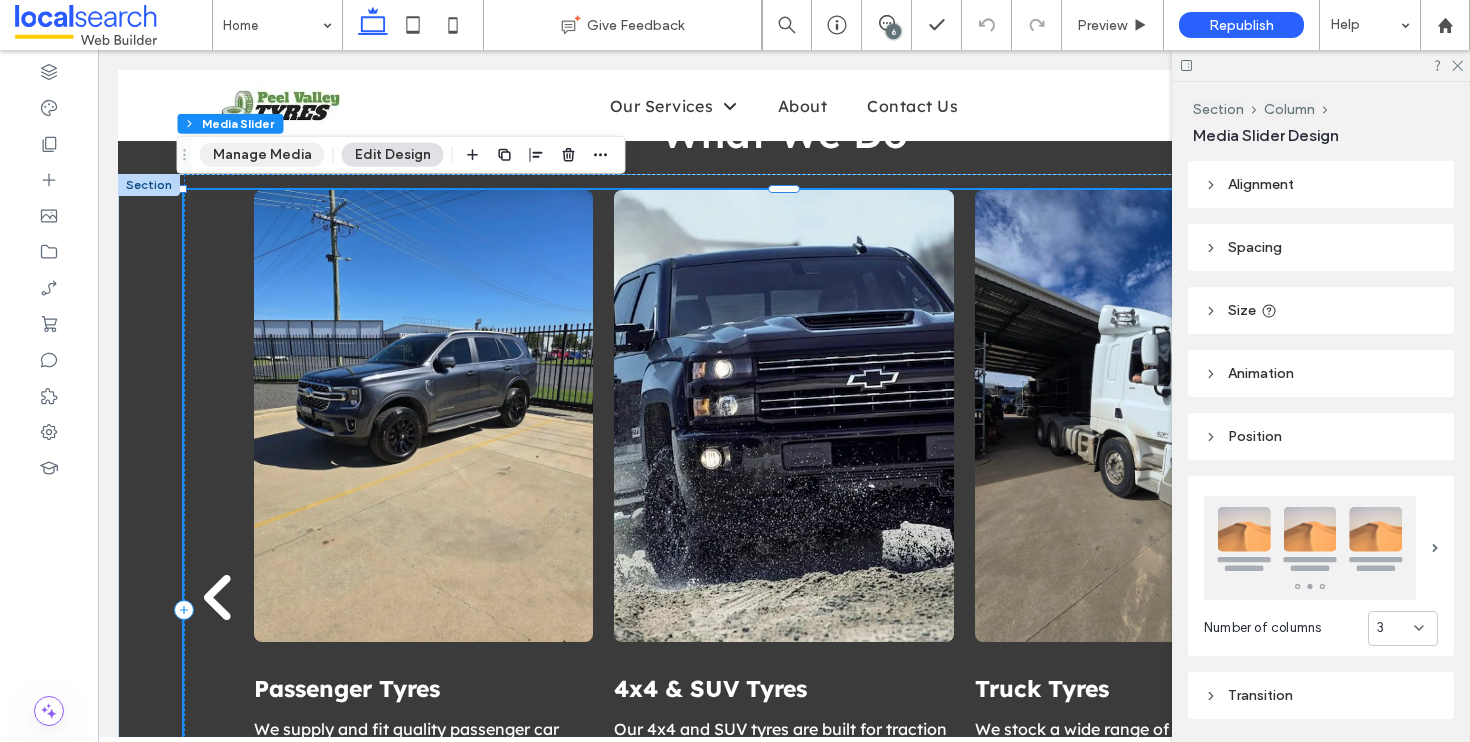 click on "Manage Media" at bounding box center [262, 155] 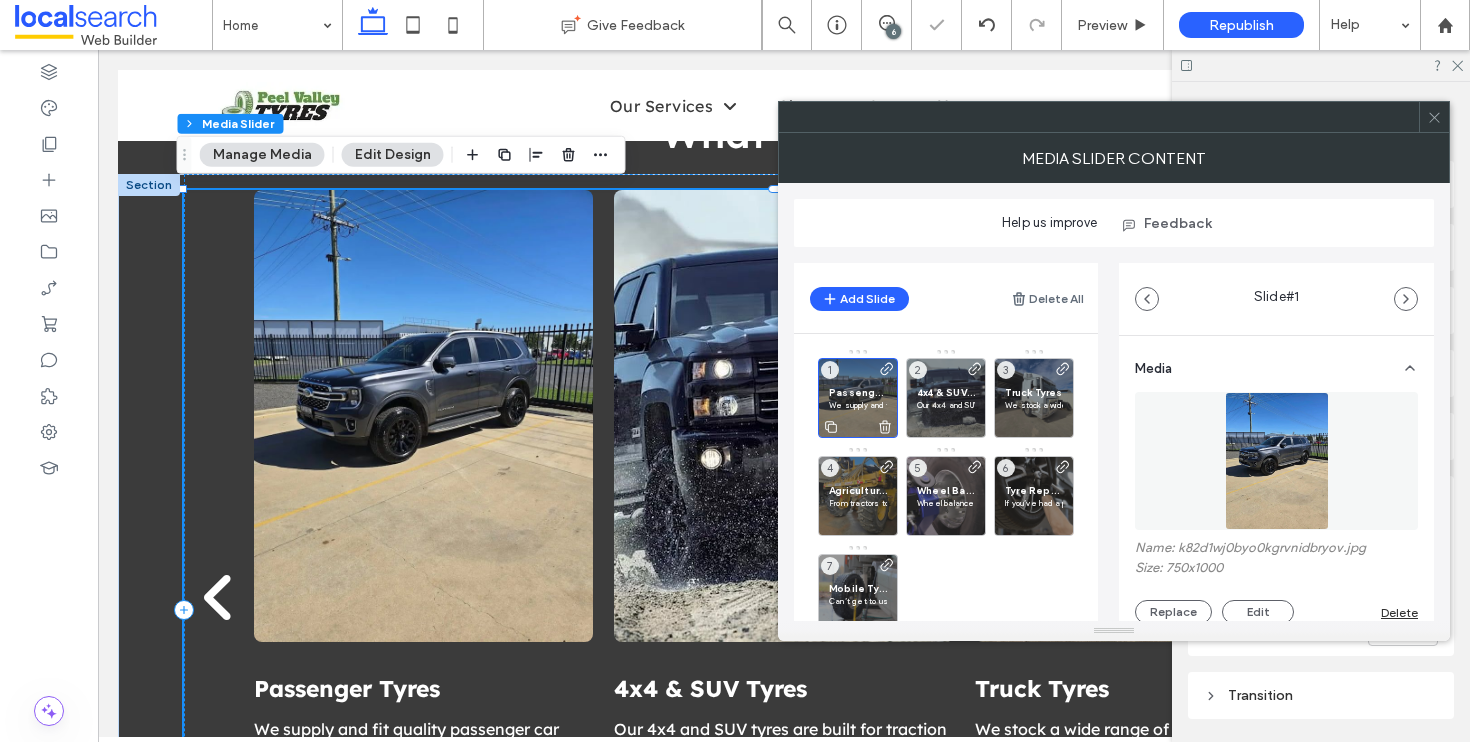 click on "We supply and fit quality passenger car tyres suited to daily driving, long-distance travel and everything in between. Our team can help you find the right tread for your lifestyle." at bounding box center (858, 405) 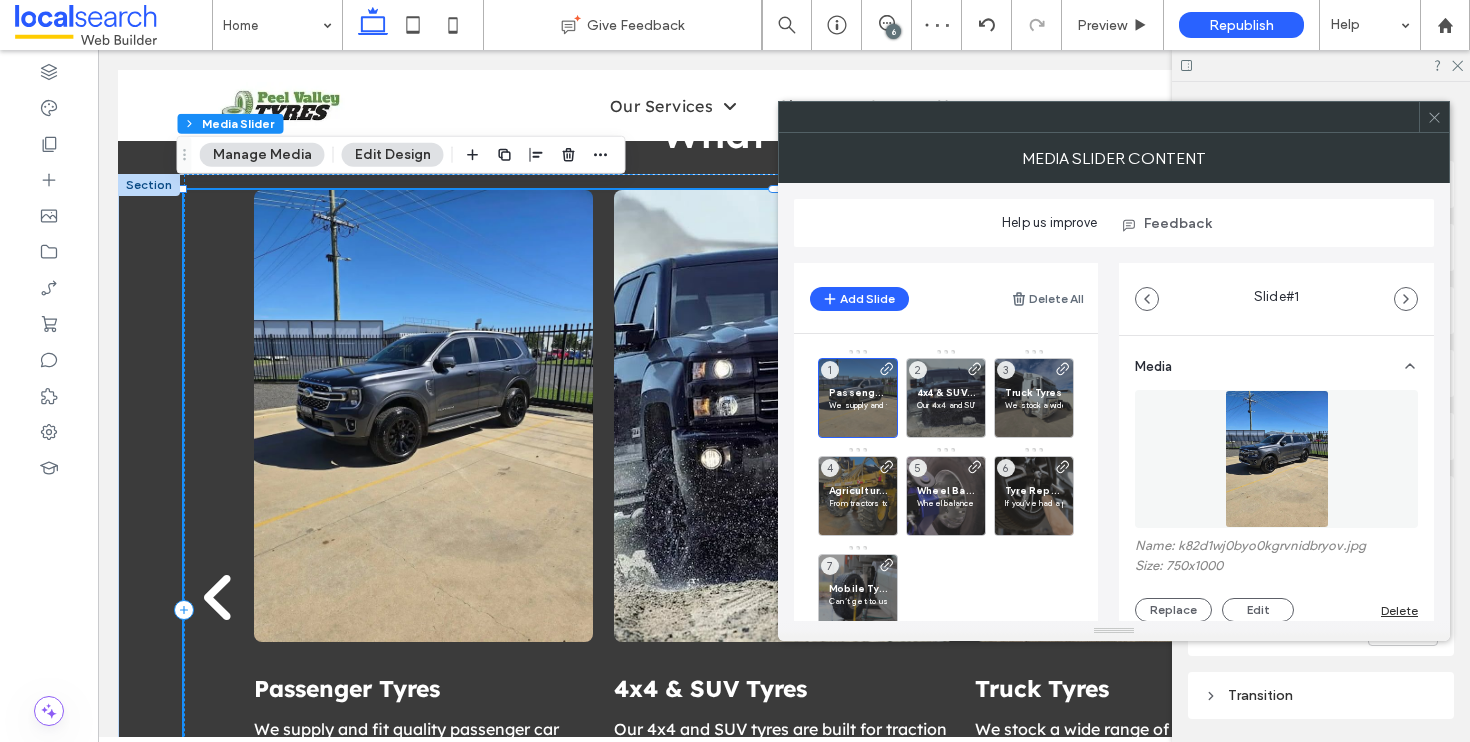 scroll, scrollTop: 4, scrollLeft: 0, axis: vertical 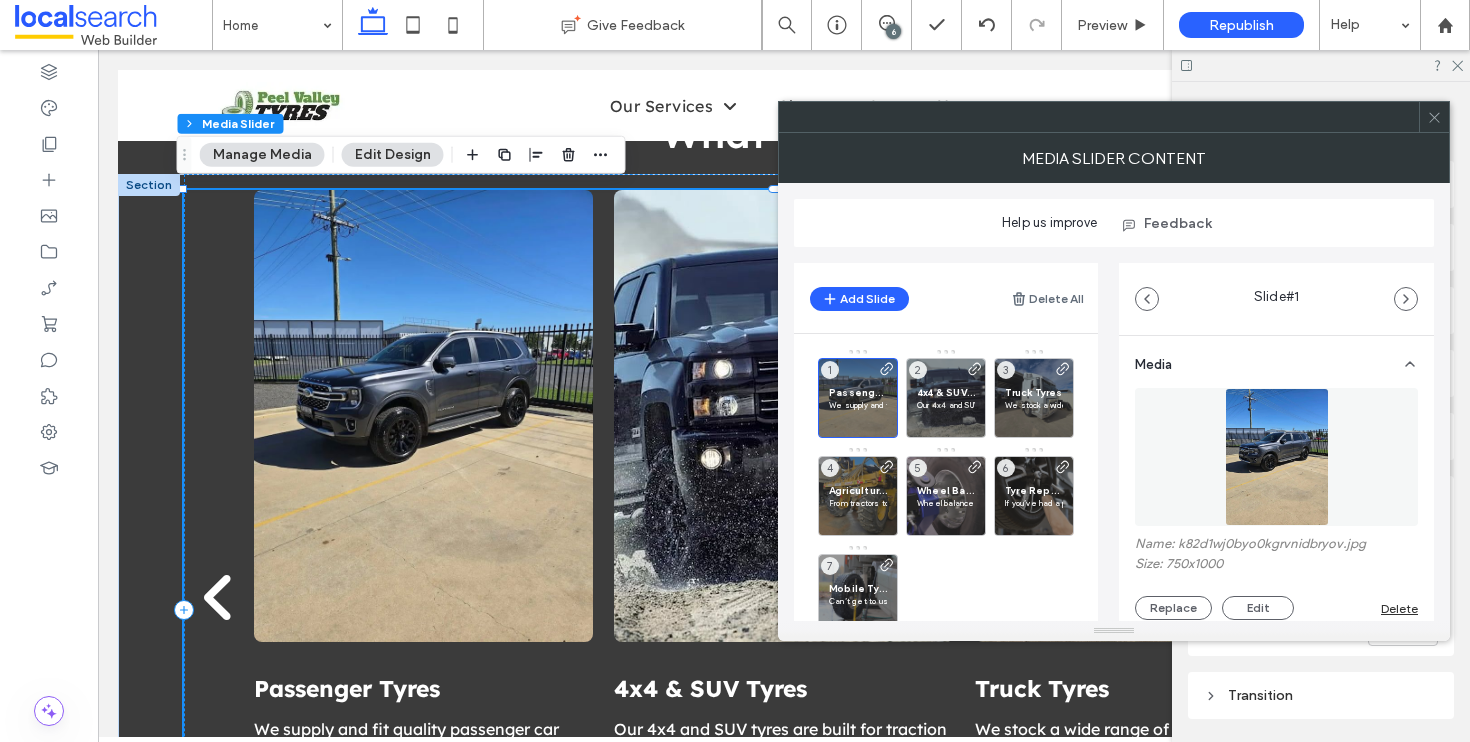 click on "Name: k82d1wj0byo0kgrvnidbryov.jpg Size: 750x1000 Replace Edit Delete" at bounding box center [1276, 578] 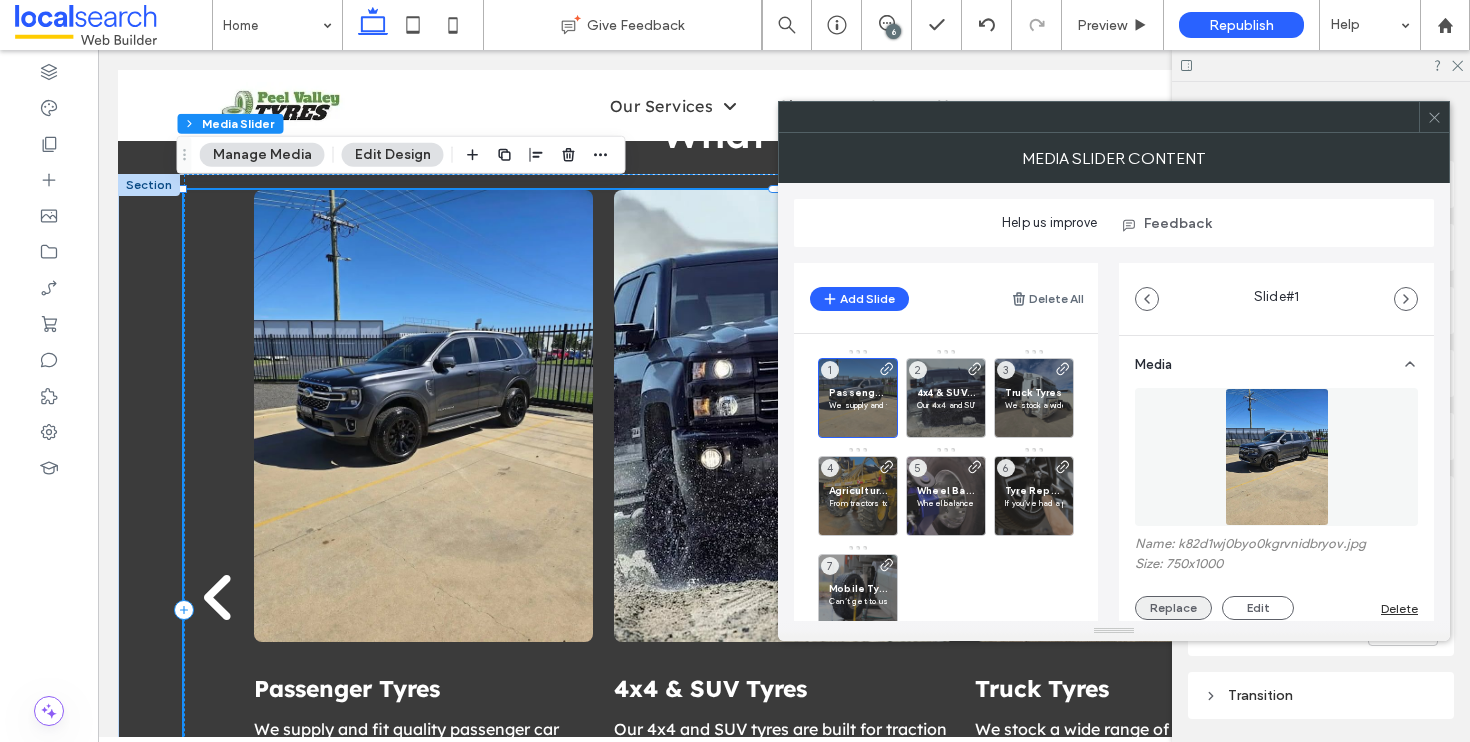 click on "Replace" at bounding box center [1173, 608] 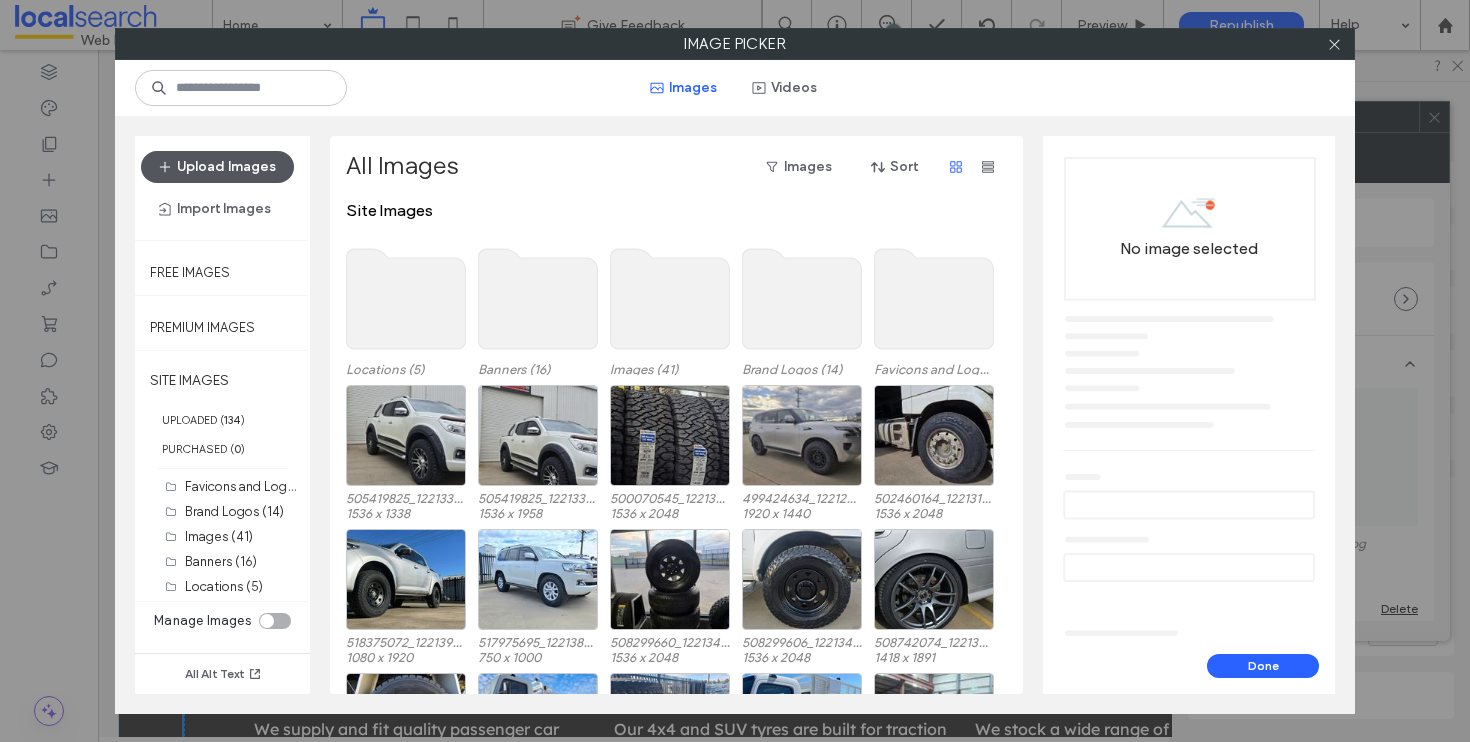click on "Upload Images" at bounding box center (217, 167) 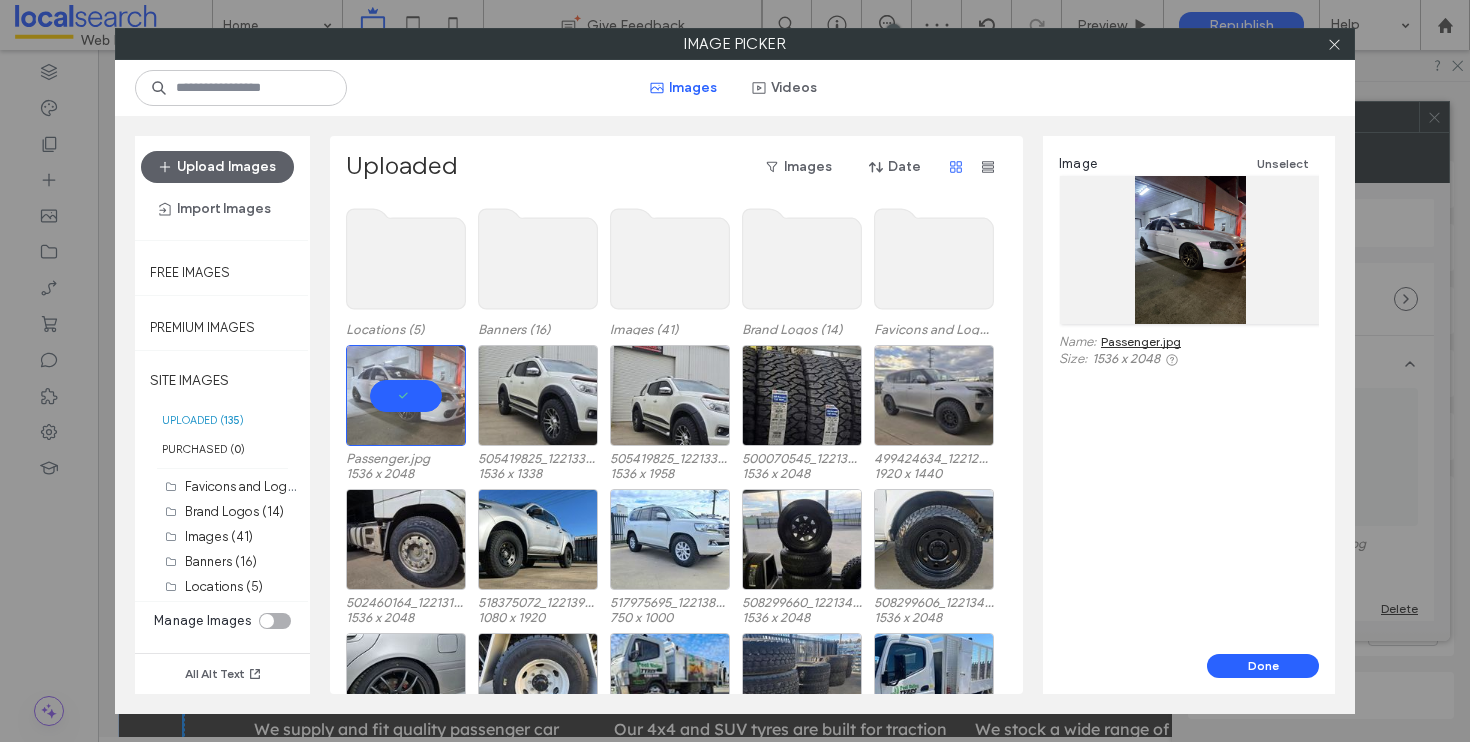 click on "Done" at bounding box center (1189, 674) 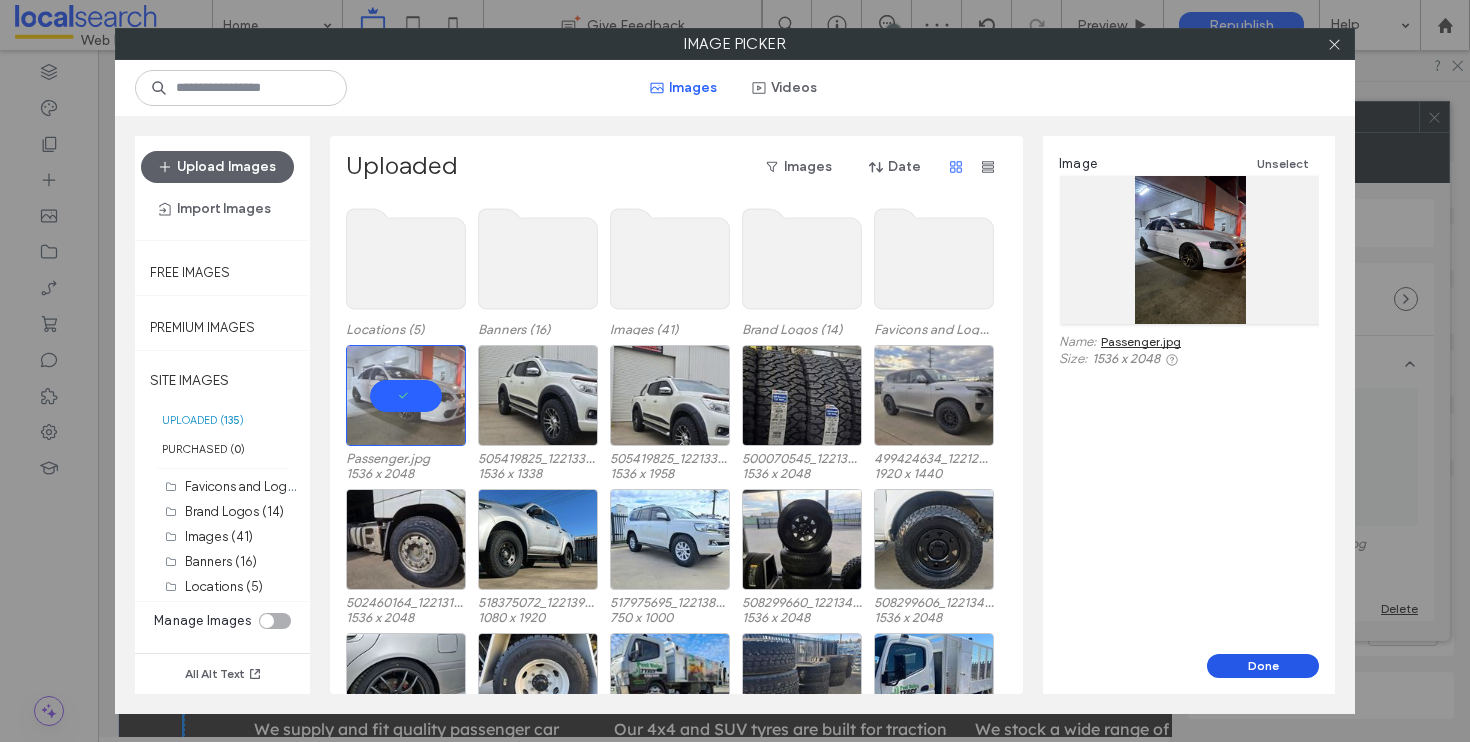 click on "Done" at bounding box center (1263, 666) 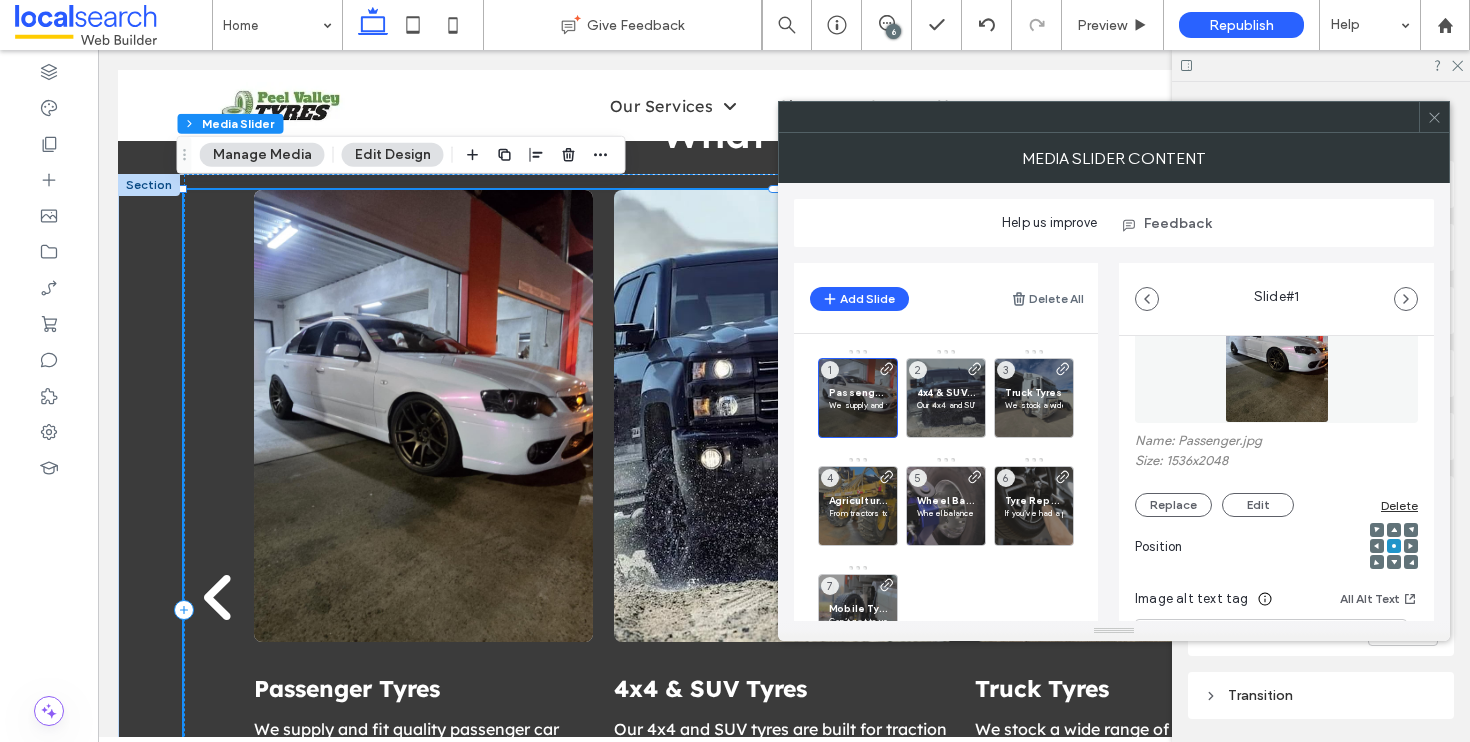 scroll, scrollTop: 370, scrollLeft: 0, axis: vertical 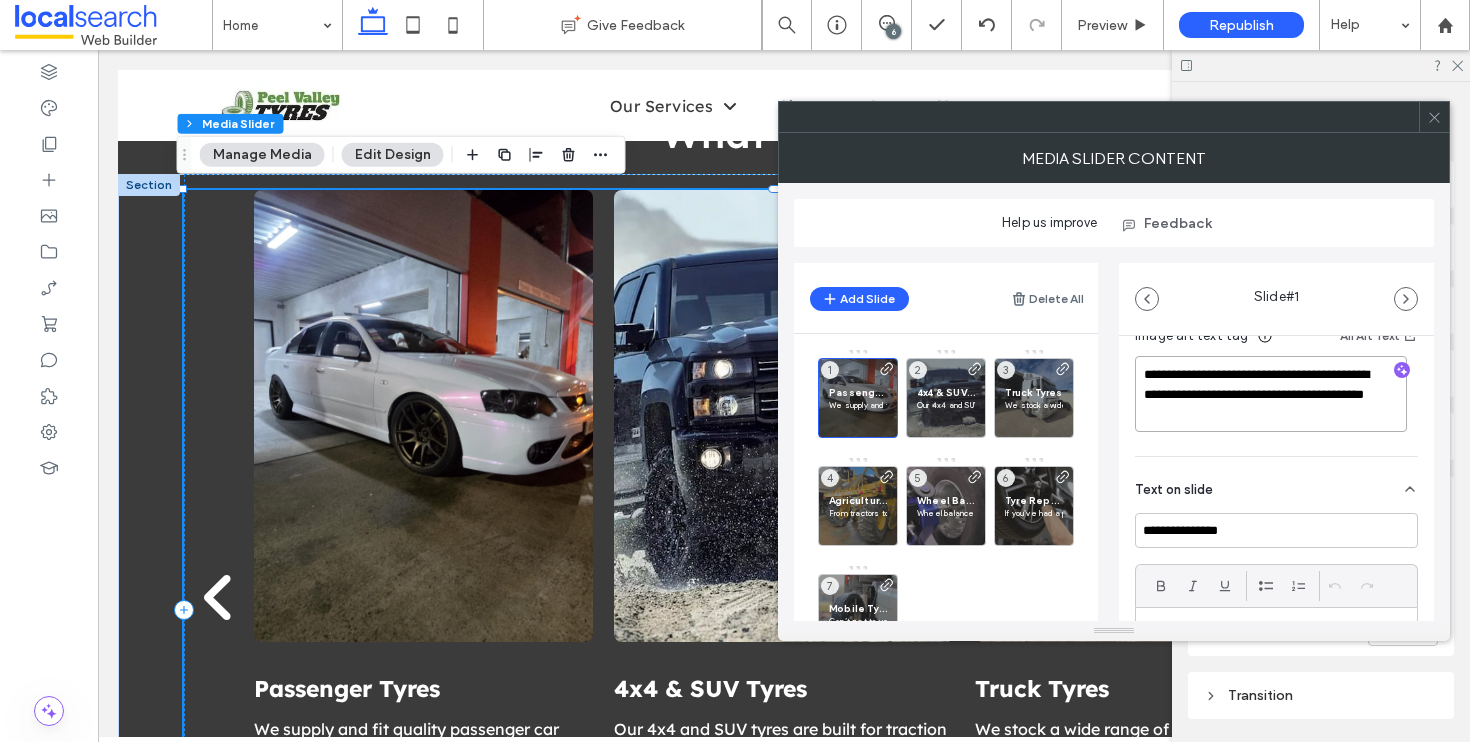 click on "**********" at bounding box center (1271, 394) 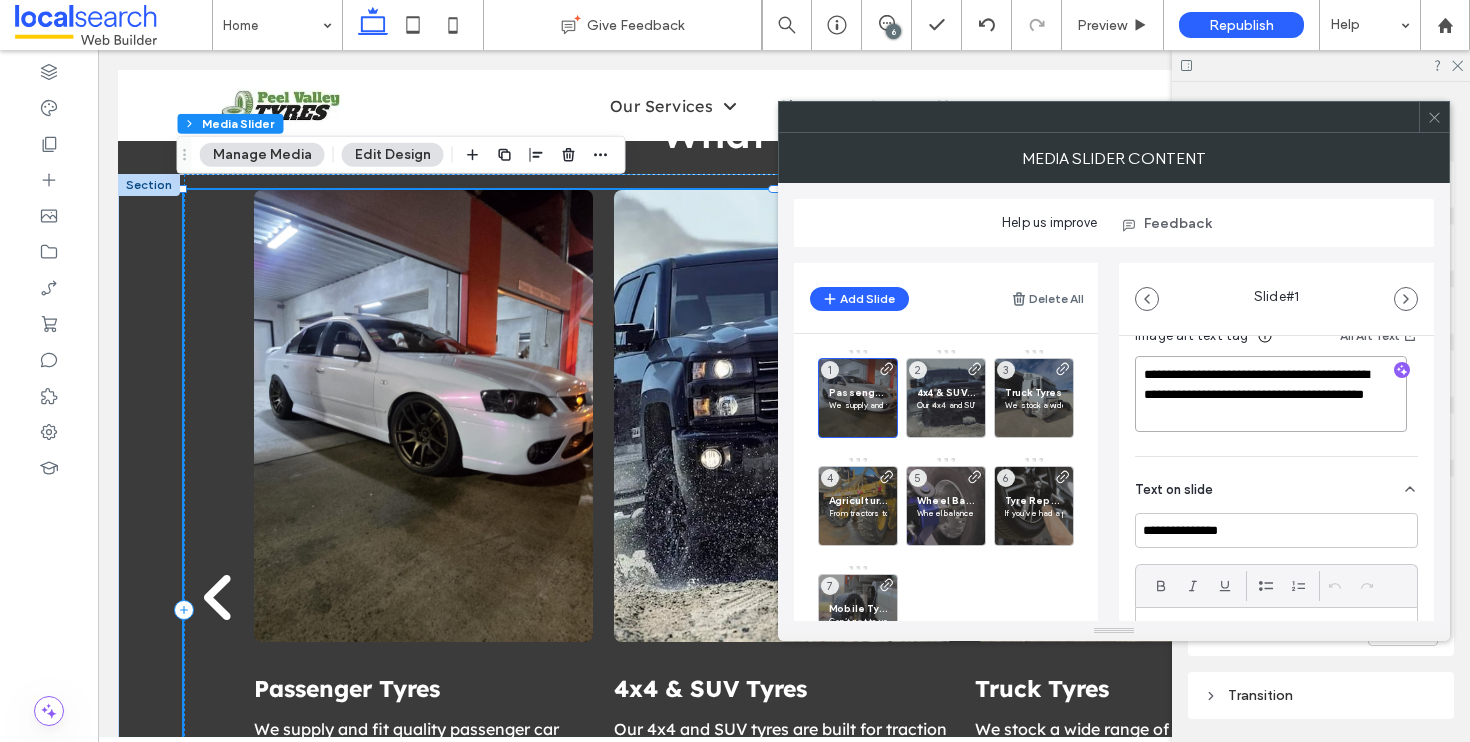 drag, startPoint x: 1215, startPoint y: 378, endPoint x: 1156, endPoint y: 383, distance: 59.211487 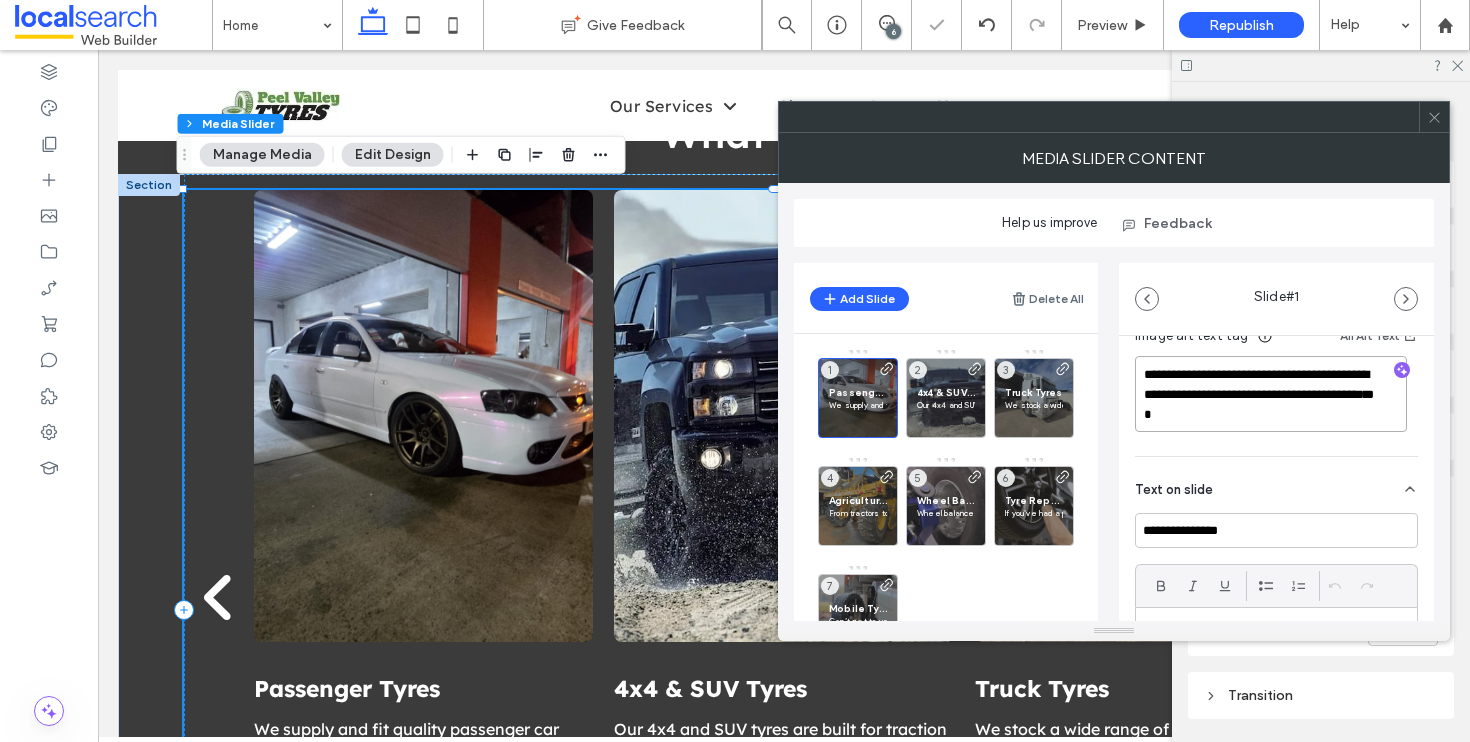 type on "**********" 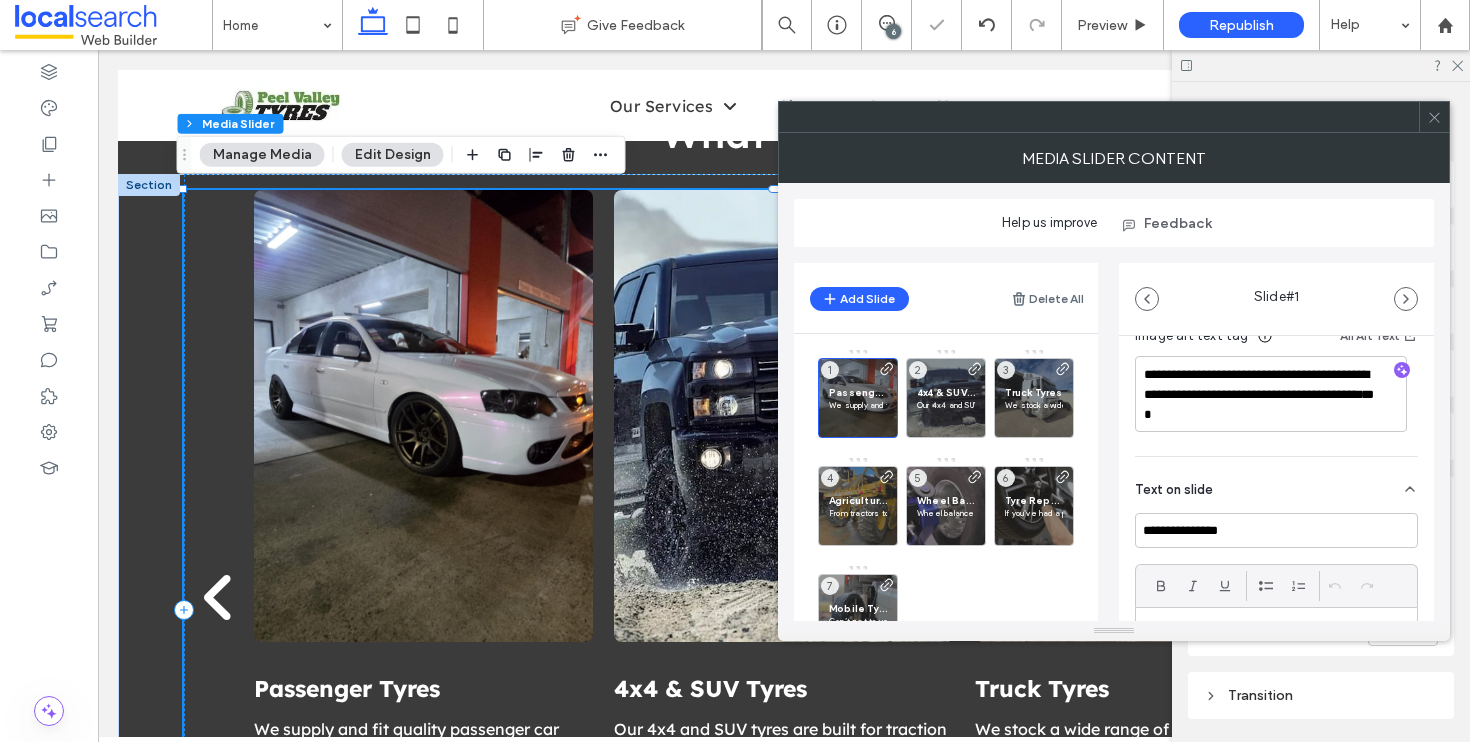 click 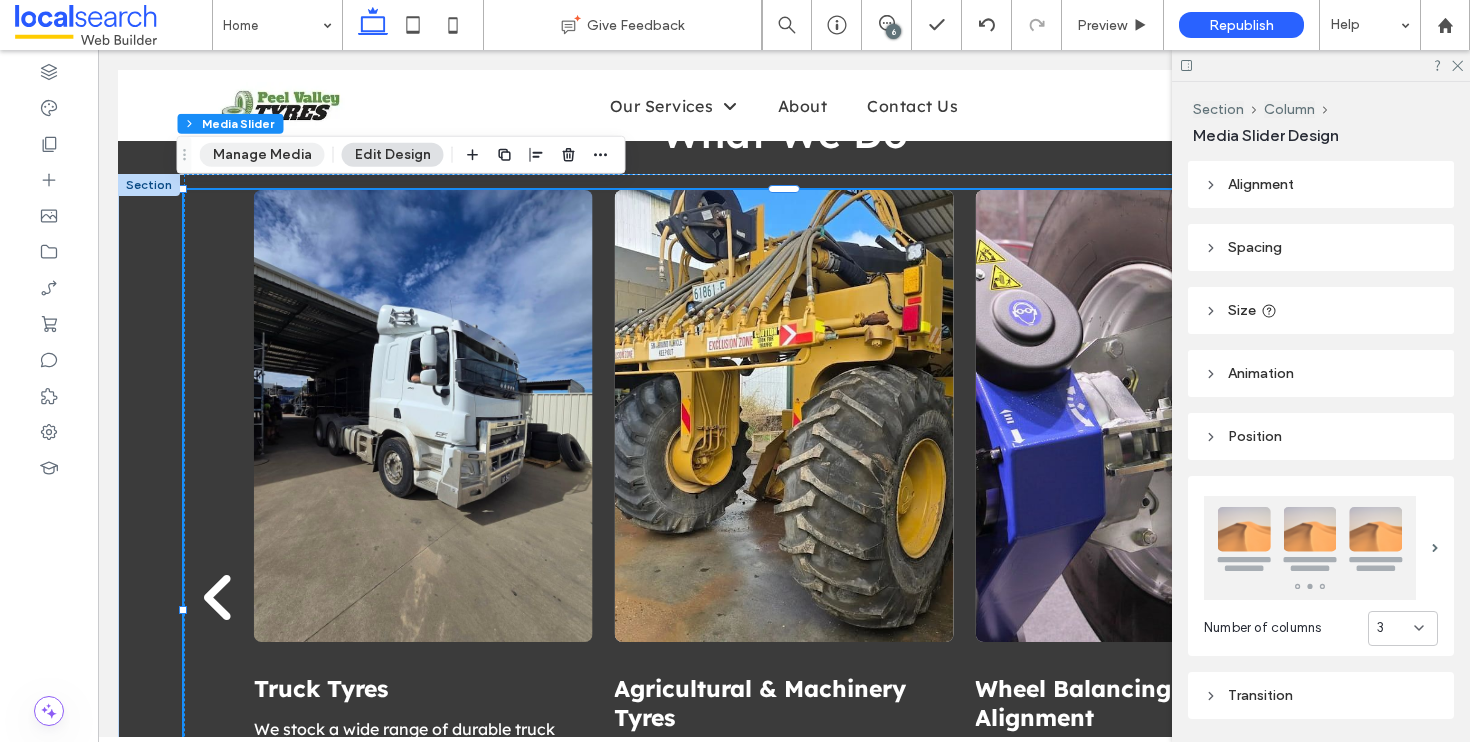 click on "Manage Media" at bounding box center (262, 155) 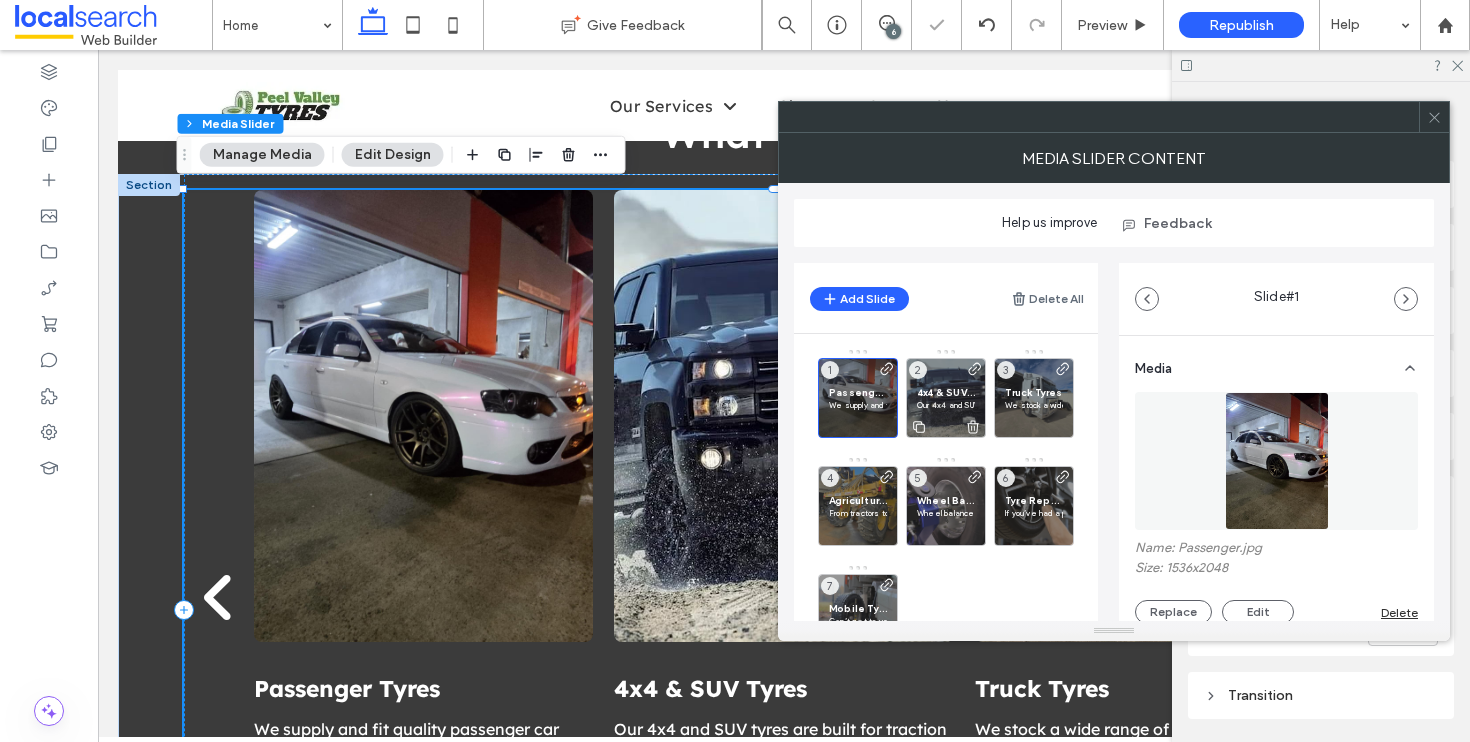 click on "Our 4x4 and SUV tyres are built for traction and endurance. Whether you’re heading off-road or driving around town, we’ve got the tyres to match your terrain." at bounding box center [946, 405] 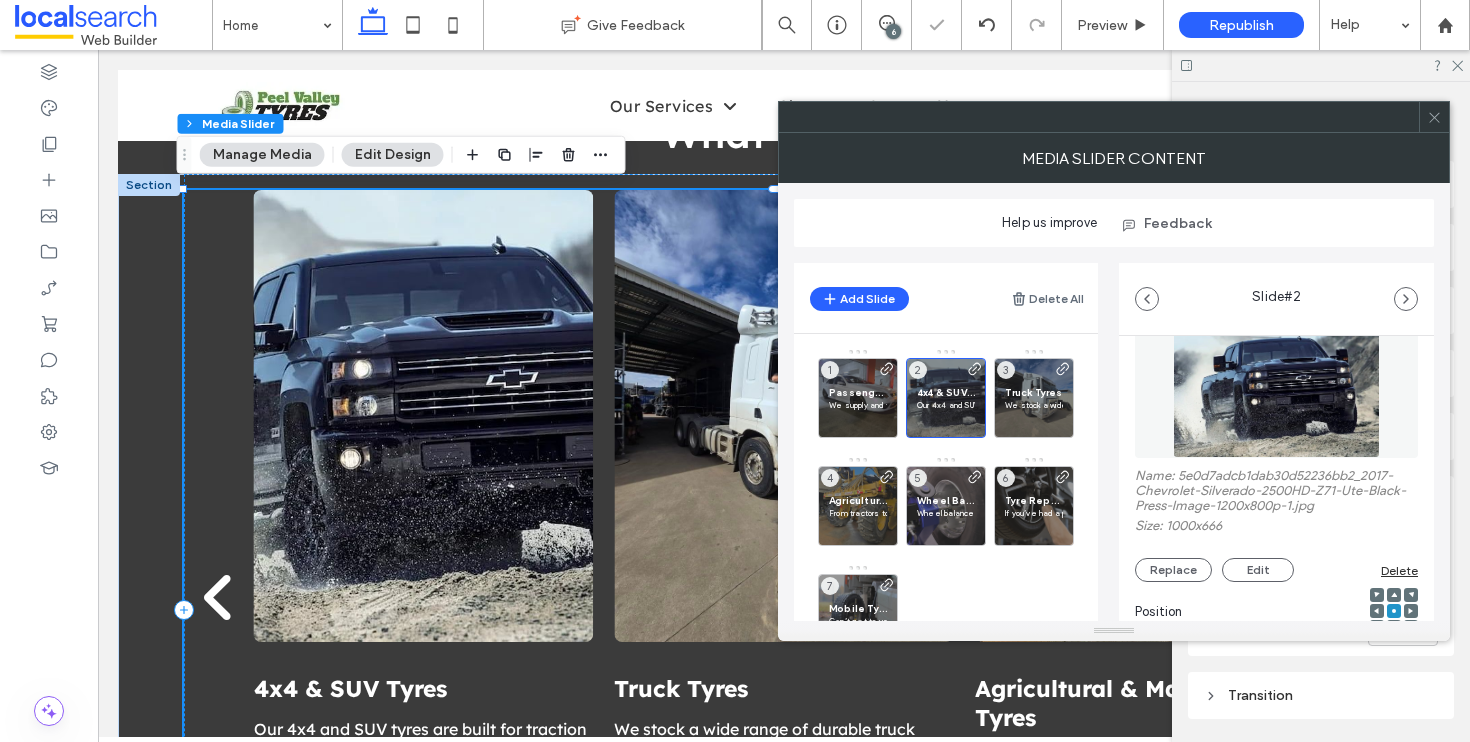 scroll, scrollTop: 150, scrollLeft: 0, axis: vertical 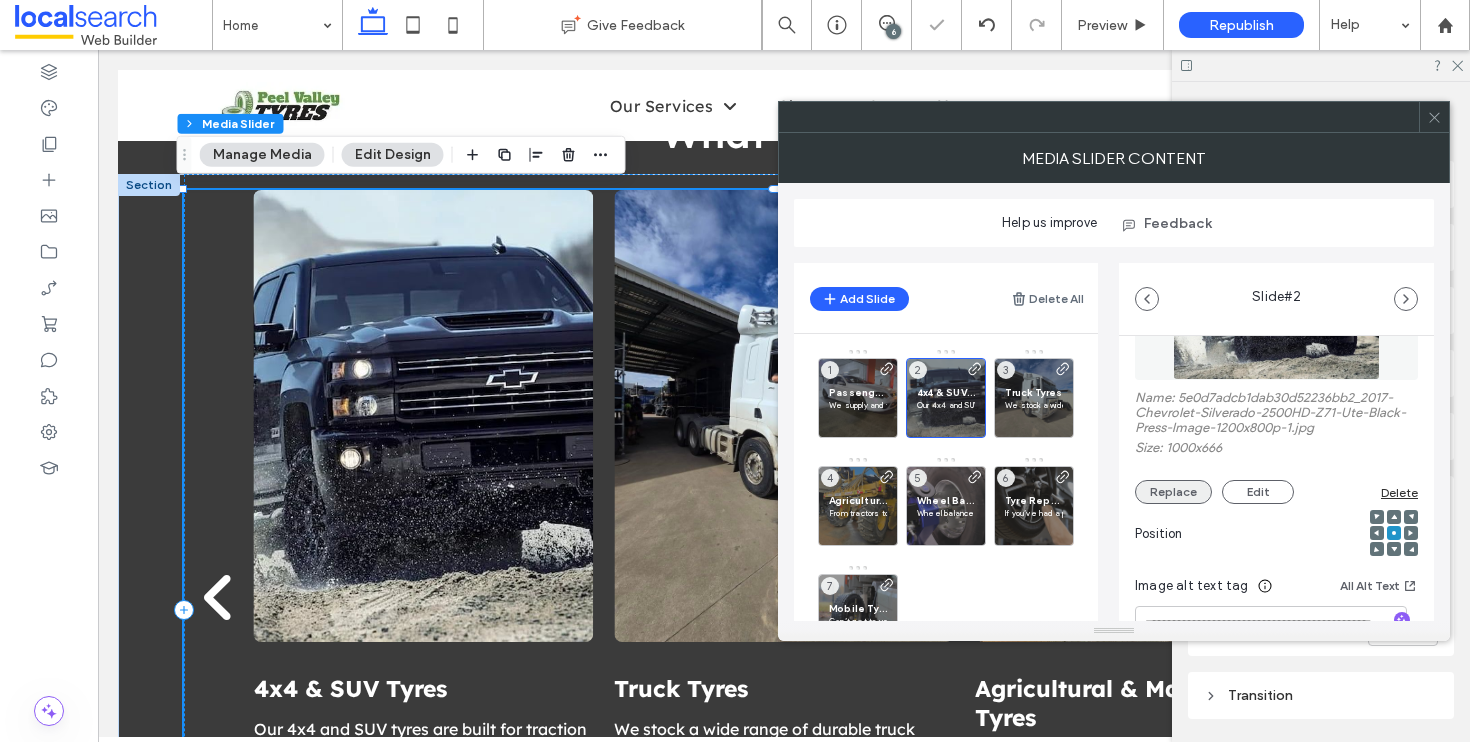 click on "Replace" at bounding box center [1173, 492] 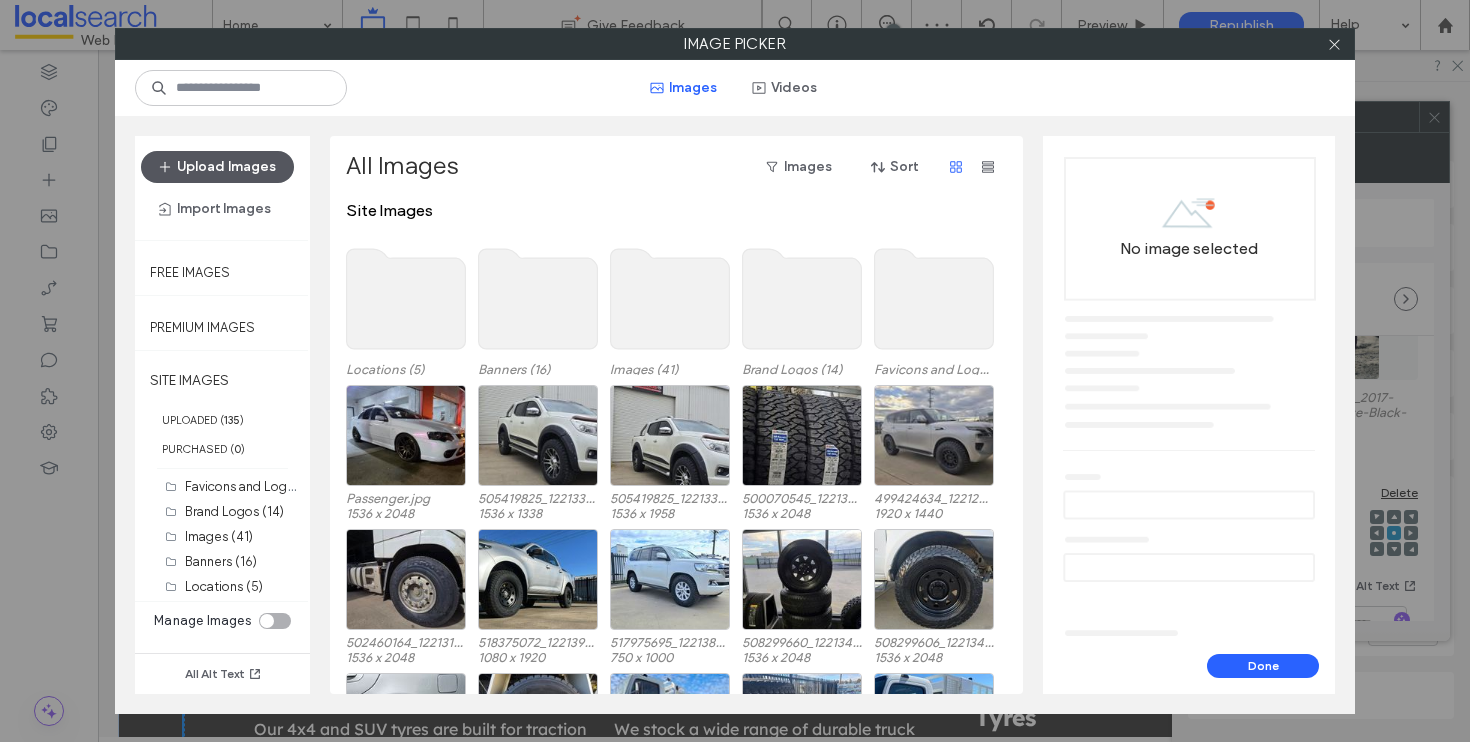click on "Upload Images" at bounding box center (217, 167) 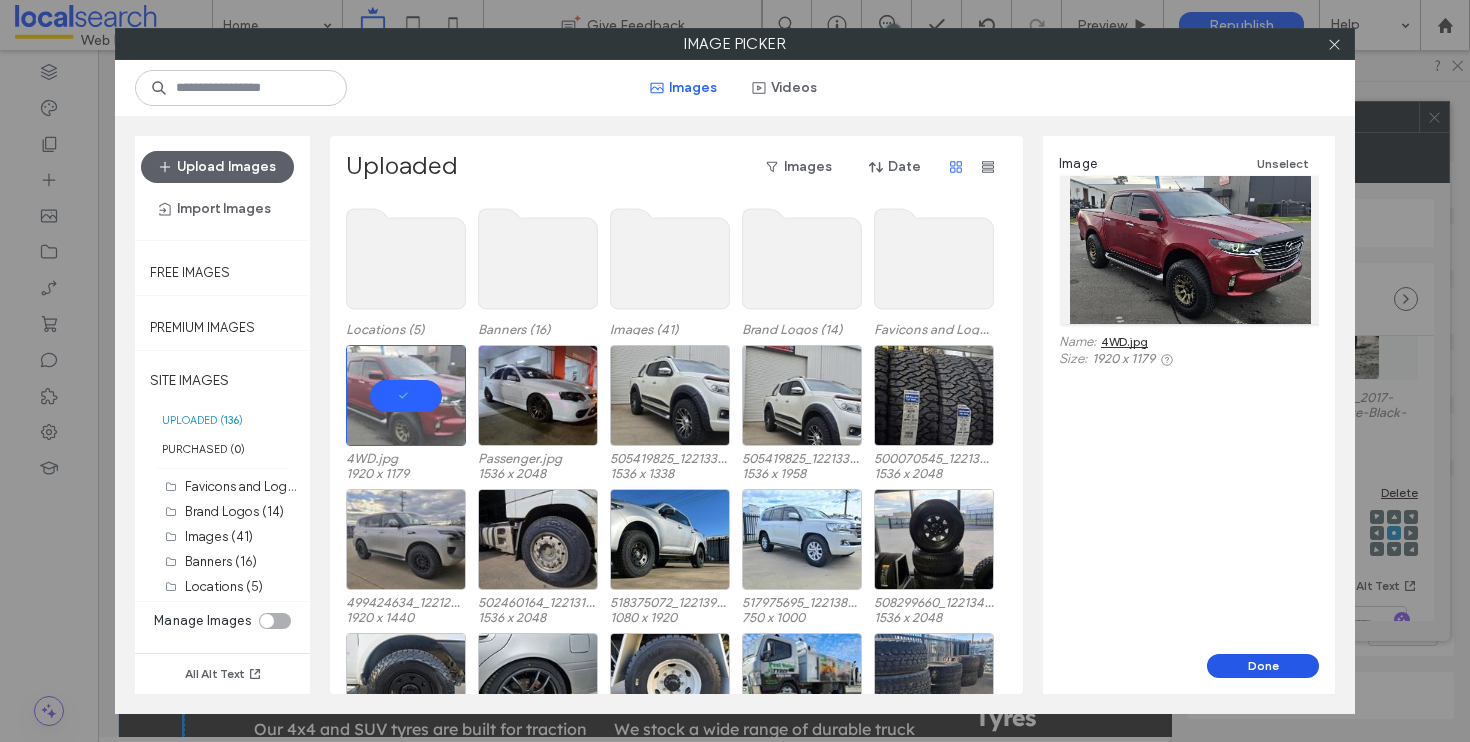 click on "Done" at bounding box center [1263, 666] 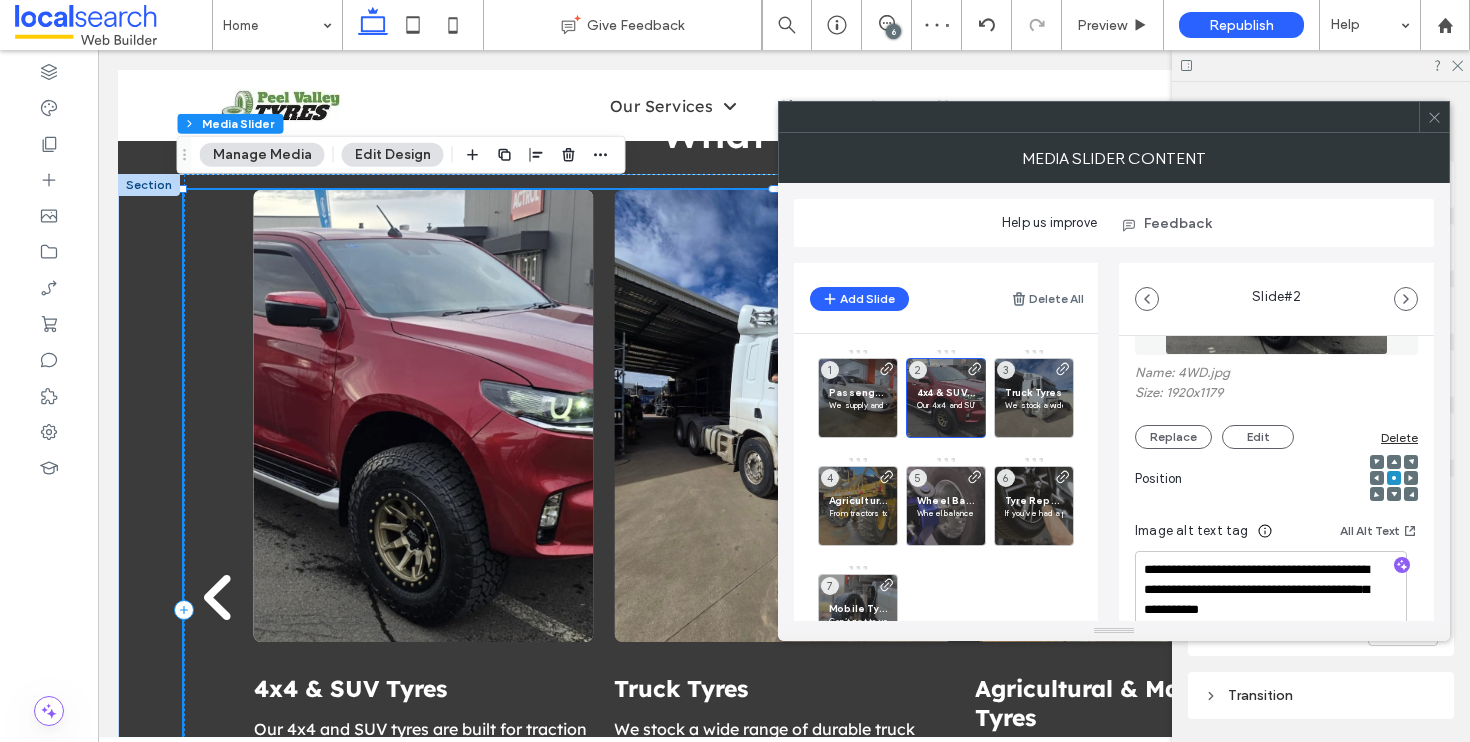 scroll, scrollTop: 187, scrollLeft: 0, axis: vertical 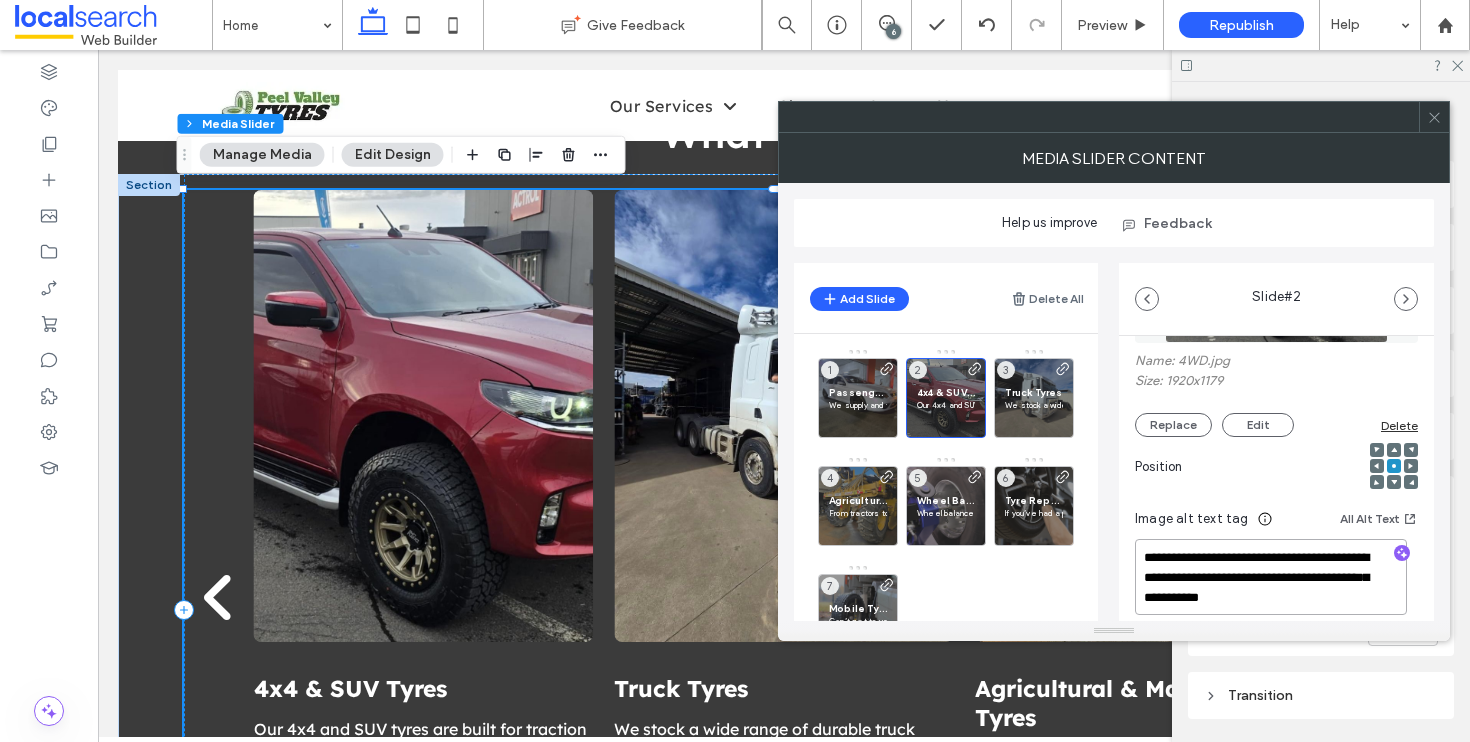 drag, startPoint x: 1334, startPoint y: 579, endPoint x: 1159, endPoint y: 557, distance: 176.37744 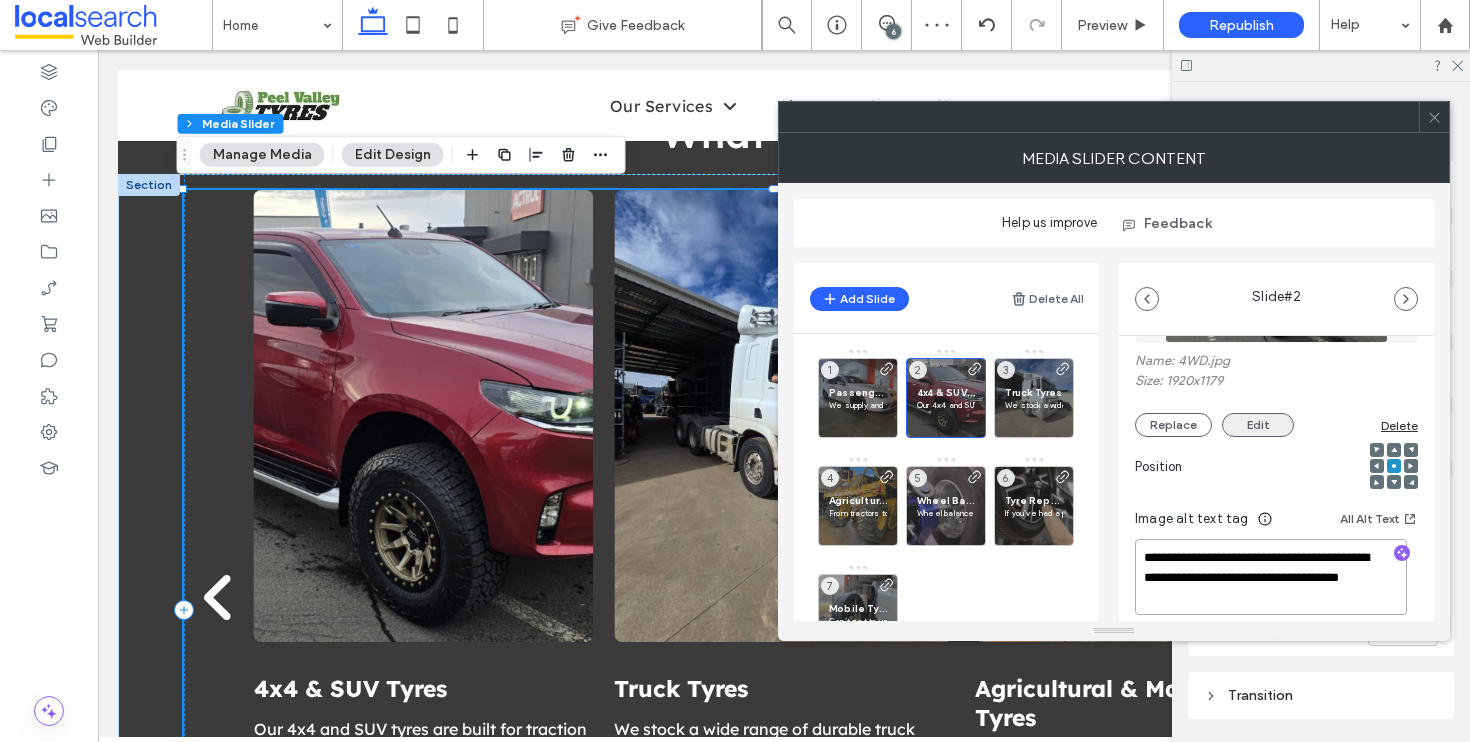 type on "**********" 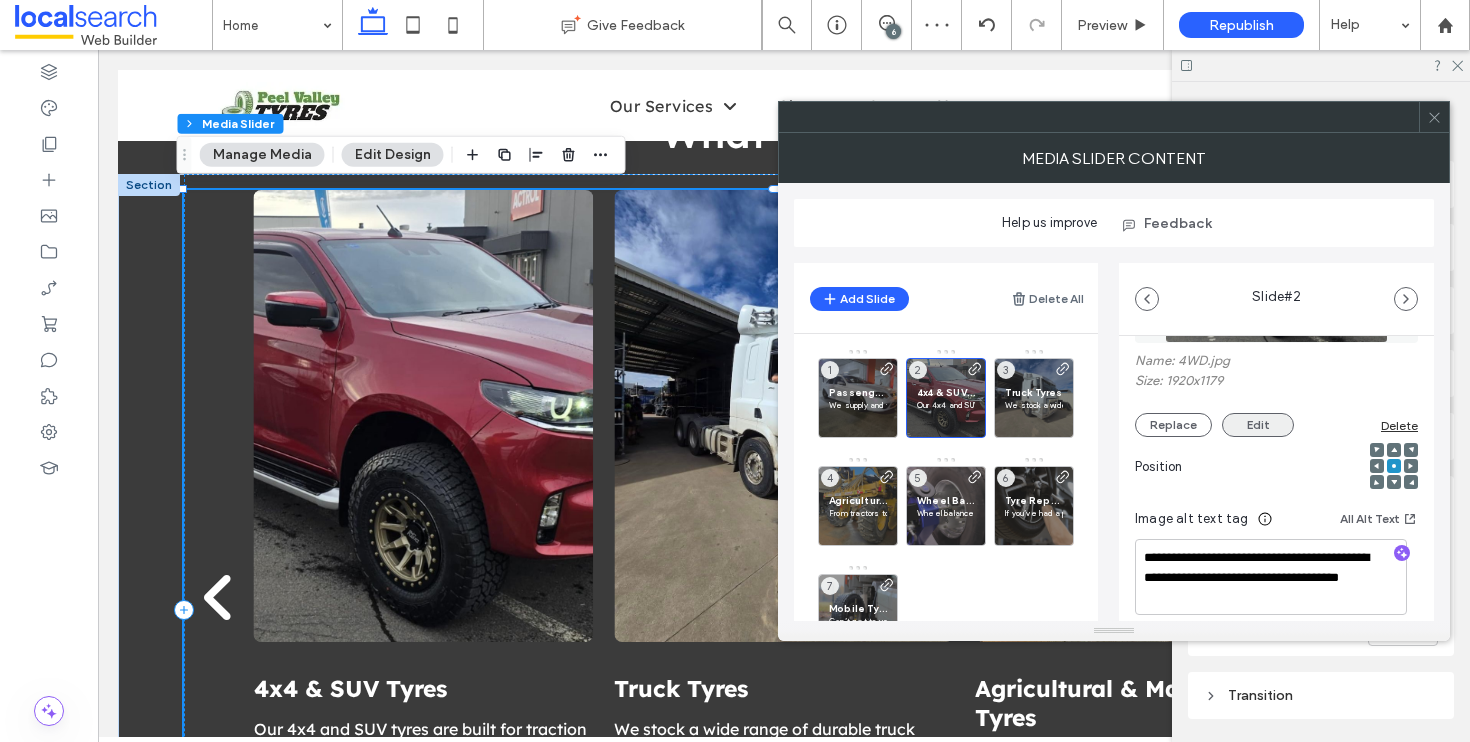click on "Edit" at bounding box center [1258, 425] 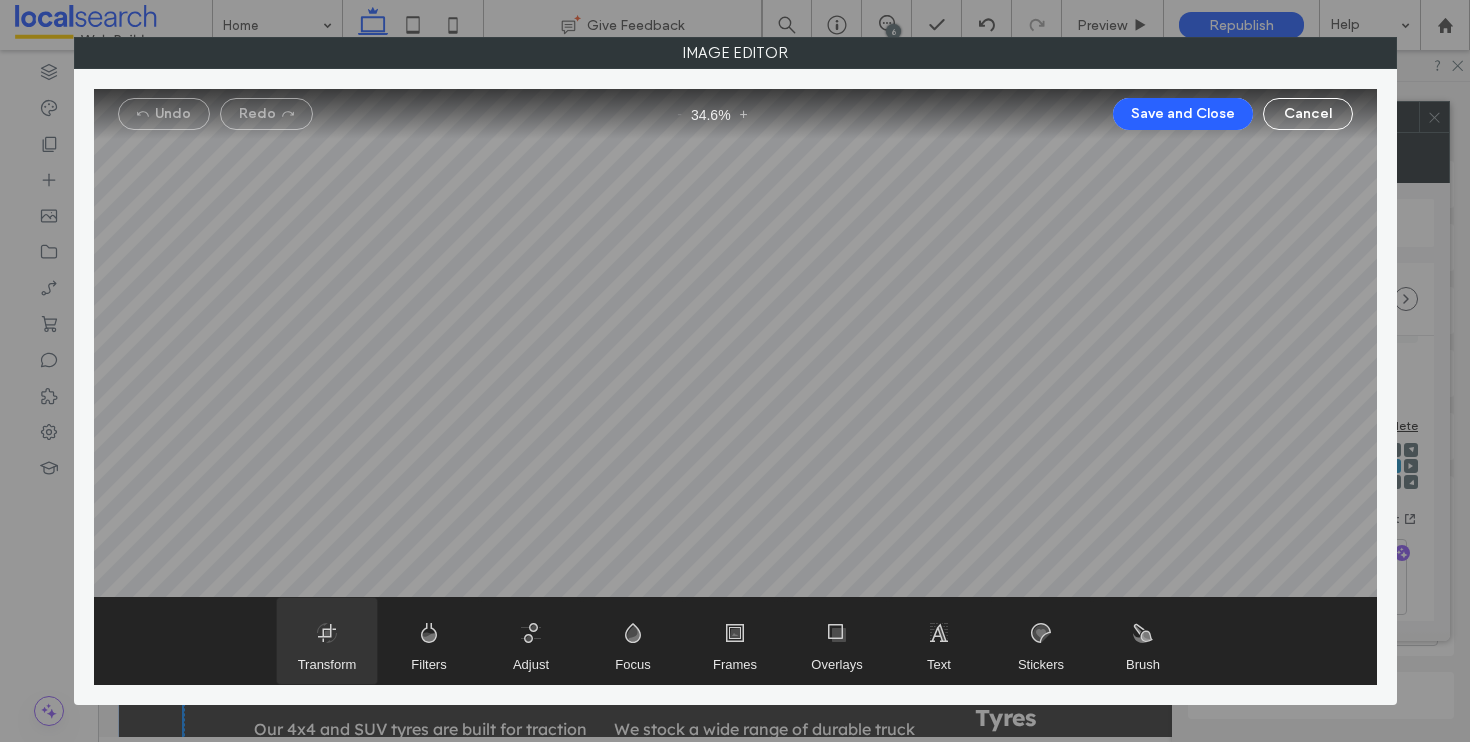 click at bounding box center [327, 641] 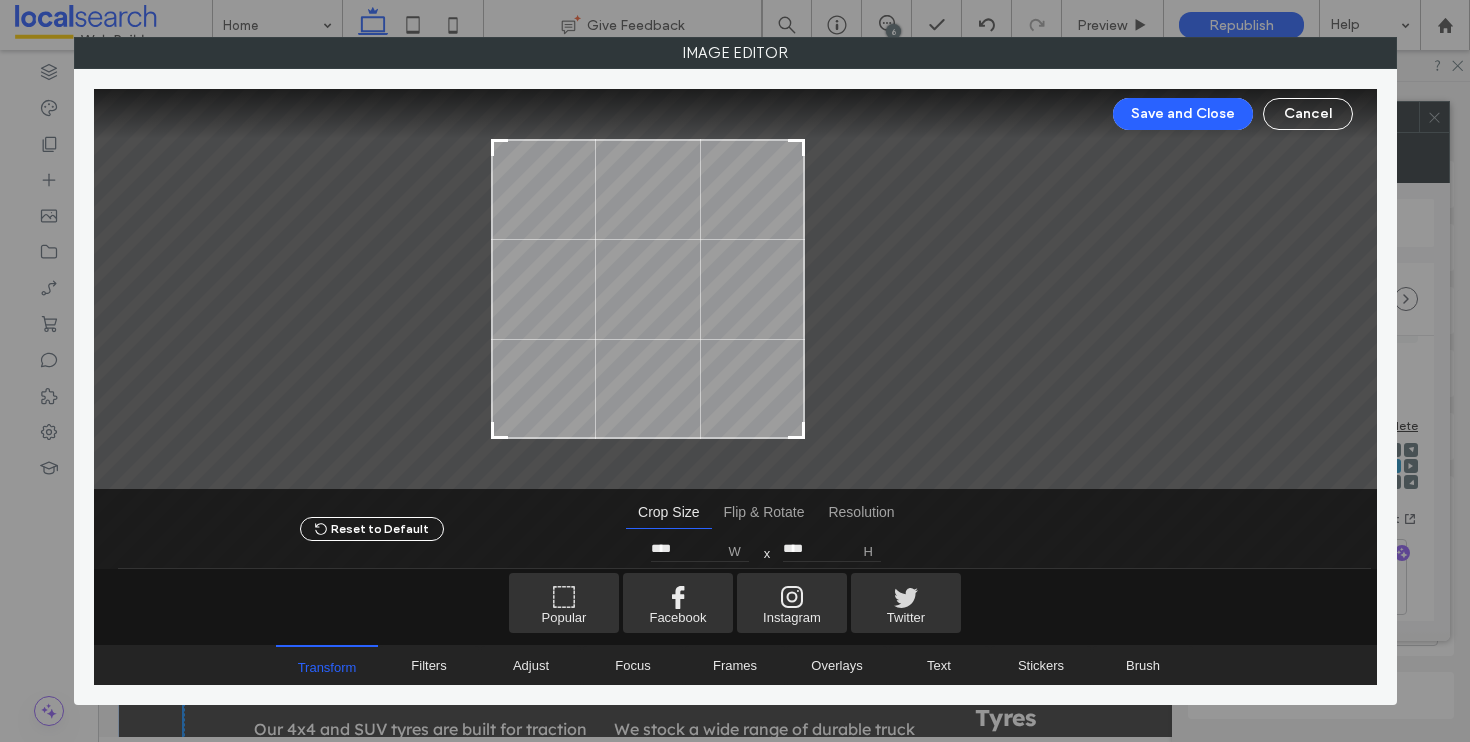drag, startPoint x: 976, startPoint y: 435, endPoint x: 801, endPoint y: 458, distance: 176.50496 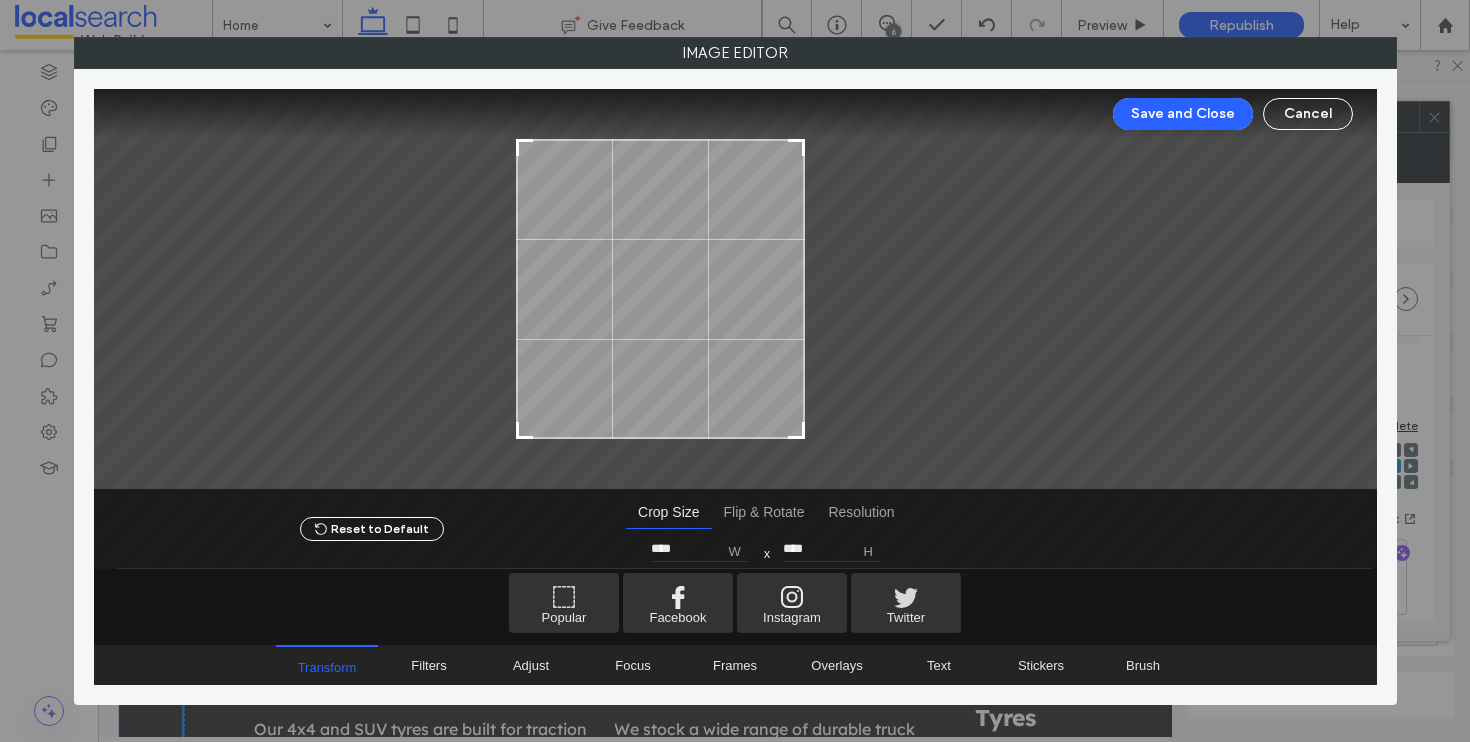 drag, startPoint x: 493, startPoint y: 438, endPoint x: 518, endPoint y: 449, distance: 27.313 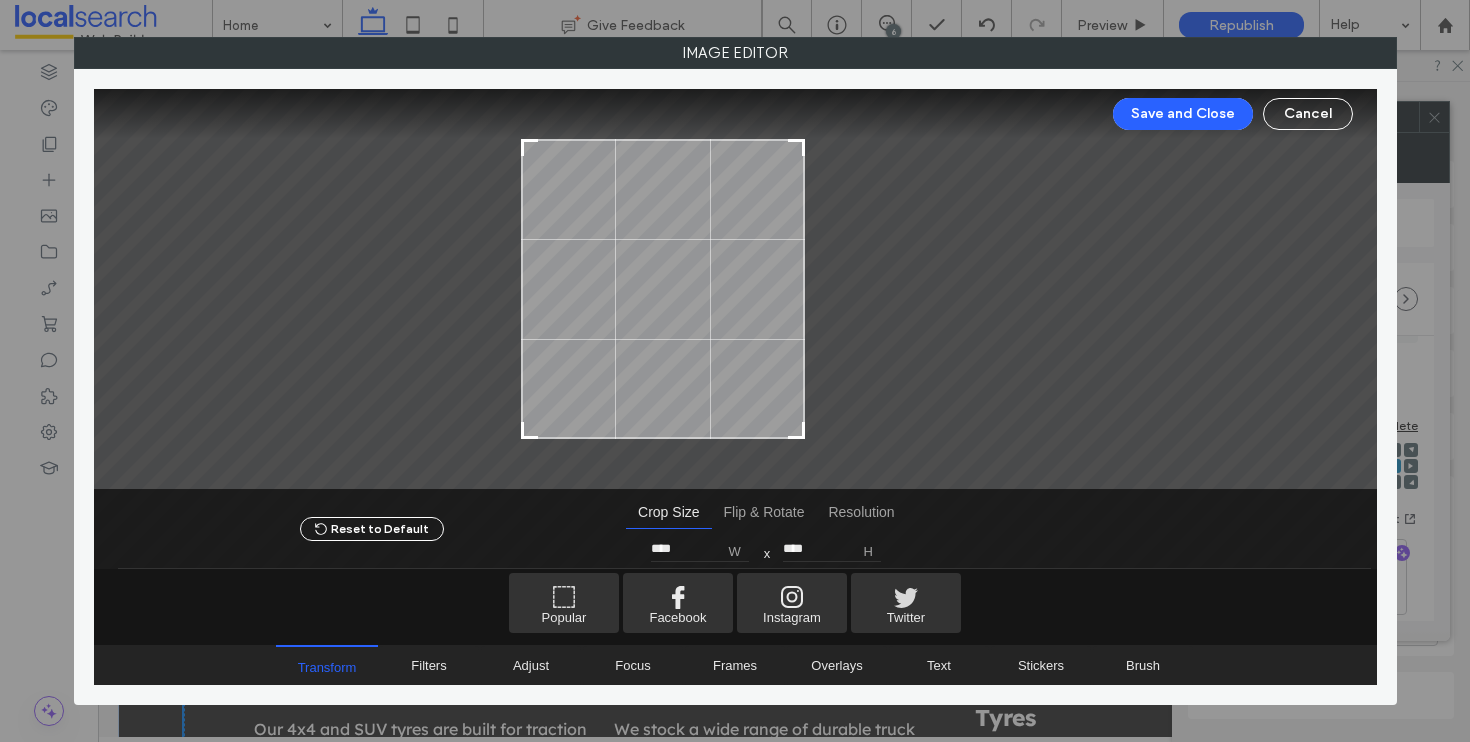 type on "****" 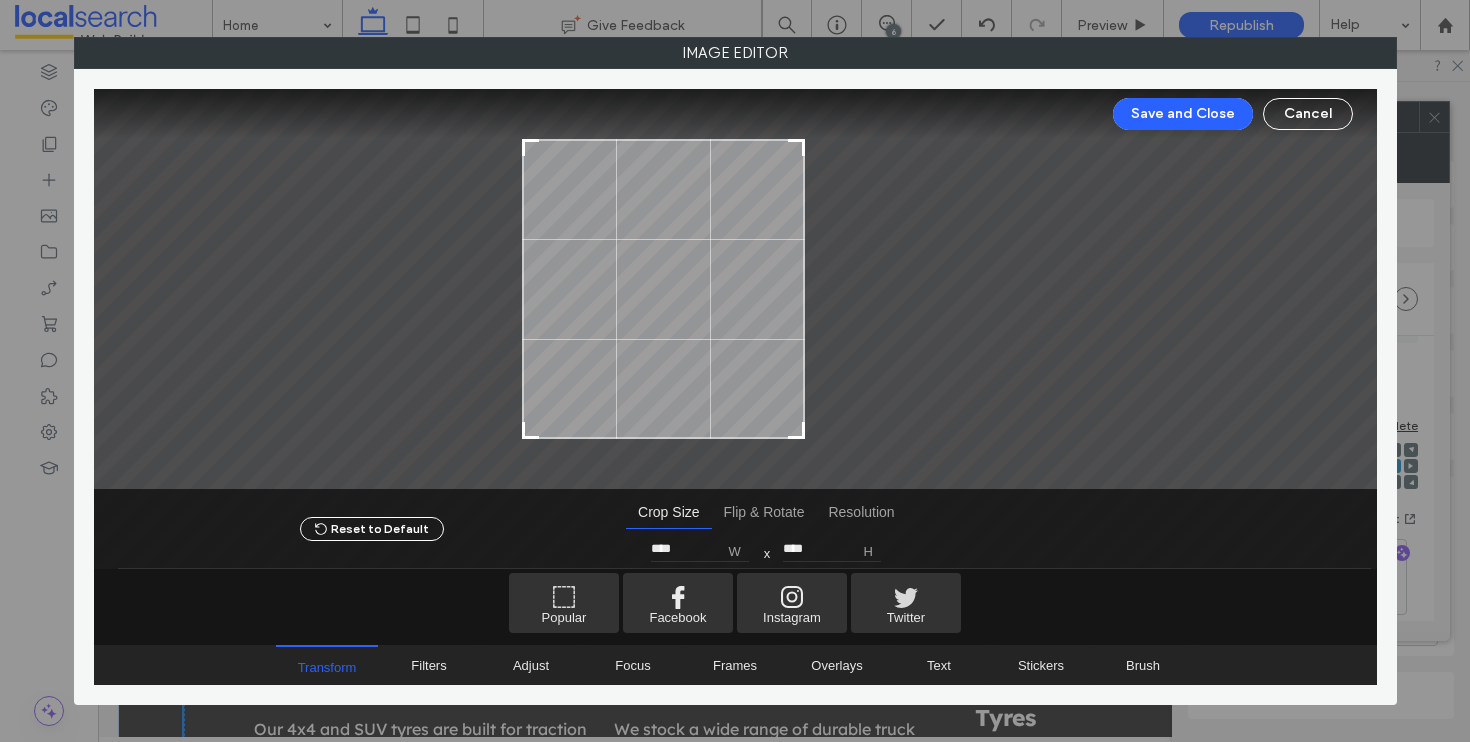 click at bounding box center (735, 289) 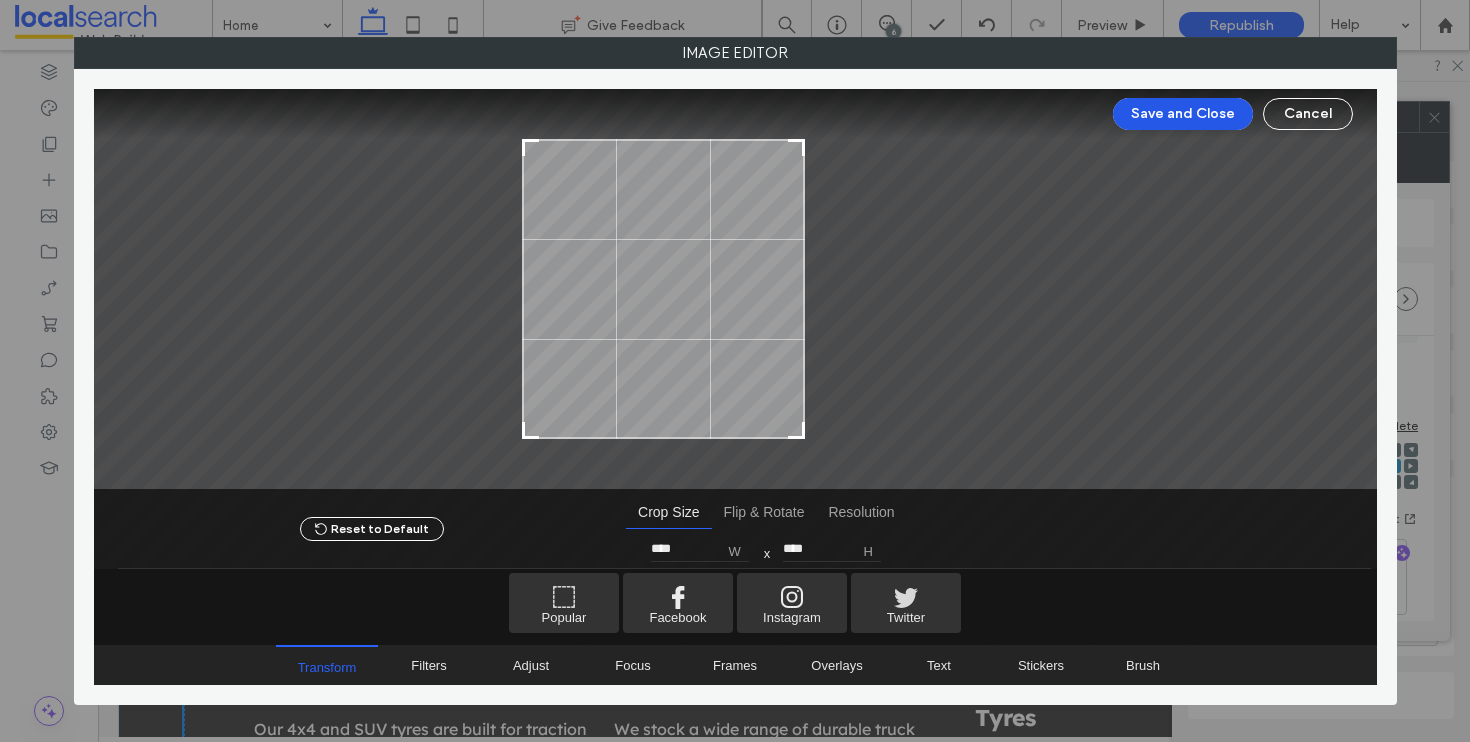 click on "Save and Close" at bounding box center (1183, 114) 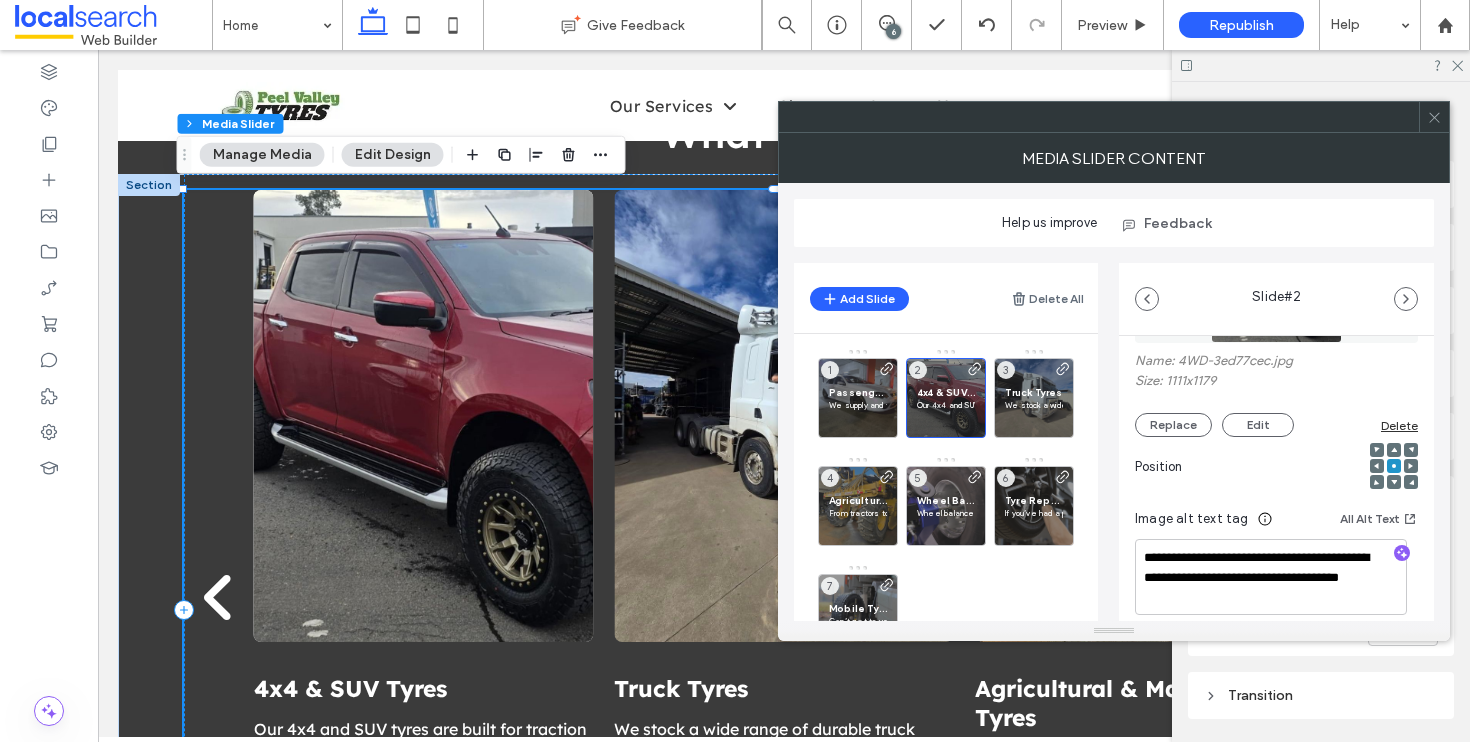 click 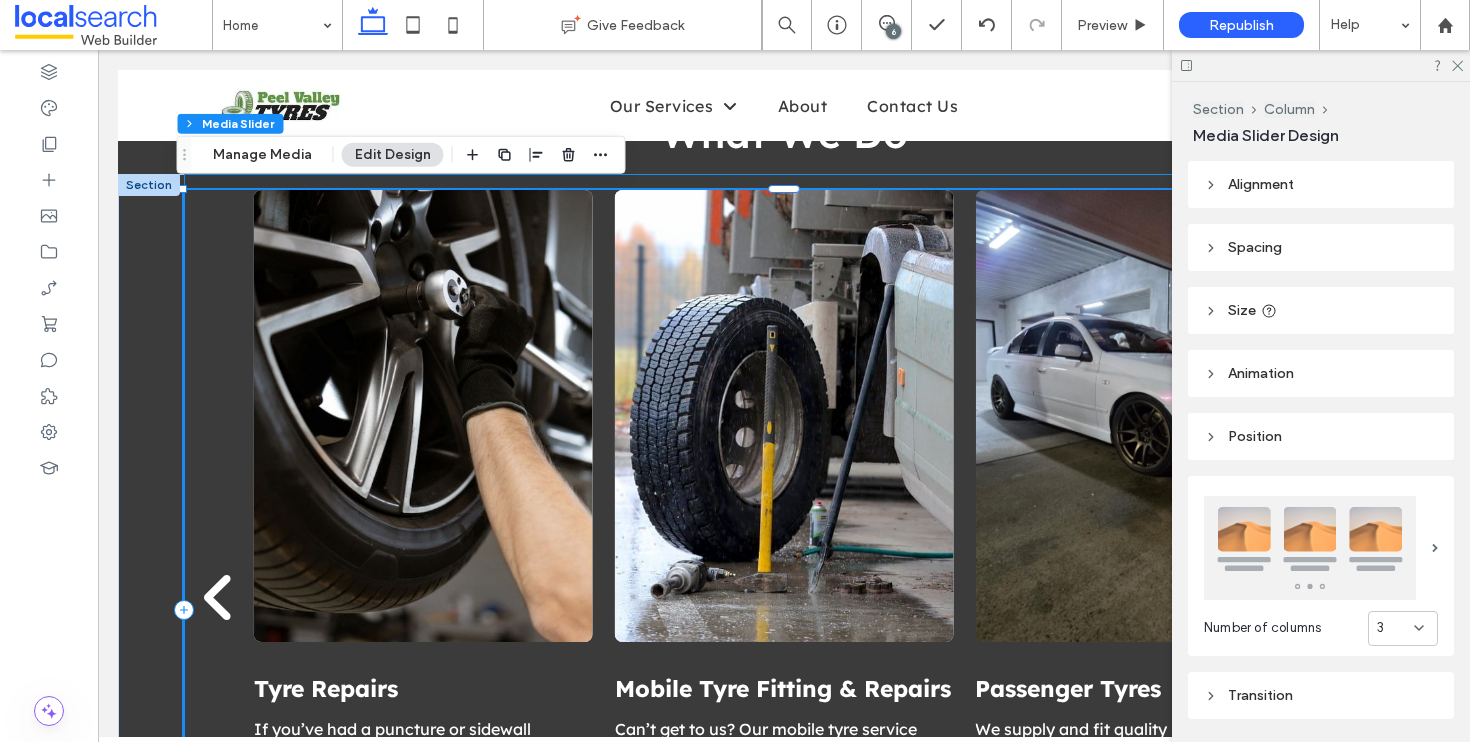 click on "Passenger Tyres We supply and fit quality passenger car tyres suited to daily driving, long-distance travel and everything in between. Our team can help you find the right tread for your lifestyle. Enquire Now Enquire Now 4x4 & SUV Tyres Our 4x4 and SUV tyres are built for traction and endurance. Whether you’re heading off-road or driving around town, we’ve got the tyres to match your terrain. Learn More Learn More Truck Tyres We stock a wide range of durable truck tyres, ideal for heavy-duty transport and regional travel. Let us help you choose tyres that keep your fleet moving. Enquire Now Enquire Now Agricultural & Machinery Tyres From tractors to harvesters, we provide robust agricultural and machinery tyres built to withstand tough work conditions and long hours in the paddock. Learn More Learn More Wheel Balancing & Alignment Wheel balance and alignment are essential for safe driving and tyre longevity. We offer precision services to reduce vibration, improve handling and extend tyre life. a a a" at bounding box center [784, 610] 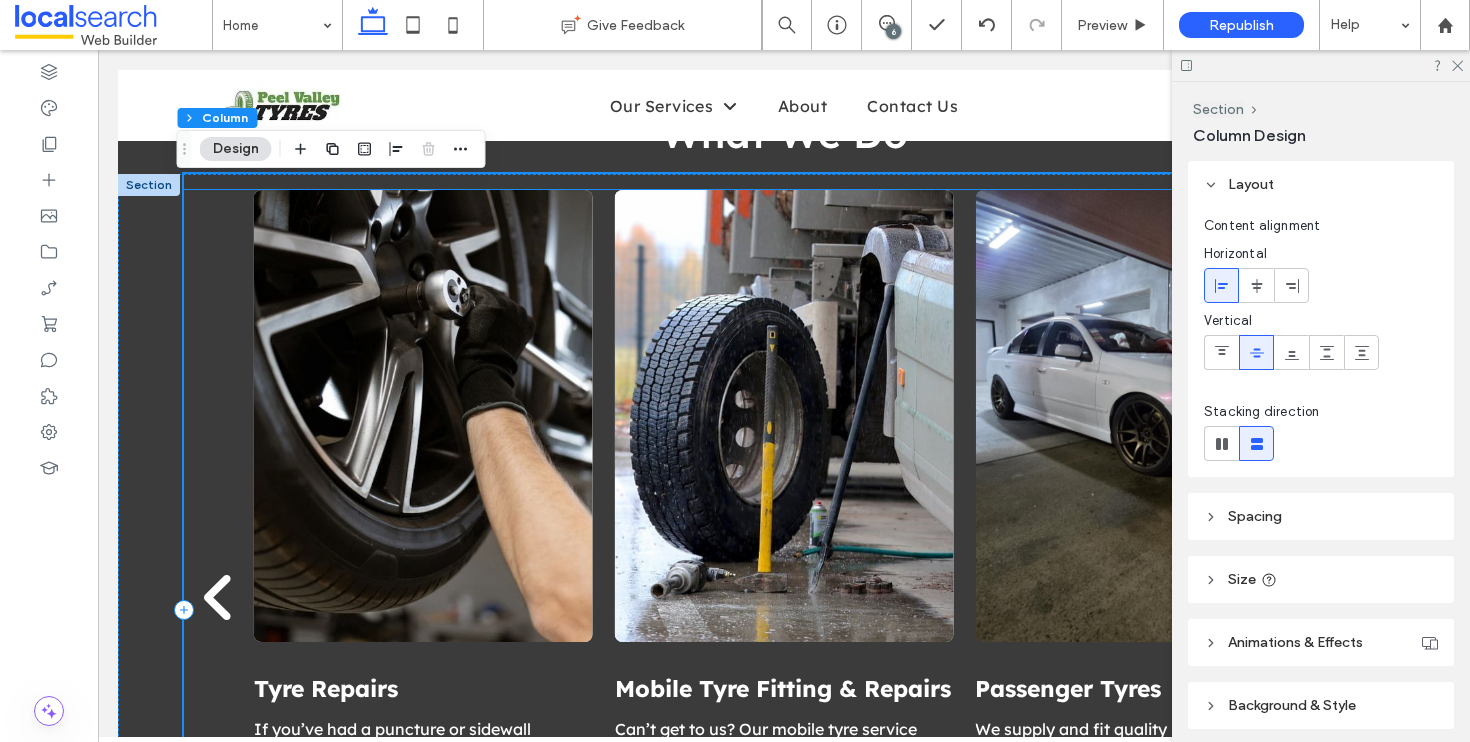 click at bounding box center [423, 416] 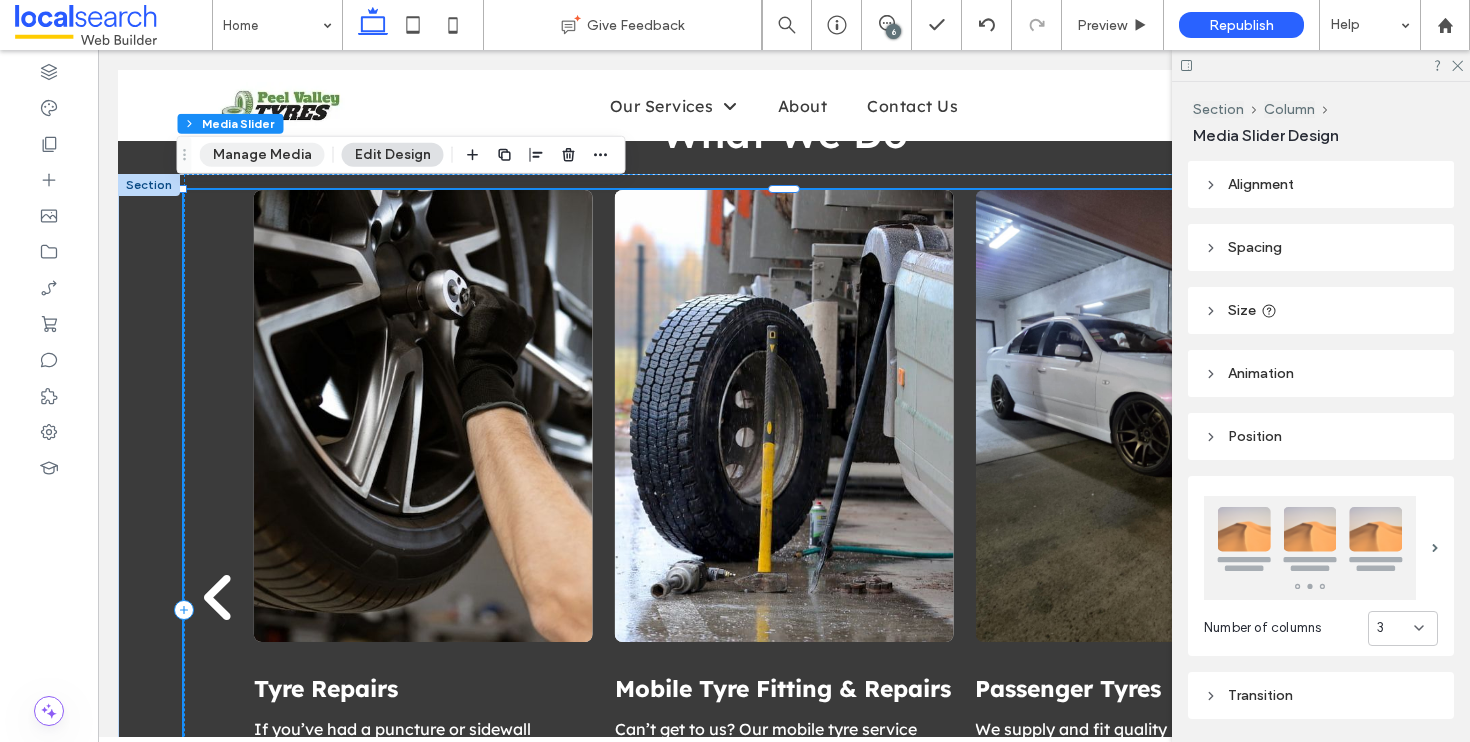 drag, startPoint x: 247, startPoint y: 160, endPoint x: 649, endPoint y: 253, distance: 412.61725 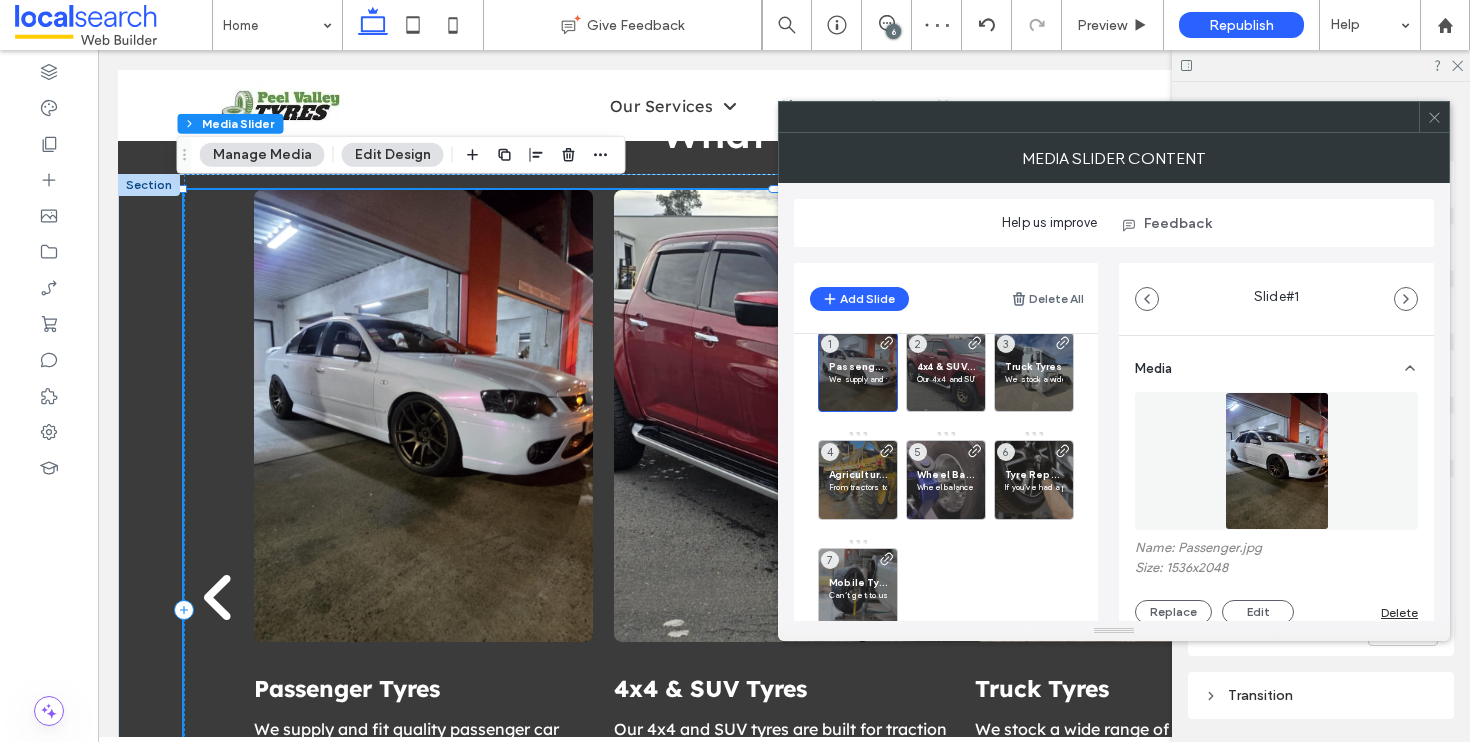 scroll, scrollTop: 28, scrollLeft: 0, axis: vertical 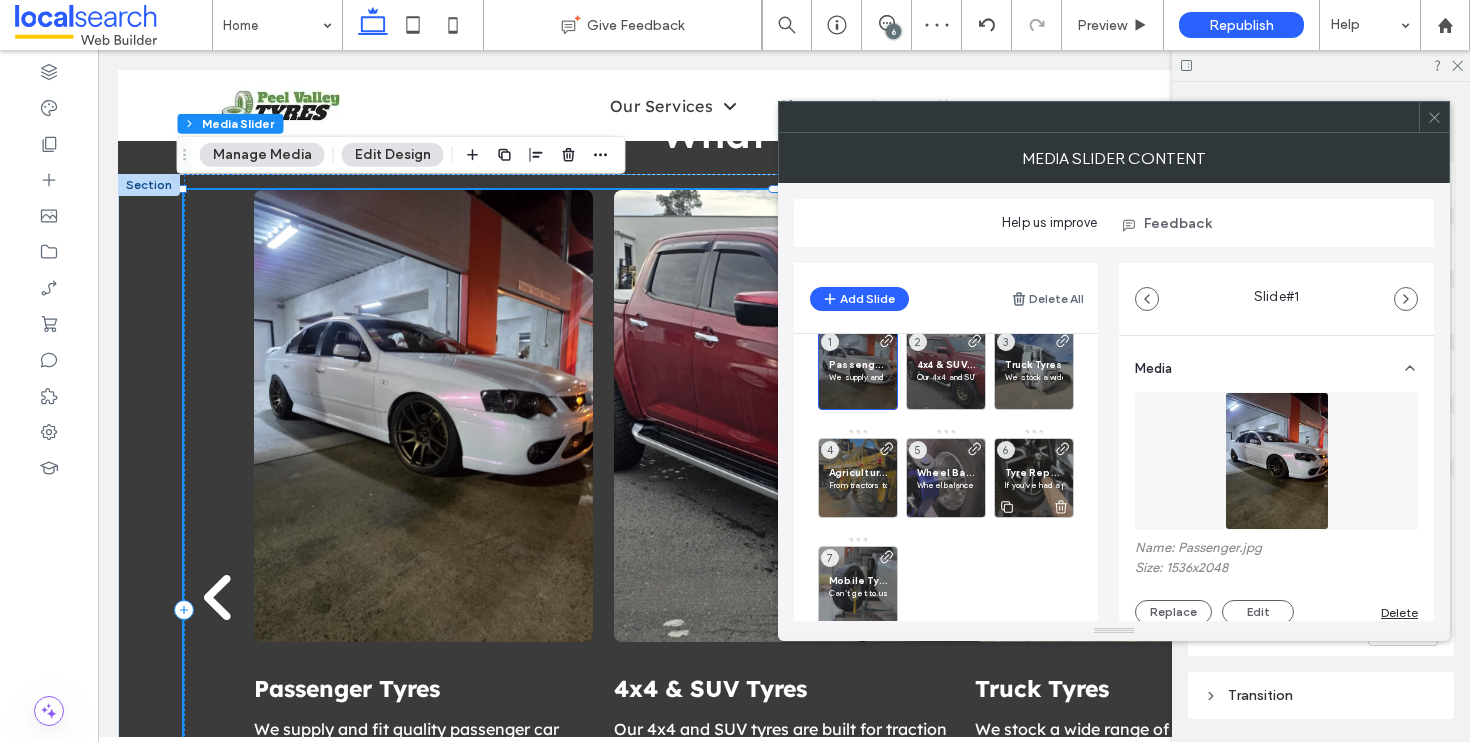 click at bounding box center [1034, 506] 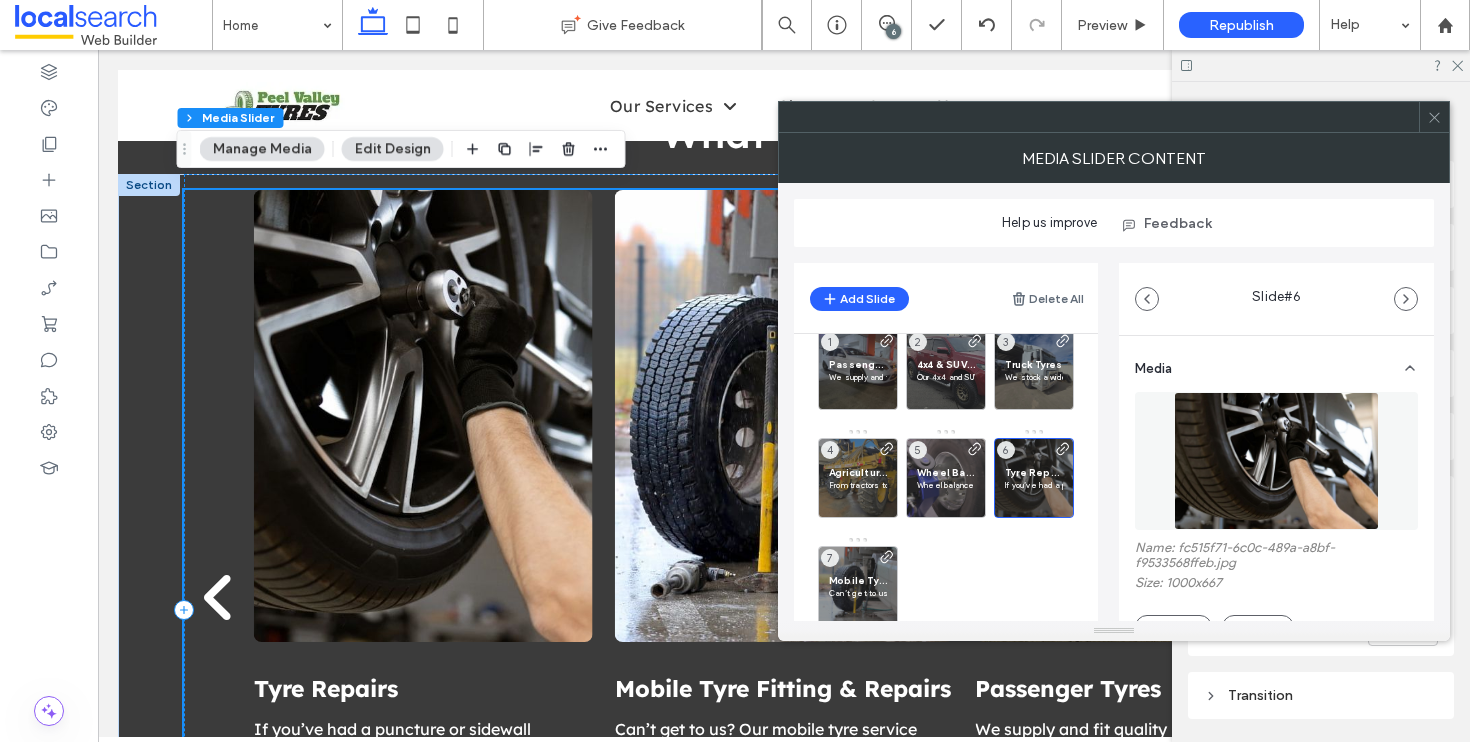 scroll, scrollTop: 2121, scrollLeft: 0, axis: vertical 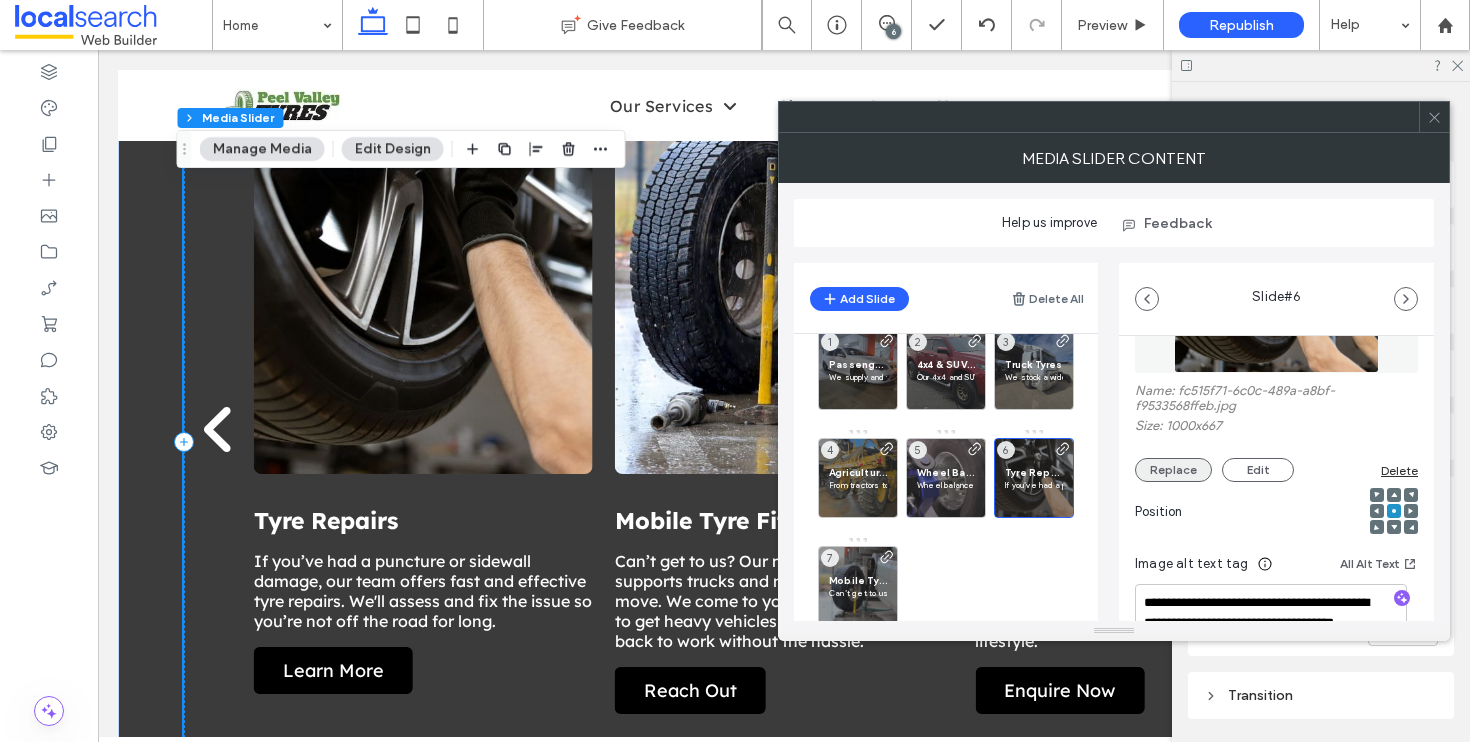 click on "Replace" at bounding box center [1173, 470] 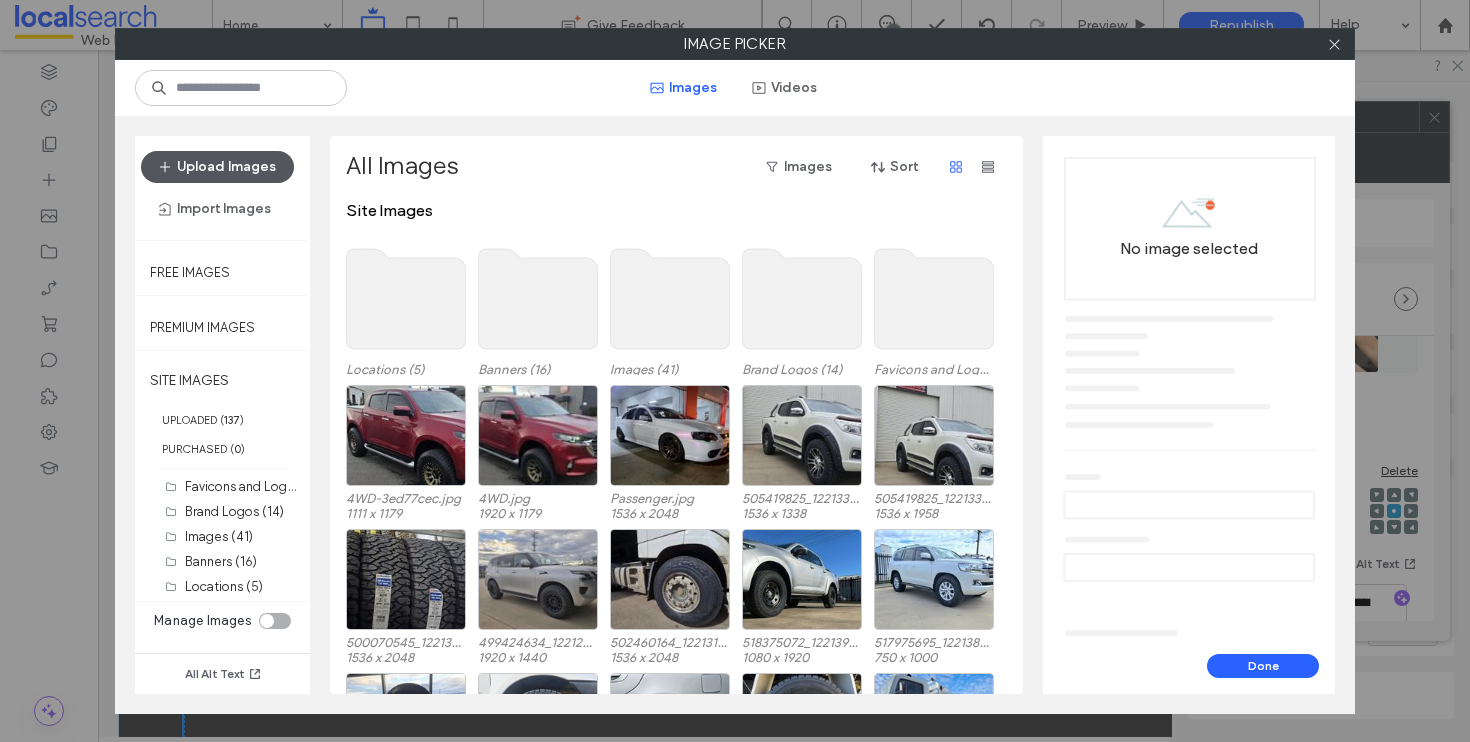 click on "Upload Images" at bounding box center [217, 167] 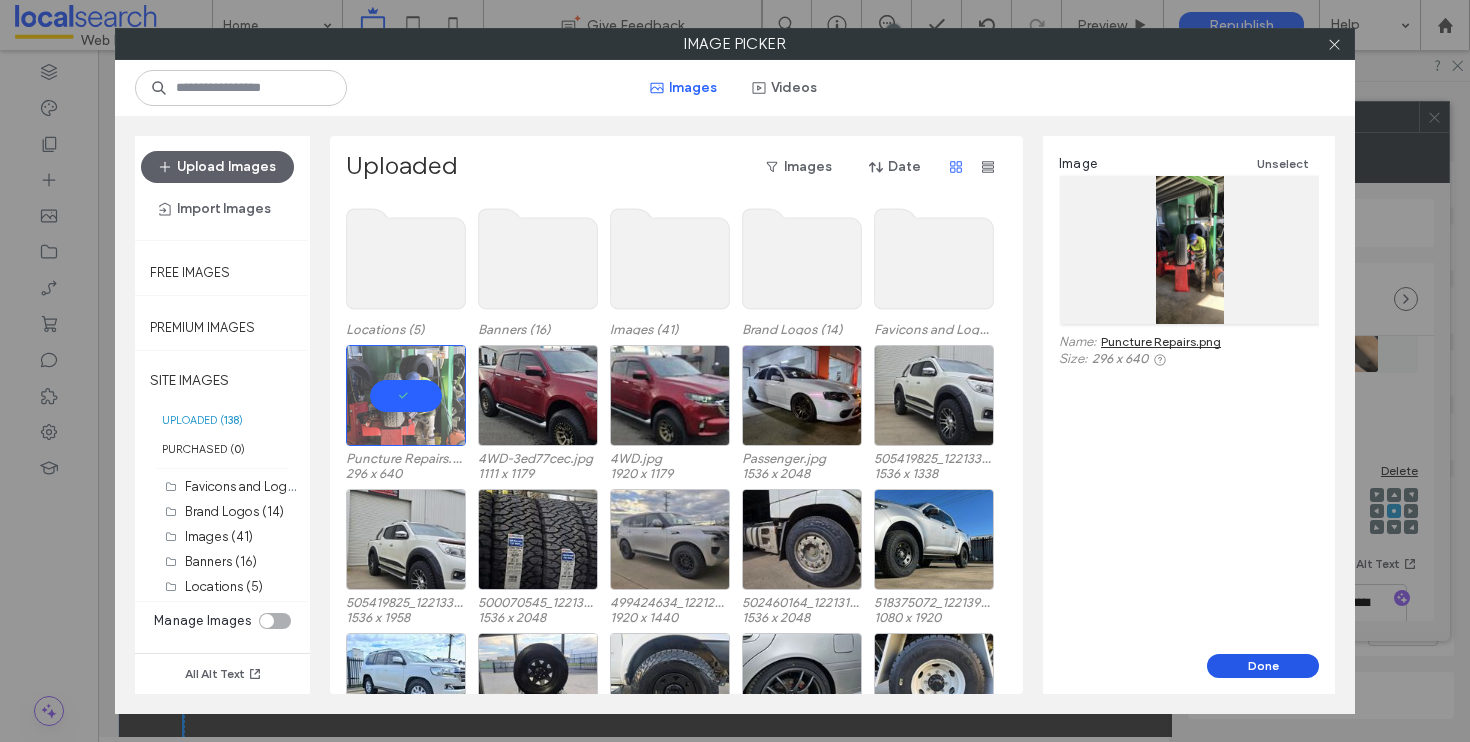 click on "Done" at bounding box center [1263, 666] 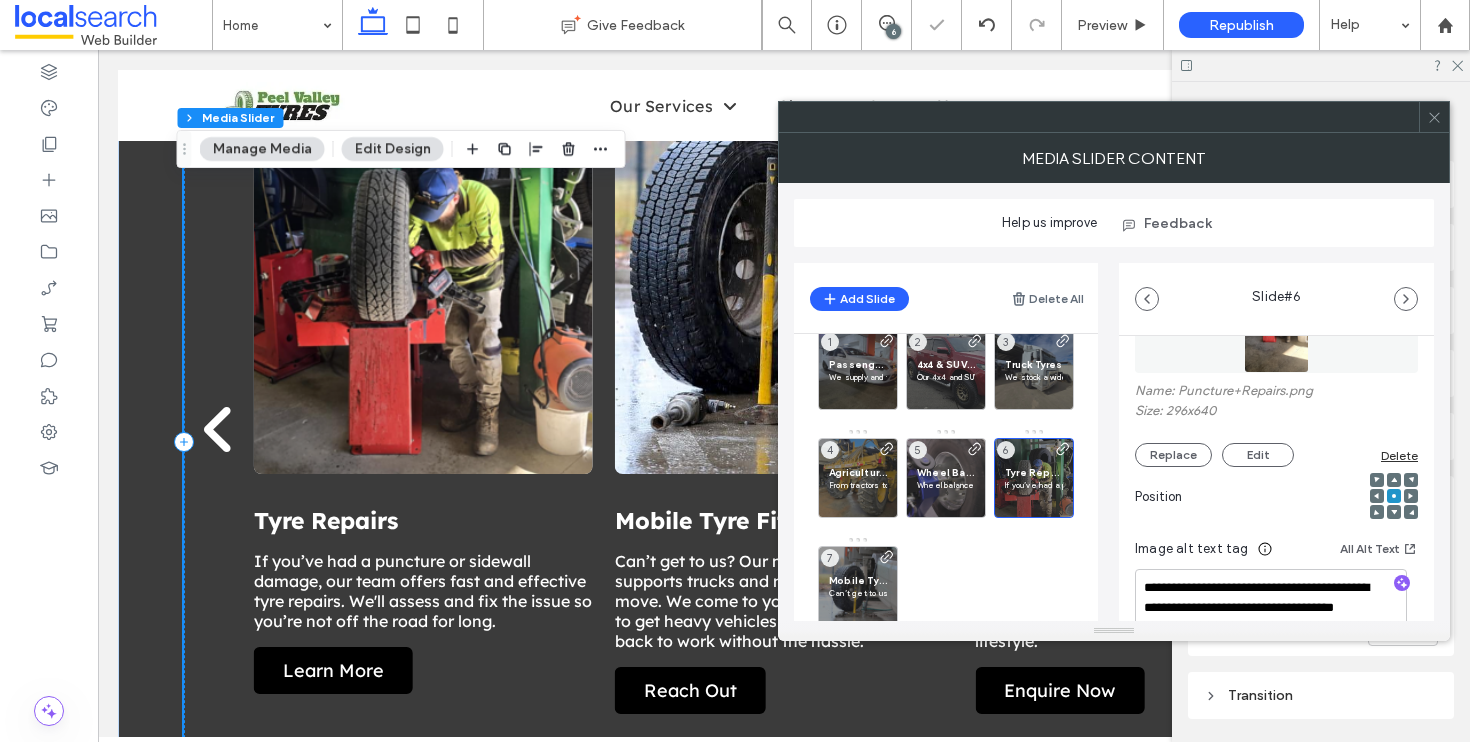 click at bounding box center (1434, 117) 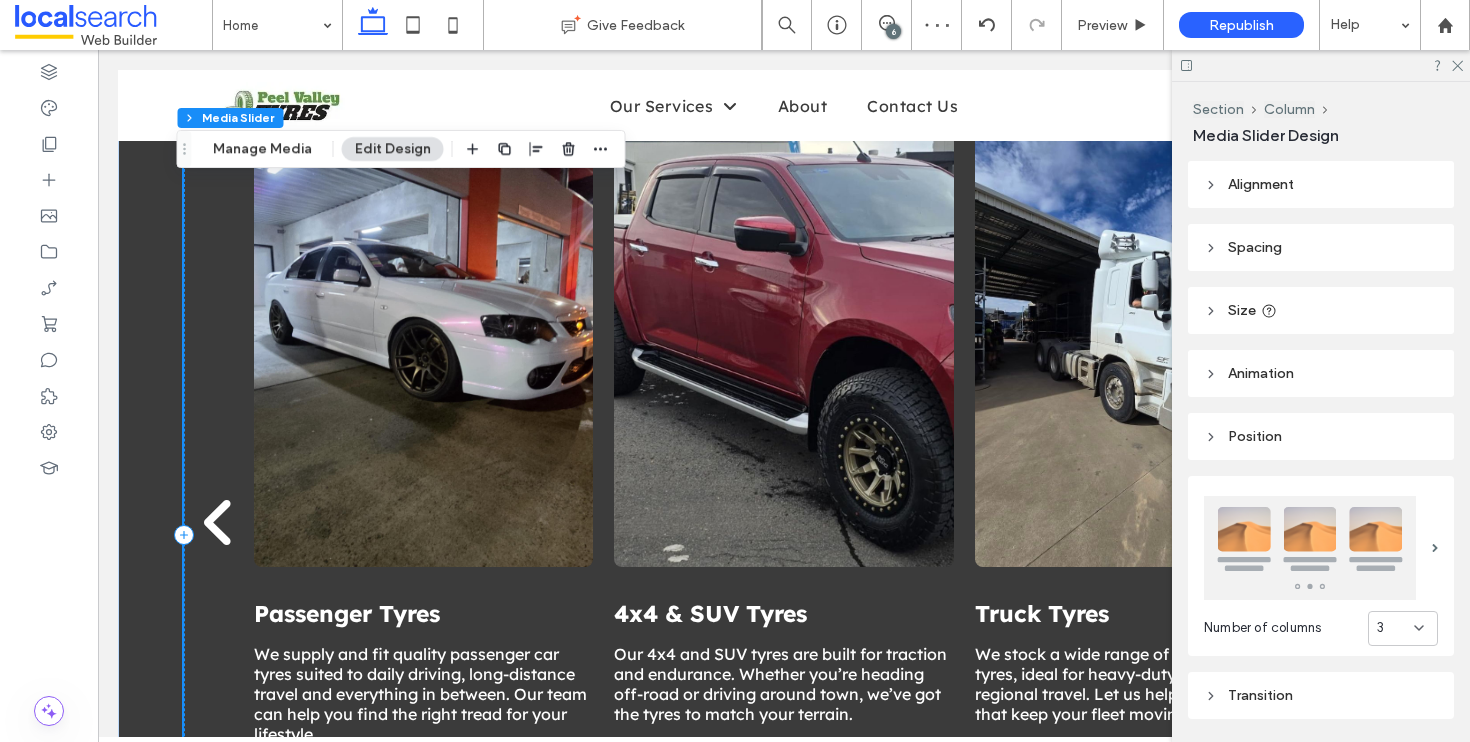 scroll, scrollTop: 2011, scrollLeft: 0, axis: vertical 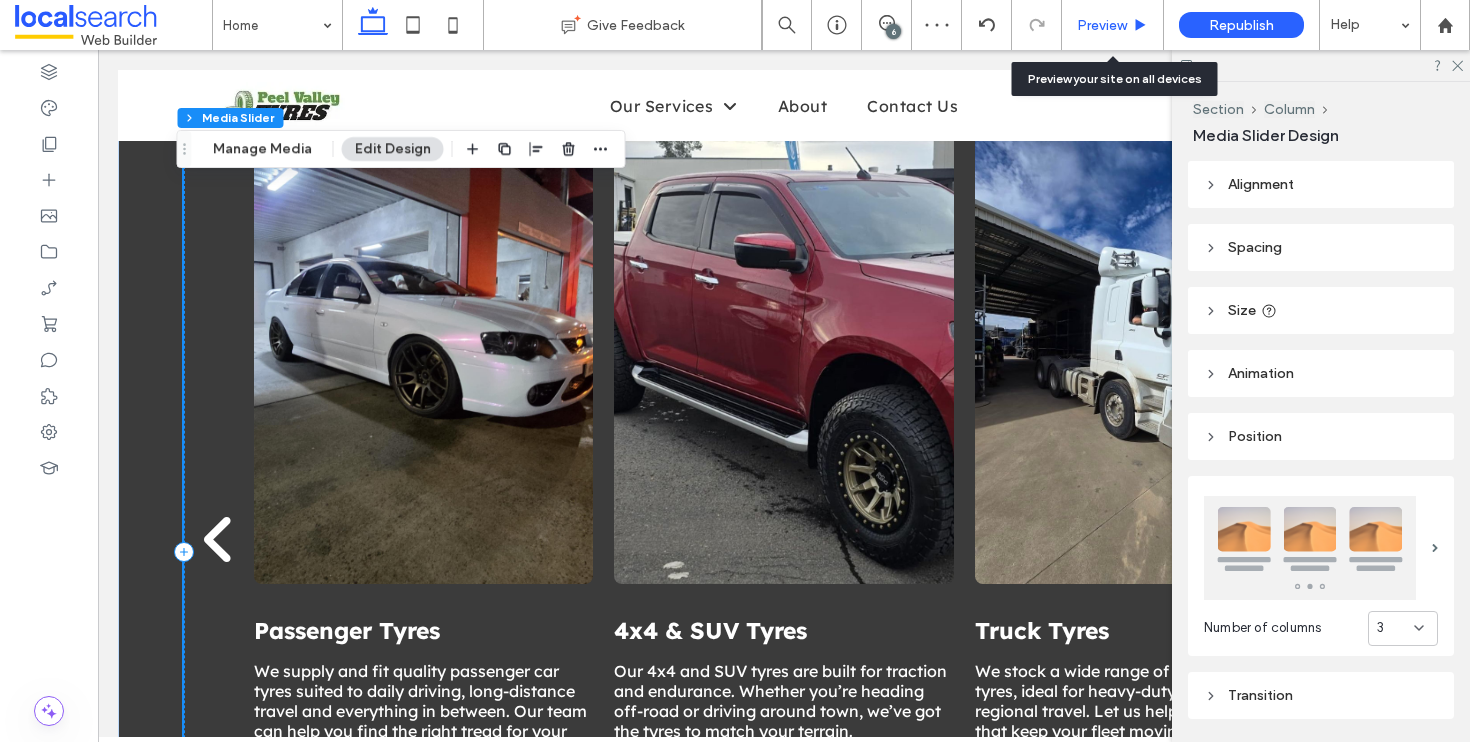click on "Preview" at bounding box center (1113, 25) 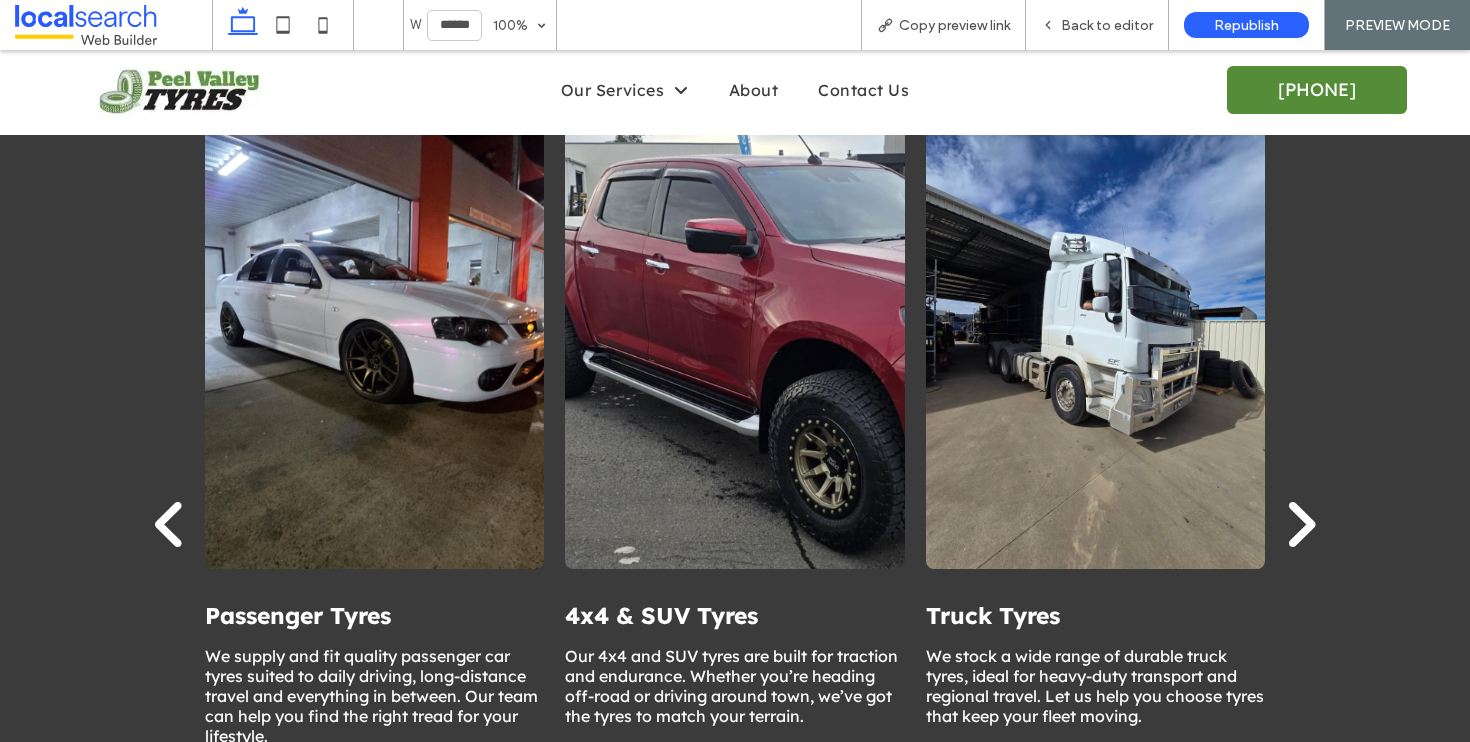 scroll, scrollTop: 2019, scrollLeft: 0, axis: vertical 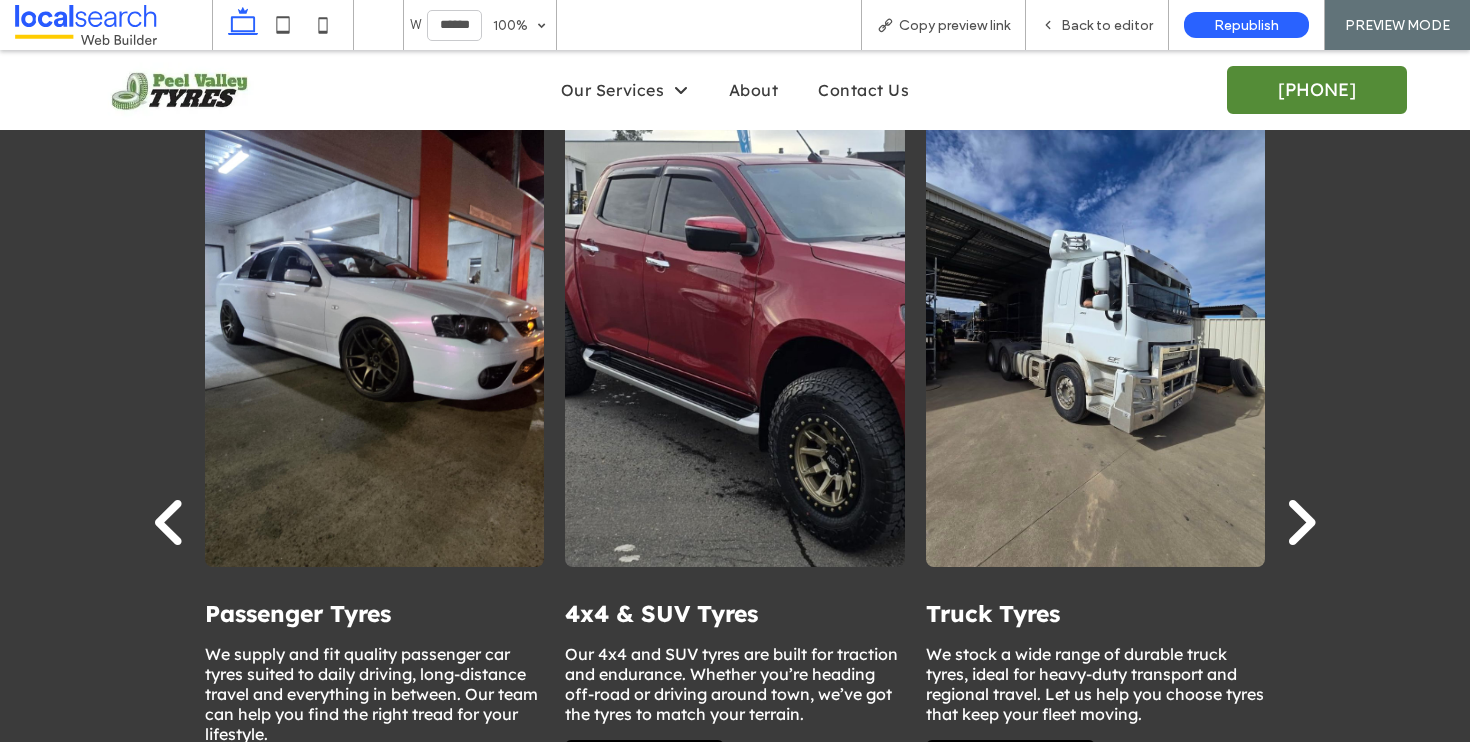 click at bounding box center [1300, 522] 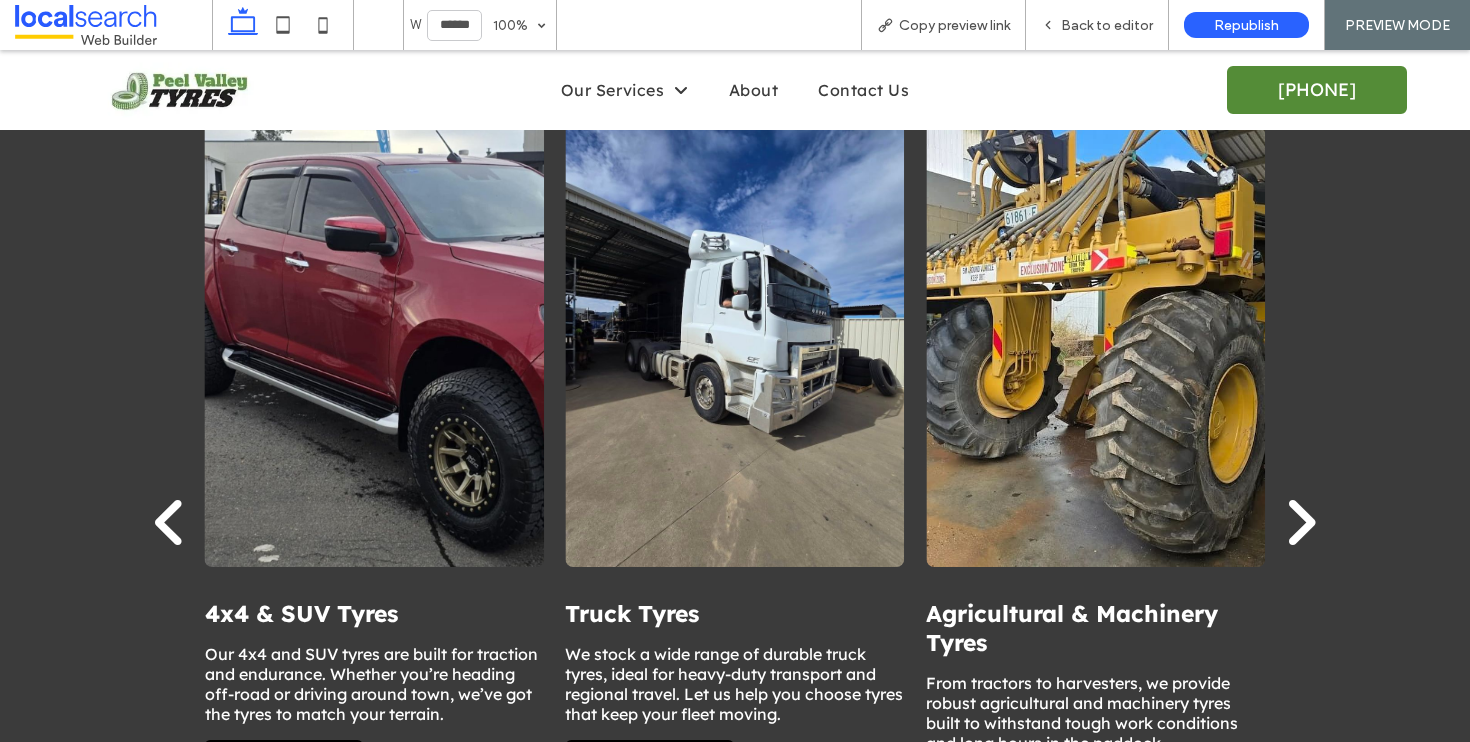 click at bounding box center (1300, 522) 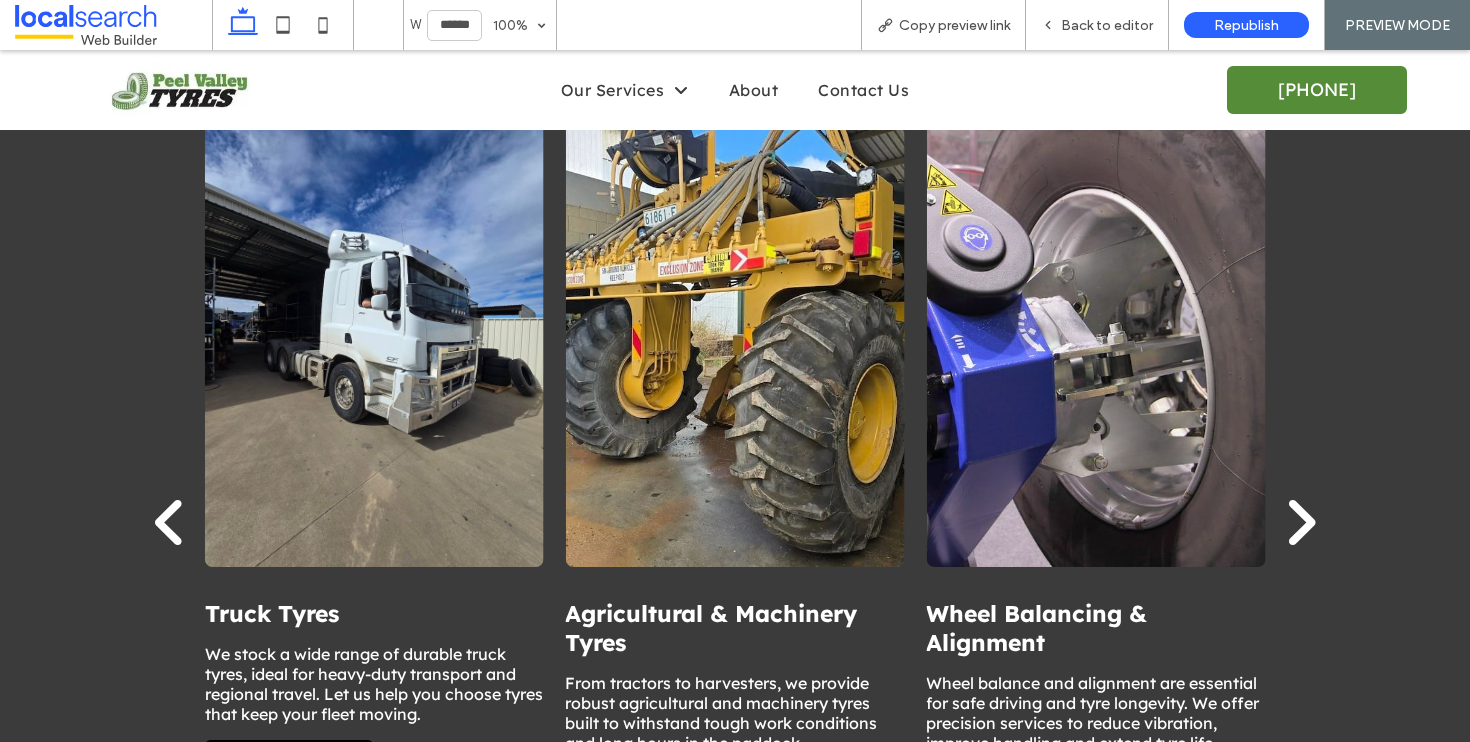 click at bounding box center (1300, 522) 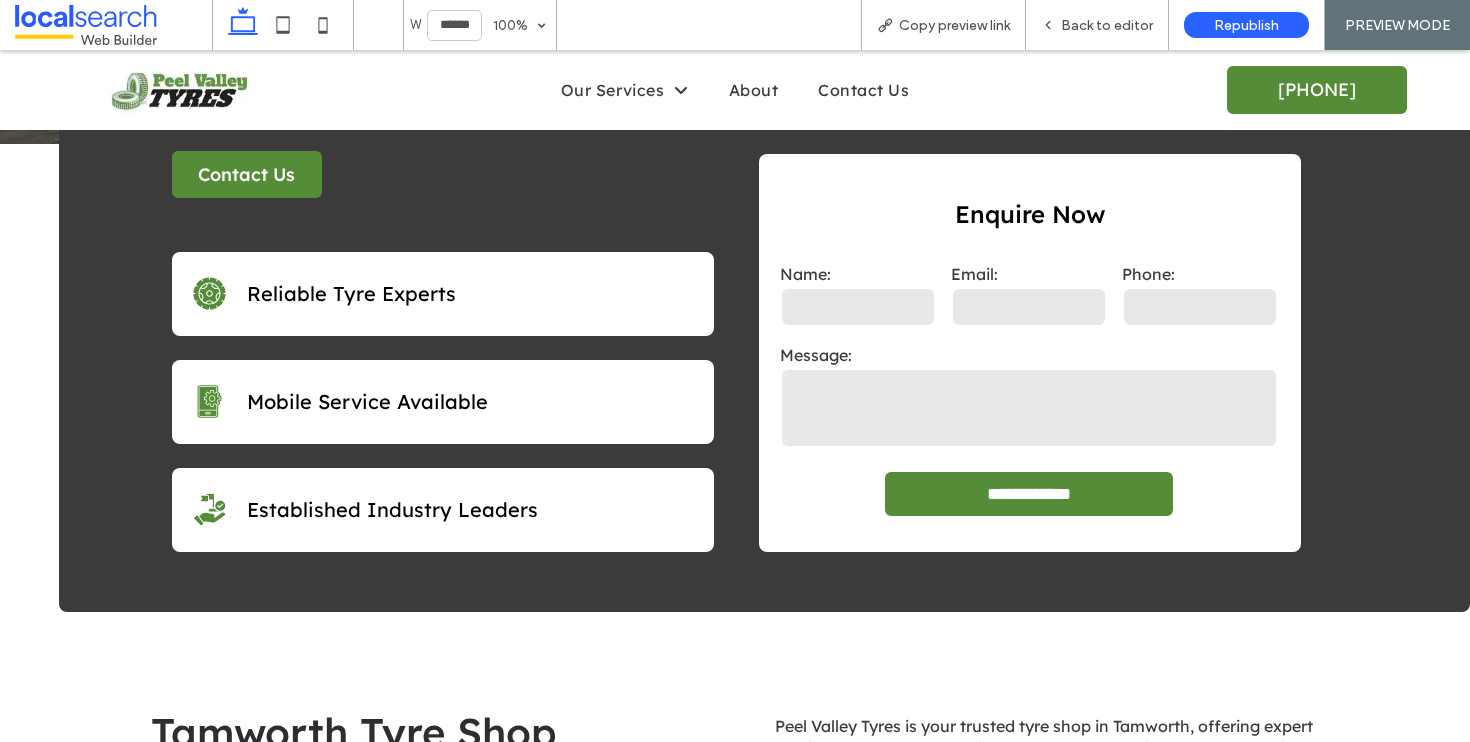 scroll, scrollTop: 0, scrollLeft: 0, axis: both 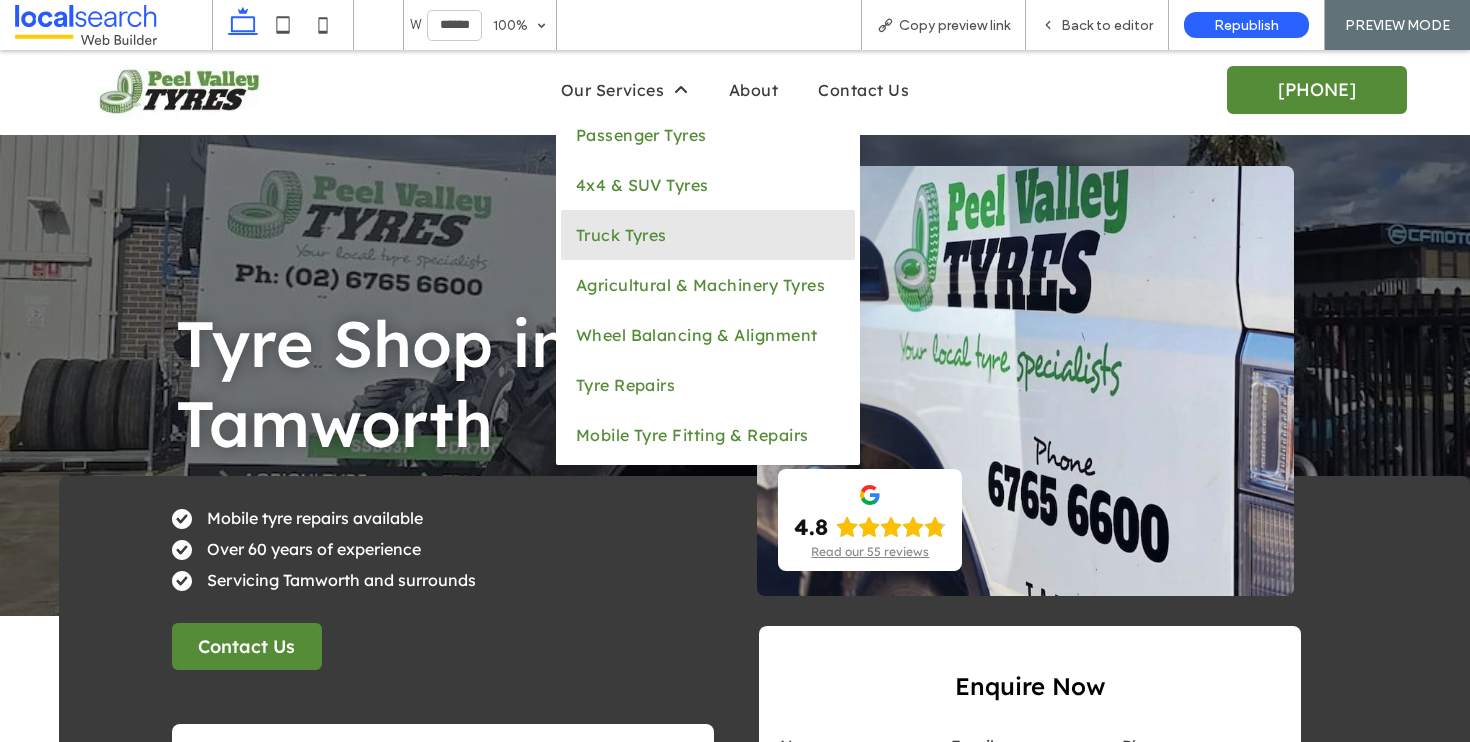 click on "Truck Tyres" at bounding box center (621, 235) 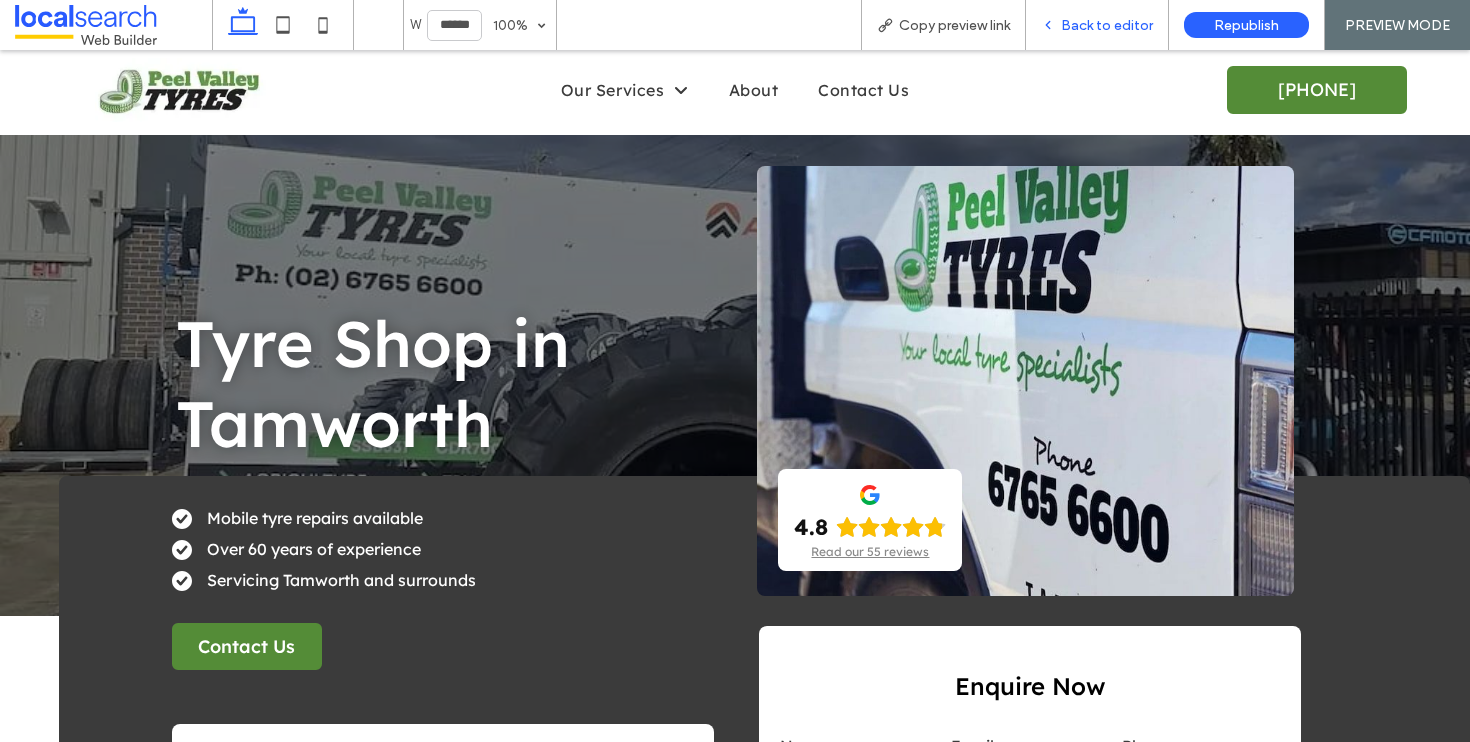click on "Back to editor" at bounding box center [1107, 25] 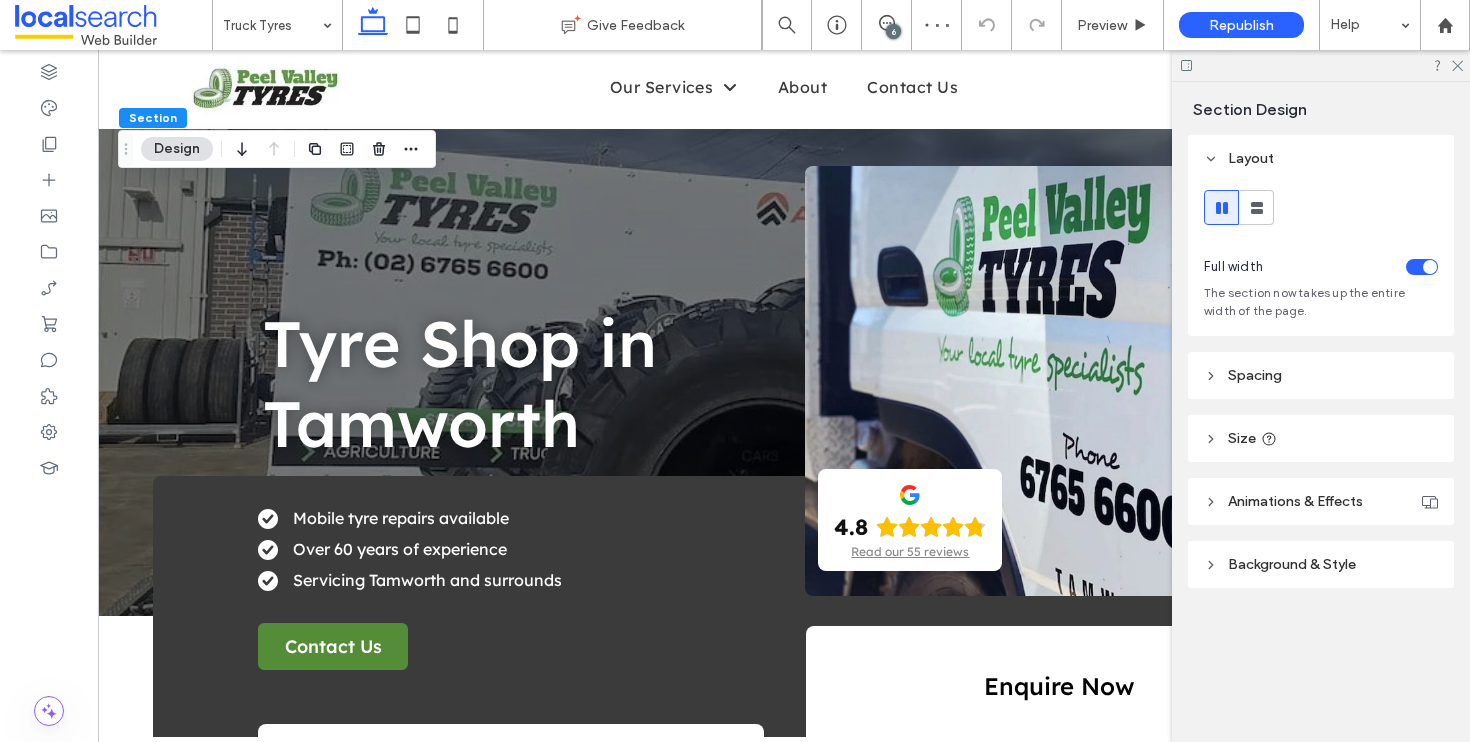 click on "Background & Style" at bounding box center [1292, 564] 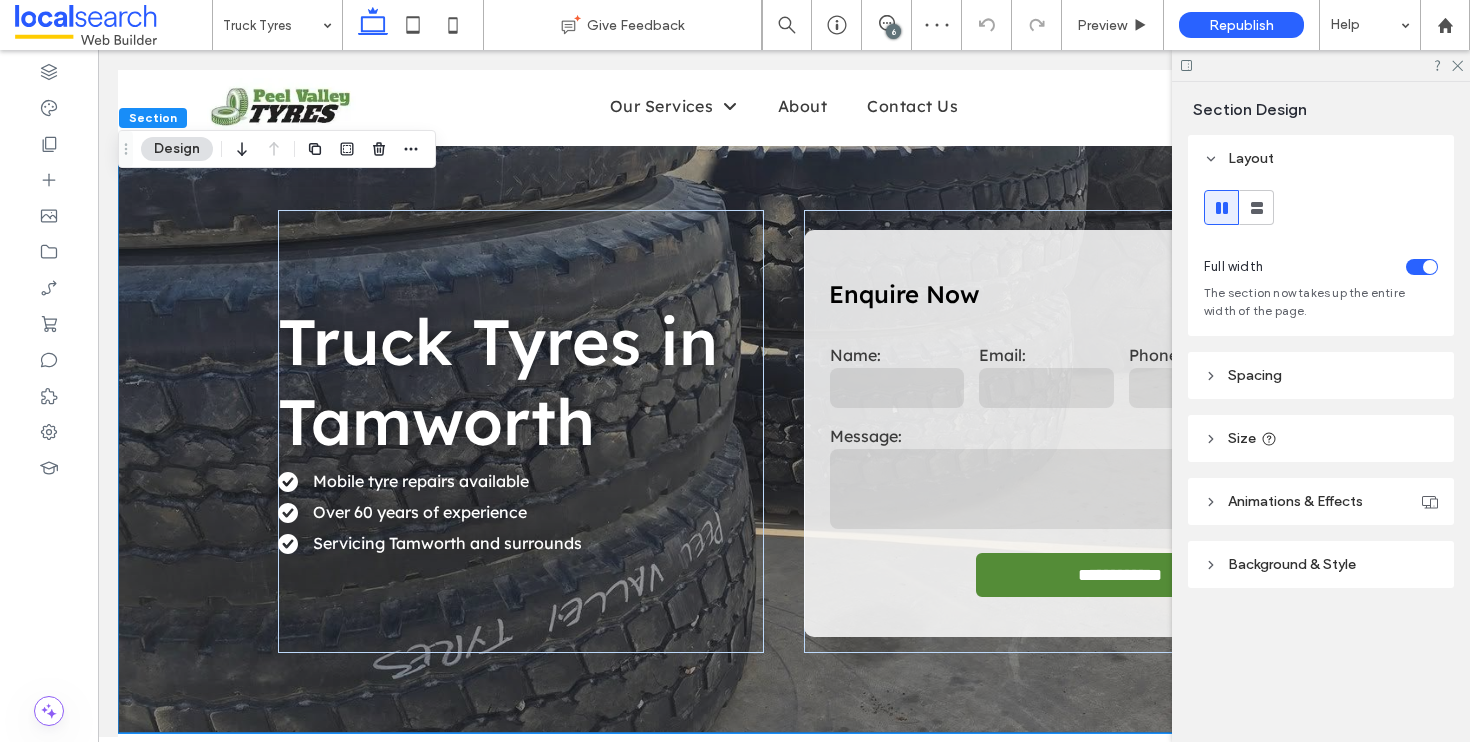 scroll, scrollTop: 0, scrollLeft: 0, axis: both 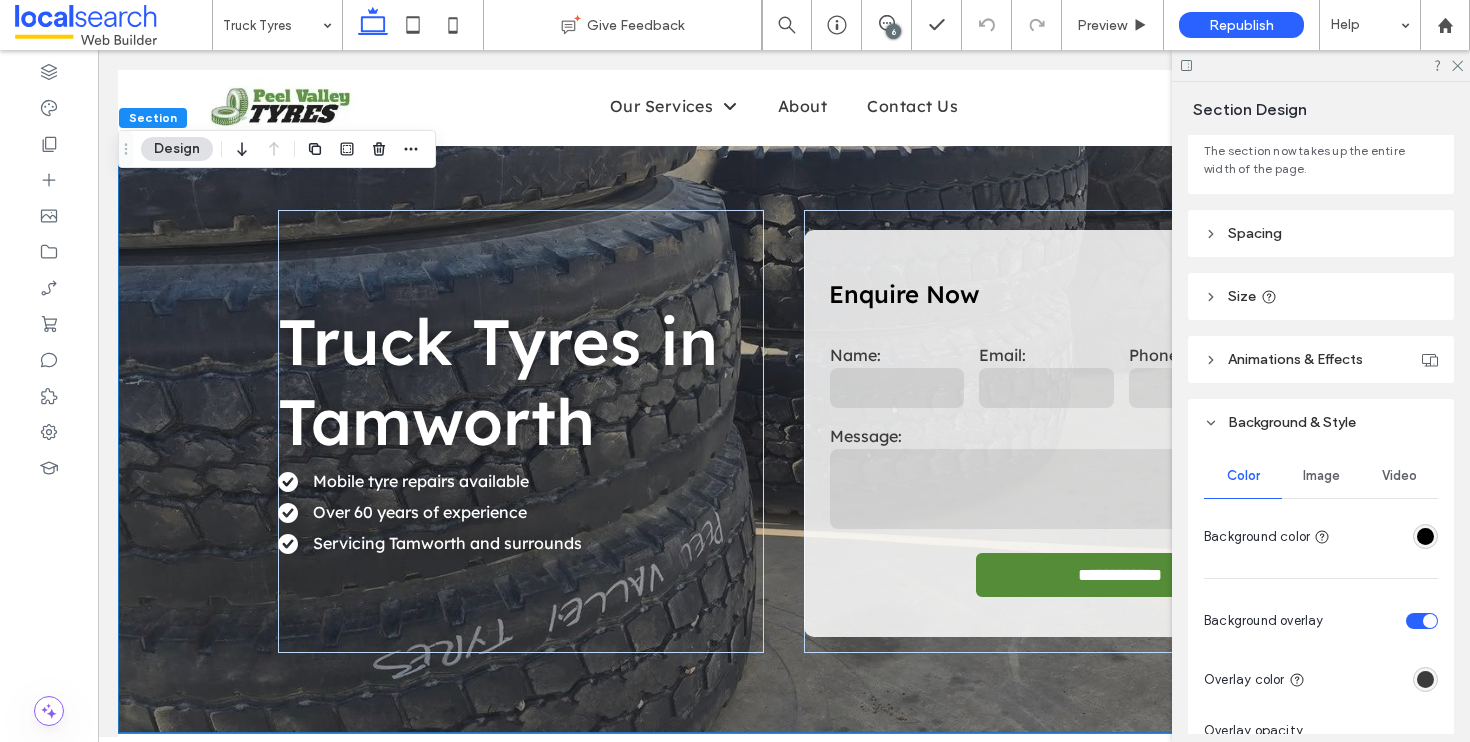 click on "Image" at bounding box center [1321, 476] 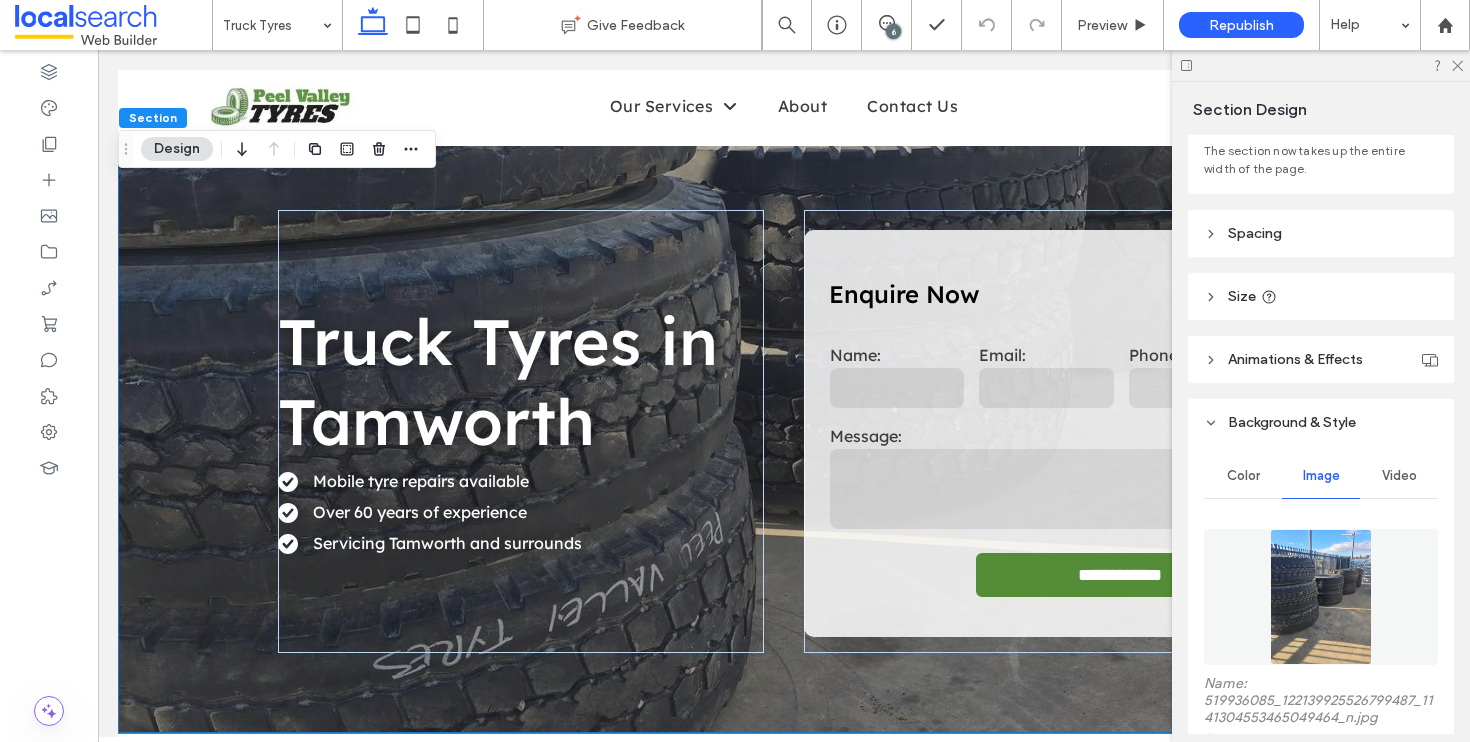 scroll, scrollTop: 326, scrollLeft: 0, axis: vertical 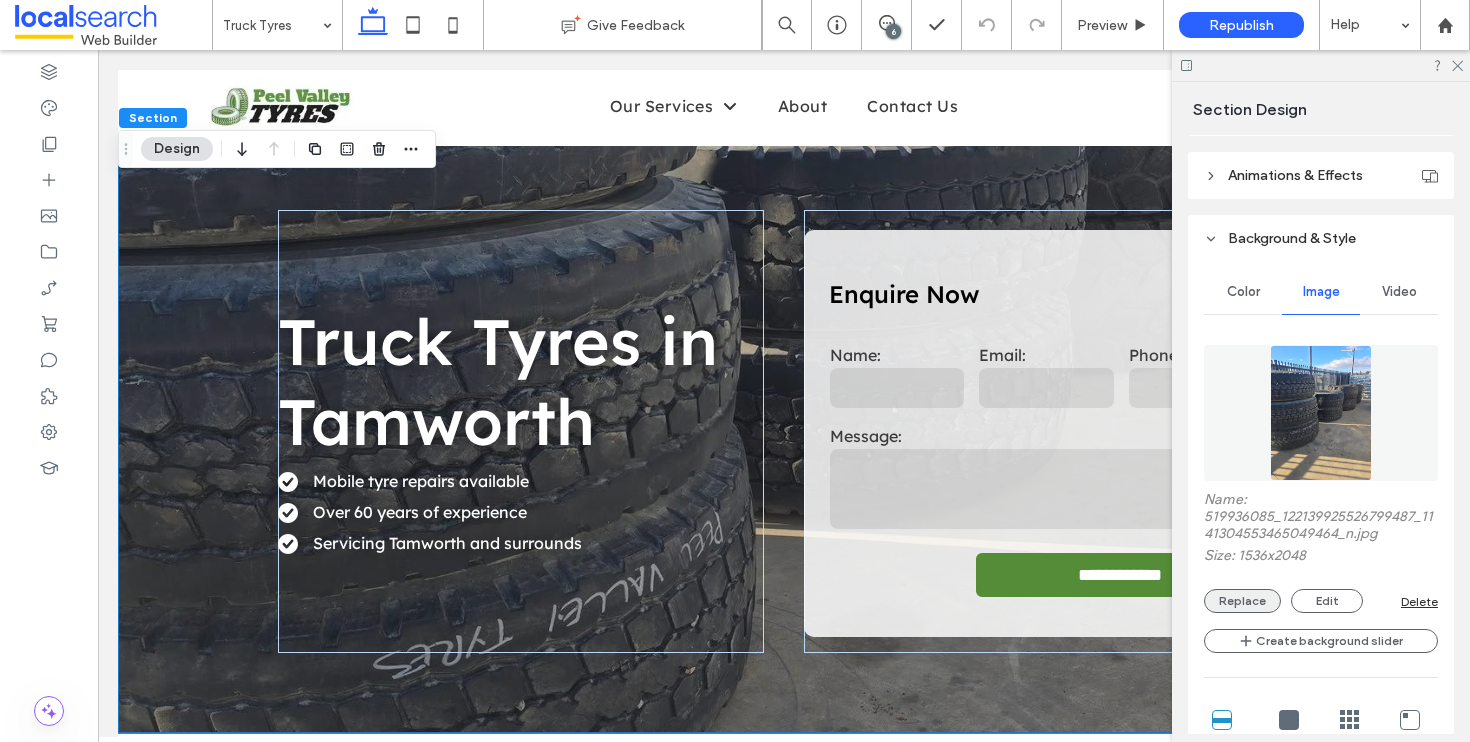 click on "Replace" at bounding box center (1242, 601) 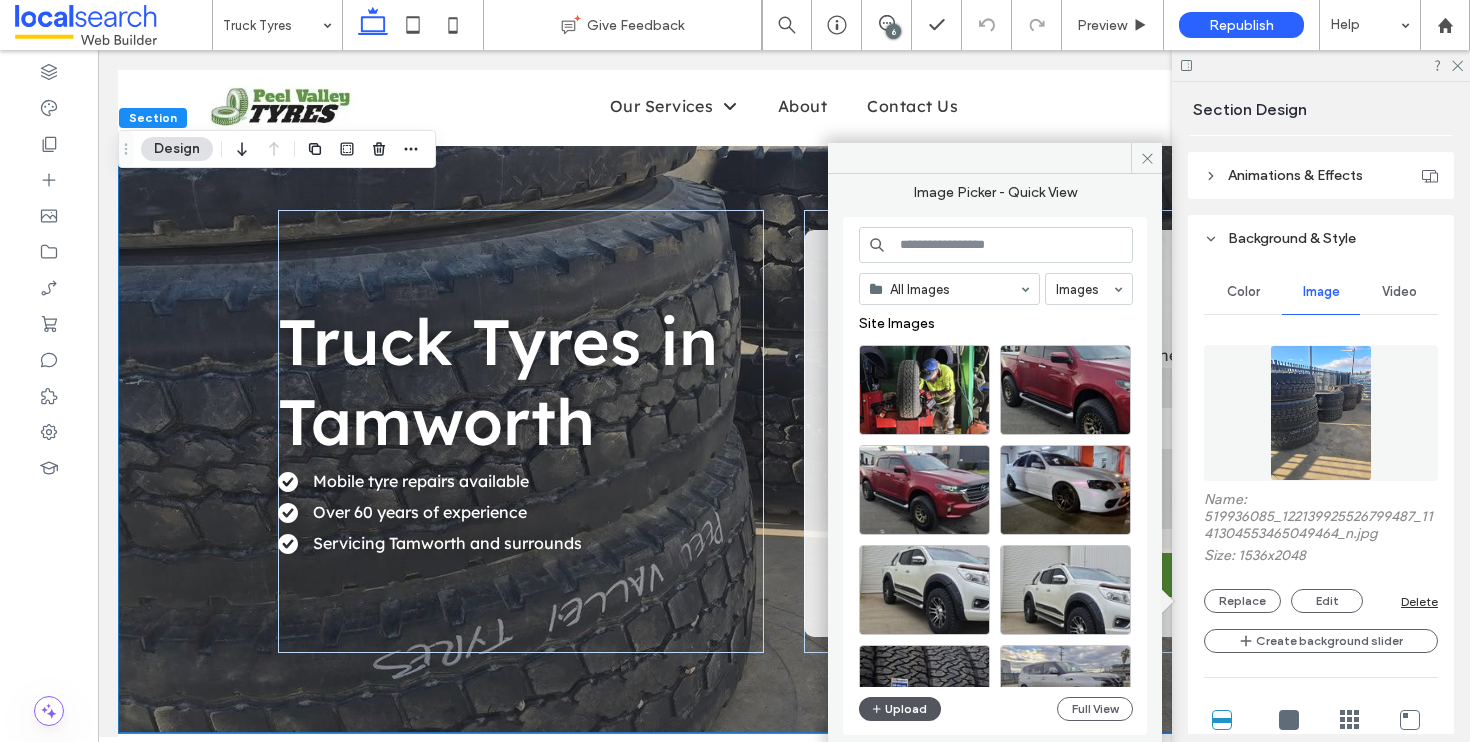 click on "Upload" at bounding box center [900, 709] 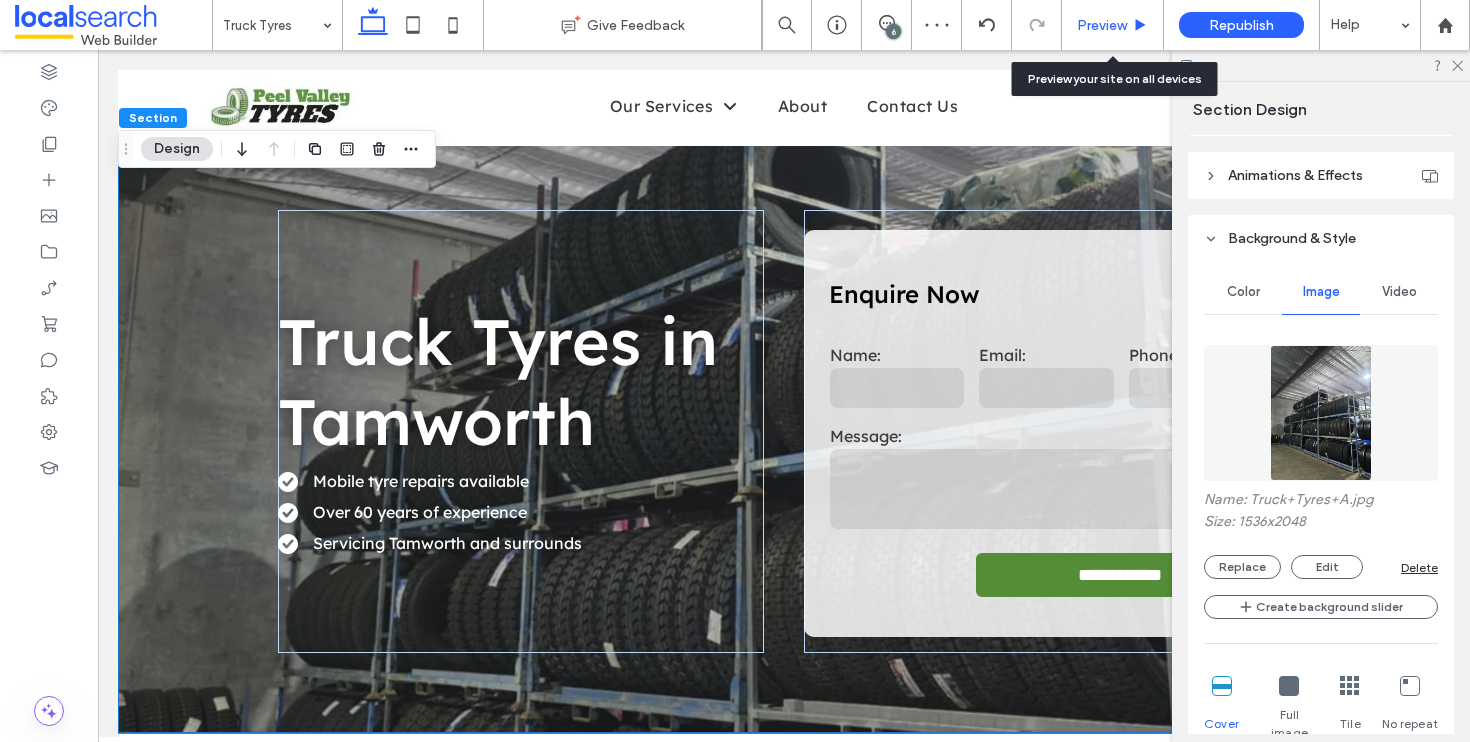 click on "Preview" at bounding box center [1102, 25] 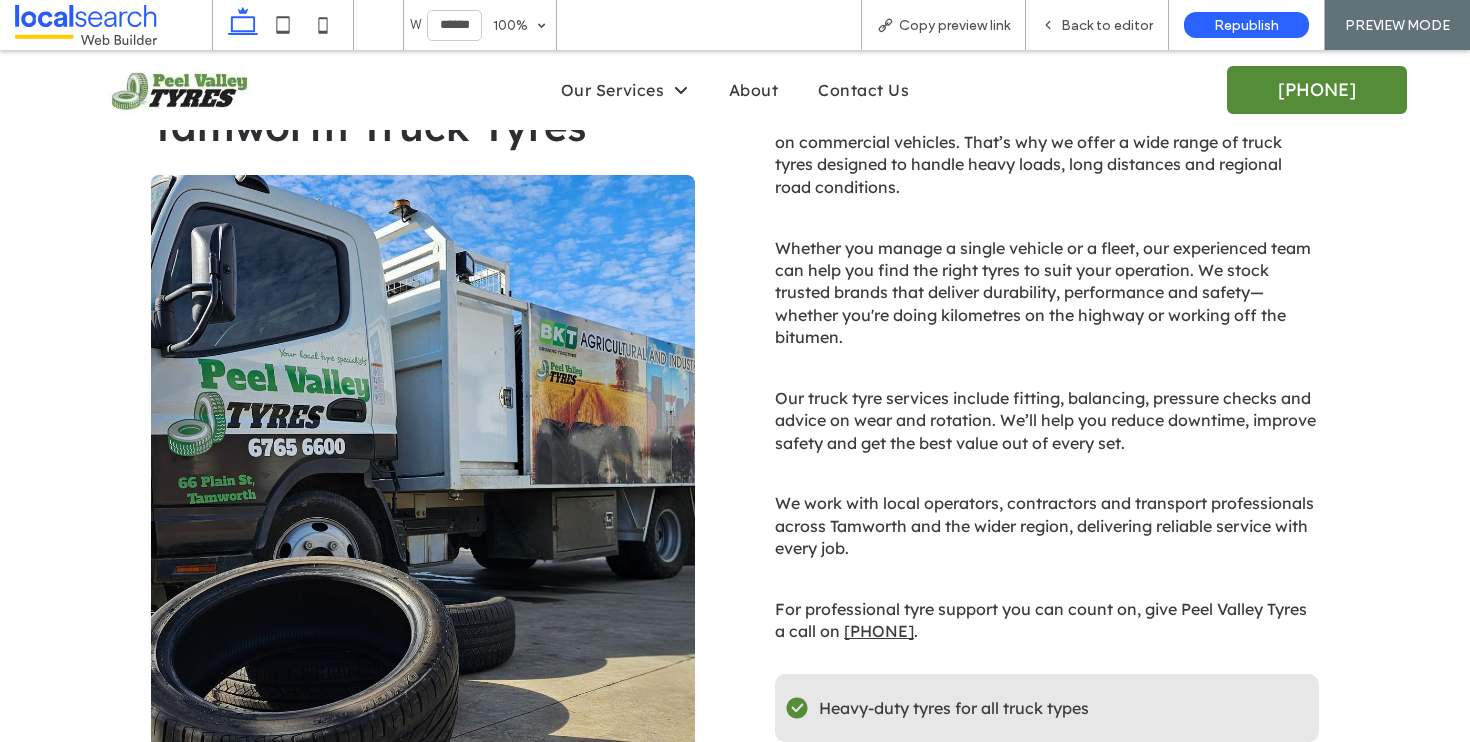 scroll, scrollTop: 710, scrollLeft: 0, axis: vertical 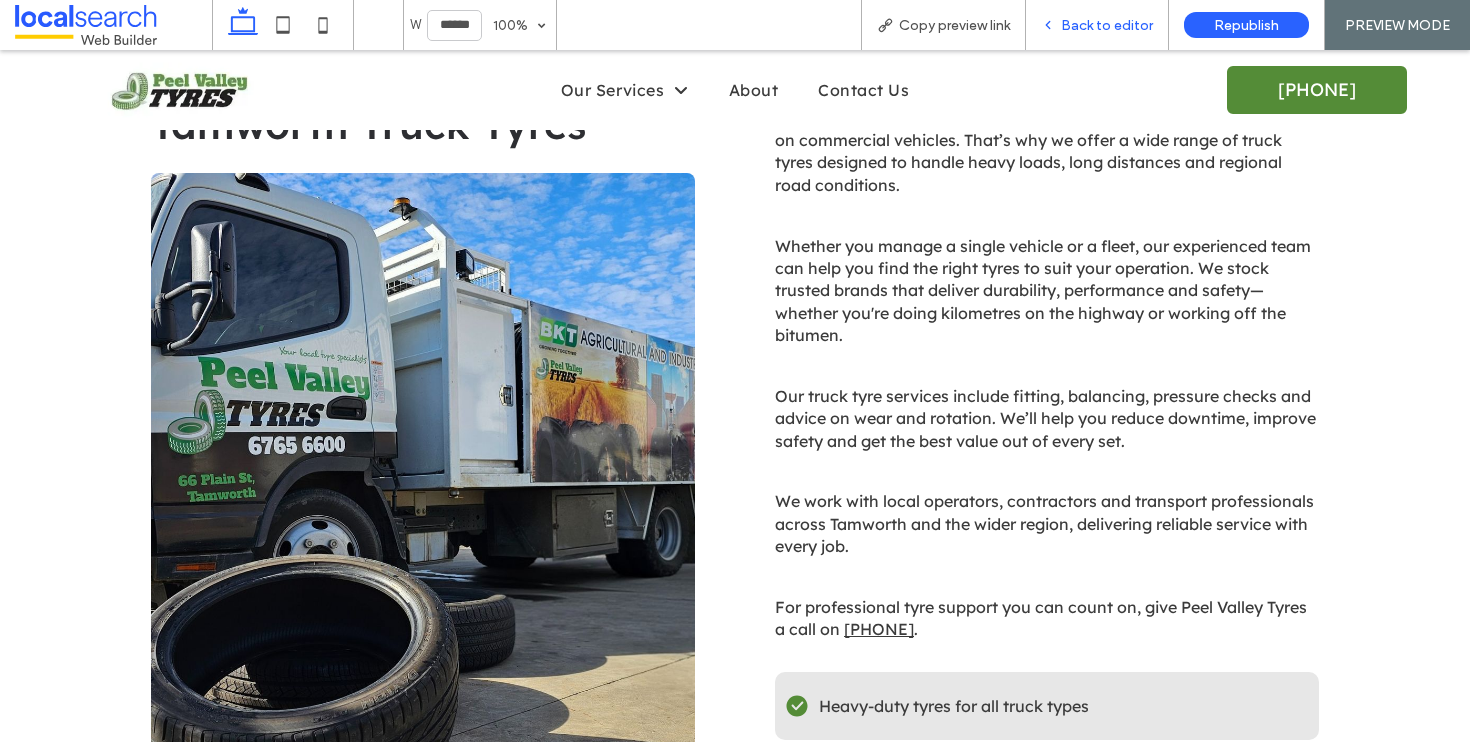click on "Back to editor" at bounding box center [1107, 25] 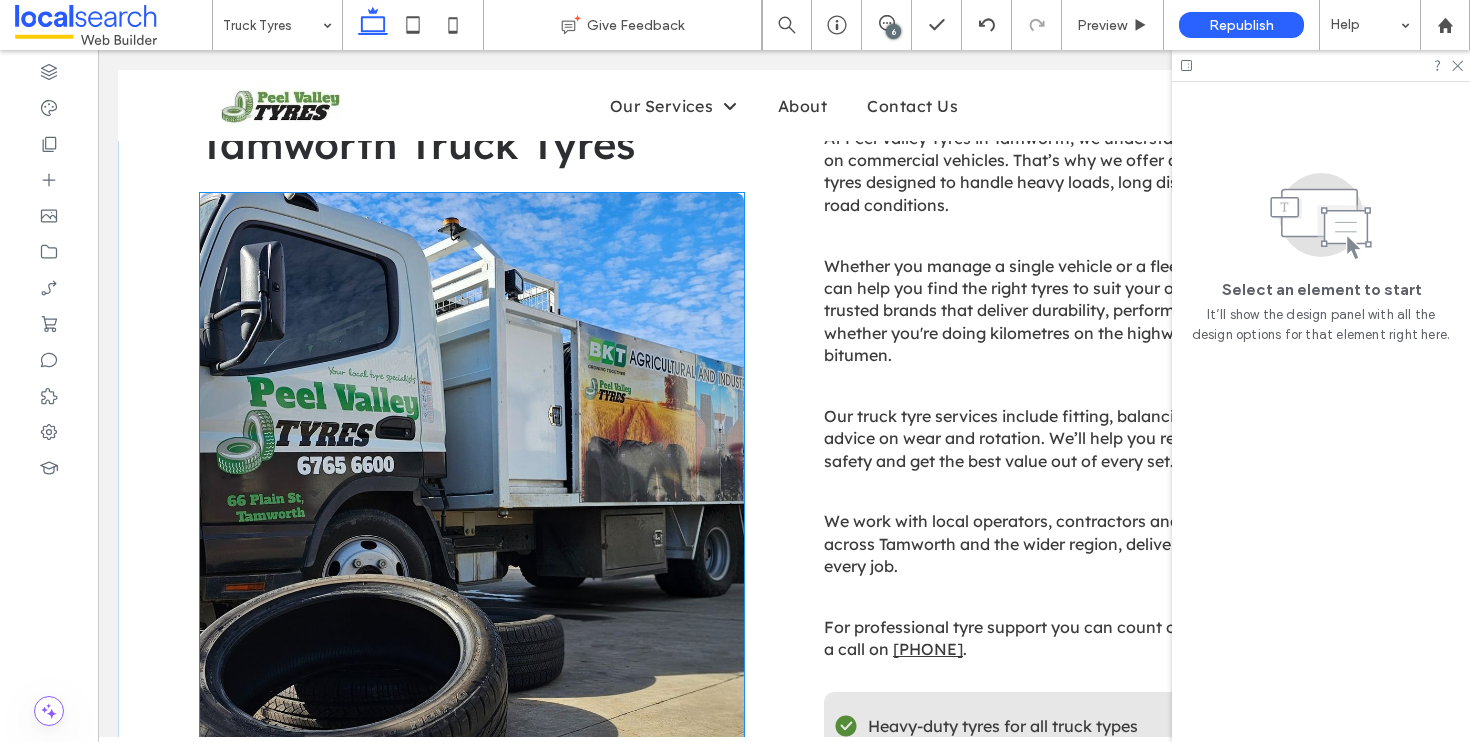 click at bounding box center (472, 552) 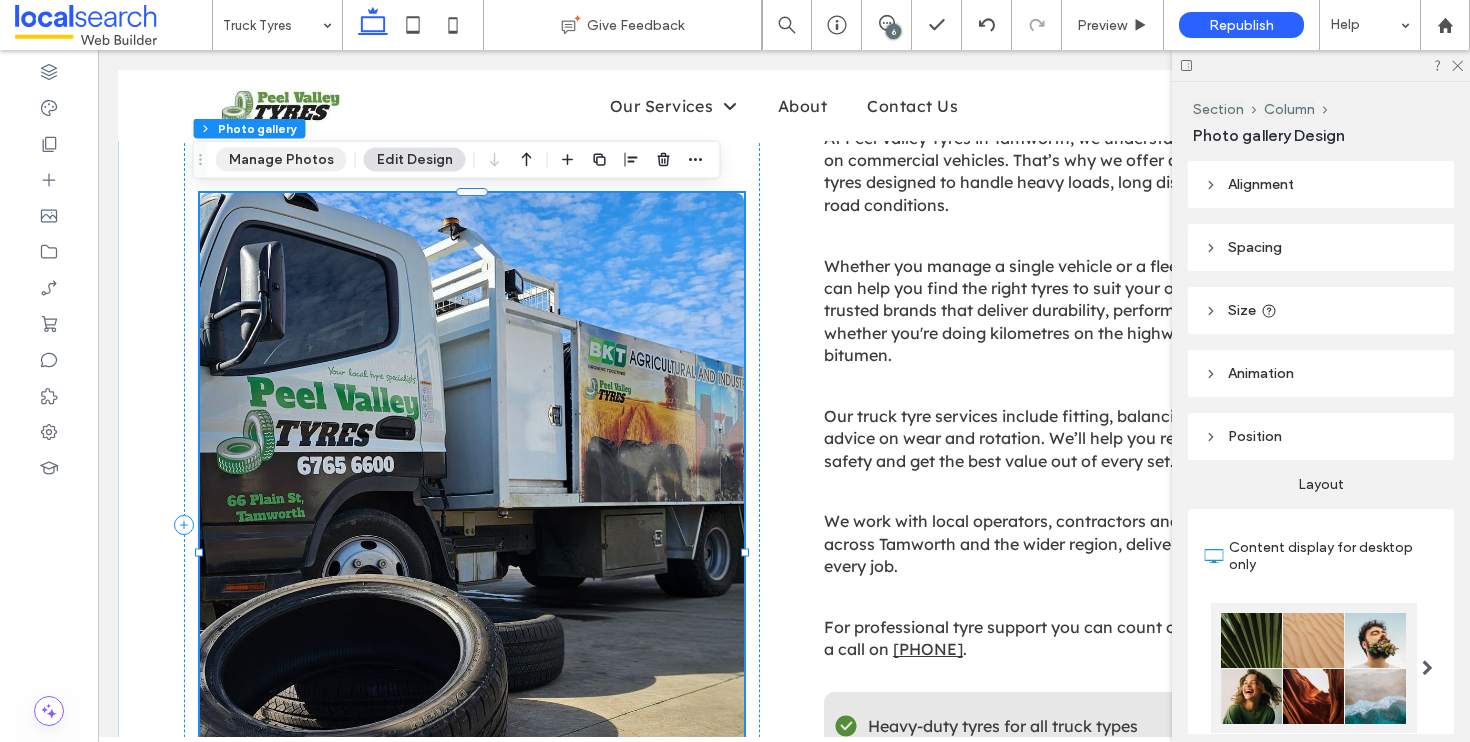 click on "Manage Photos" at bounding box center [281, 160] 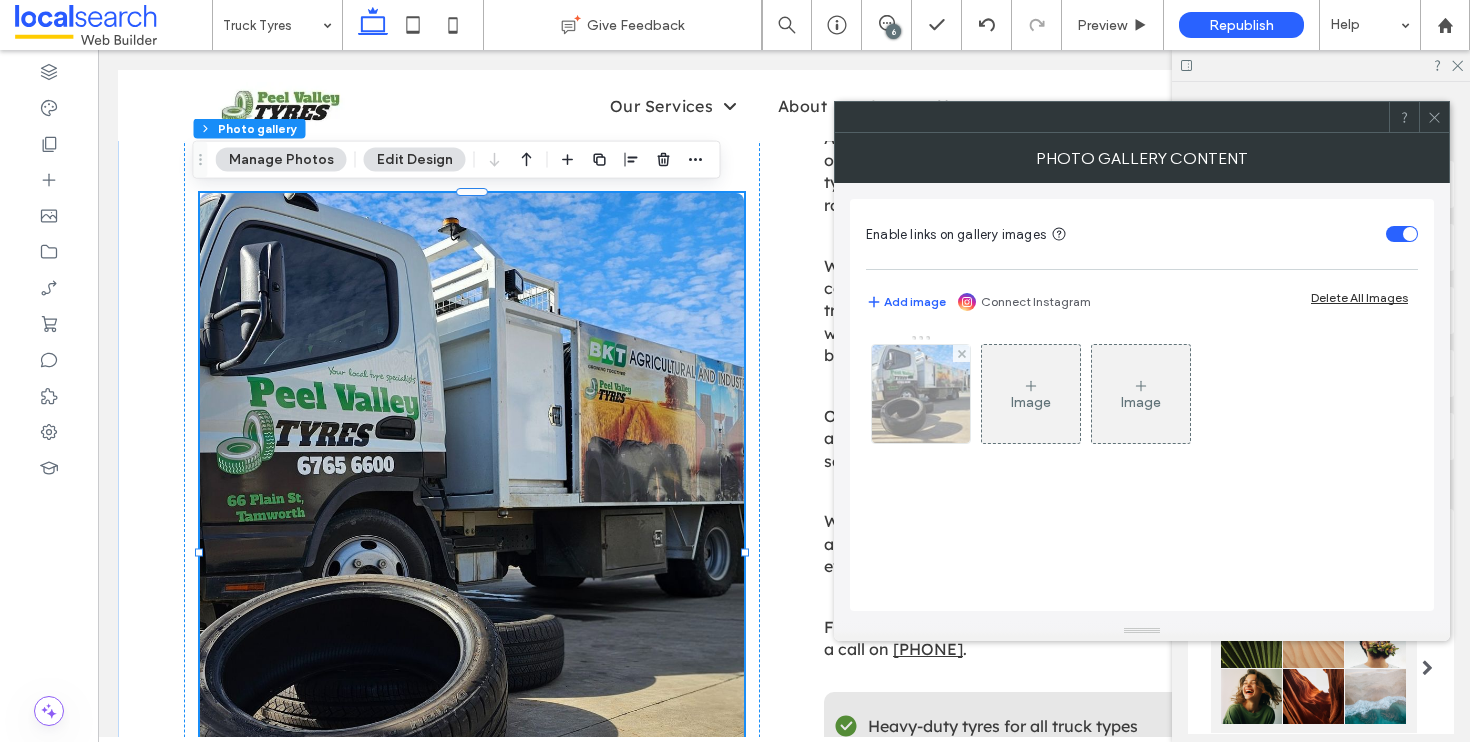 click at bounding box center (921, 394) 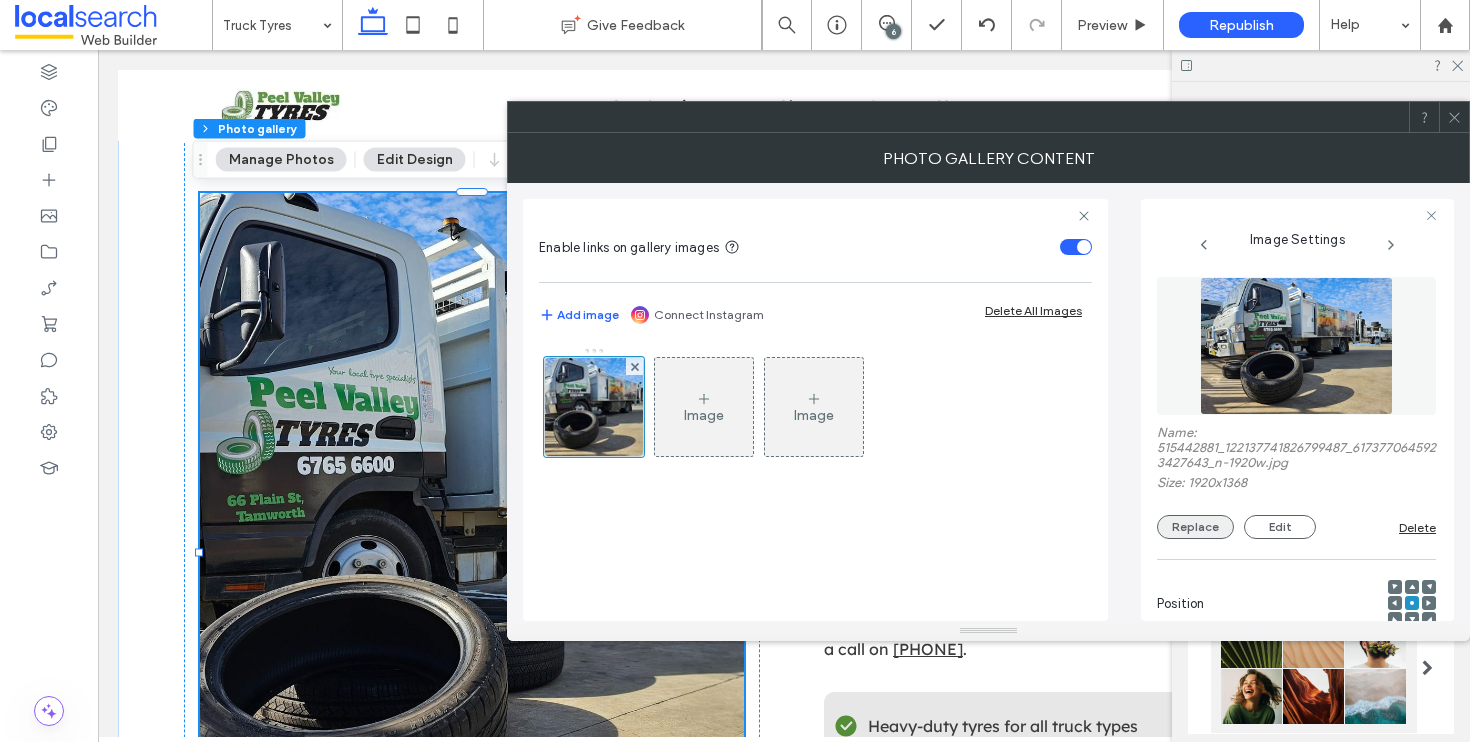 click on "Replace" at bounding box center (1195, 527) 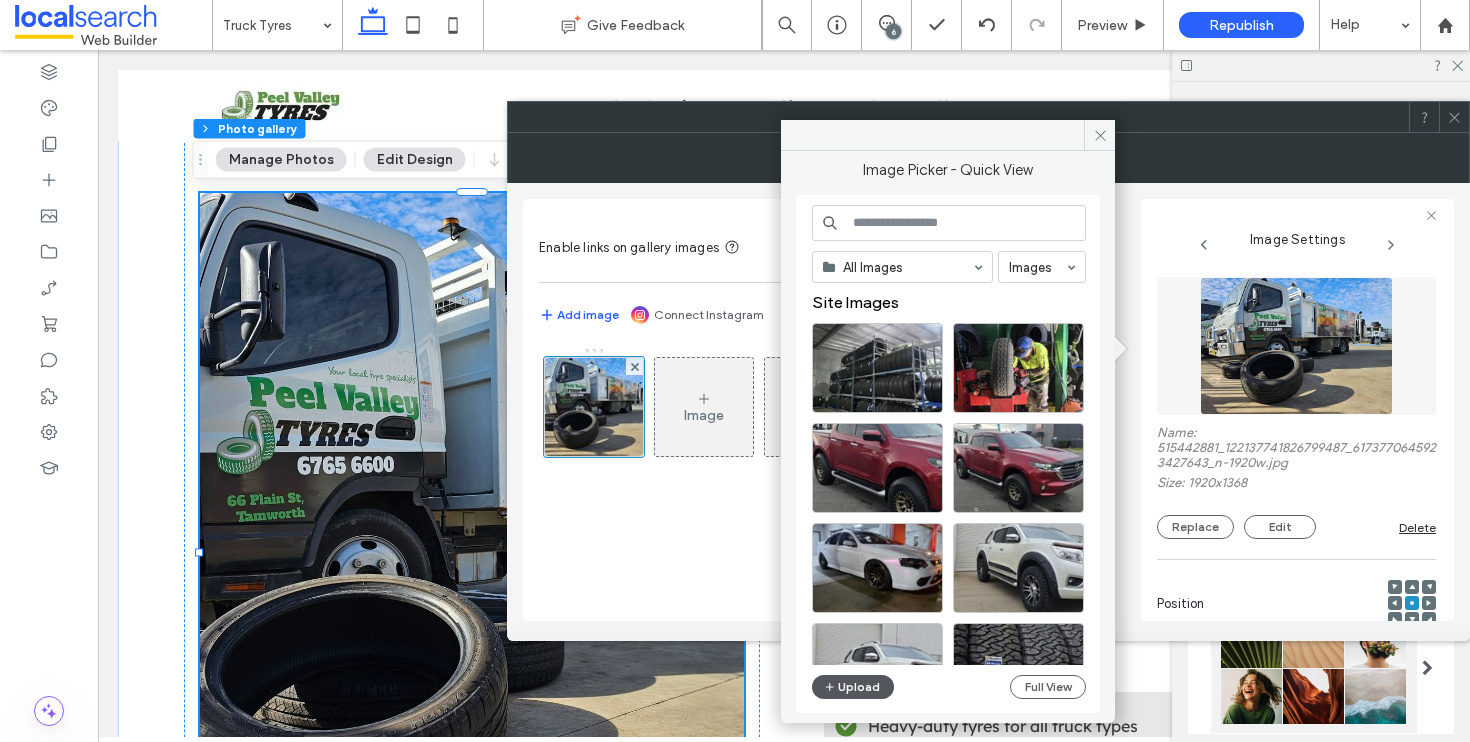 click on "Upload" at bounding box center (853, 687) 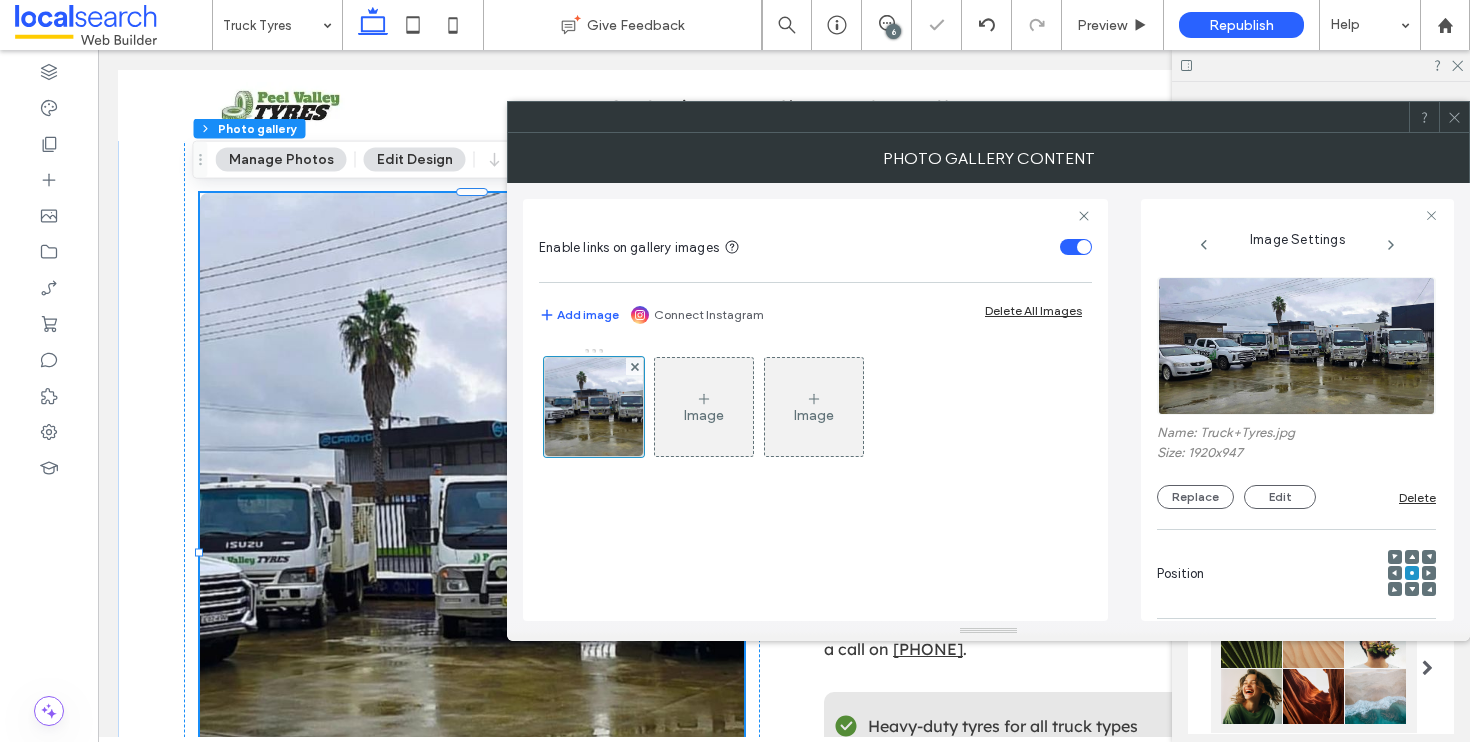 click 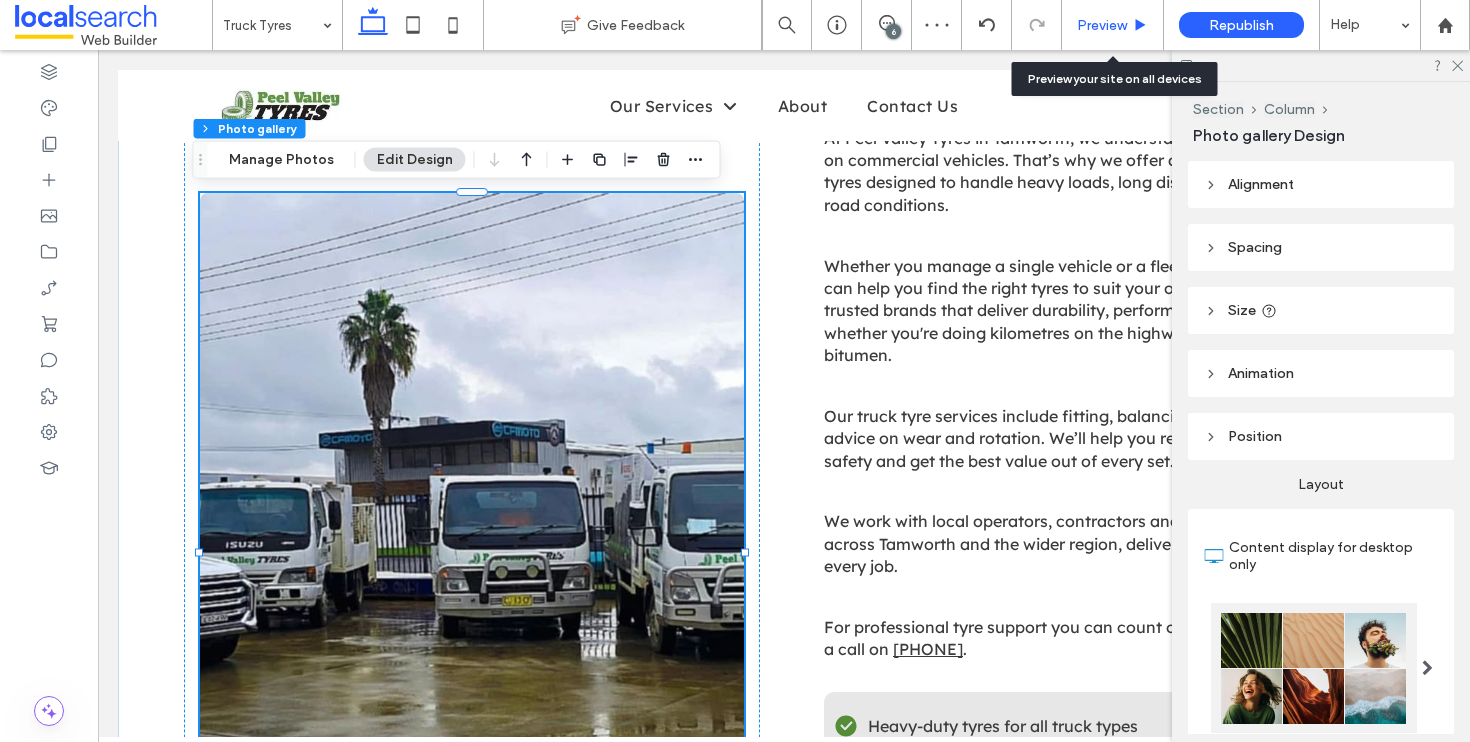 click 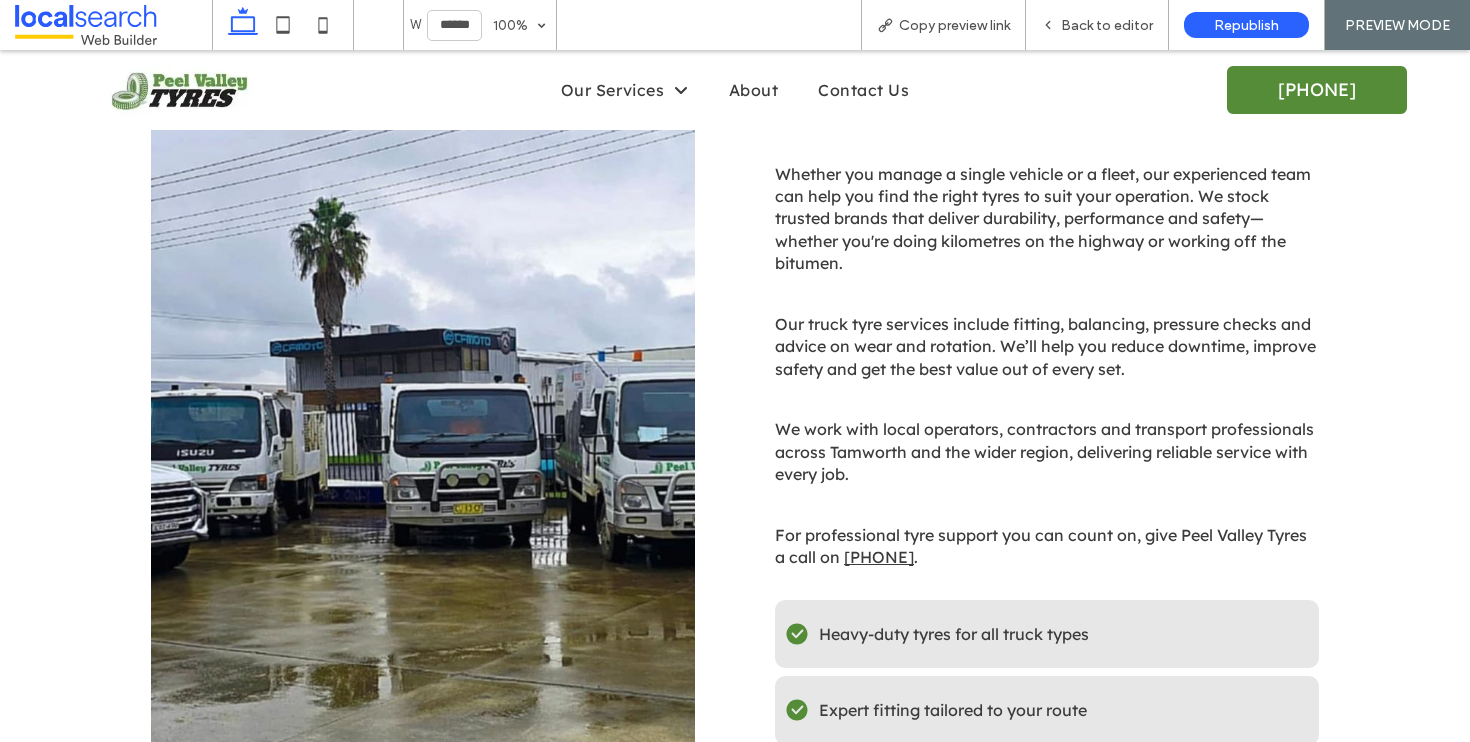 scroll, scrollTop: 825, scrollLeft: 0, axis: vertical 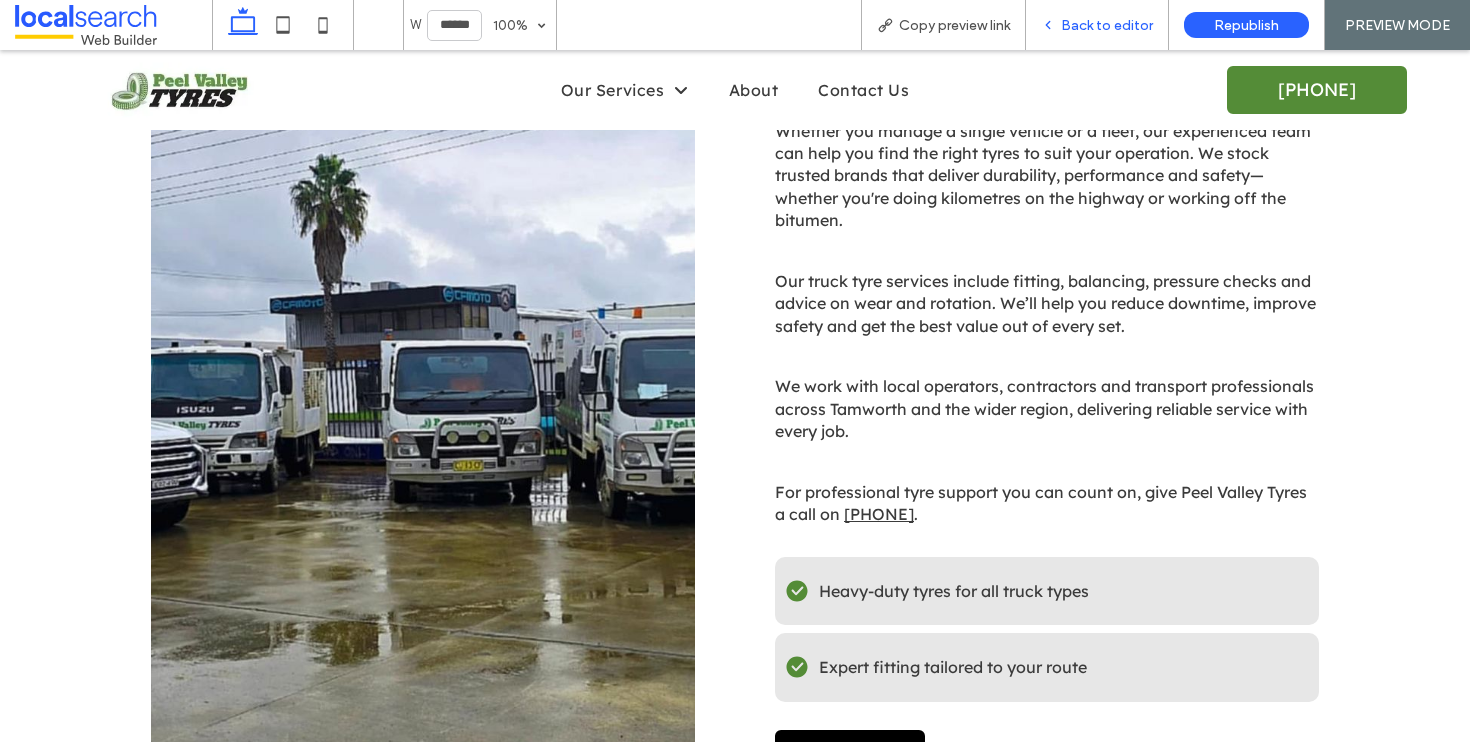 click on "Back to editor" at bounding box center [1107, 25] 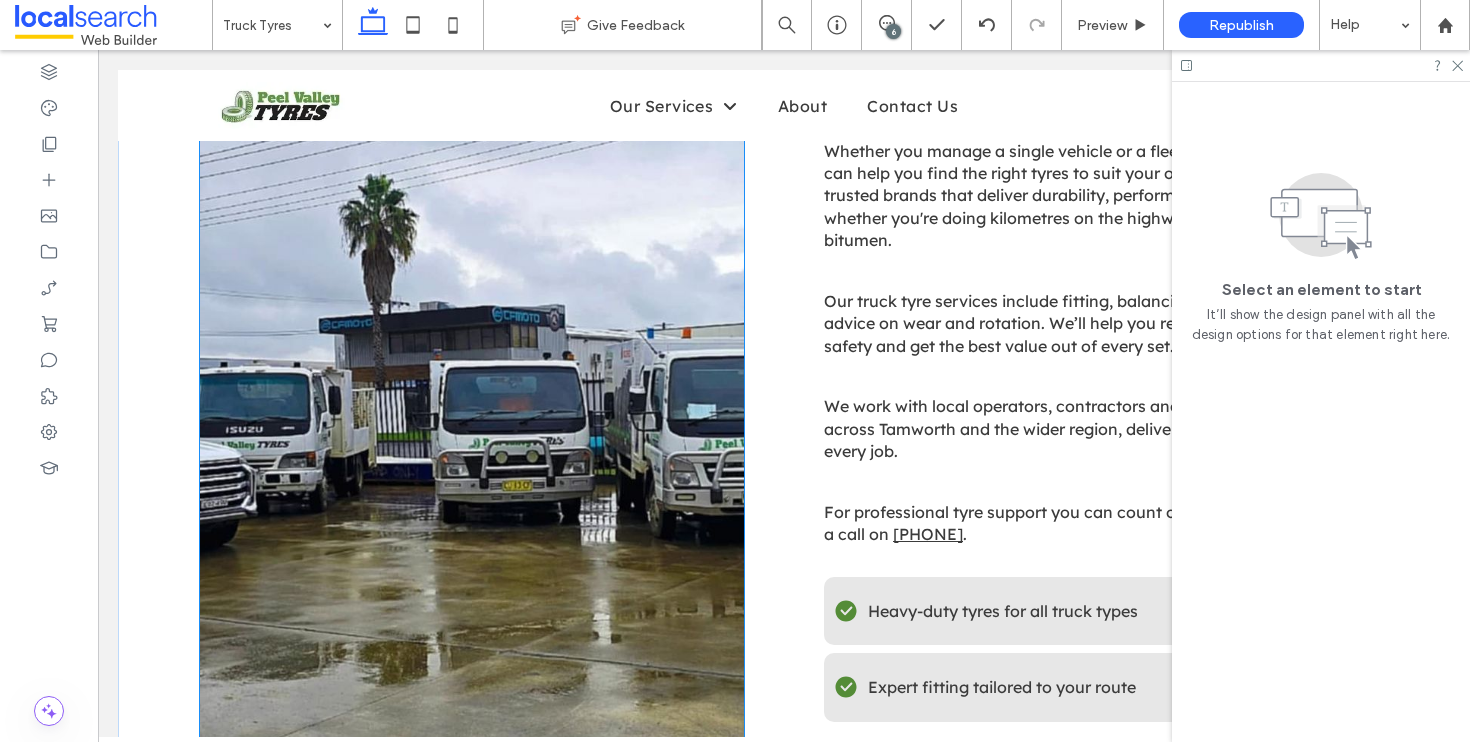 click at bounding box center [472, 437] 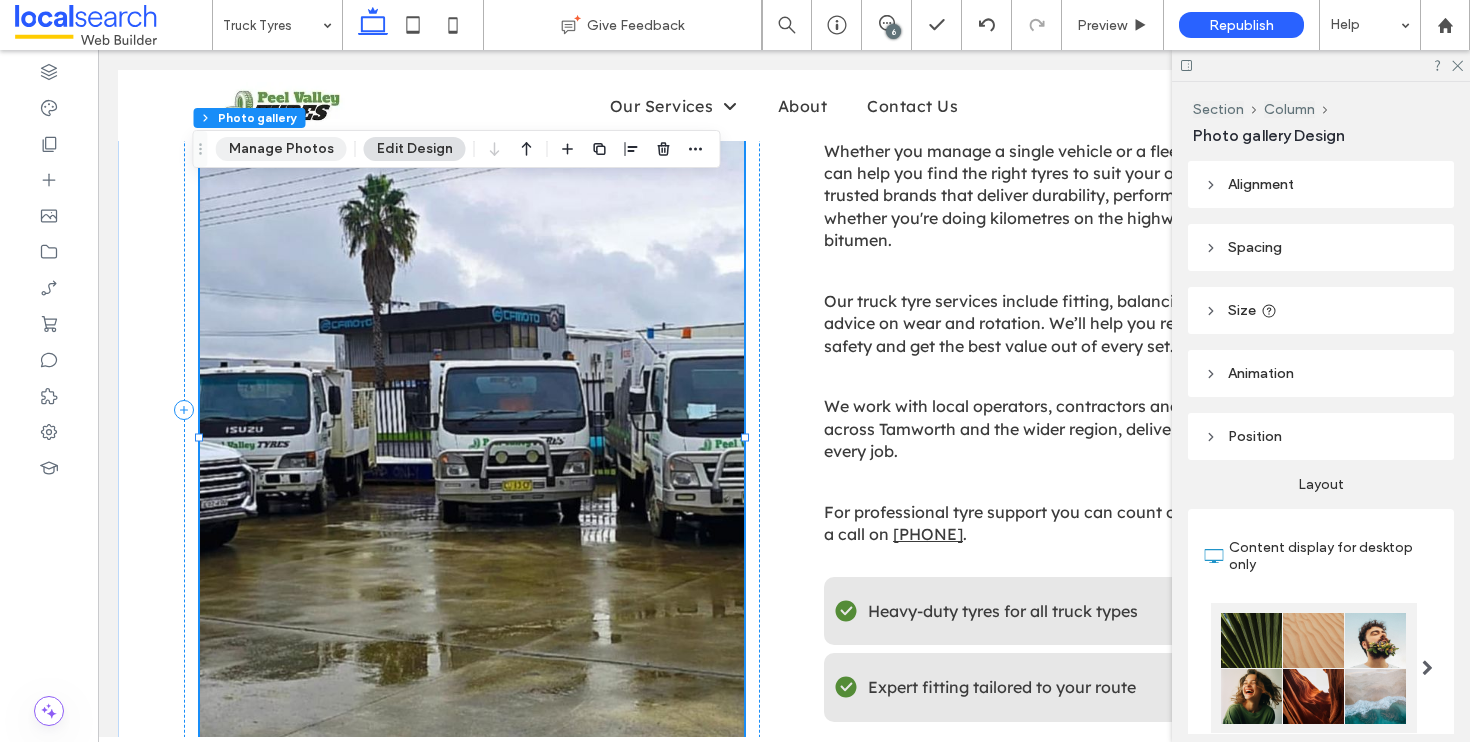click on "Manage Photos" at bounding box center (281, 149) 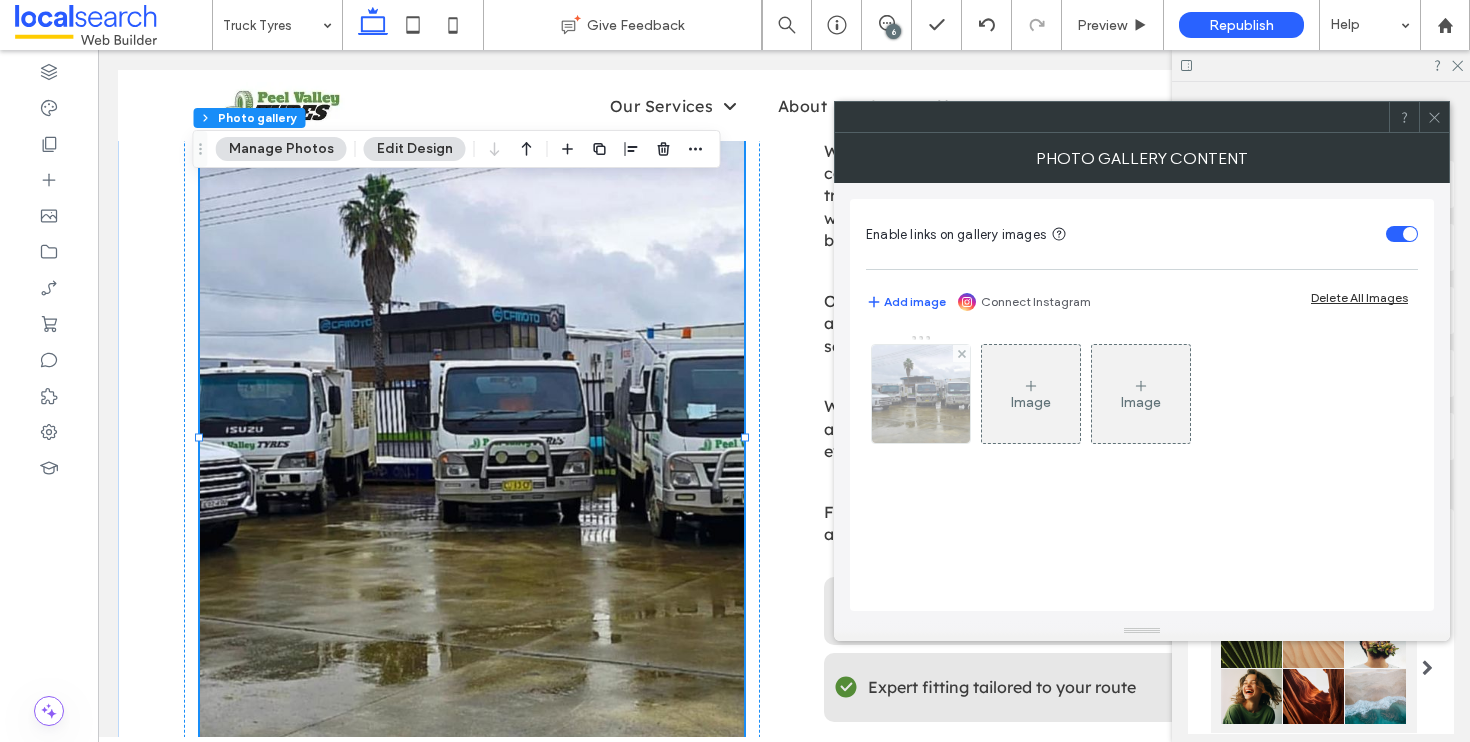 click at bounding box center [921, 394] 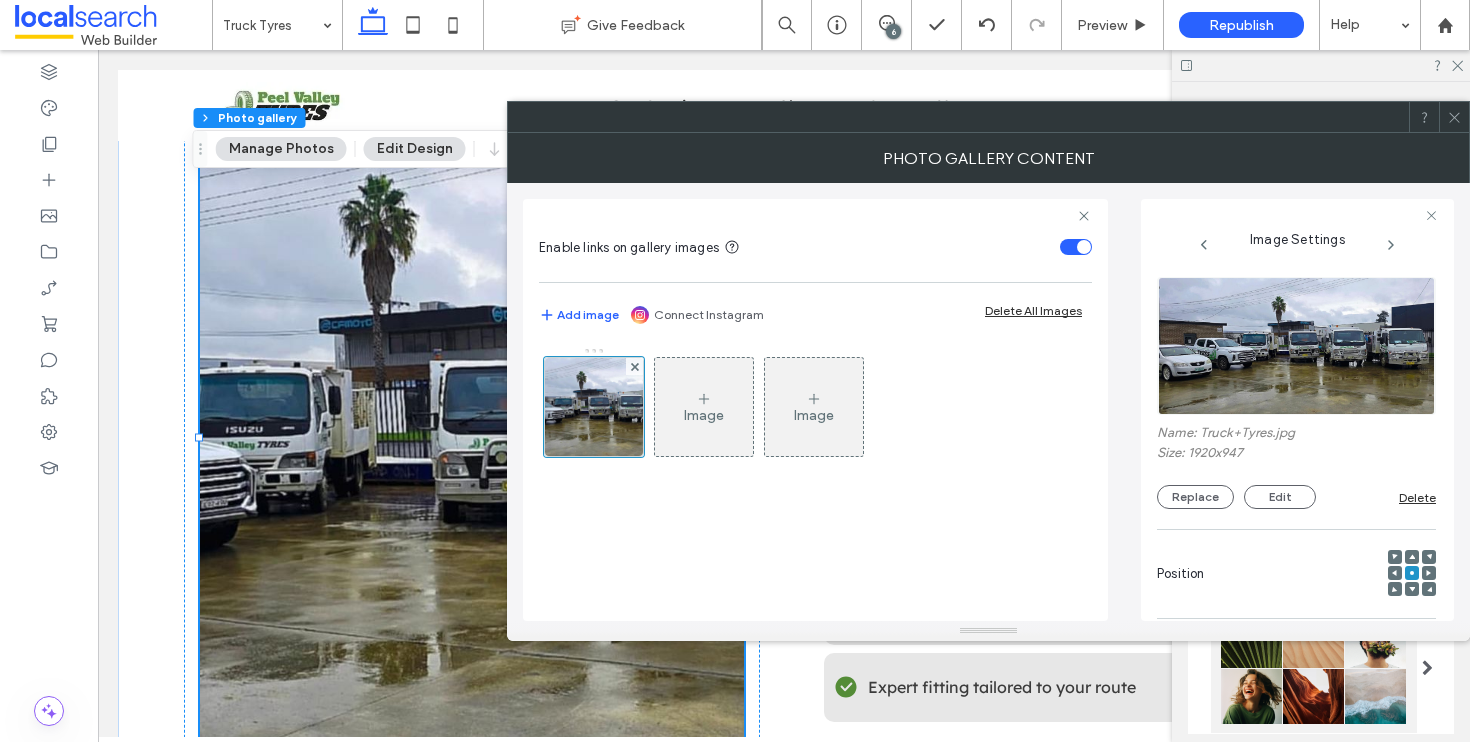 click 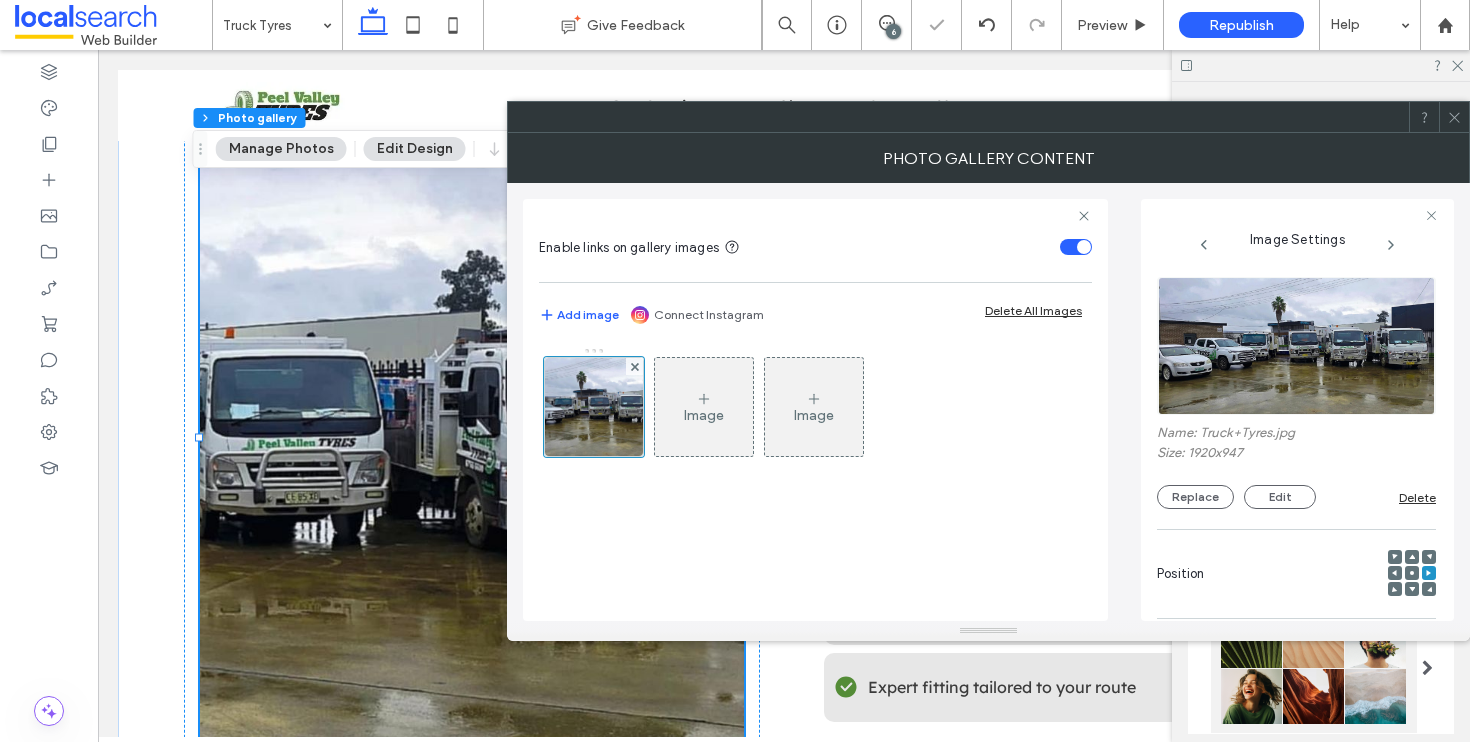 click at bounding box center [1454, 117] 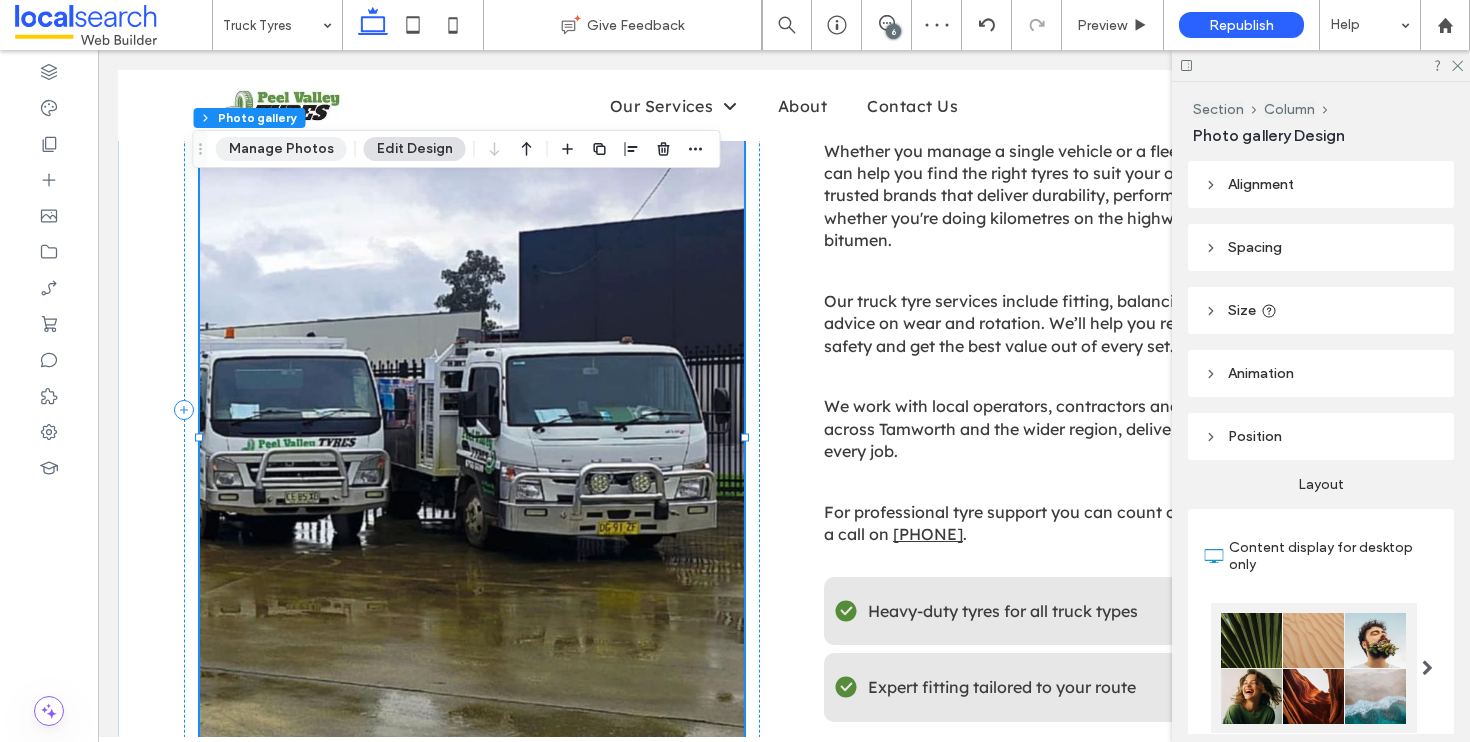 click on "Manage Photos" at bounding box center [281, 149] 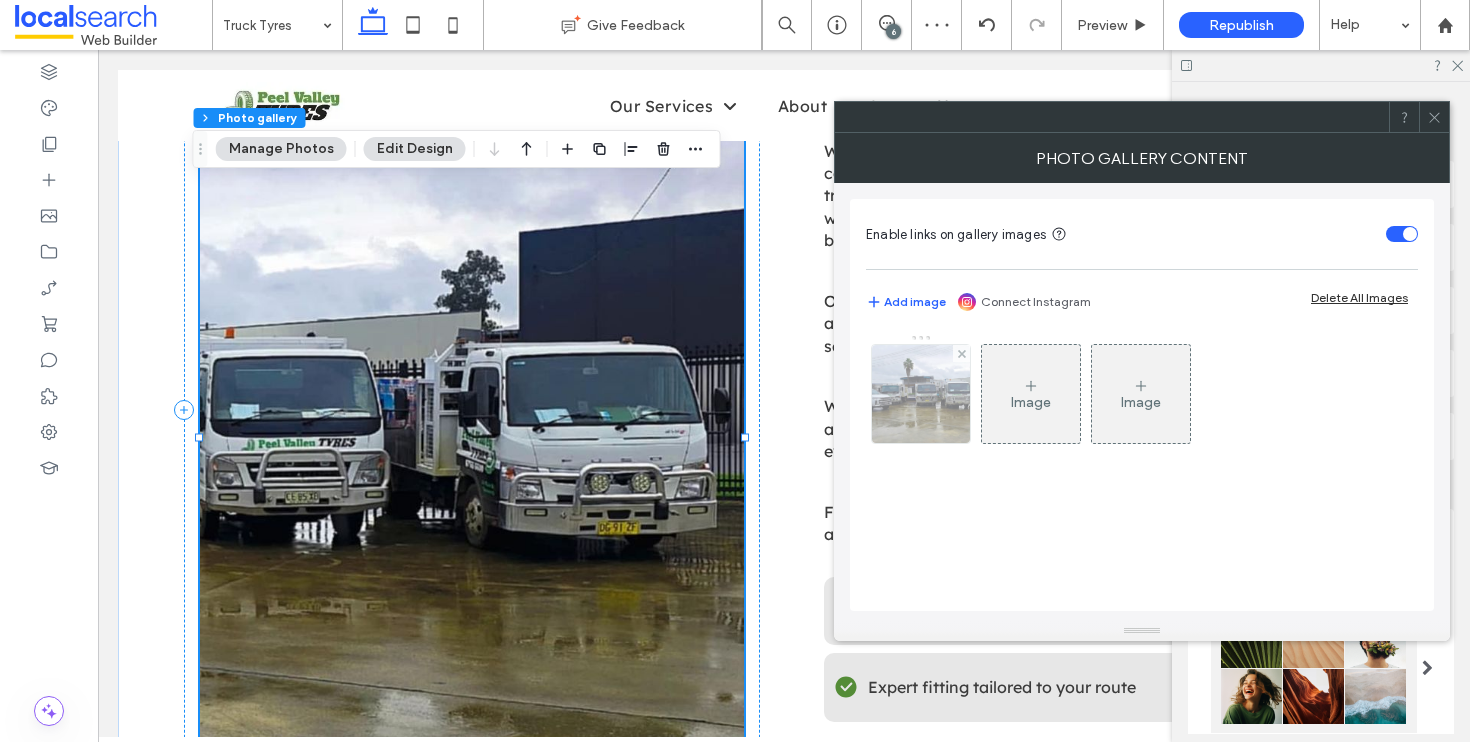 click at bounding box center (921, 394) 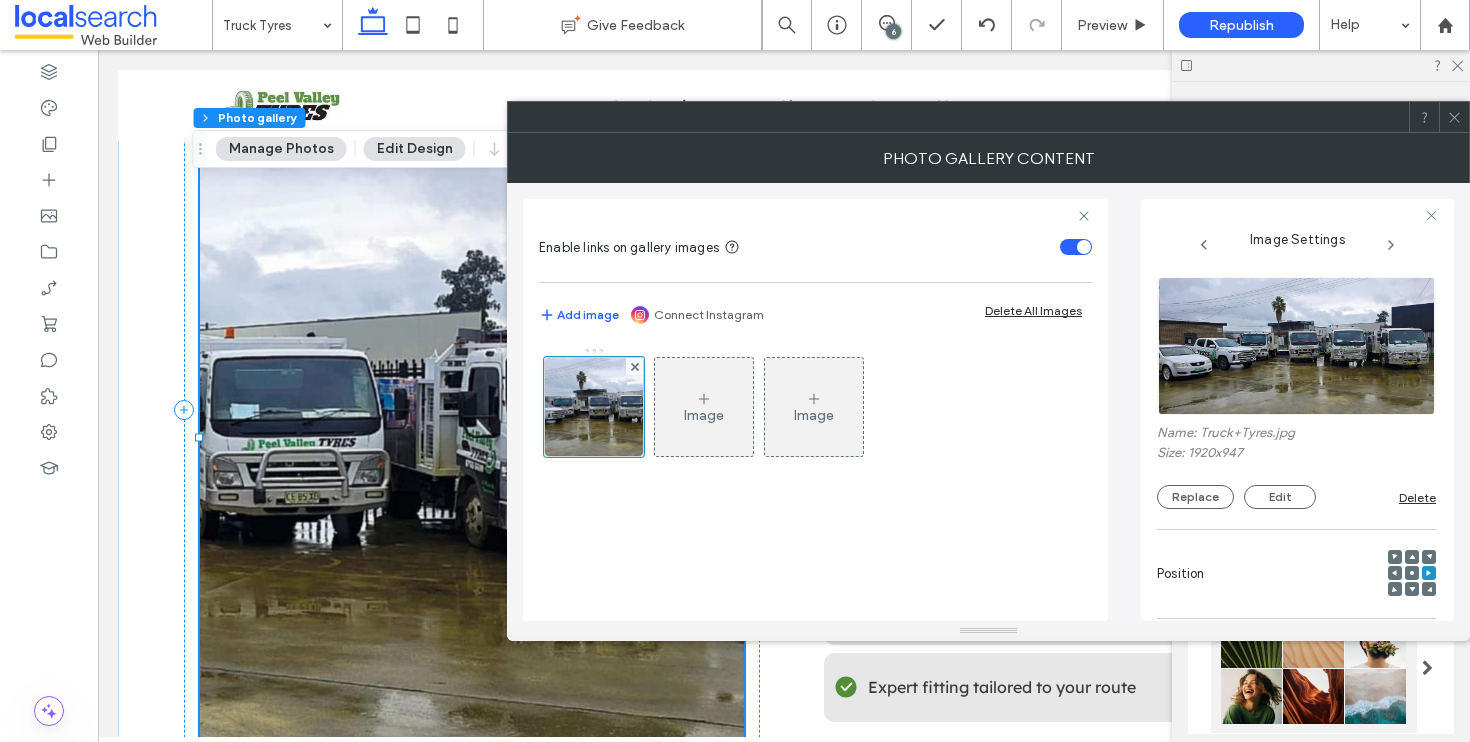 click 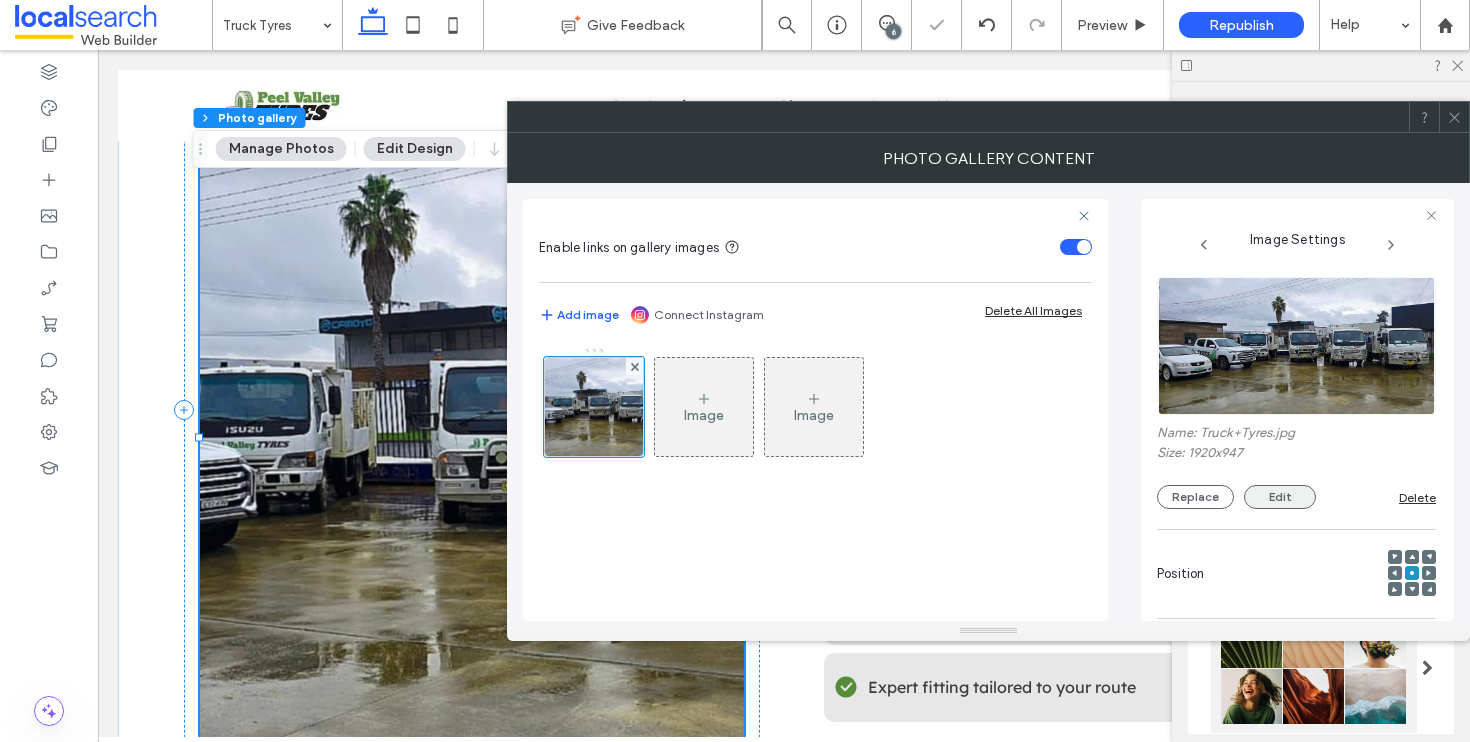 click on "Edit" at bounding box center [1280, 497] 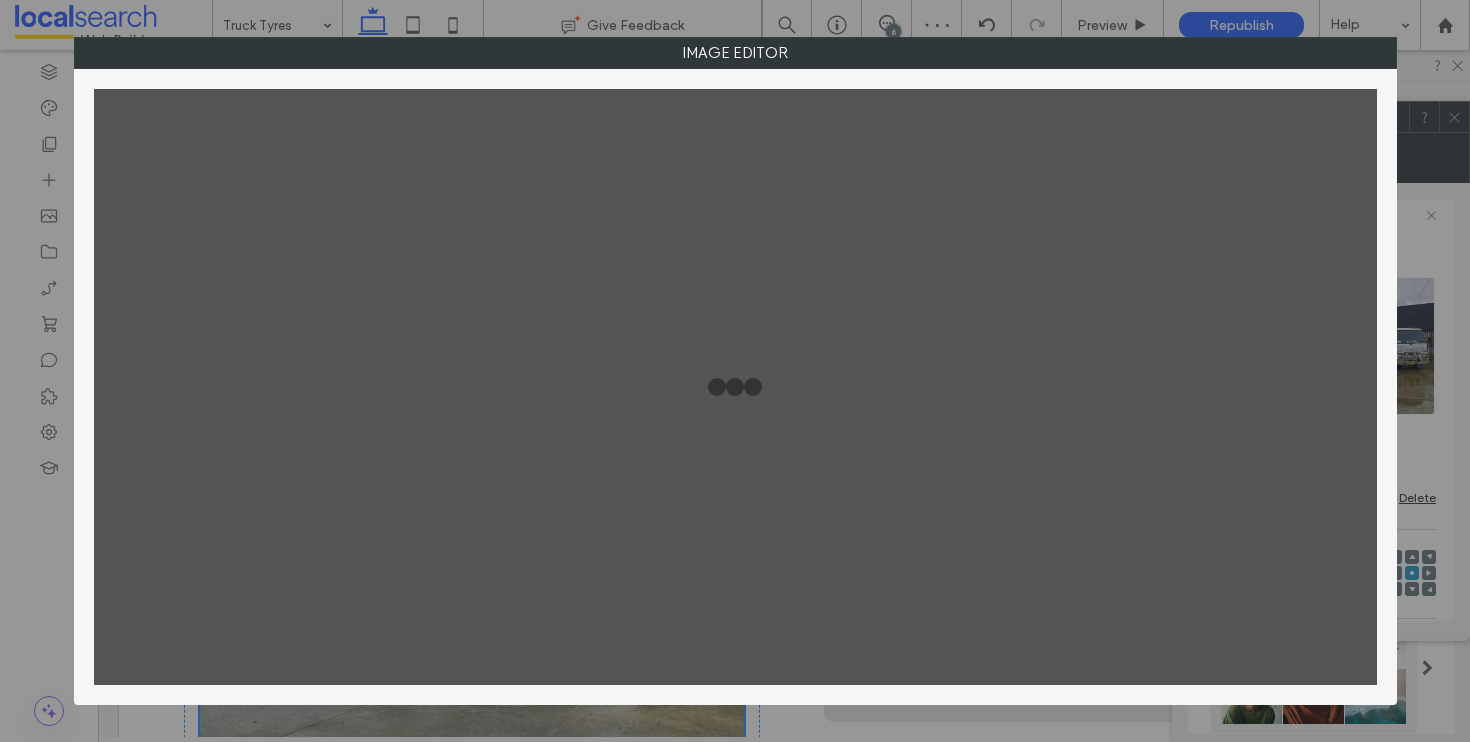 click at bounding box center [735, 387] 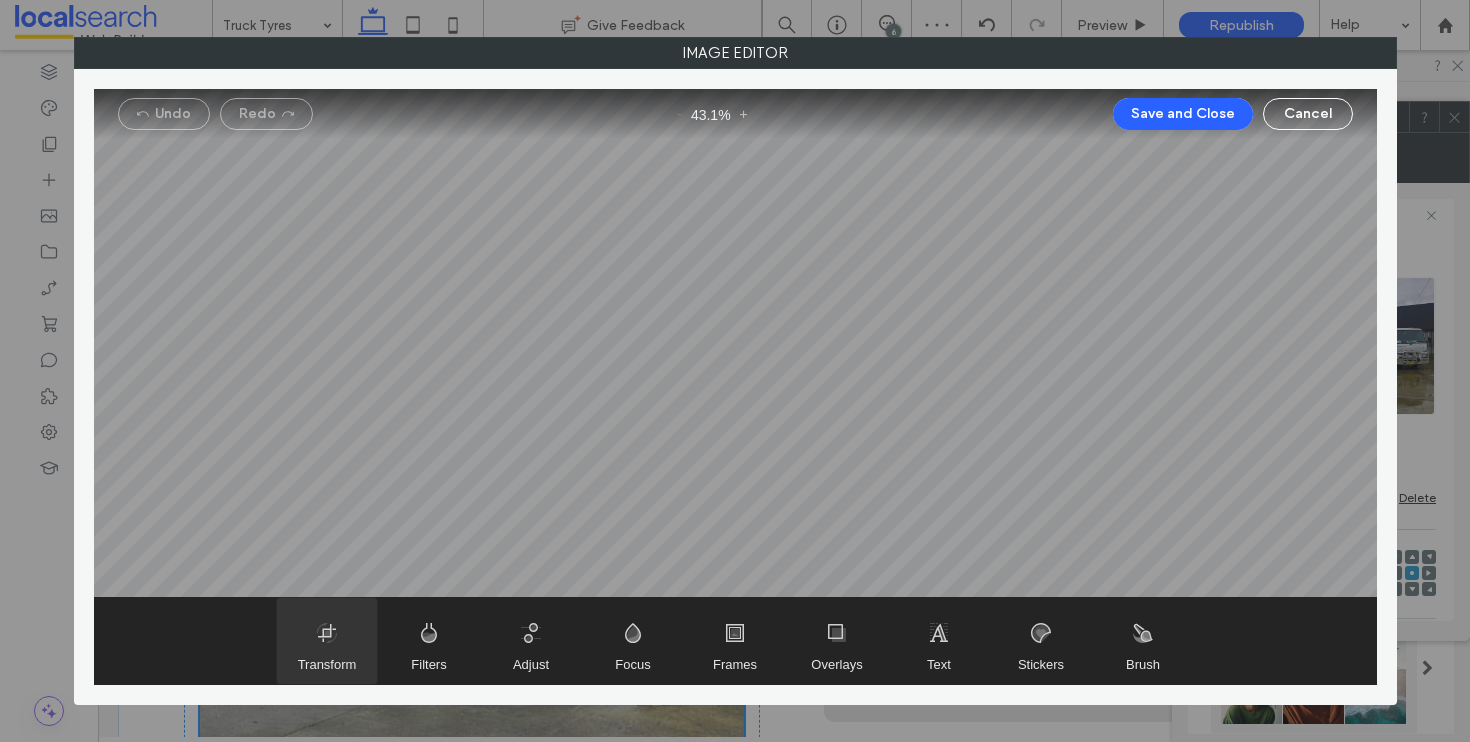 click at bounding box center [327, 641] 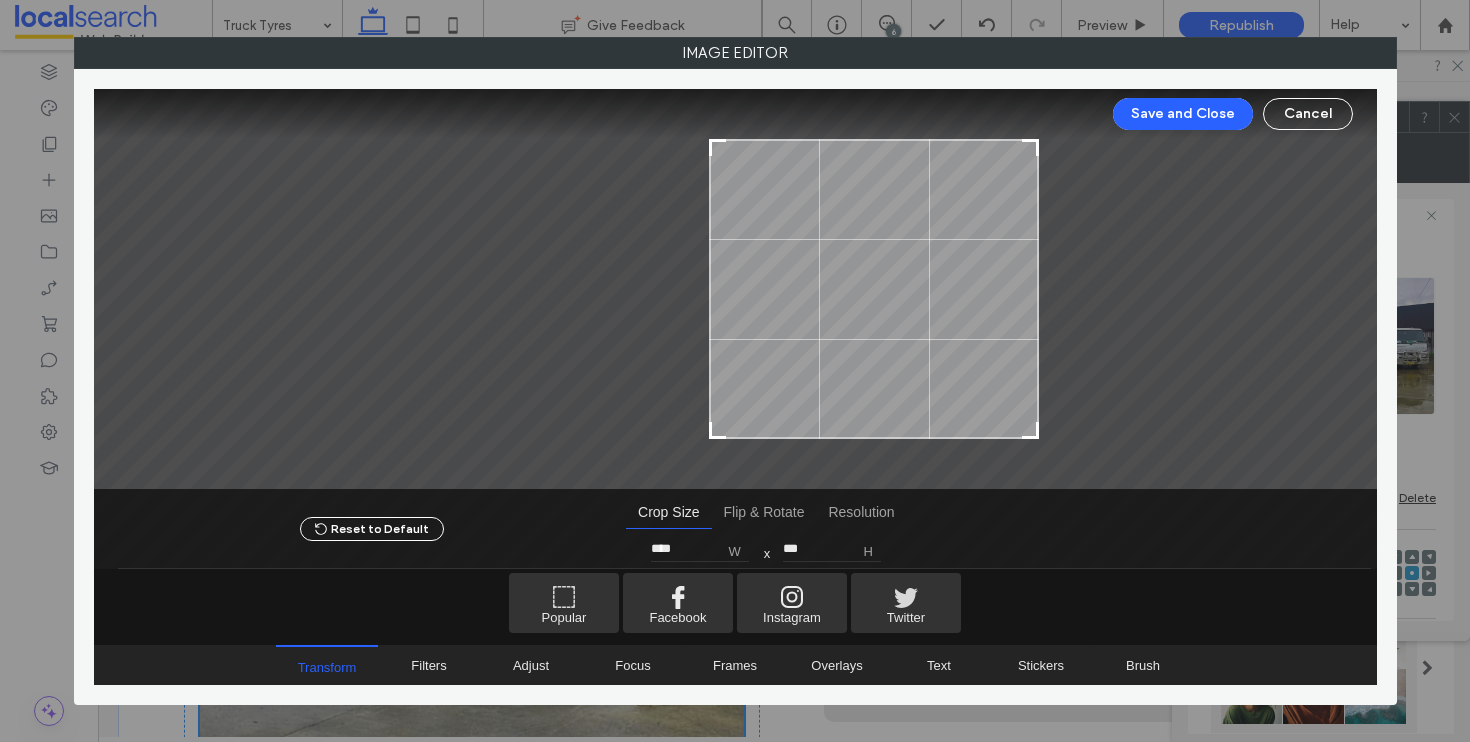type on "****" 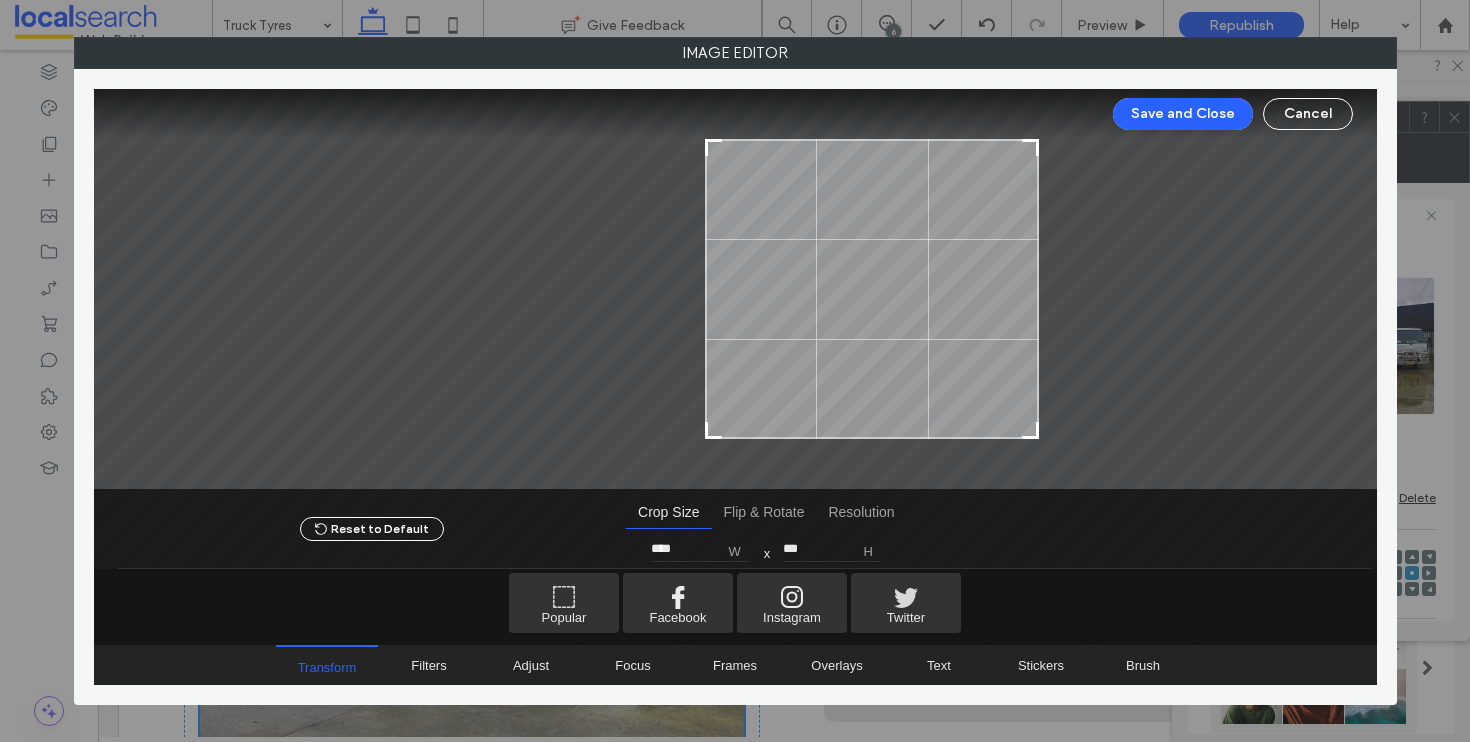 drag, startPoint x: 436, startPoint y: 436, endPoint x: 710, endPoint y: 449, distance: 274.30823 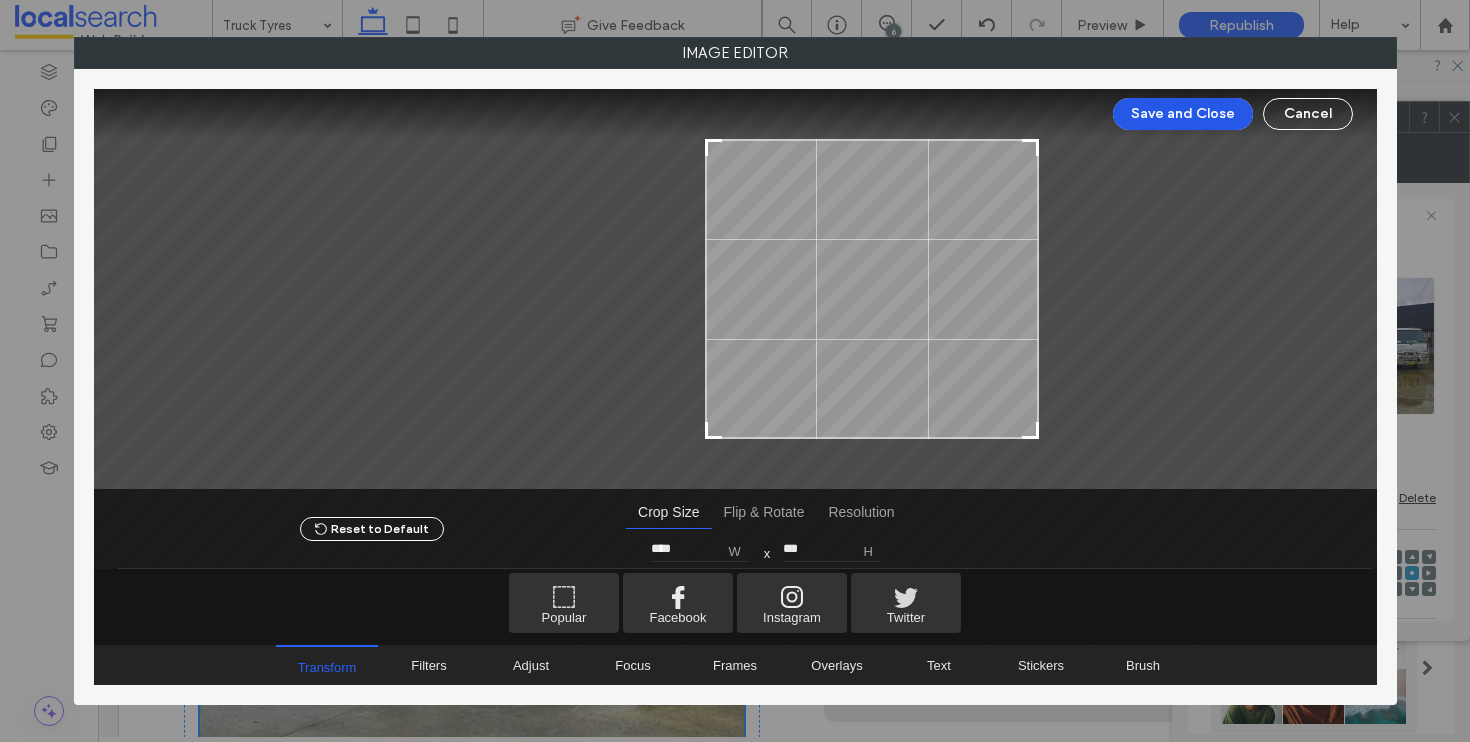 click on "Save and Close" at bounding box center [1183, 114] 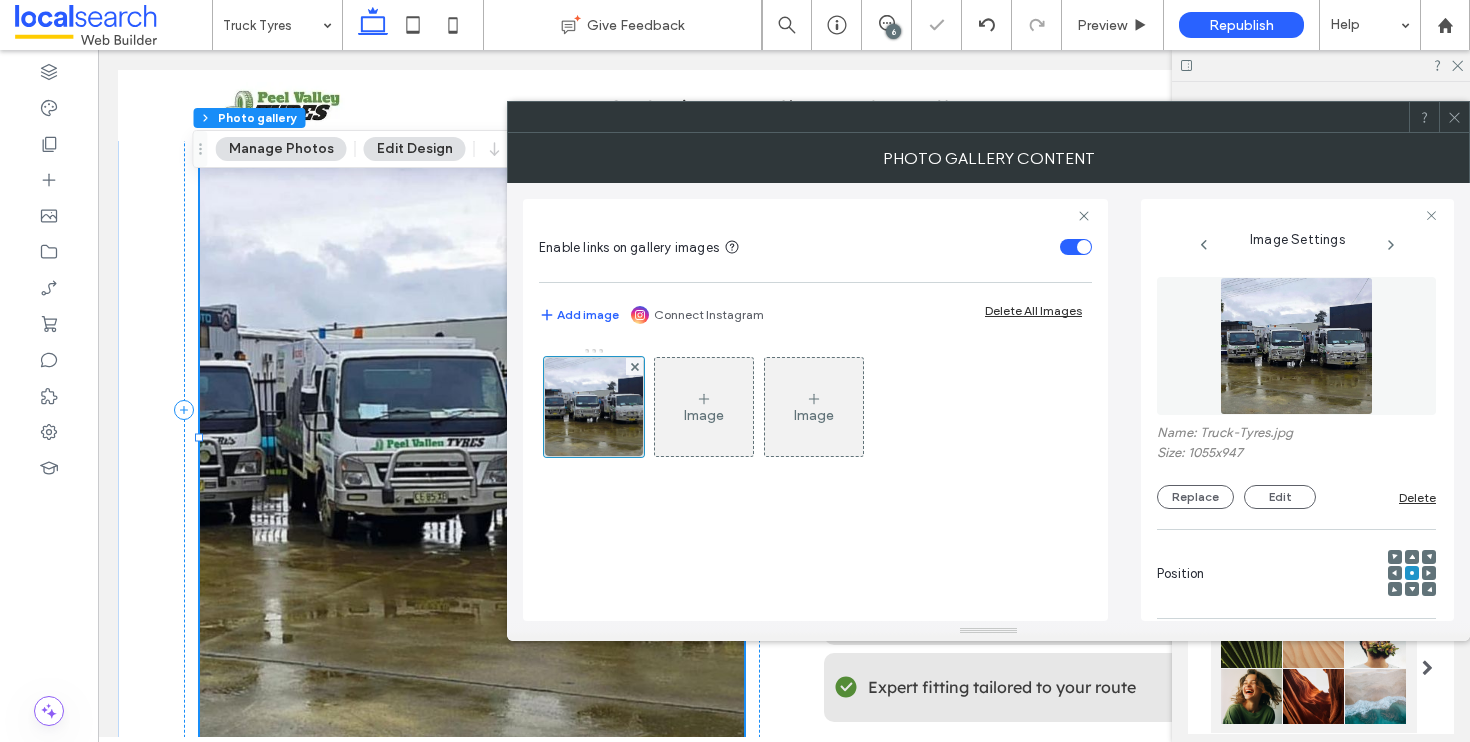 click 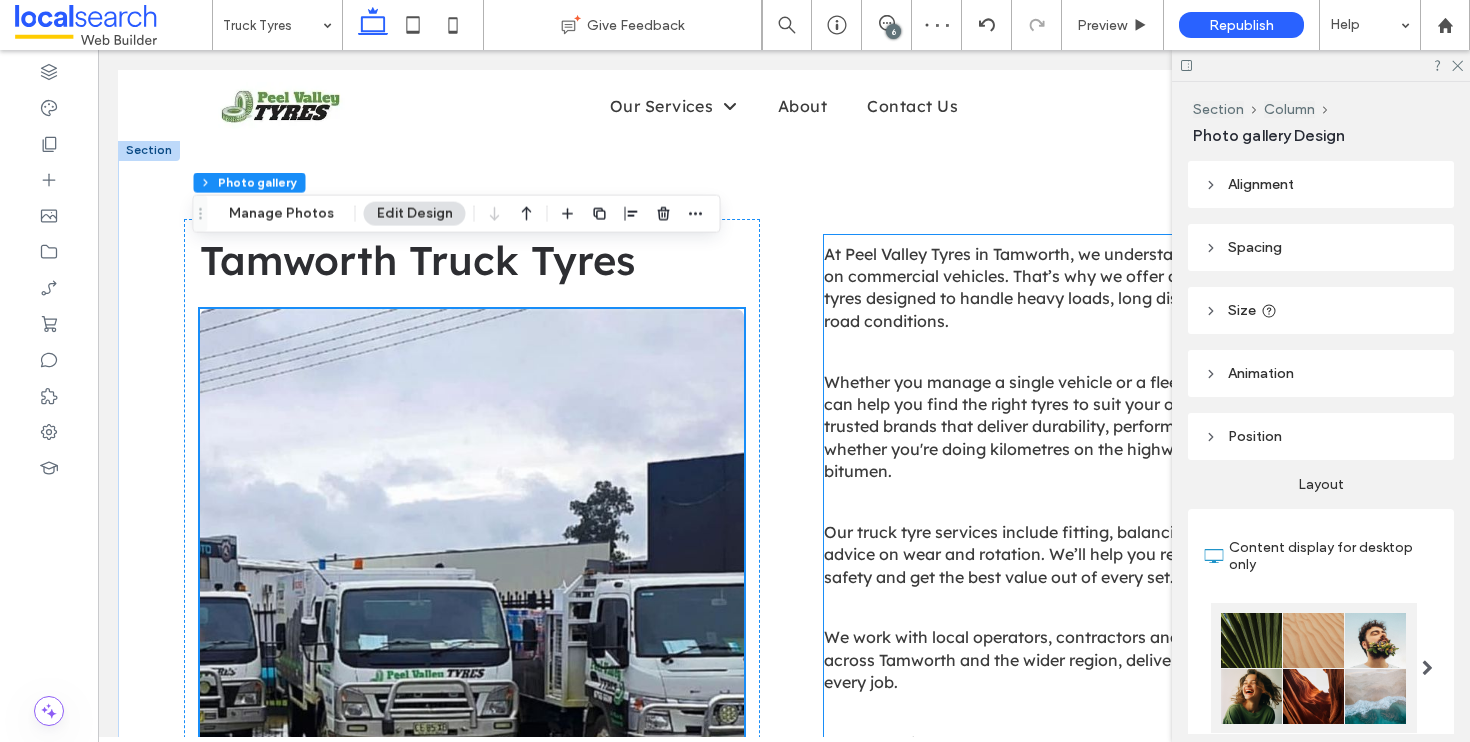 scroll, scrollTop: 578, scrollLeft: 0, axis: vertical 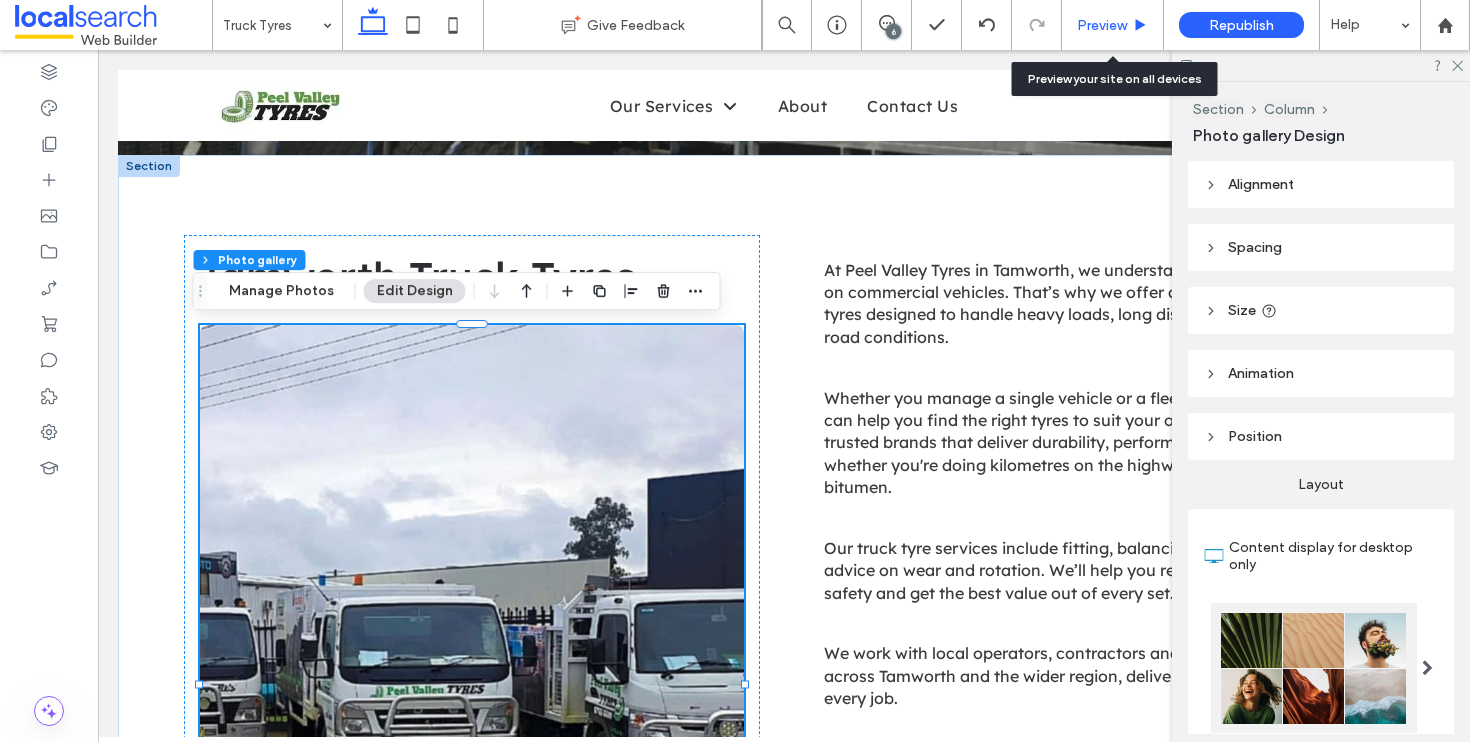 click on "Preview" at bounding box center [1102, 25] 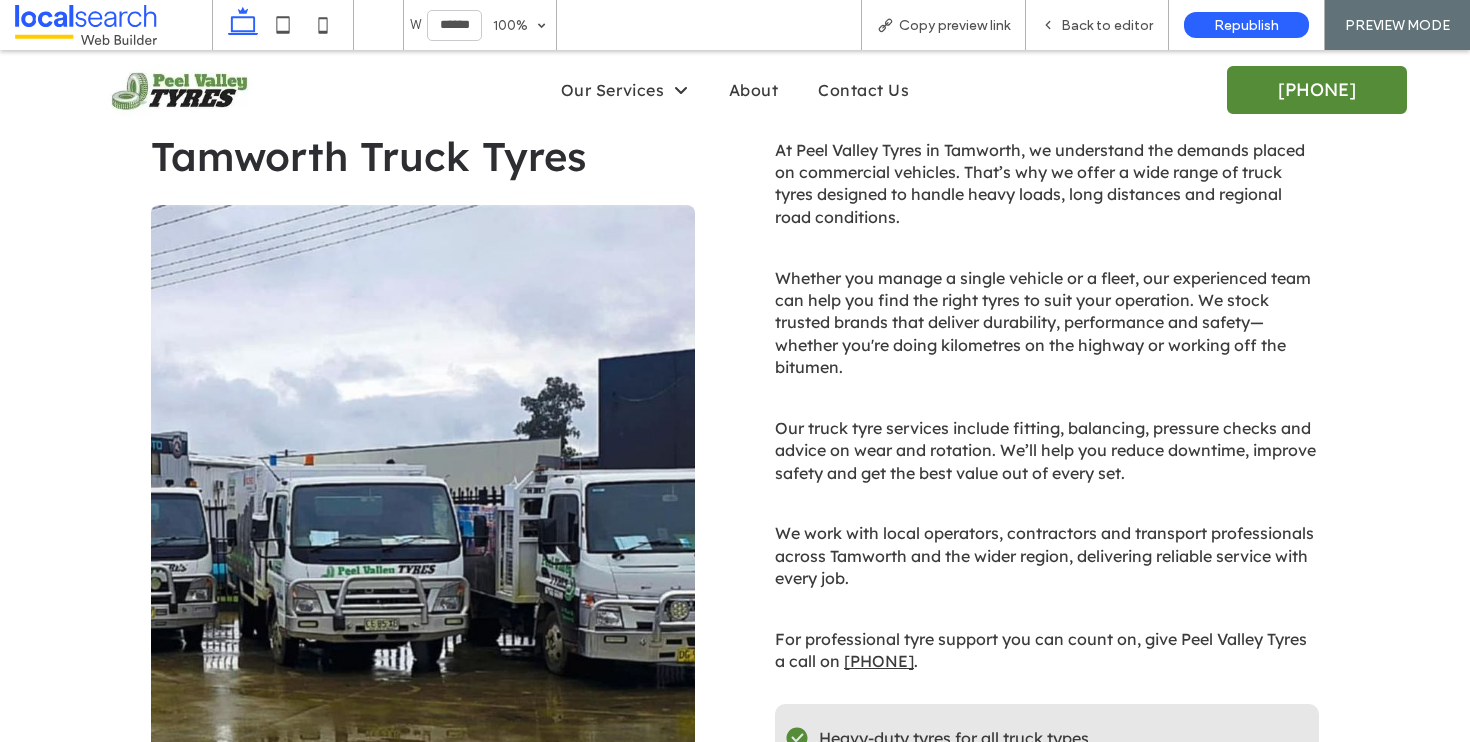 scroll, scrollTop: 930, scrollLeft: 0, axis: vertical 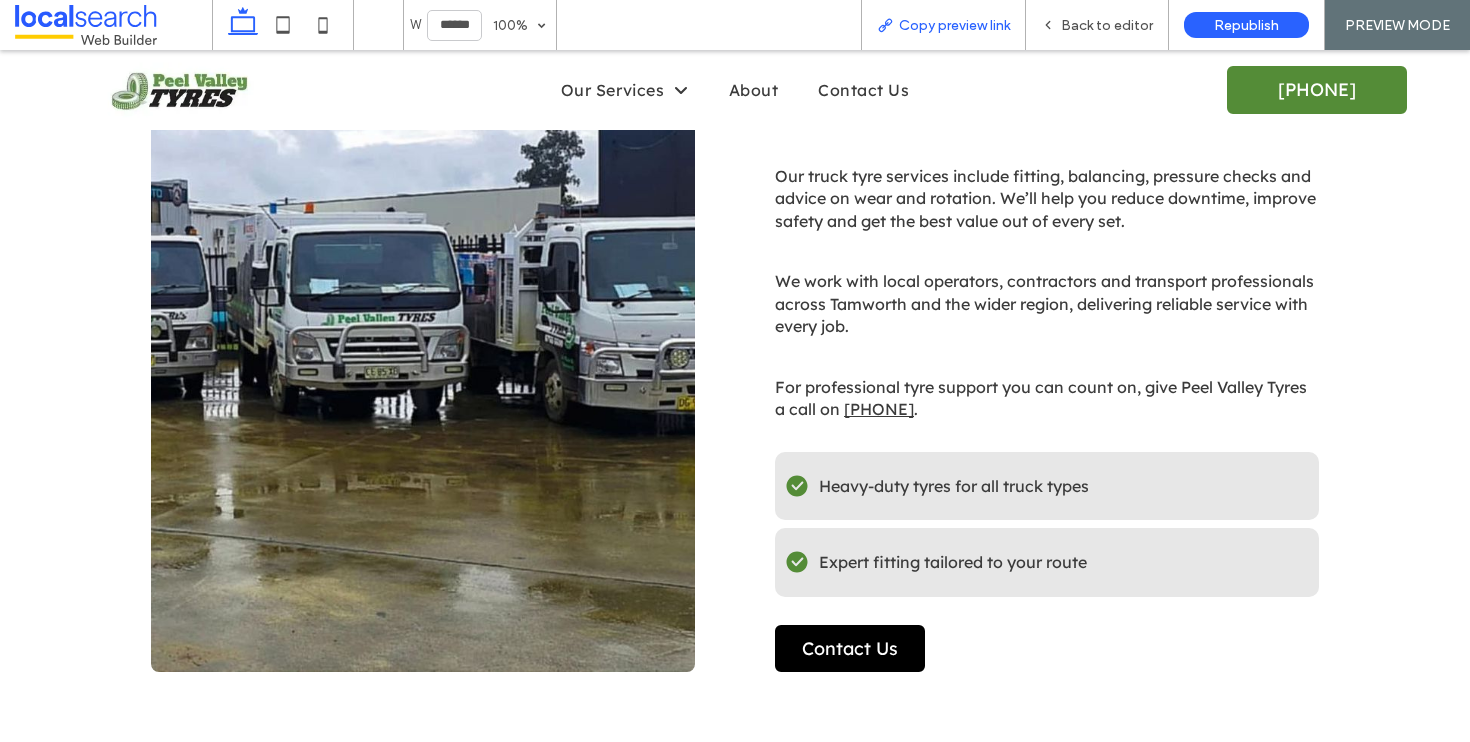 click on "Copy preview link" at bounding box center [943, 25] 